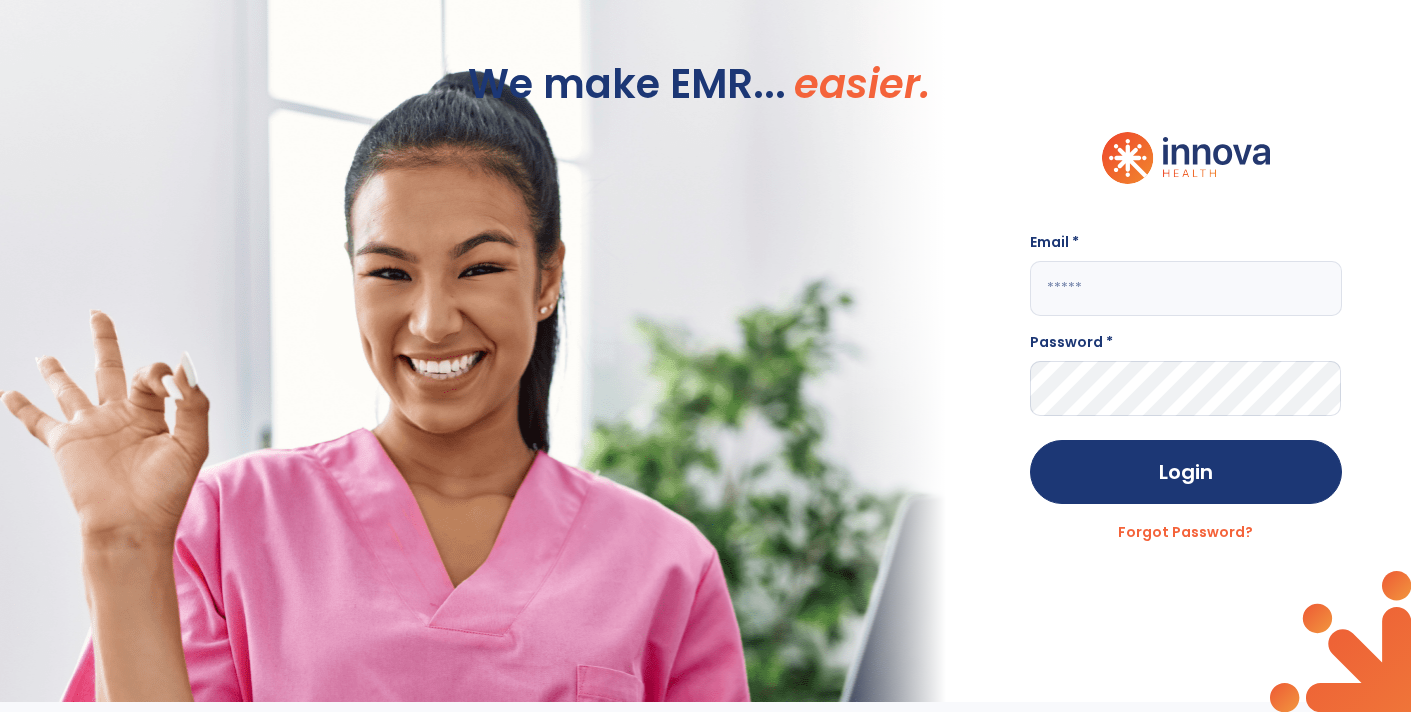 scroll, scrollTop: 0, scrollLeft: 0, axis: both 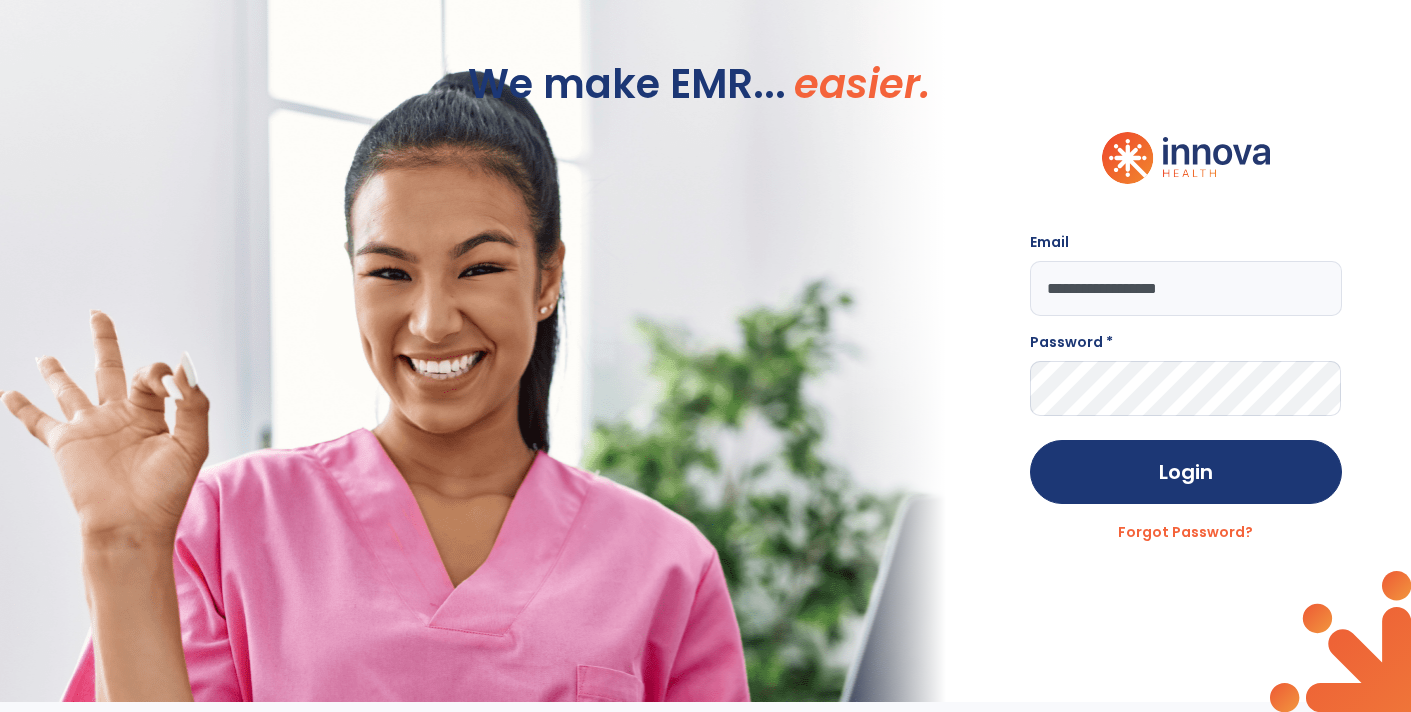 type on "**********" 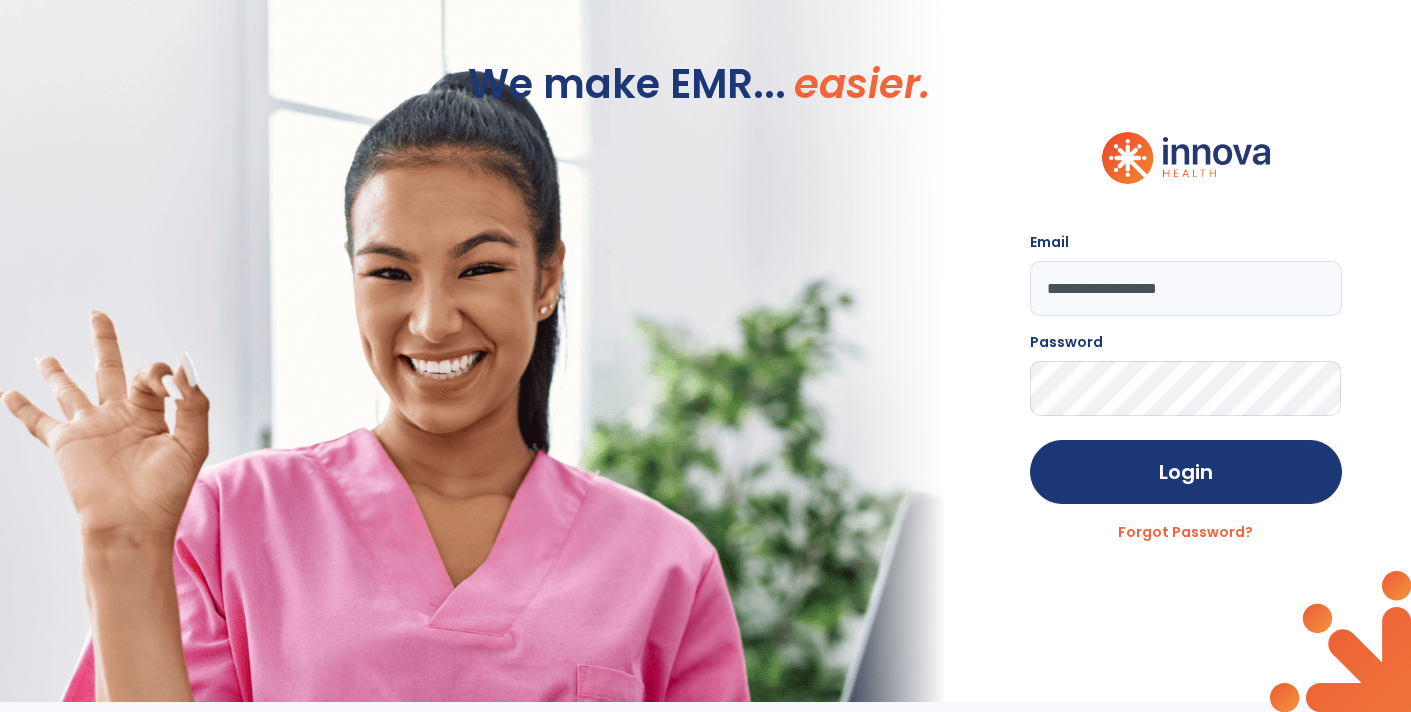 click on "Login" 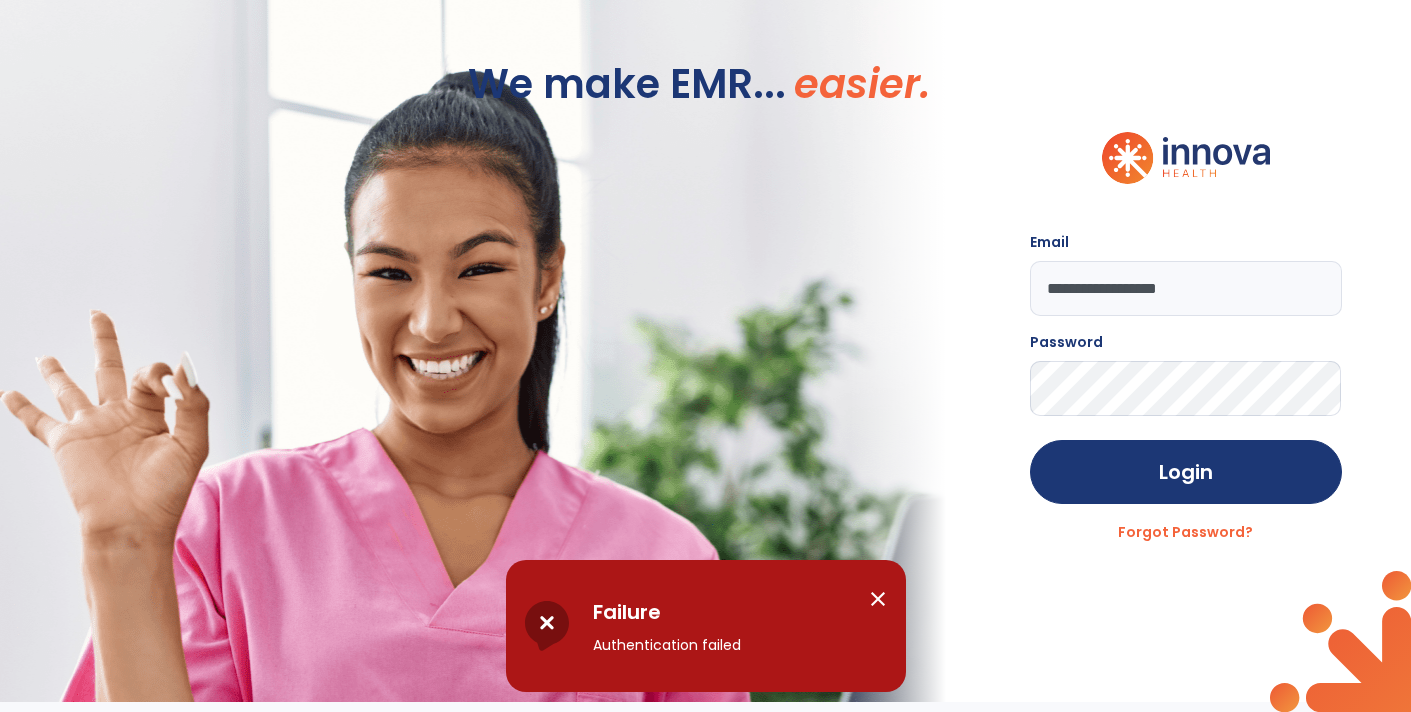 click on "Login" 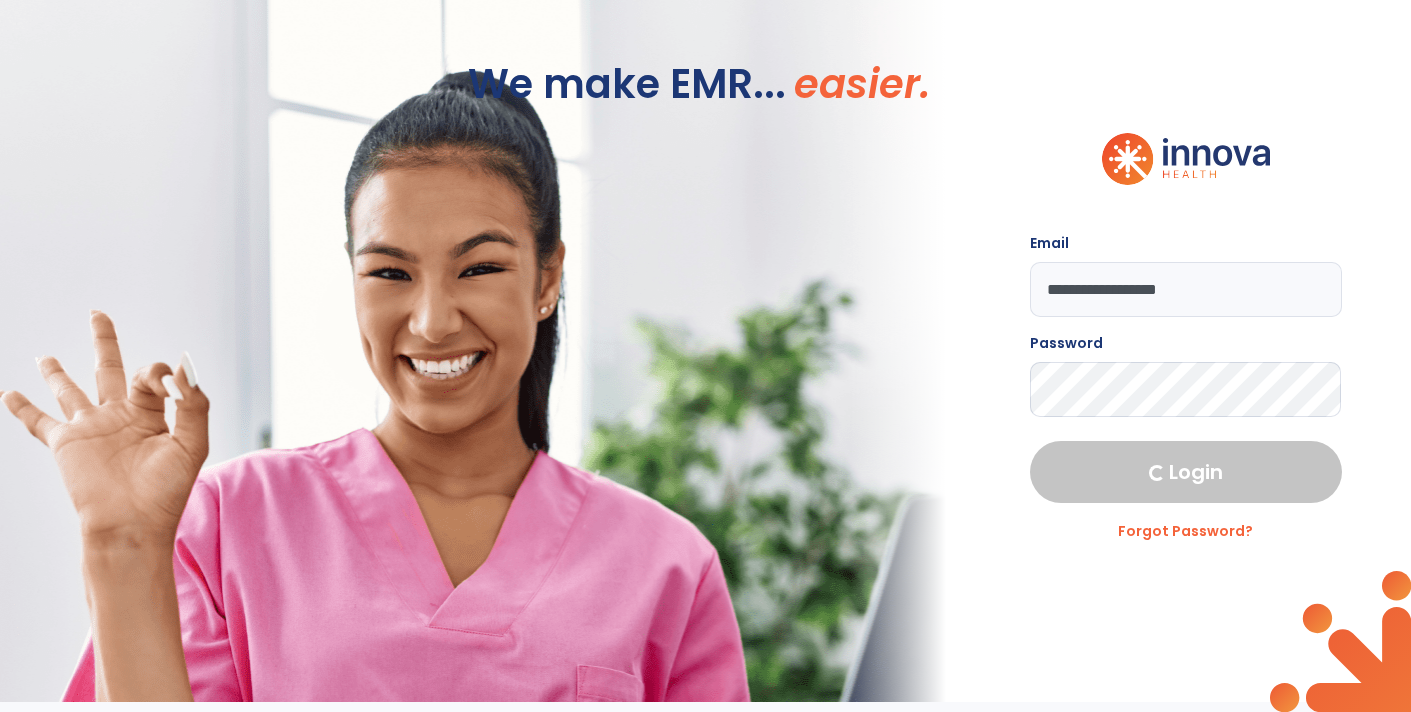 select on "****" 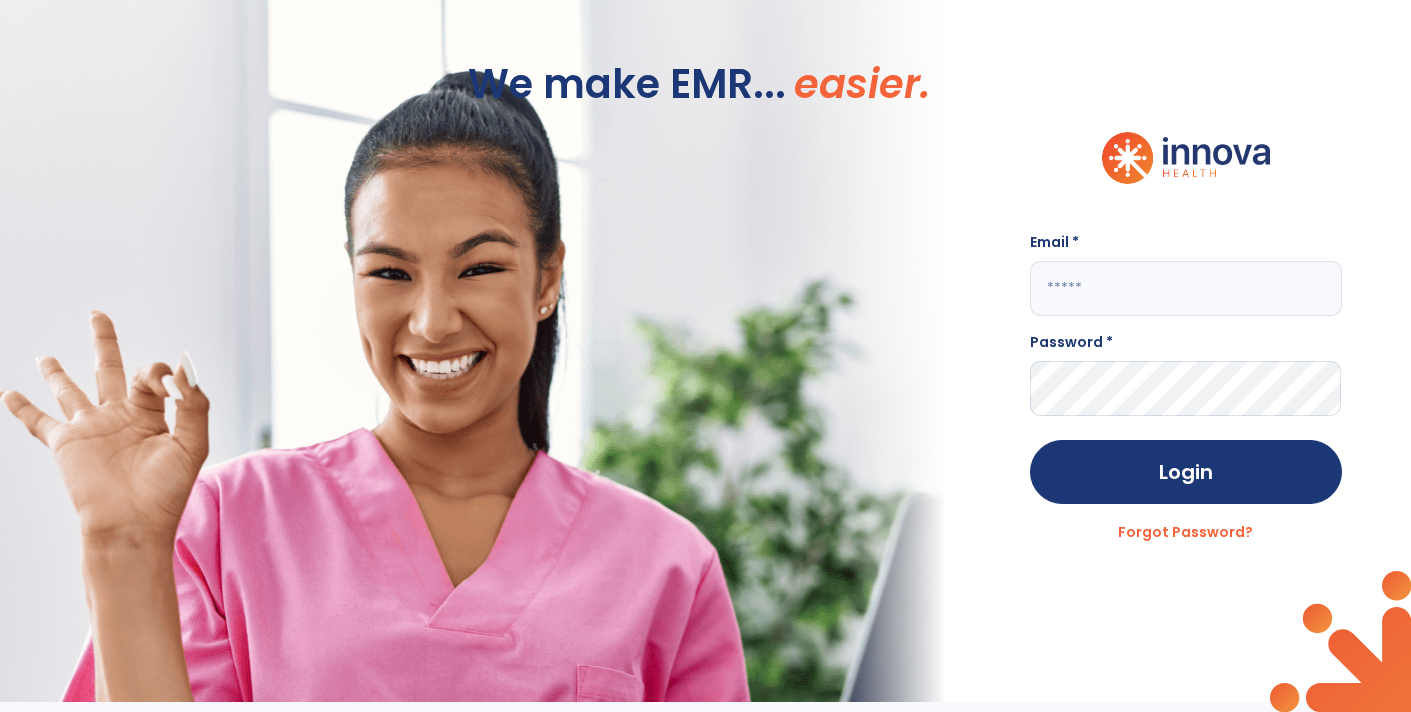 click 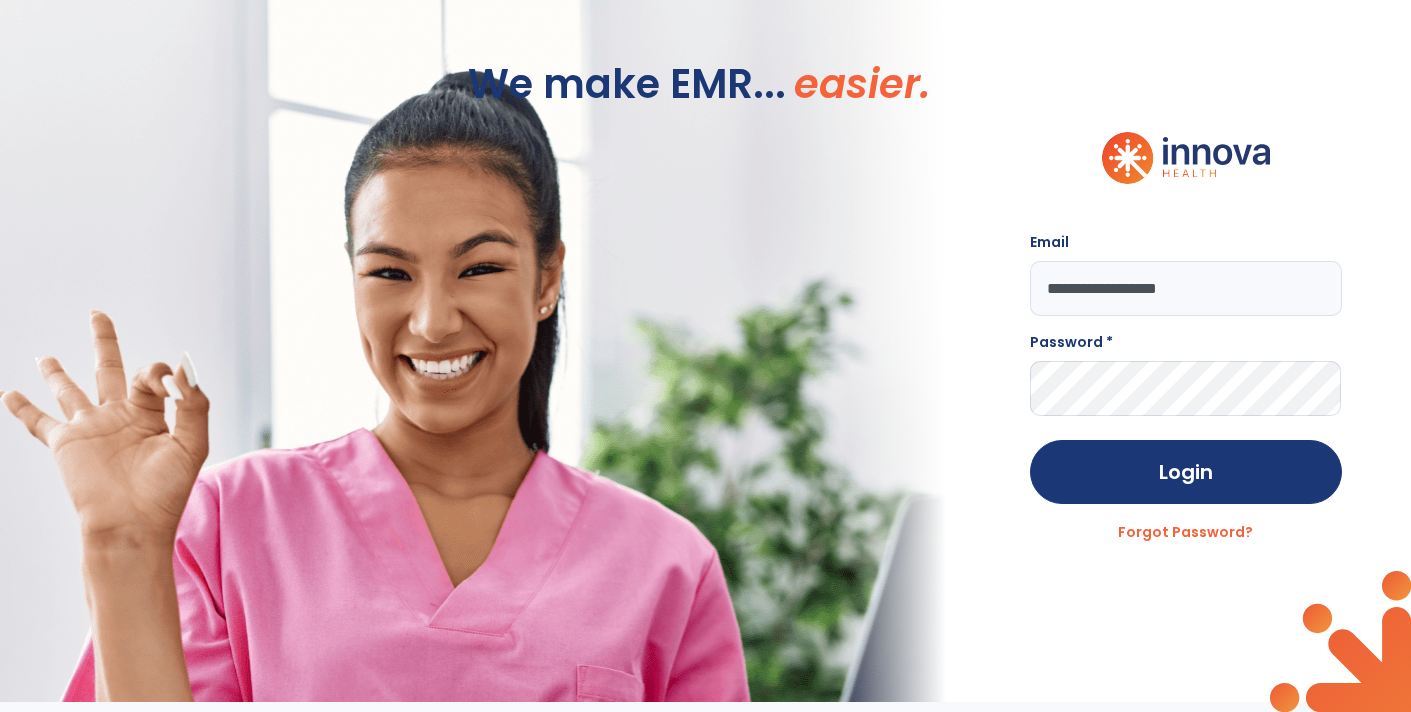 type on "**********" 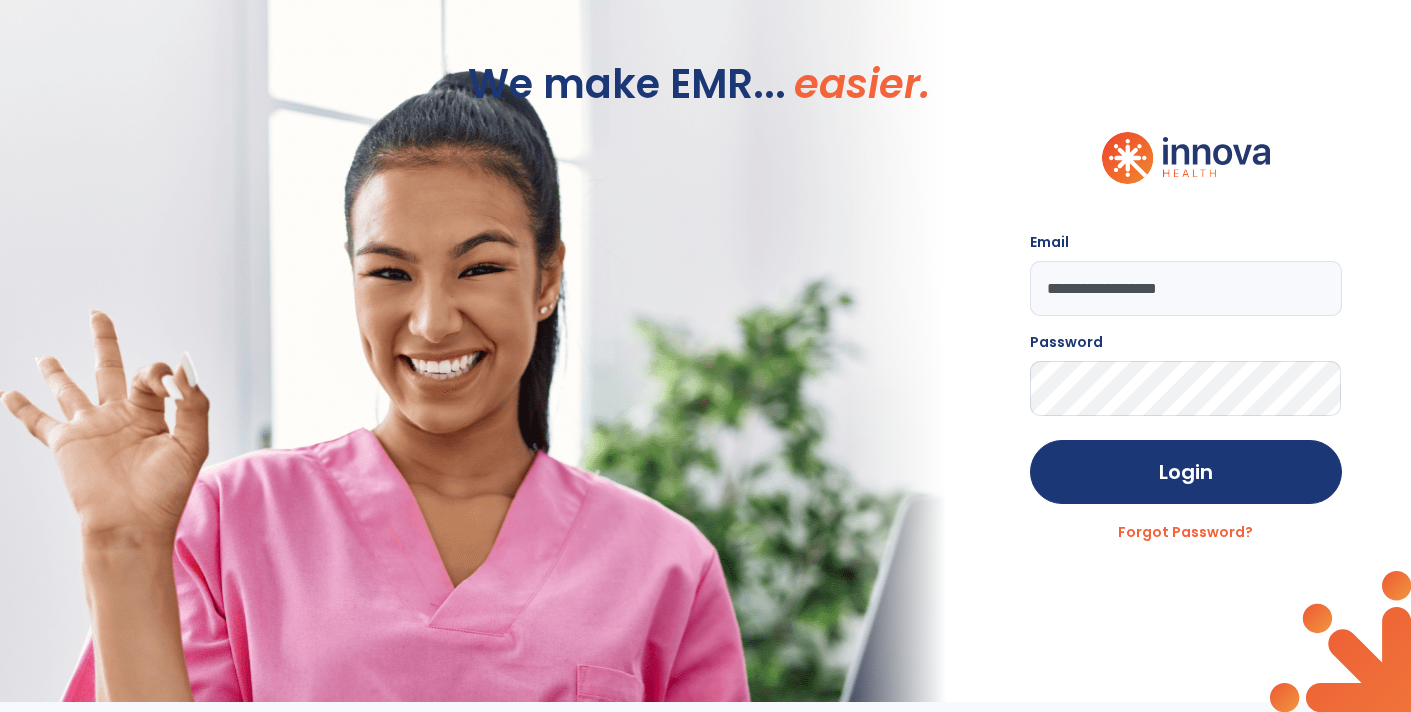 click on "Login" 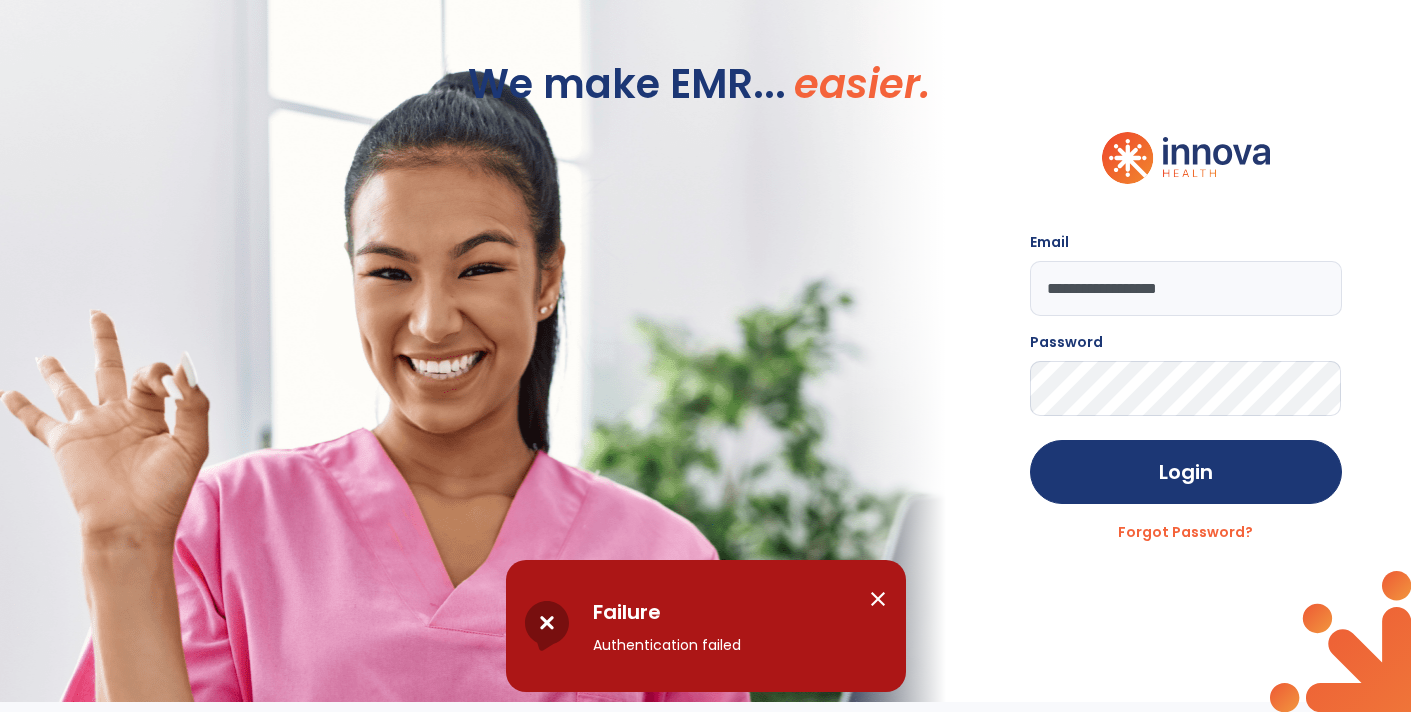 click on "Login" 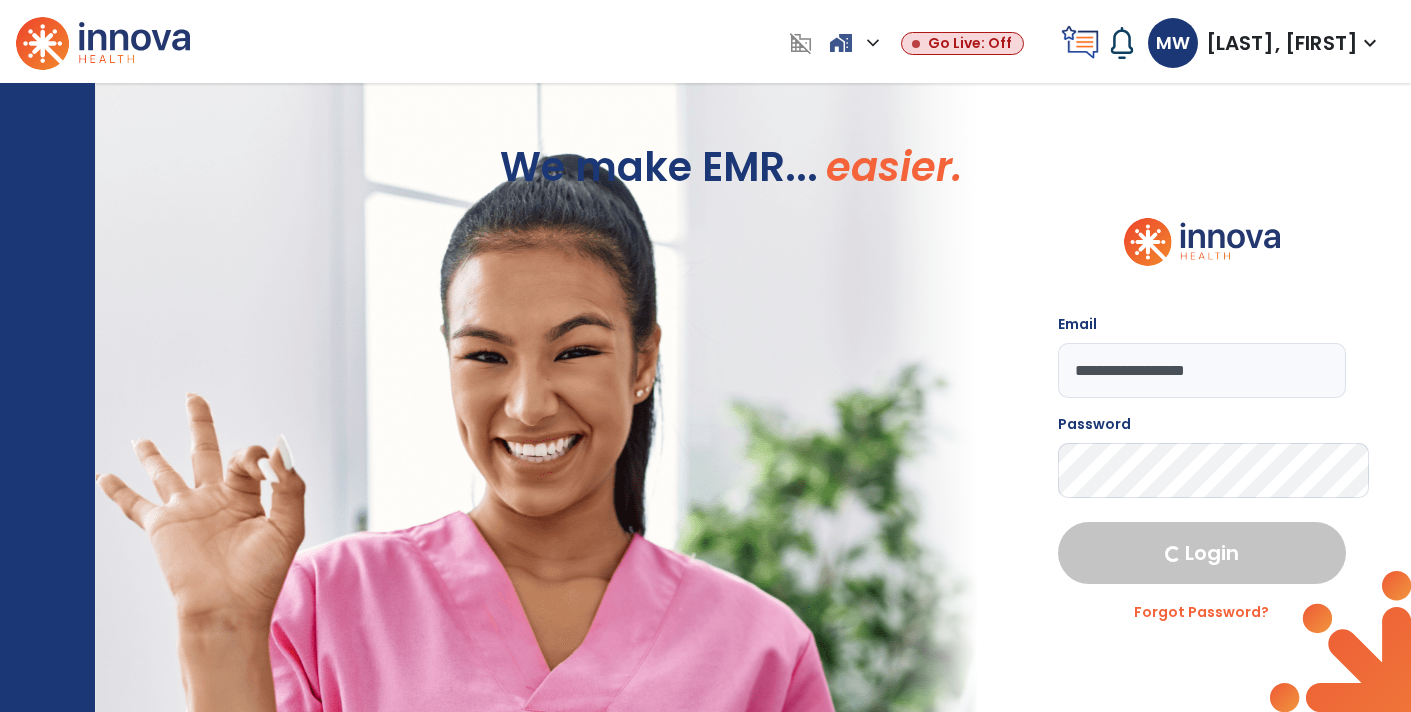 select on "****" 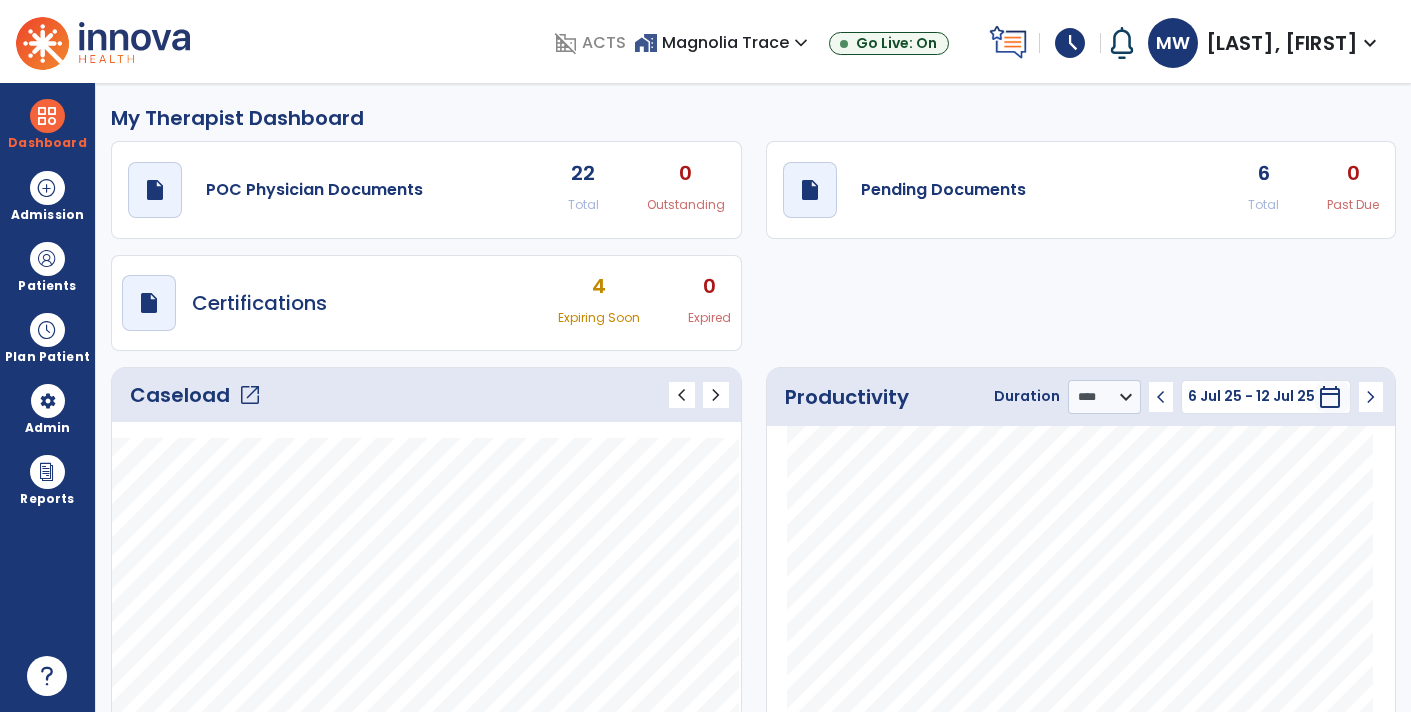 click on "6 Total 0 Past Due" 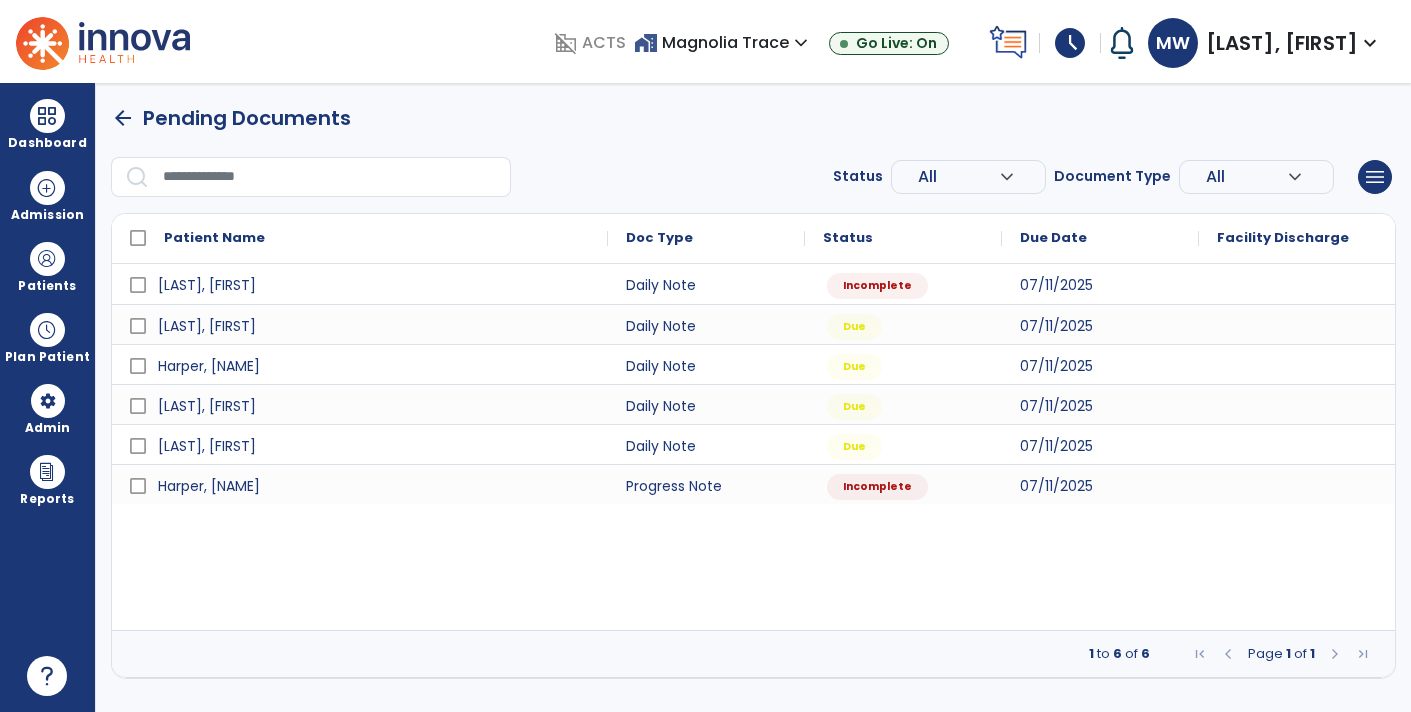 scroll, scrollTop: 0, scrollLeft: 0, axis: both 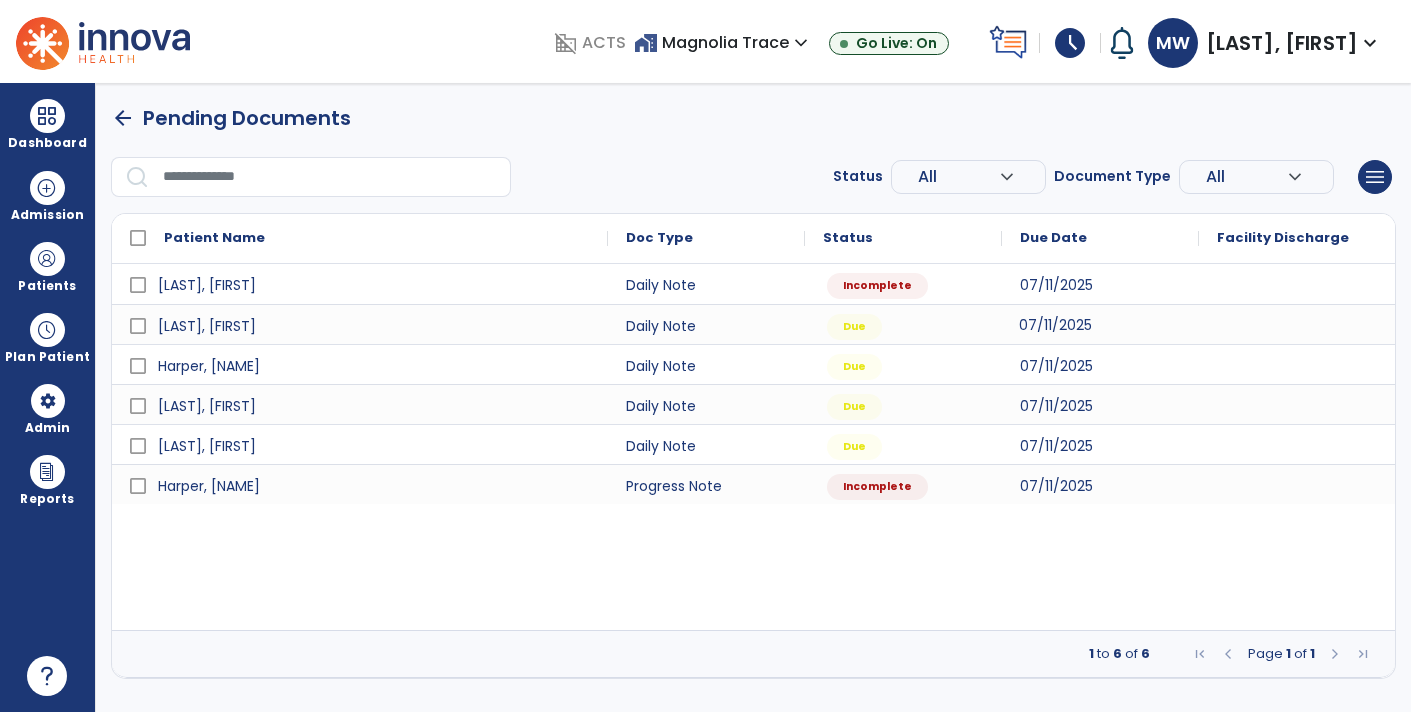 click on "07/11/2025" at bounding box center (1100, 324) 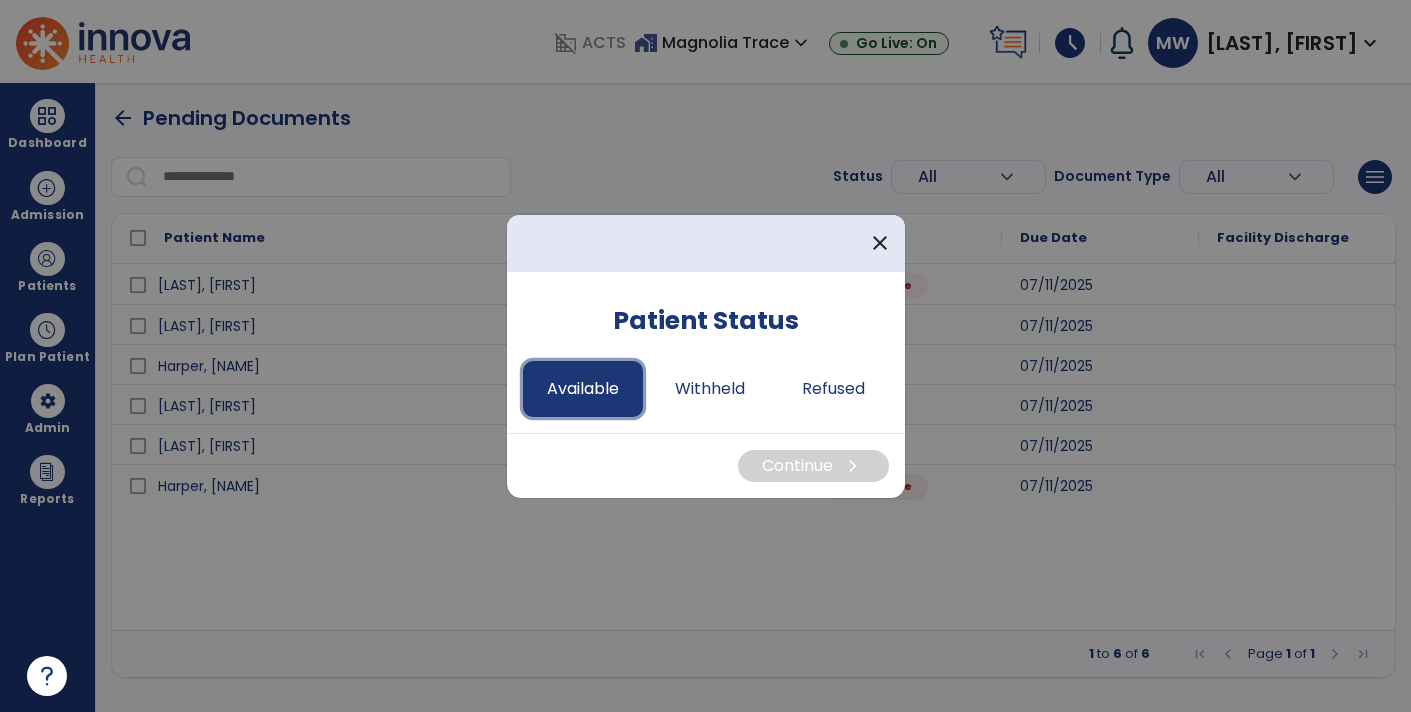 click on "Available" at bounding box center [583, 389] 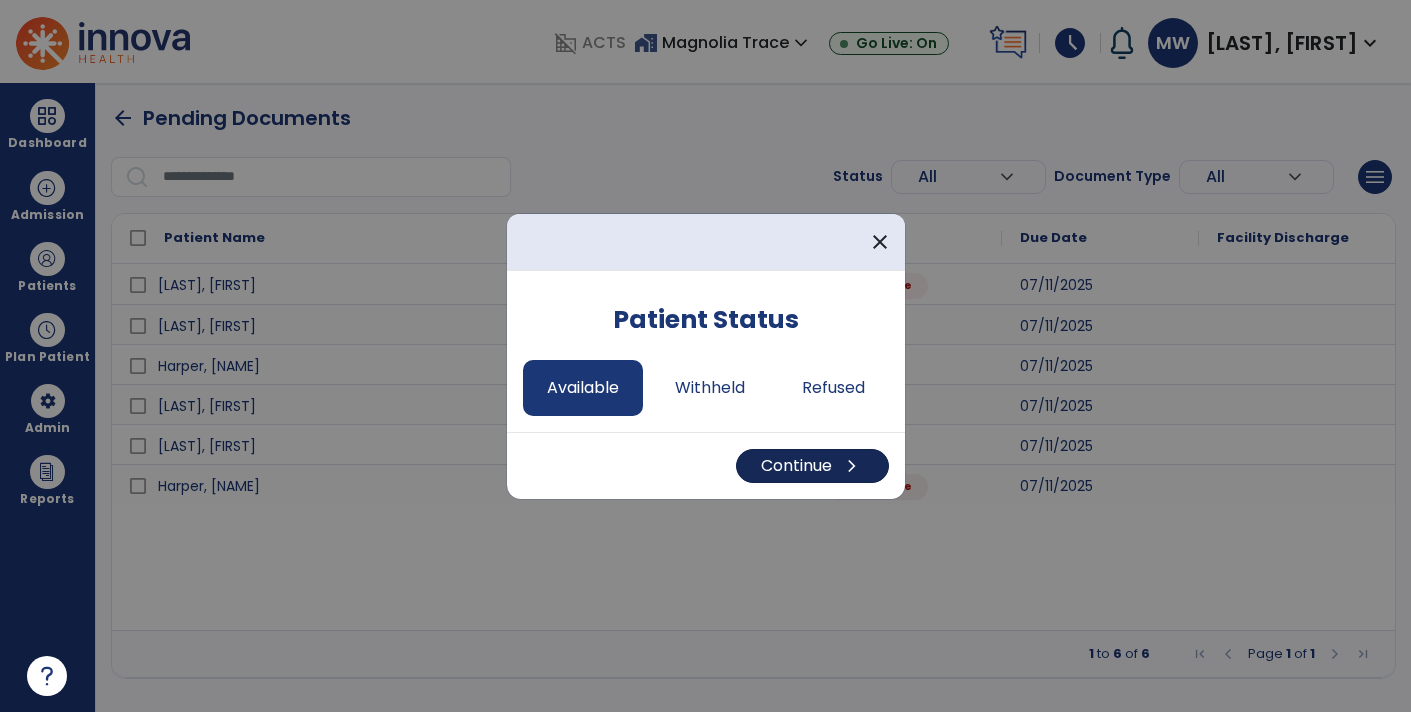 click on "chevron_right" at bounding box center (852, 466) 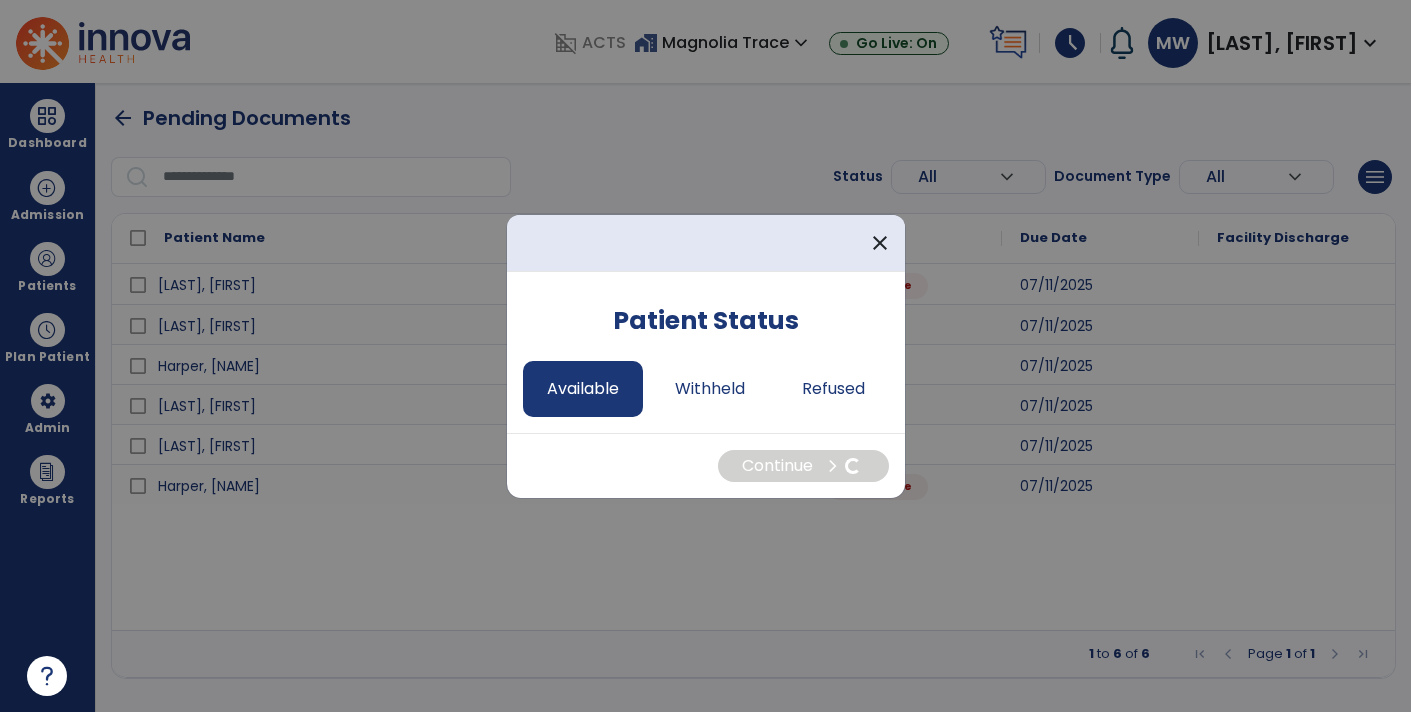 select on "*" 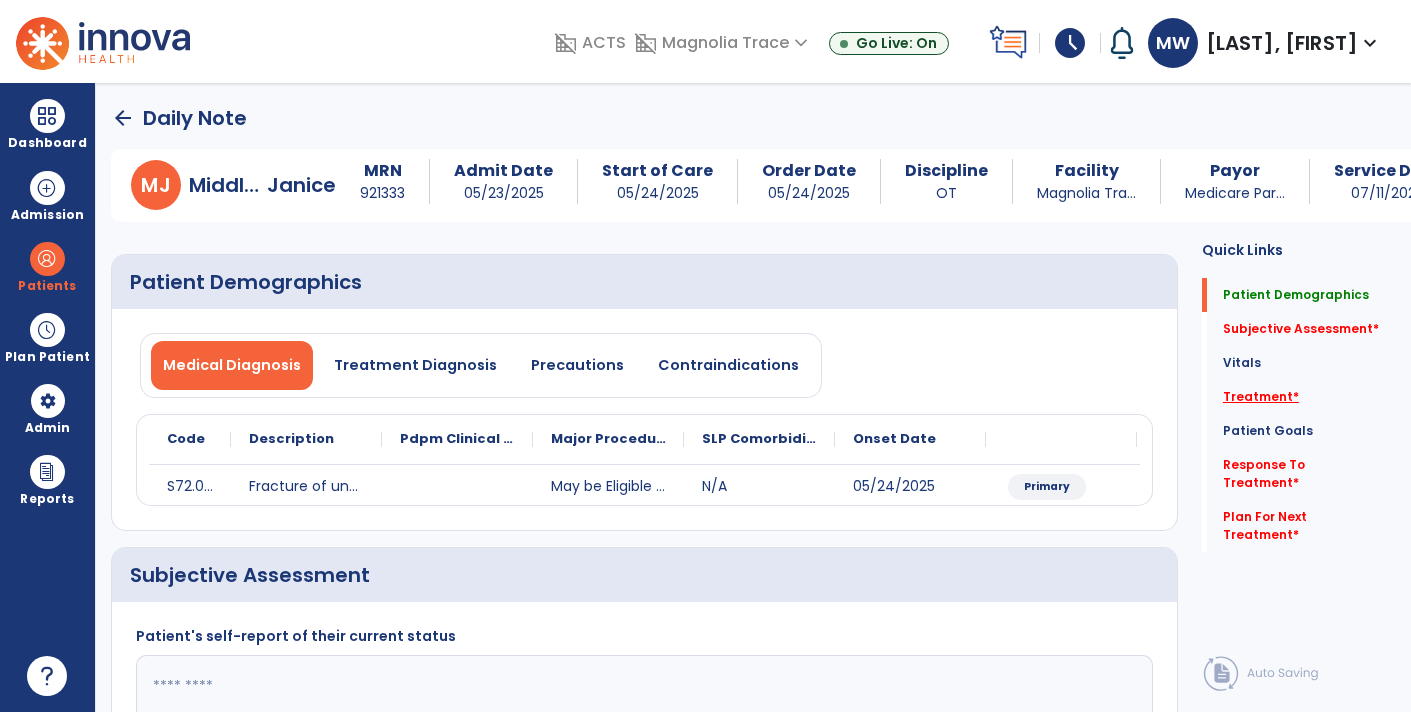 click on "Treatment   *" 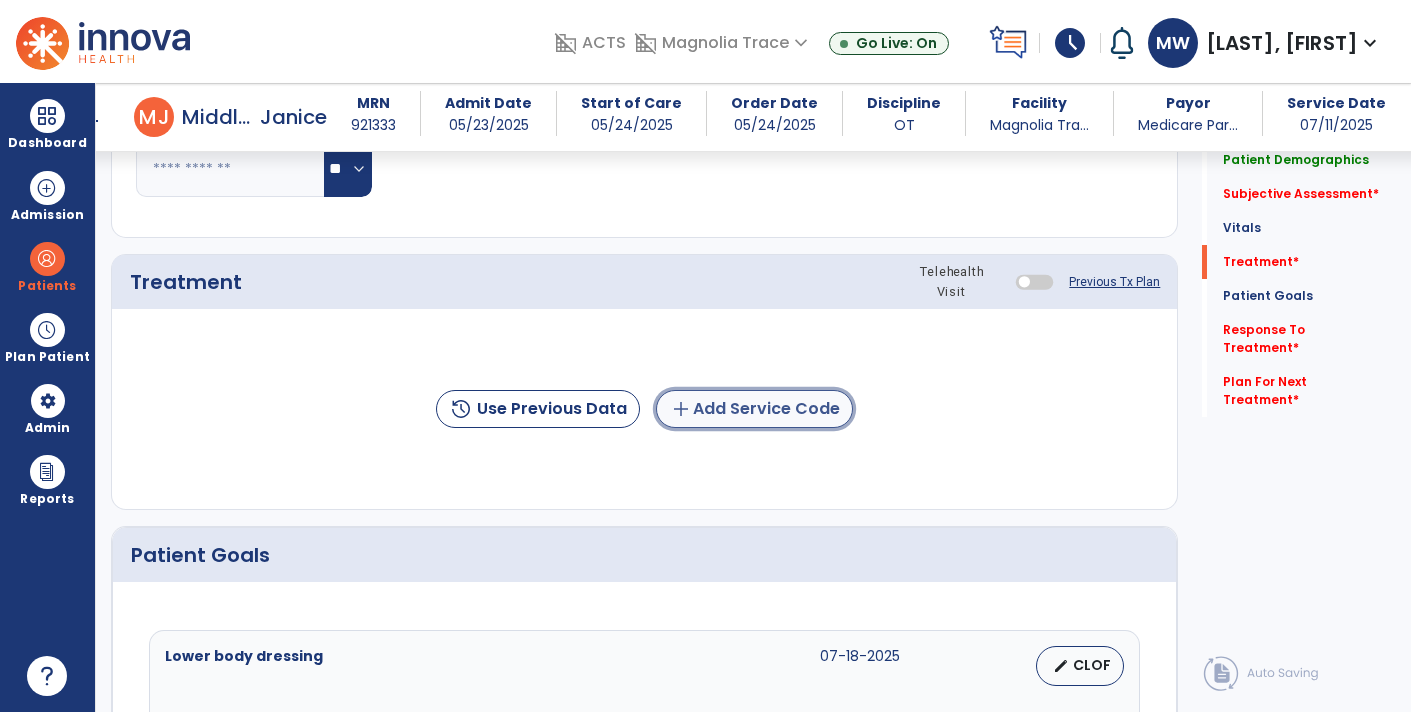 click on "add  Add Service Code" 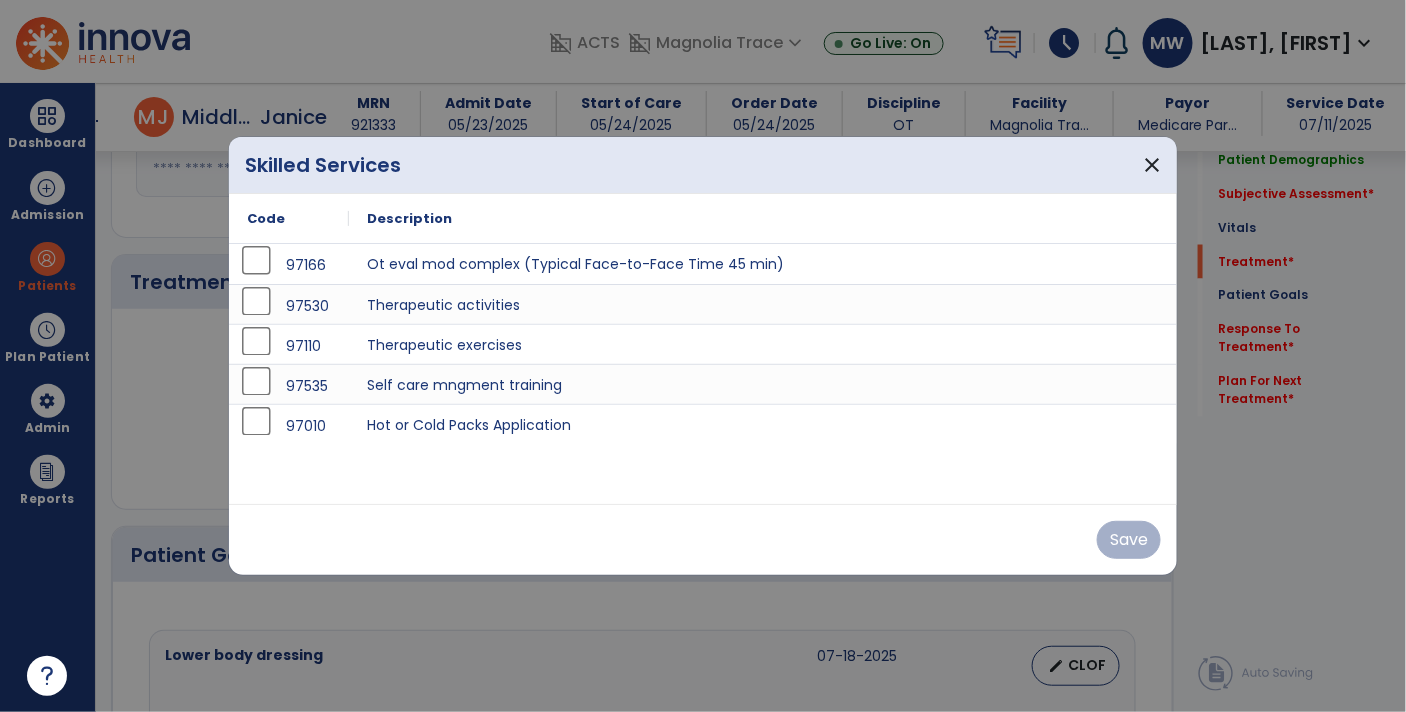 scroll, scrollTop: 995, scrollLeft: 0, axis: vertical 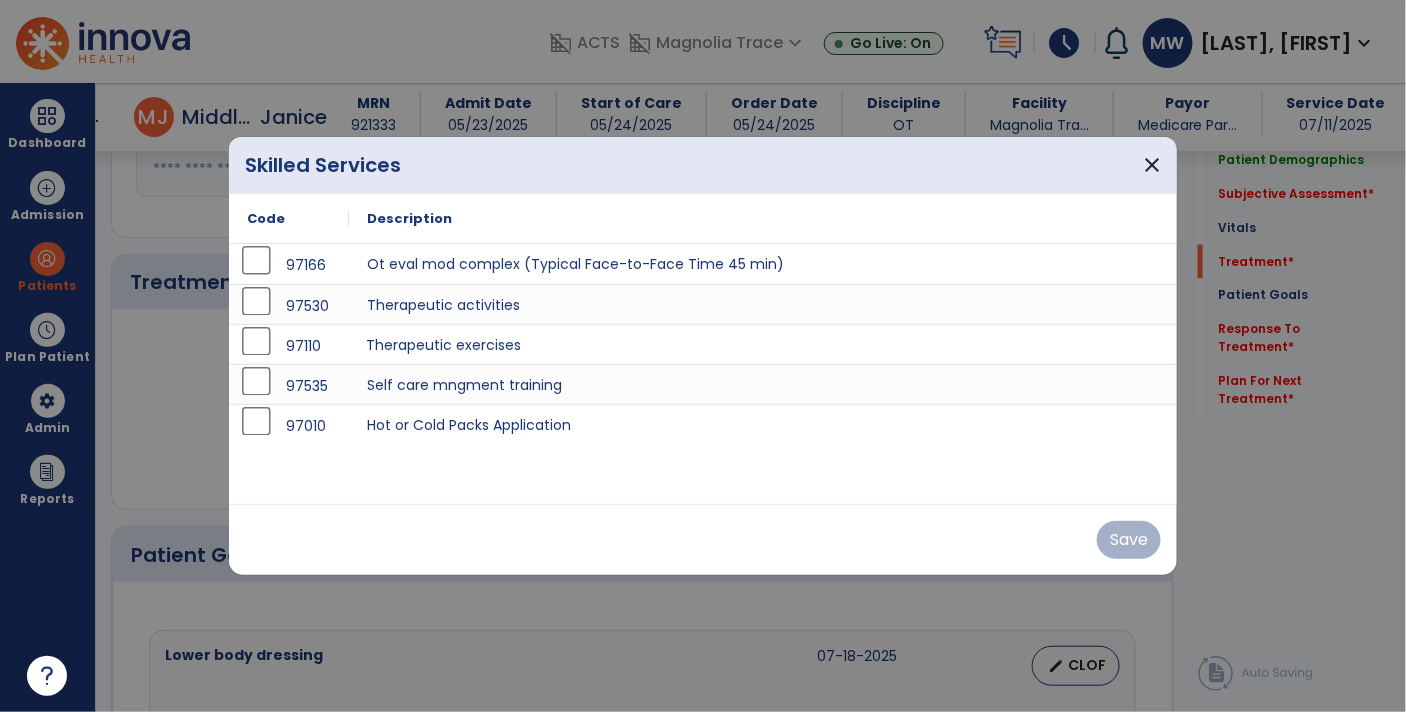 click on "Therapeutic exercises" at bounding box center [763, 344] 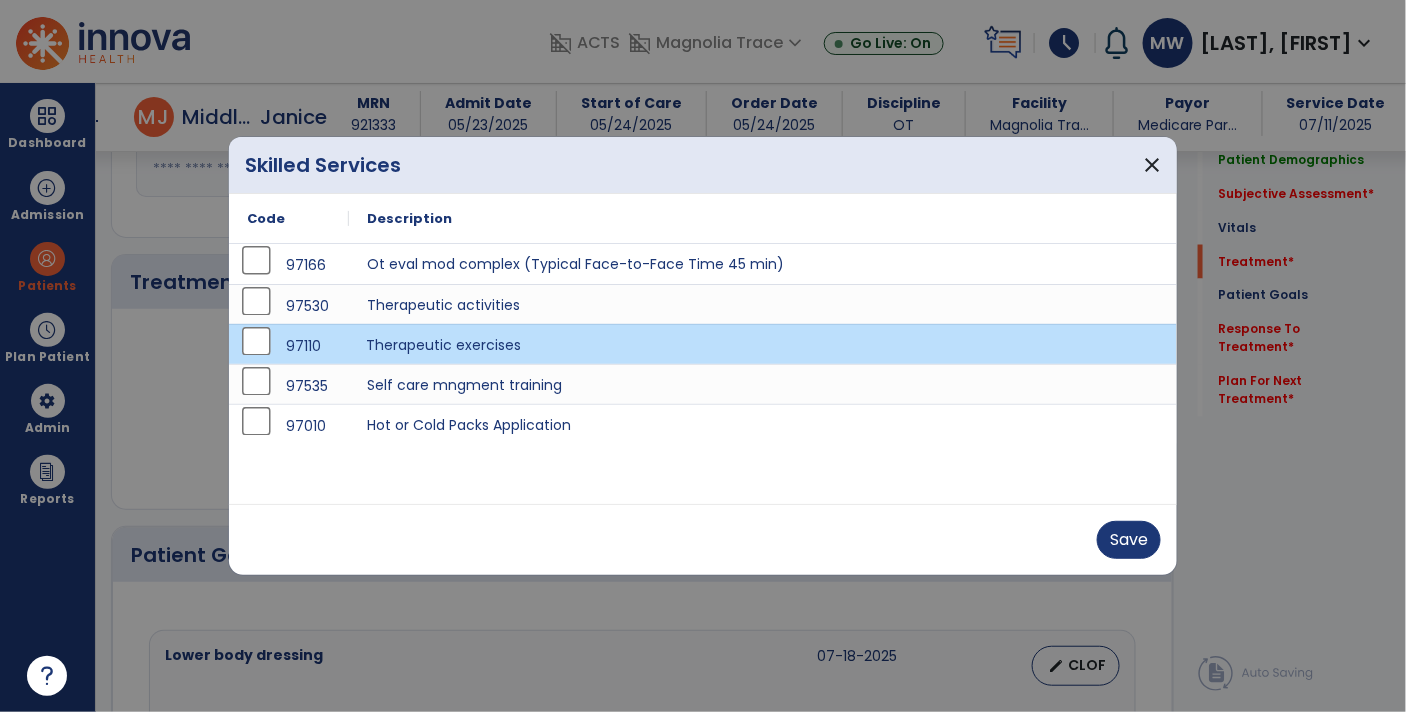 click on "Therapeutic exercises" at bounding box center [763, 344] 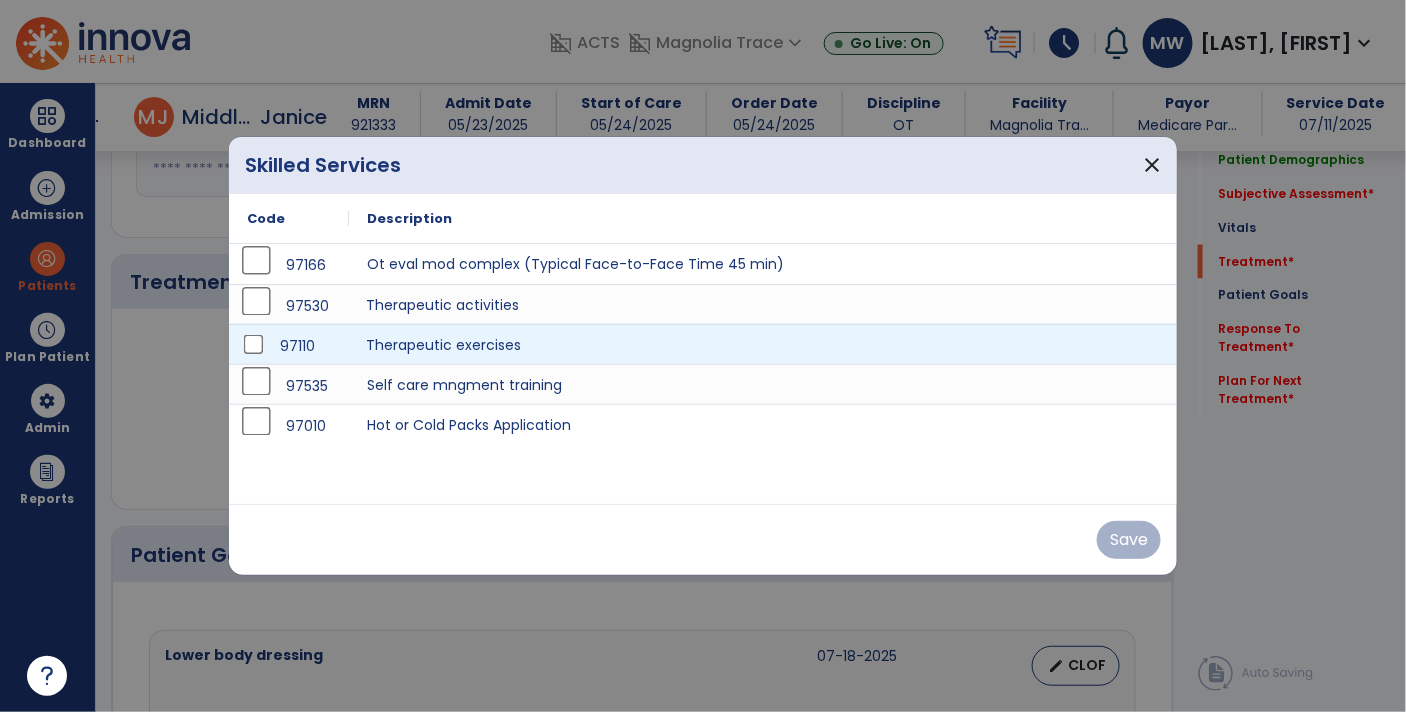 click on "Therapeutic activities" at bounding box center (763, 304) 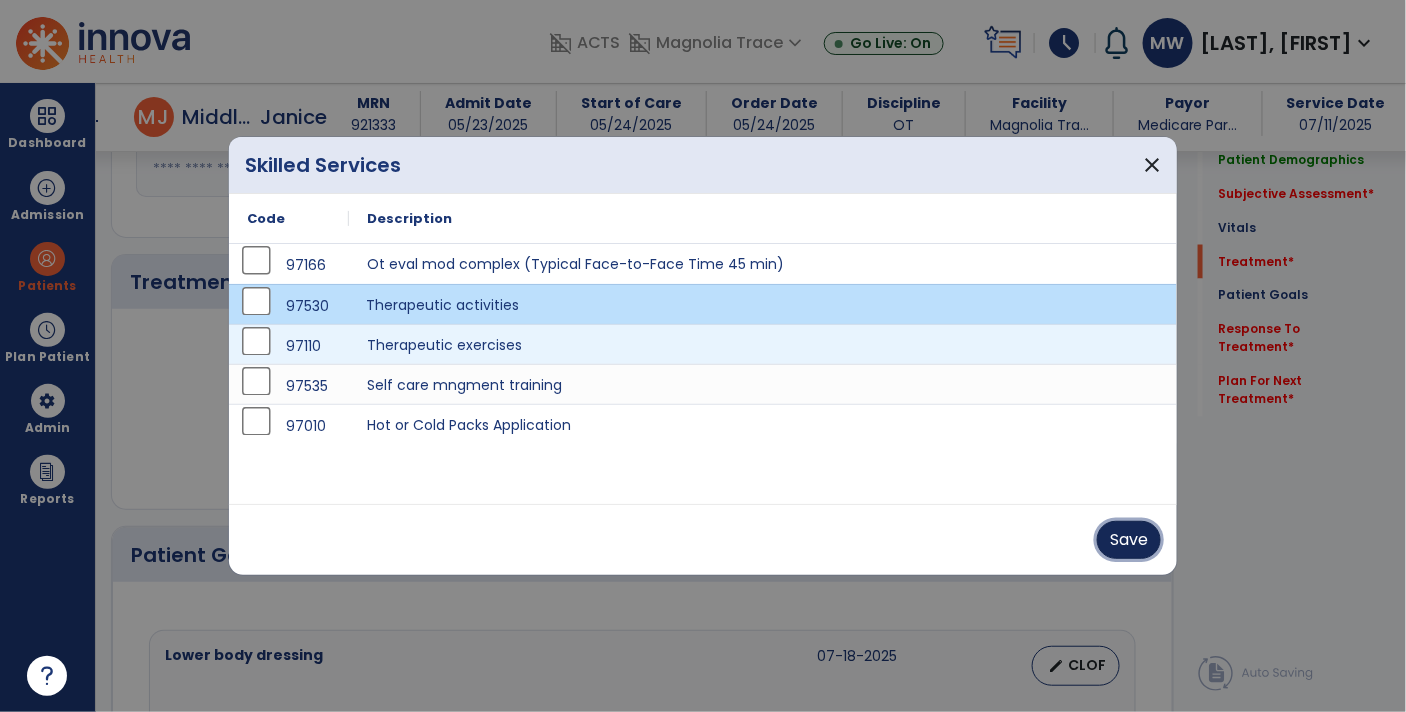 click on "Save" at bounding box center (1129, 540) 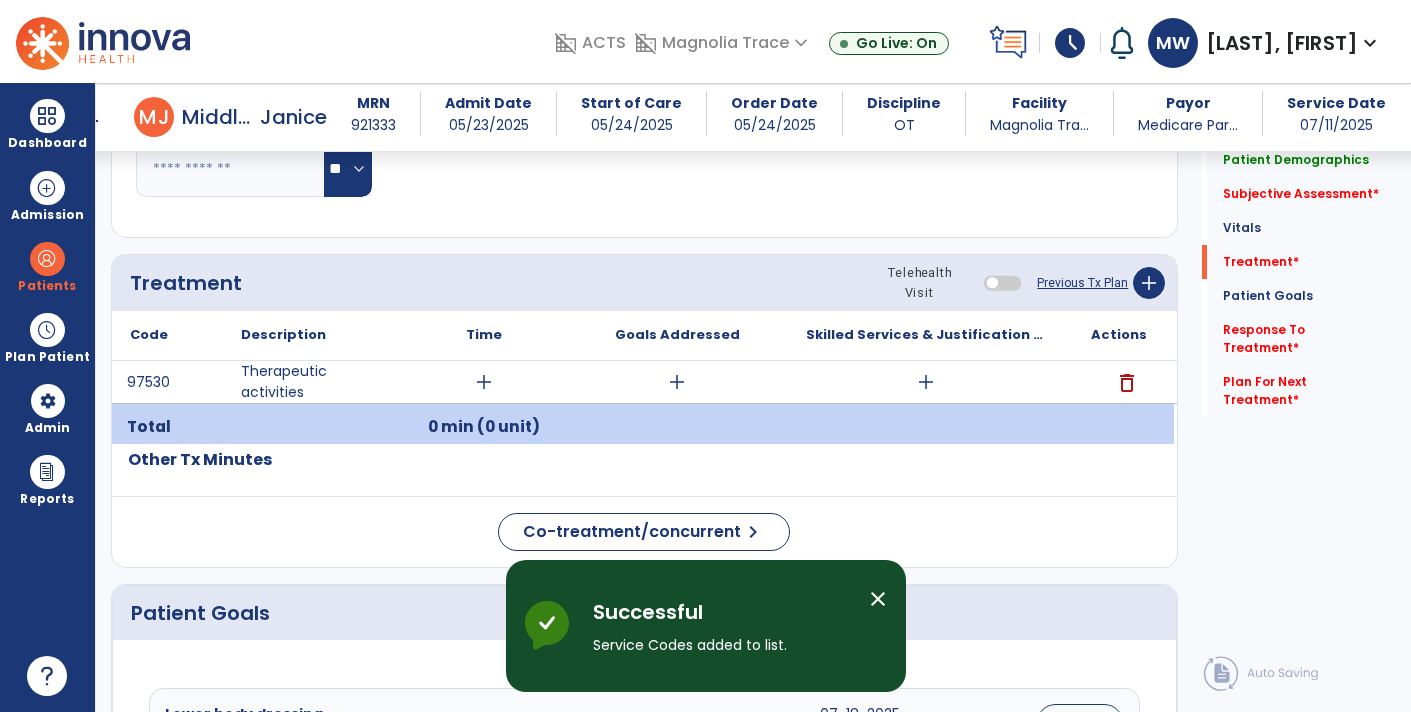 click on "add" at bounding box center (926, 382) 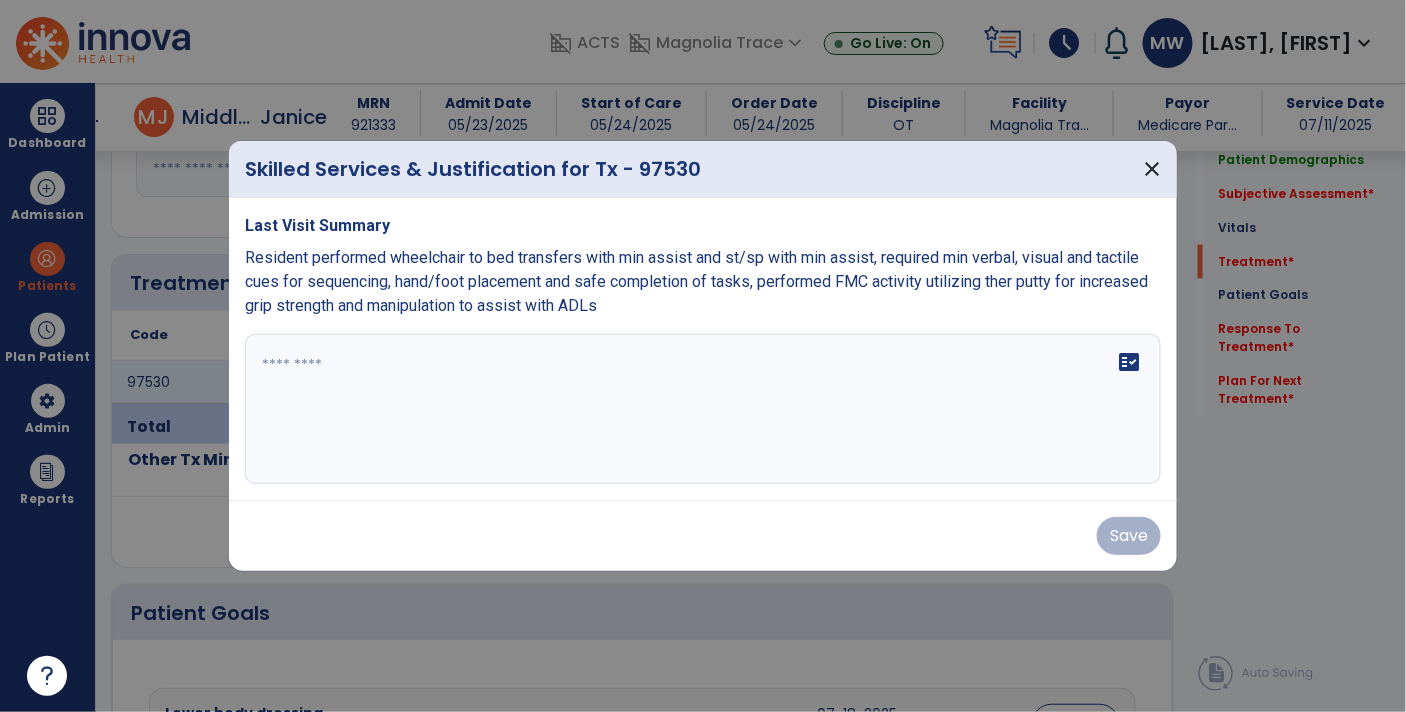 scroll, scrollTop: 995, scrollLeft: 0, axis: vertical 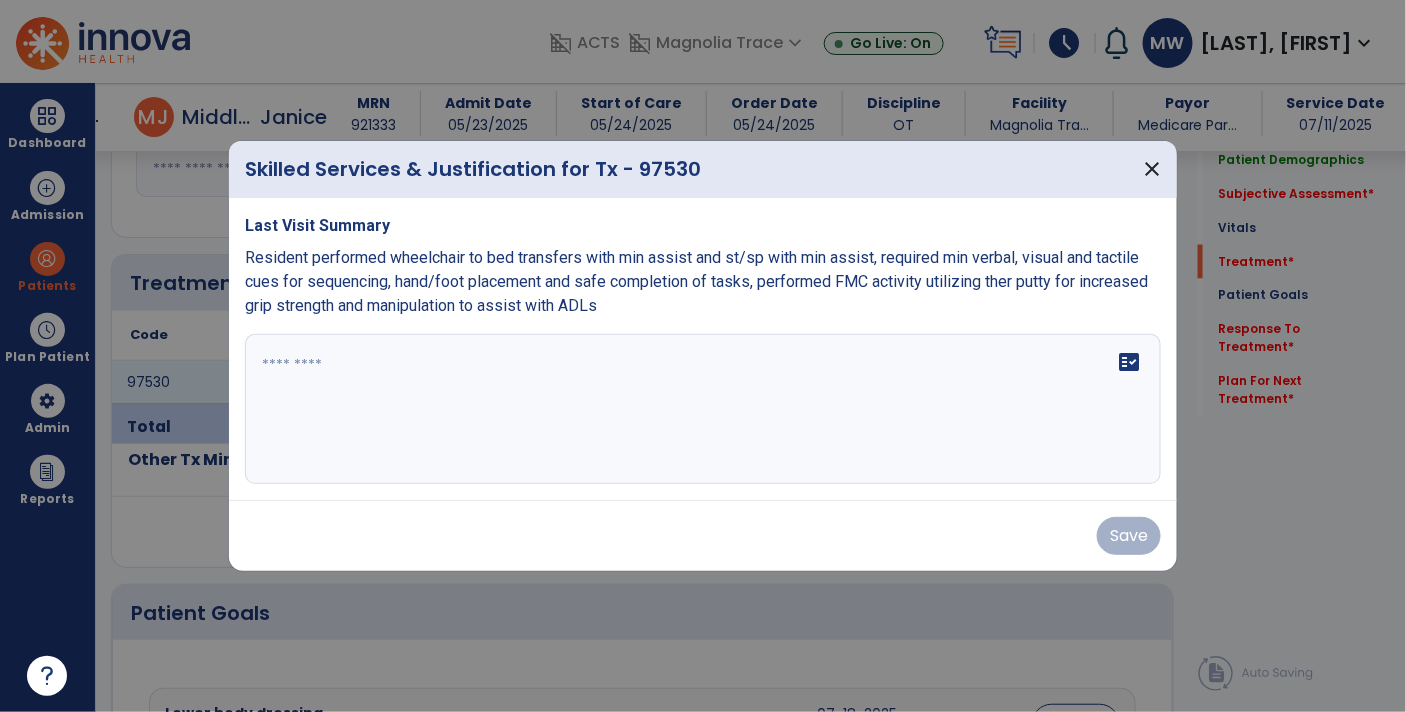 click at bounding box center (703, 409) 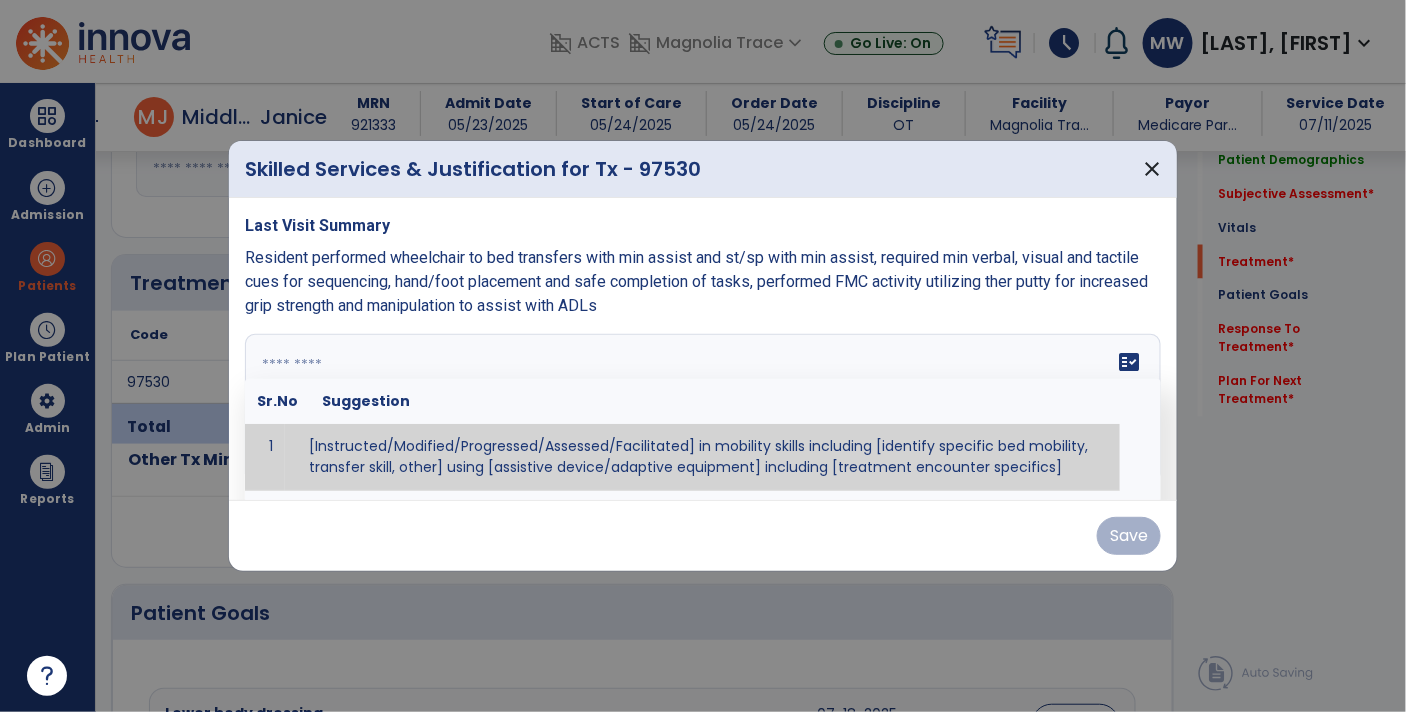 click at bounding box center [701, 409] 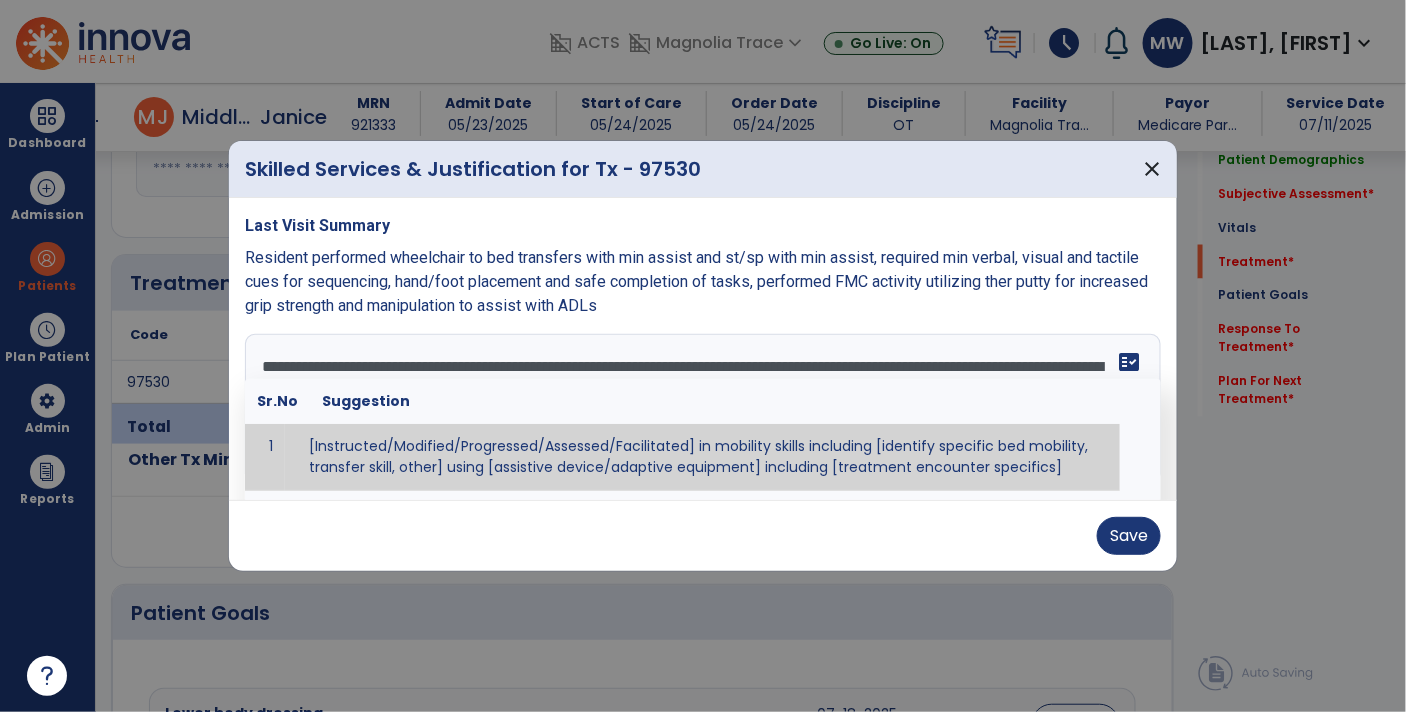 scroll, scrollTop: 14, scrollLeft: 0, axis: vertical 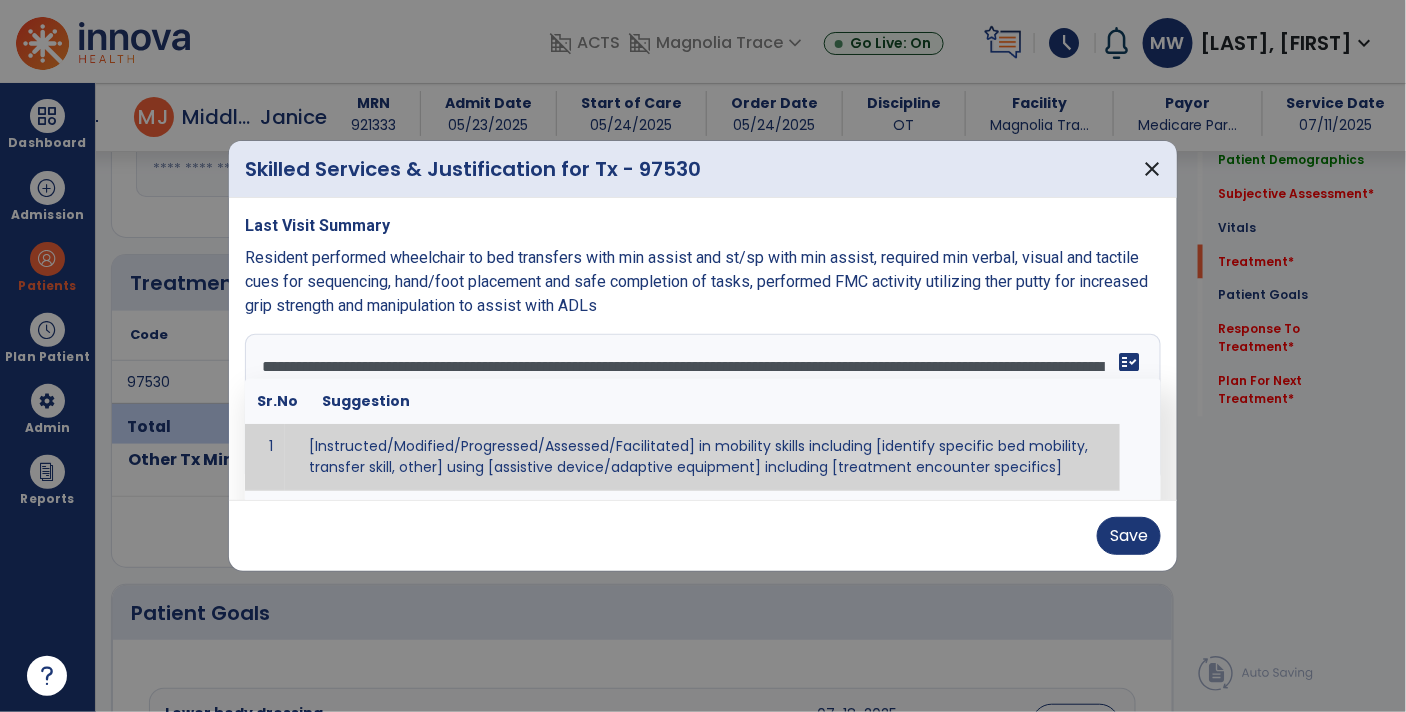 click on "fact_check" at bounding box center (1129, 362) 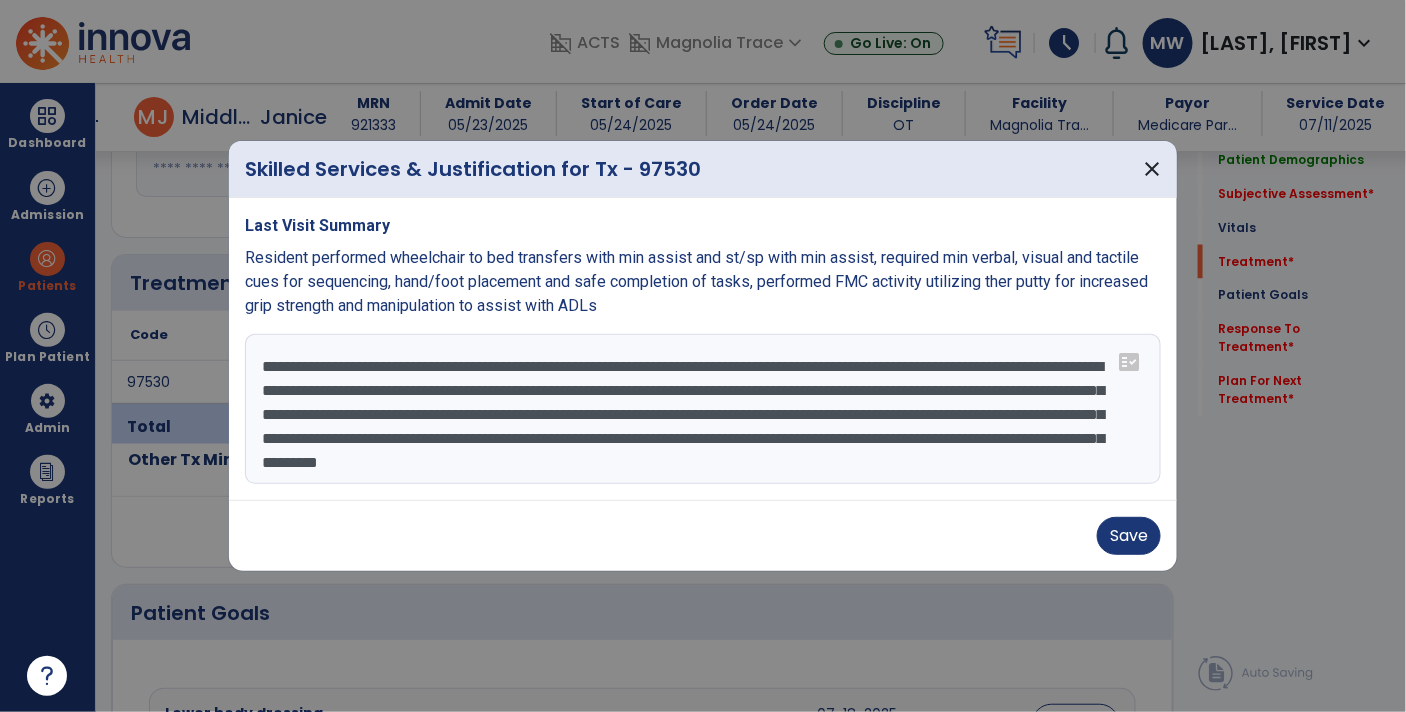 click on "**********" at bounding box center [703, 409] 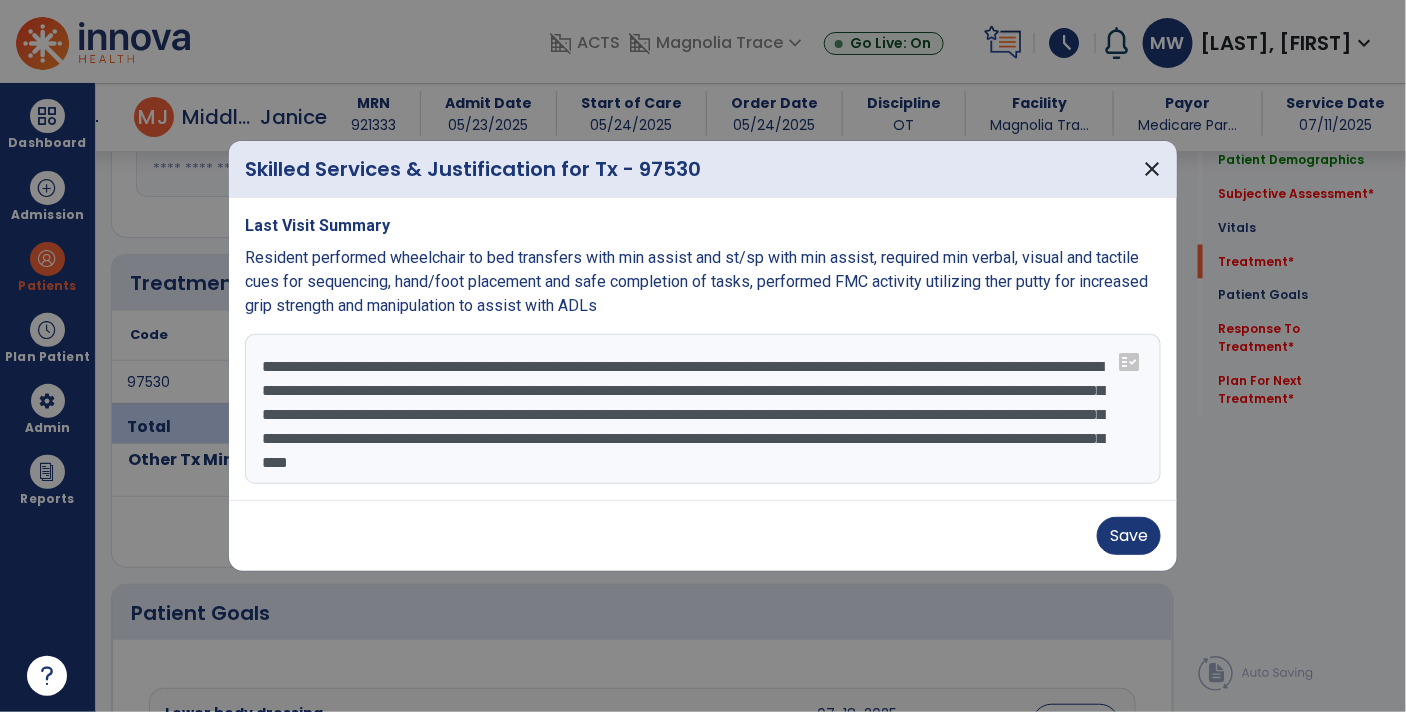 click on "**********" at bounding box center [703, 409] 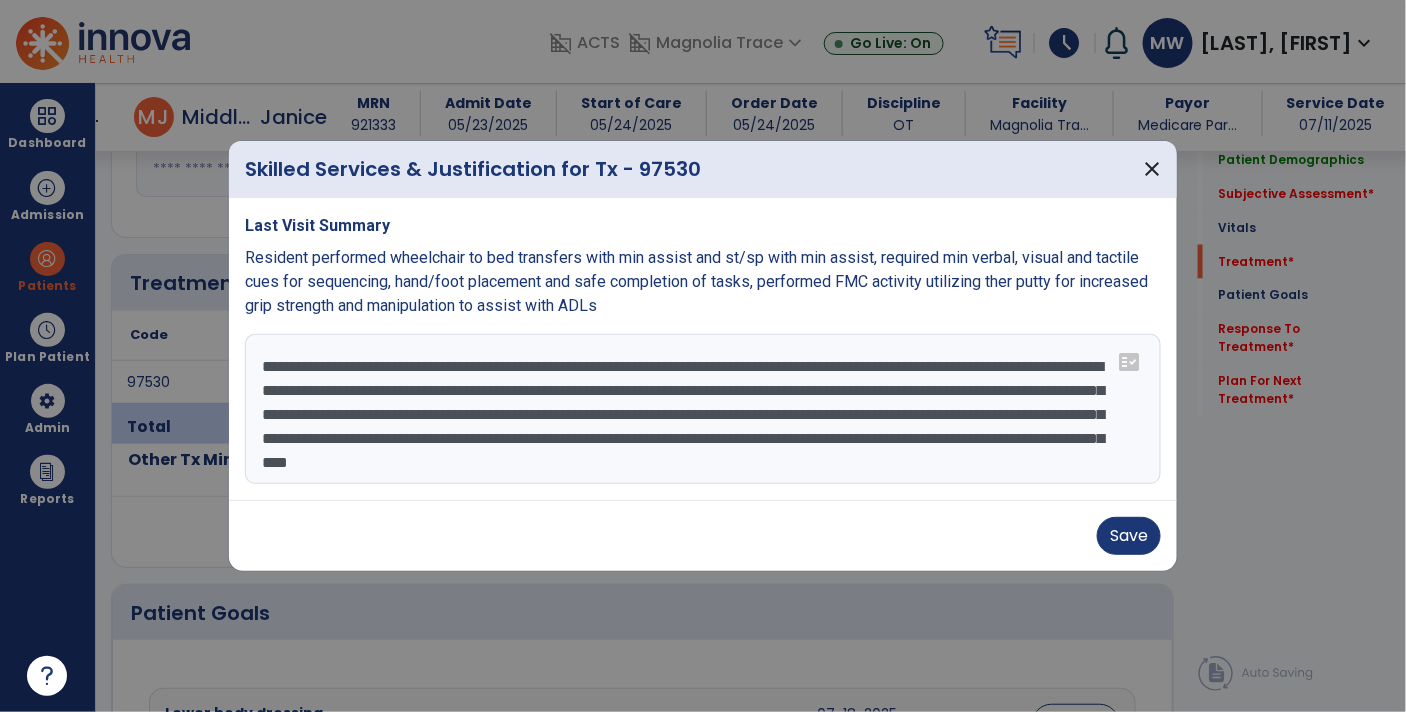 click on "**********" at bounding box center (703, 409) 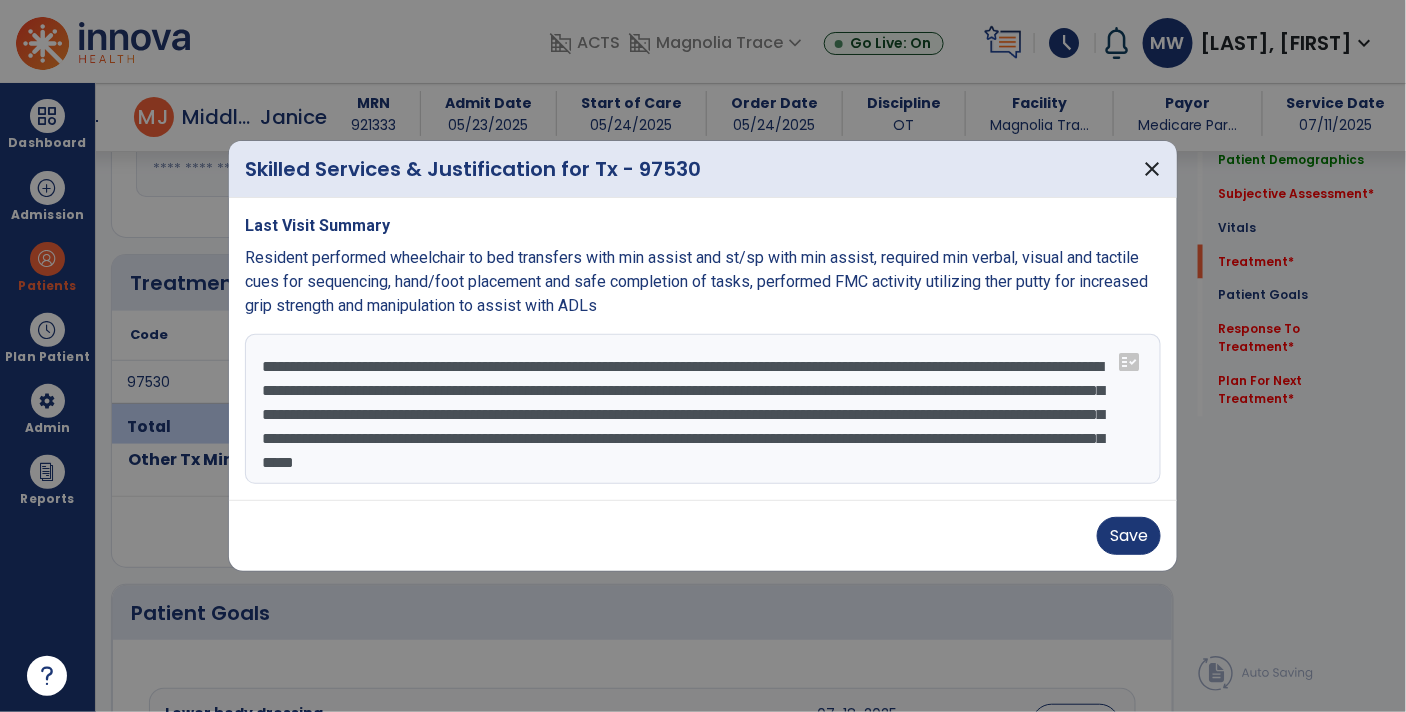 click on "**********" at bounding box center (703, 409) 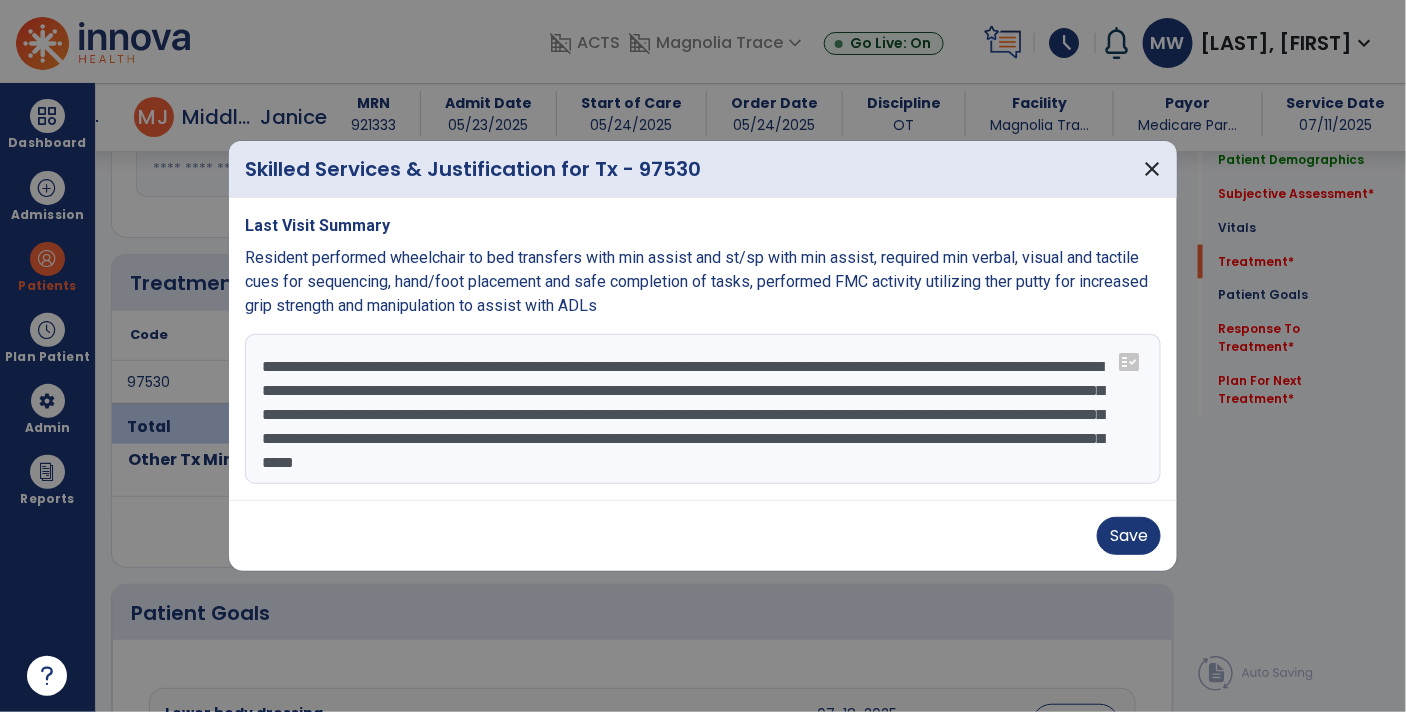 click on "**********" at bounding box center (703, 409) 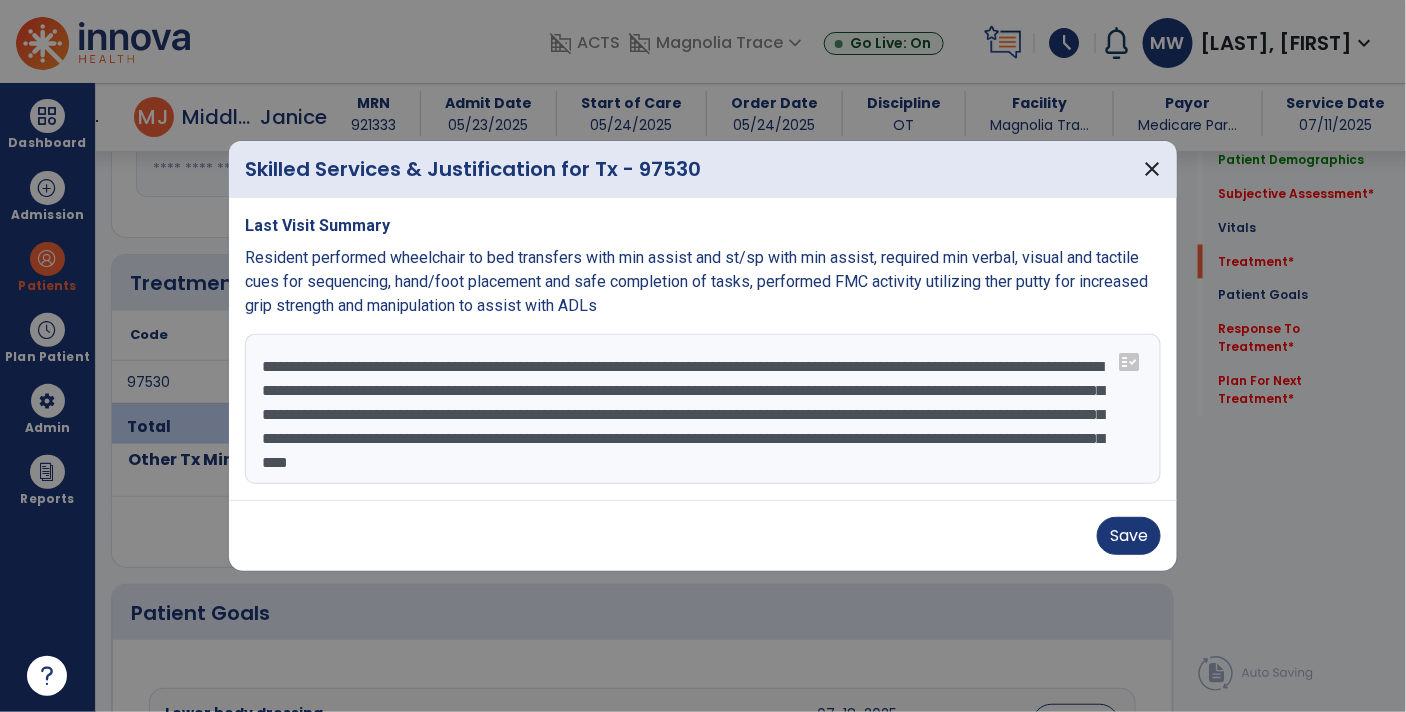 type on "**********" 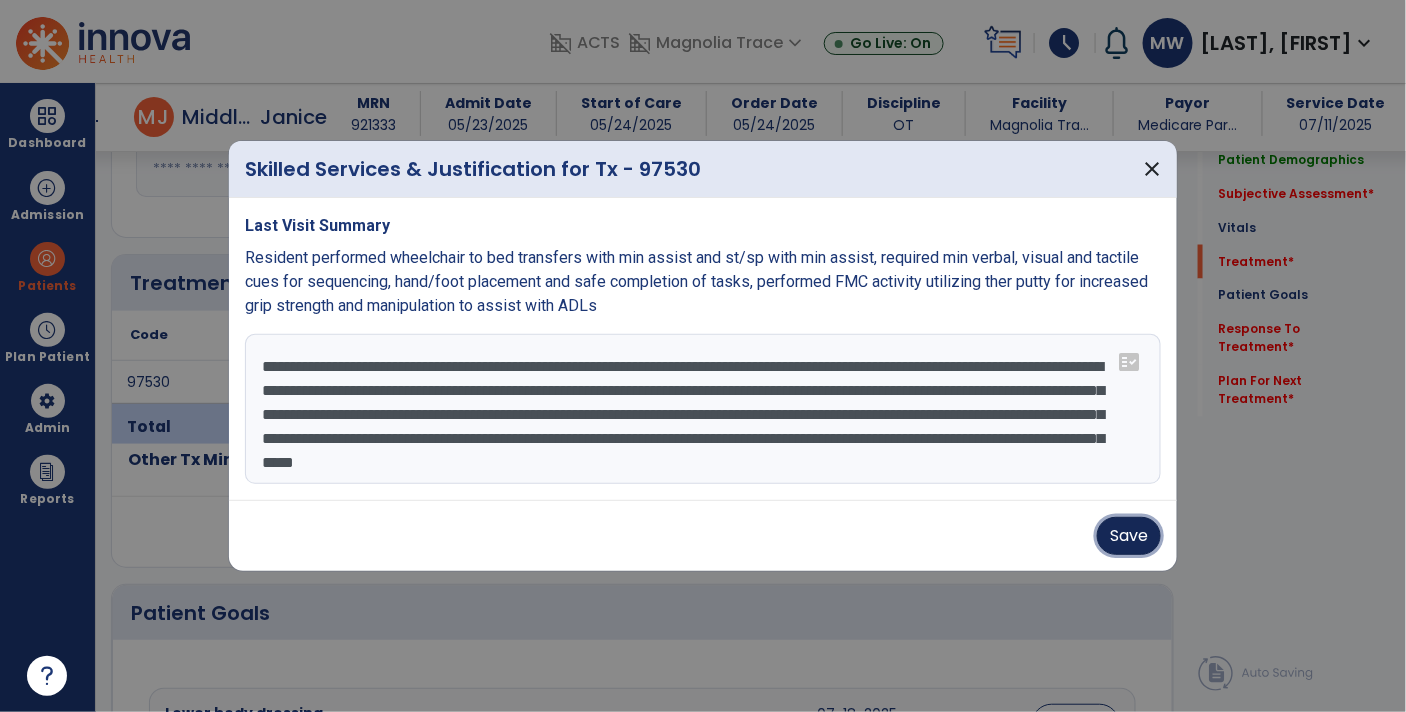 click on "Save" at bounding box center [1129, 536] 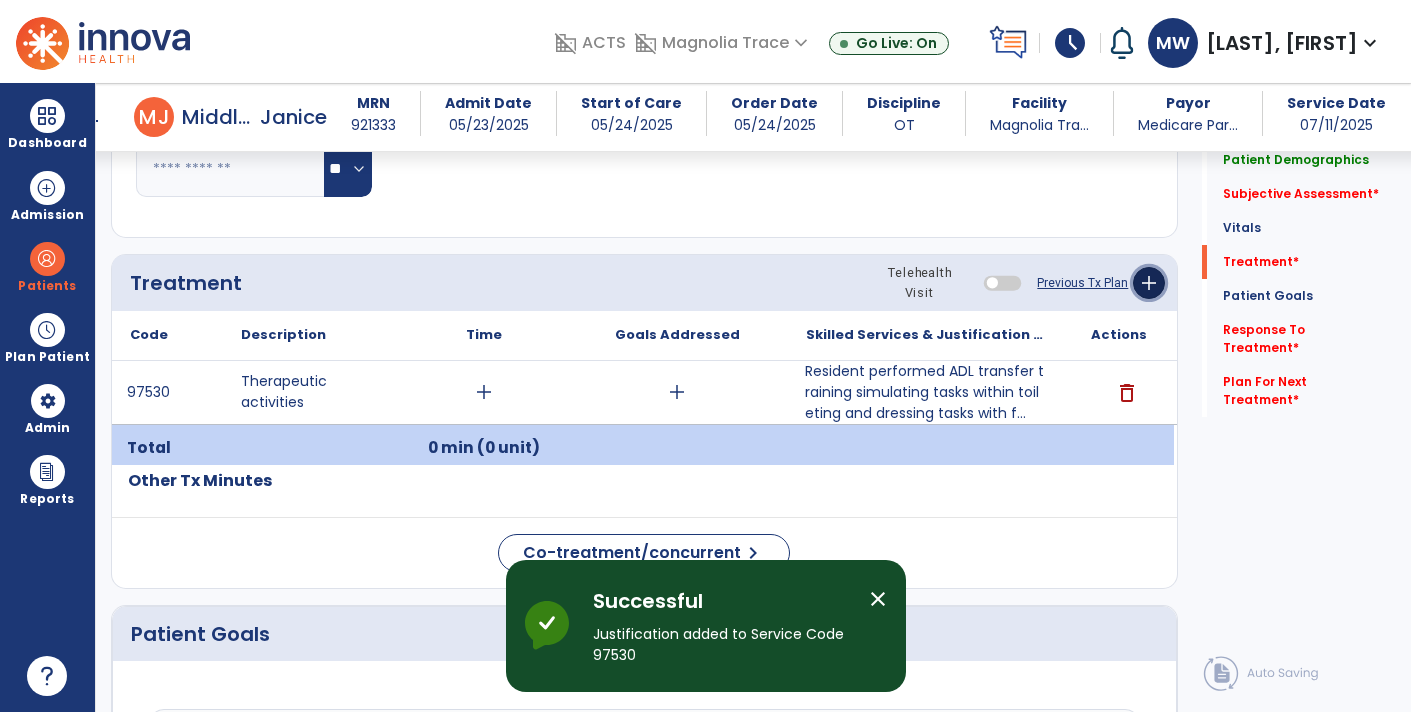 click on "add" 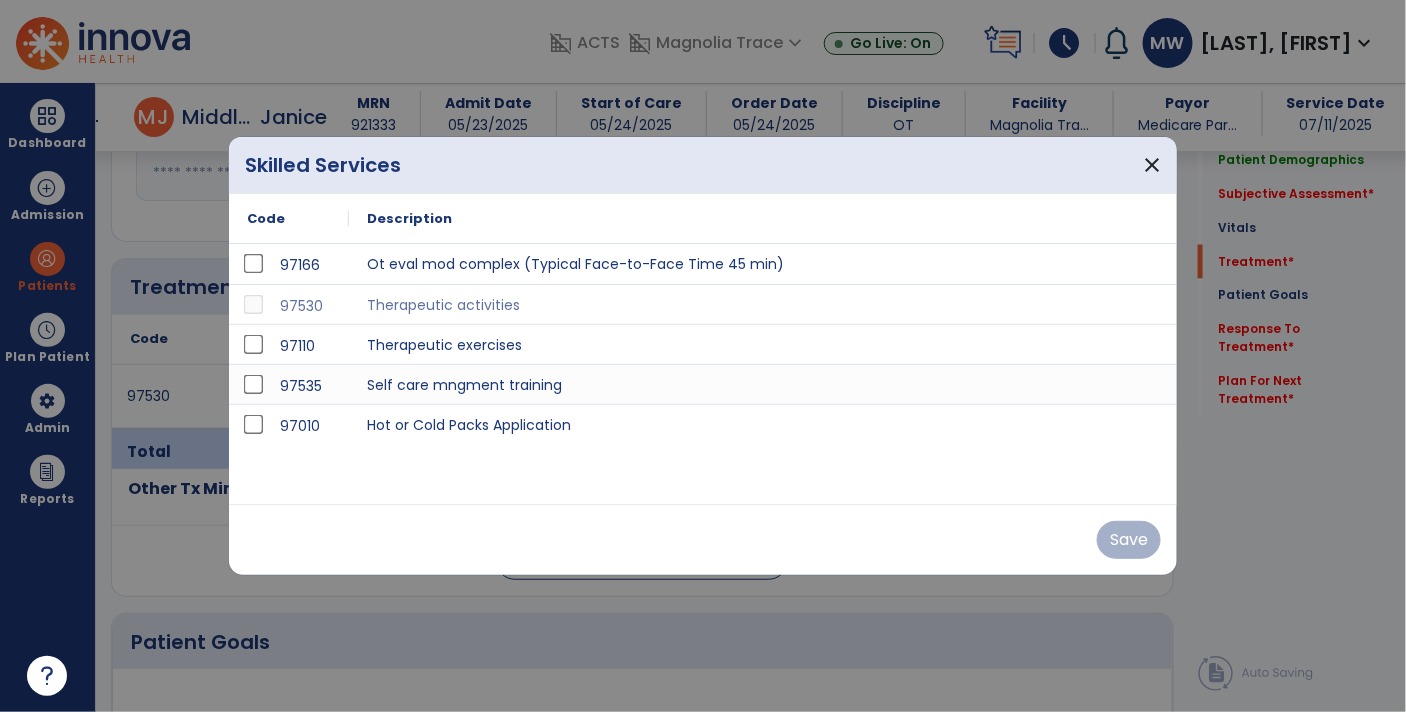 scroll, scrollTop: 995, scrollLeft: 0, axis: vertical 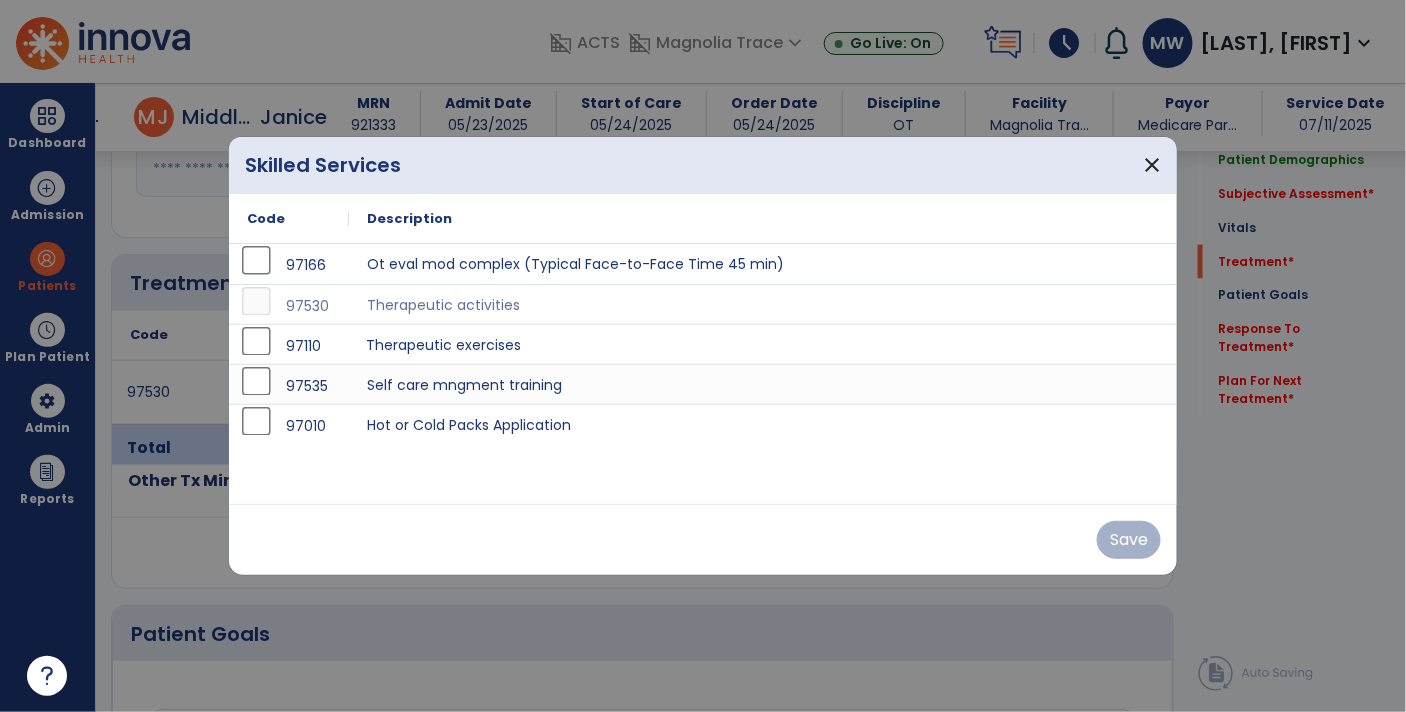 click on "Therapeutic exercises" at bounding box center [763, 344] 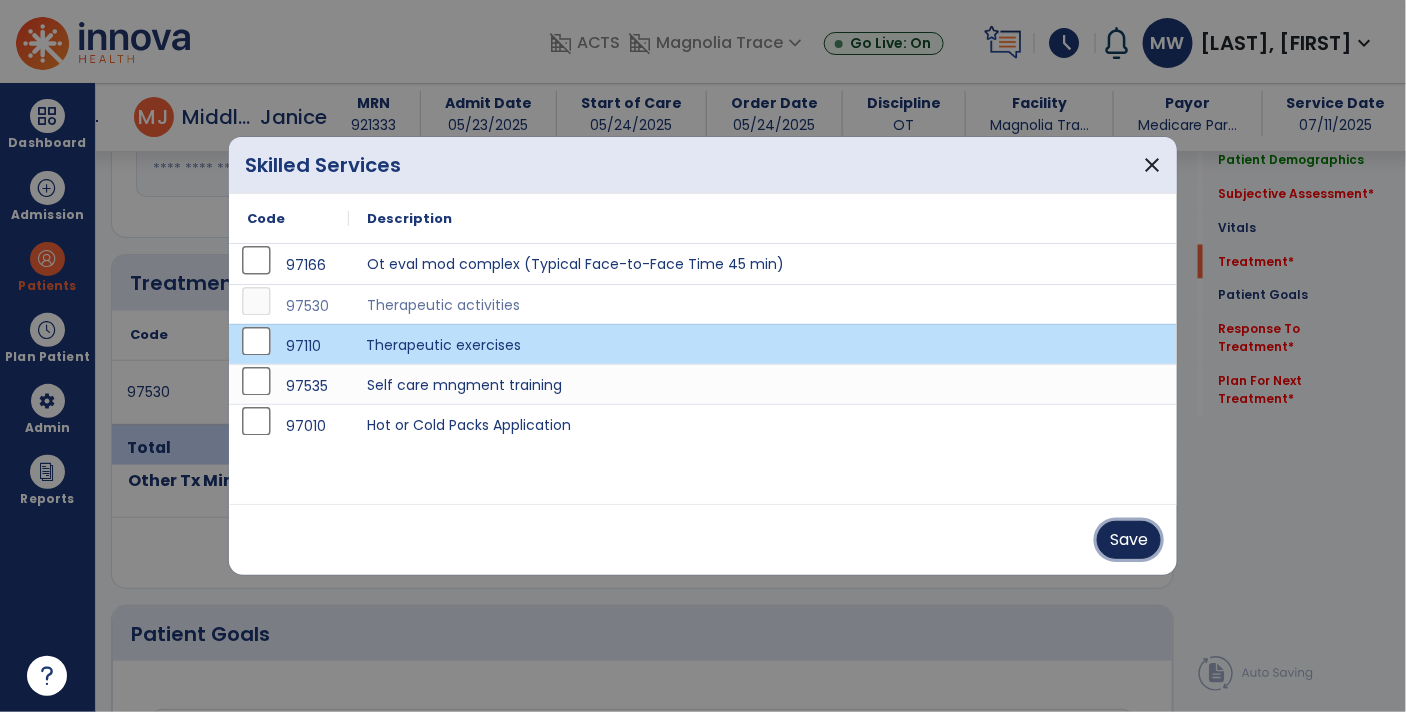 click on "Save" at bounding box center (1129, 540) 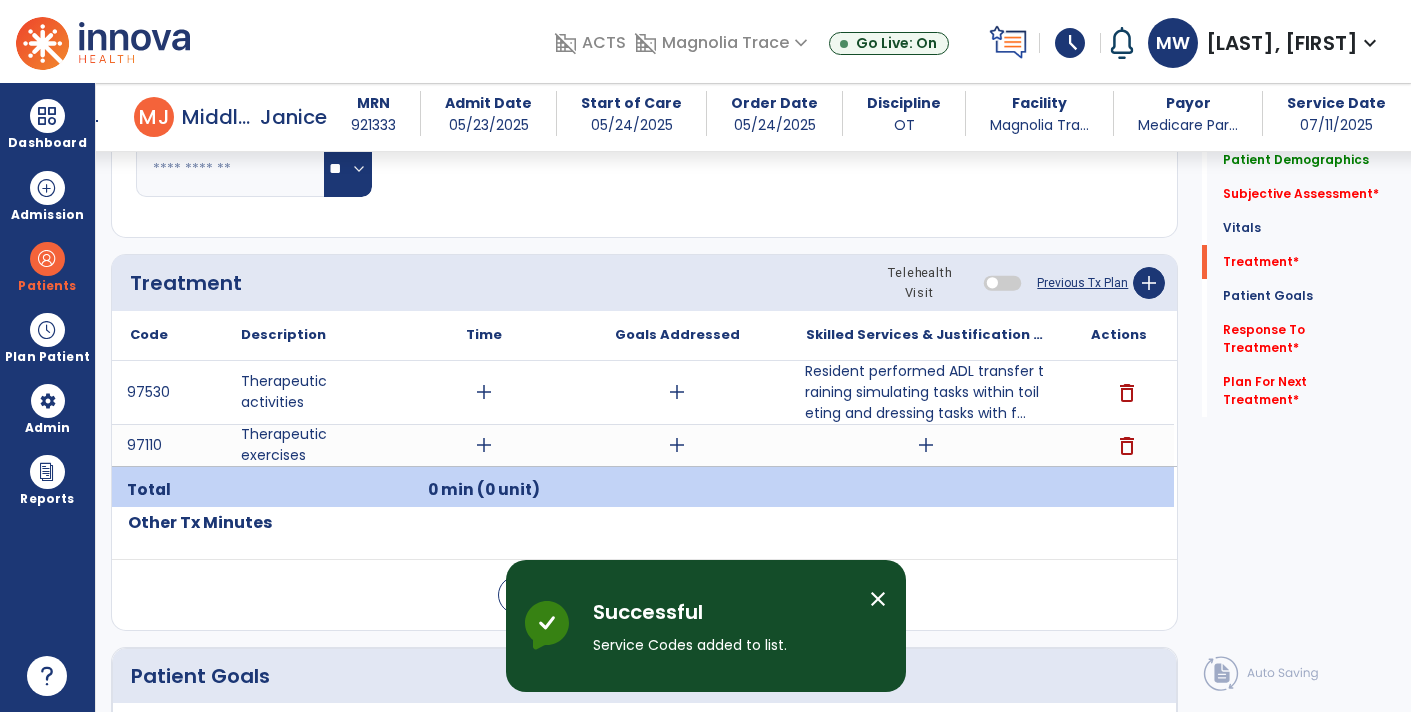 click on "add" at bounding box center [926, 445] 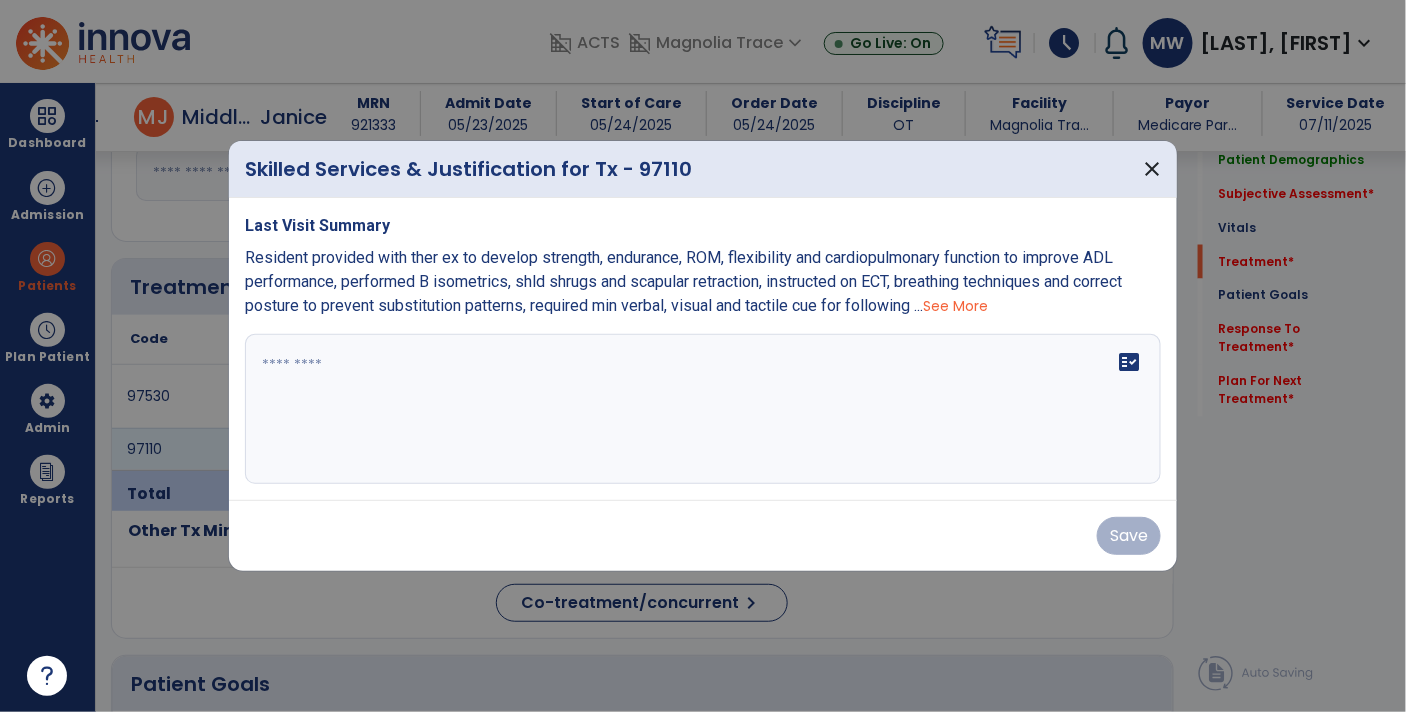 scroll, scrollTop: 995, scrollLeft: 0, axis: vertical 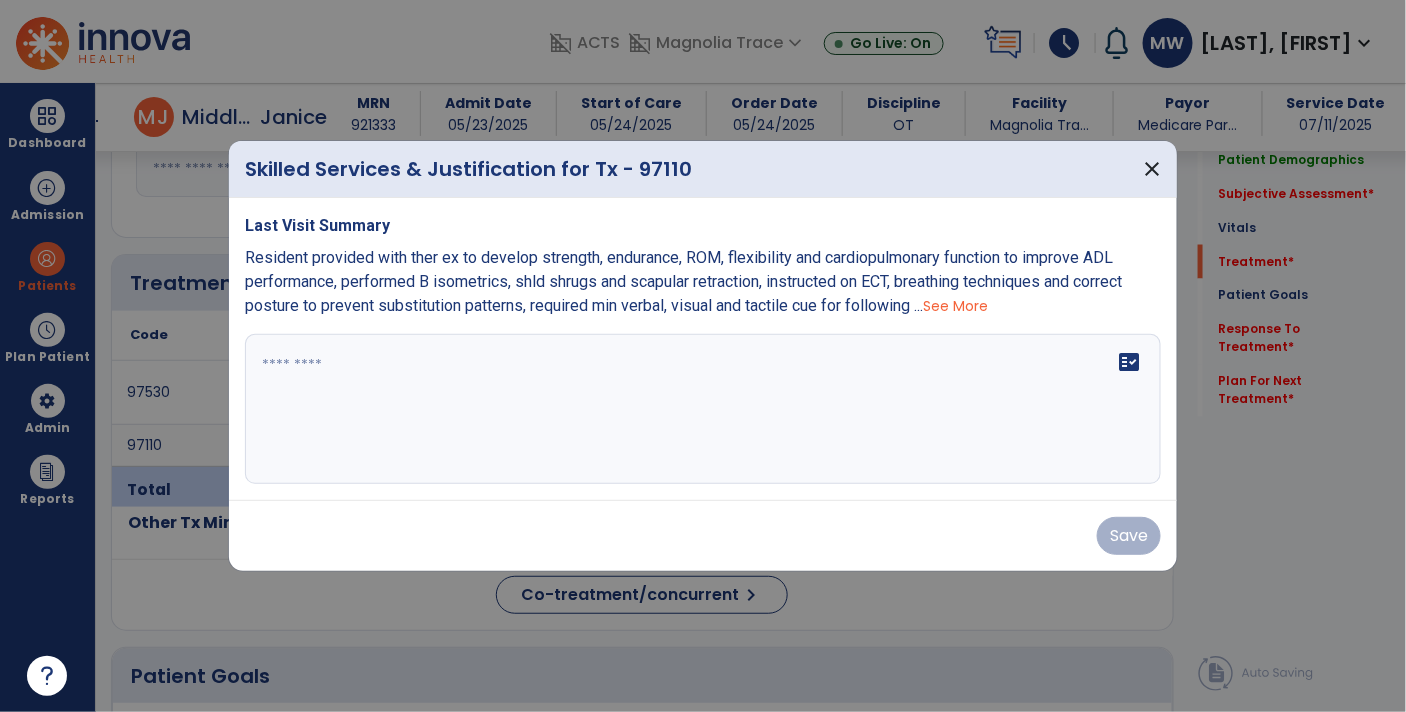 click at bounding box center (703, 409) 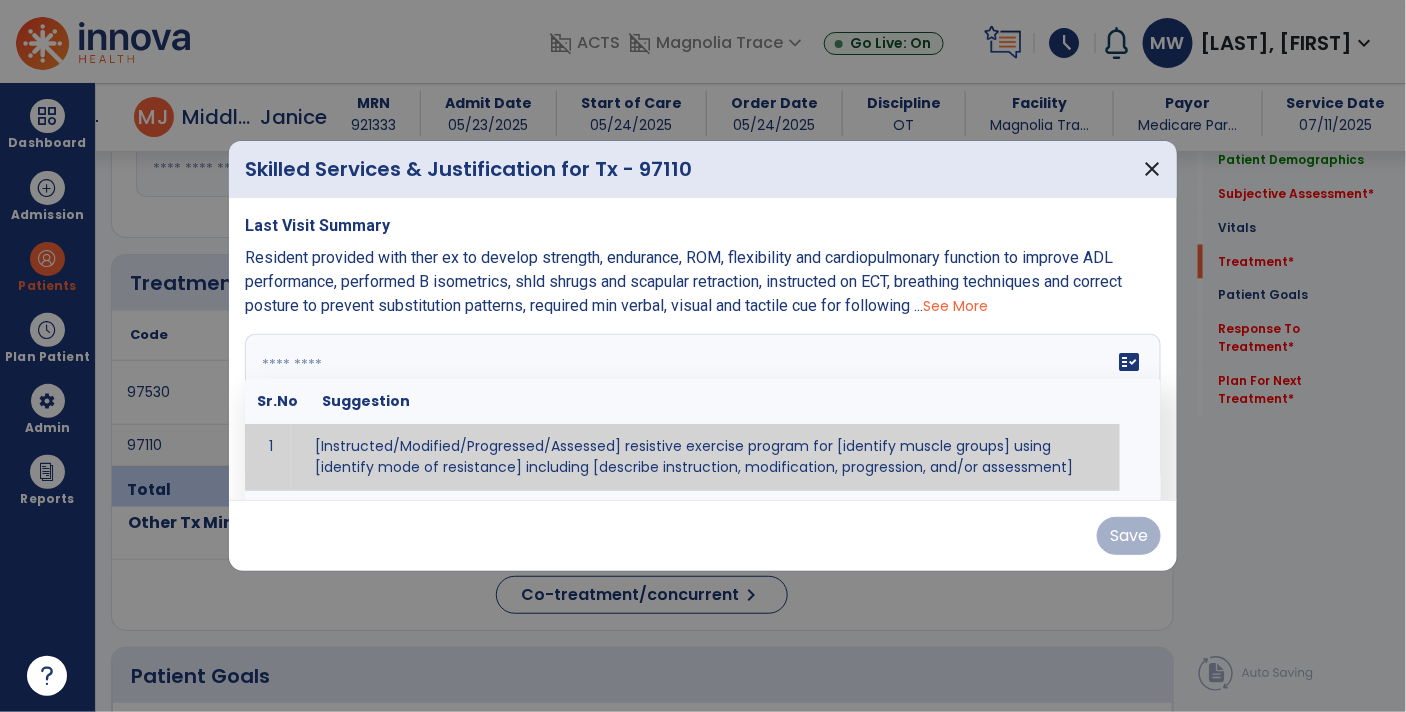 click at bounding box center [701, 409] 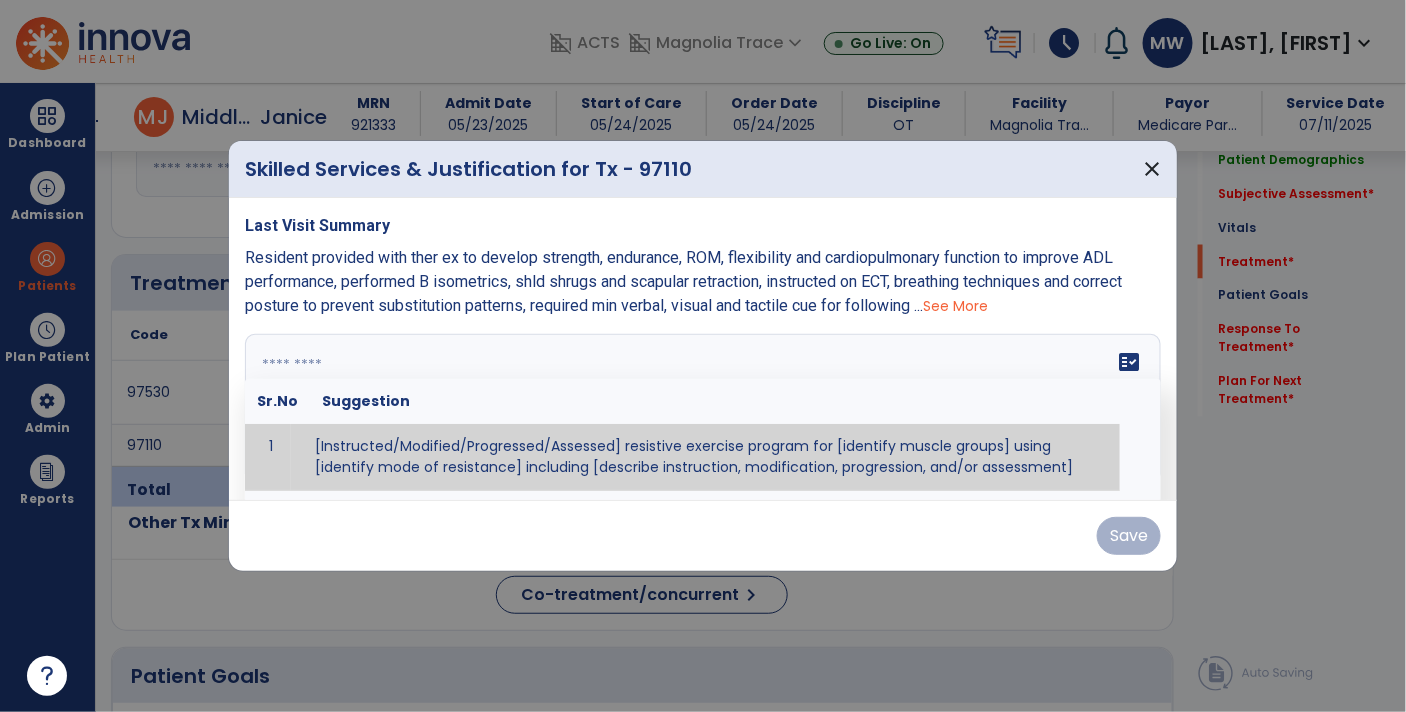 paste on "**********" 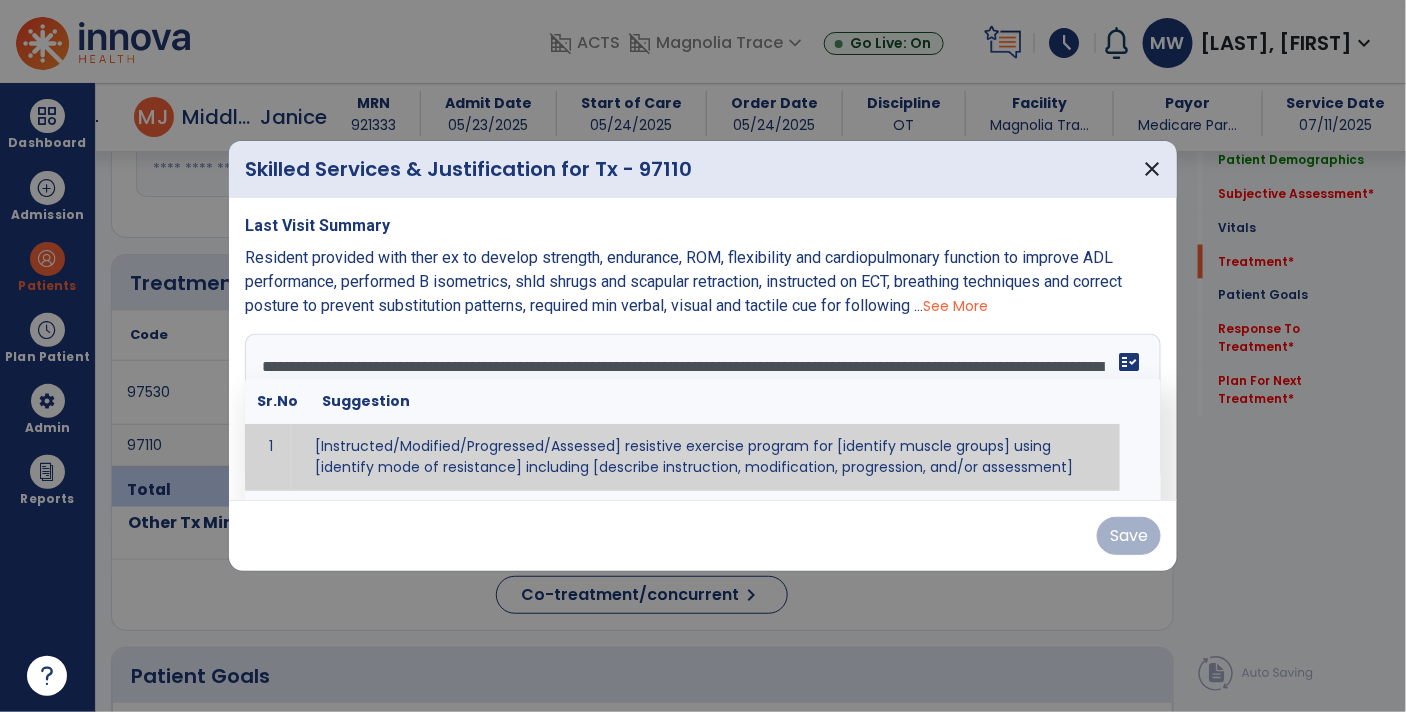 scroll, scrollTop: 14, scrollLeft: 0, axis: vertical 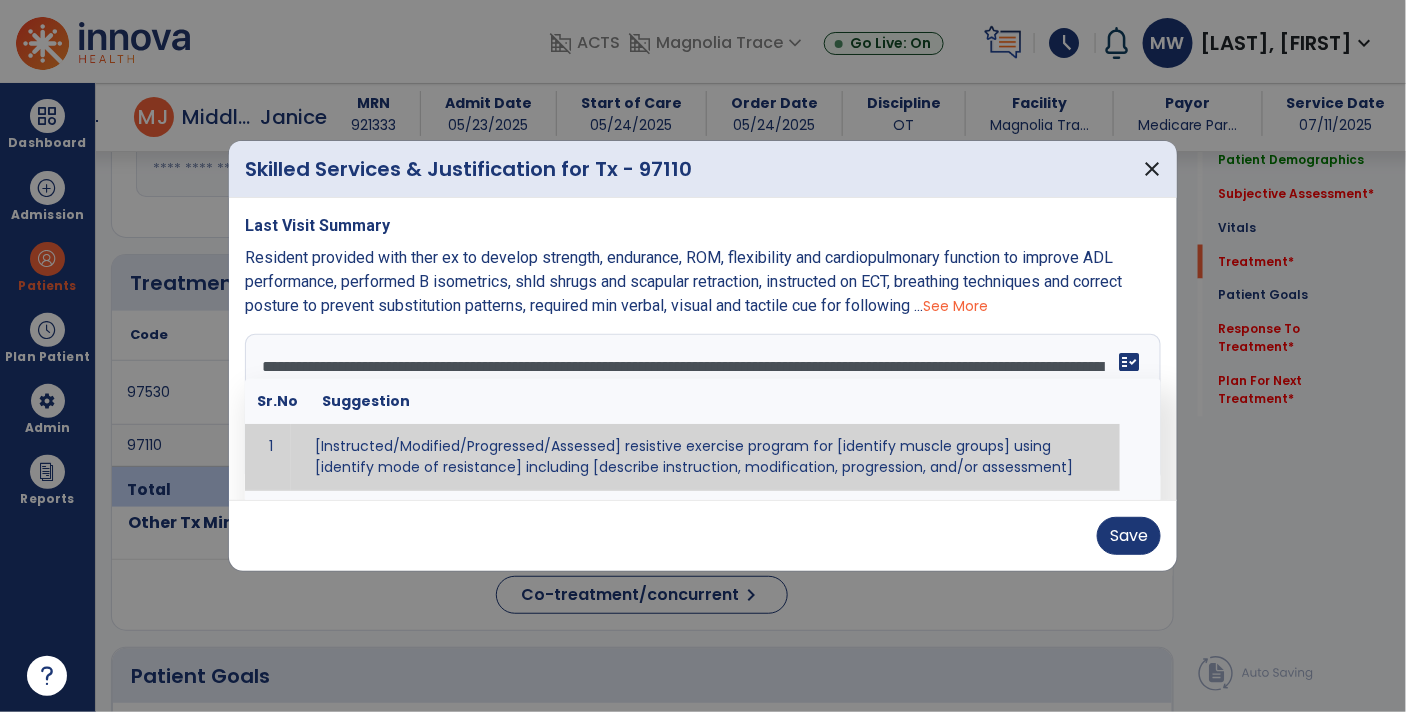 type on "**********" 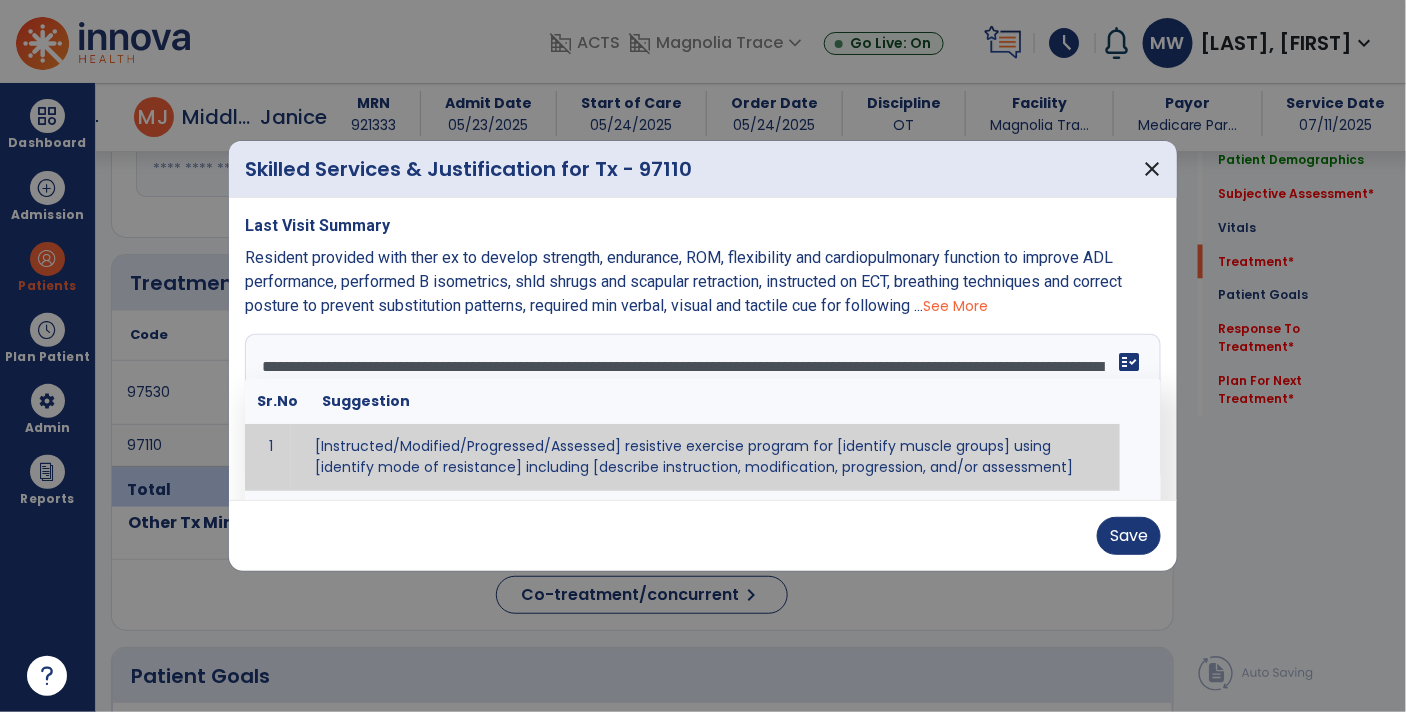 click on "fact_check" at bounding box center (1129, 362) 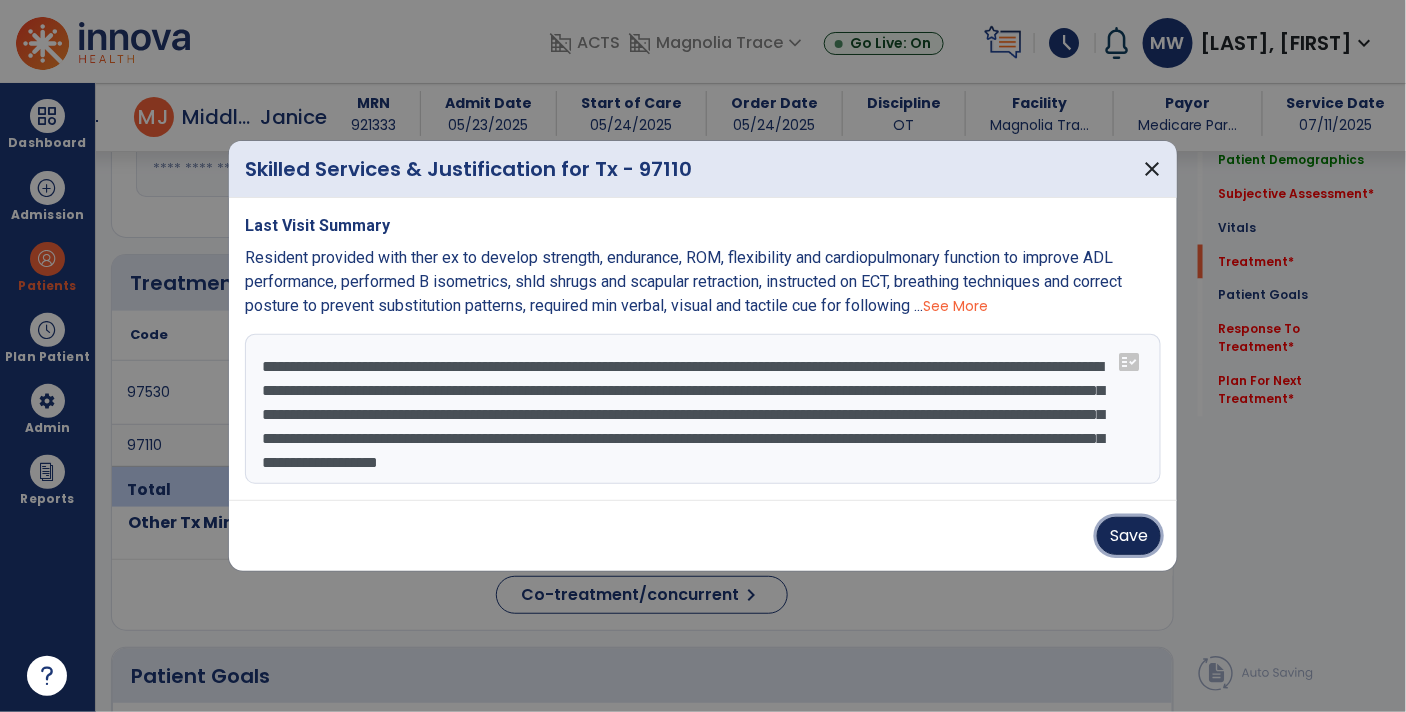 click on "Save" at bounding box center [1129, 536] 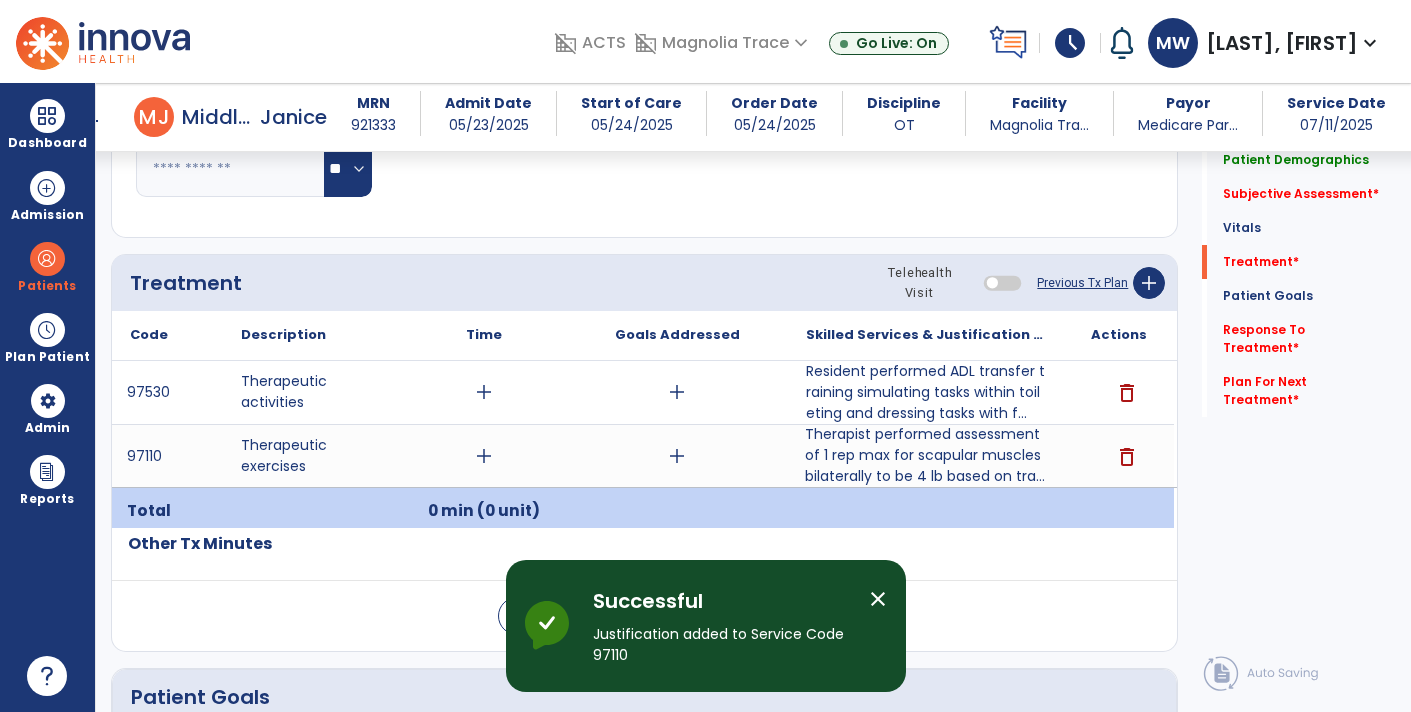 click on "add" at bounding box center [677, 456] 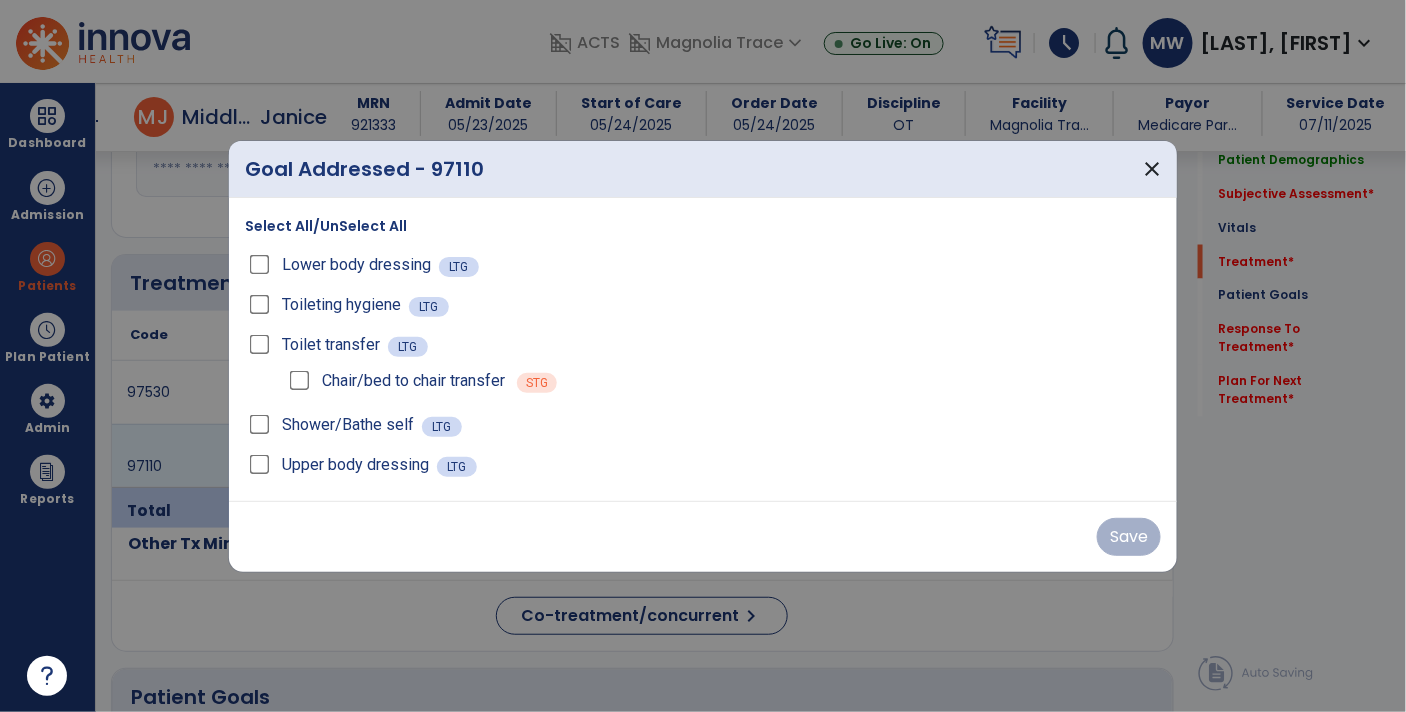 scroll, scrollTop: 995, scrollLeft: 0, axis: vertical 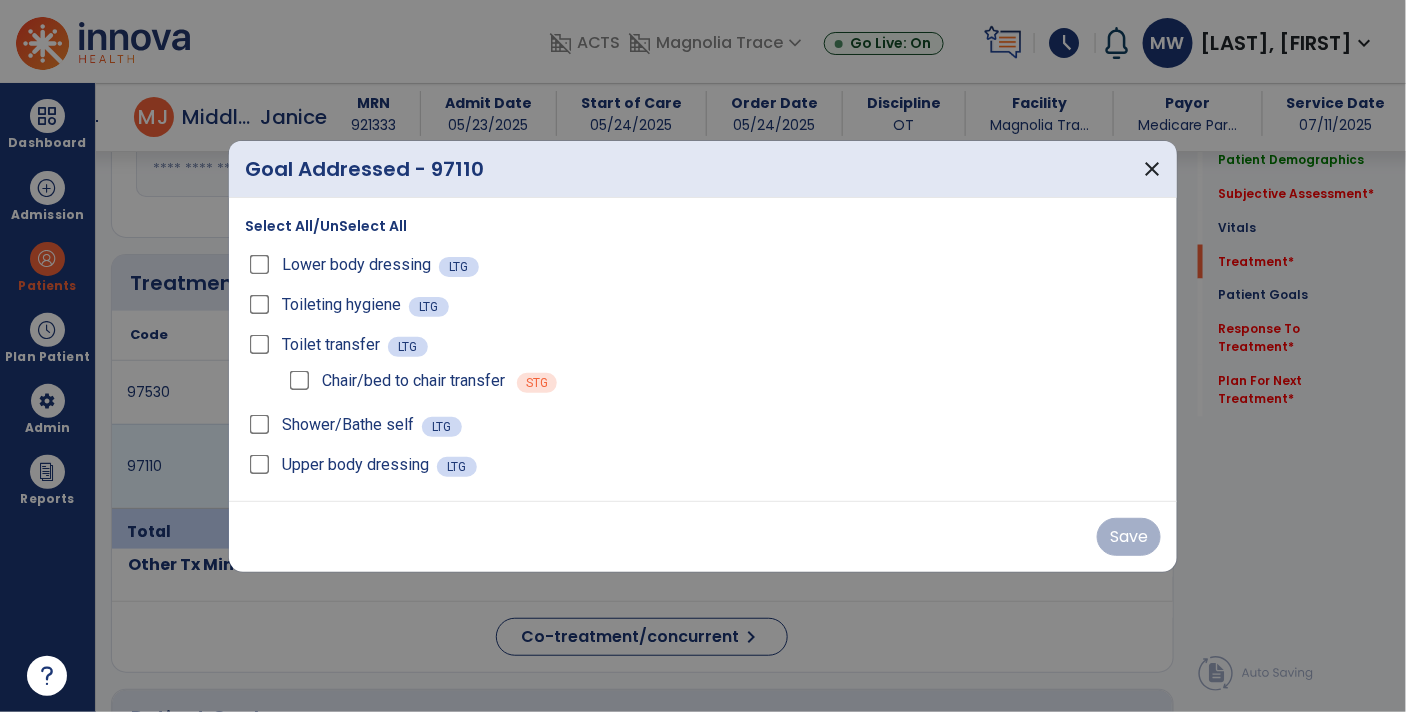 click on "Select All/UnSelect All" at bounding box center [326, 226] 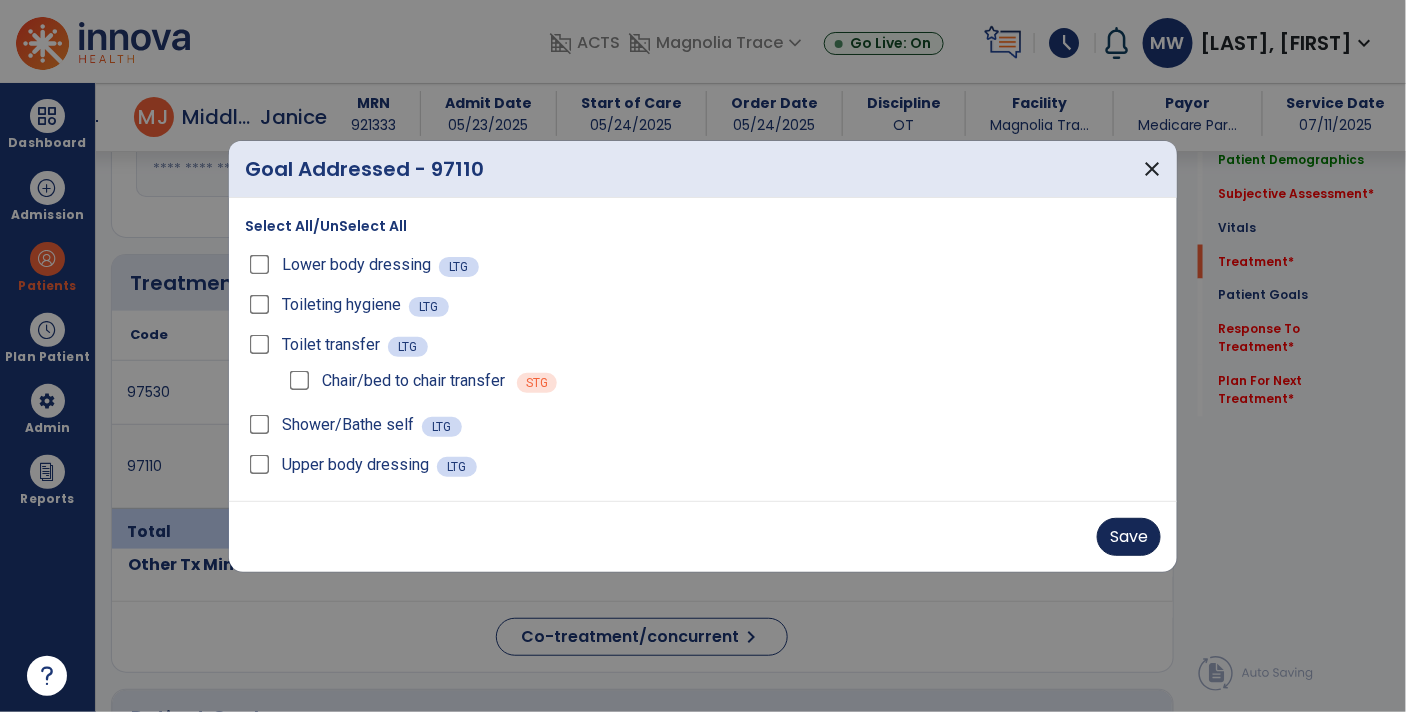 click on "Save" at bounding box center [1129, 537] 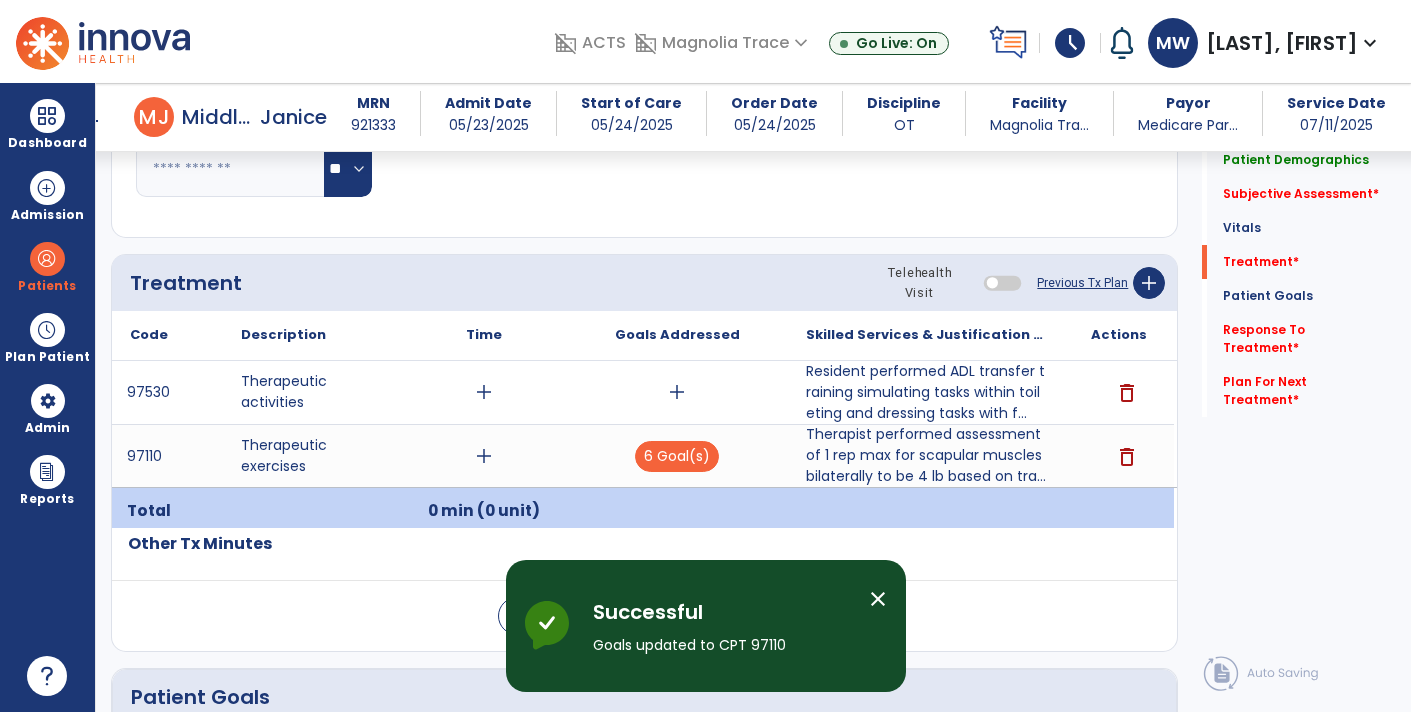 click on "add" at bounding box center [677, 392] 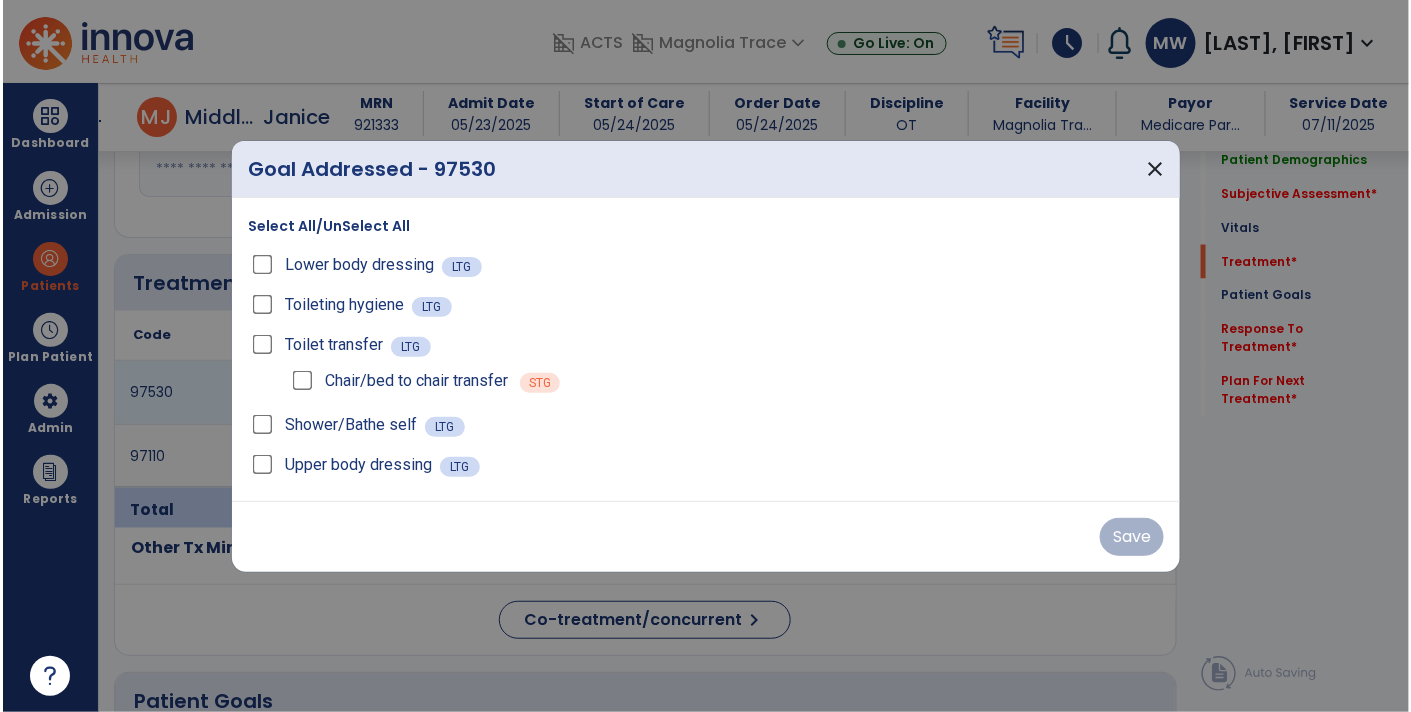 scroll, scrollTop: 995, scrollLeft: 0, axis: vertical 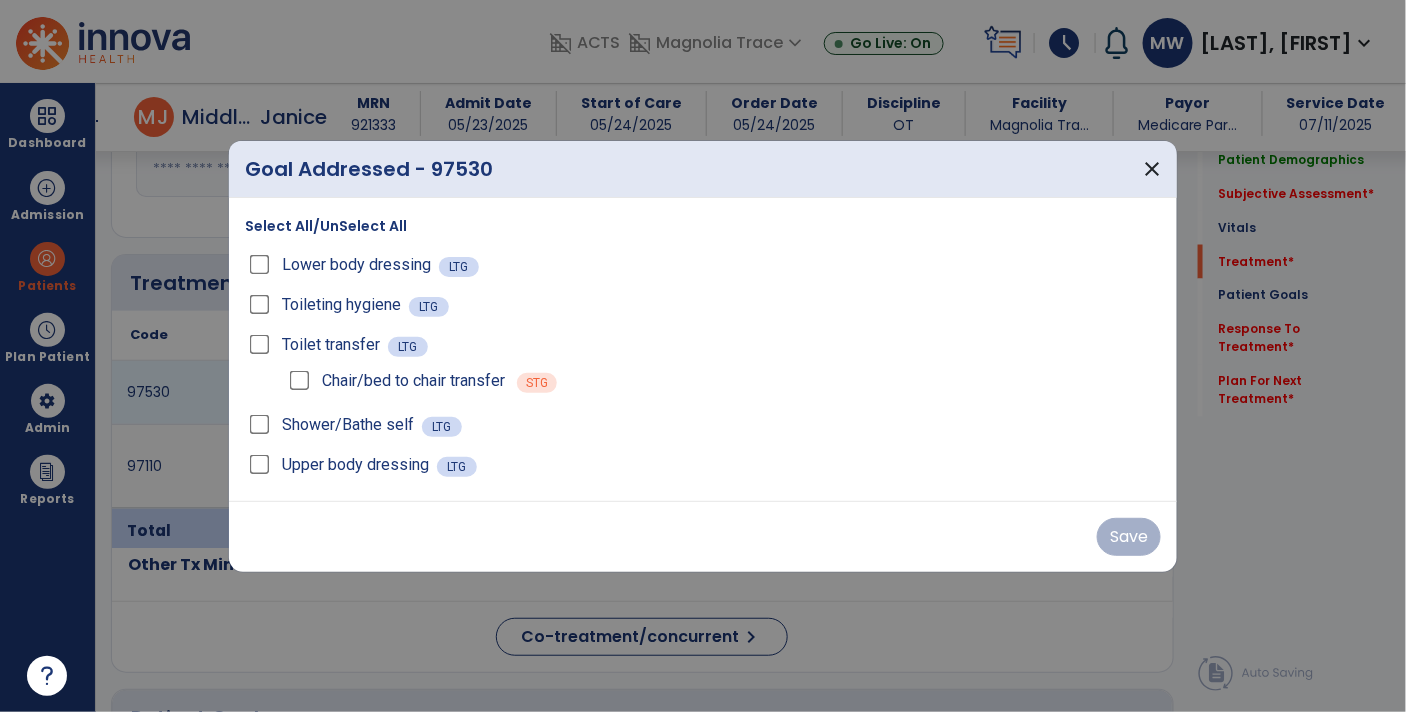 click on "Select All/UnSelect All" at bounding box center [326, 226] 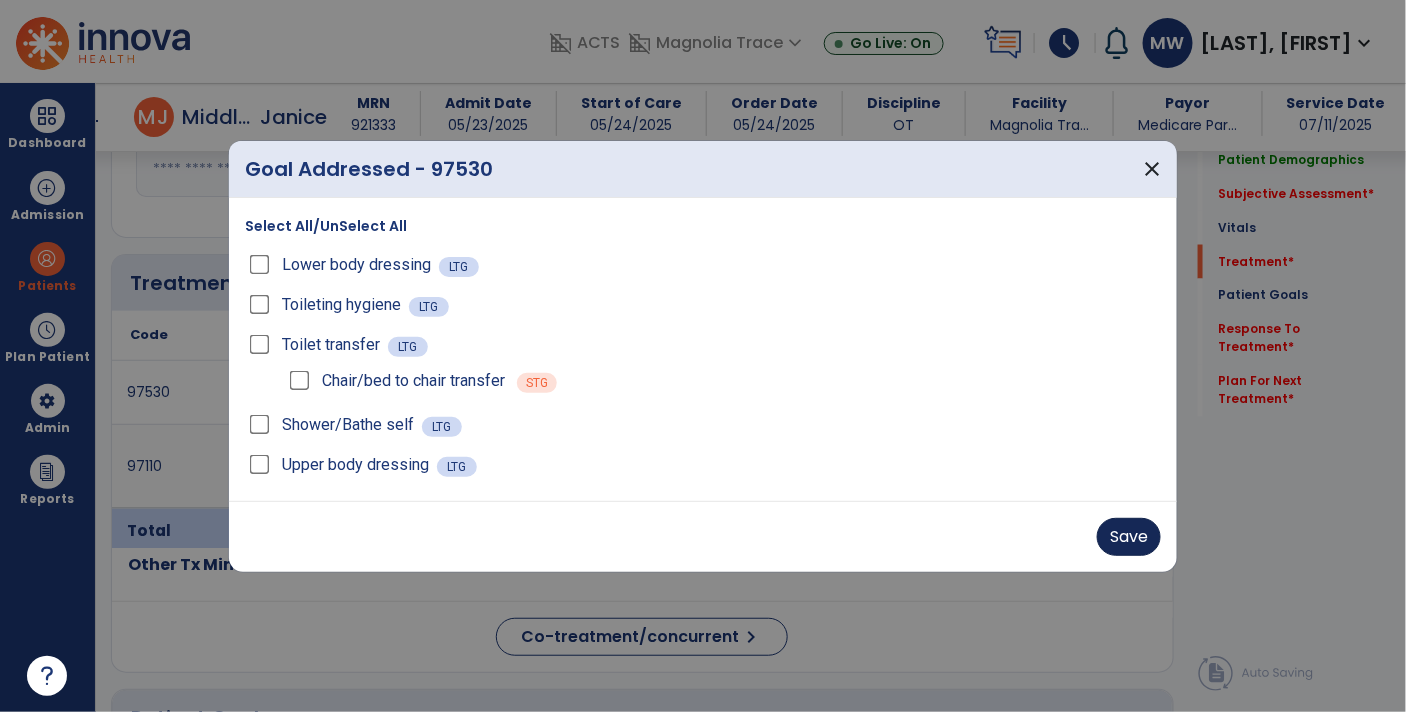 click on "Save" at bounding box center (1129, 537) 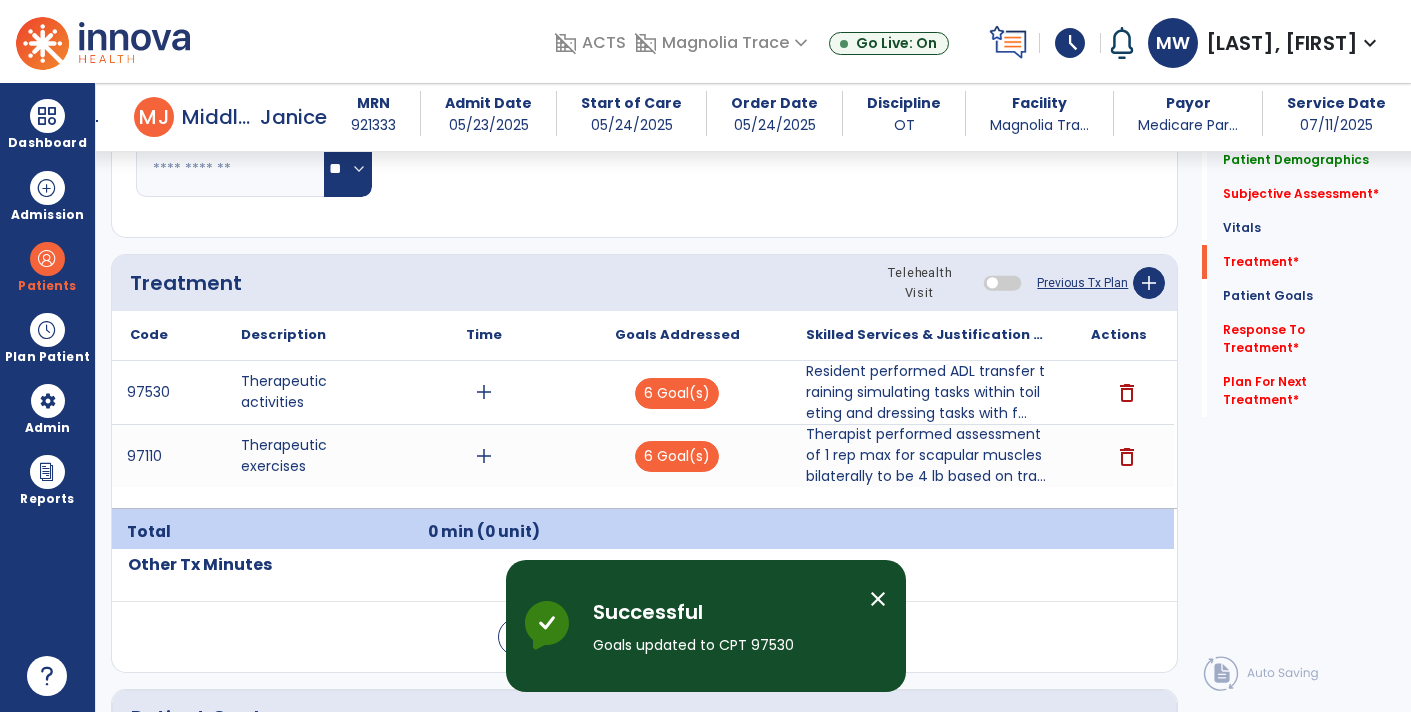 click on "add" at bounding box center [484, 392] 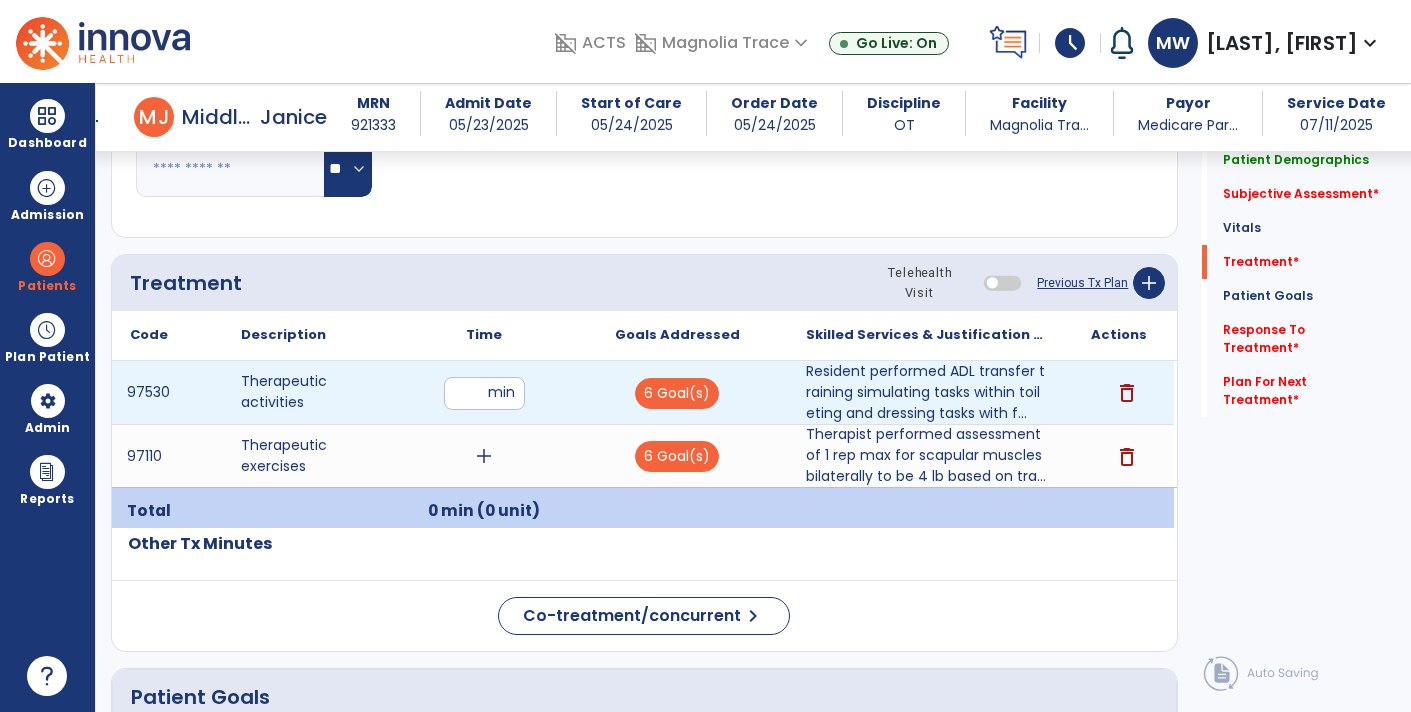 type on "**" 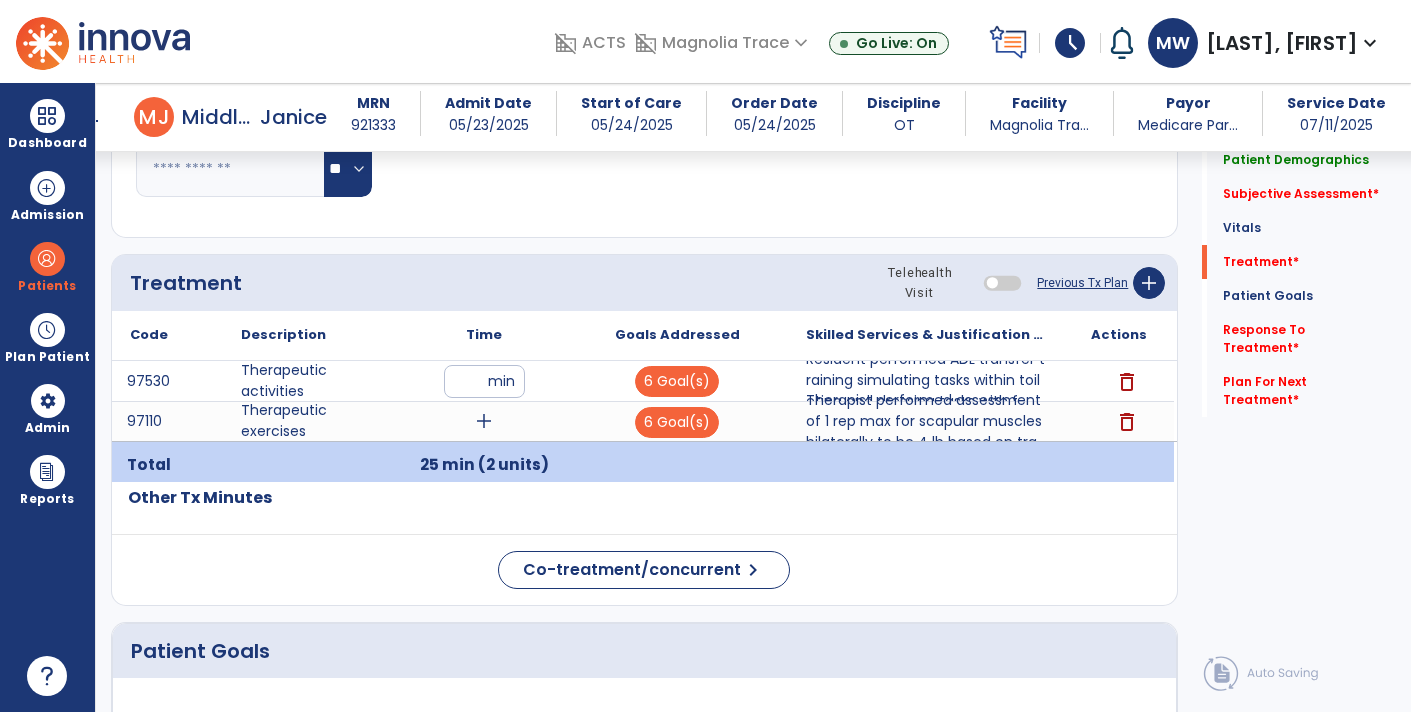 click on "25 min (2 units)" at bounding box center [484, 465] 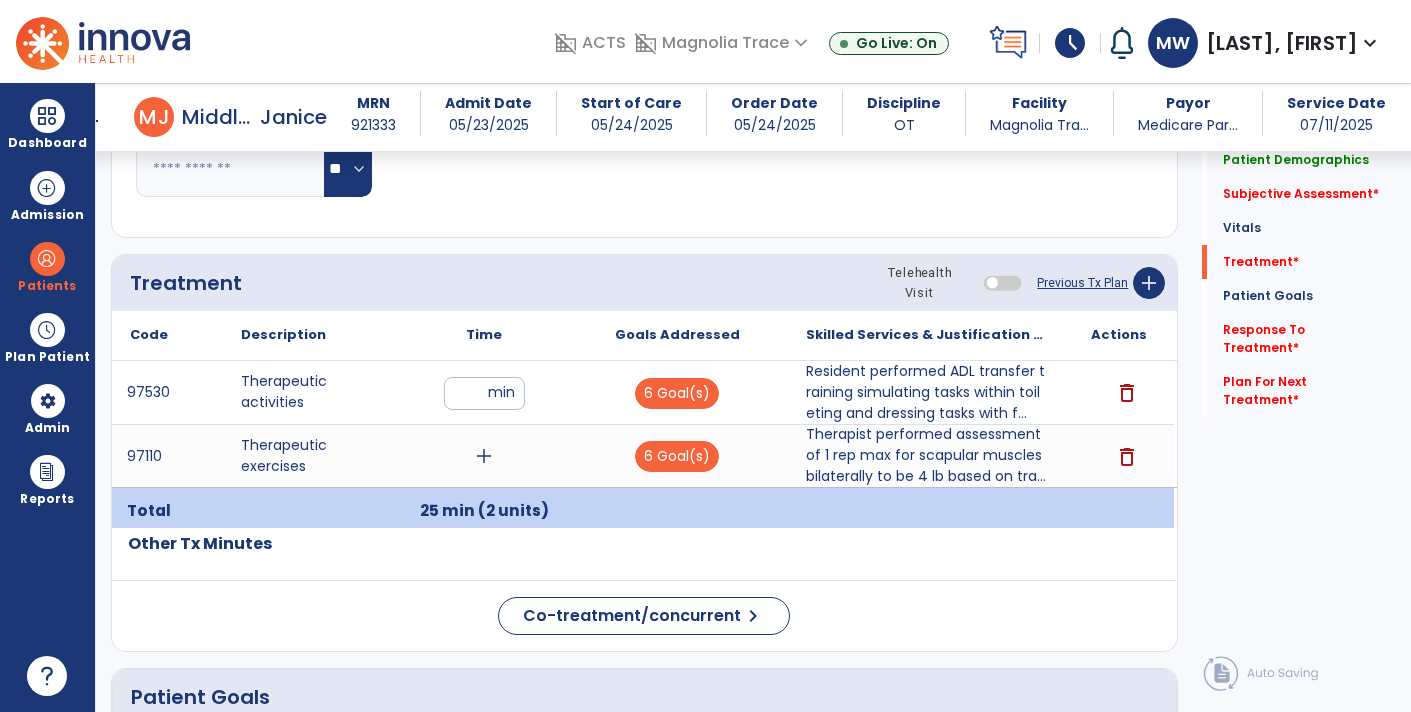 click on "add" at bounding box center (484, 456) 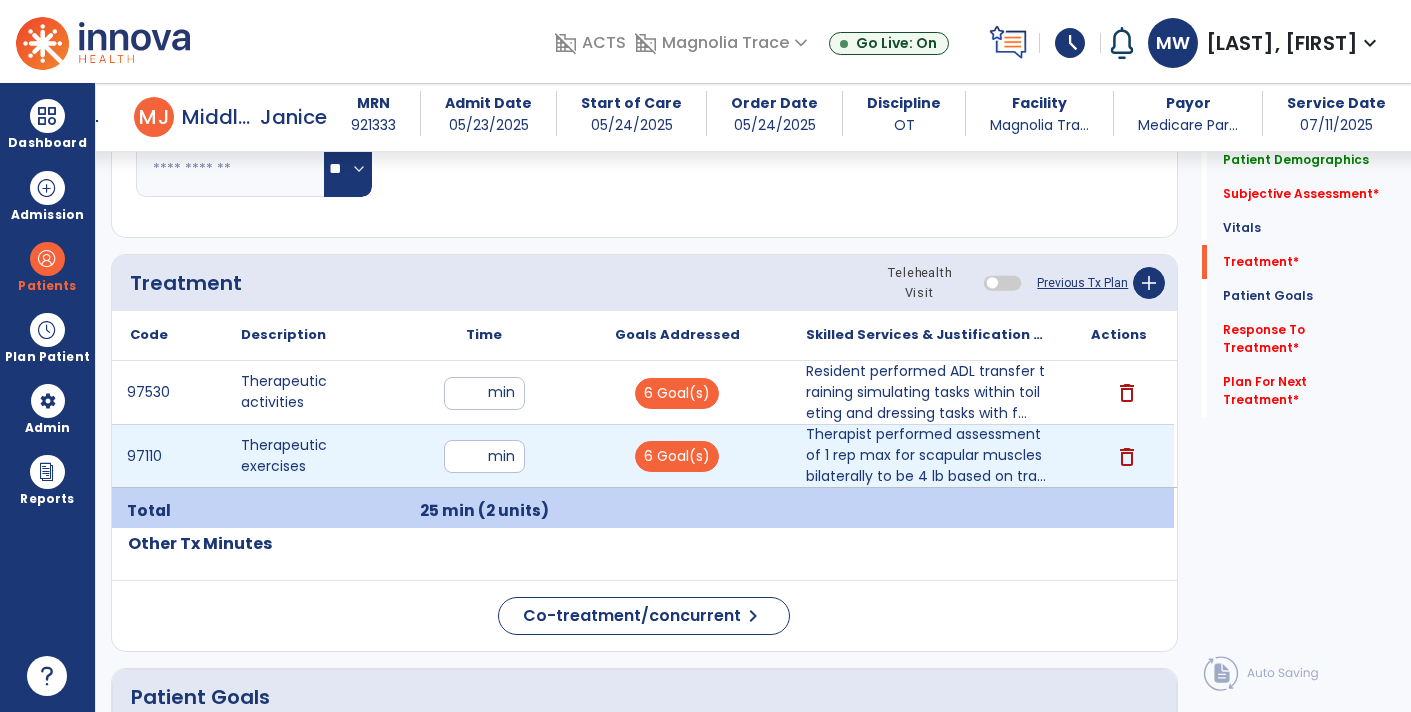 type on "**" 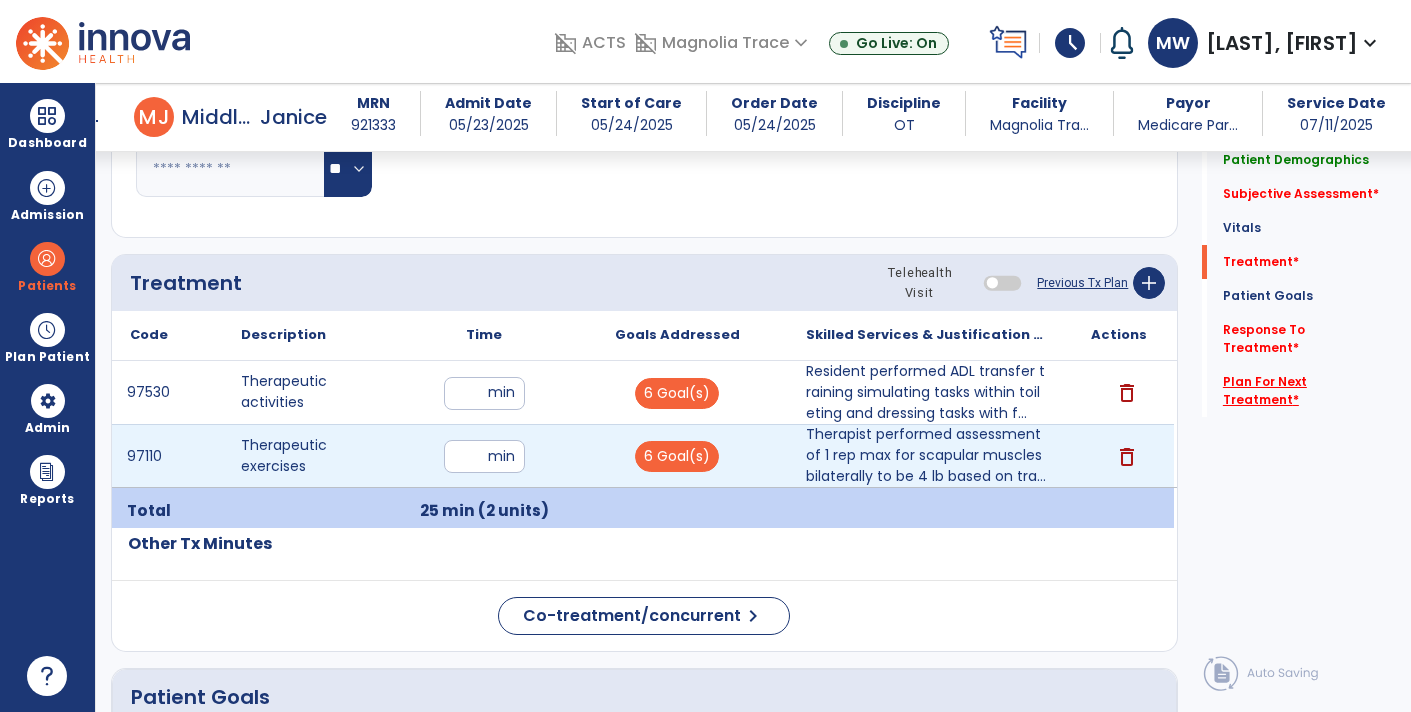 click on "Plan For Next Treatment   *" 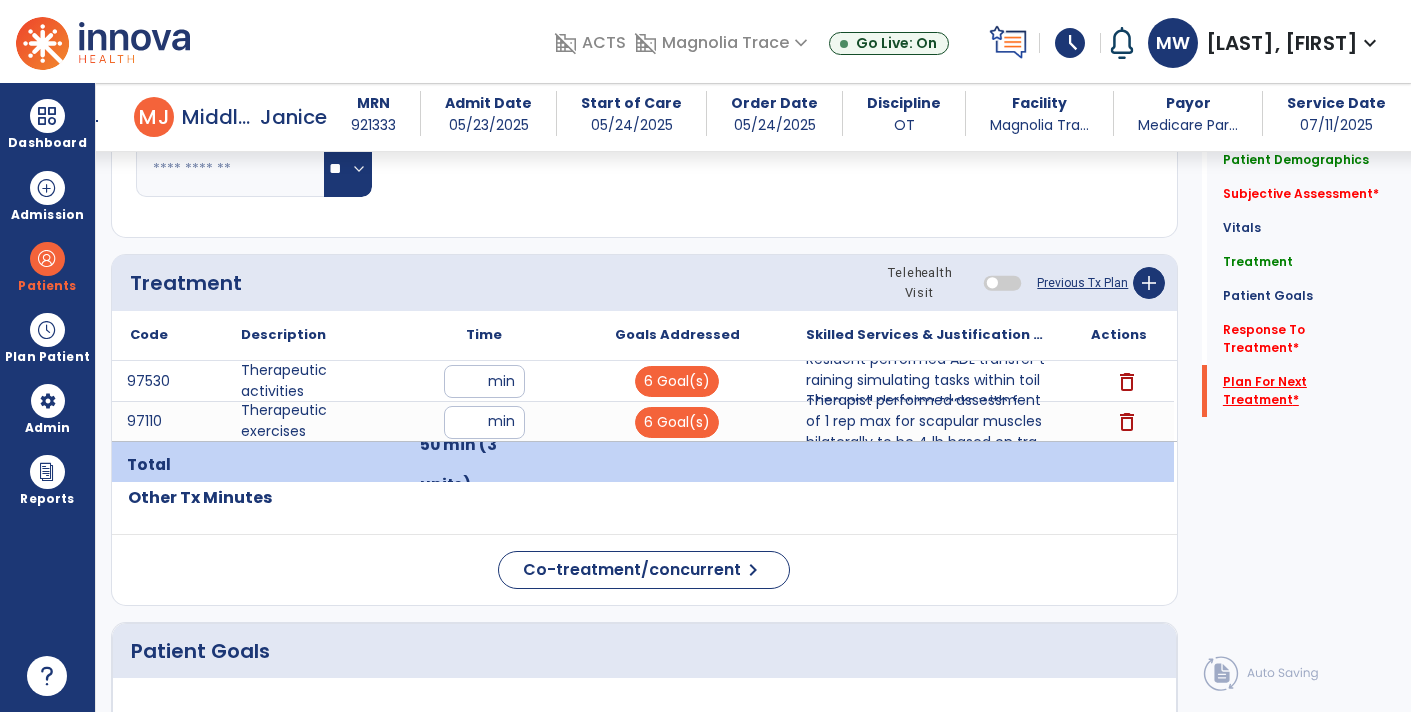 click on "Plan For Next Treatment   *" 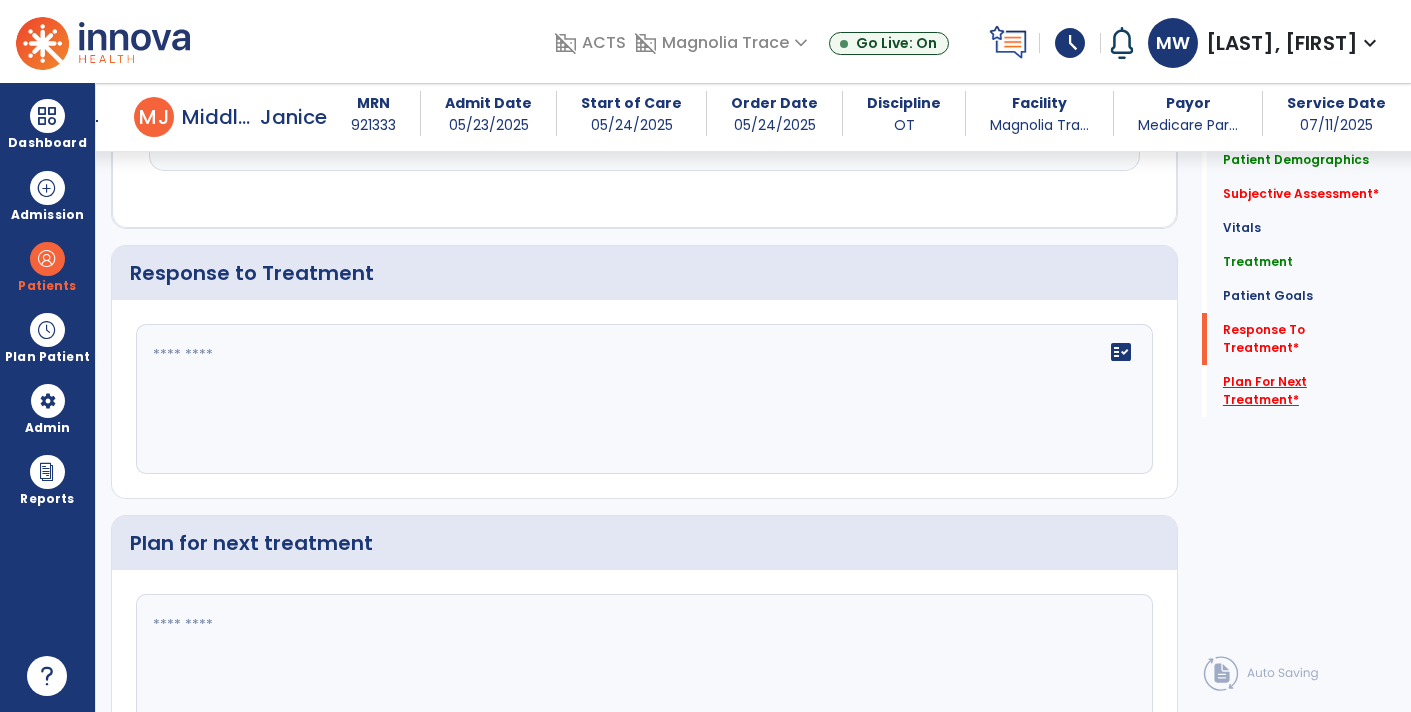 scroll, scrollTop: 2700, scrollLeft: 0, axis: vertical 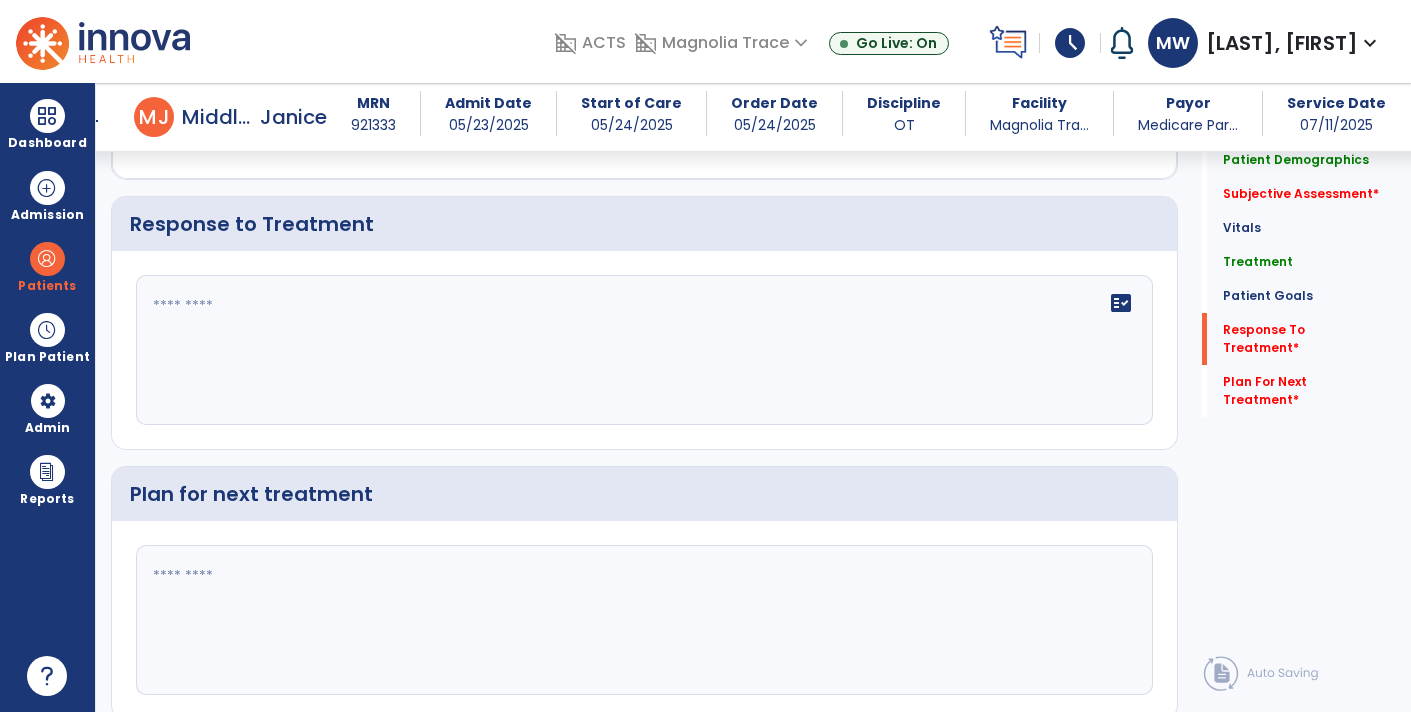 click 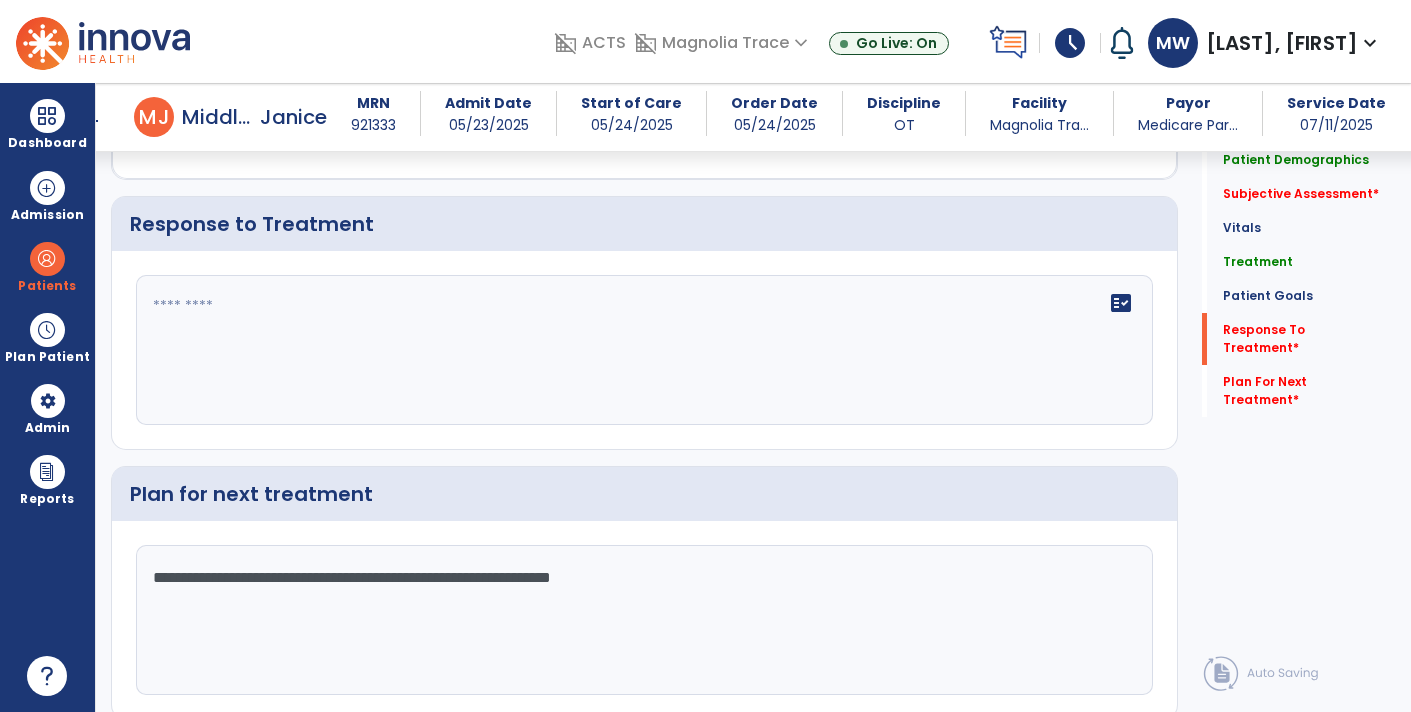 type on "**********" 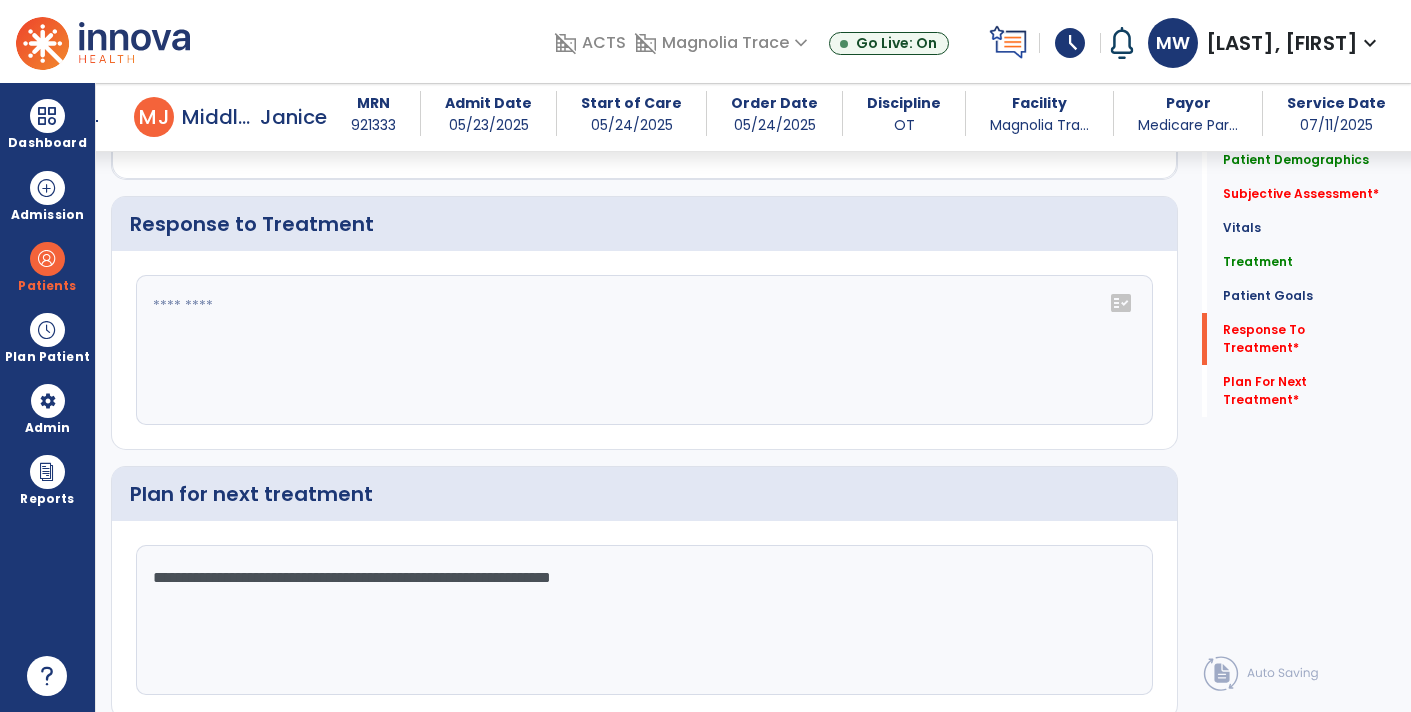 click on "fact_check" 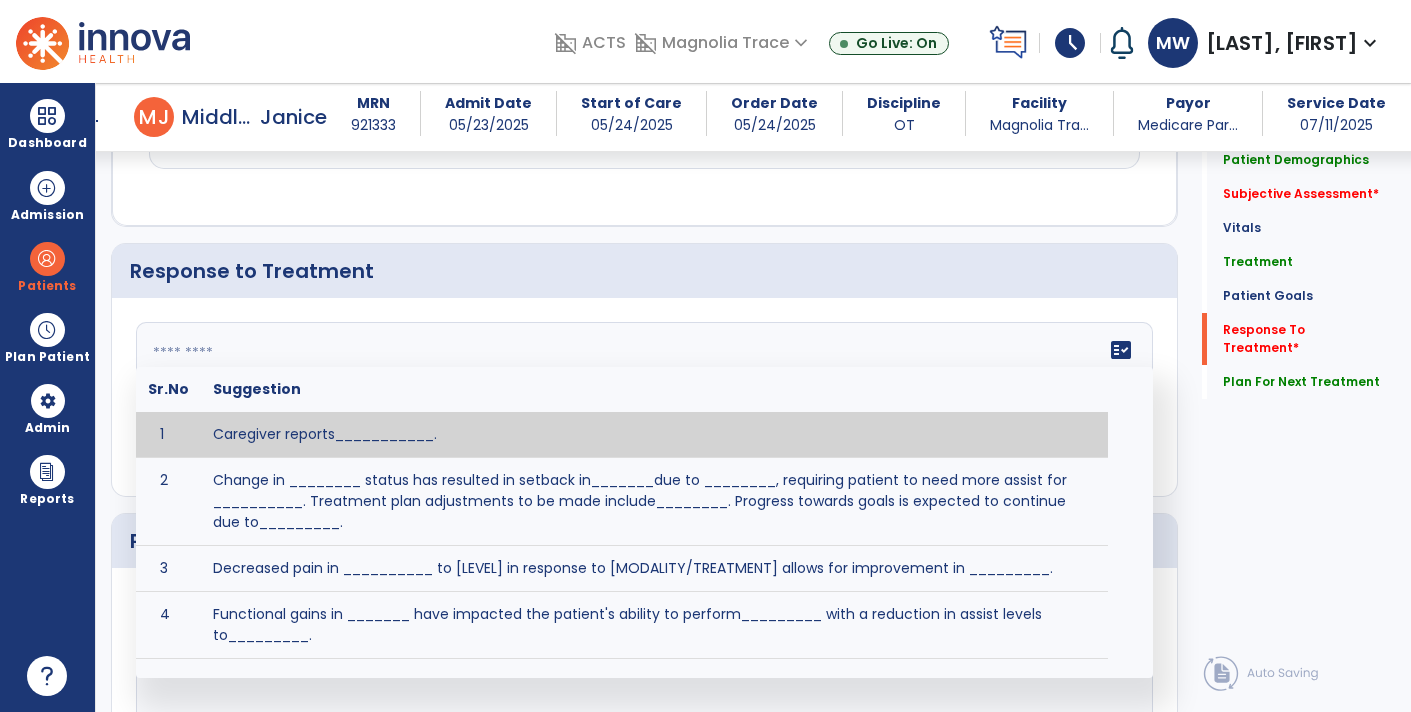 scroll, scrollTop: 2700, scrollLeft: 0, axis: vertical 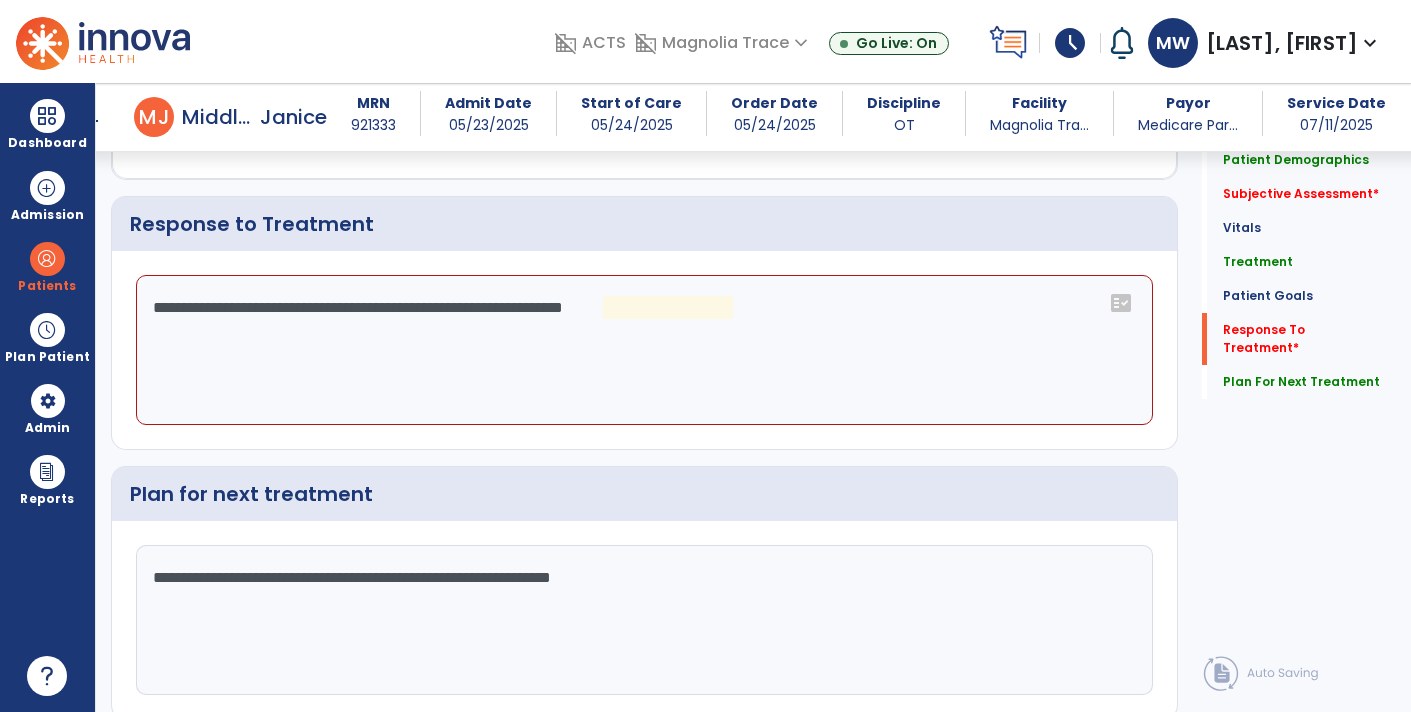 click on "**********" 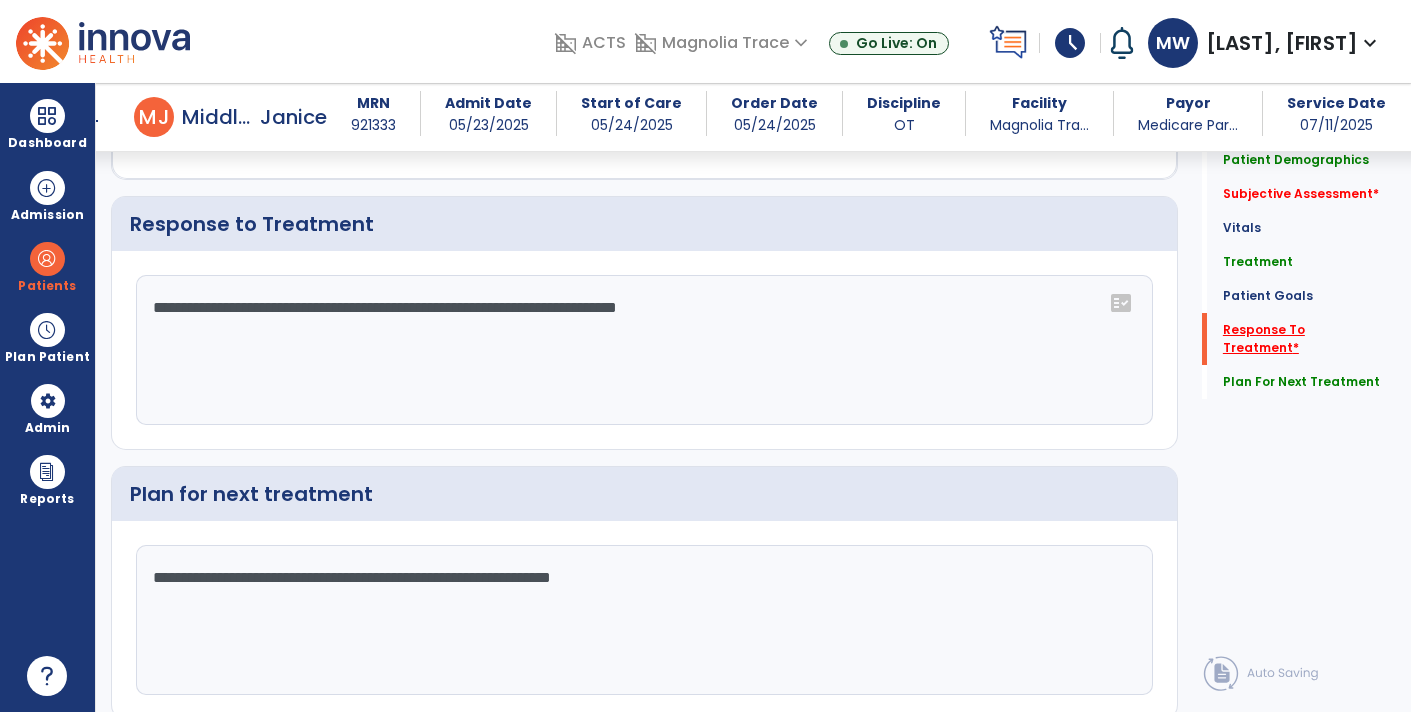 type on "**********" 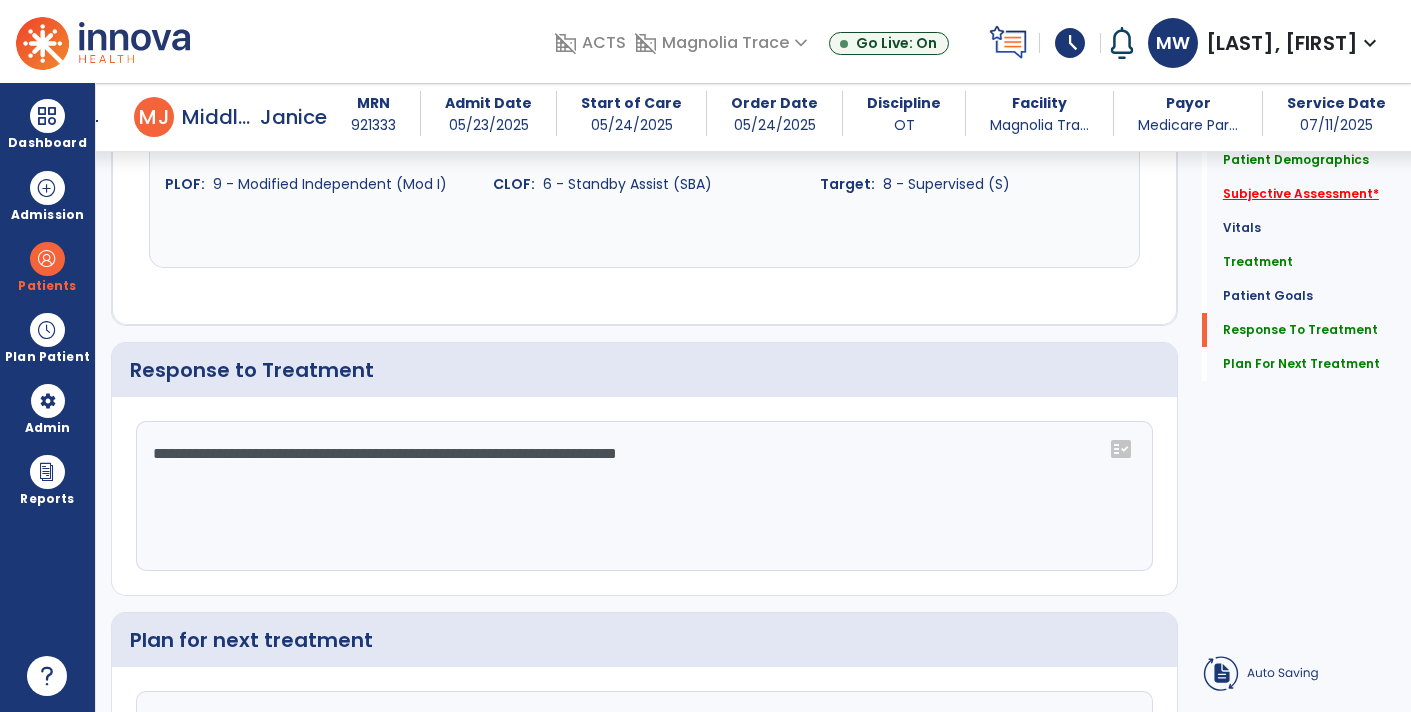 click on "Subjective Assessment   *" 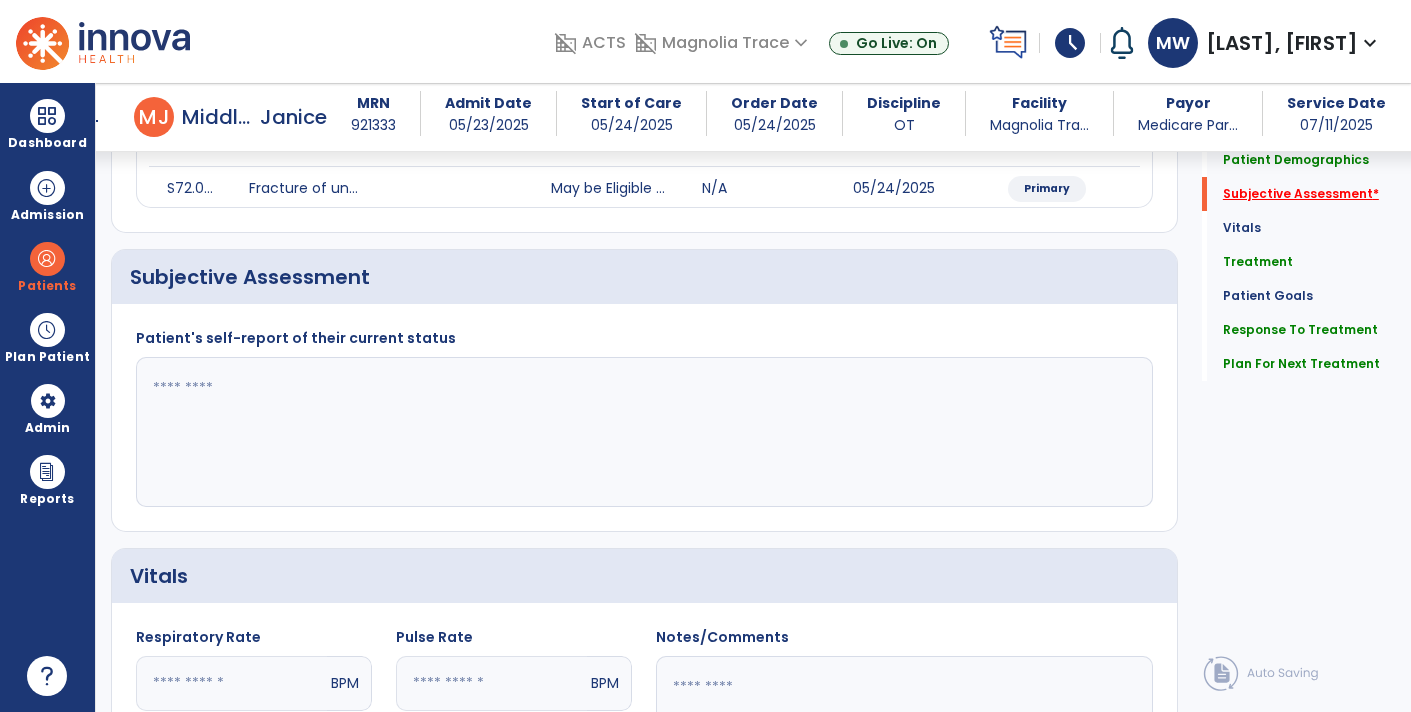 scroll, scrollTop: 270, scrollLeft: 0, axis: vertical 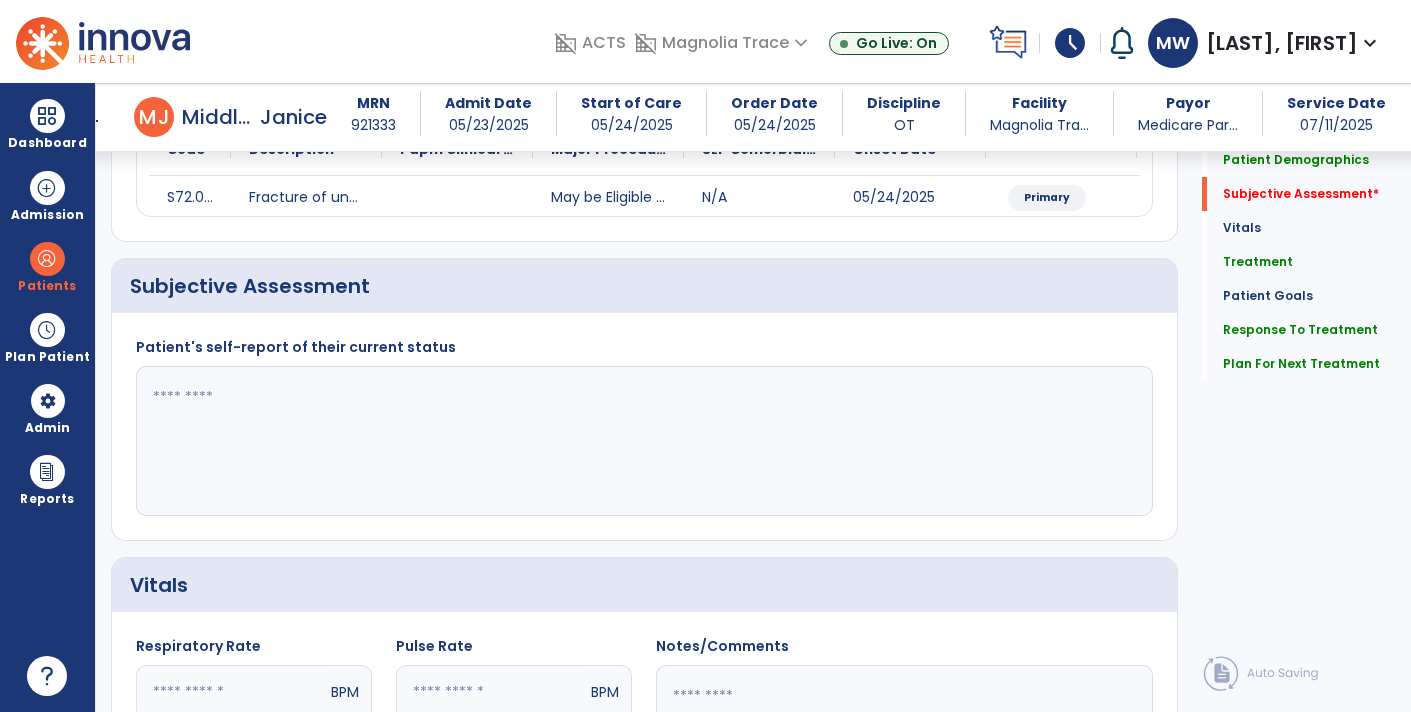 click 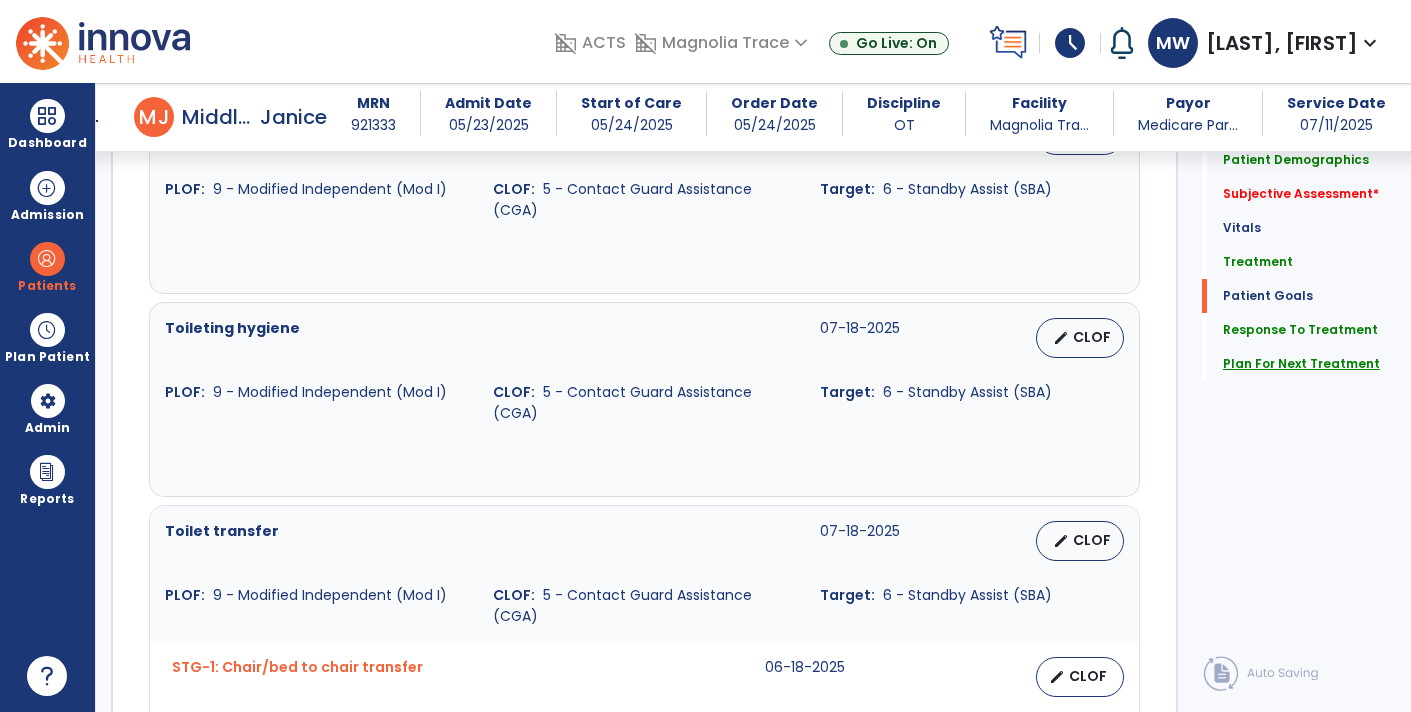 type on "**********" 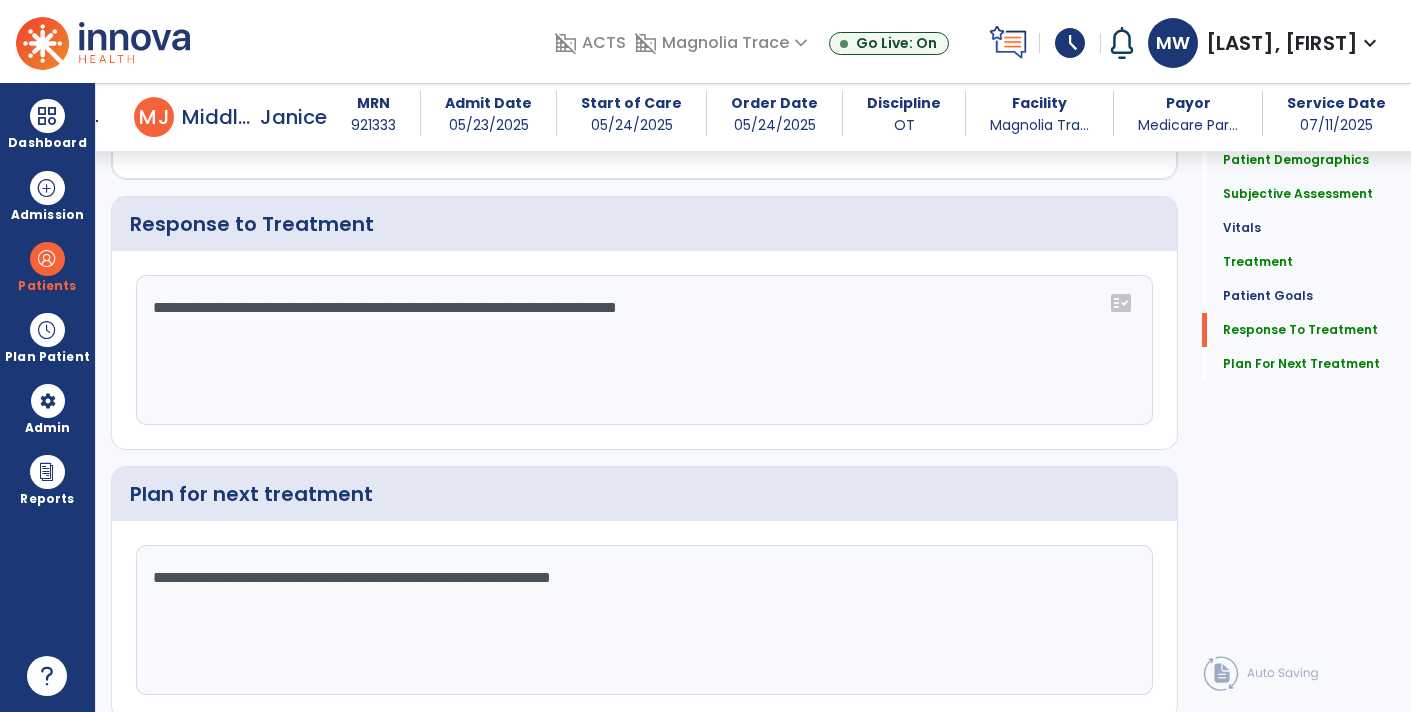 click on "Sign Doc  chevron_right" 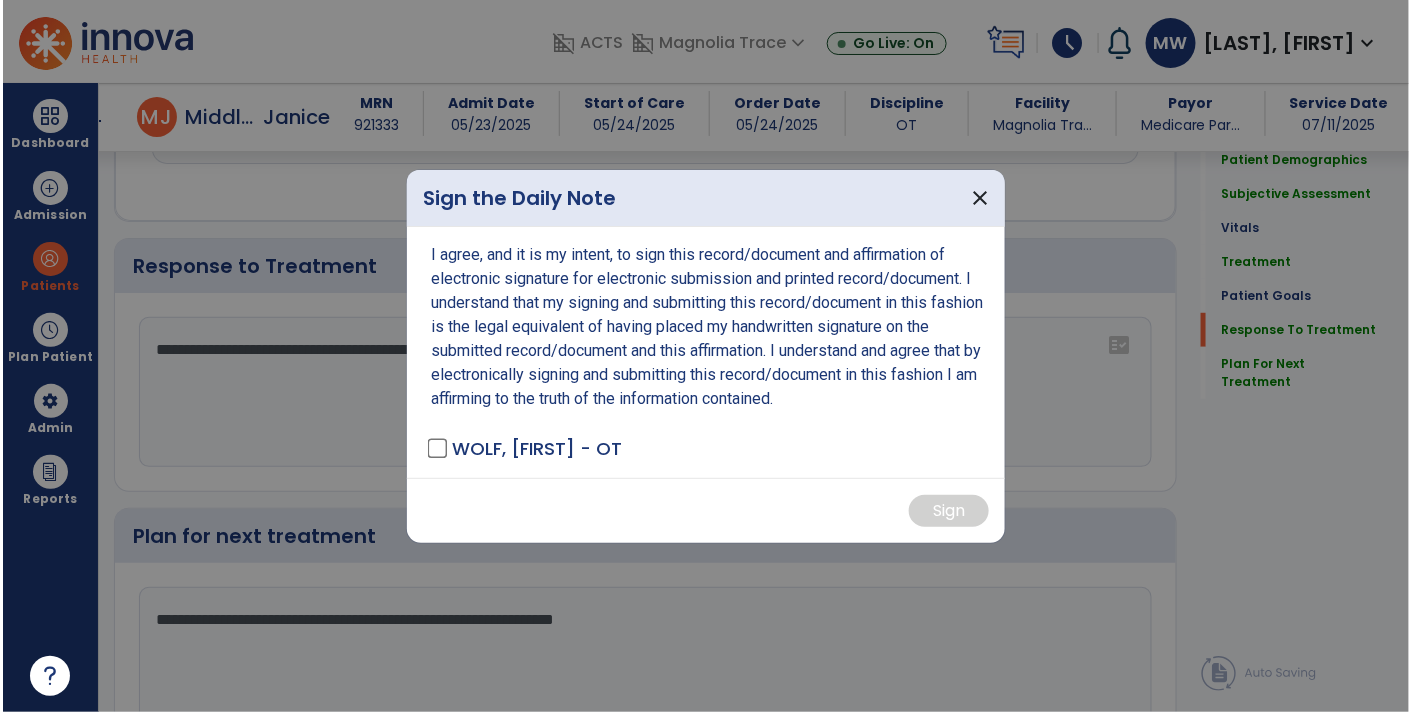 scroll, scrollTop: 2720, scrollLeft: 0, axis: vertical 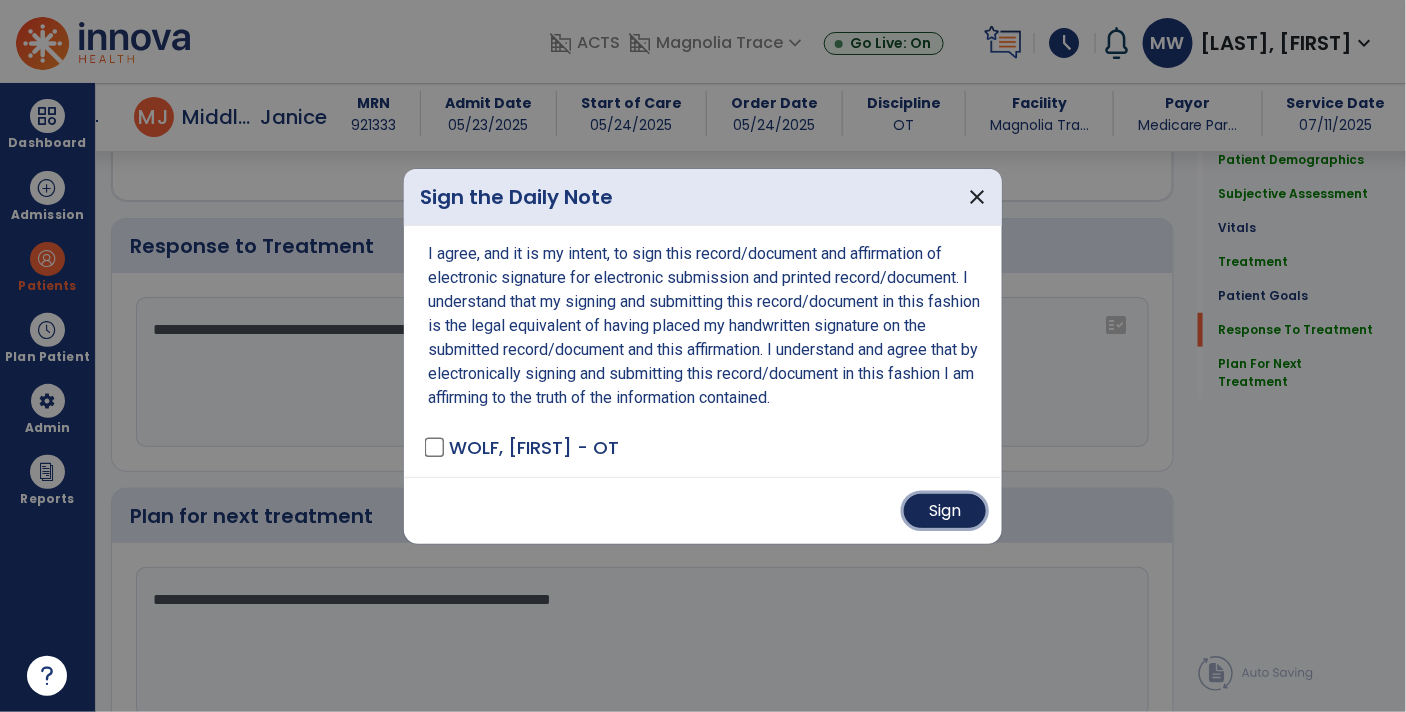 click on "Sign" at bounding box center [945, 511] 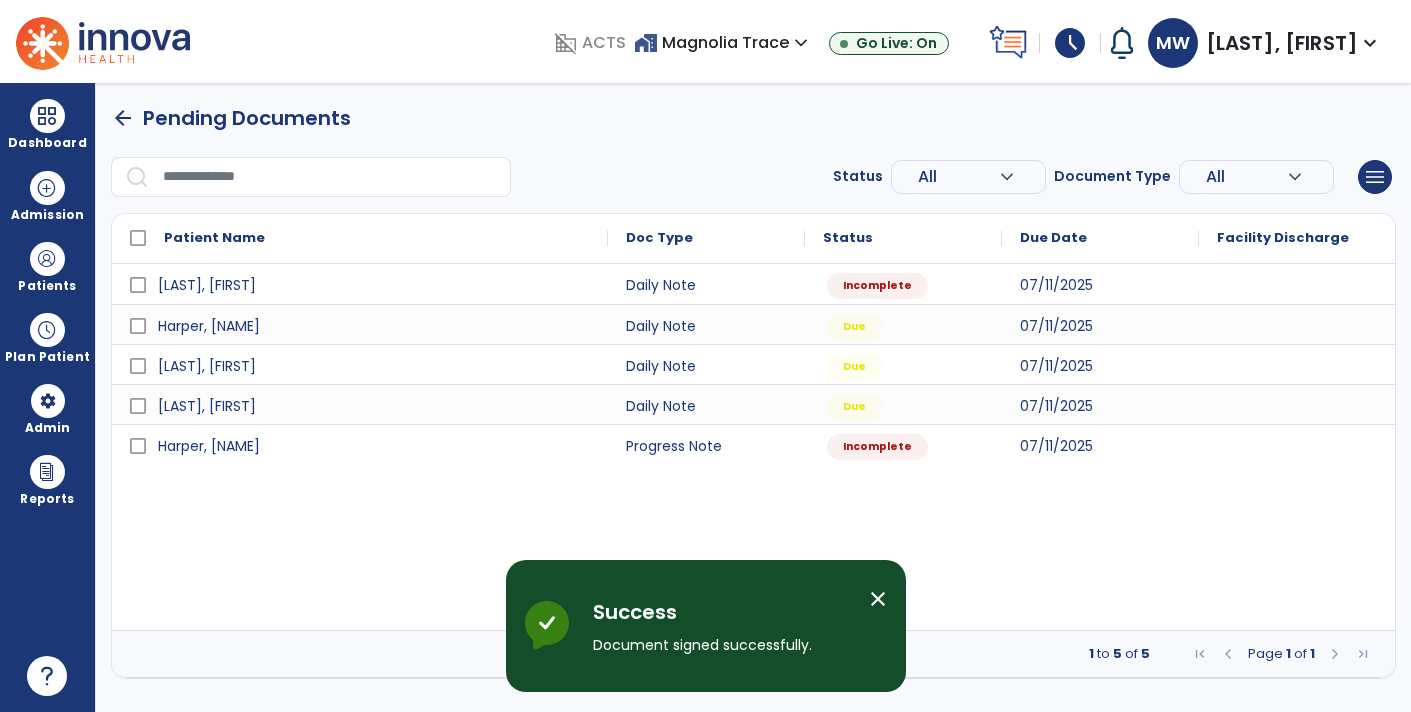 scroll, scrollTop: 0, scrollLeft: 0, axis: both 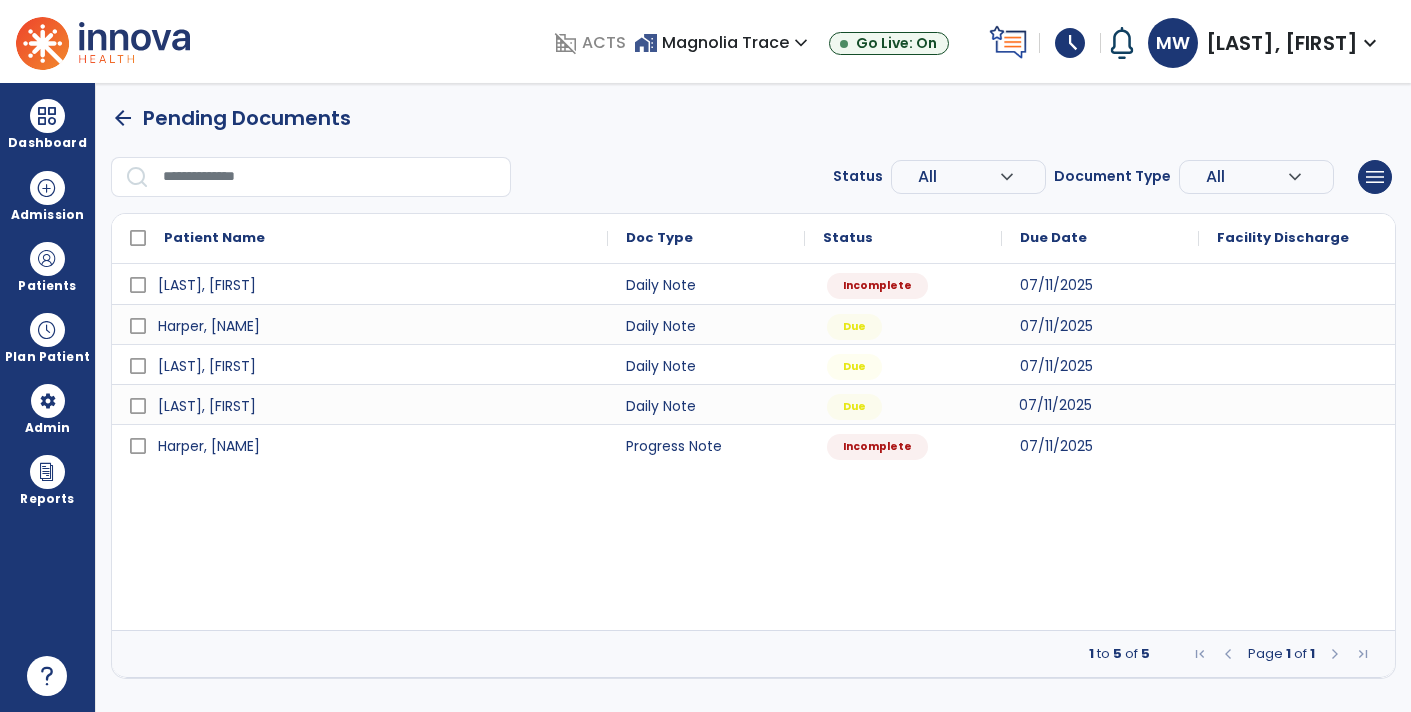 click on "07/11/2025" at bounding box center (1100, 404) 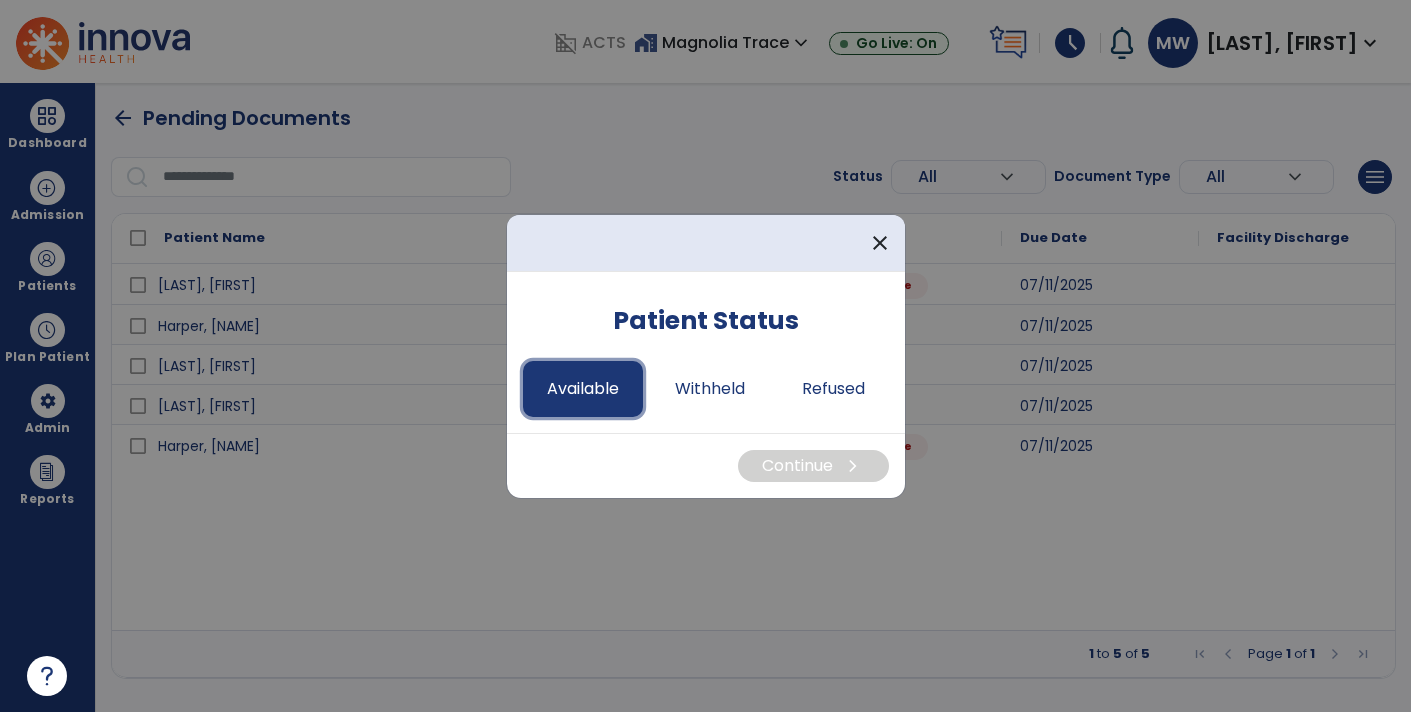 click on "Available" at bounding box center (583, 389) 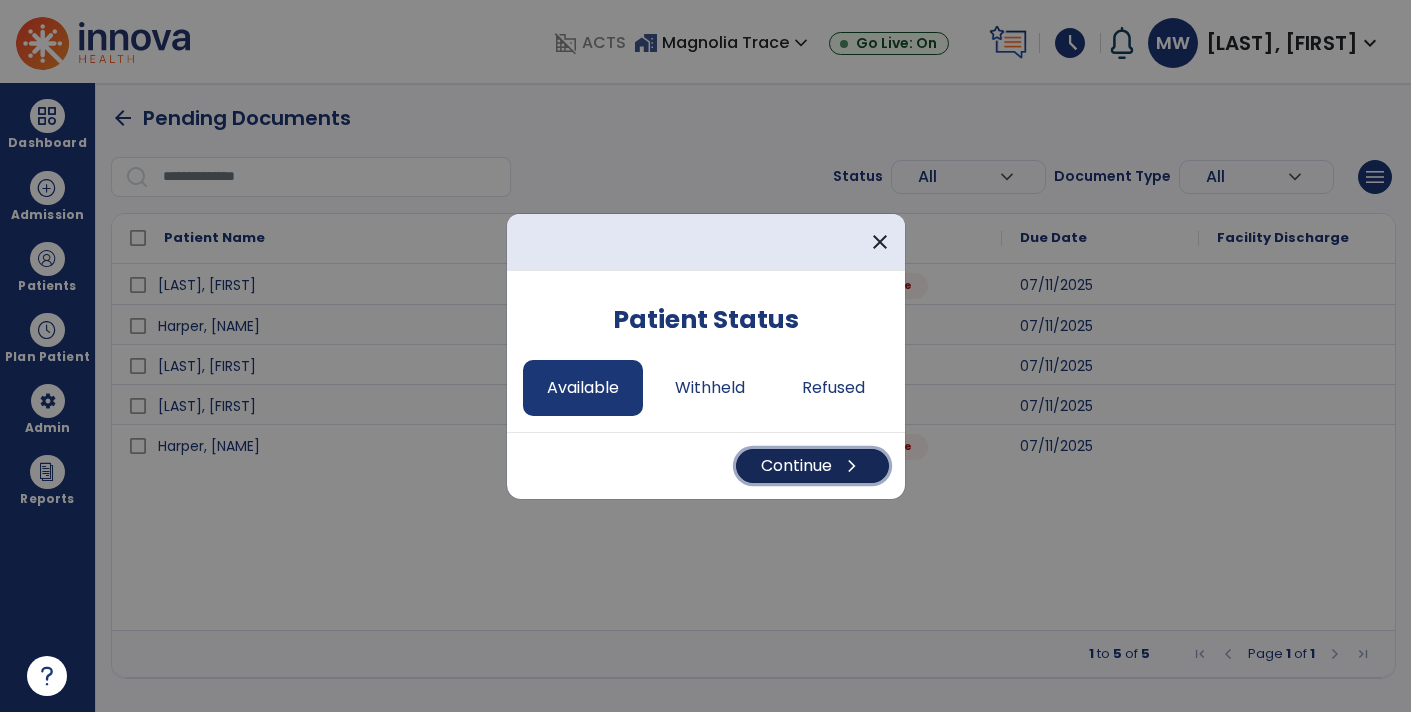 click on "Continue   chevron_right" at bounding box center (812, 466) 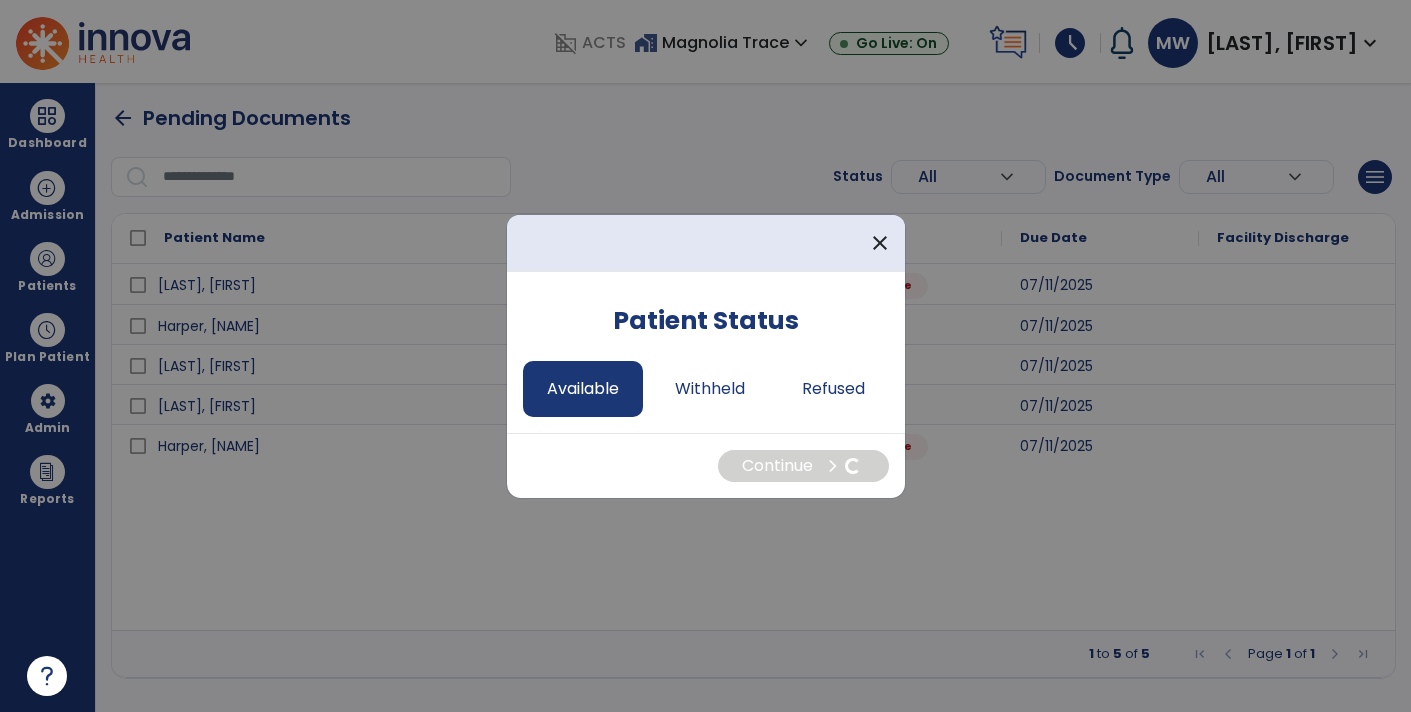 select on "*" 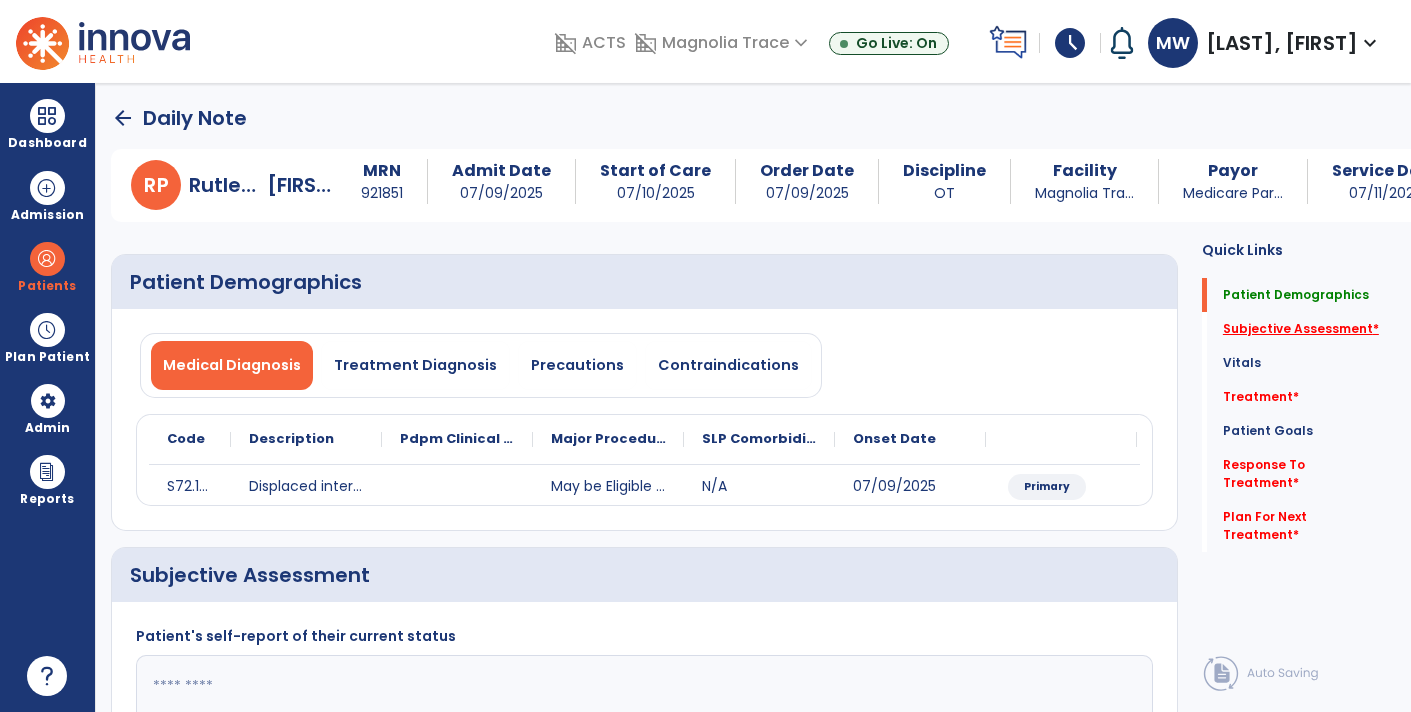 click on "Subjective Assessment   *" 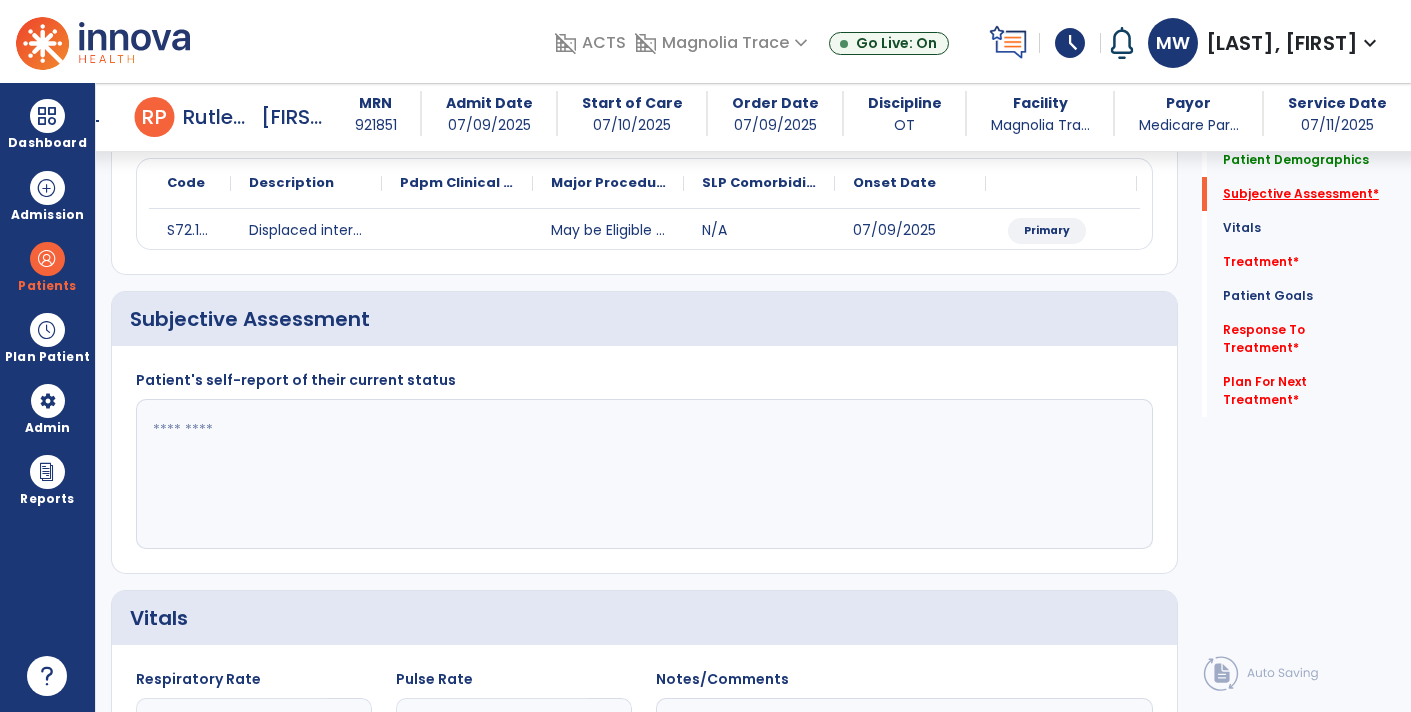 scroll, scrollTop: 288, scrollLeft: 0, axis: vertical 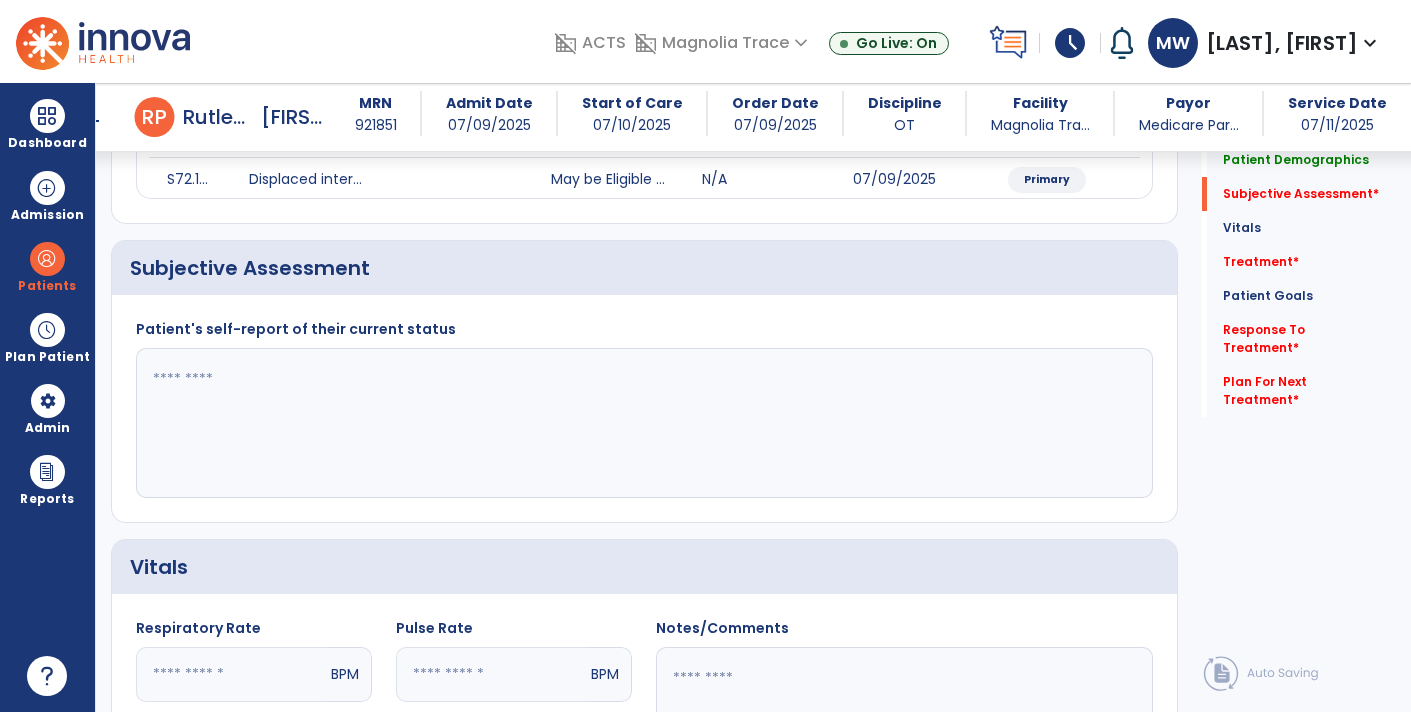 click 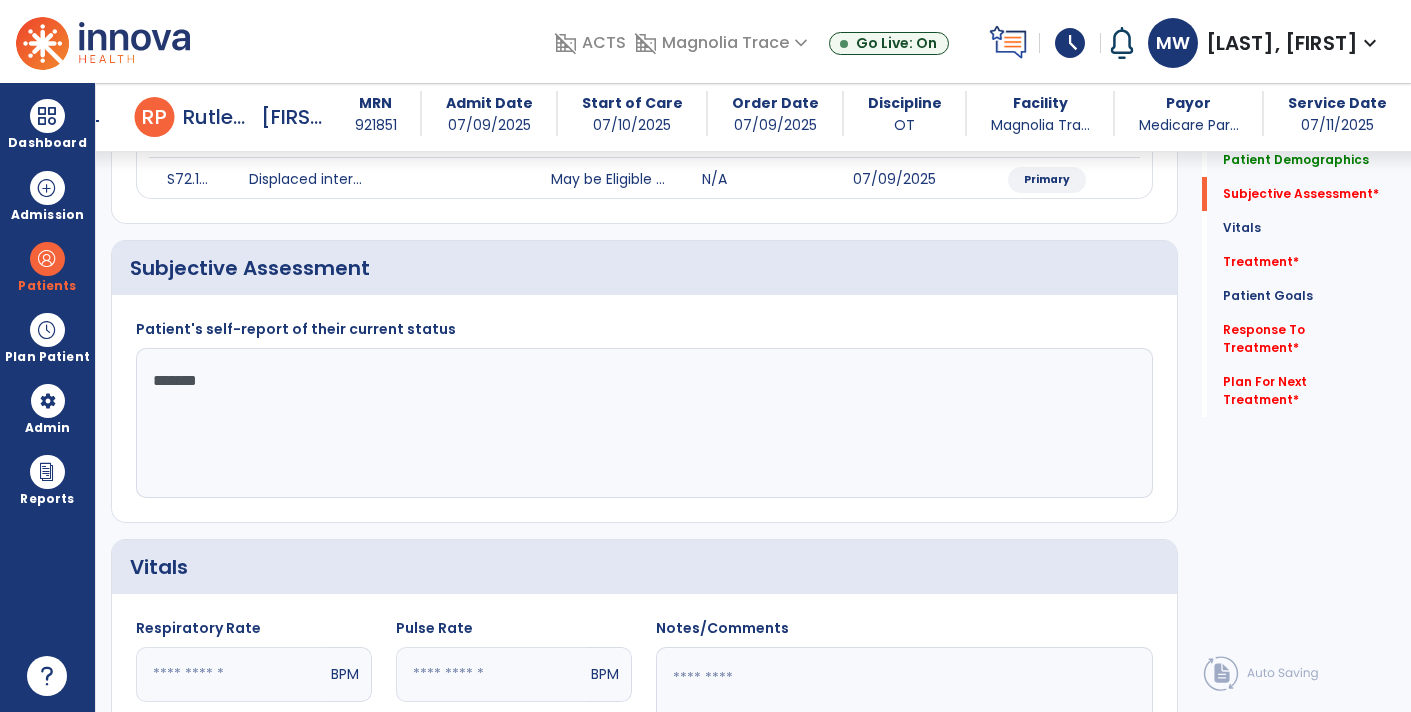 type on "********" 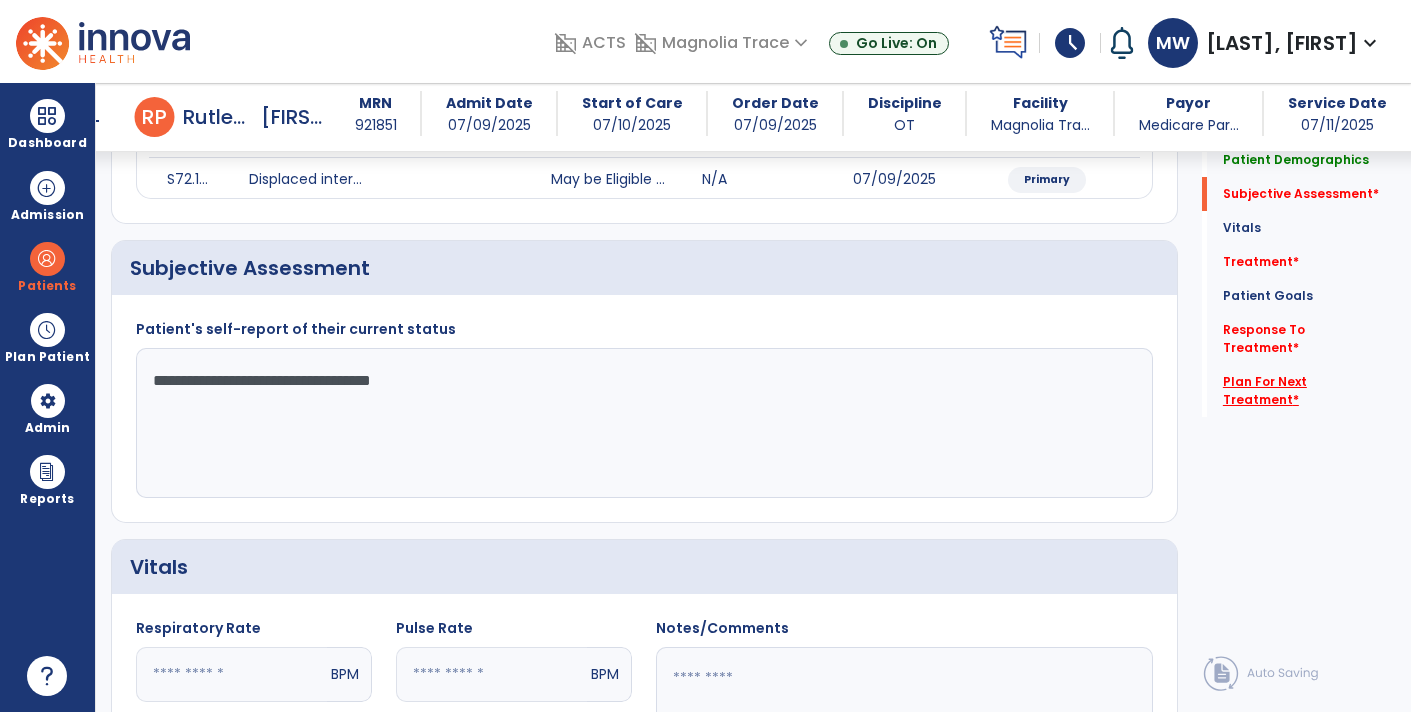 type on "**********" 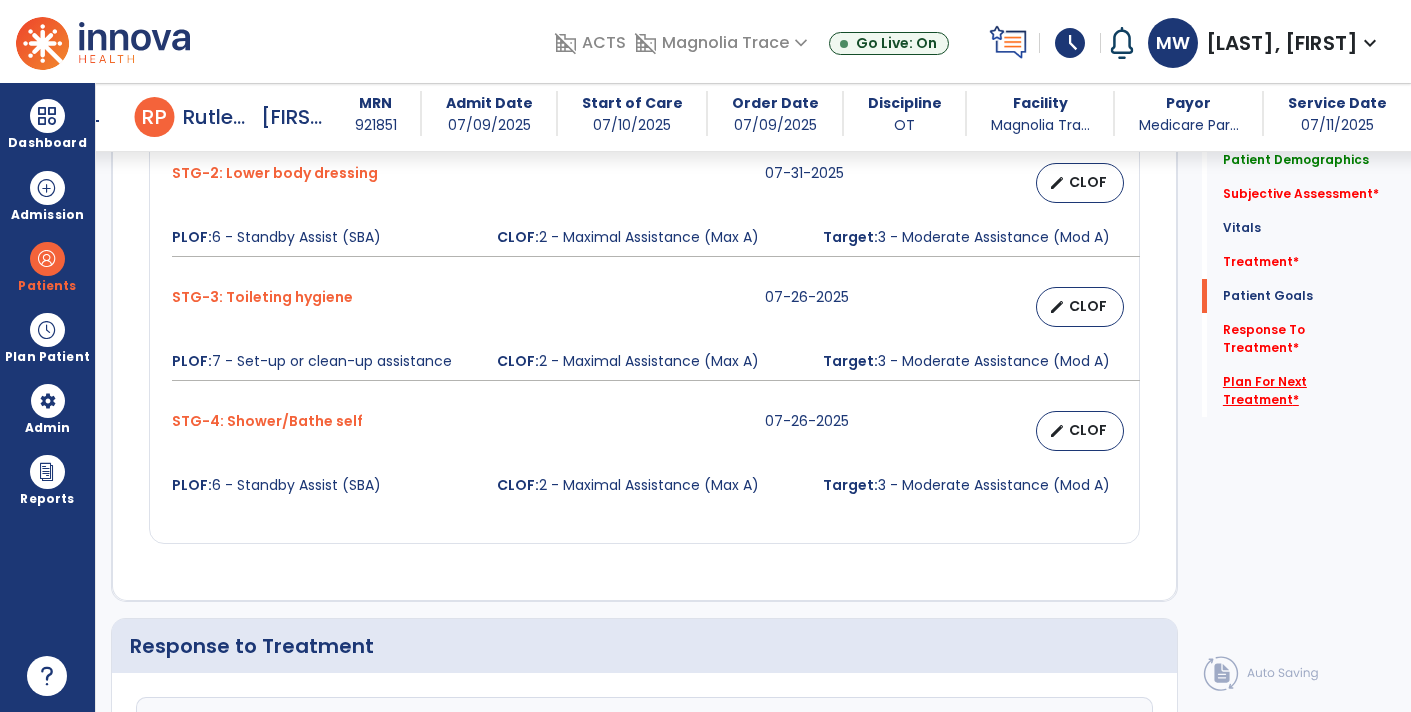 scroll, scrollTop: 2385, scrollLeft: 0, axis: vertical 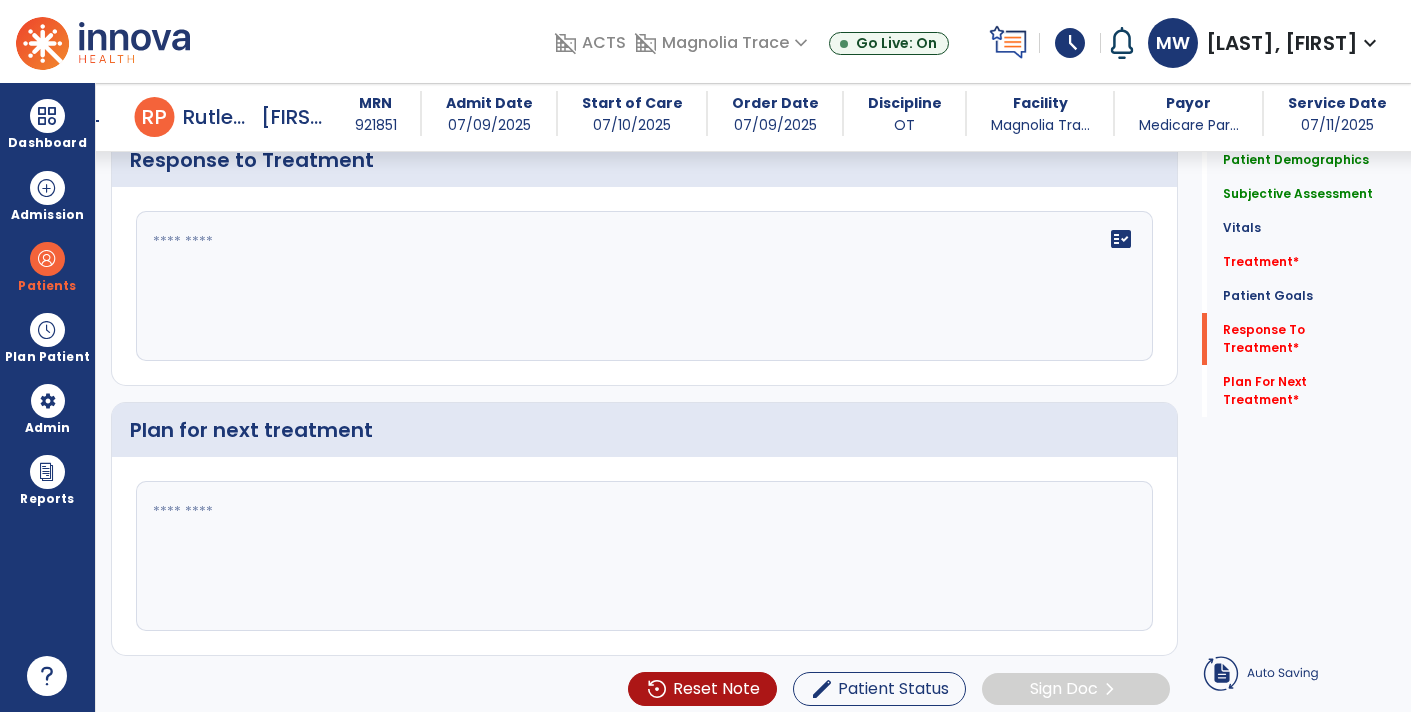 click 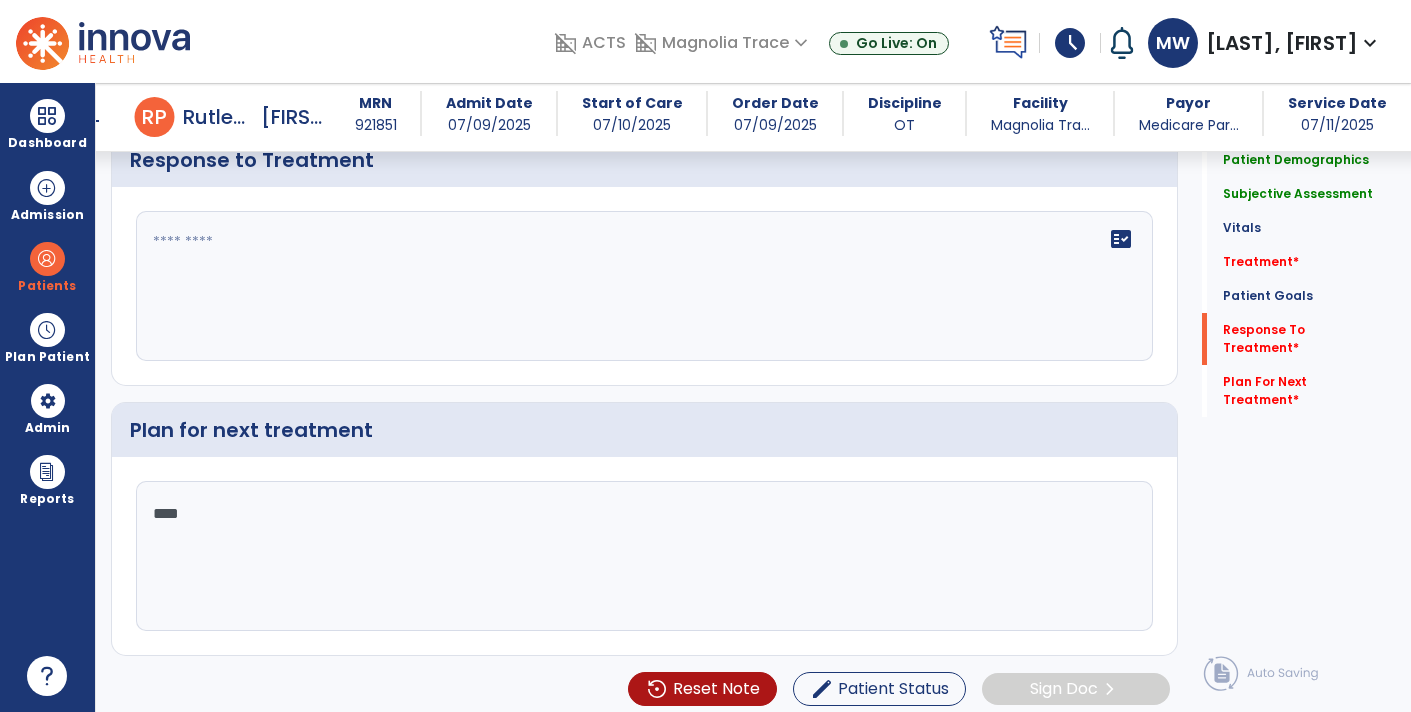 type on "*****" 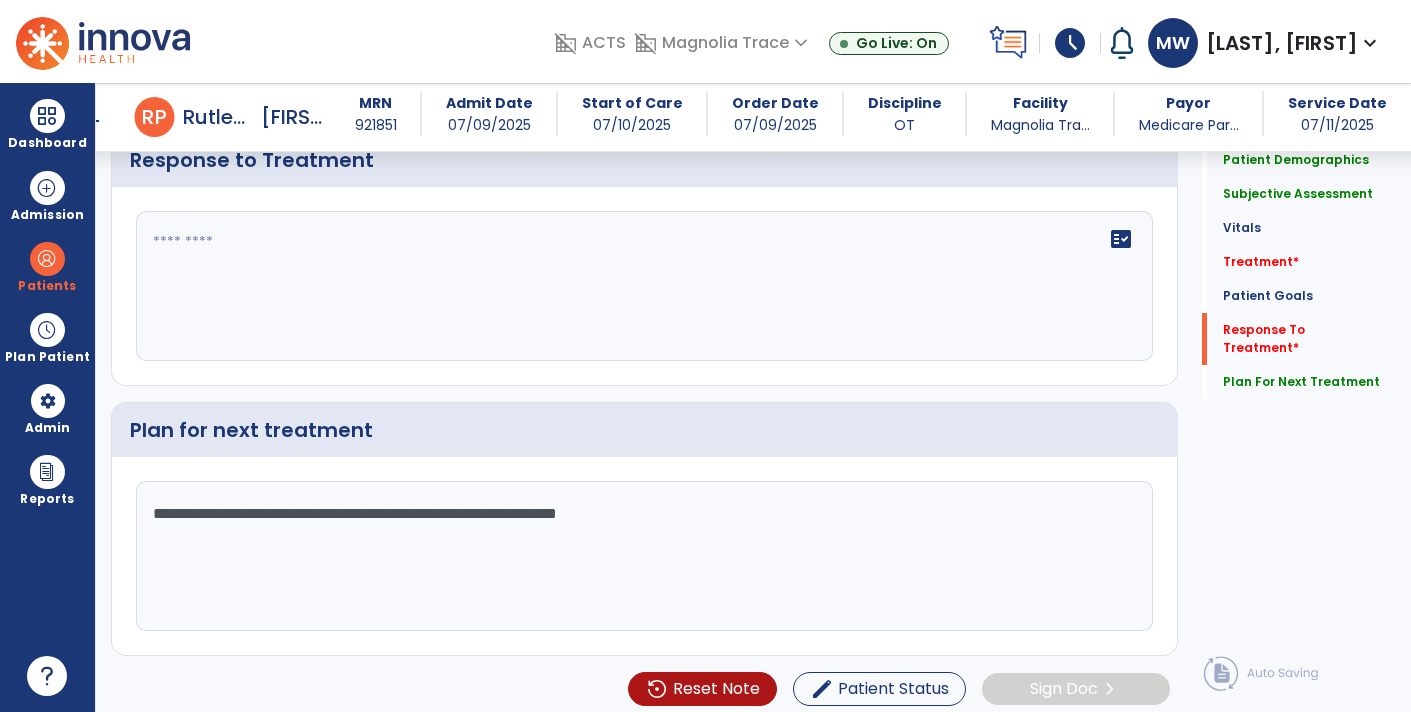 type on "**********" 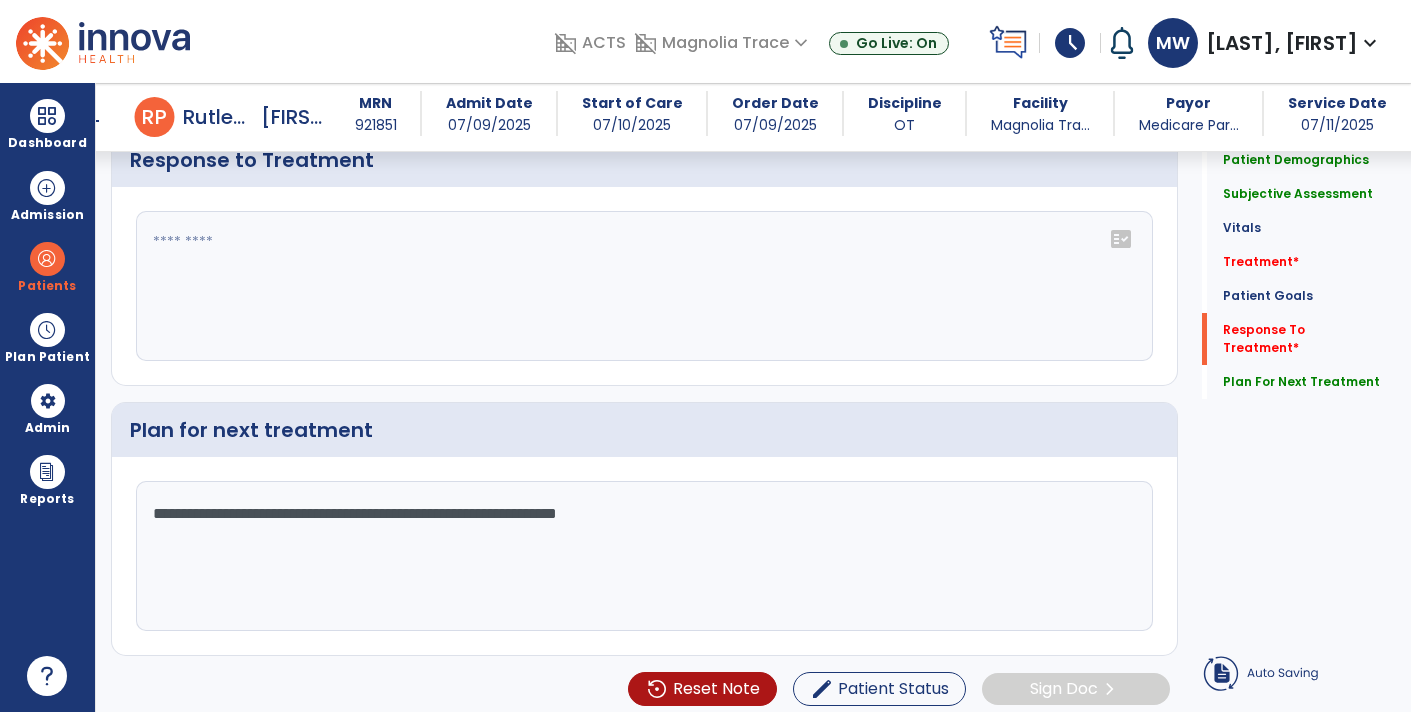 click on "fact_check" 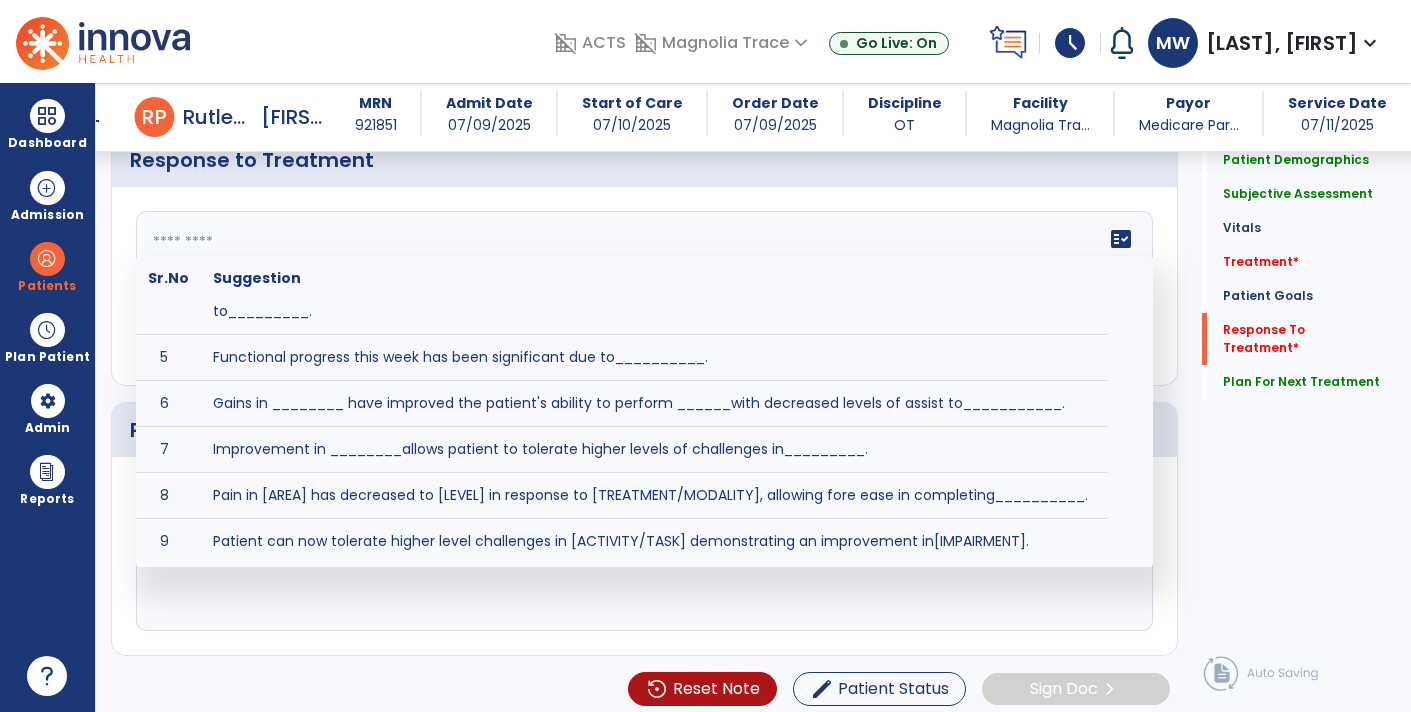 scroll, scrollTop: 214, scrollLeft: 0, axis: vertical 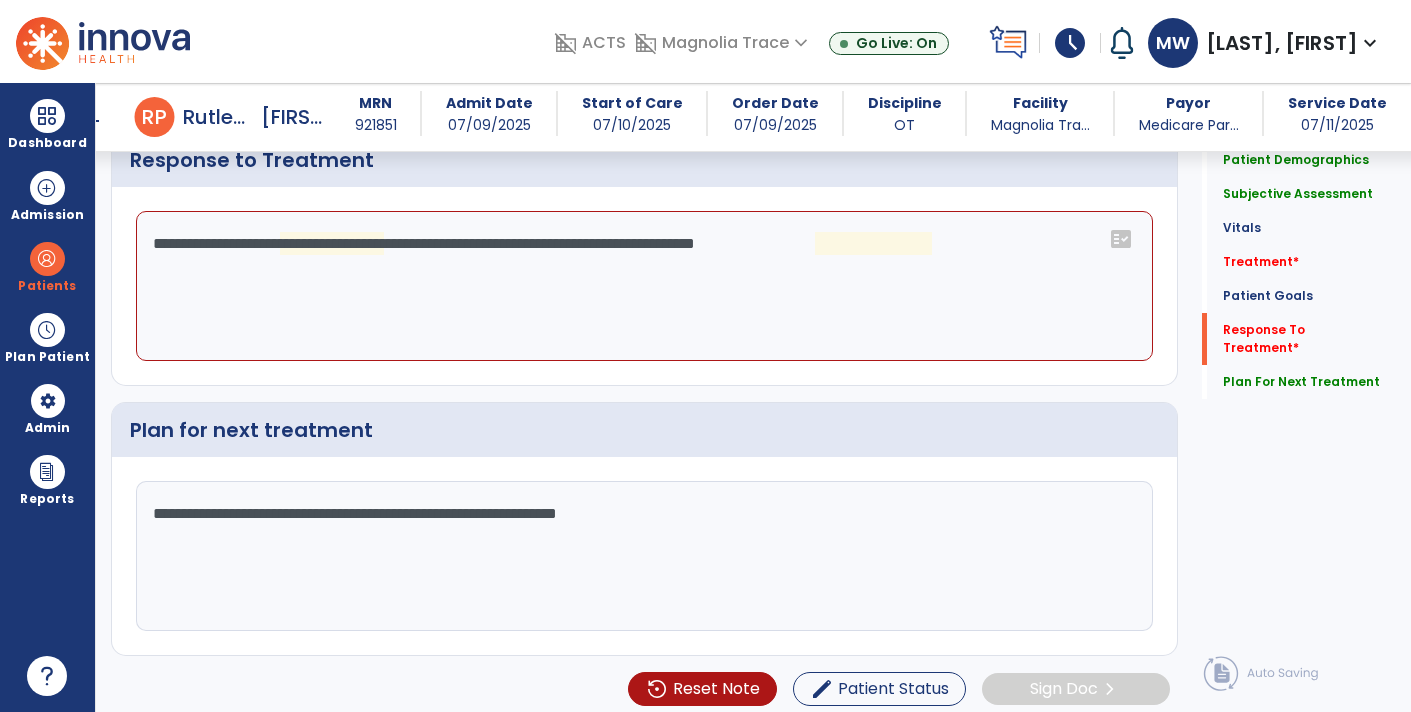 click on "**********" 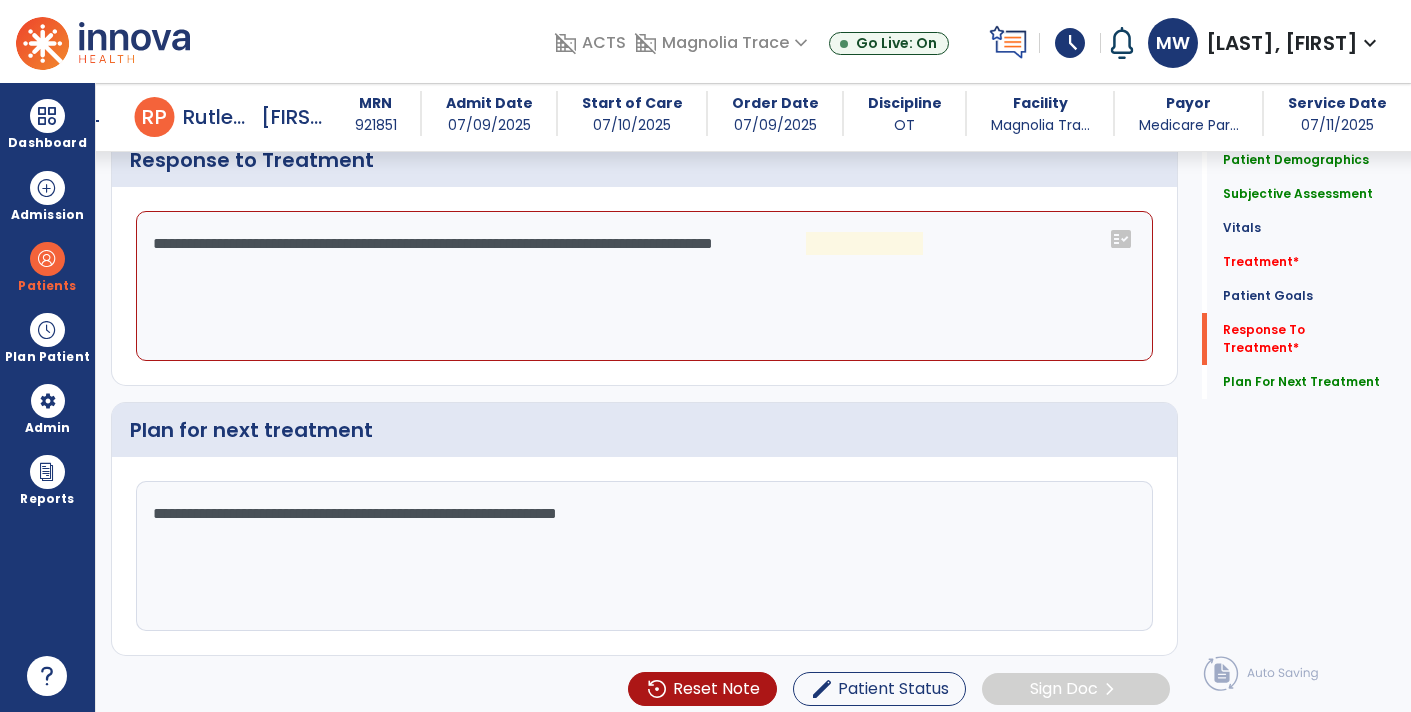 click on "**********" 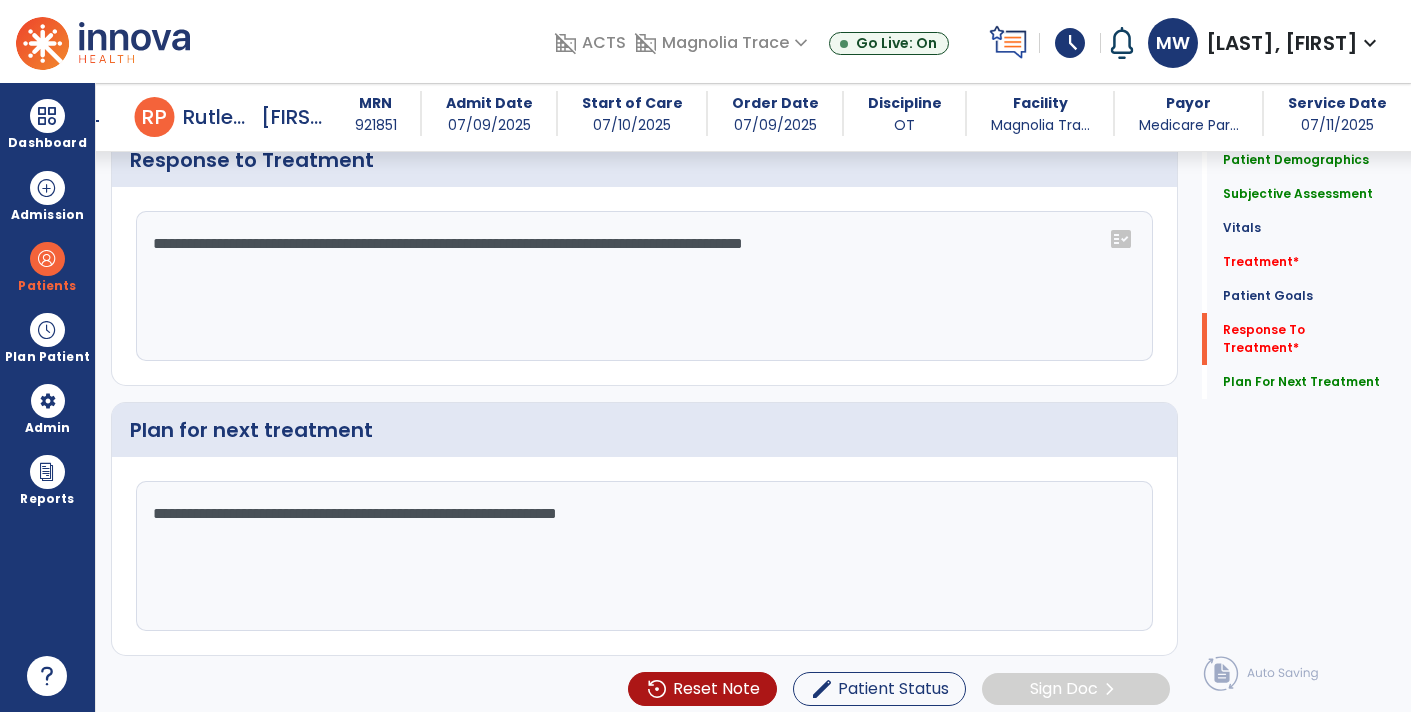 click on "**********" 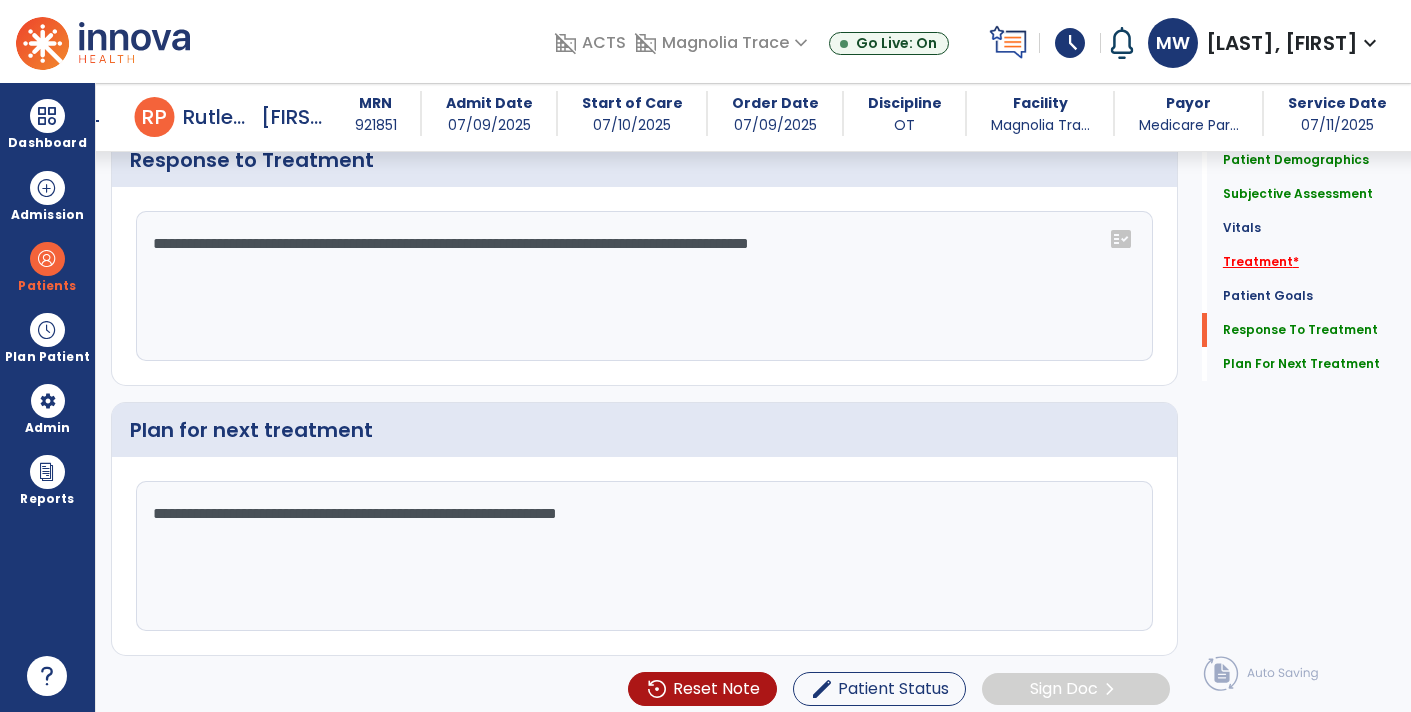 type on "**********" 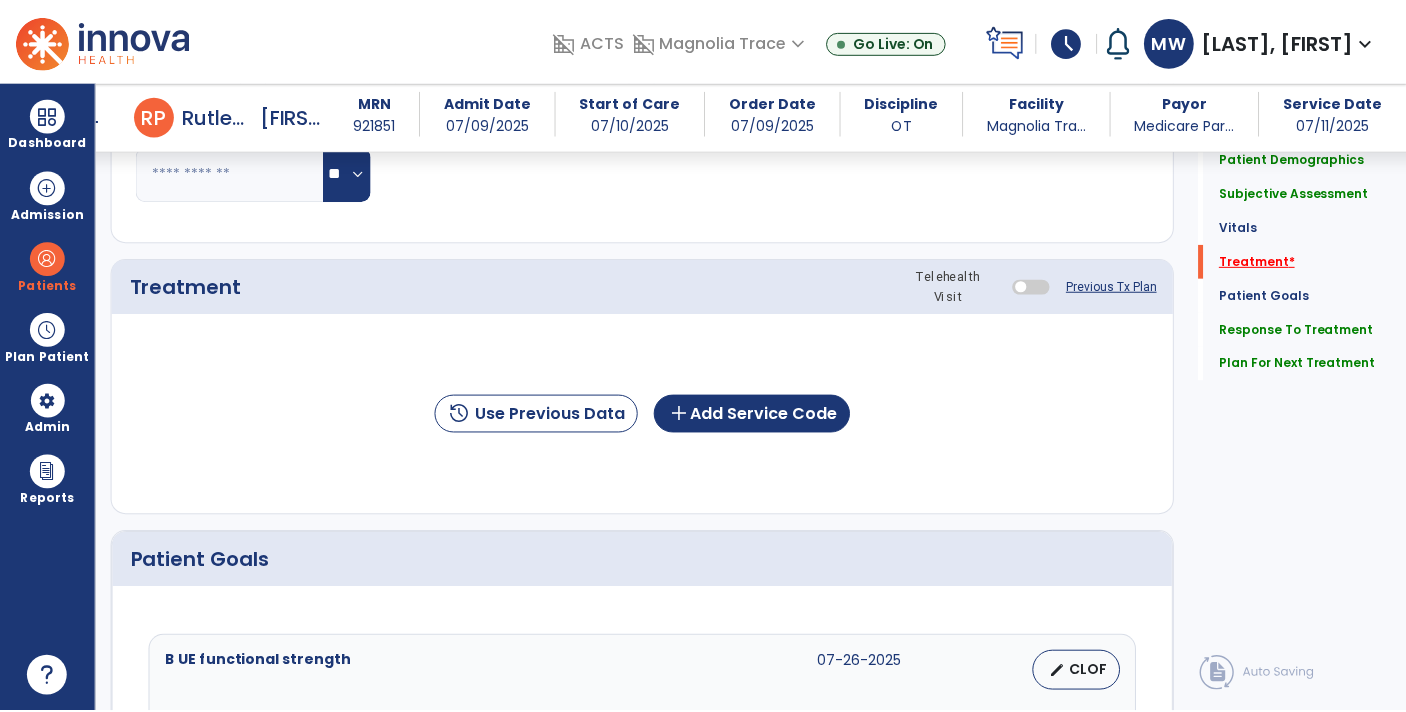scroll, scrollTop: 976, scrollLeft: 0, axis: vertical 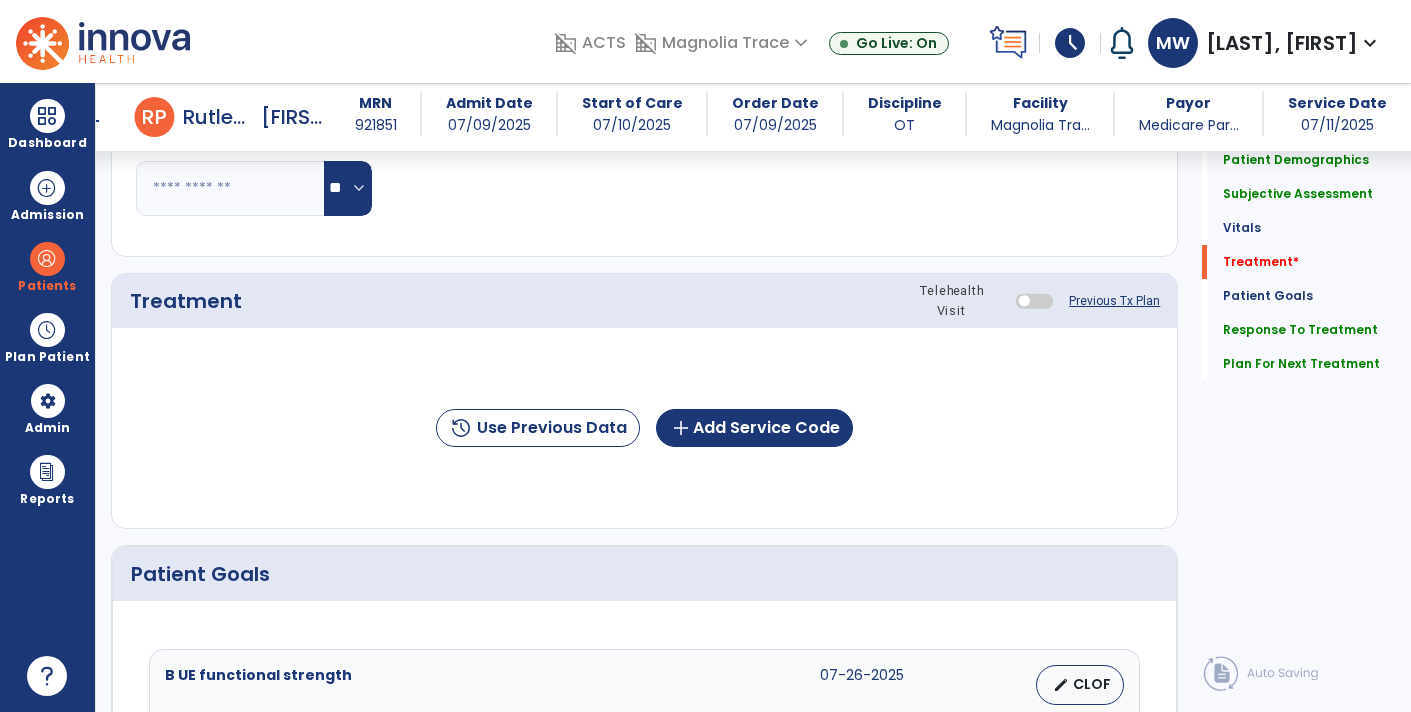 click on "Previous Tx Plan" 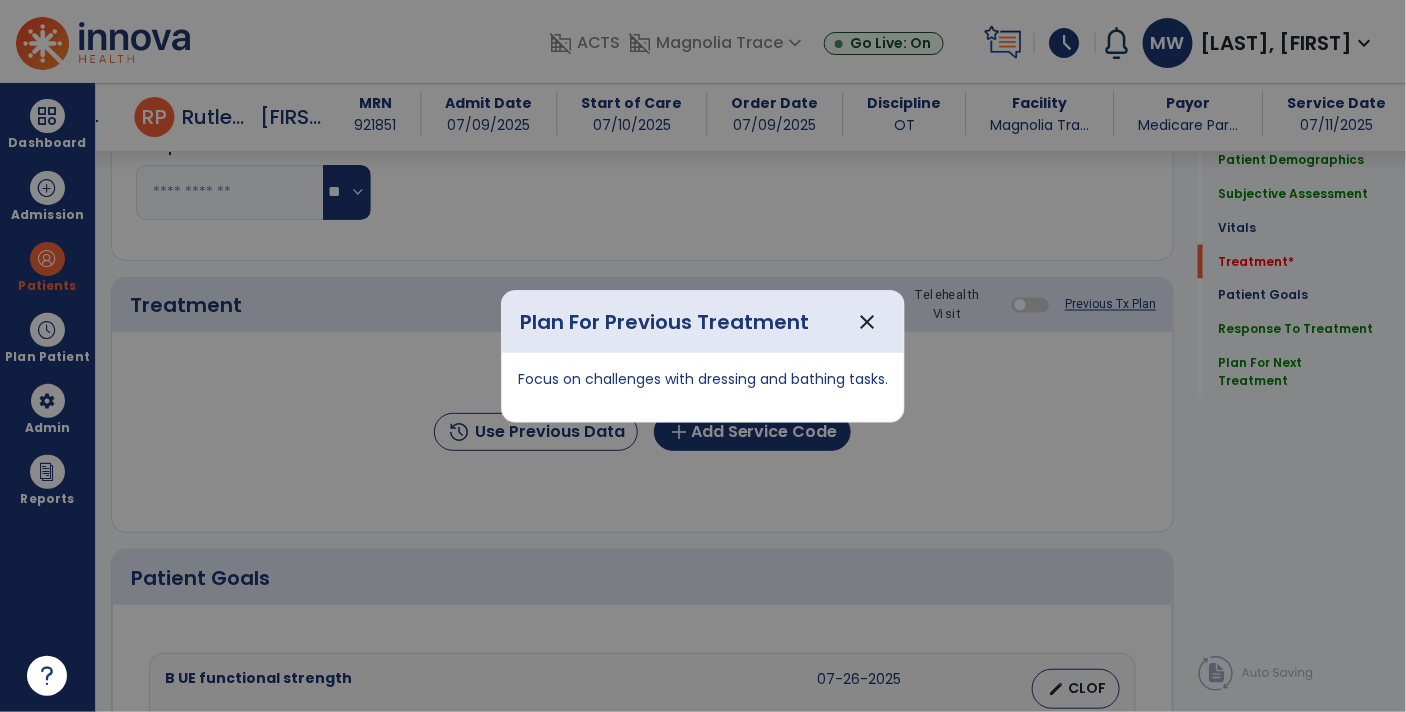 scroll, scrollTop: 976, scrollLeft: 0, axis: vertical 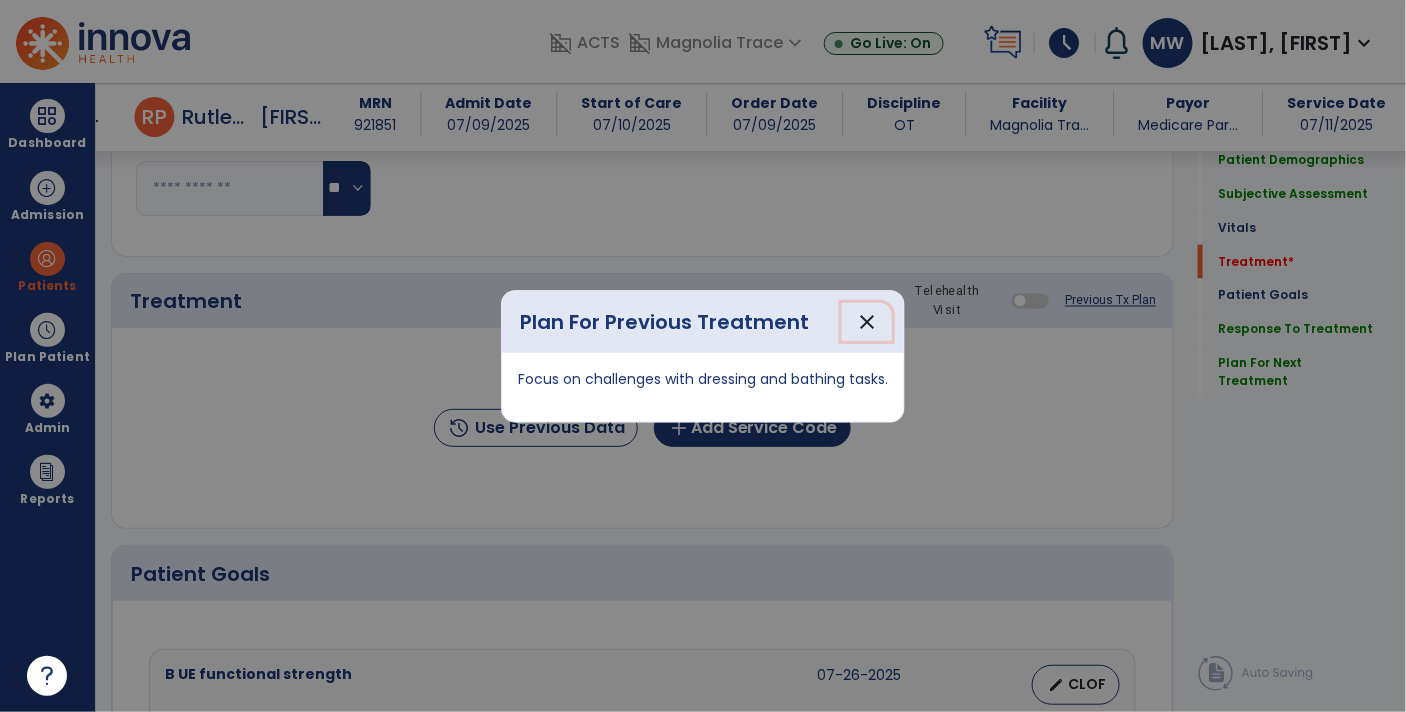 click on "close" at bounding box center [867, 322] 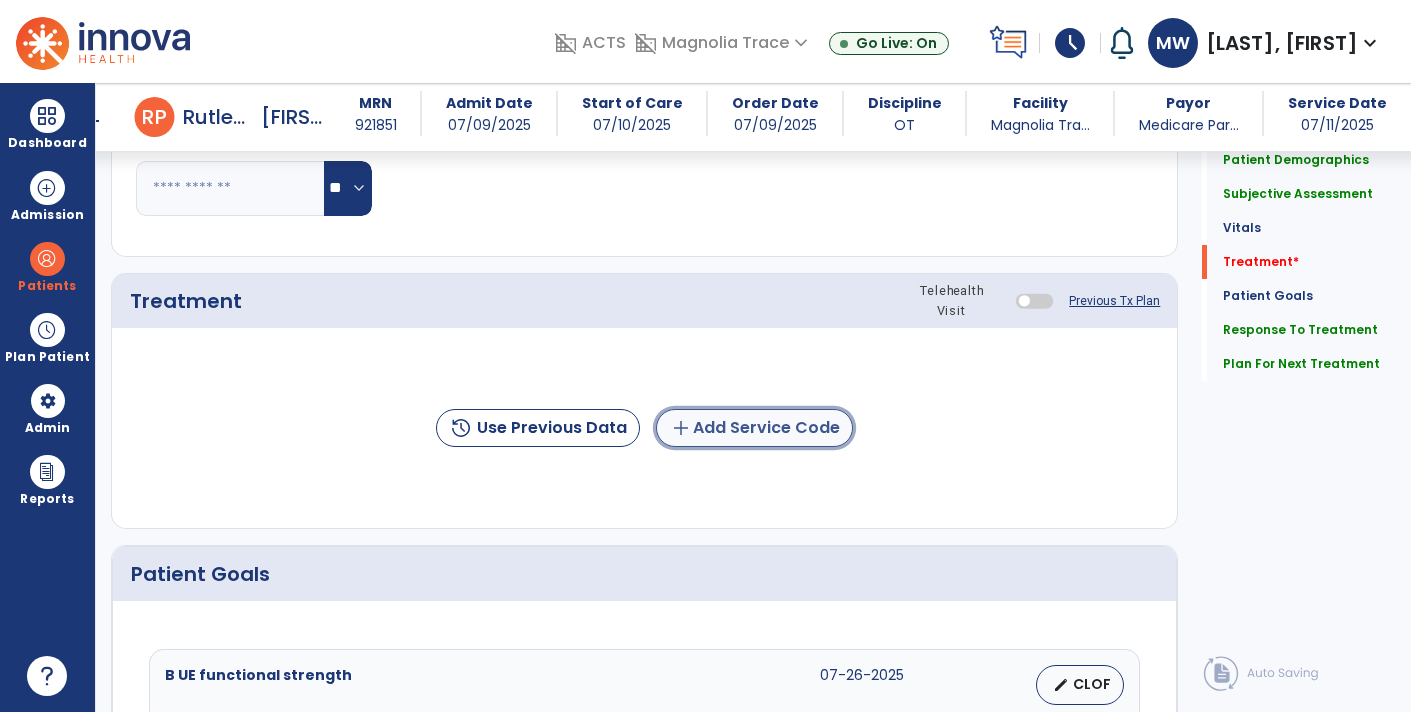click on "add  Add Service Code" 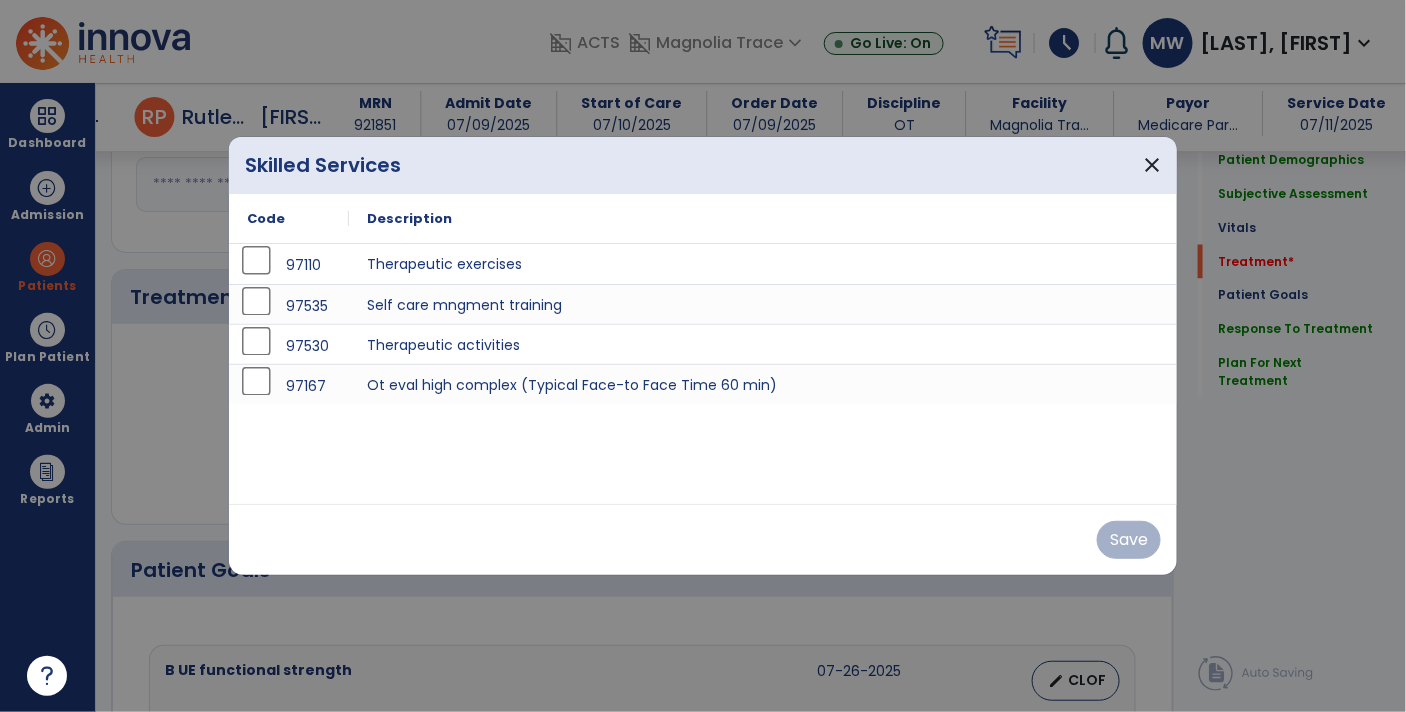 scroll, scrollTop: 976, scrollLeft: 0, axis: vertical 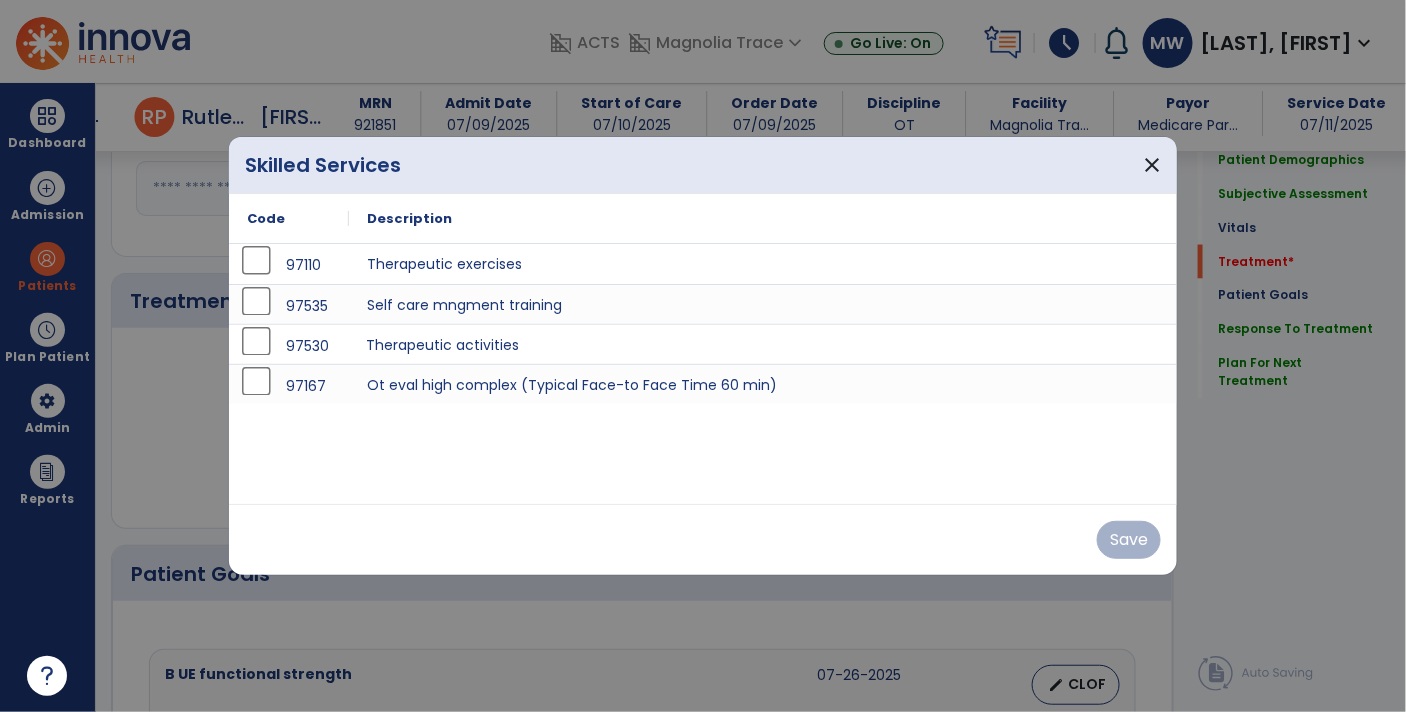 click on "Therapeutic activities" at bounding box center [763, 344] 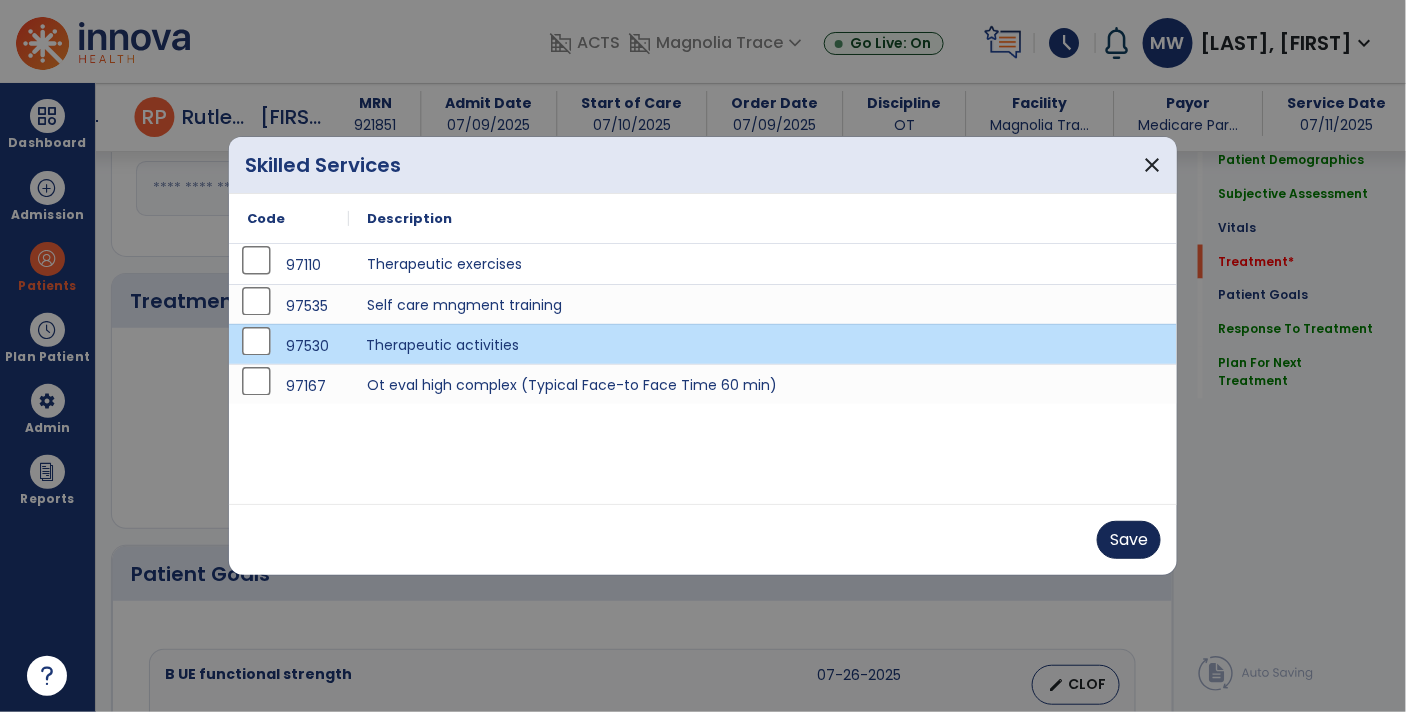 click on "Save" at bounding box center (1129, 540) 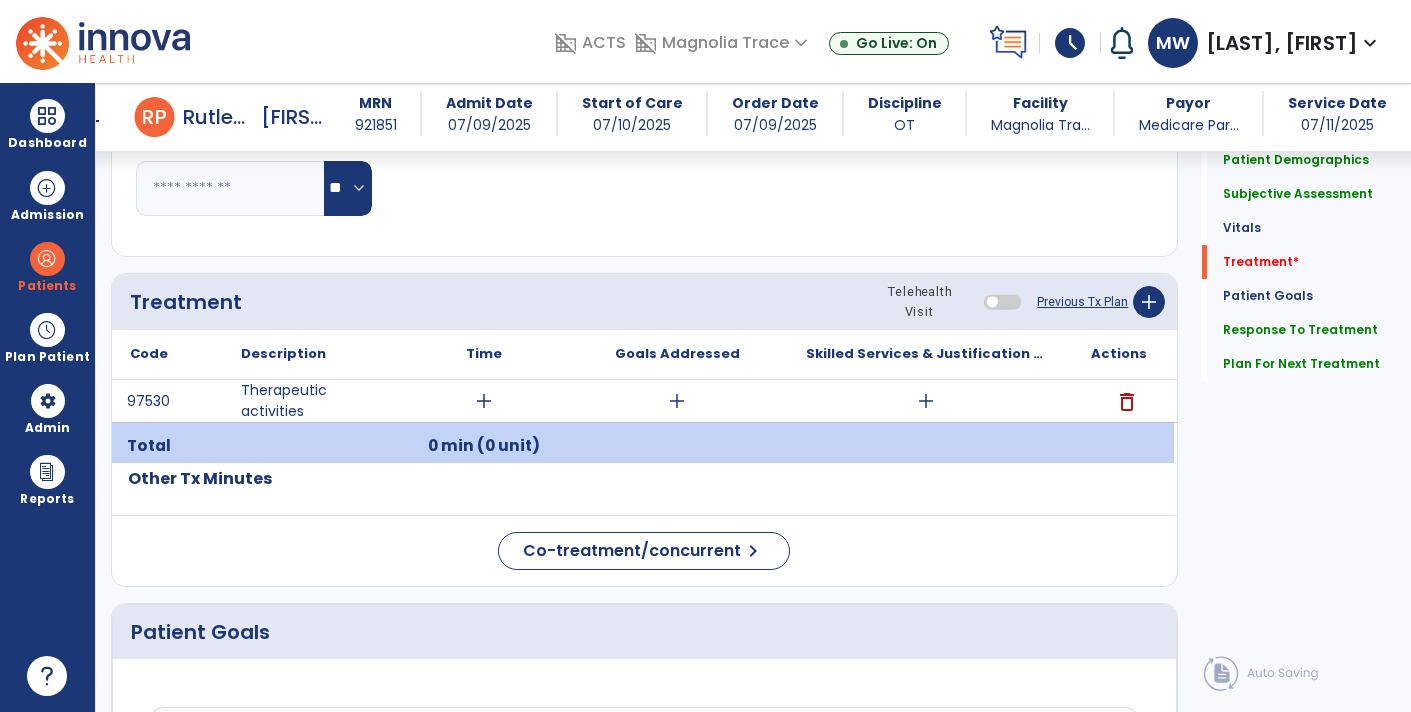 click on "add" at bounding box center (926, 401) 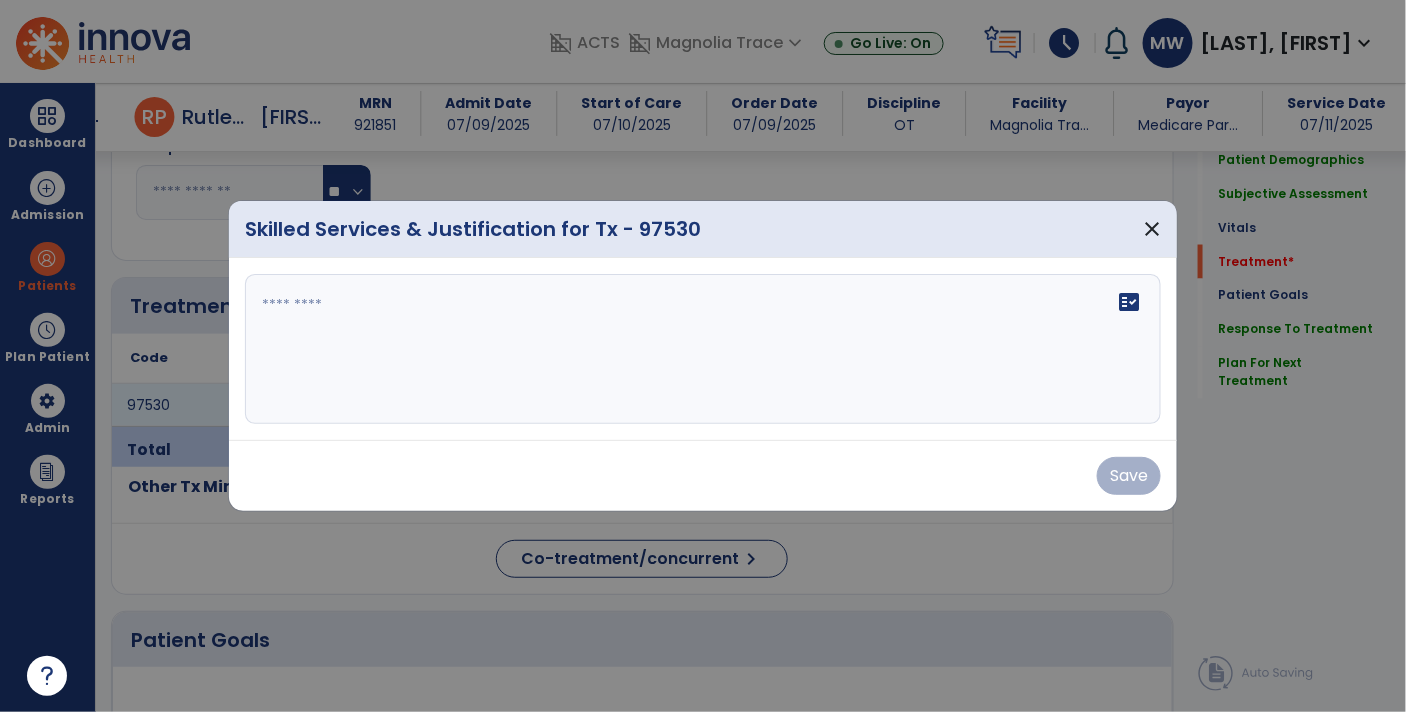 scroll, scrollTop: 976, scrollLeft: 0, axis: vertical 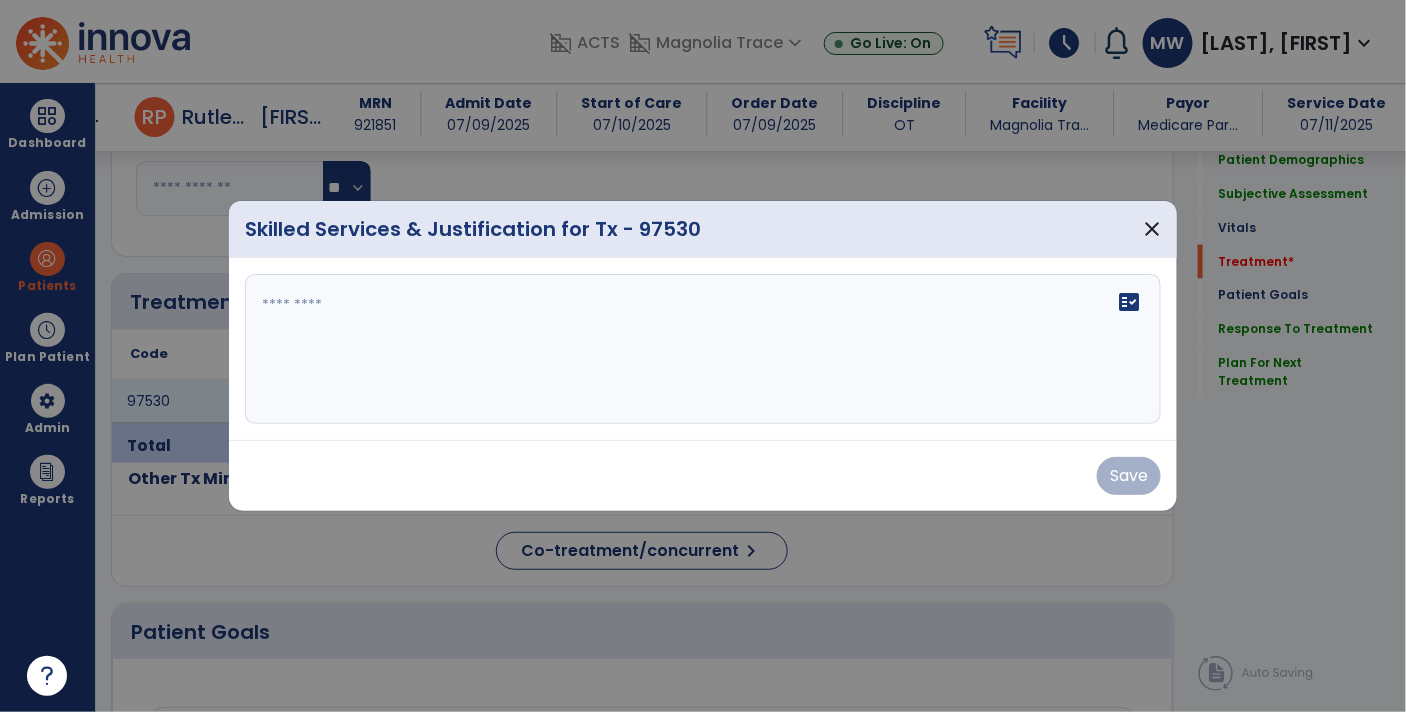 click on "fact_check" at bounding box center [703, 349] 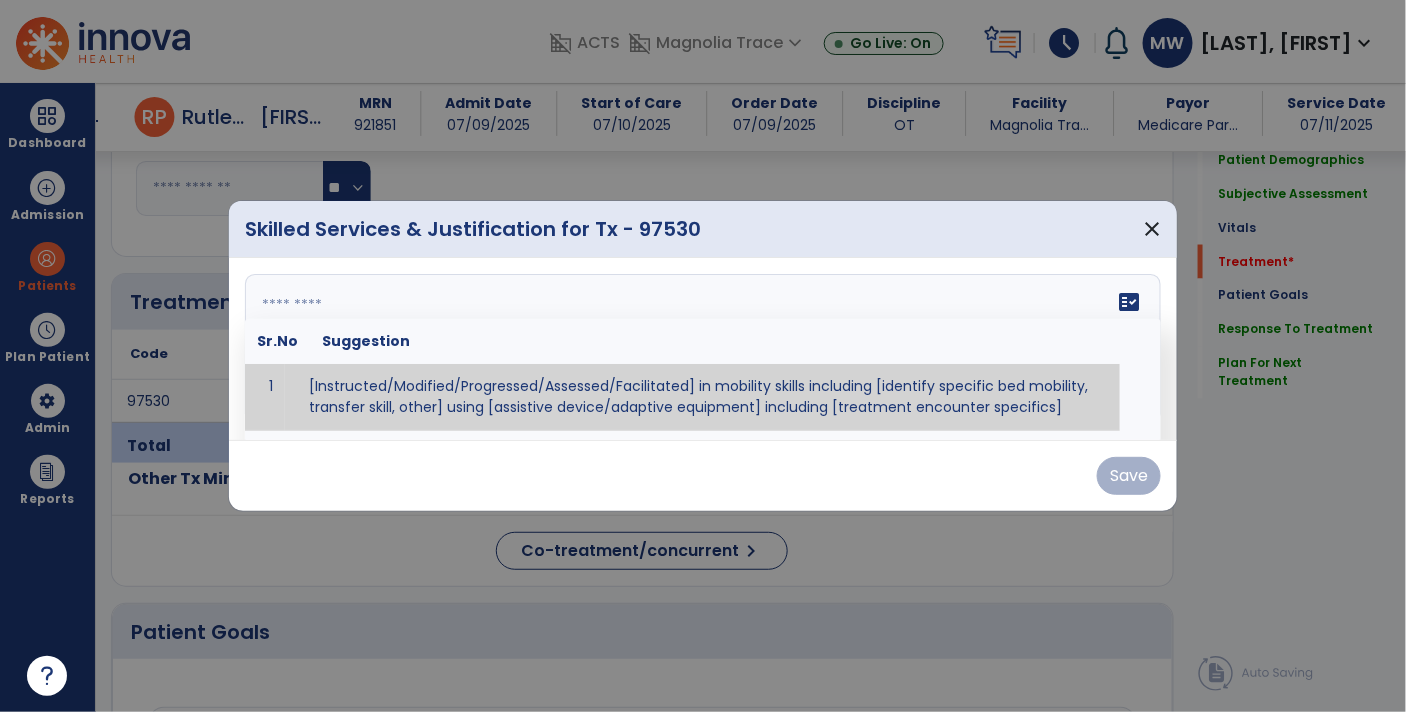 click at bounding box center (701, 349) 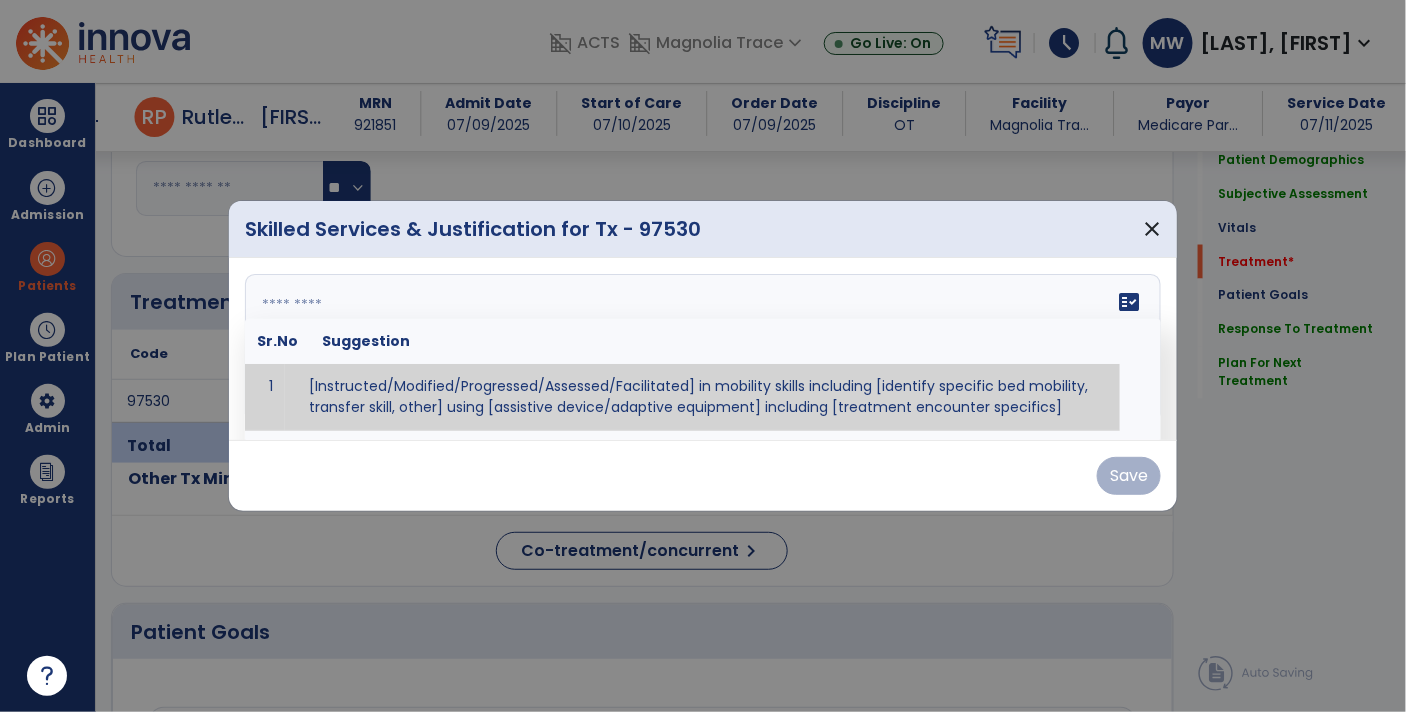 click at bounding box center (701, 349) 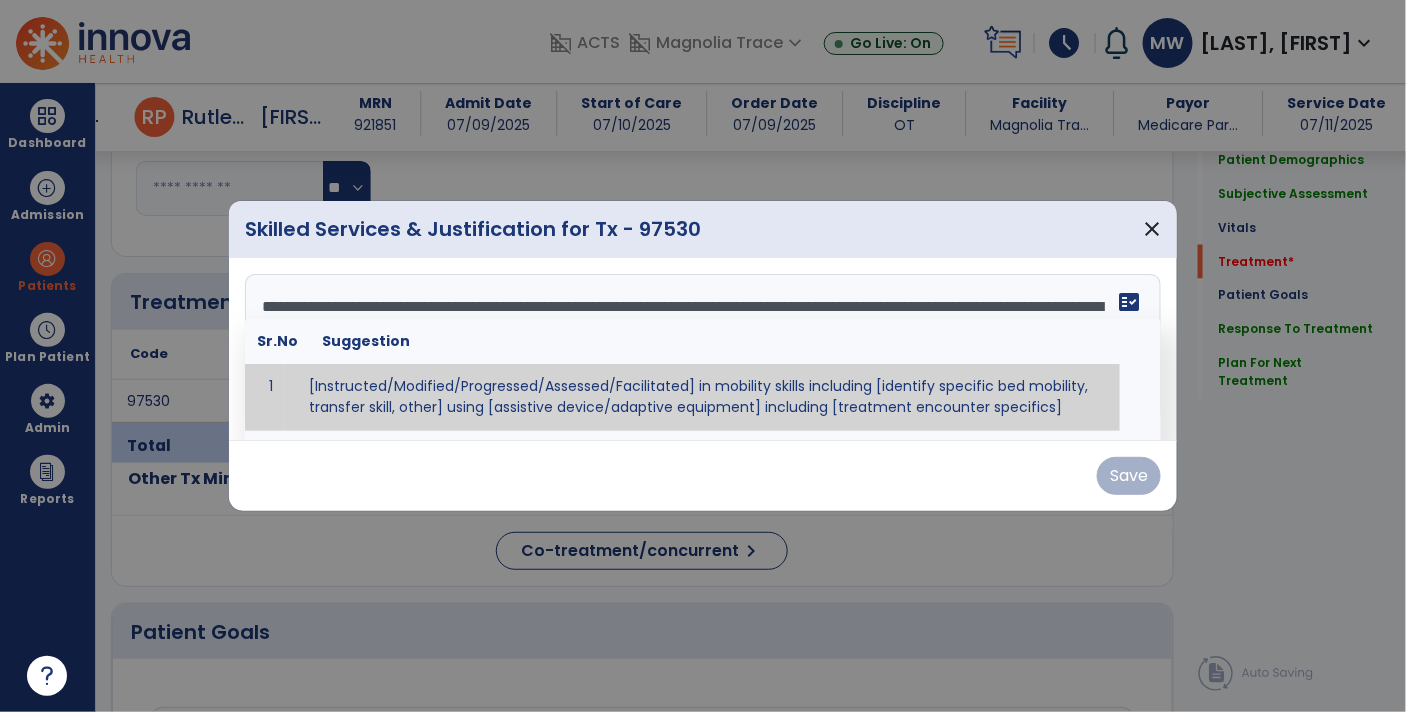 scroll, scrollTop: 63, scrollLeft: 0, axis: vertical 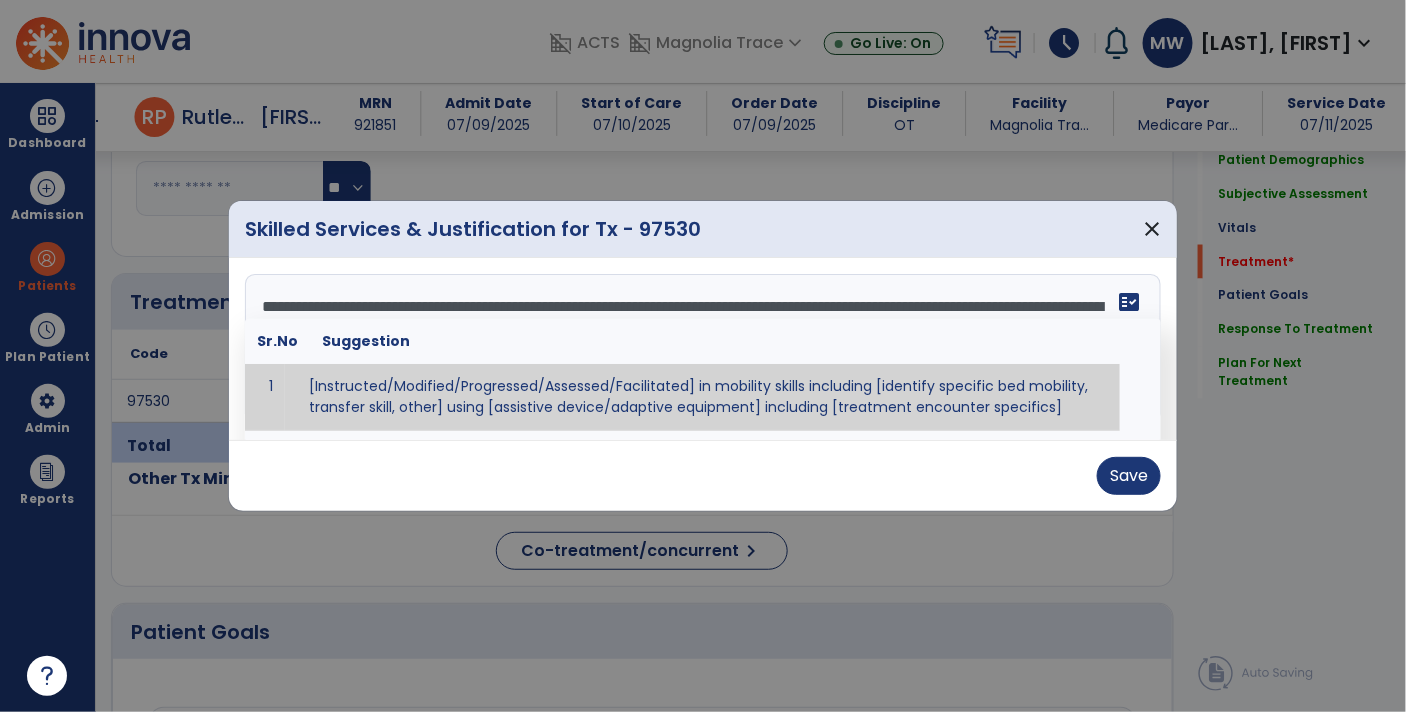 click on "fact_check" at bounding box center [1129, 302] 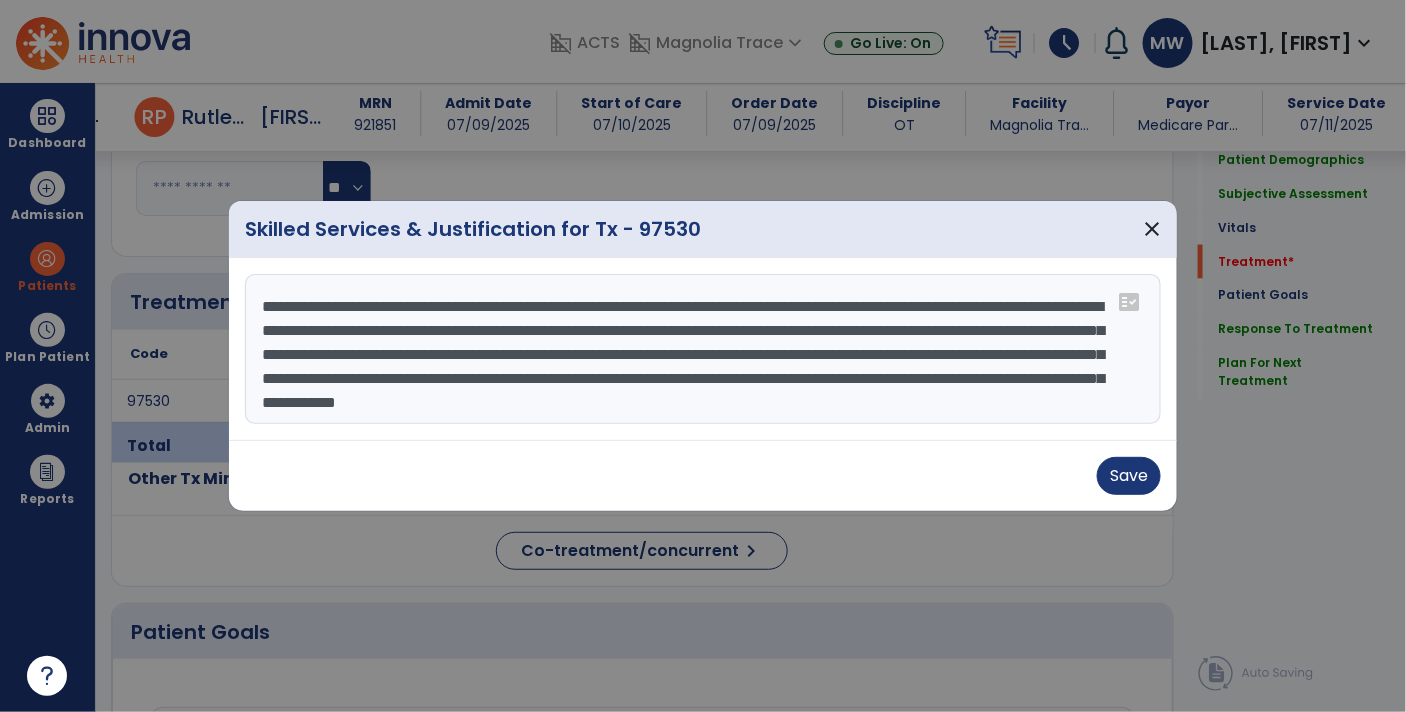 click on "**********" at bounding box center [703, 349] 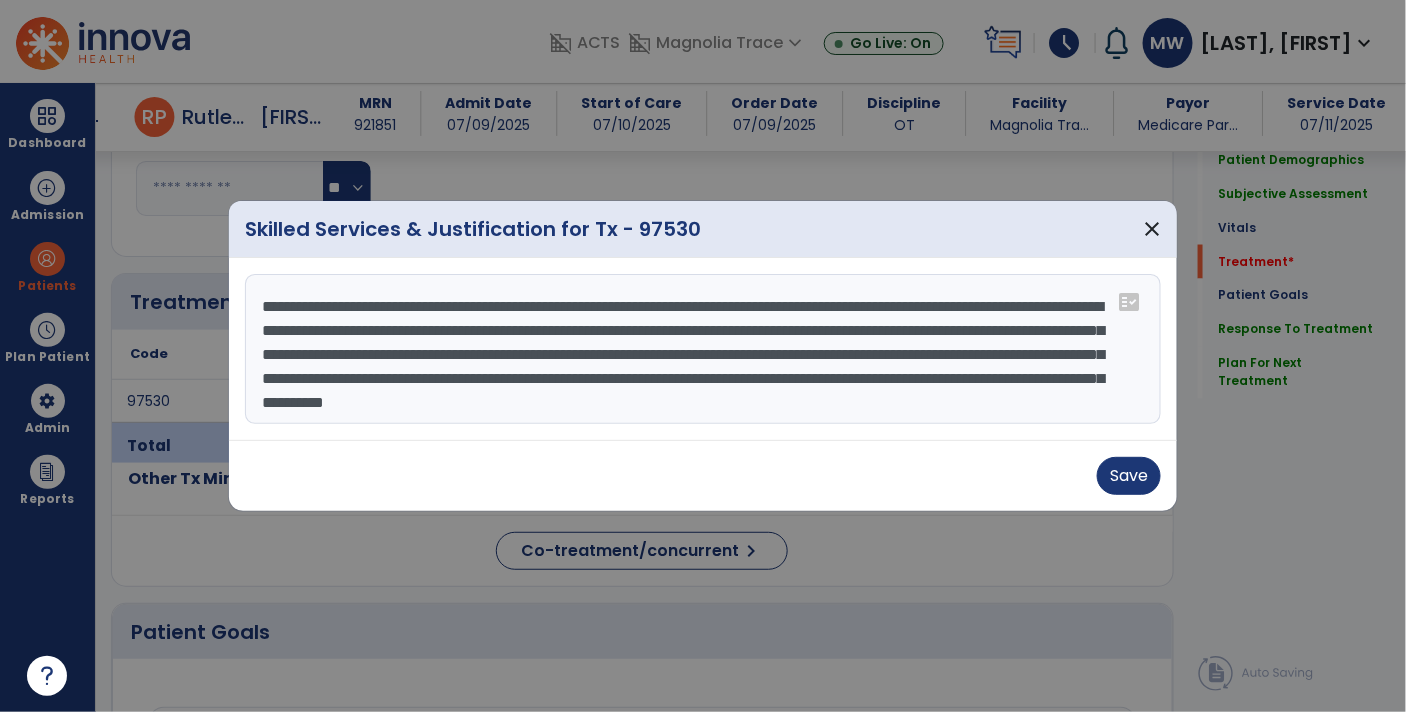 scroll, scrollTop: 48, scrollLeft: 0, axis: vertical 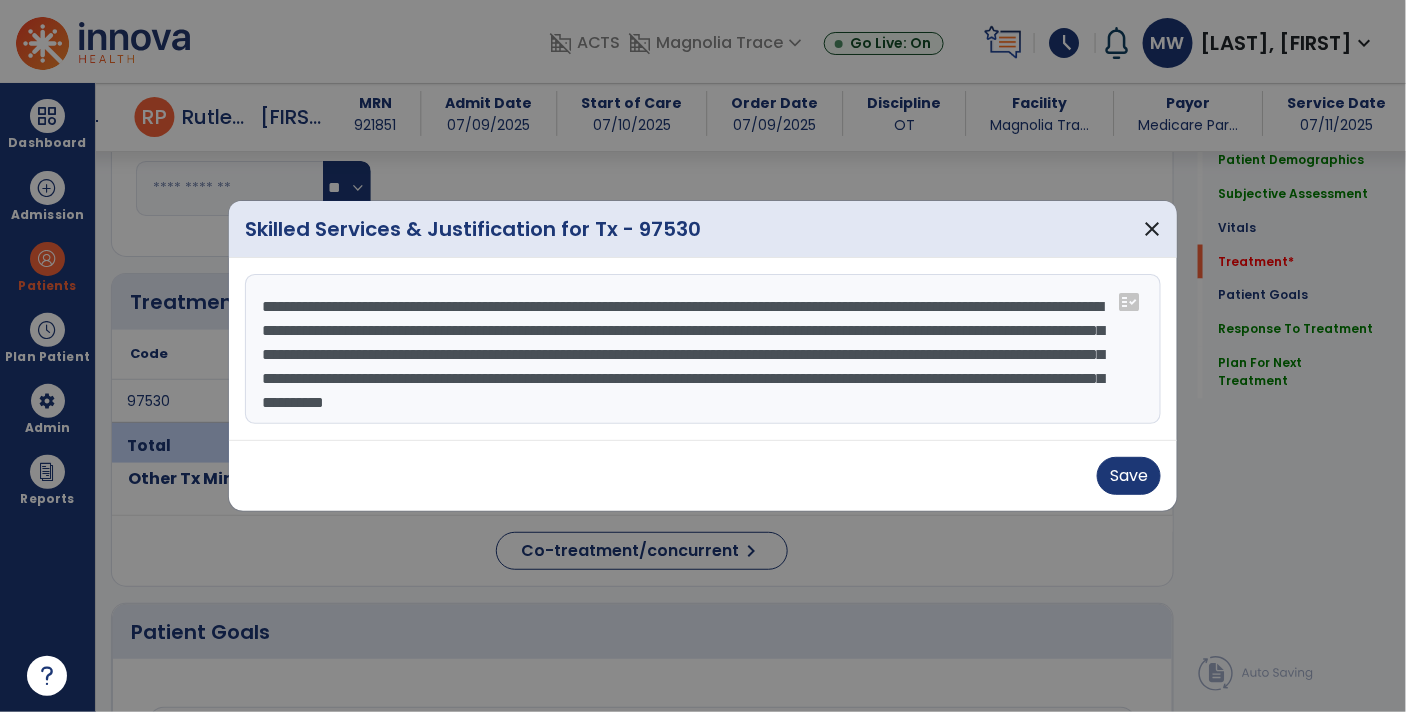 click on "**********" at bounding box center (703, 349) 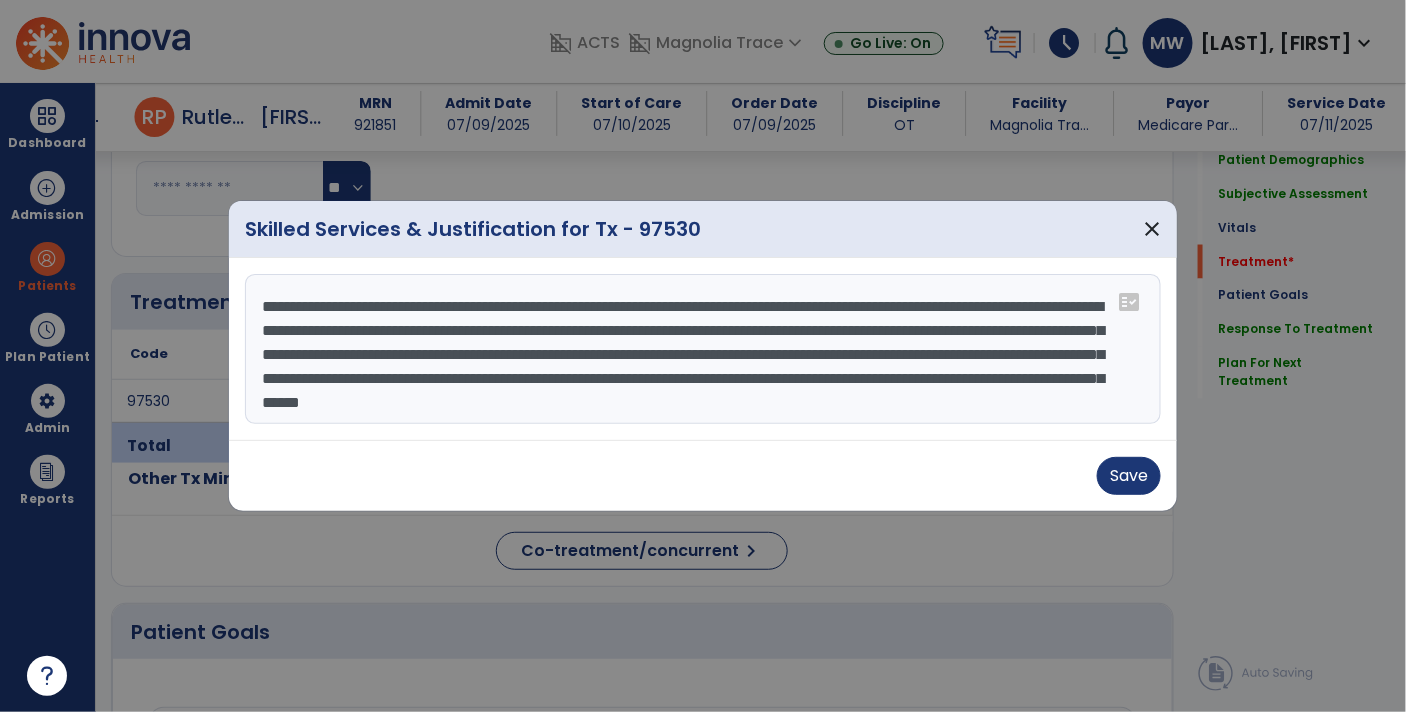 scroll, scrollTop: 24, scrollLeft: 0, axis: vertical 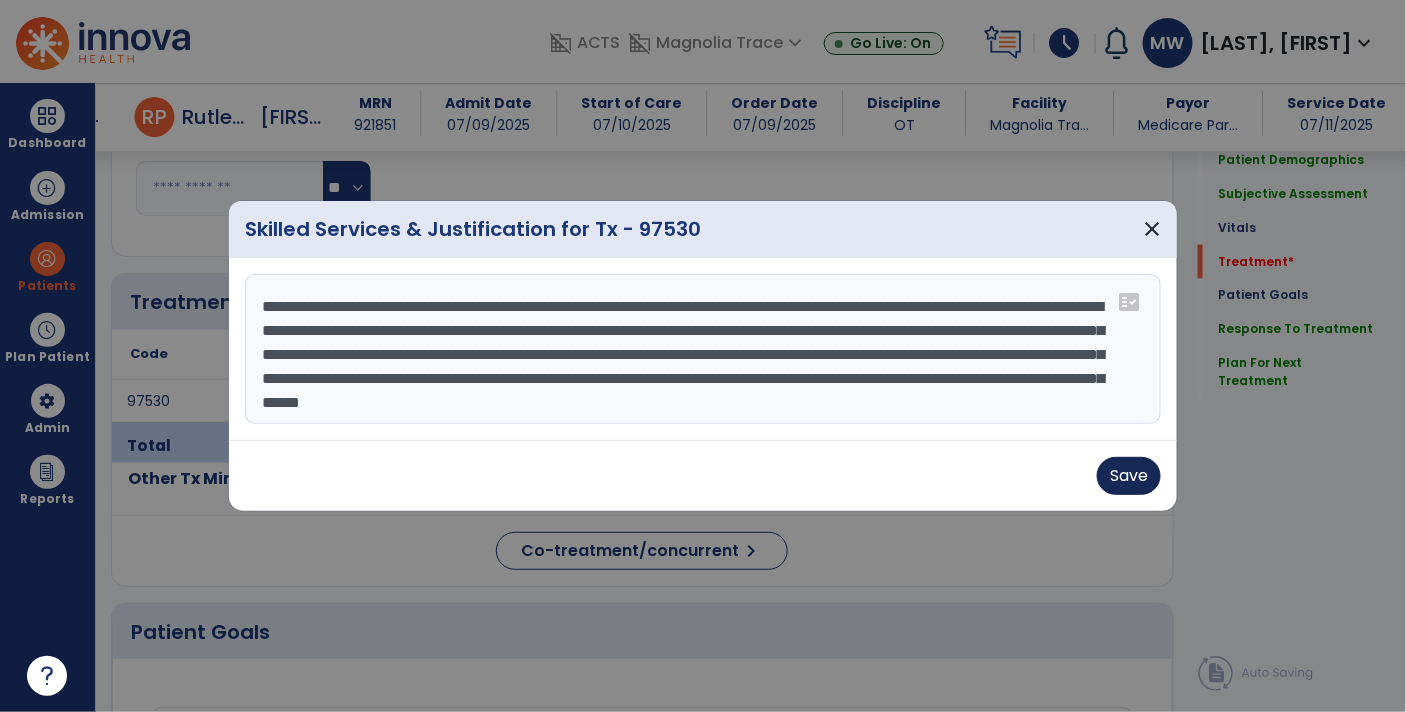 type on "**********" 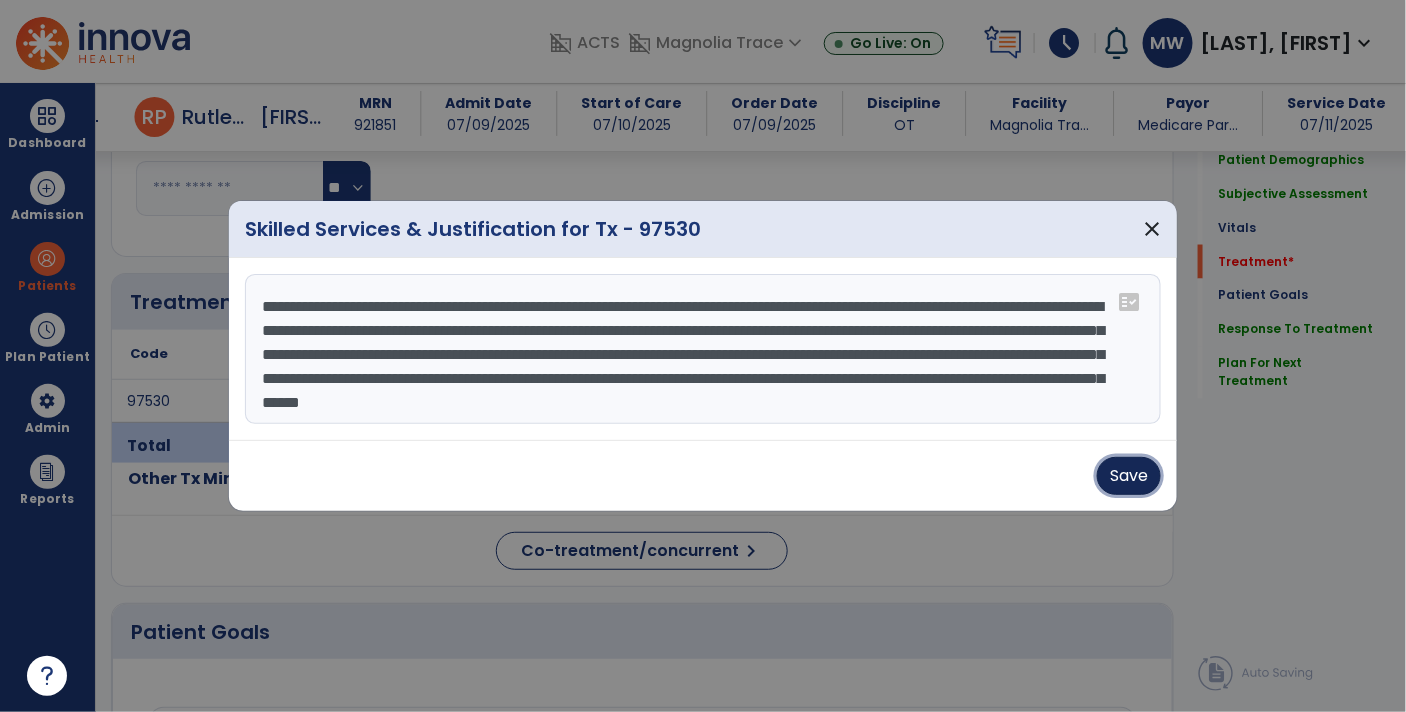 click on "Save" at bounding box center (1129, 476) 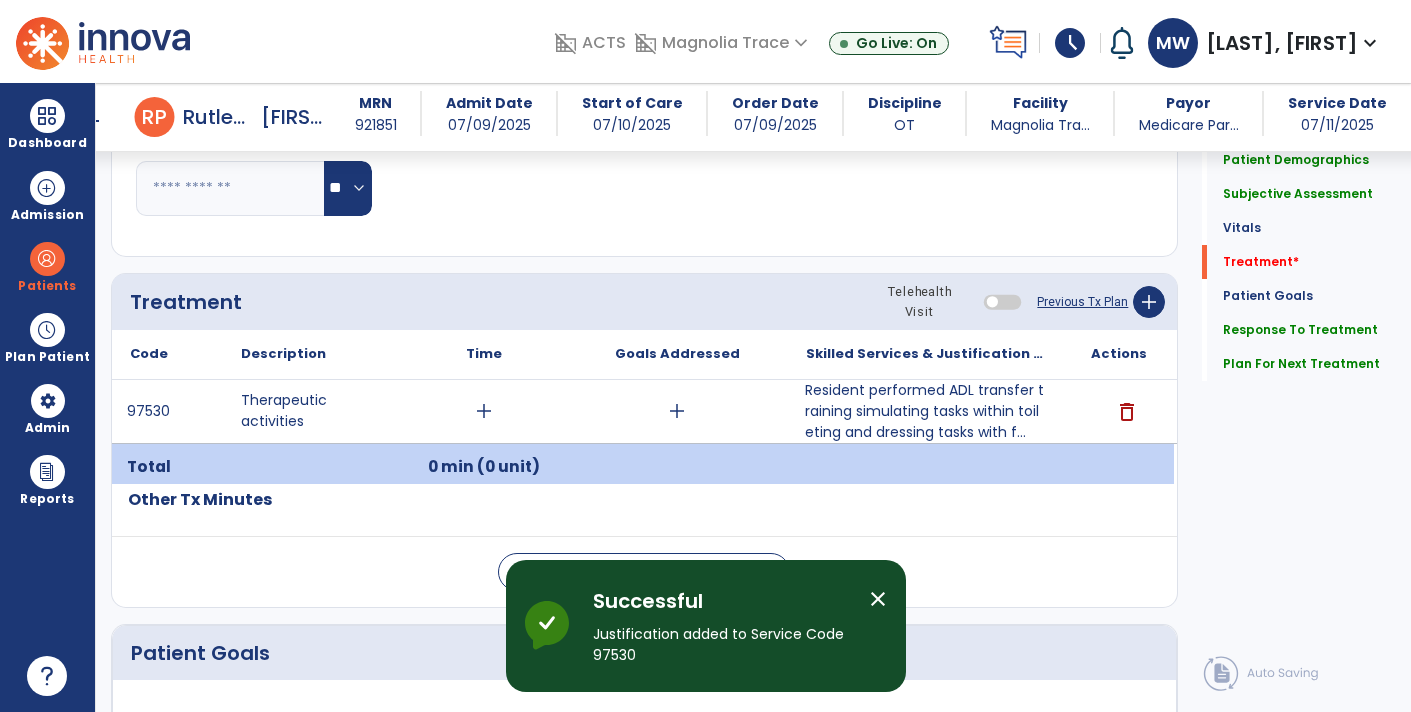 click on "add" at bounding box center (677, 411) 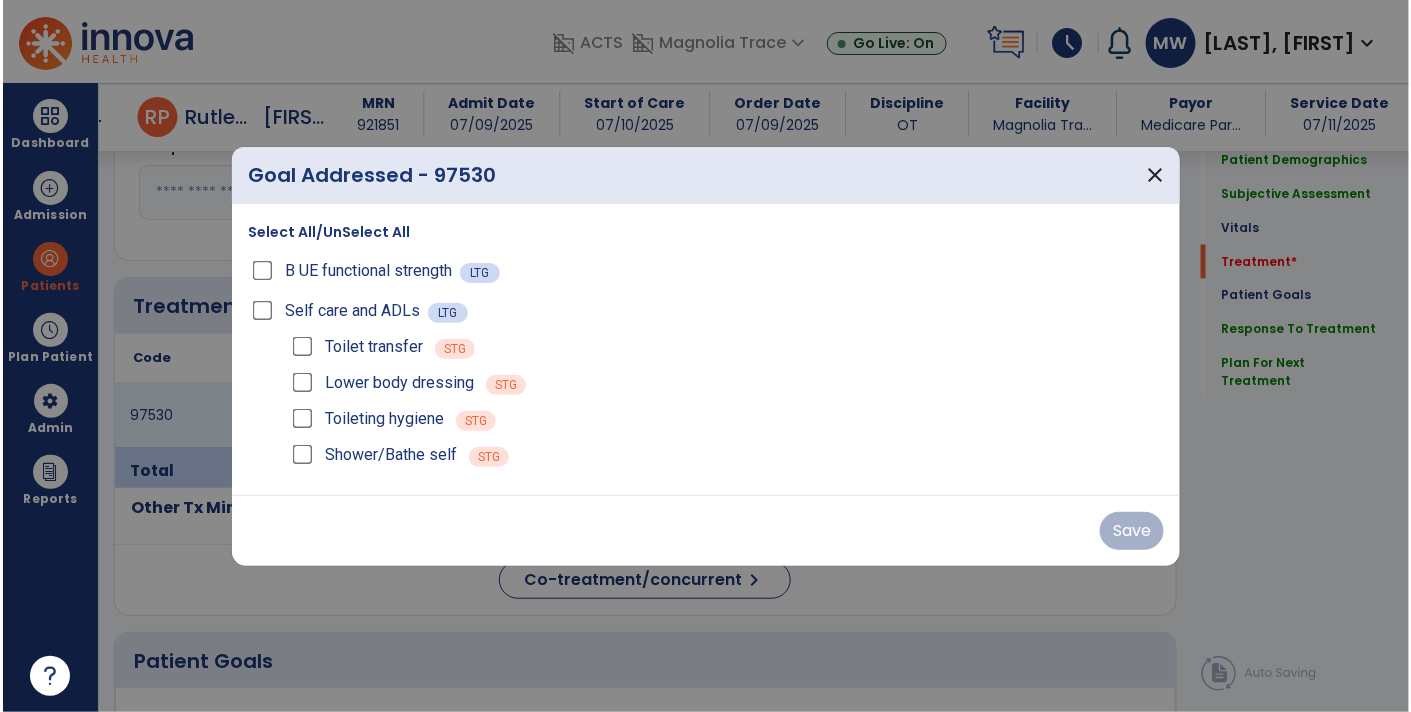 scroll, scrollTop: 976, scrollLeft: 0, axis: vertical 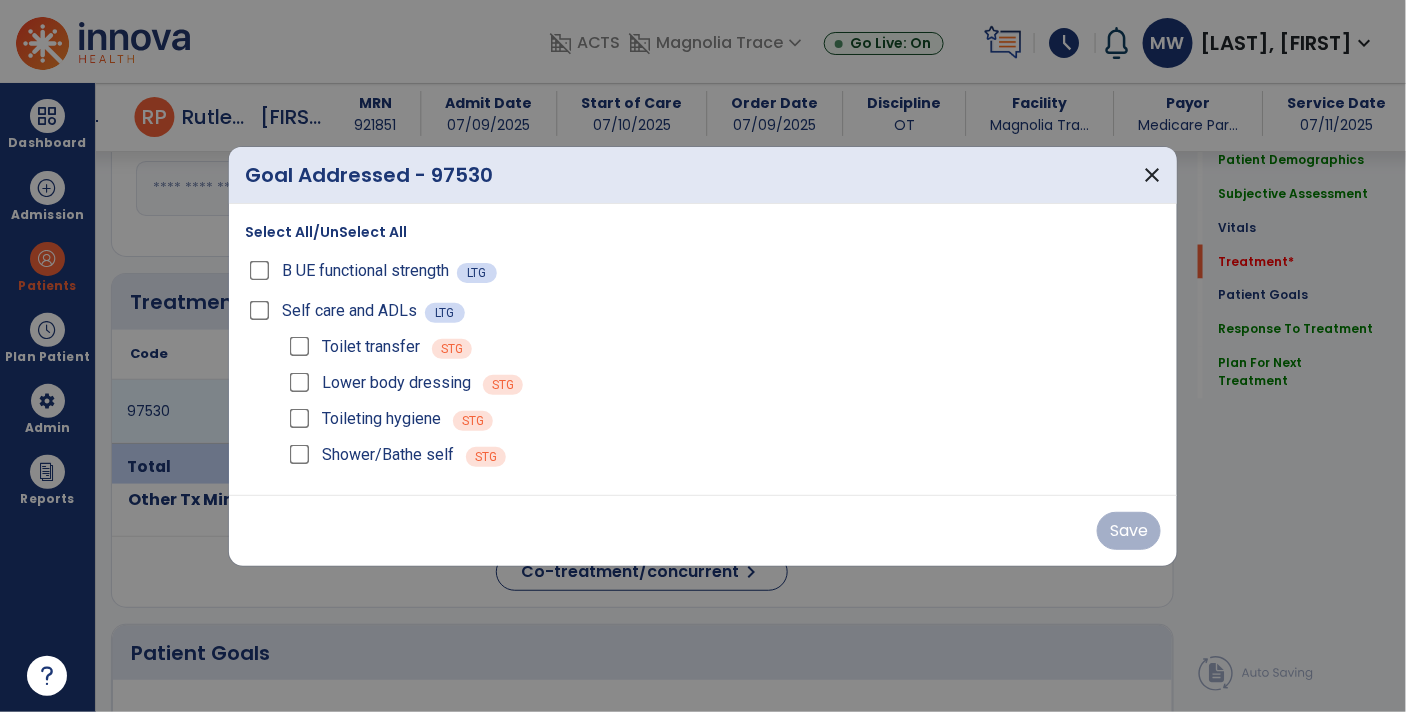 click on "Select All/UnSelect All" at bounding box center [326, 232] 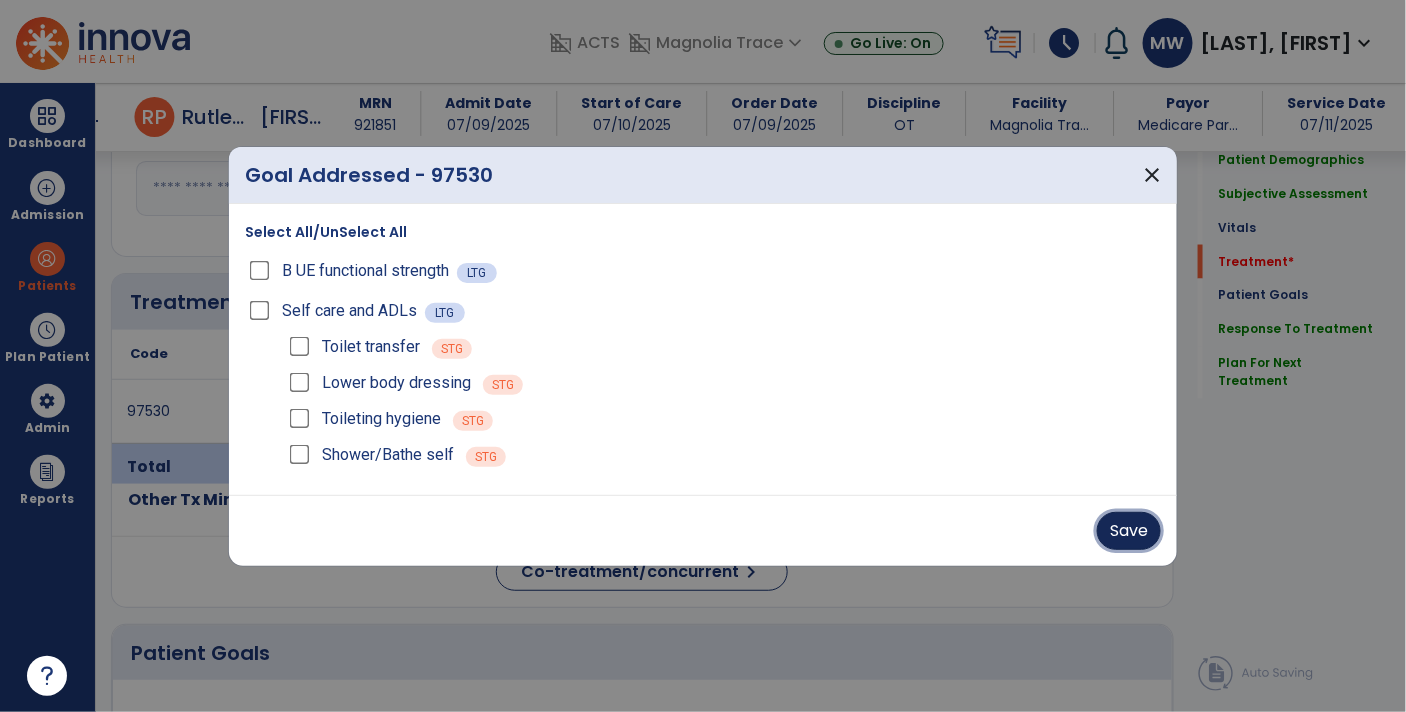 click on "Save" at bounding box center [1129, 531] 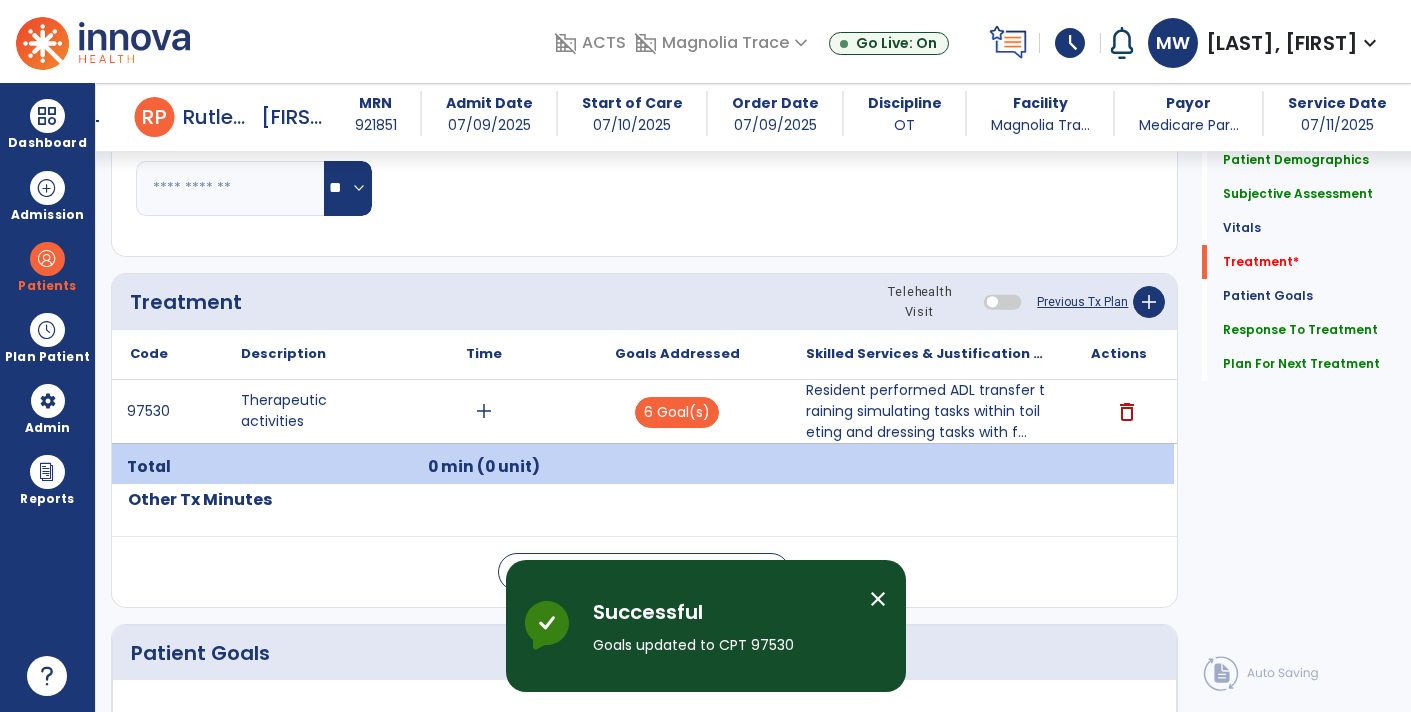 click on "add" at bounding box center (484, 411) 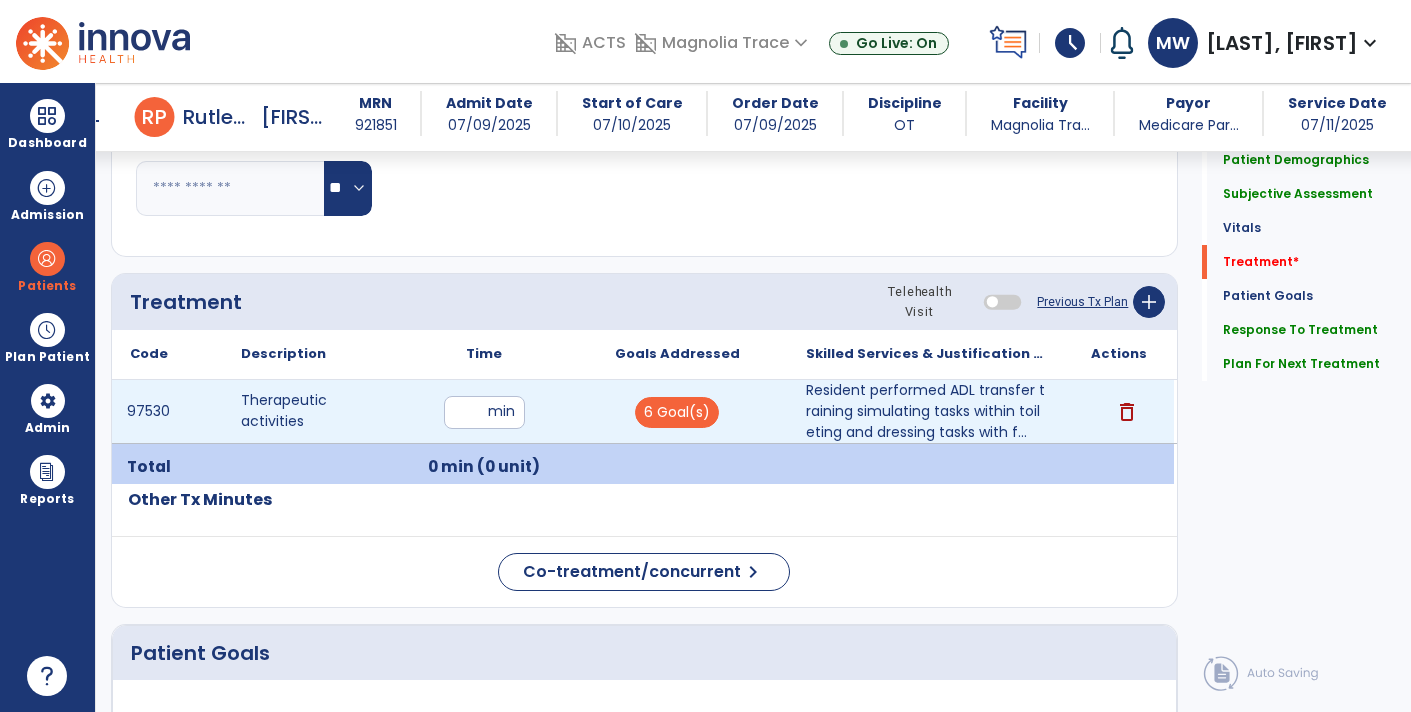 type on "*" 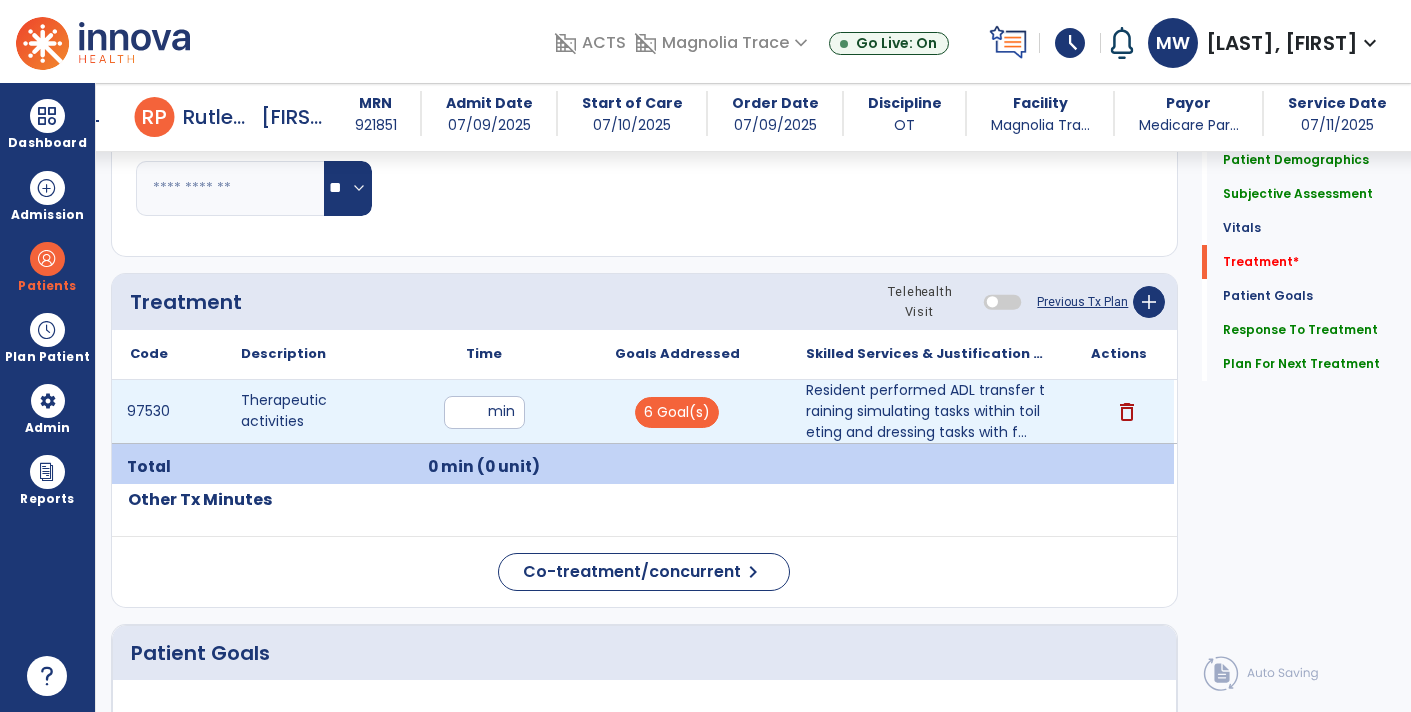 type on "**" 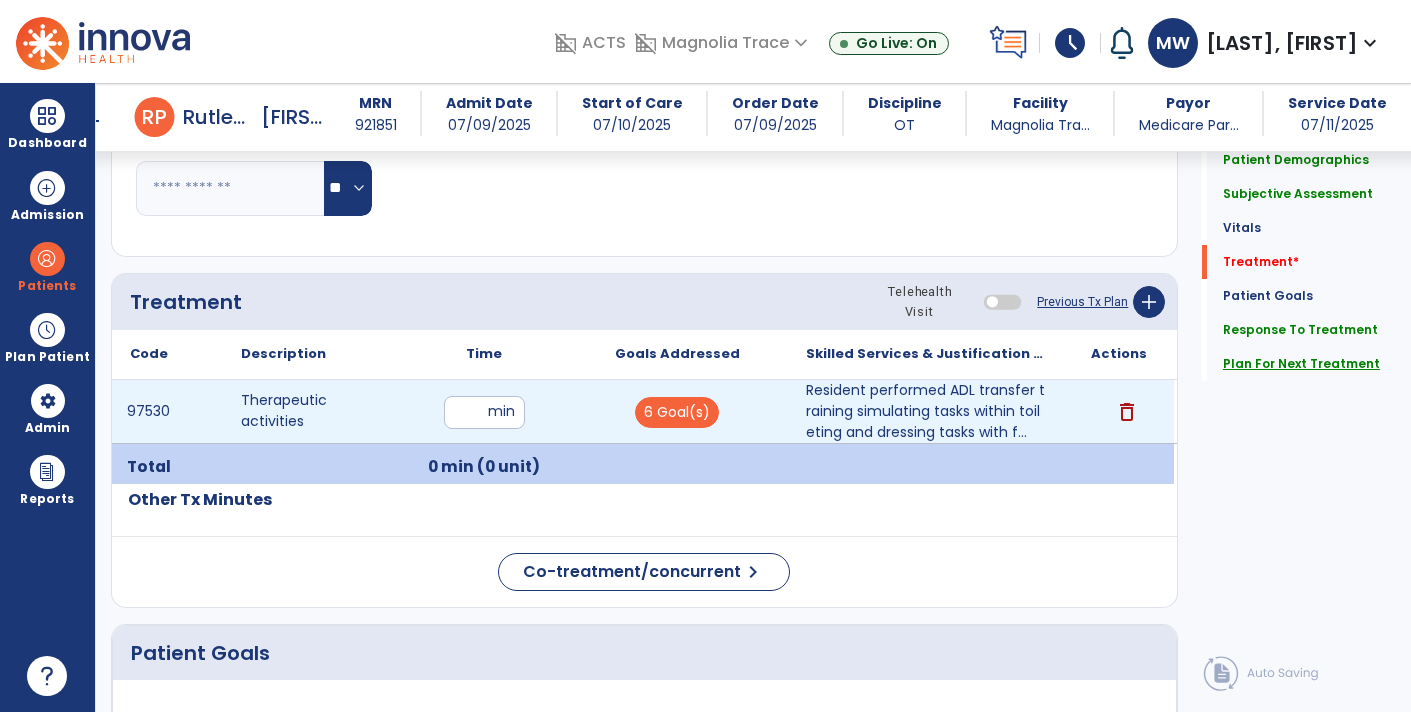 click on "Plan For Next Treatment" 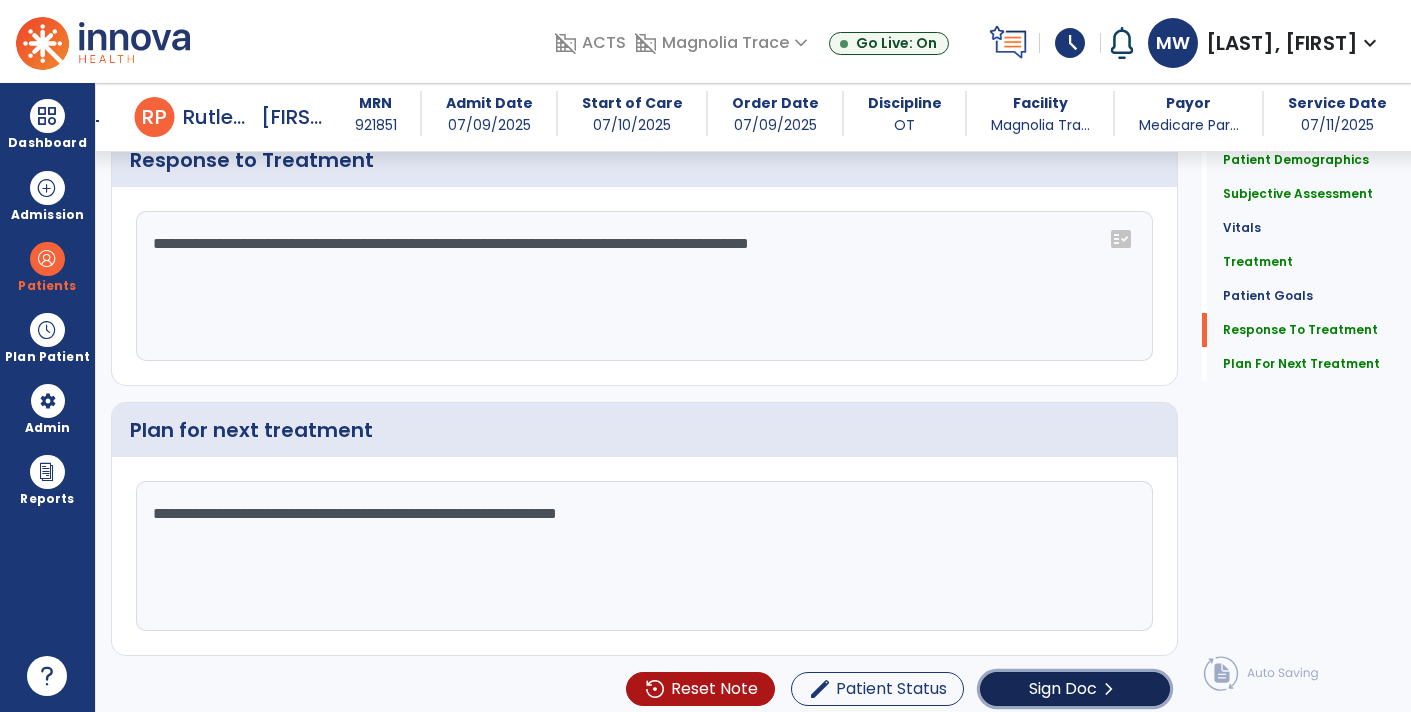 click on "Sign Doc  chevron_right" 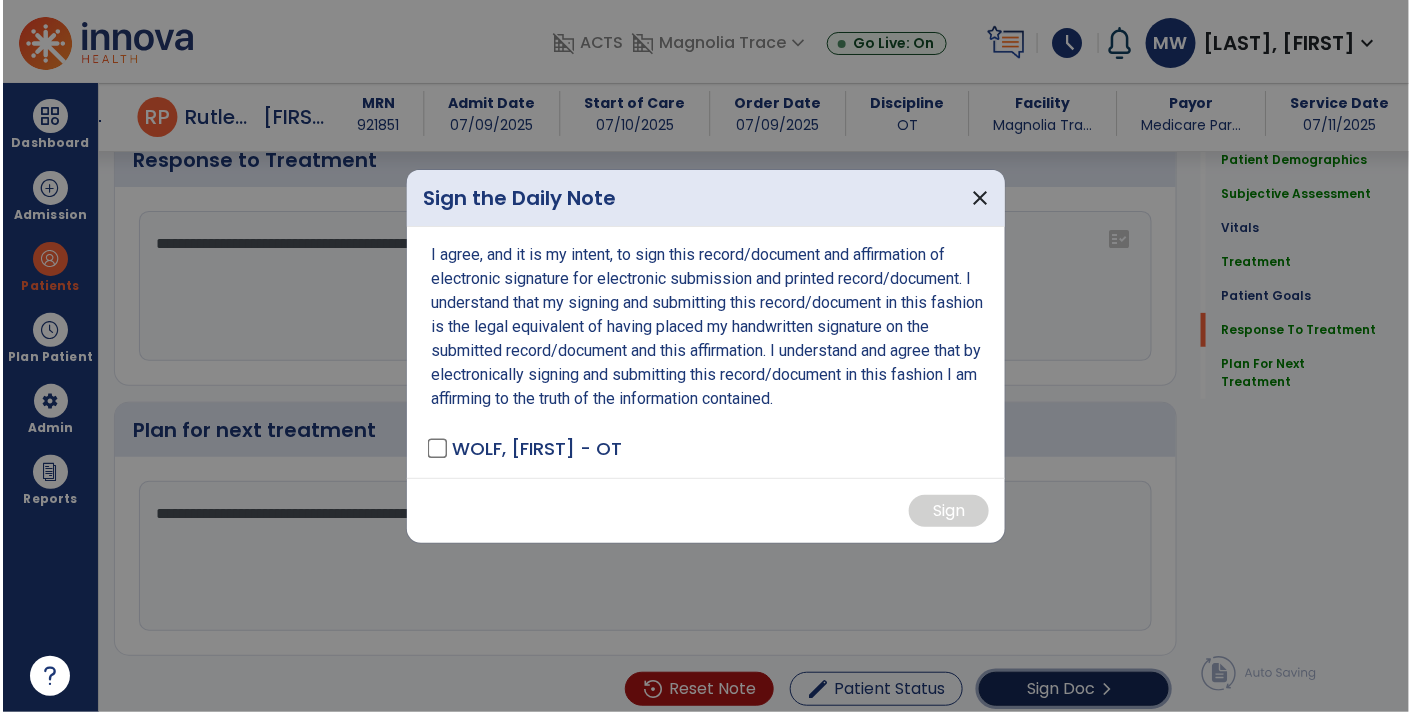 scroll, scrollTop: 2464, scrollLeft: 0, axis: vertical 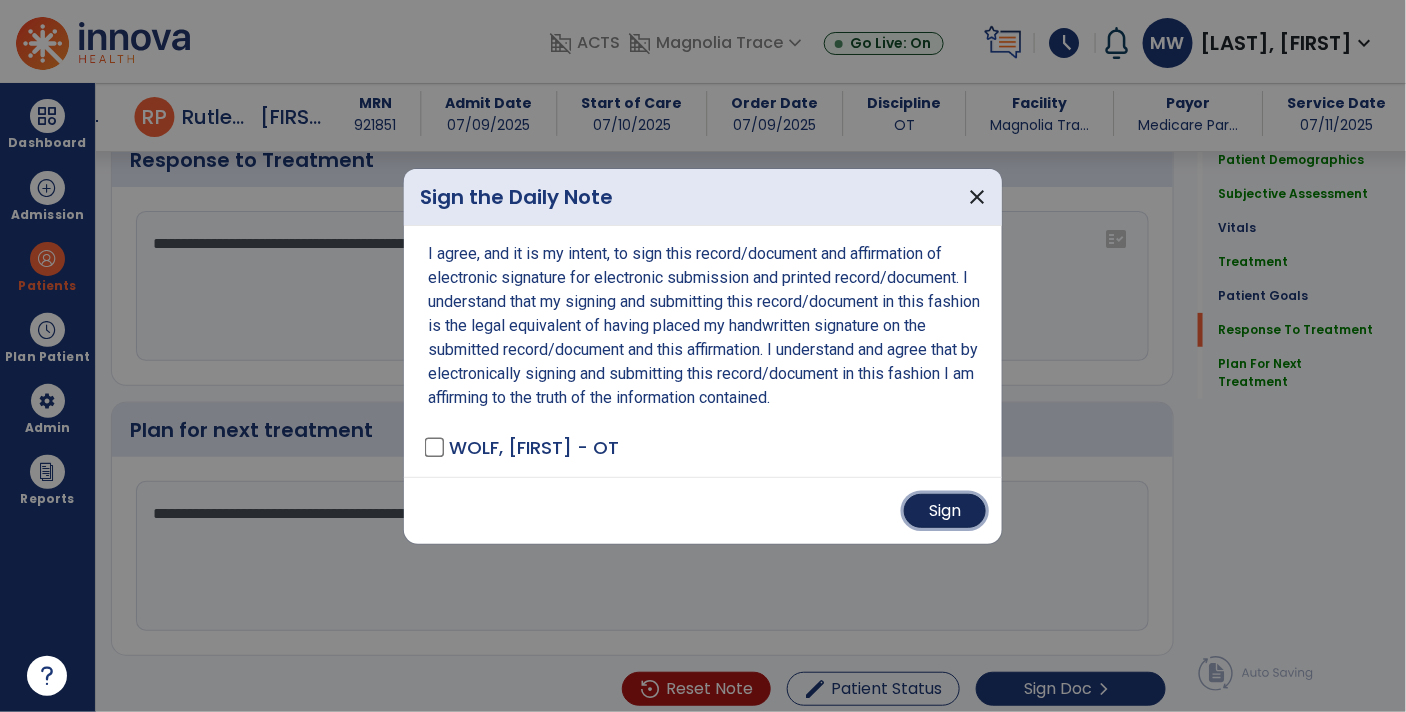 click on "Sign" at bounding box center [945, 511] 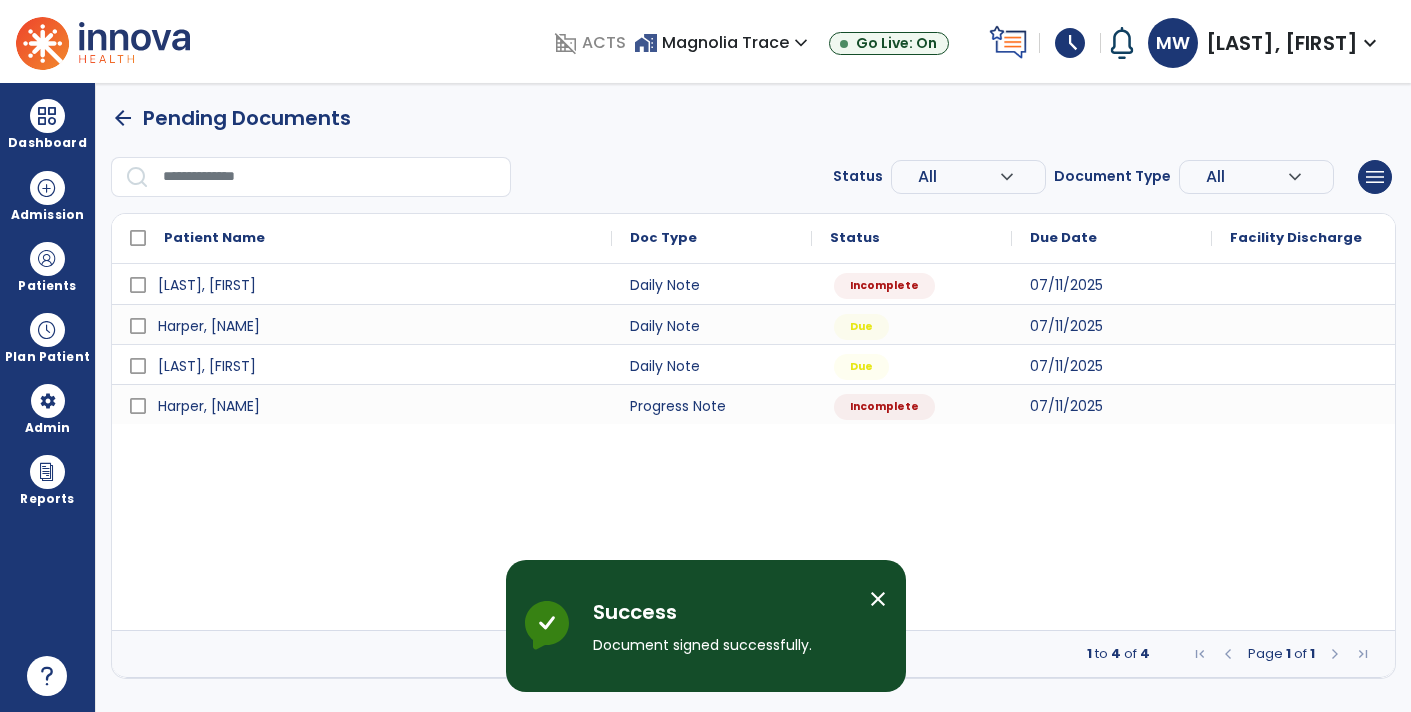 scroll, scrollTop: 0, scrollLeft: 0, axis: both 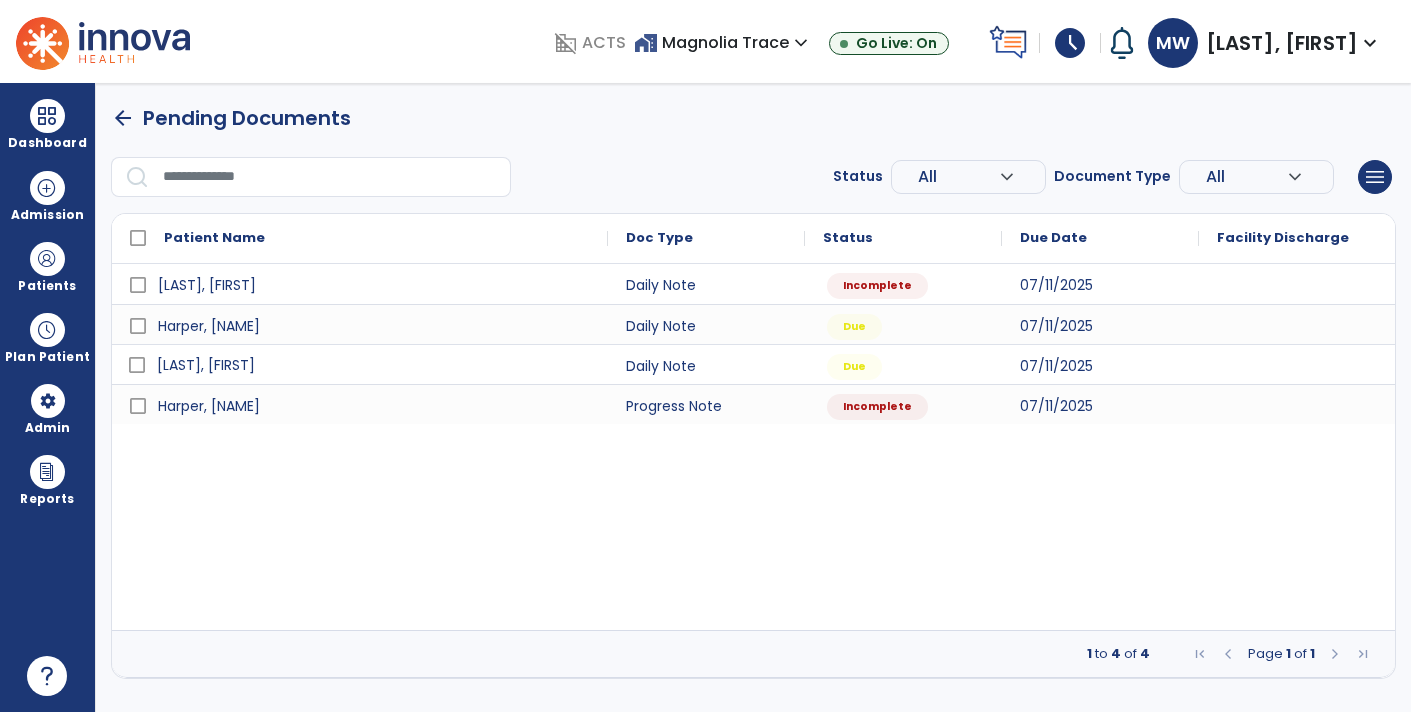 click on "[LAST], [FIRST]" at bounding box center (206, 365) 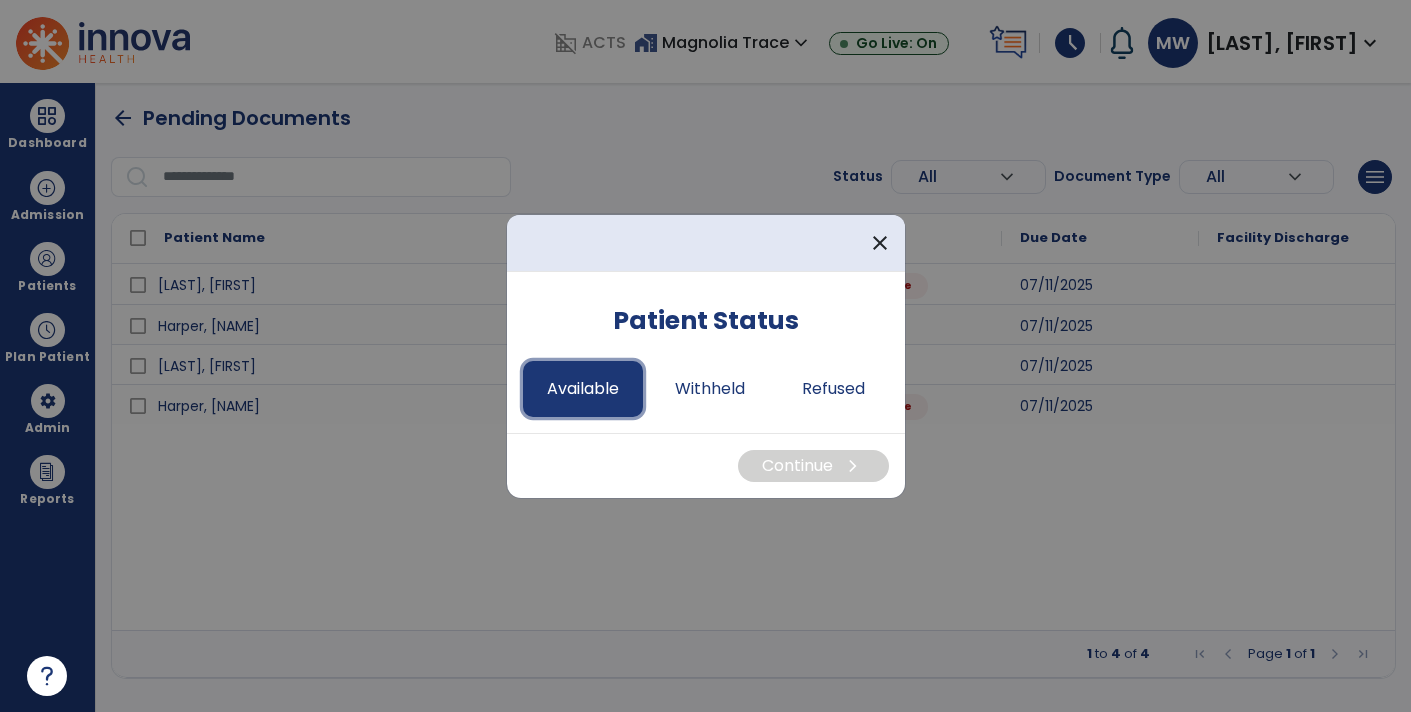 click on "Available" at bounding box center (583, 389) 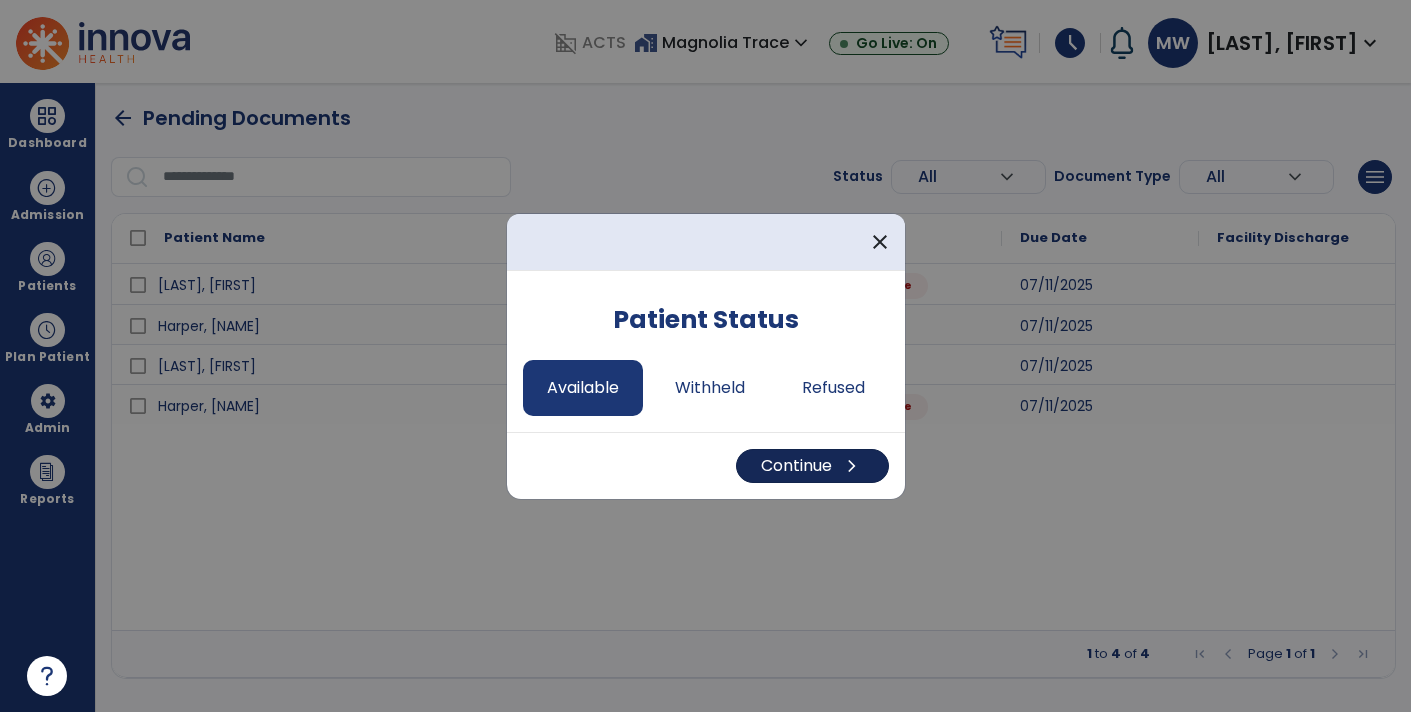 click on "Continue   chevron_right" at bounding box center (812, 466) 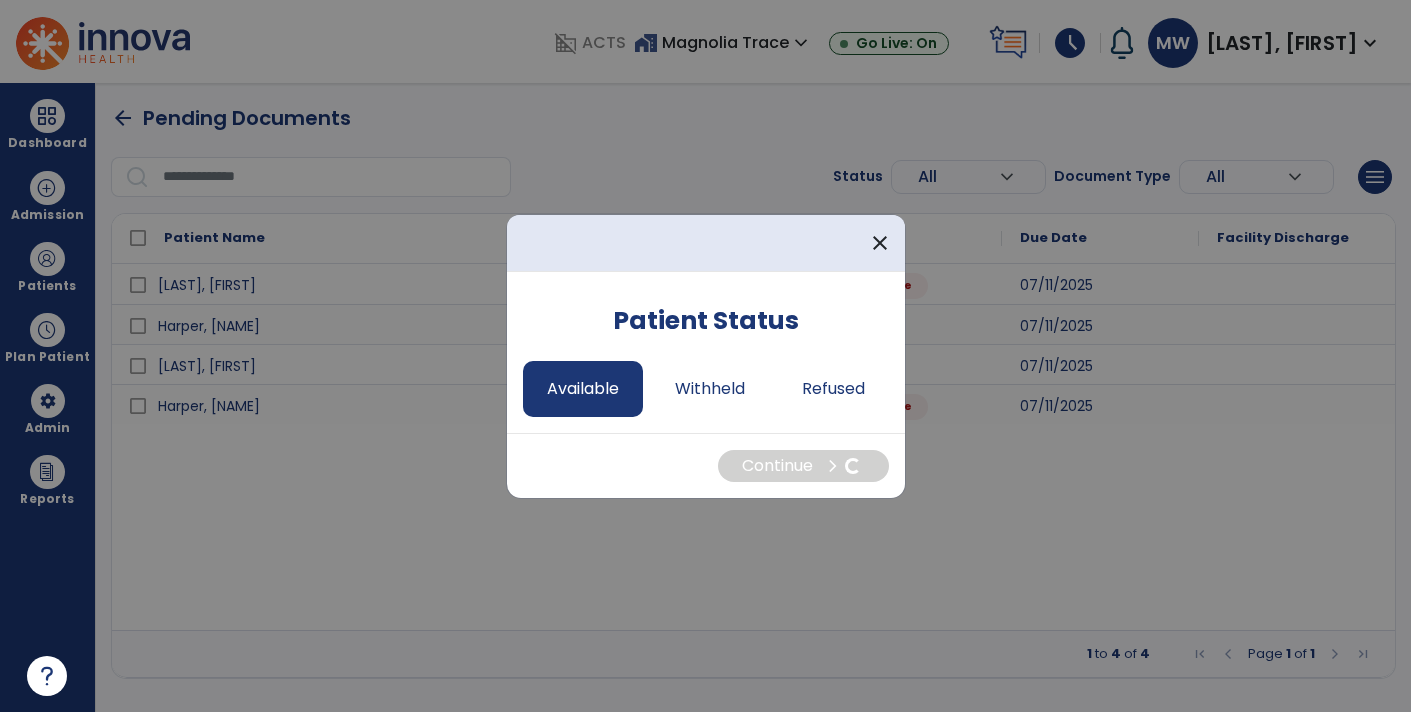 select on "*" 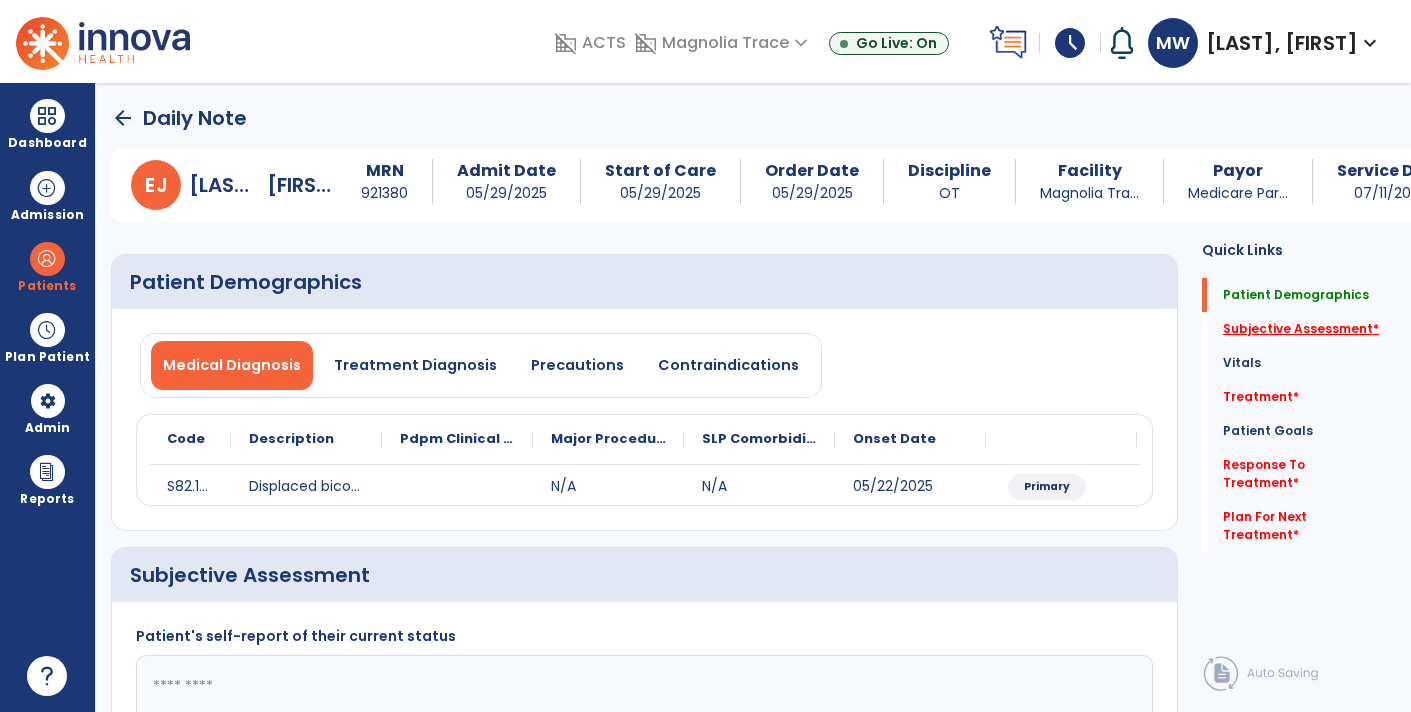 click on "Subjective Assessment   *" 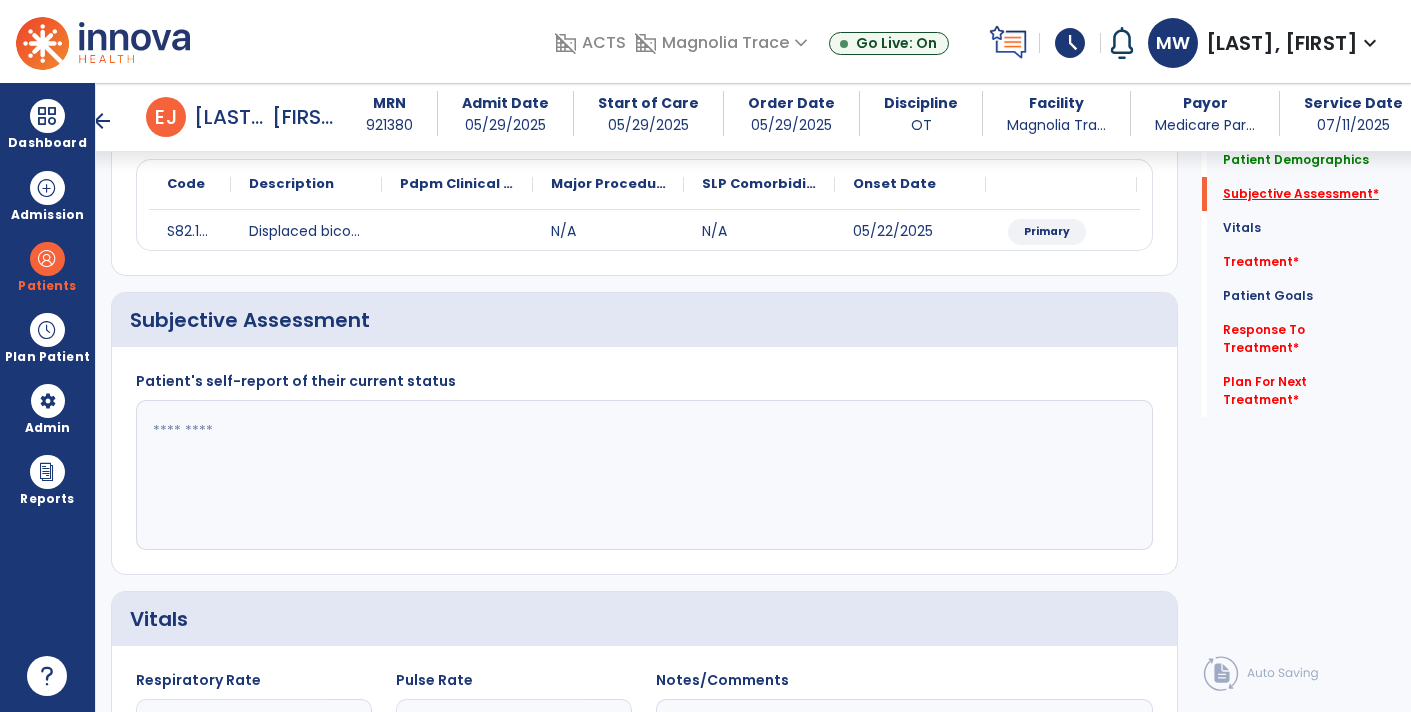 scroll, scrollTop: 288, scrollLeft: 0, axis: vertical 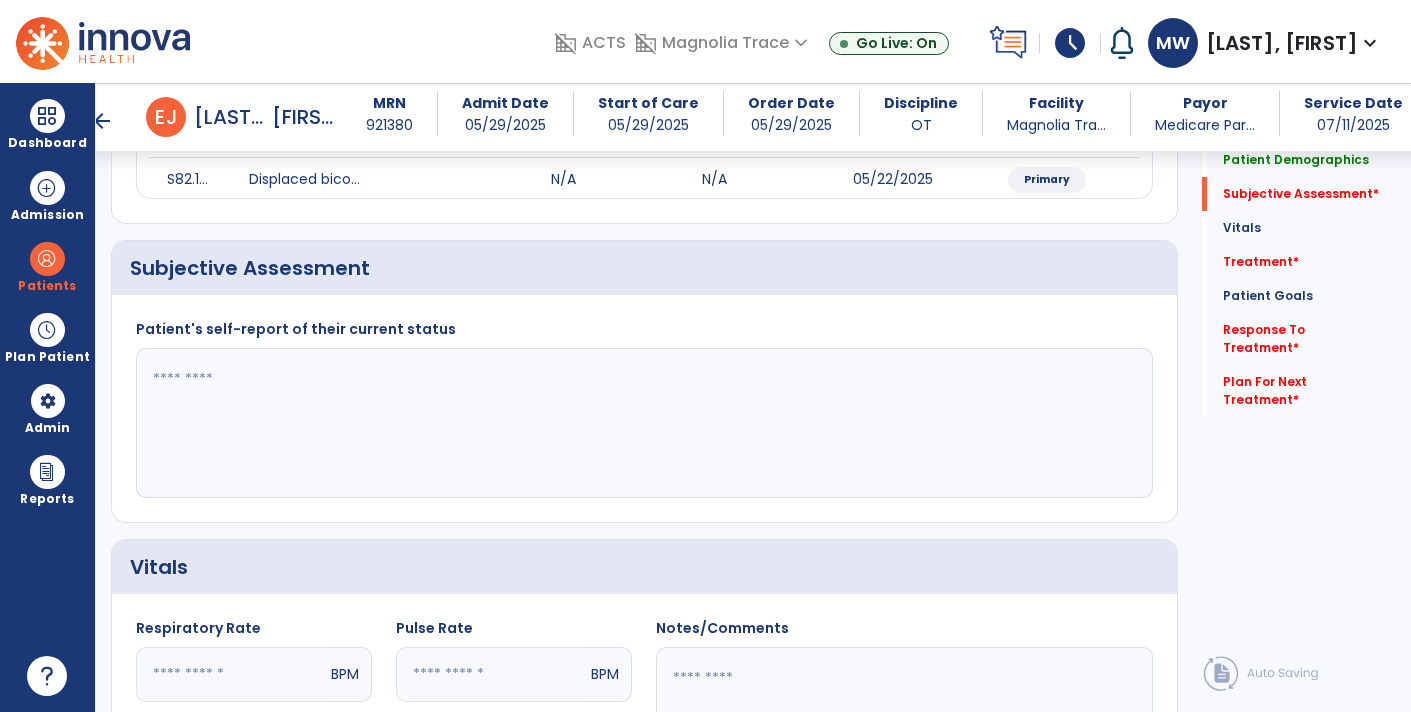 click 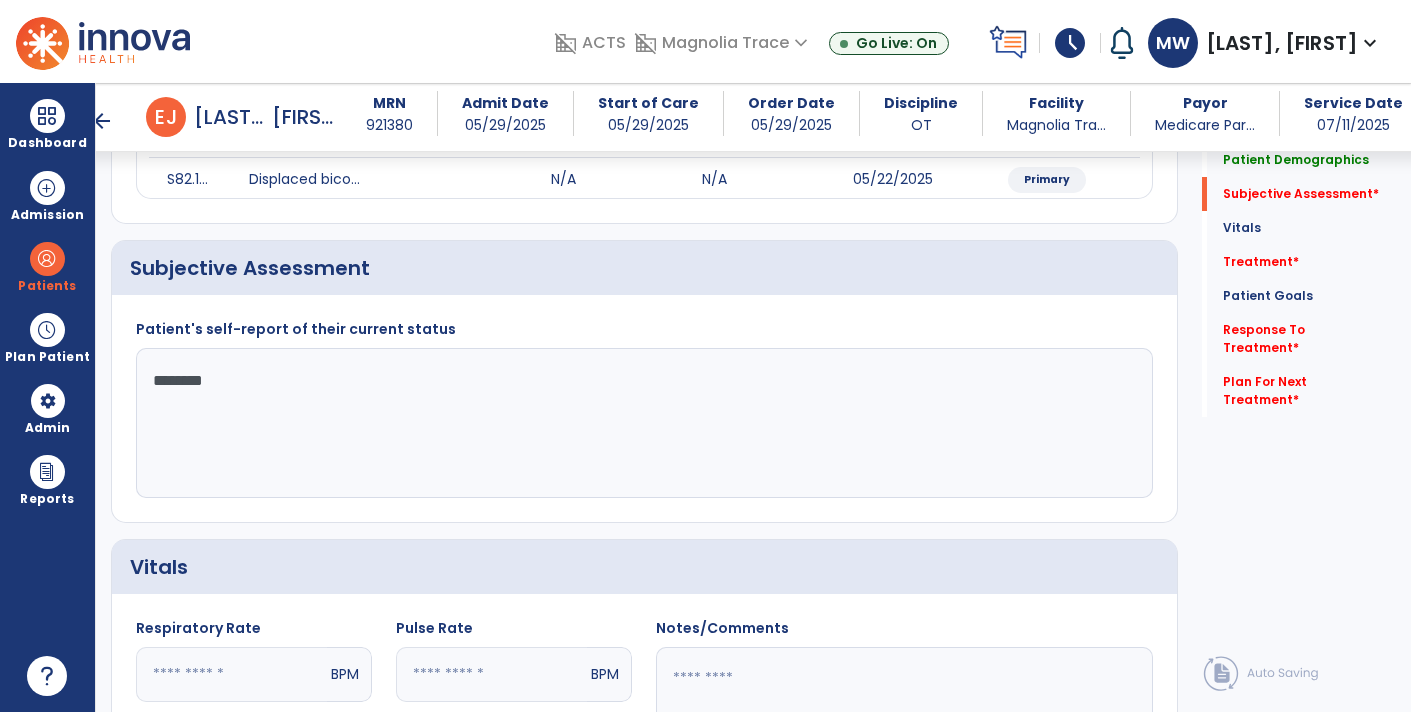 type on "*********" 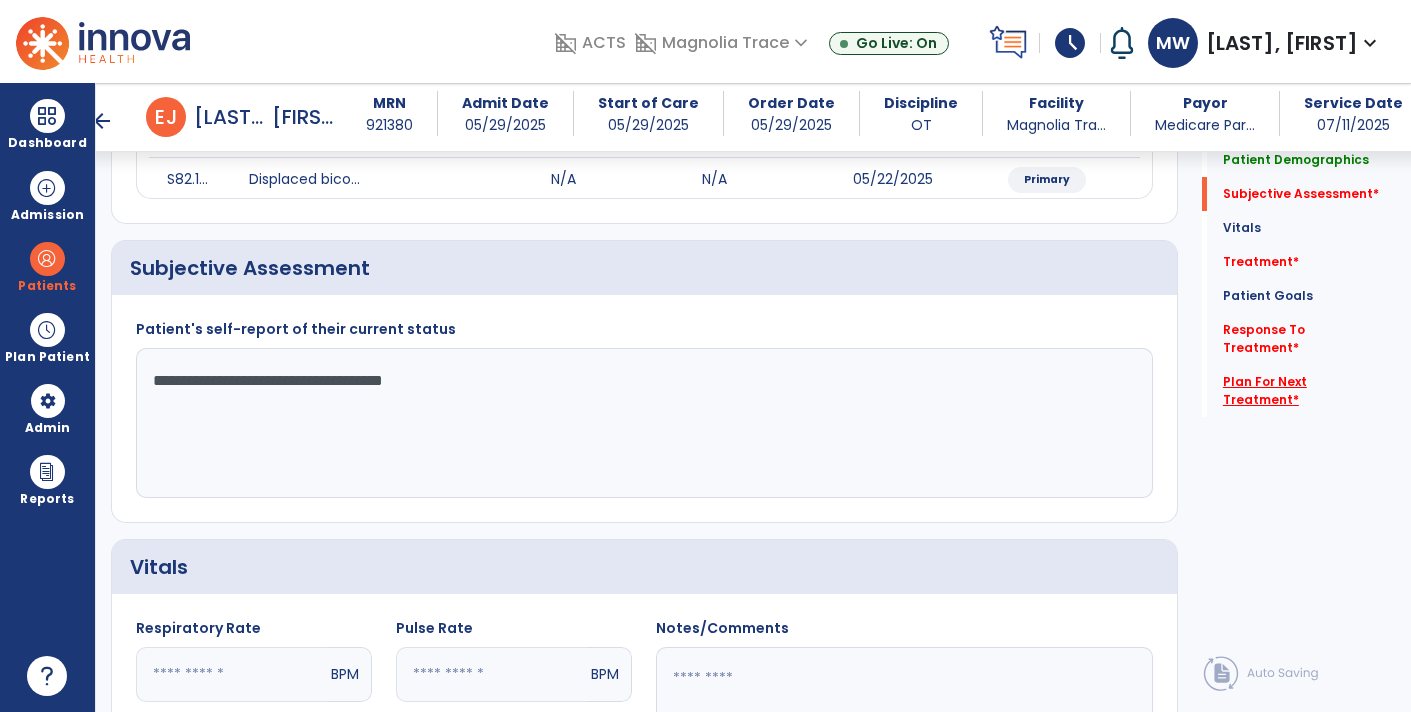 type on "**********" 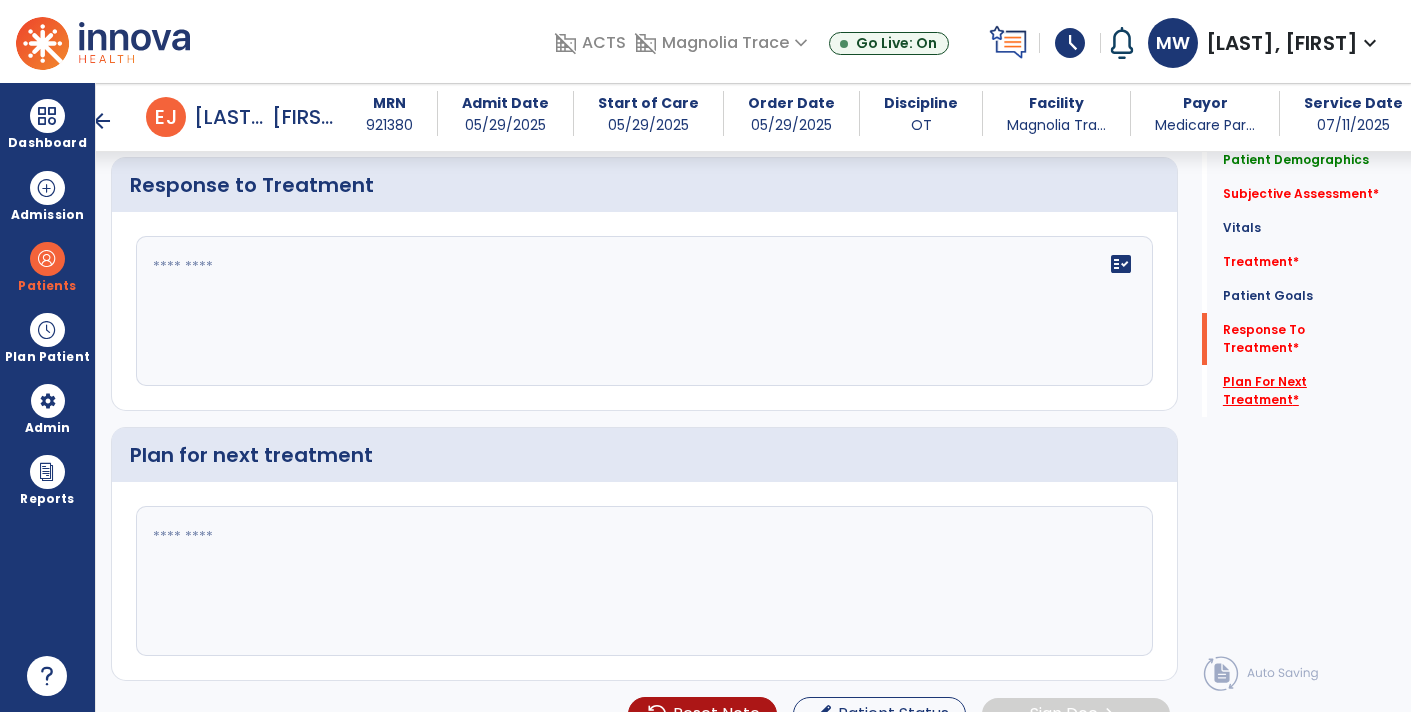scroll, scrollTop: 2691, scrollLeft: 0, axis: vertical 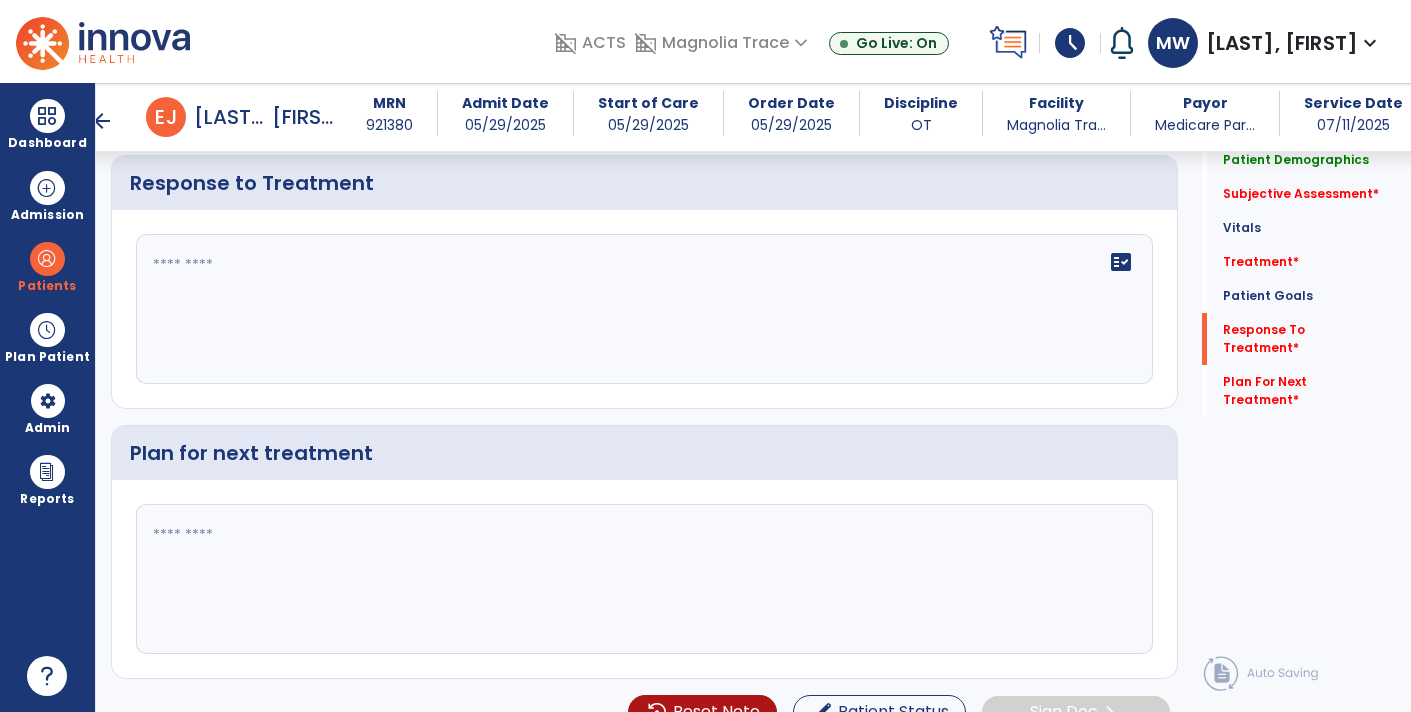 click 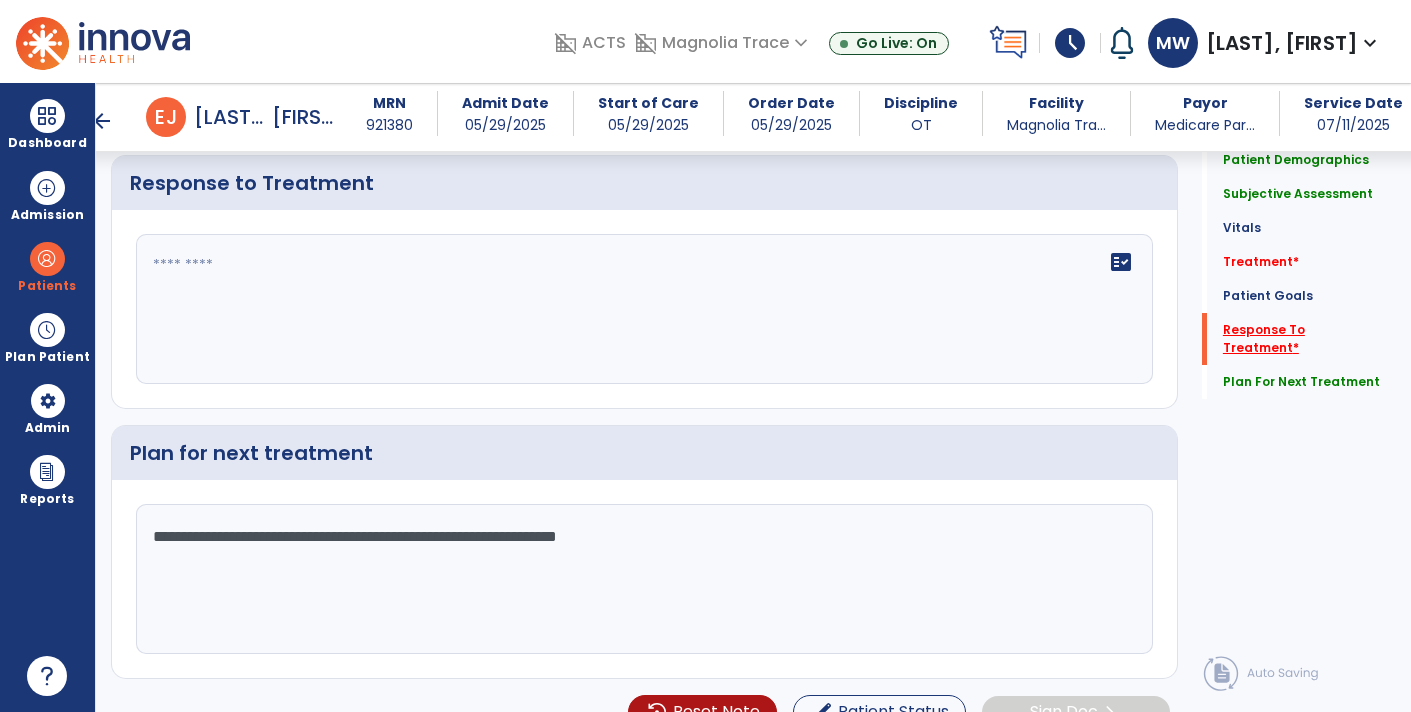 type on "**********" 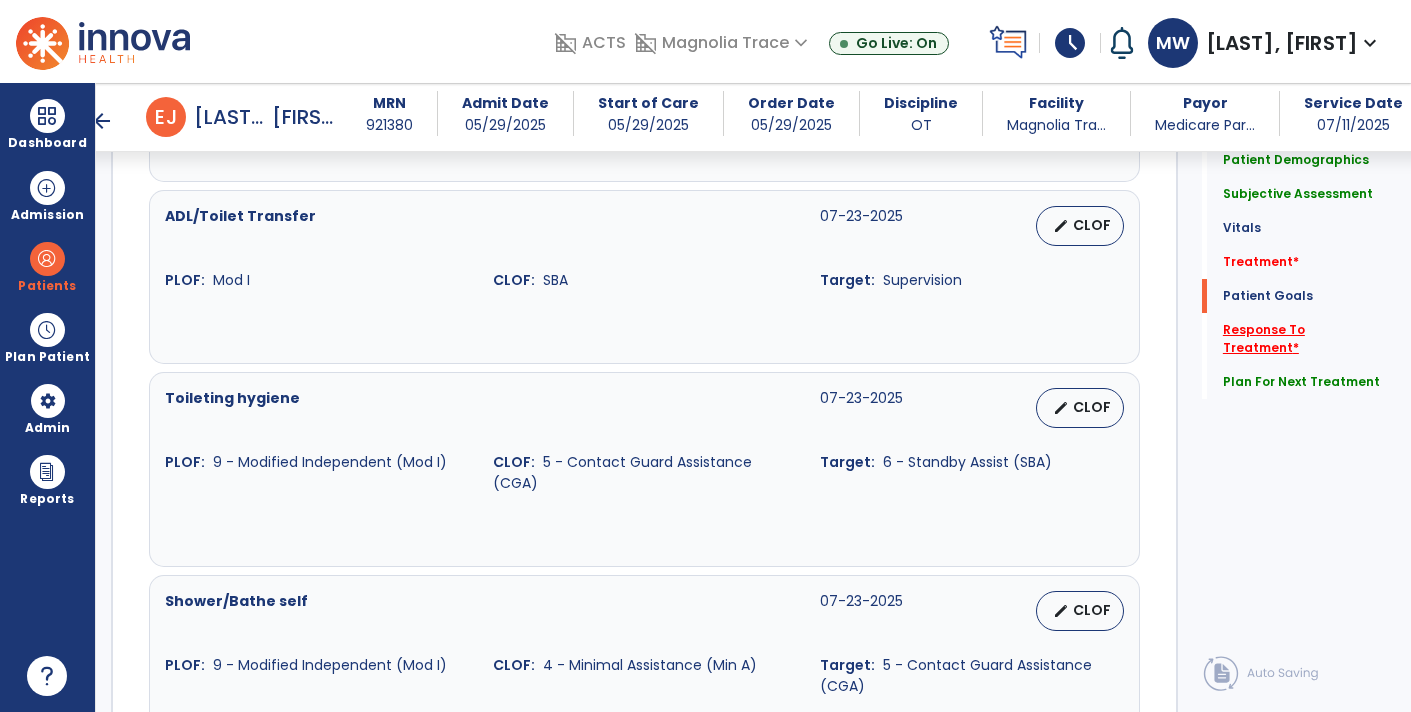 scroll, scrollTop: 1819, scrollLeft: 0, axis: vertical 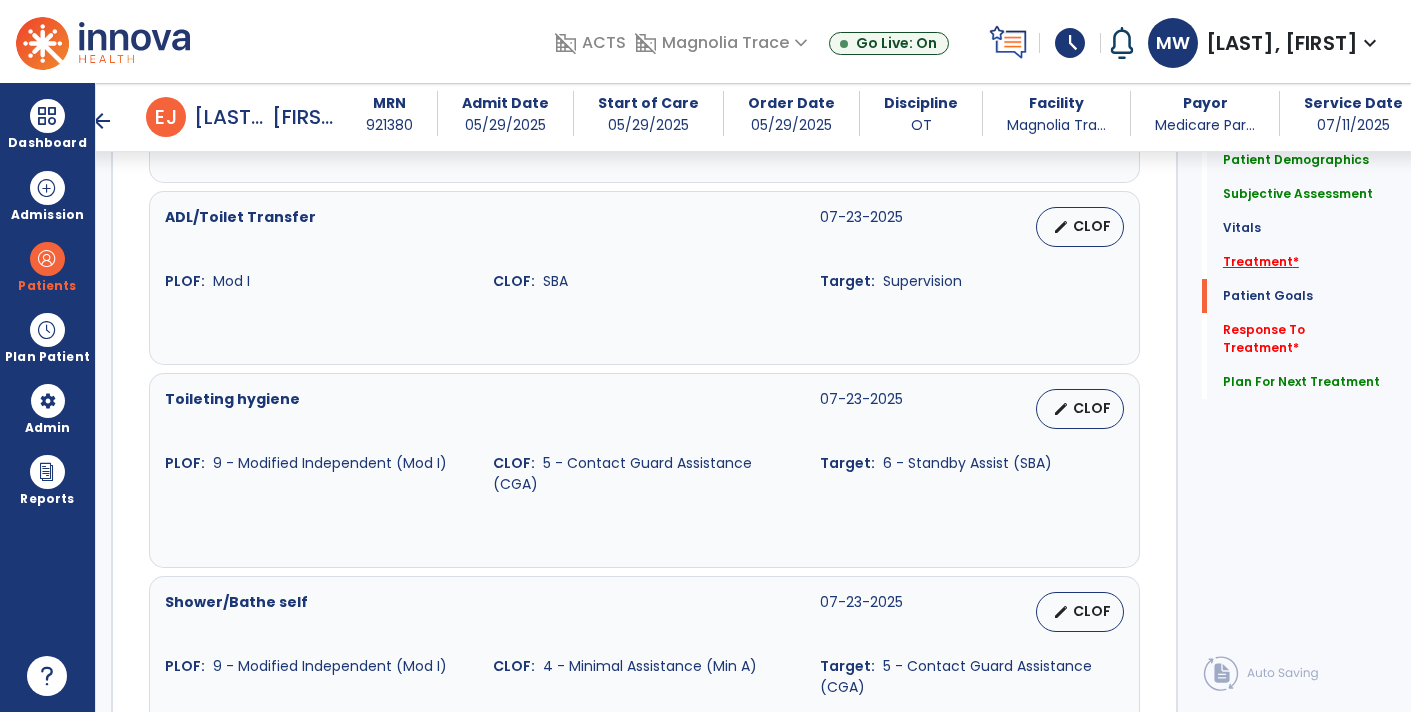 click on "*" 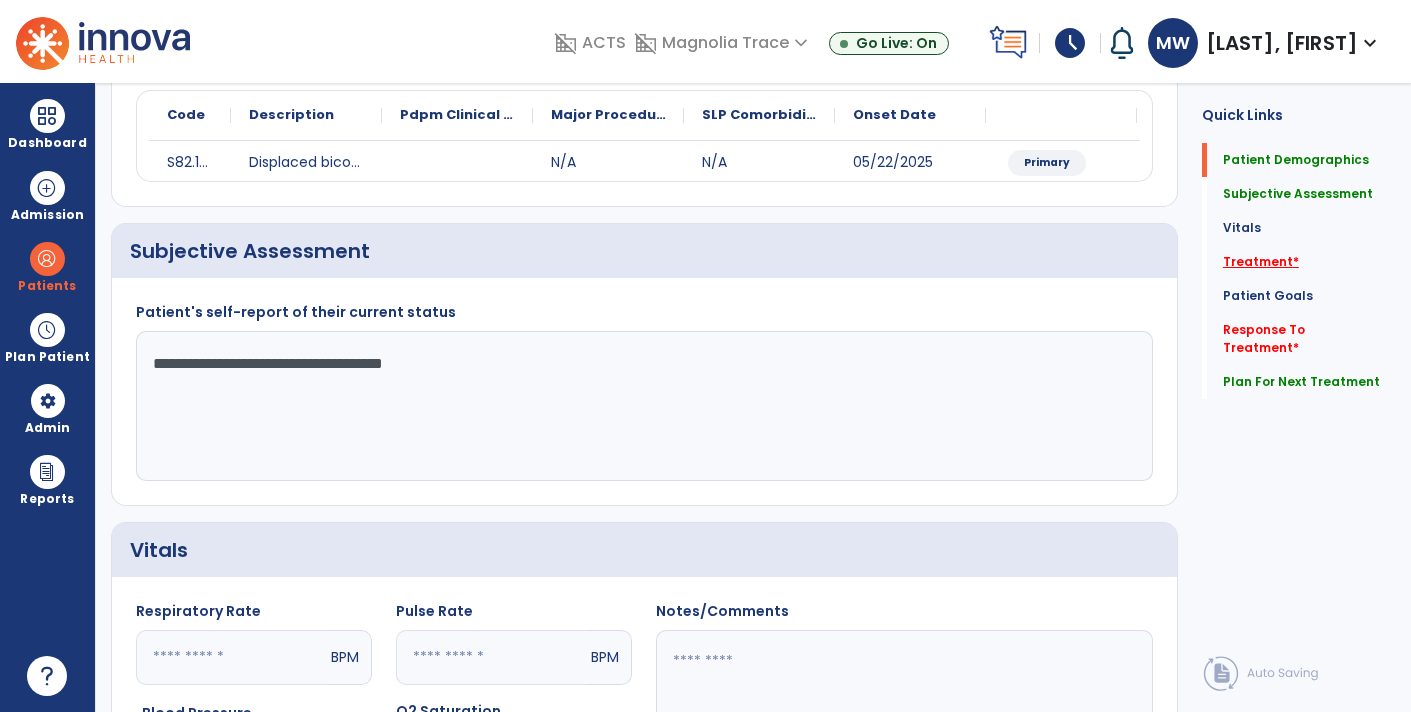 scroll, scrollTop: 0, scrollLeft: 0, axis: both 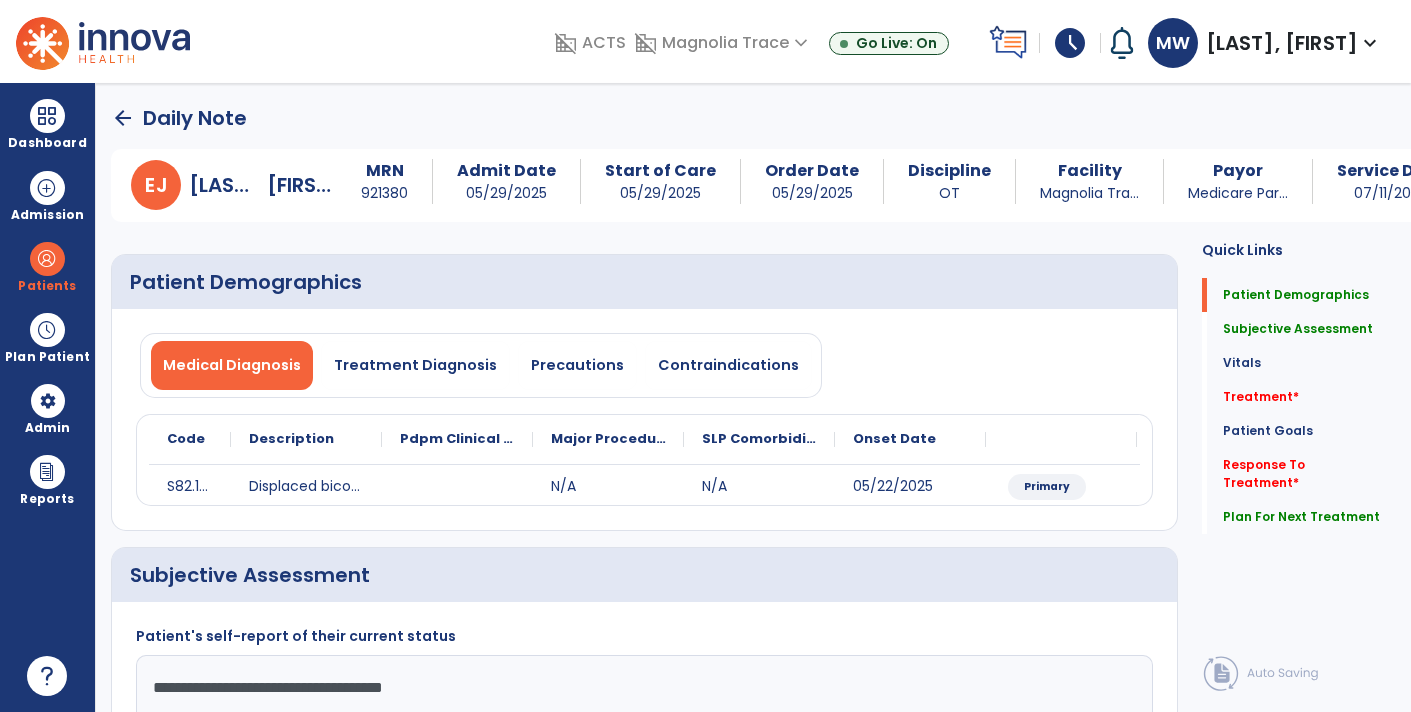 click on "arrow_back" 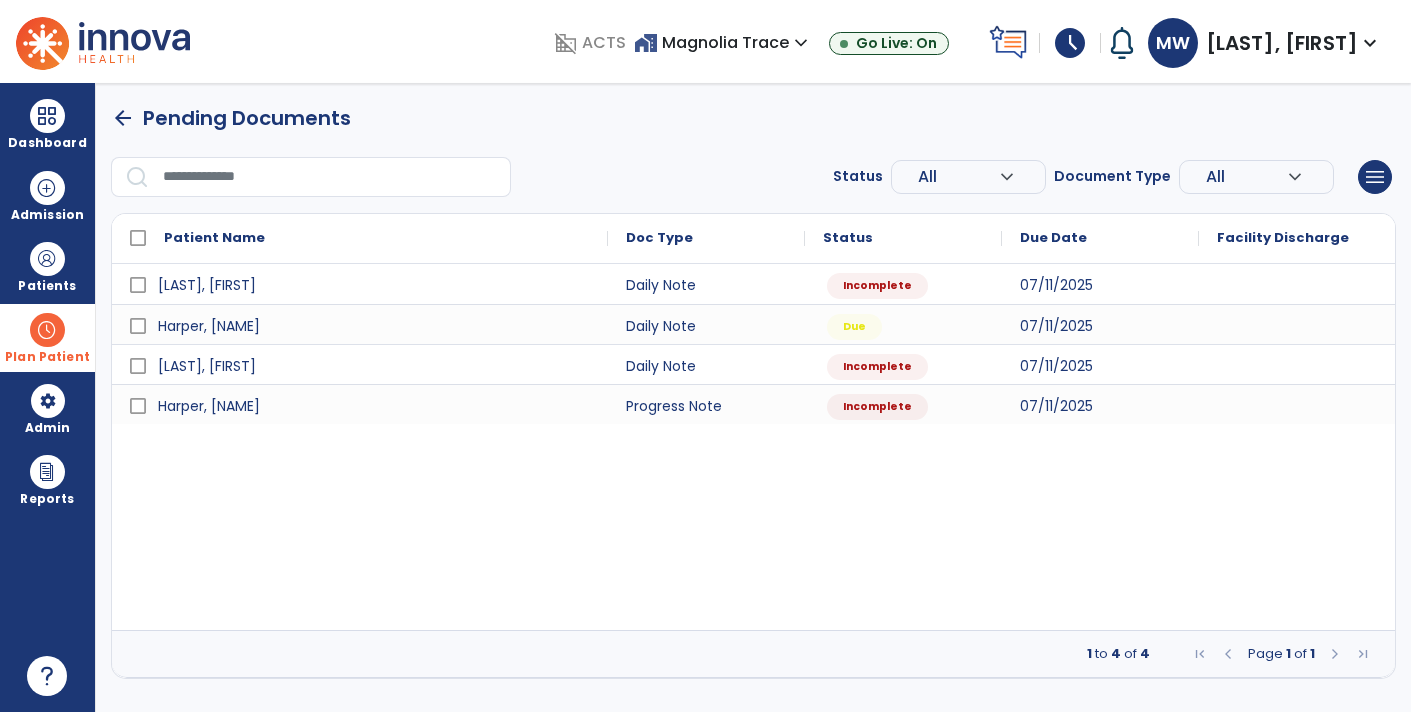 click at bounding box center [47, 330] 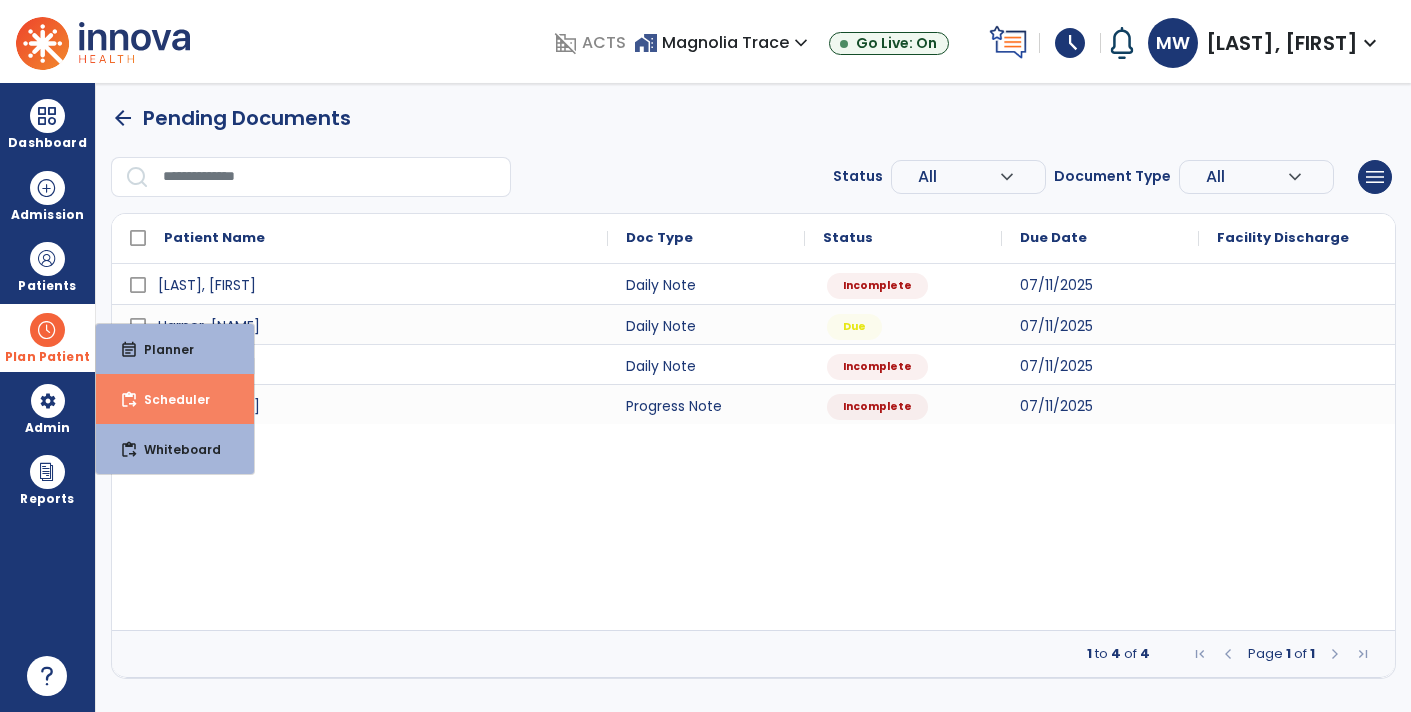click on "content_paste_go  Scheduler" at bounding box center [175, 399] 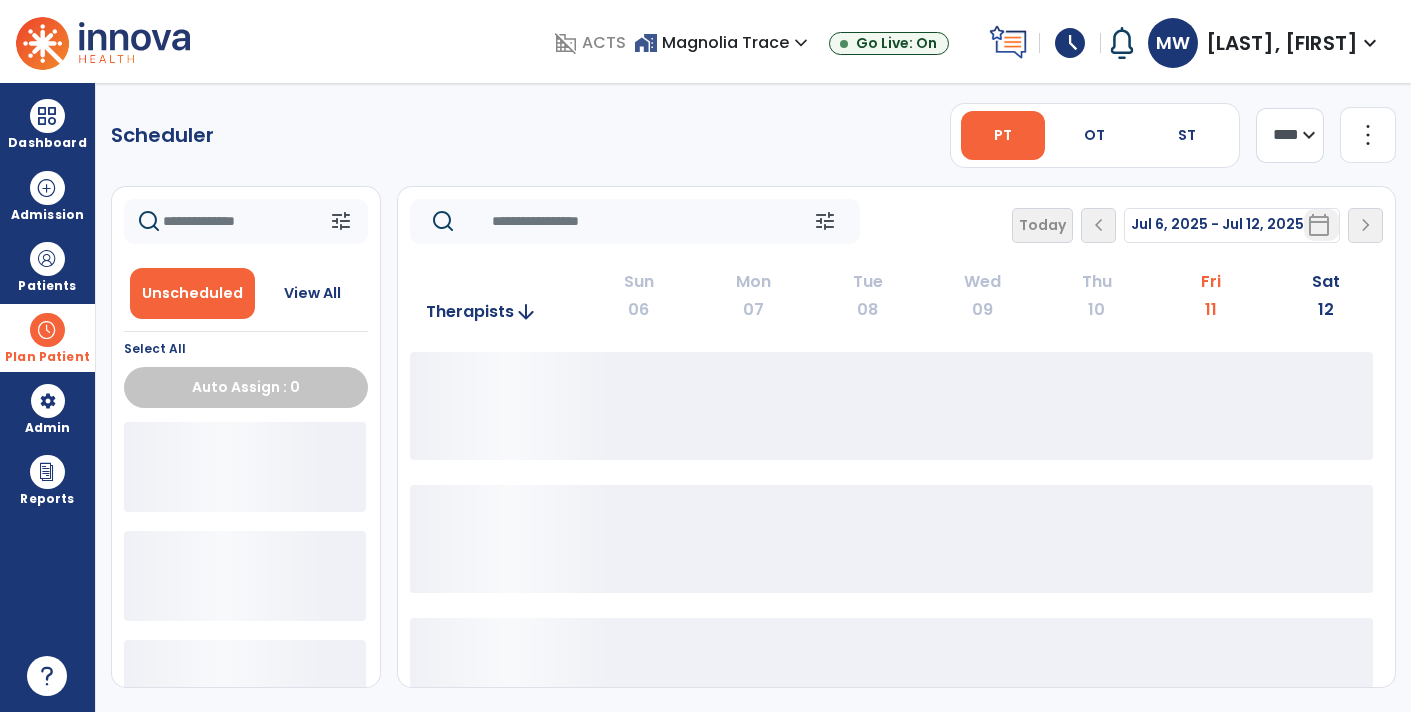 click on "Plan Patient" at bounding box center [47, 357] 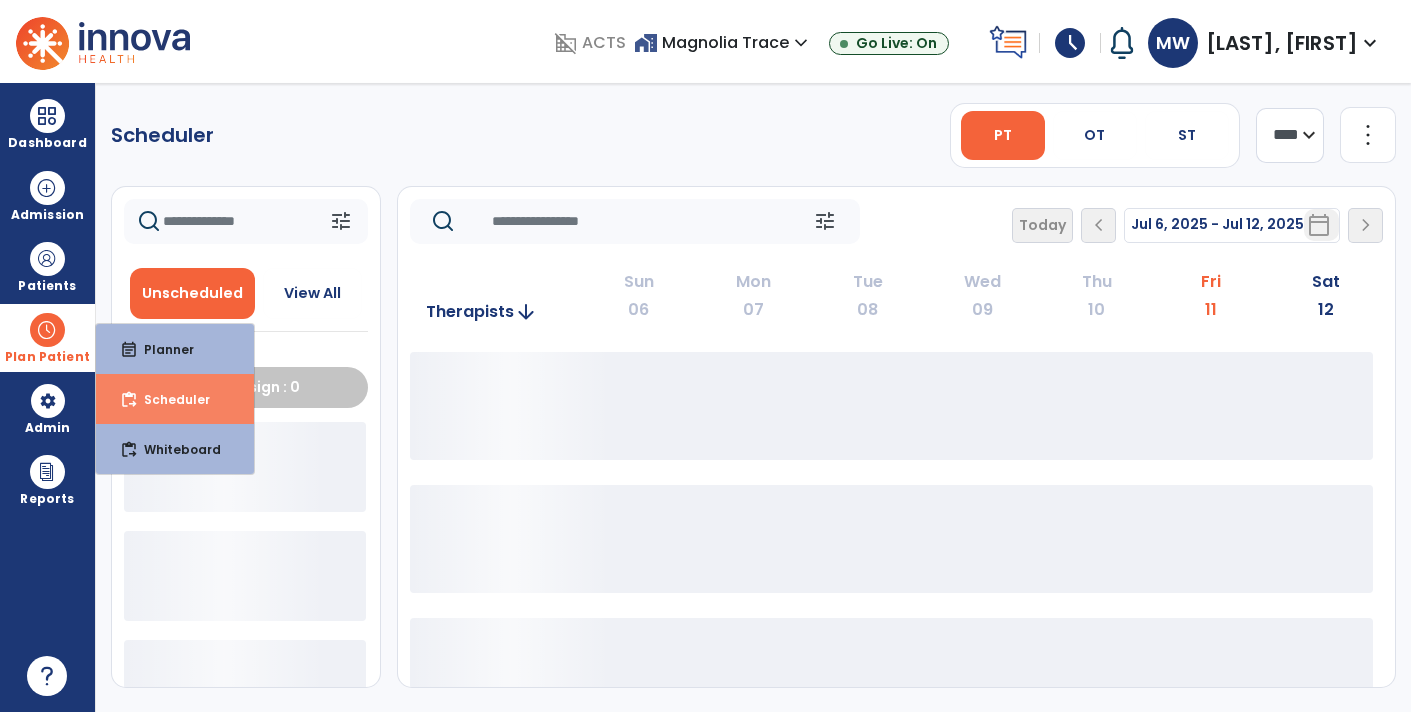 click on "content_paste_go  Scheduler" at bounding box center (175, 399) 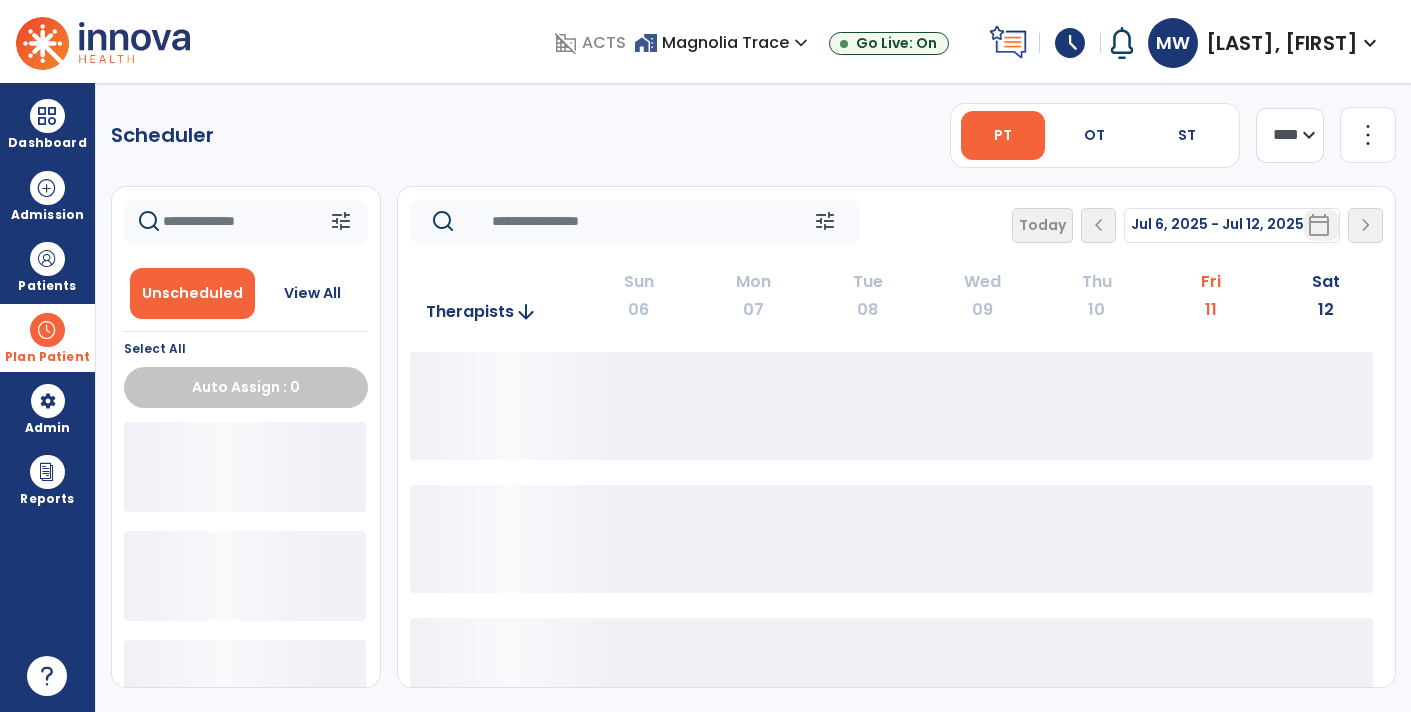 click at bounding box center [47, 330] 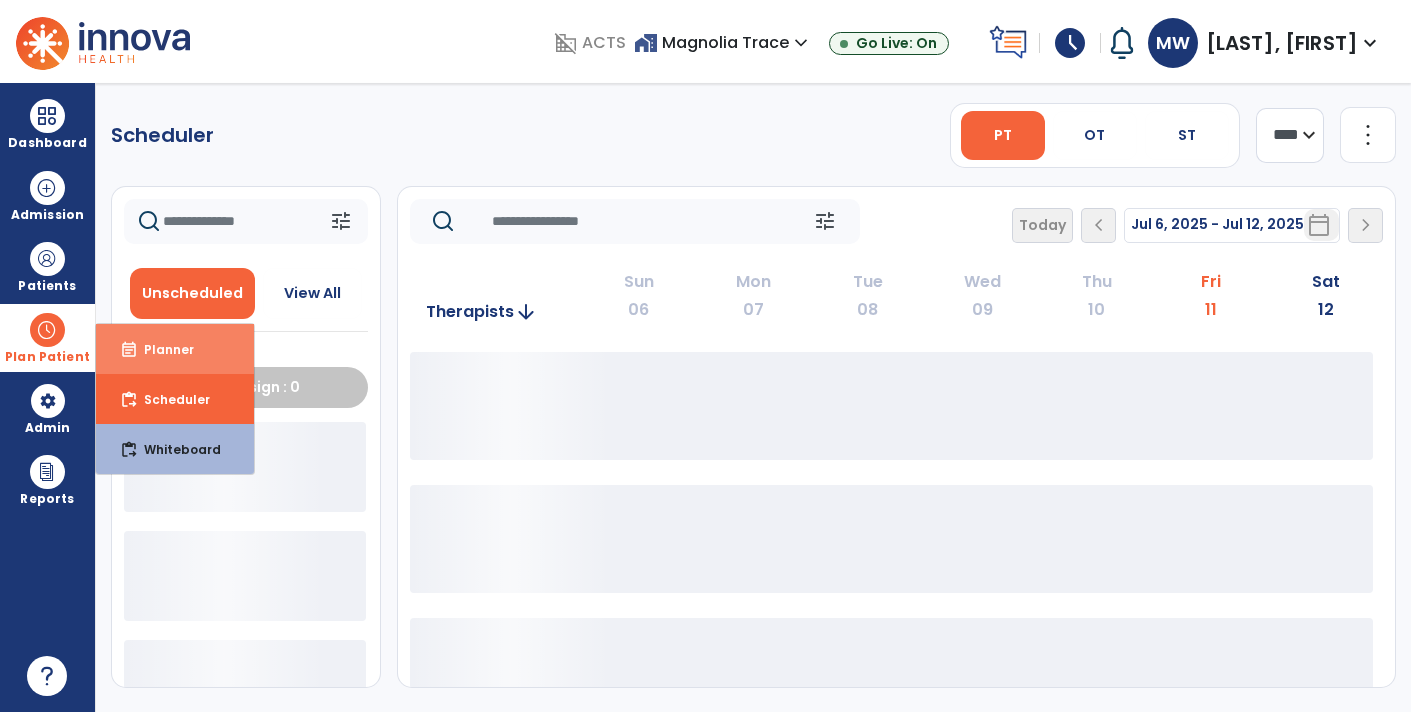 click on "Planner" at bounding box center [161, 349] 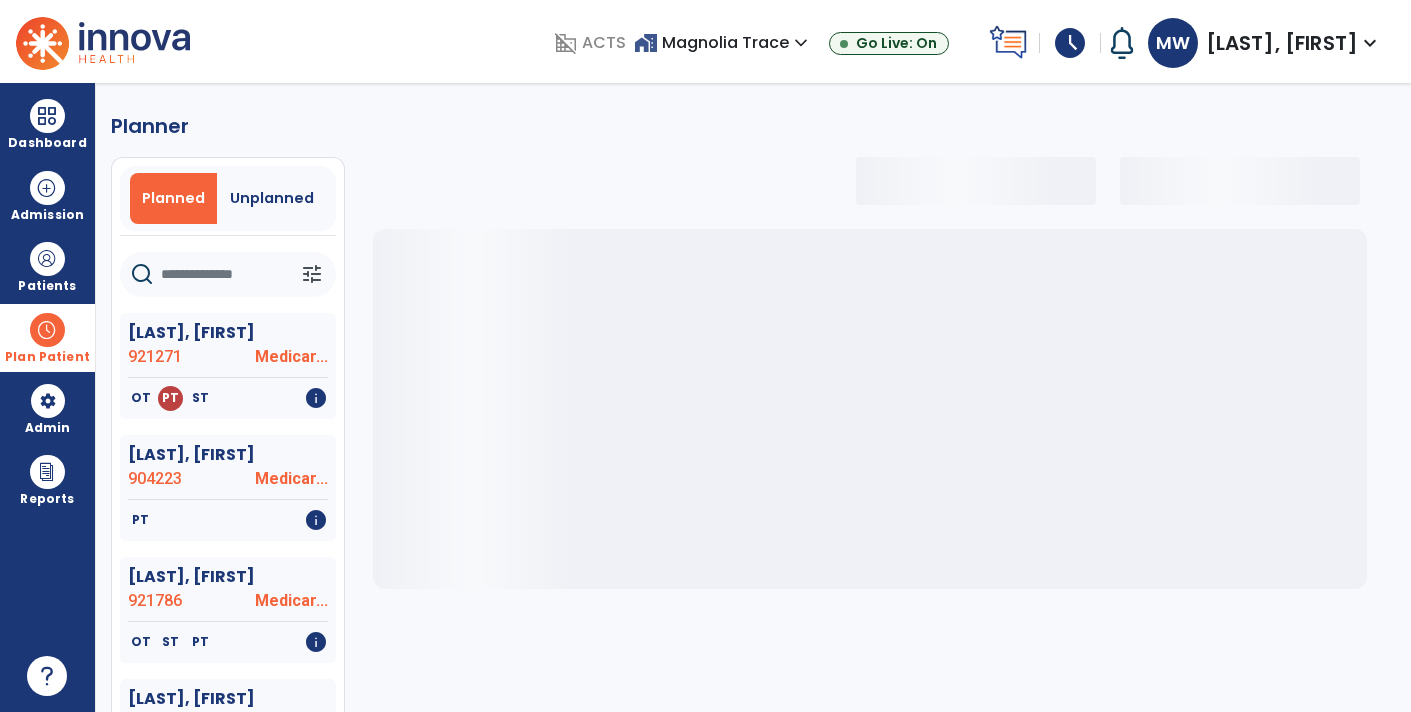 select on "***" 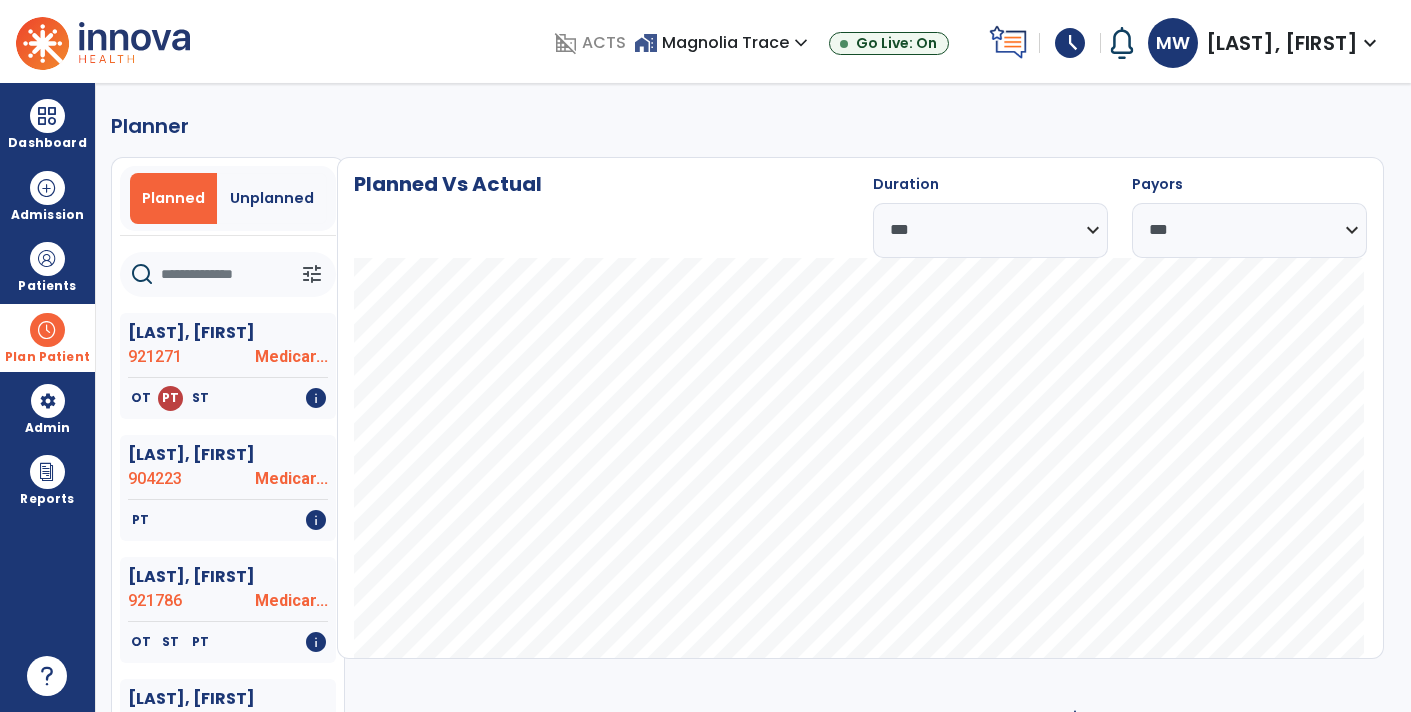 click 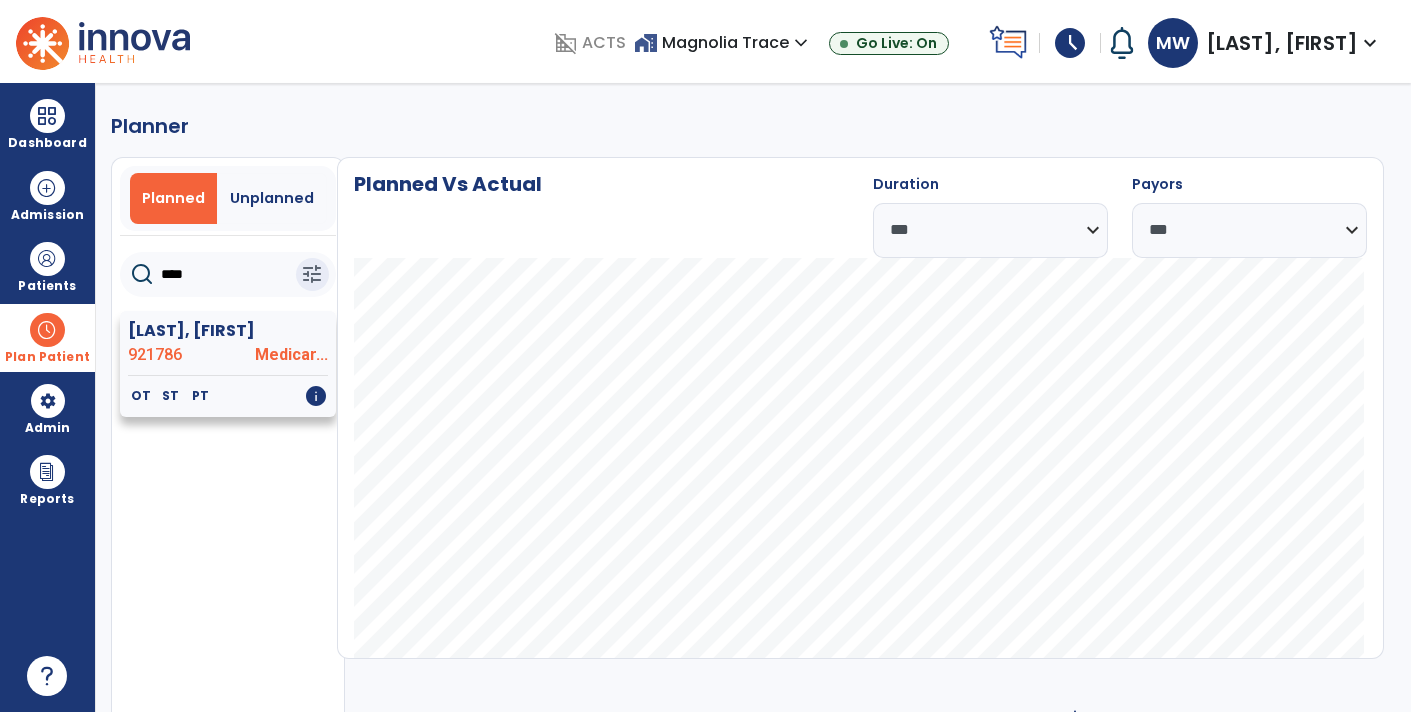 type on "****" 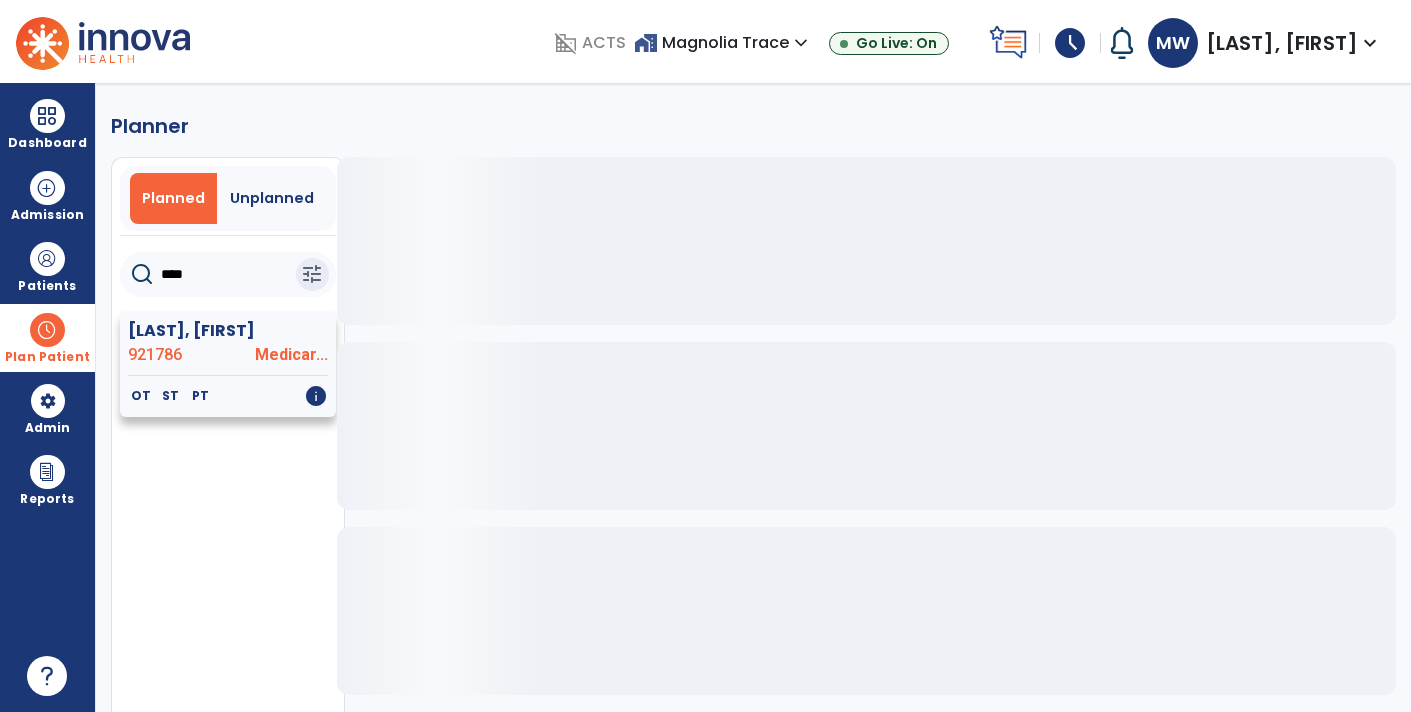 click on "PT" 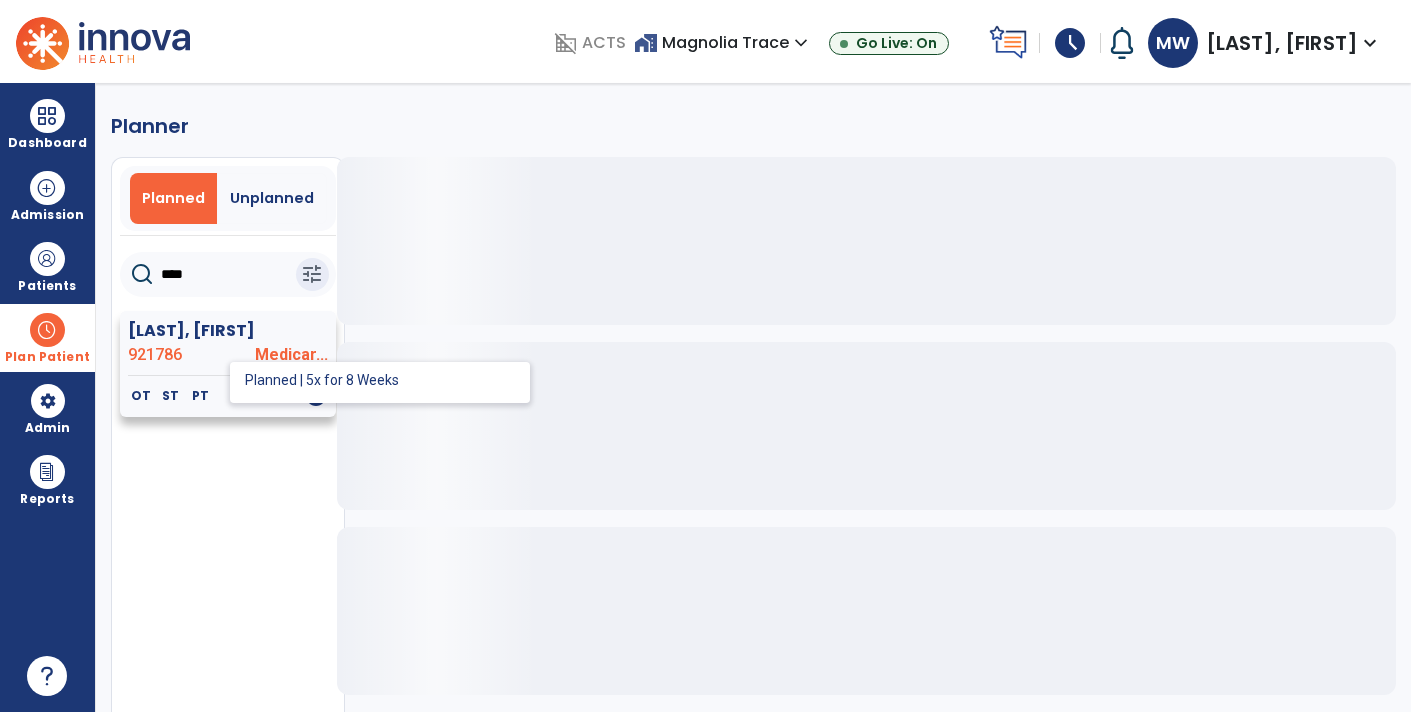 click on "921786" 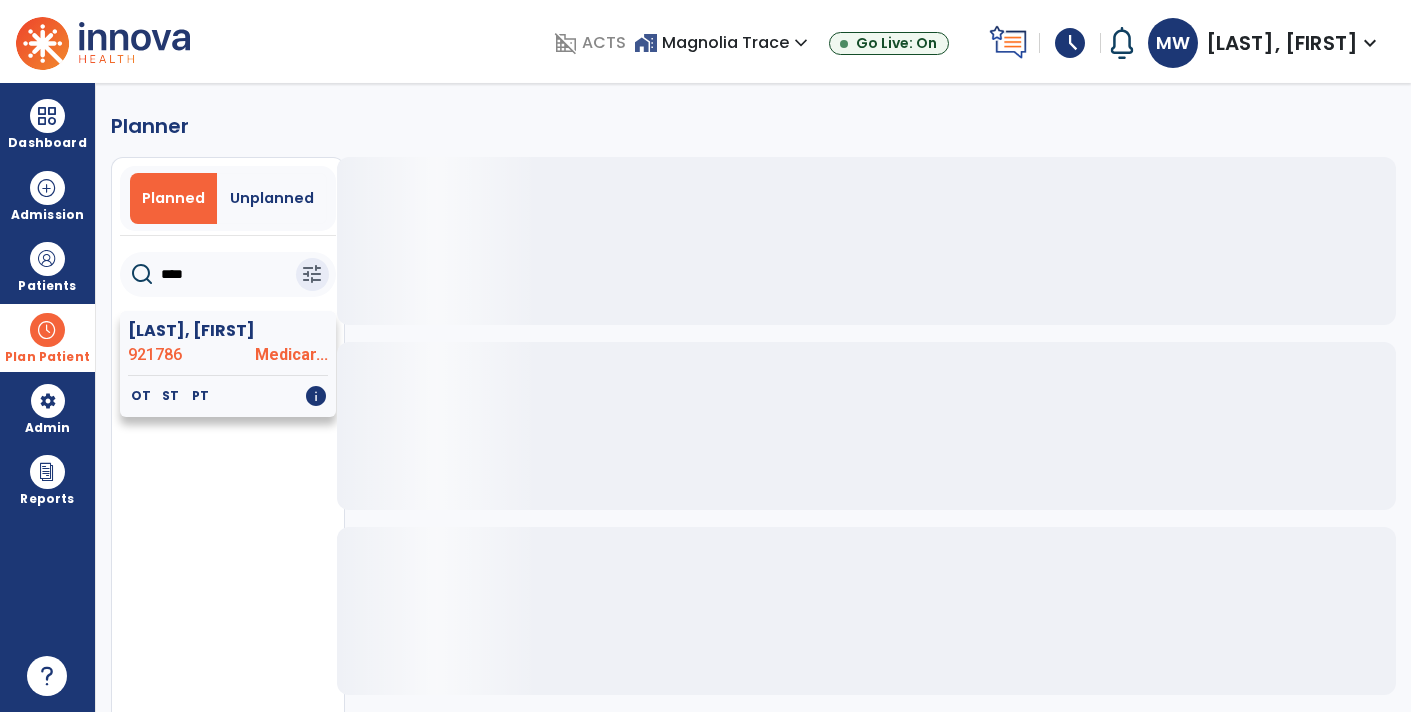 click on "921786" 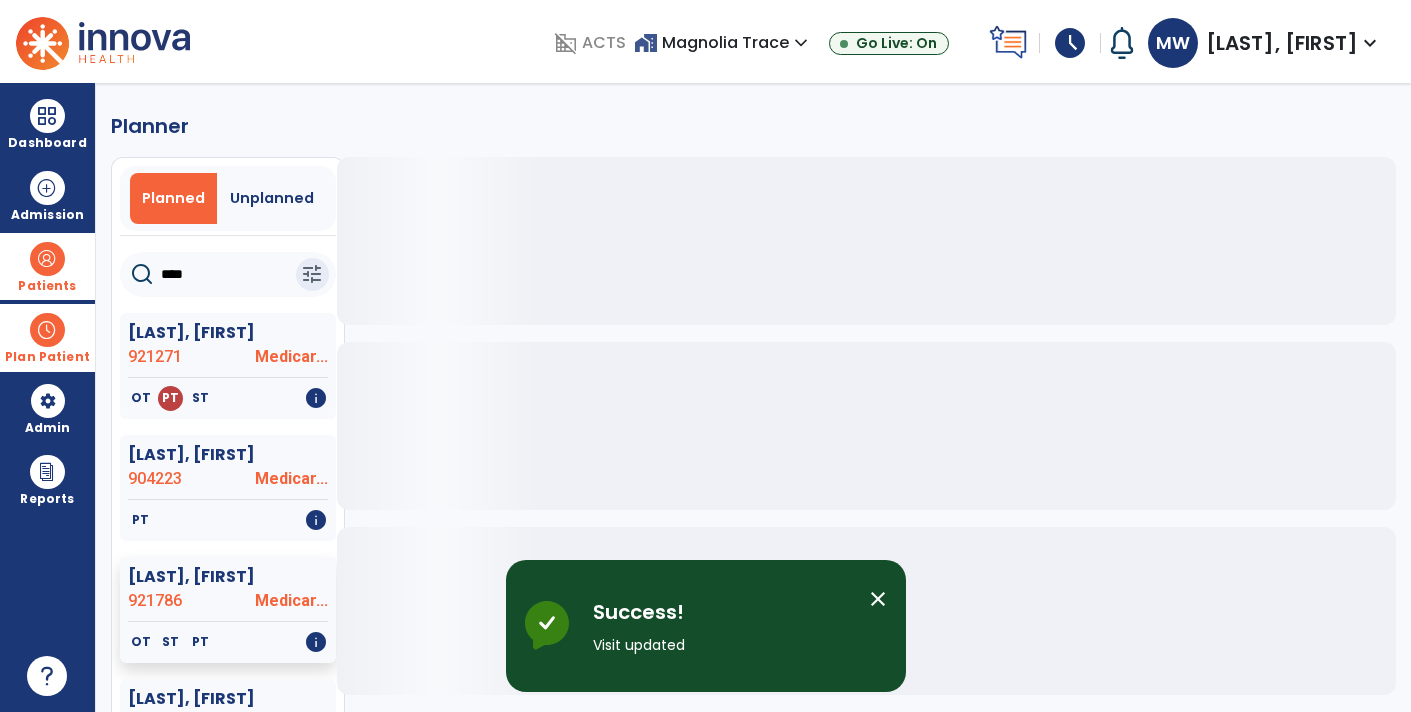 click at bounding box center (47, 259) 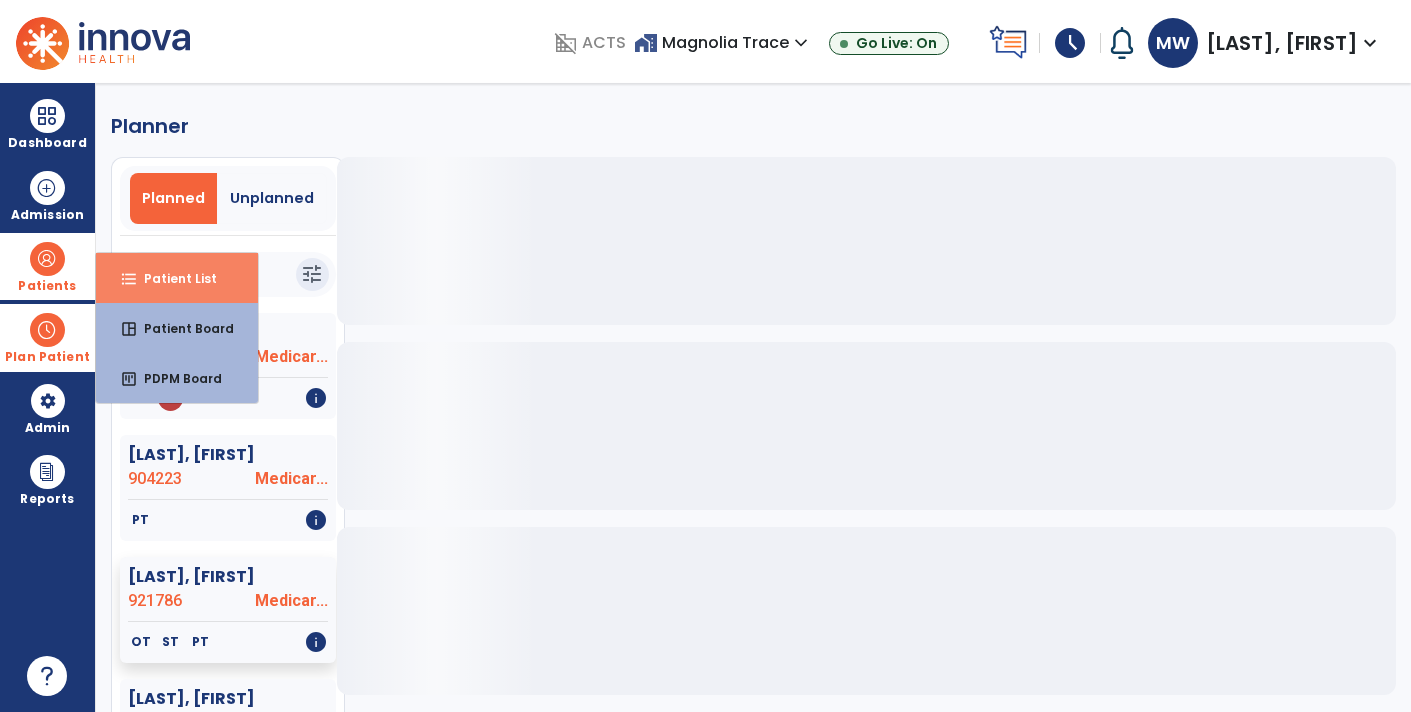 click on "format_list_bulleted" at bounding box center (129, 279) 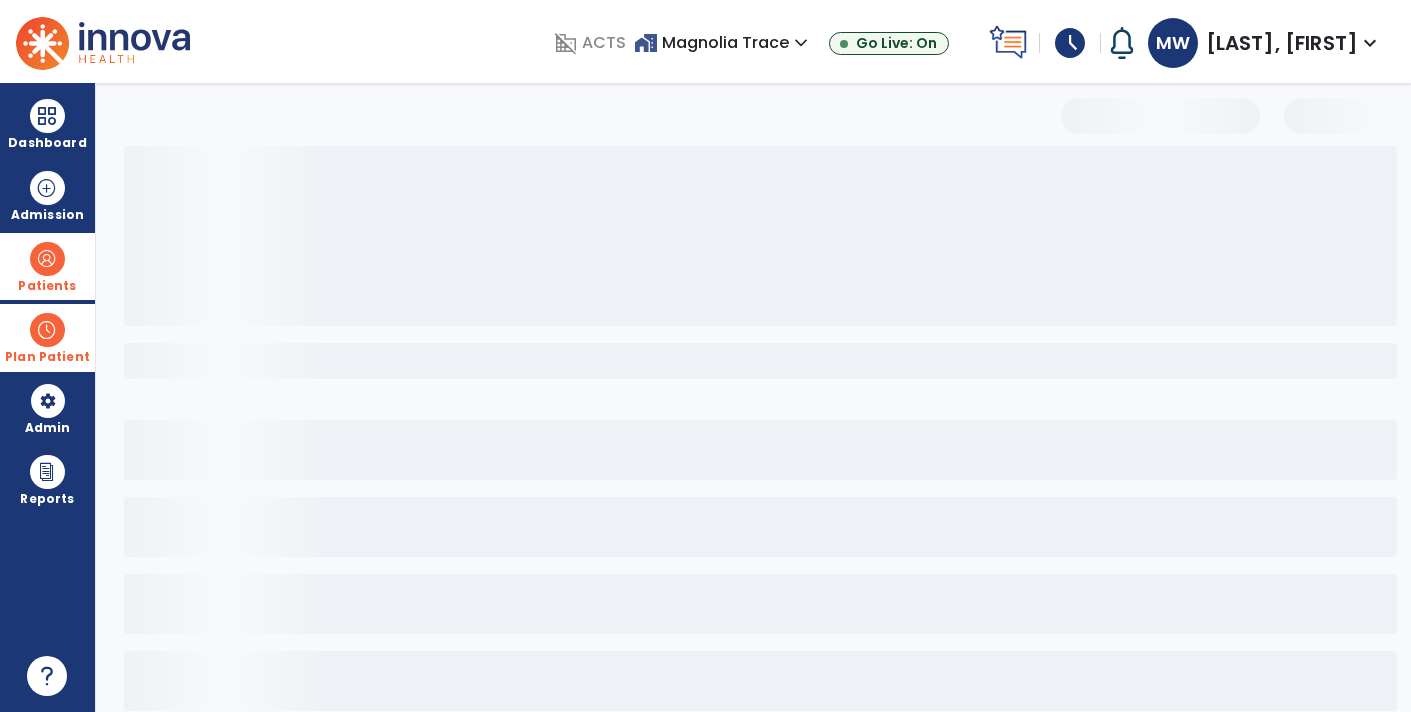 select on "***" 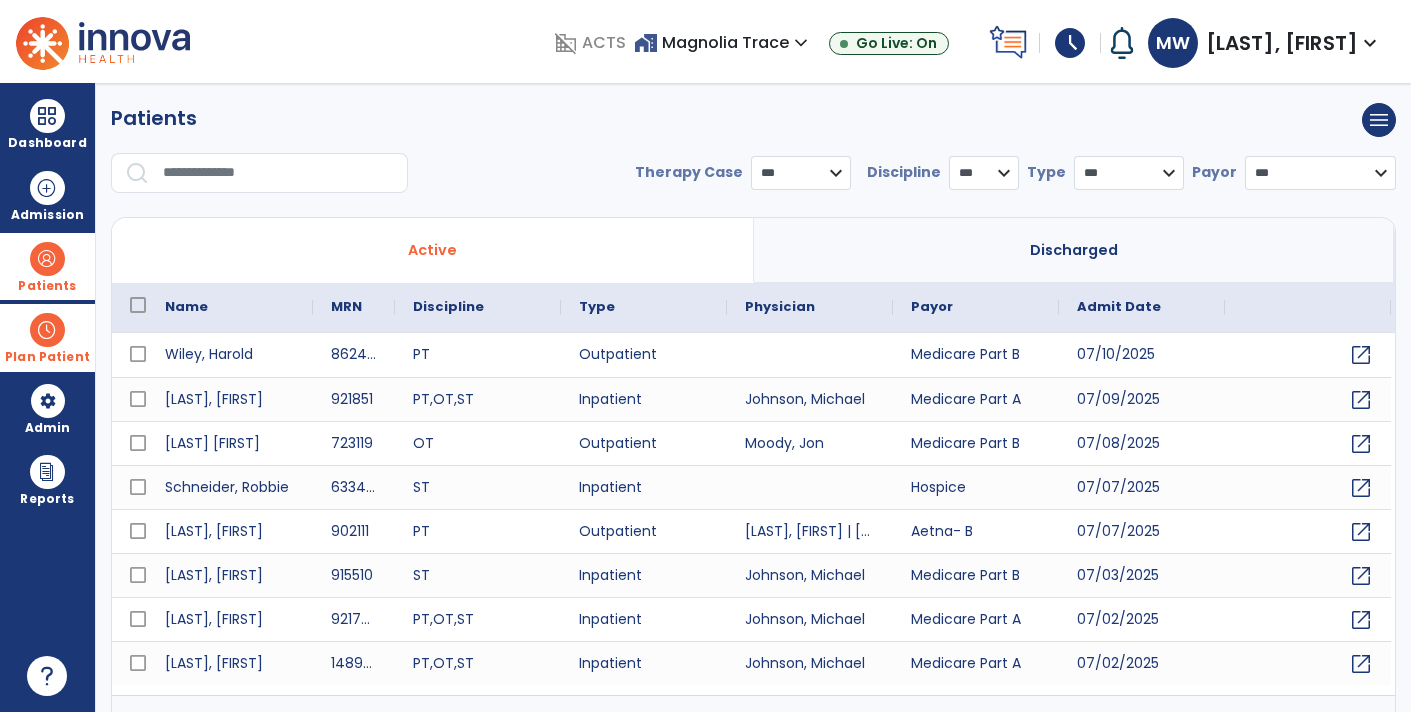click on "Plan Patient" at bounding box center (47, 286) 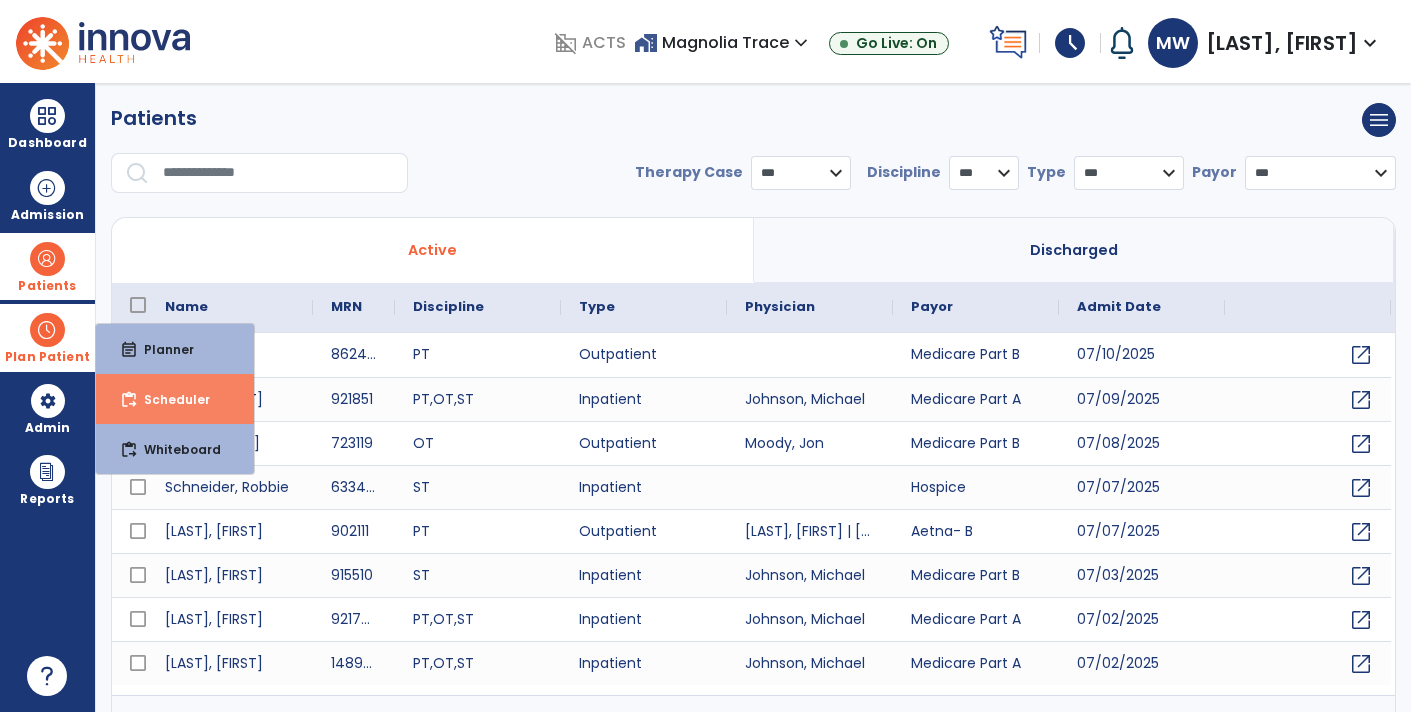 click on "content_paste_go" at bounding box center [129, 400] 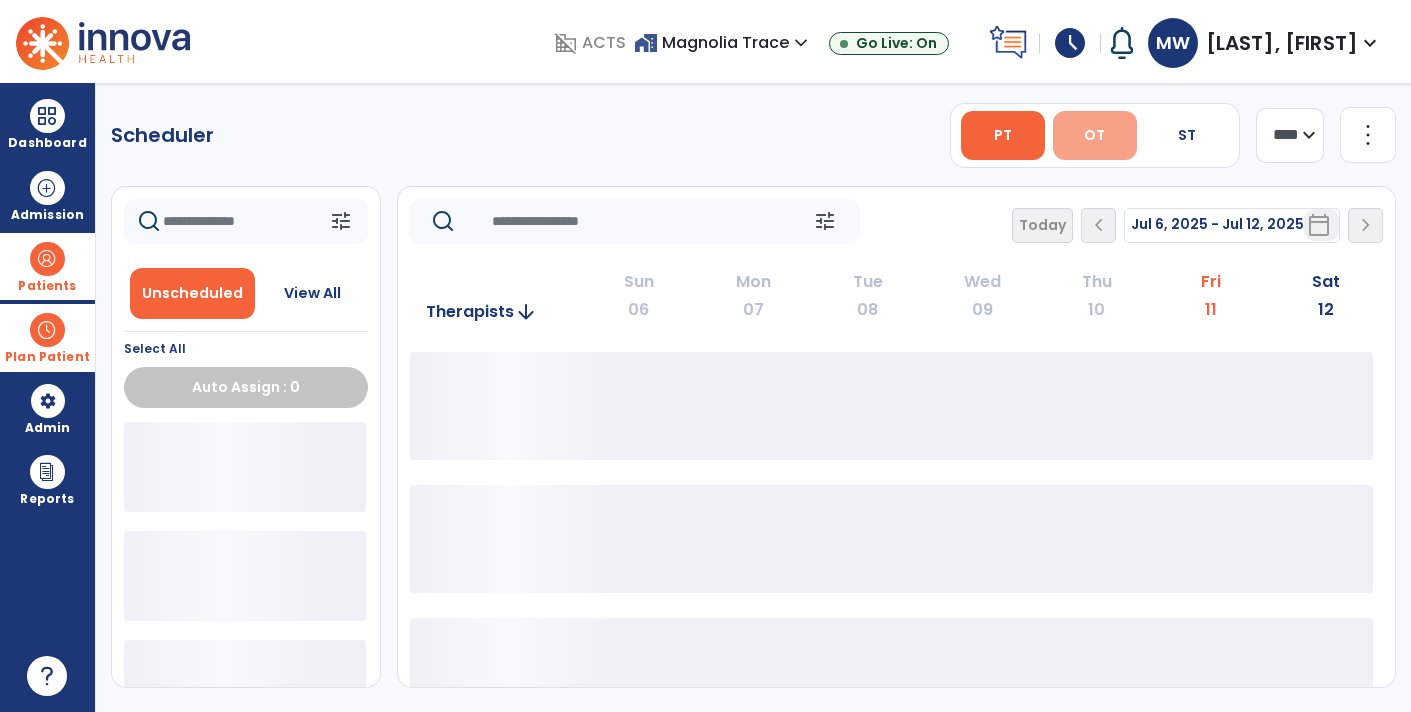 click on "OT" at bounding box center [1095, 135] 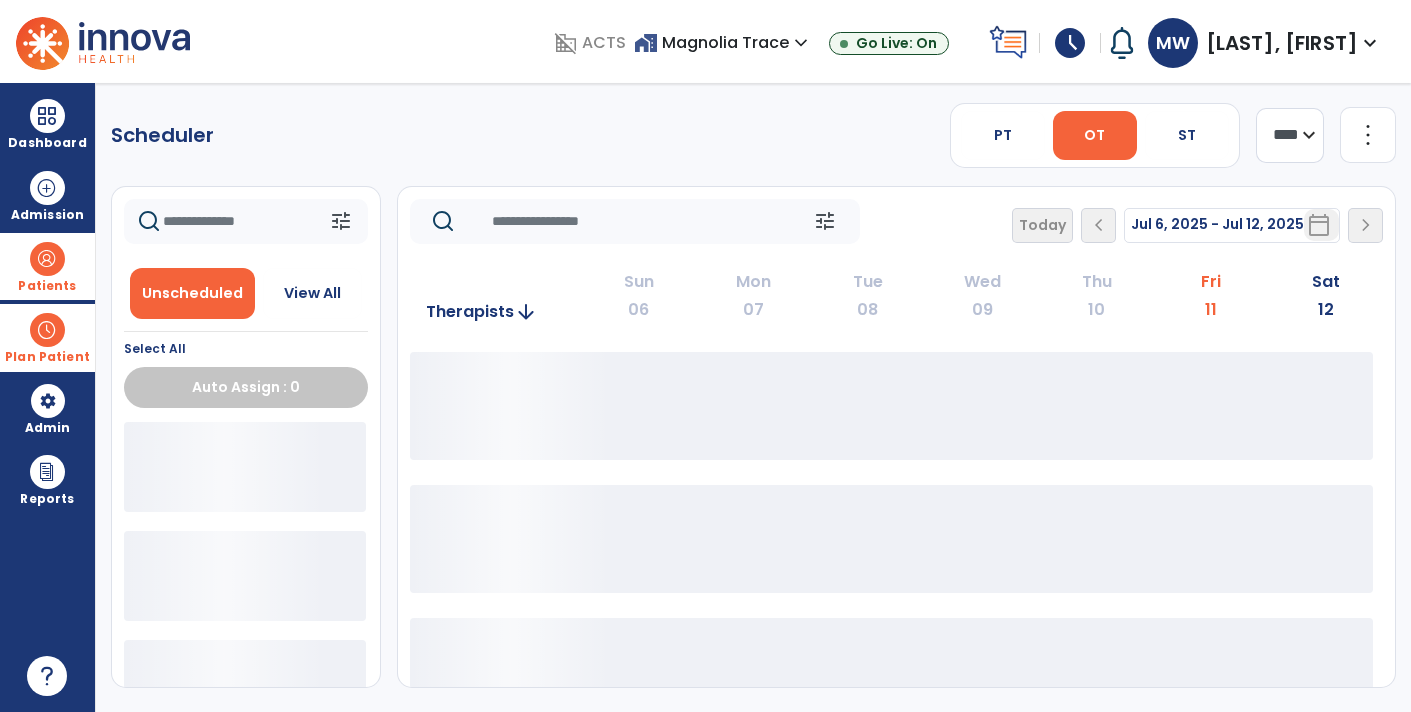 click on "**** ***" 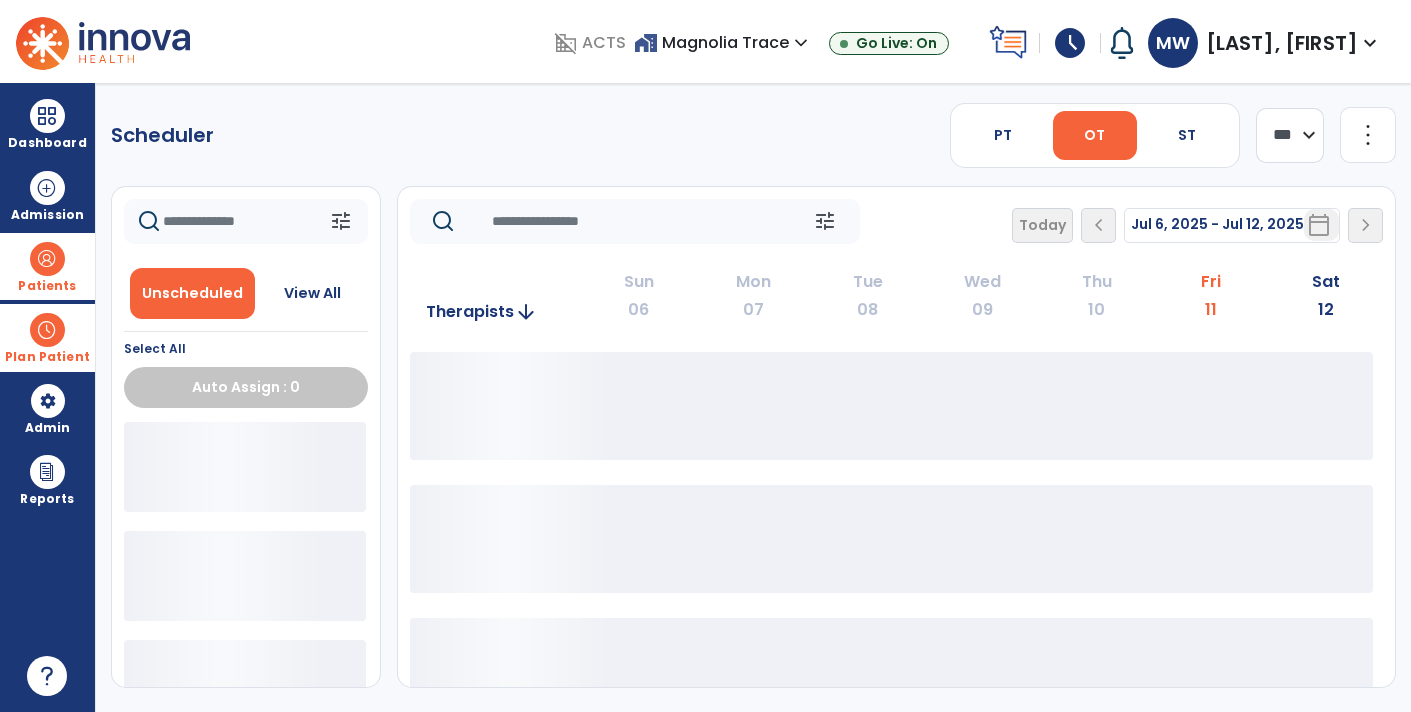 click on "**** ***" 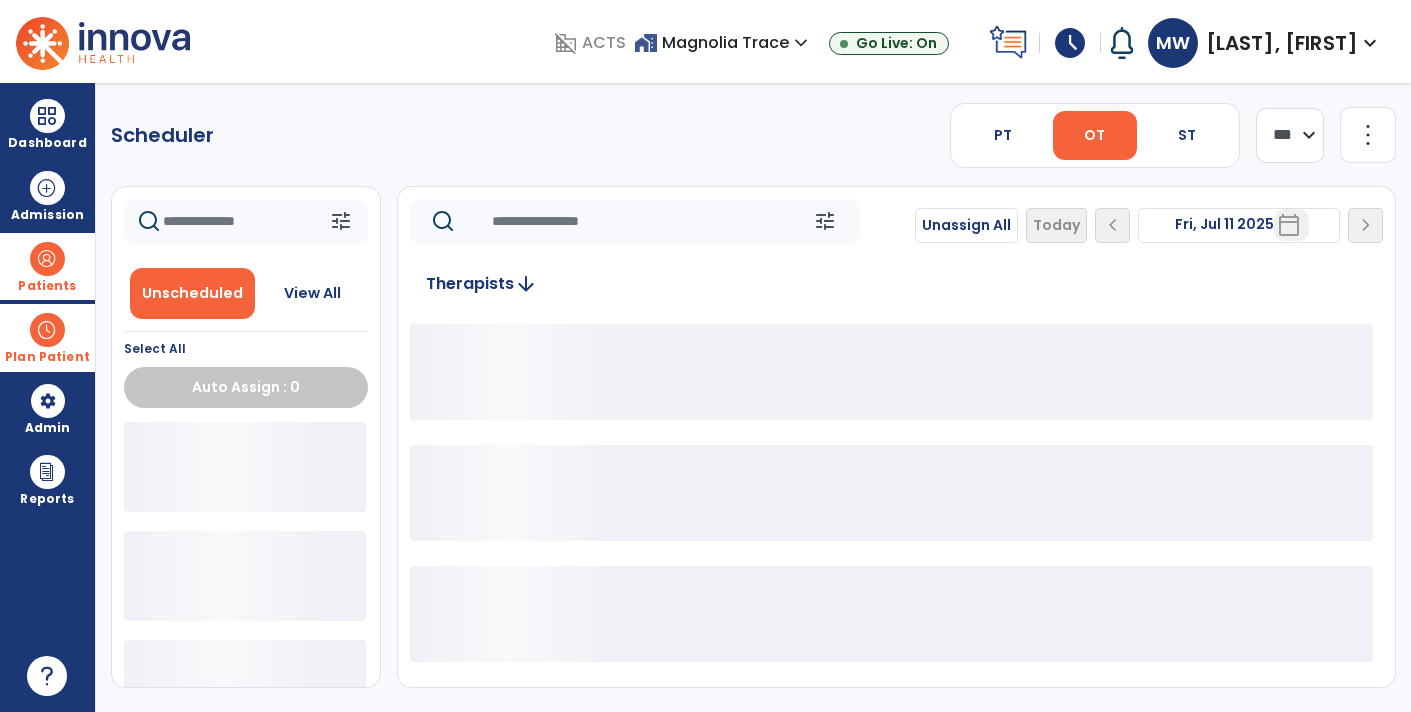 click on "Unassign All   Today  chevron_left [DATE]  *********  calendar_today  chevron_right" 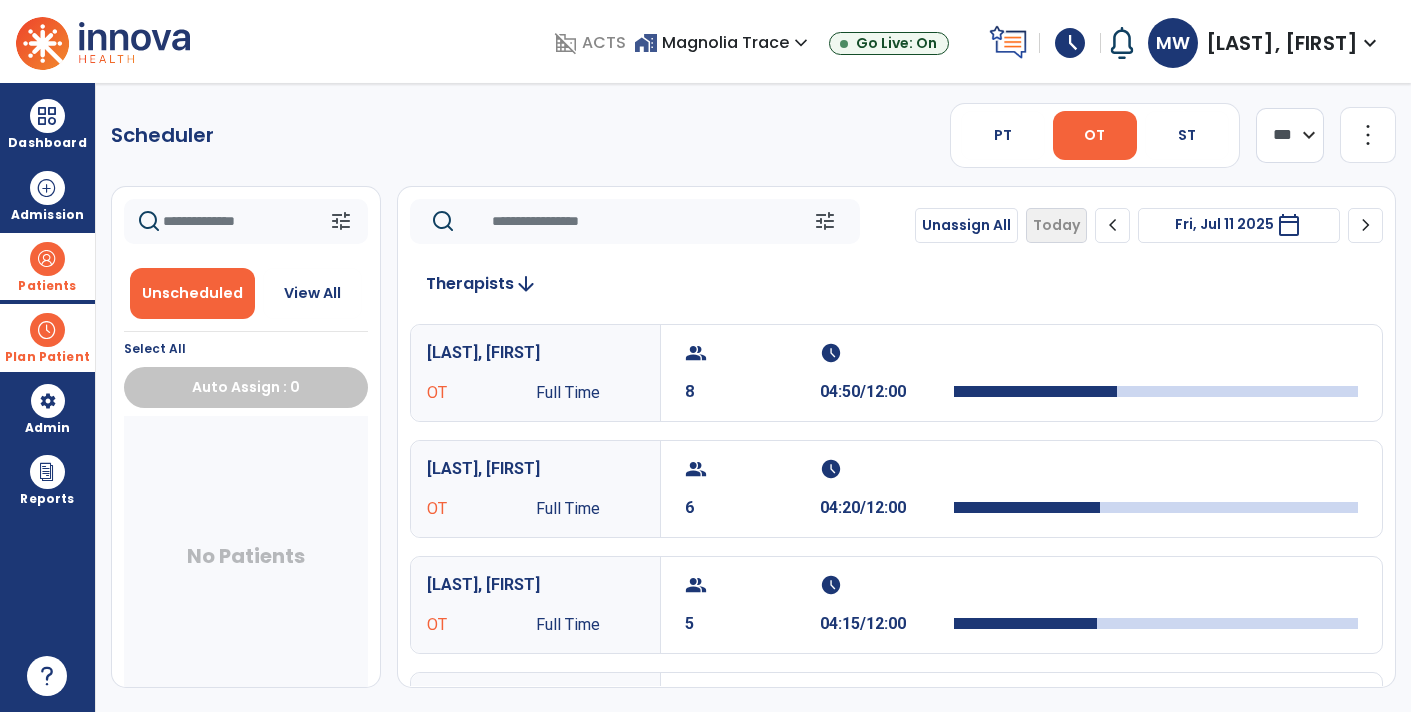 click on "chevron_right" 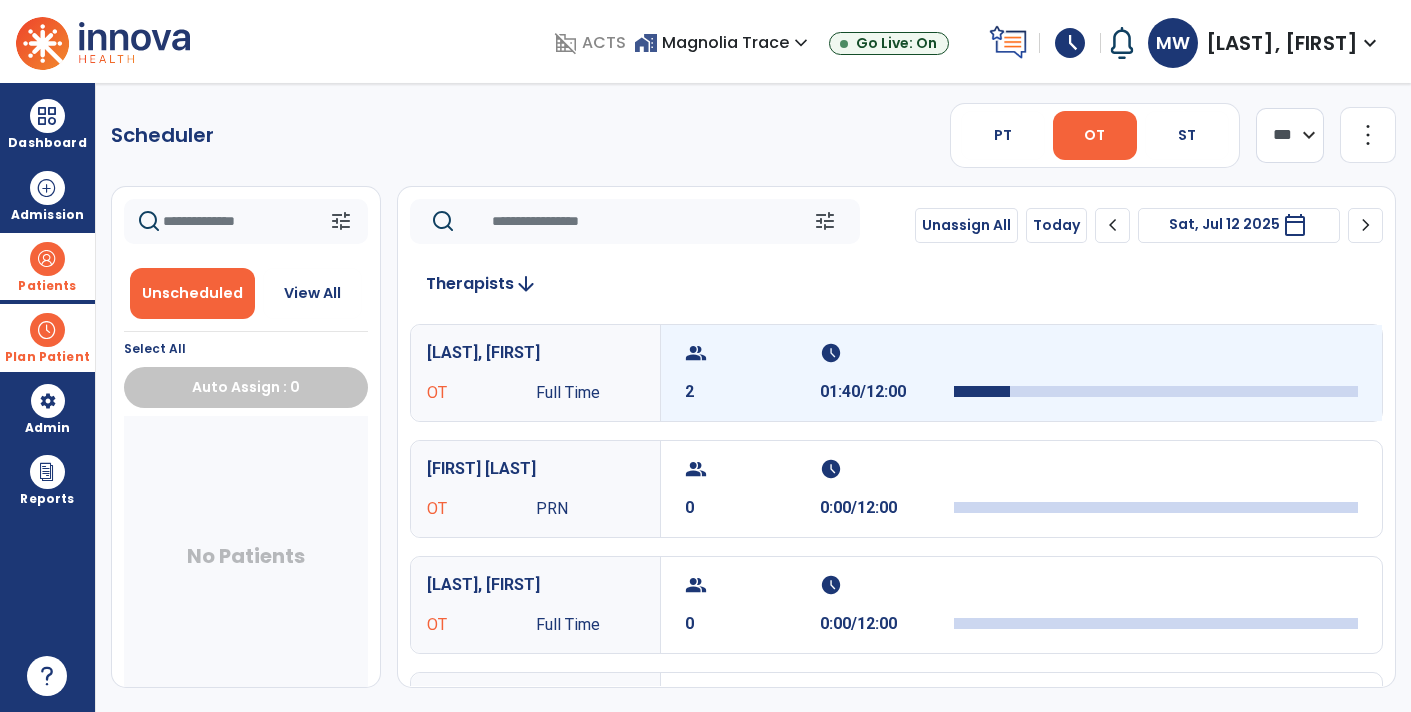 click at bounding box center [1156, 373] 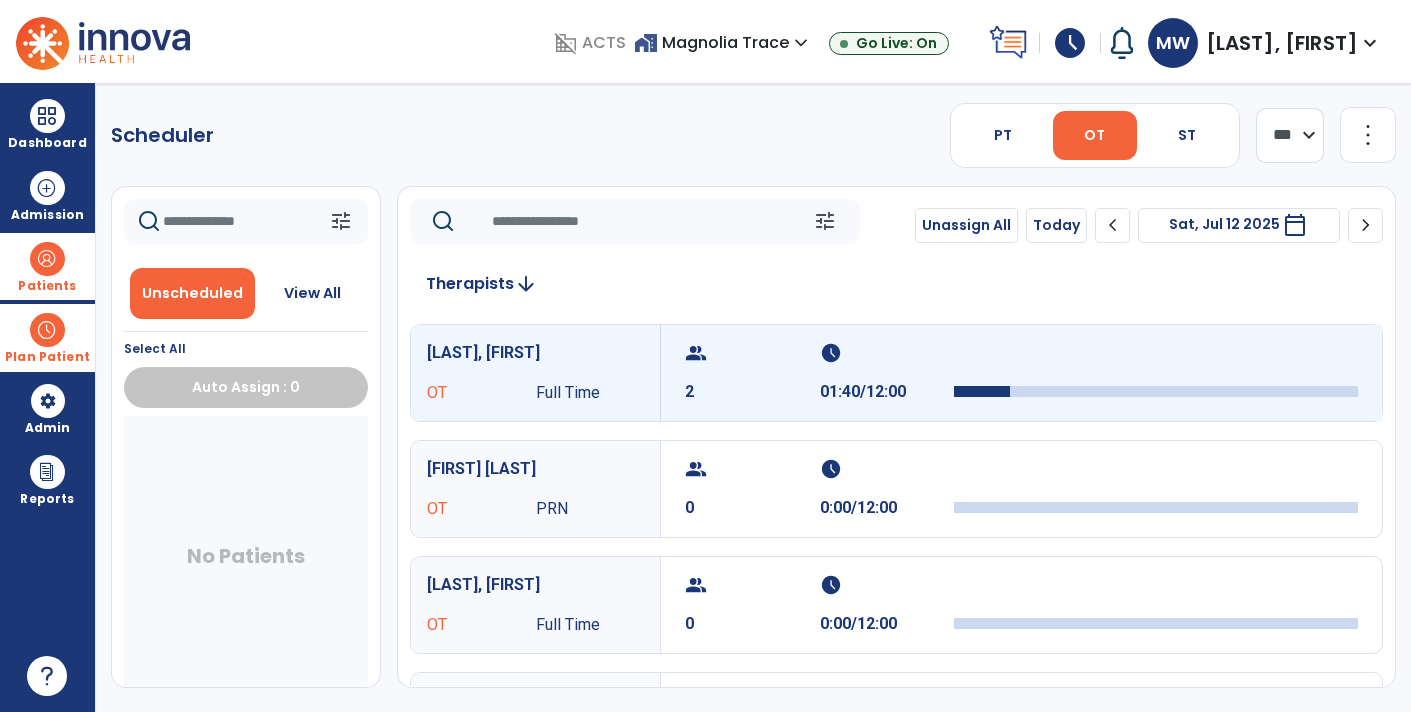 click at bounding box center (1156, 373) 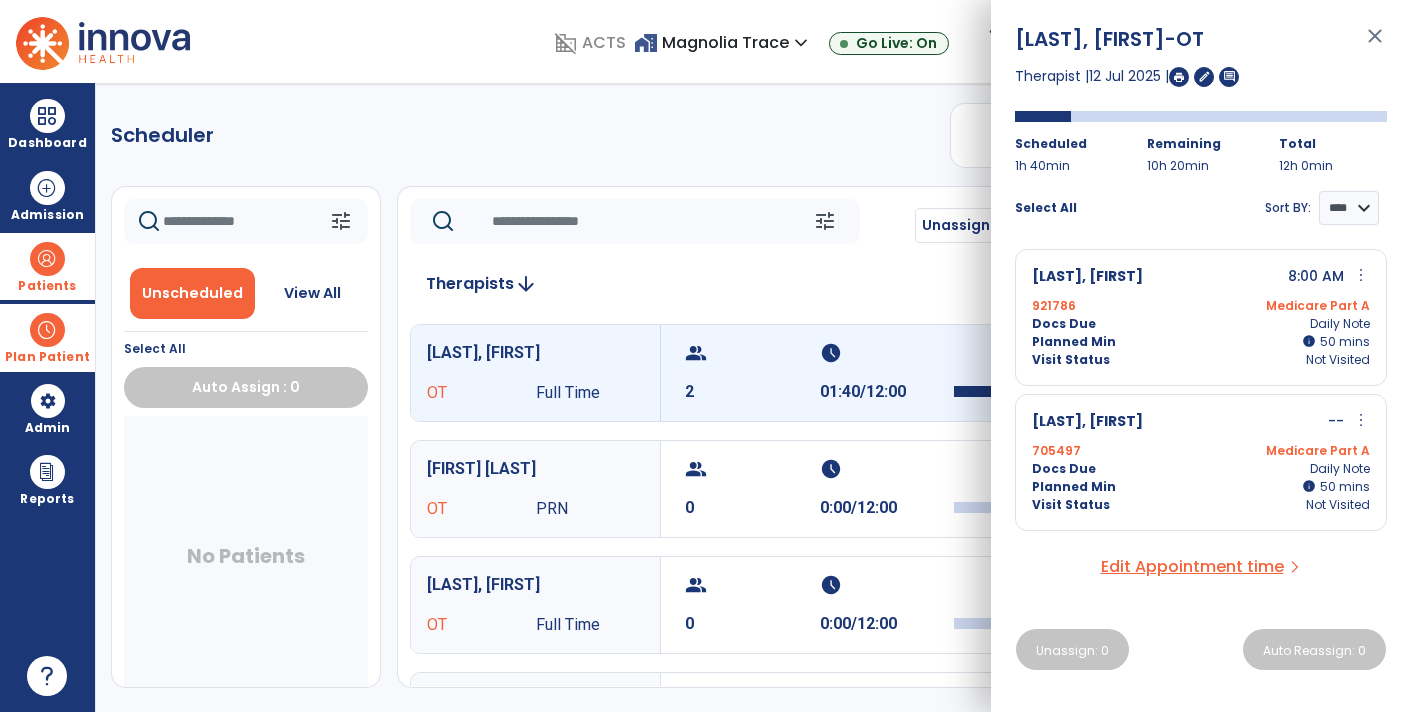 click on "Medicare Part A" at bounding box center [1285, 306] 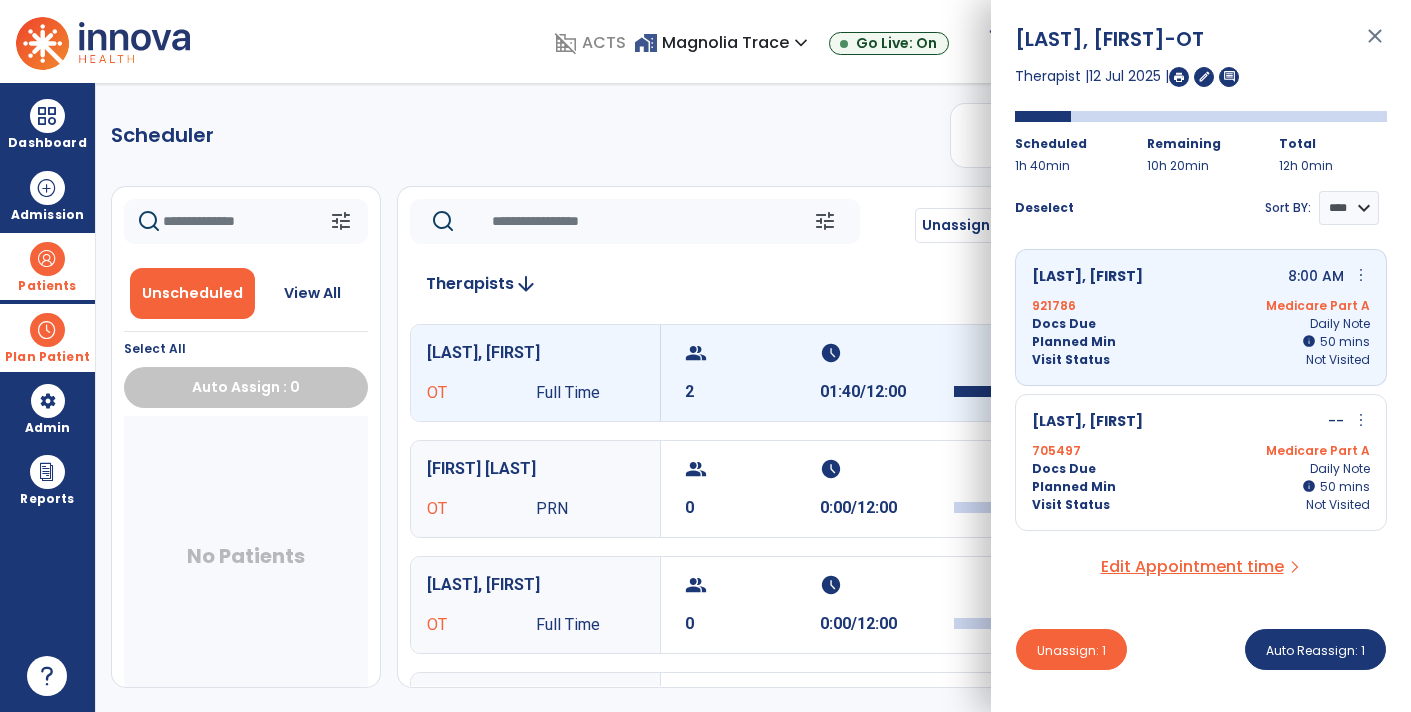 click on "Docs Due Daily Note" at bounding box center [1201, 469] 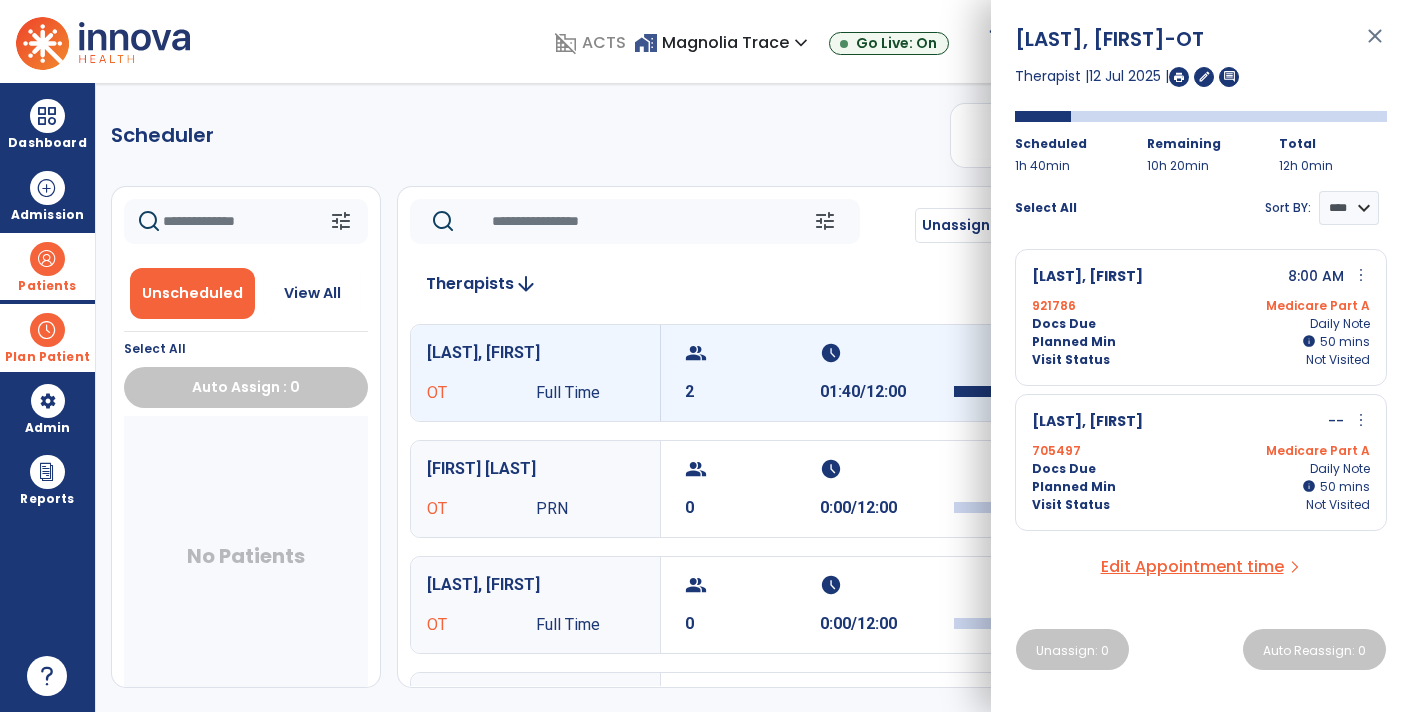 click on "Docs Due Daily Note" at bounding box center [1201, 324] 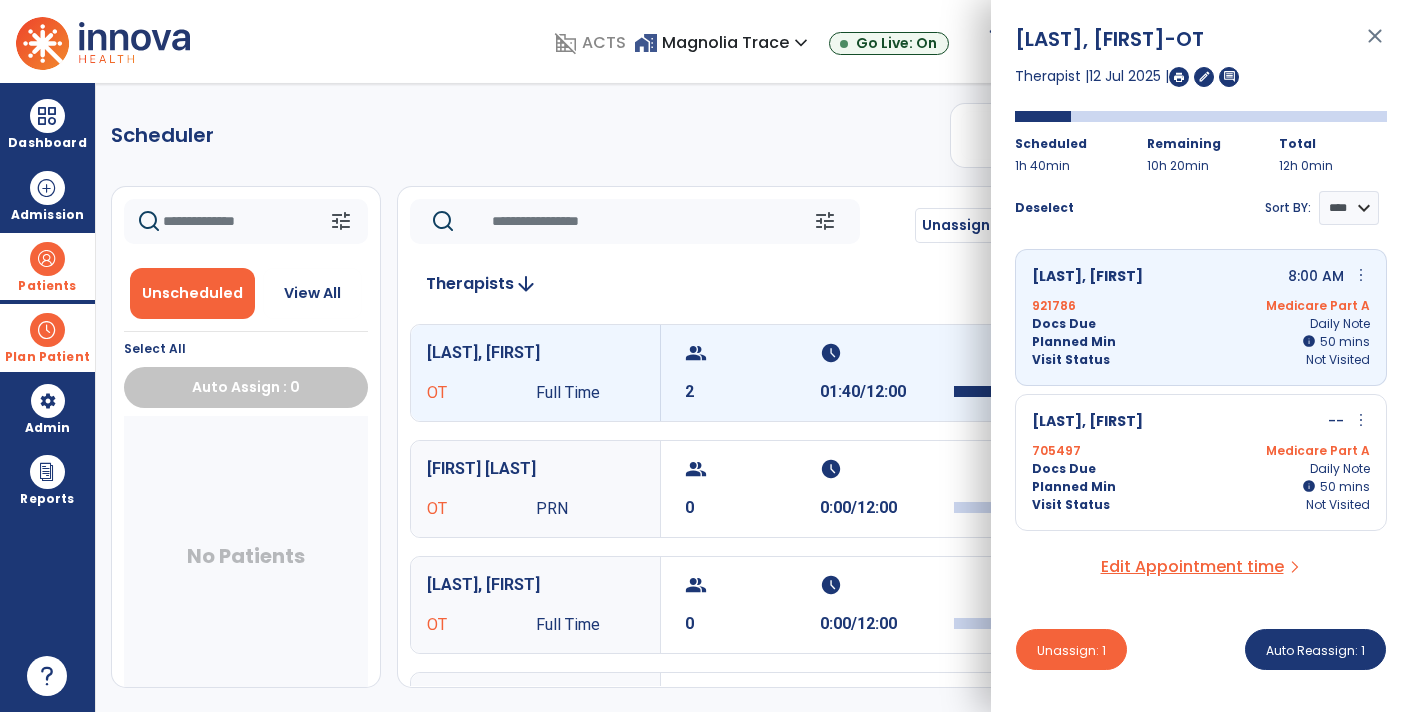 click on "Docs Due Daily Note" at bounding box center [1201, 469] 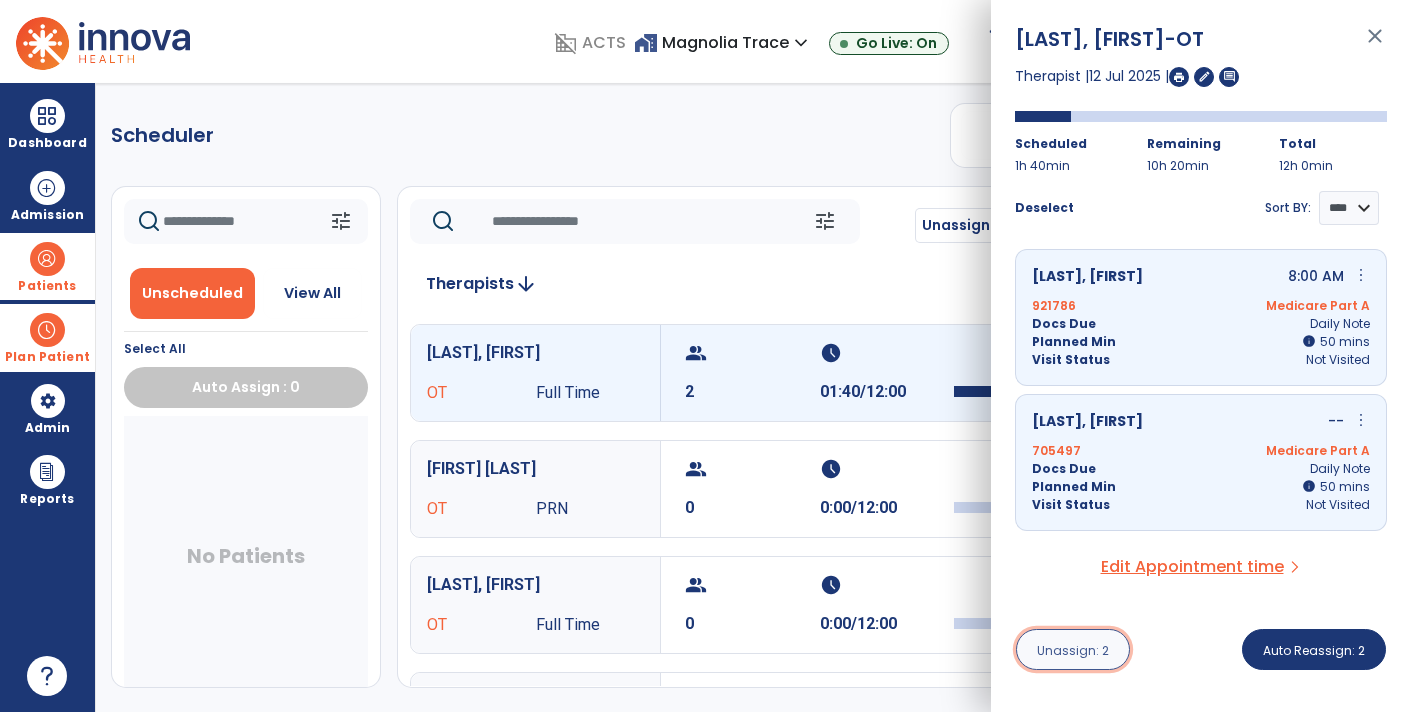click on "Unassign: 2" at bounding box center (1073, 649) 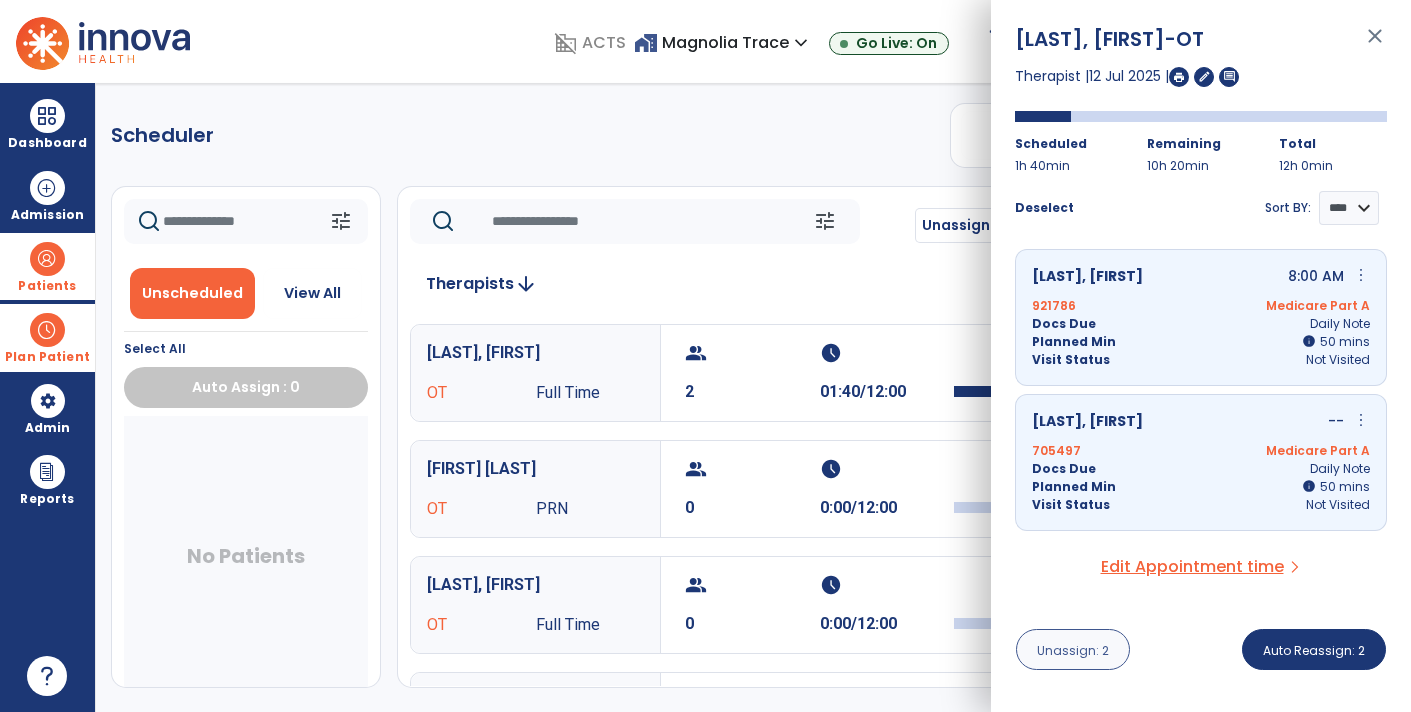 click on "Unassign: 2" at bounding box center (1073, 650) 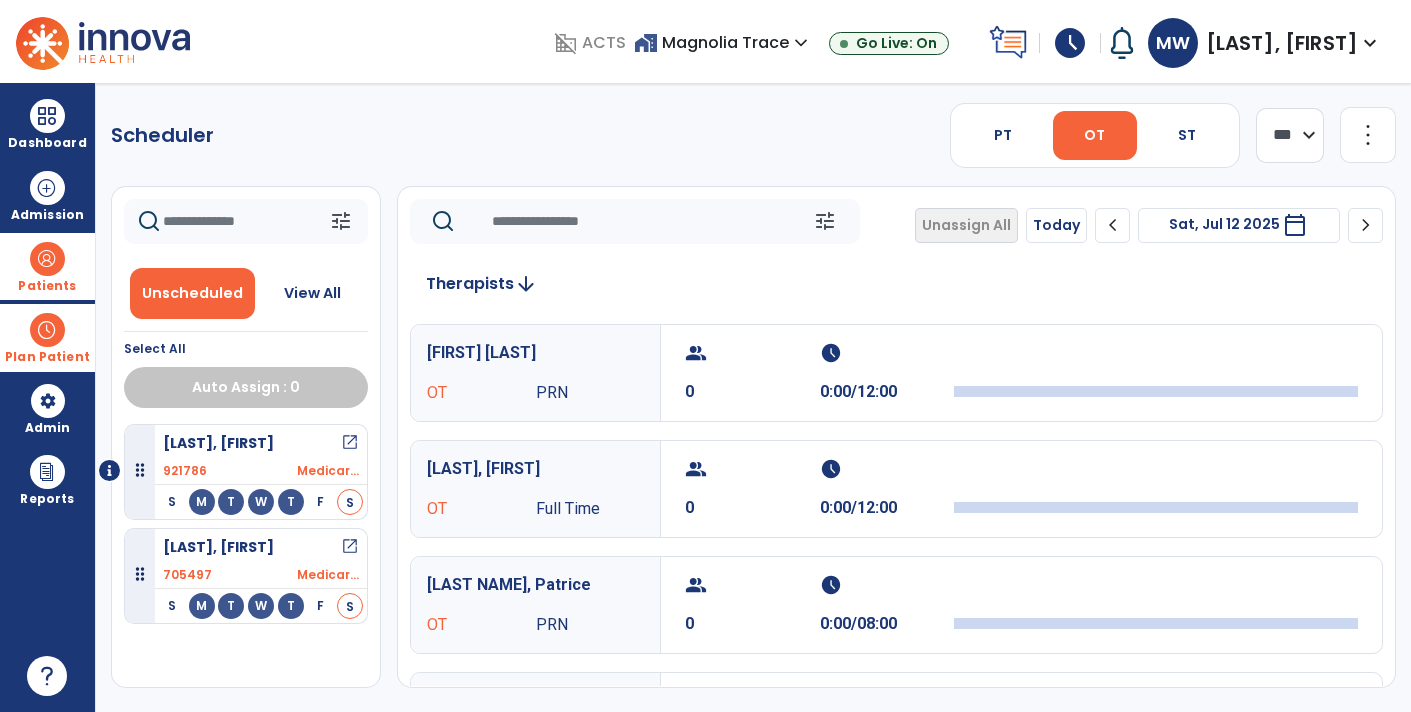 click on "open_in_new" at bounding box center (350, 443) 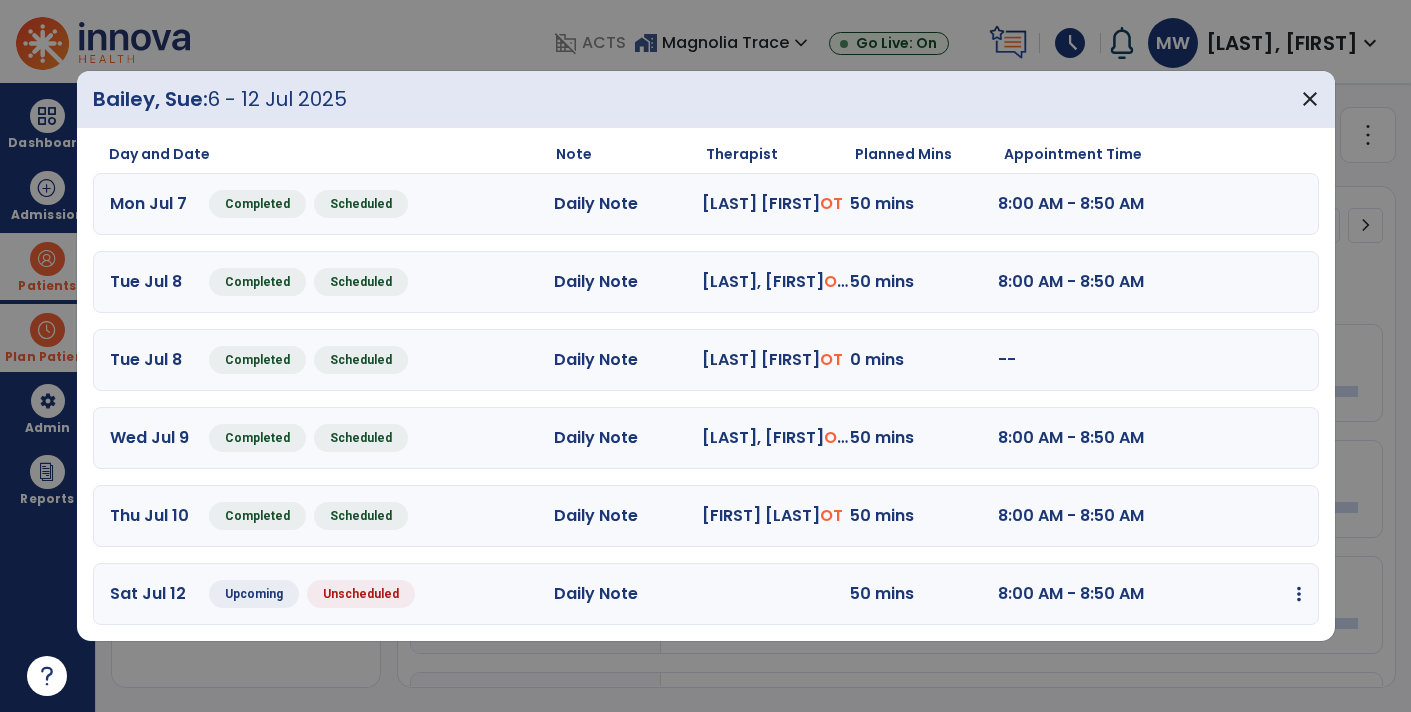 click at bounding box center (1299, 594) 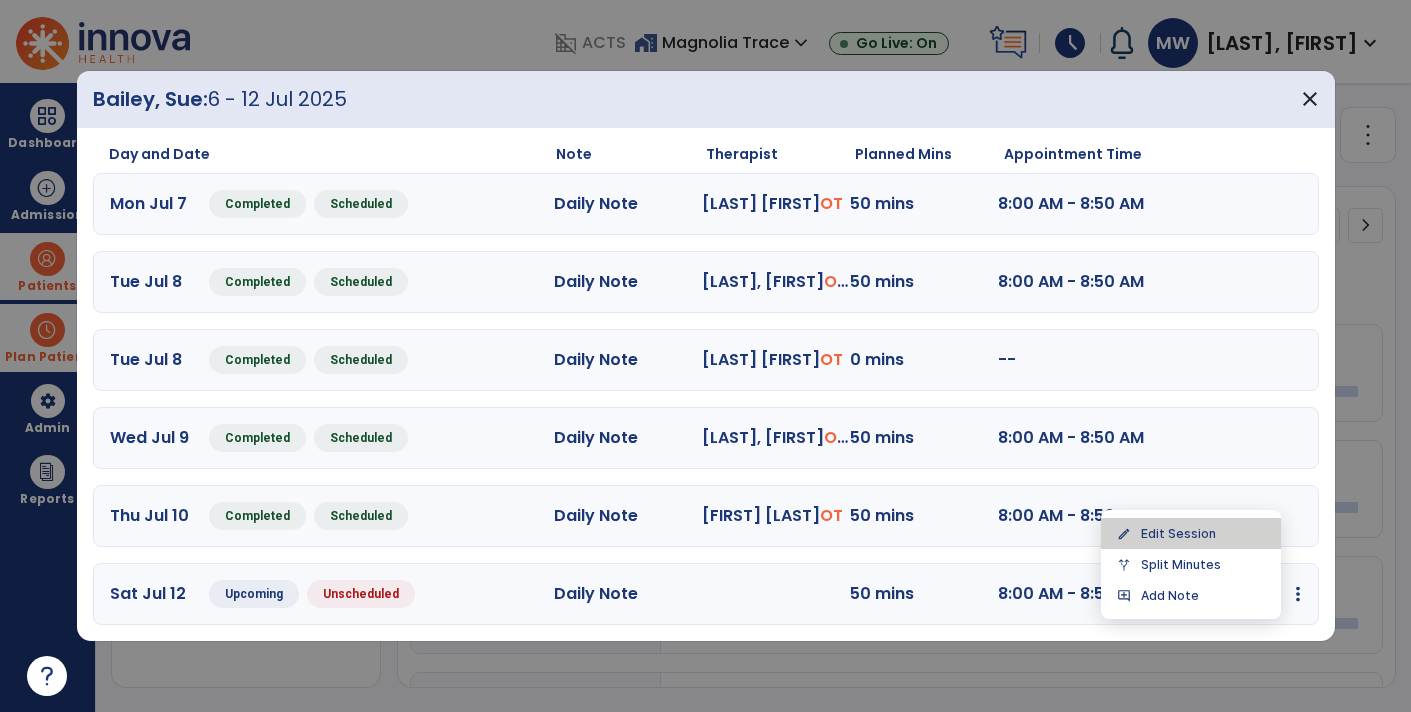 click on "edit   Edit Session" at bounding box center [1191, 533] 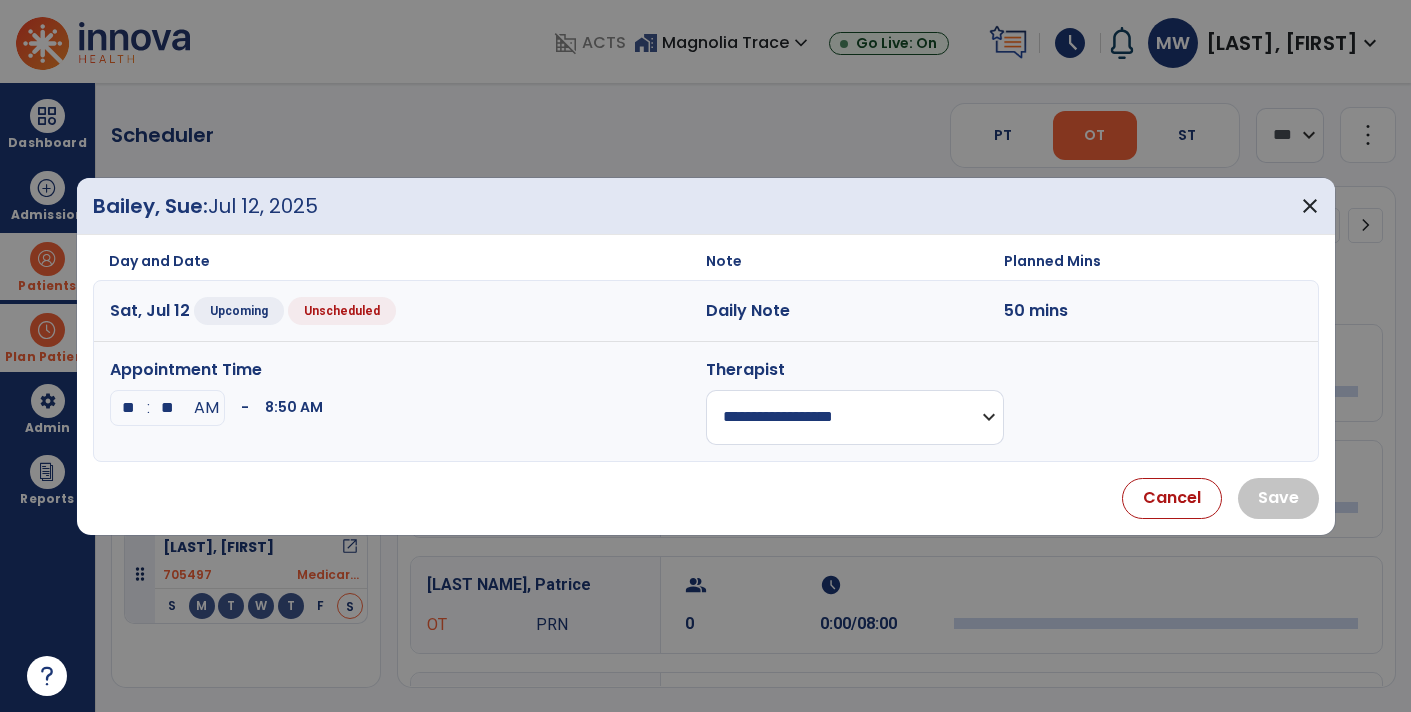 click on "**********" at bounding box center [855, 417] 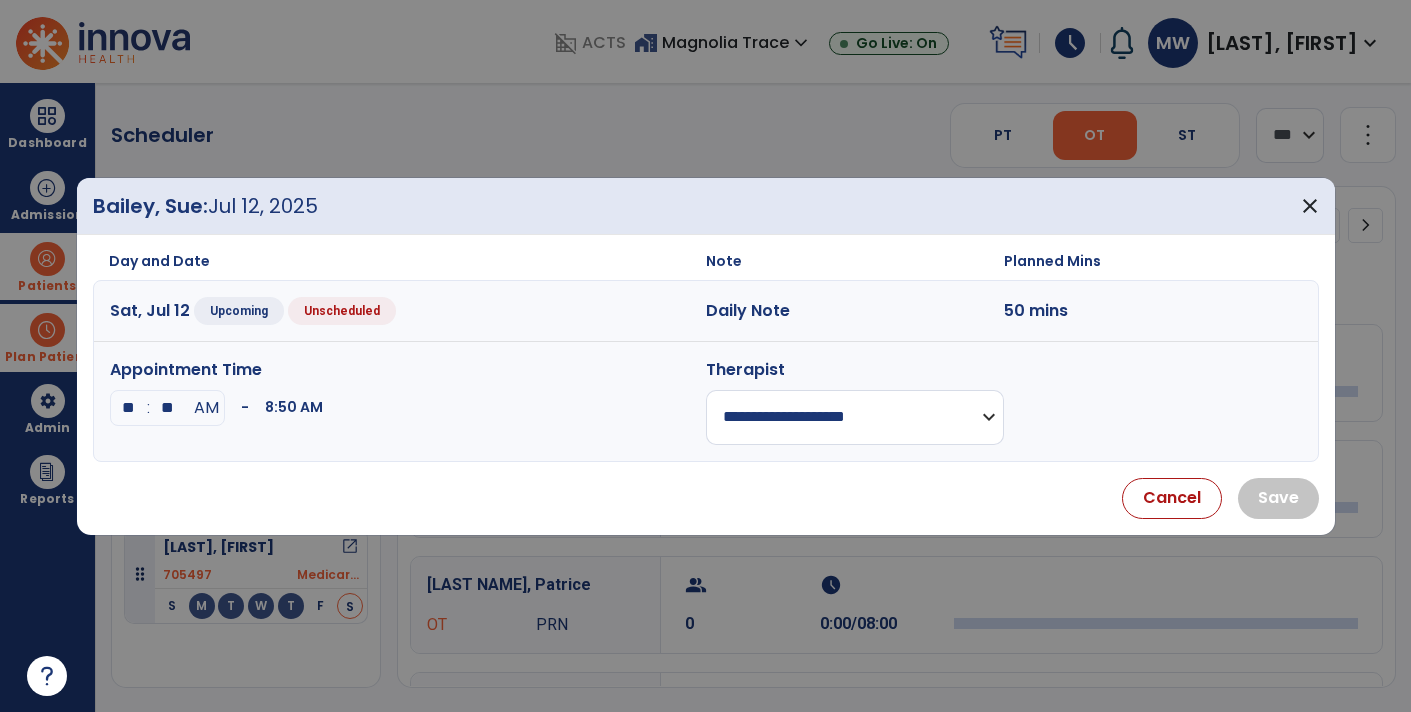 click on "**********" at bounding box center [855, 417] 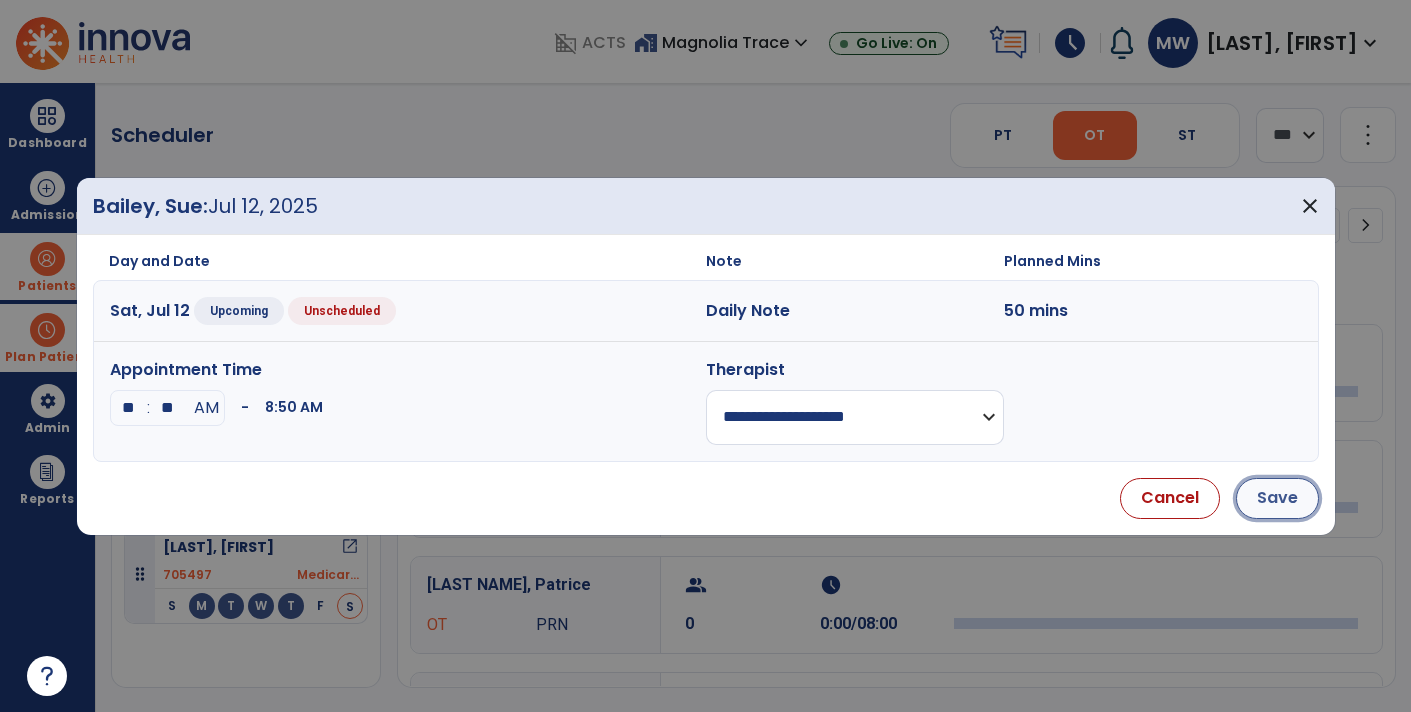 click on "Save" at bounding box center (1277, 498) 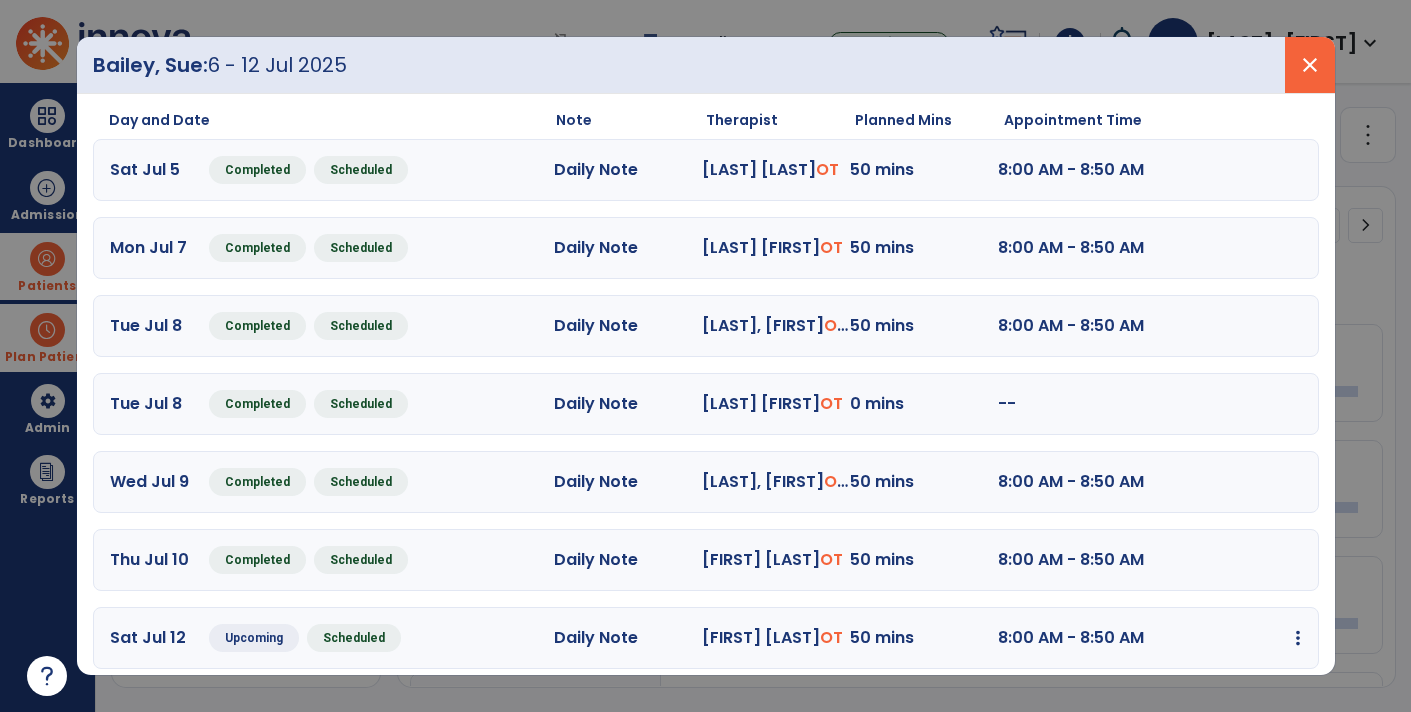 click on "close" at bounding box center [1310, 65] 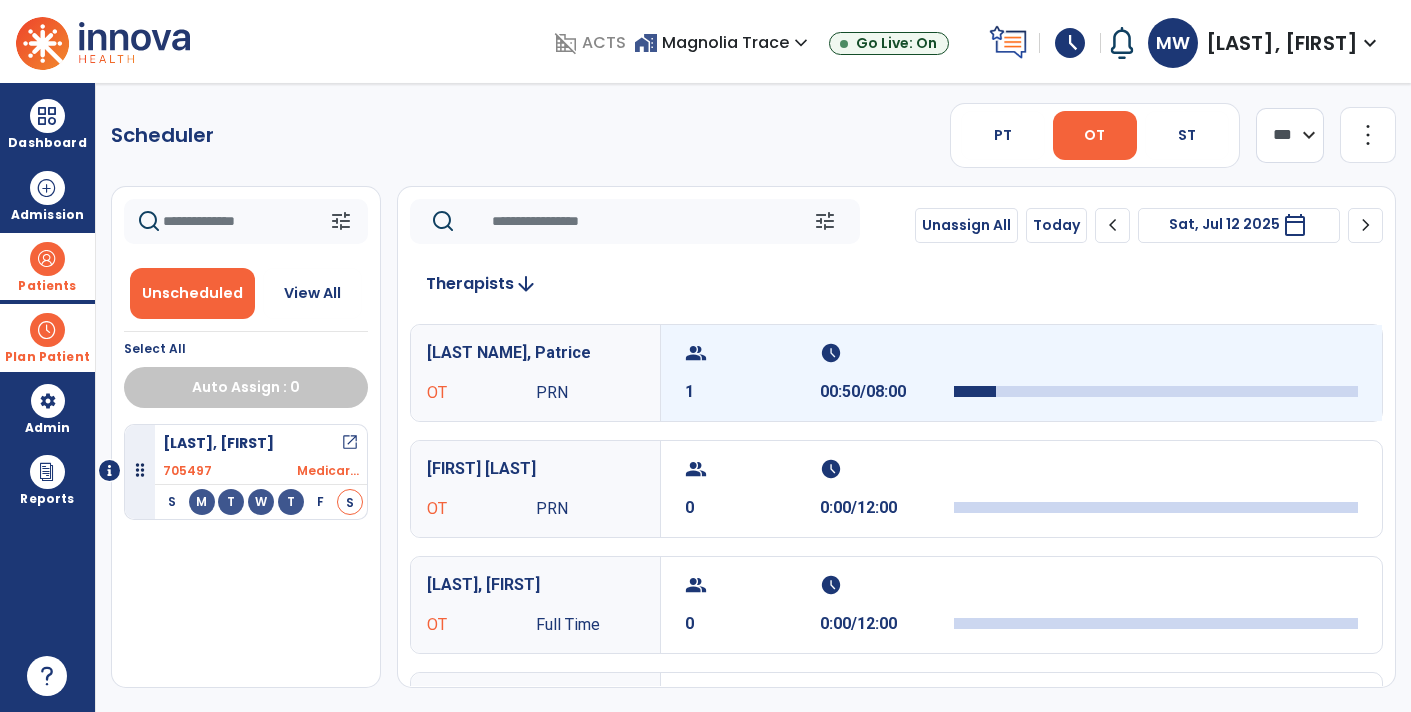 click at bounding box center [1156, 373] 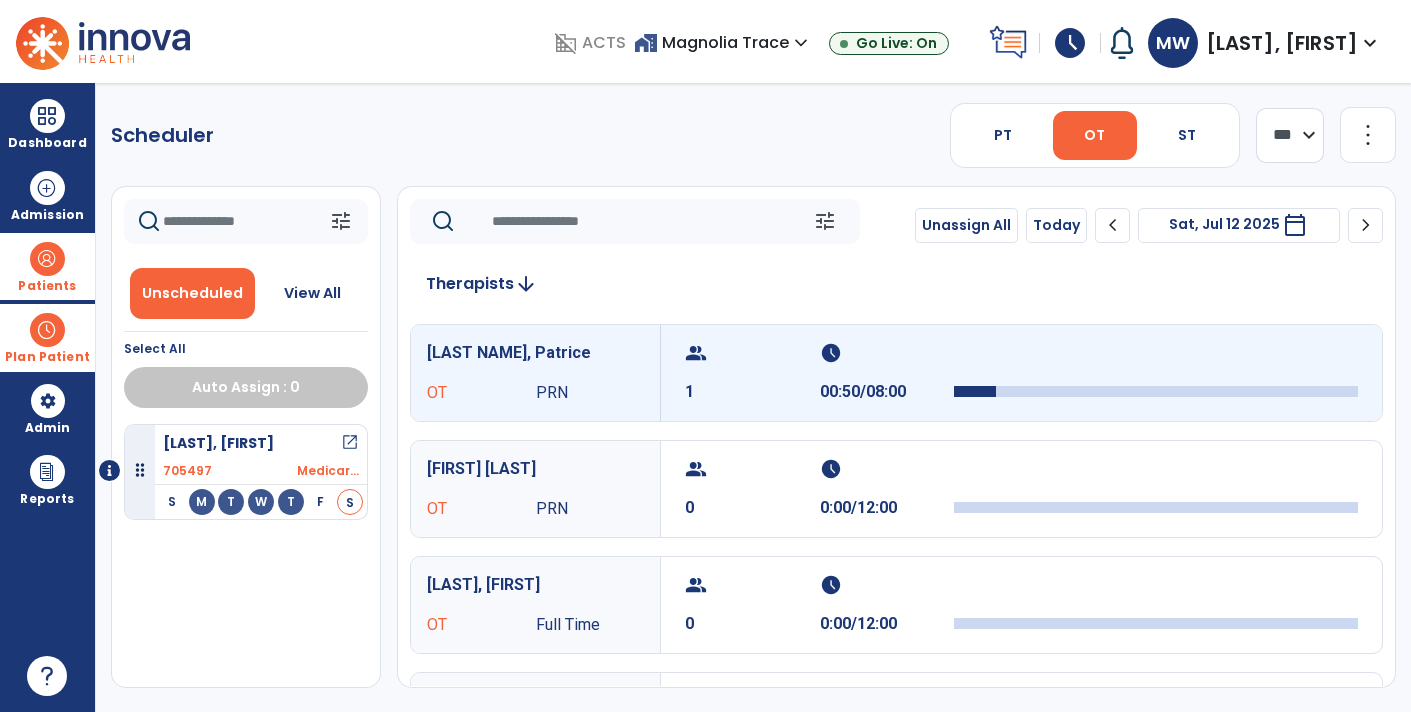 click on "open_in_new" at bounding box center [350, 443] 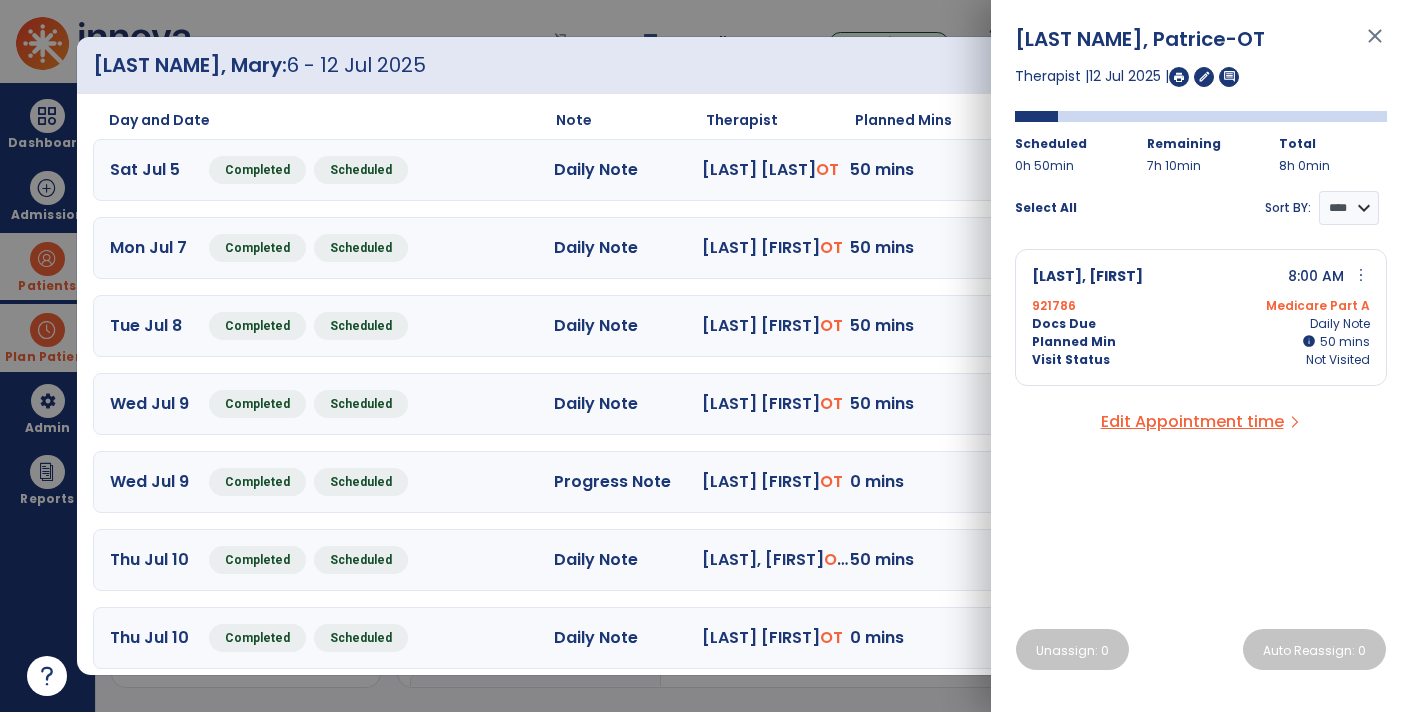 click on "close" at bounding box center (1375, 45) 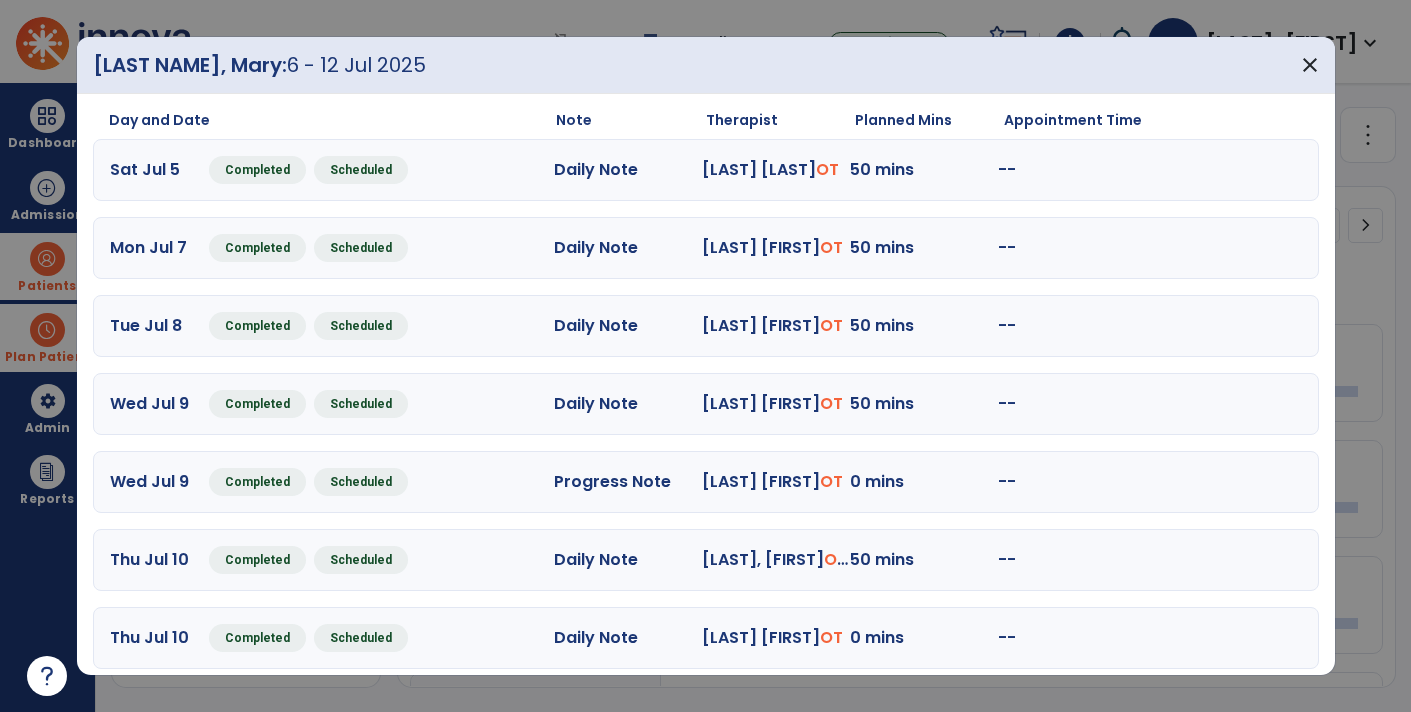 scroll, scrollTop: 81, scrollLeft: 0, axis: vertical 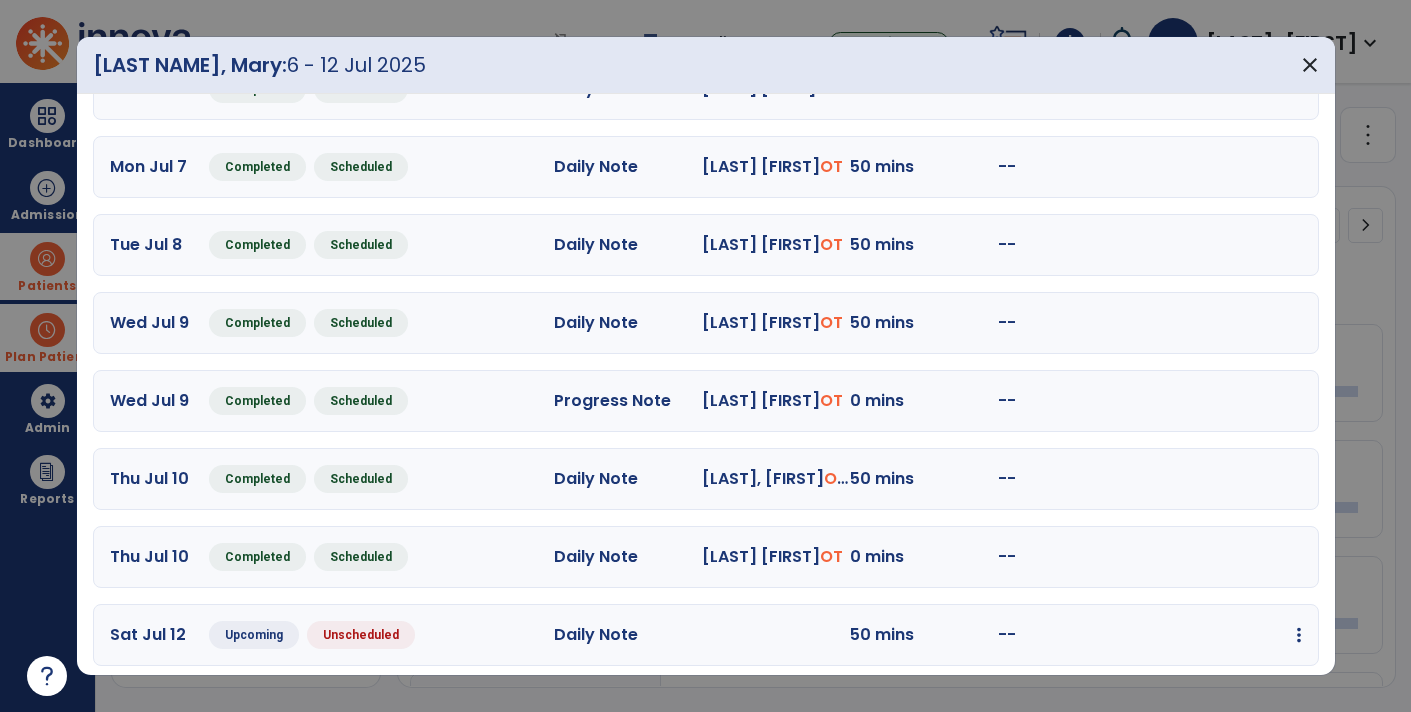 click at bounding box center [1299, 635] 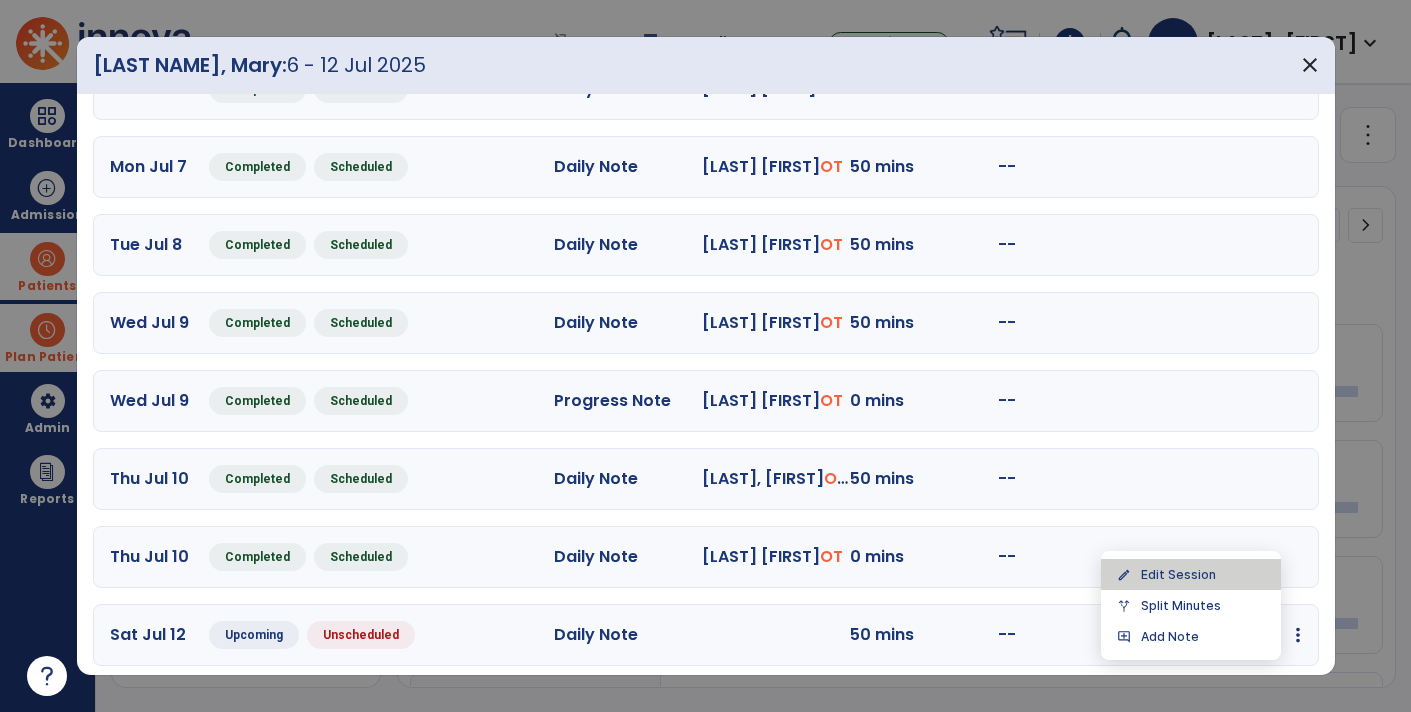 click on "edit   Edit Session" at bounding box center (1191, 574) 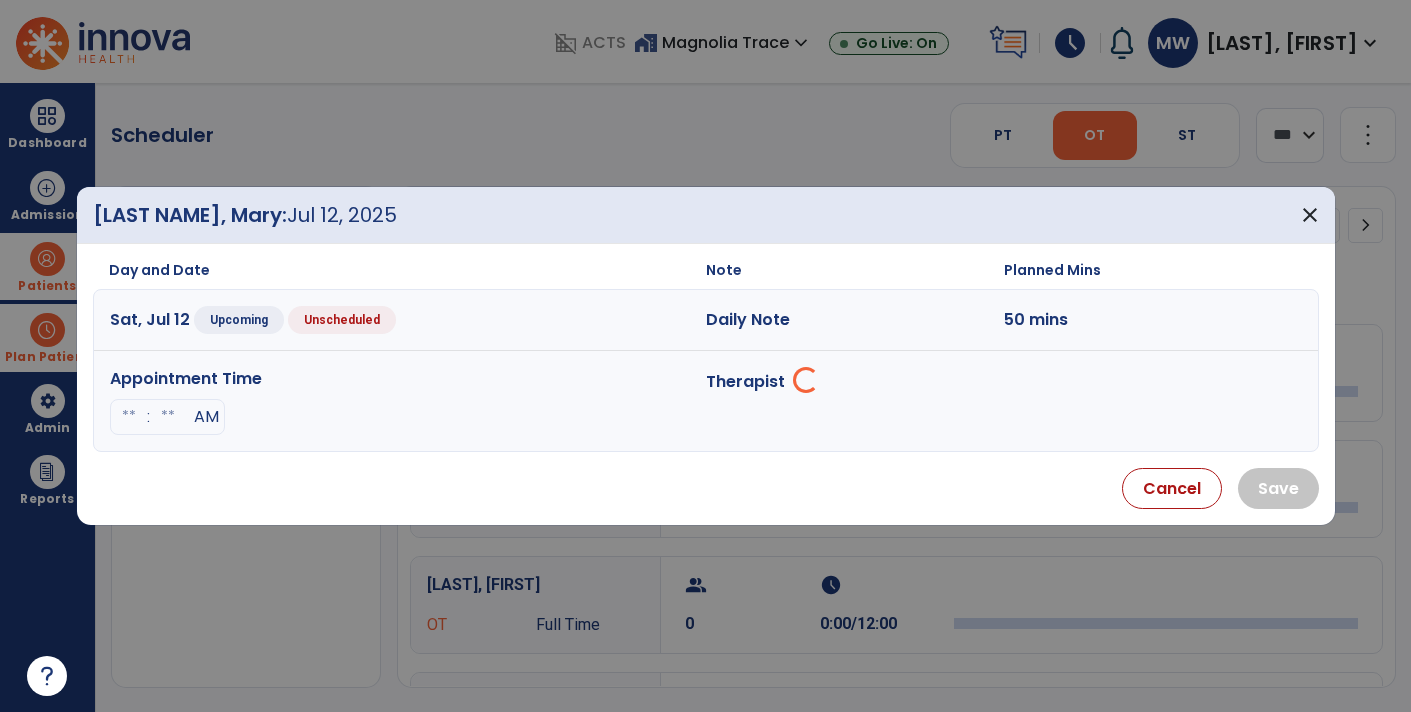 scroll, scrollTop: 0, scrollLeft: 0, axis: both 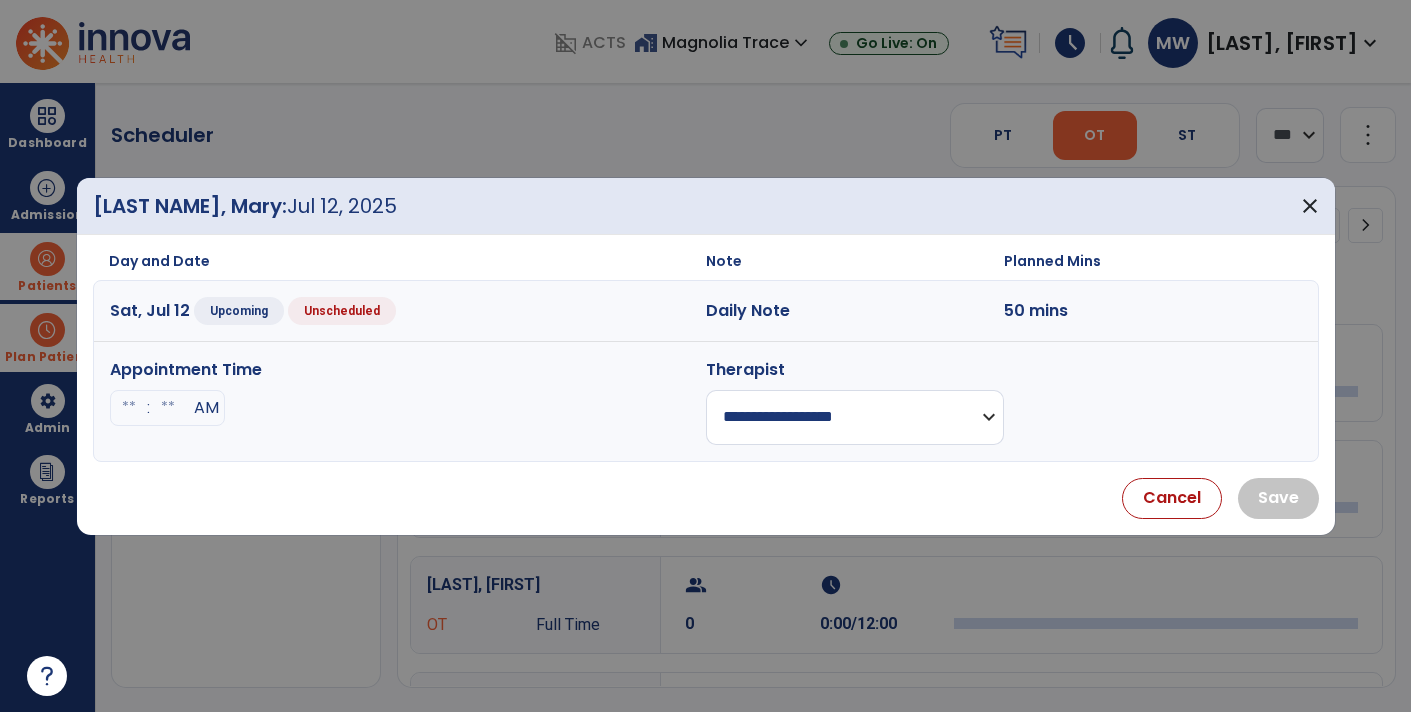 click on "**********" at bounding box center (855, 417) 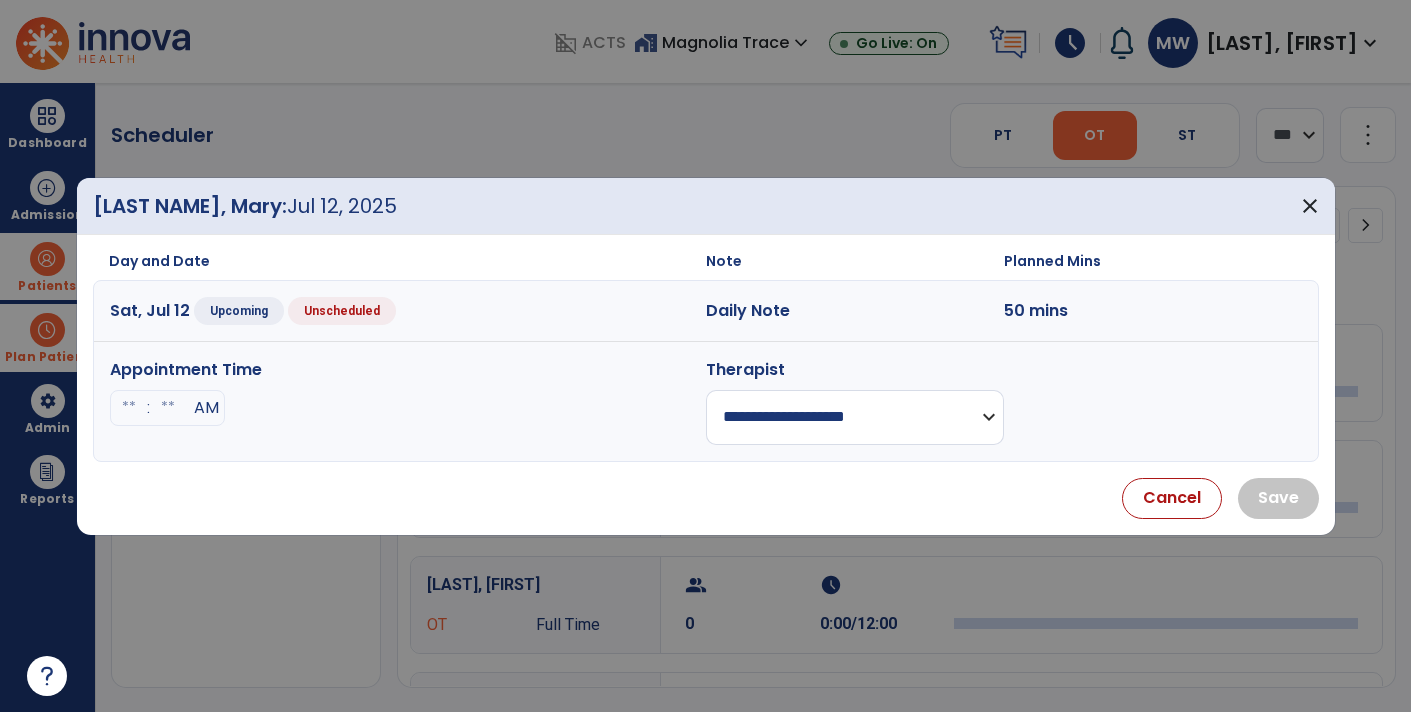 click on "**********" at bounding box center [855, 417] 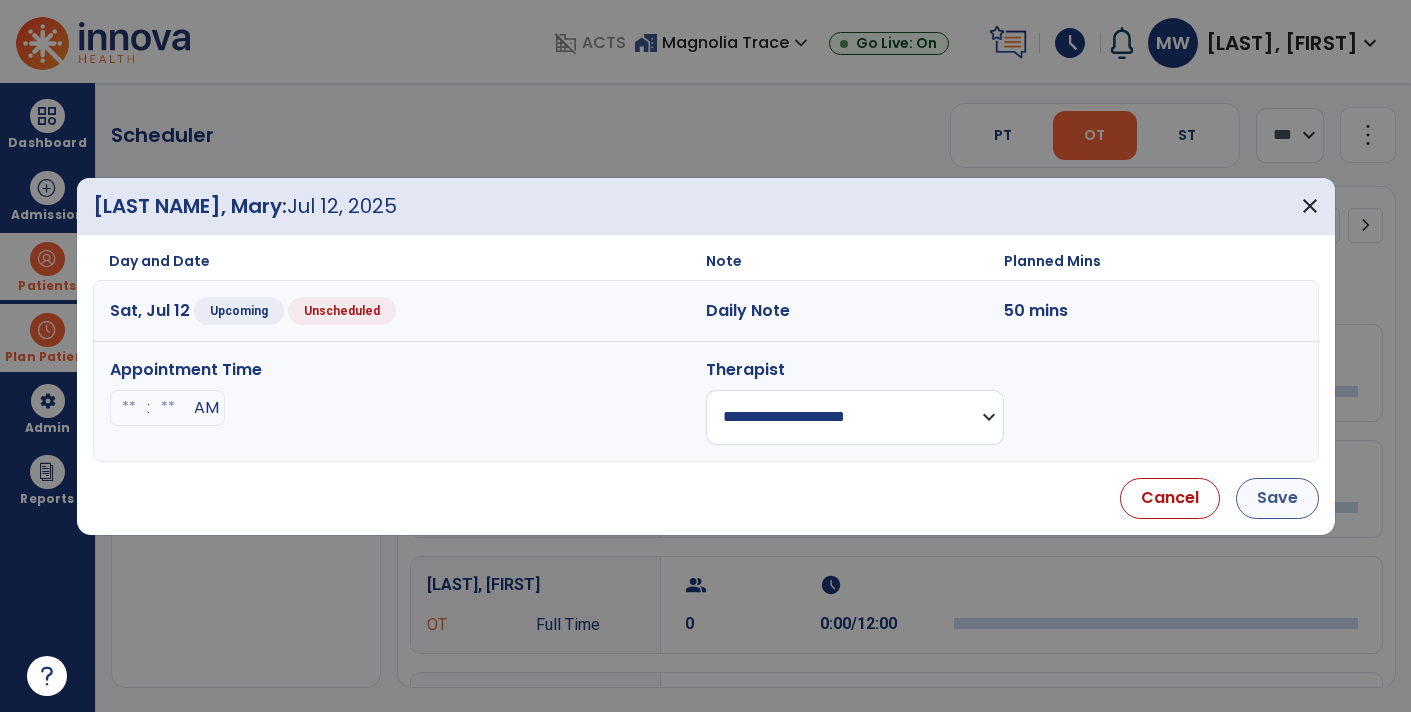 click on "Save" at bounding box center (1277, 498) 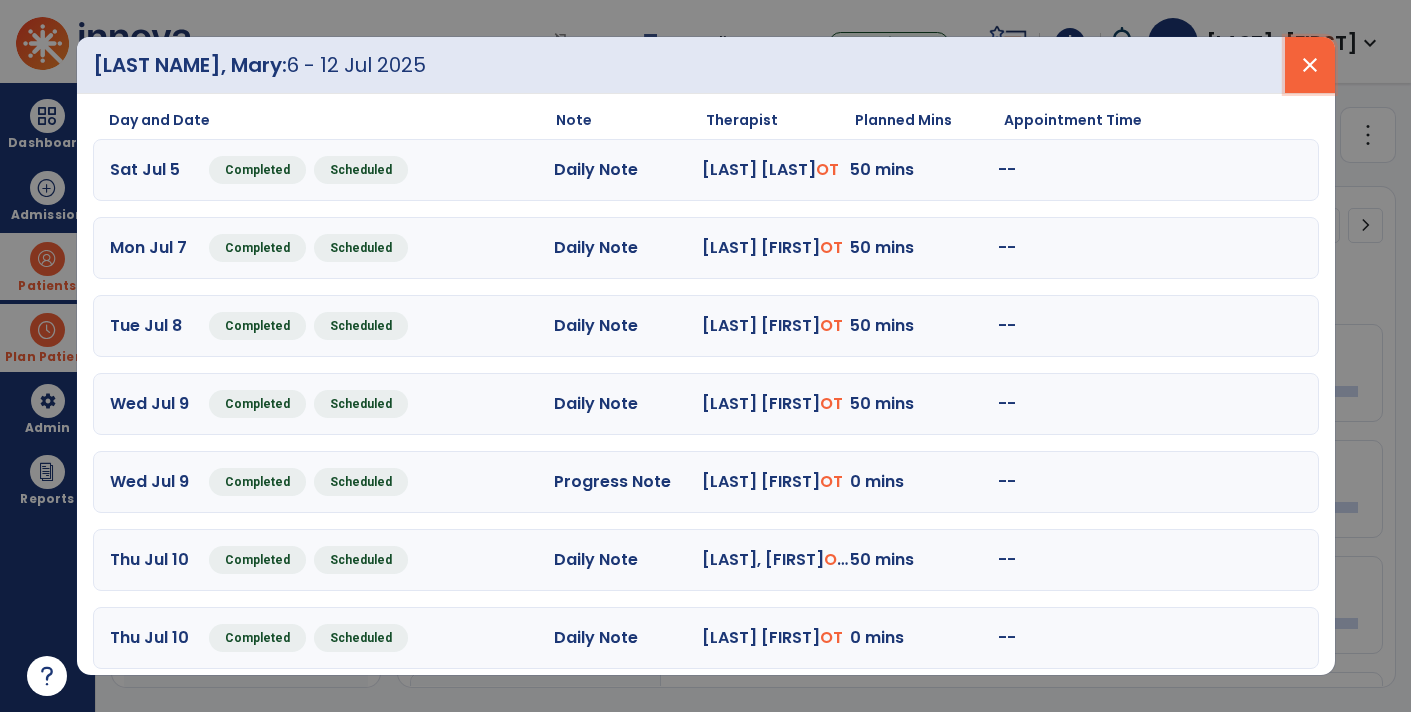 click on "close" at bounding box center [1310, 65] 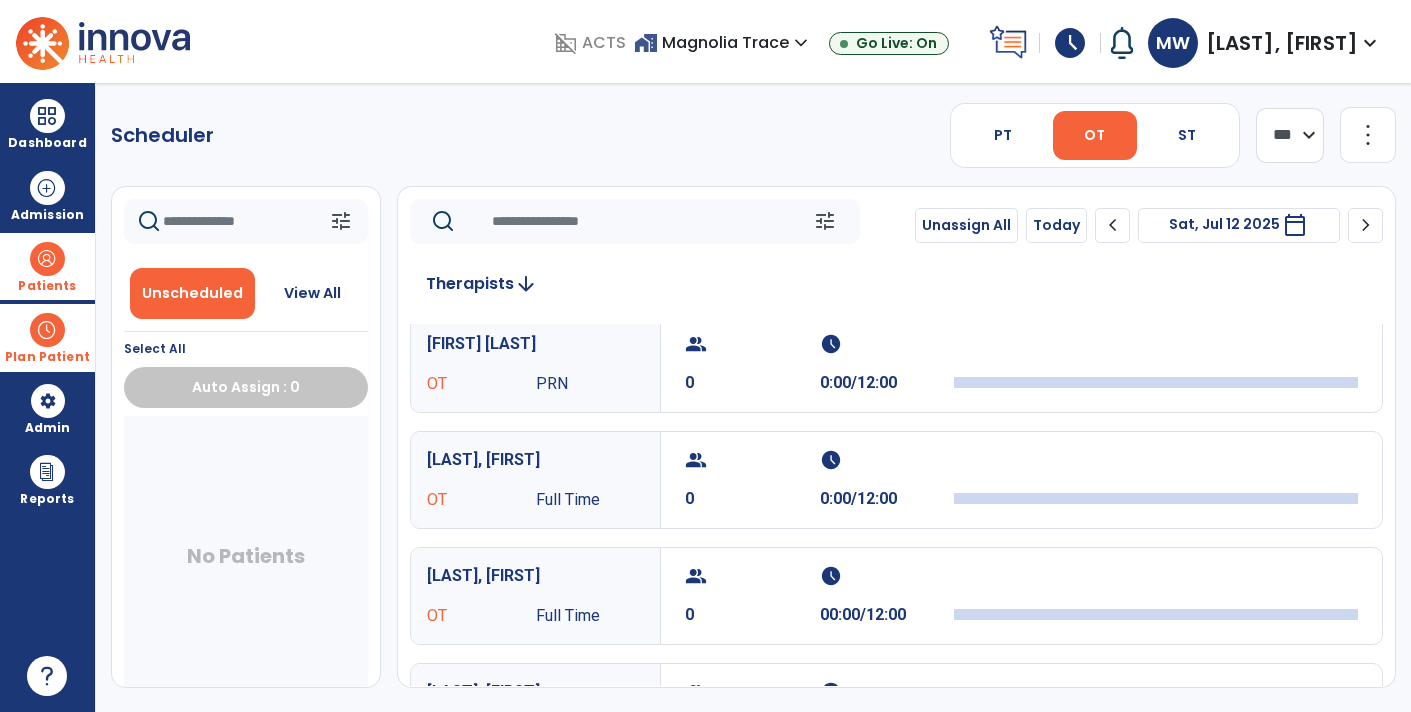 scroll, scrollTop: 0, scrollLeft: 0, axis: both 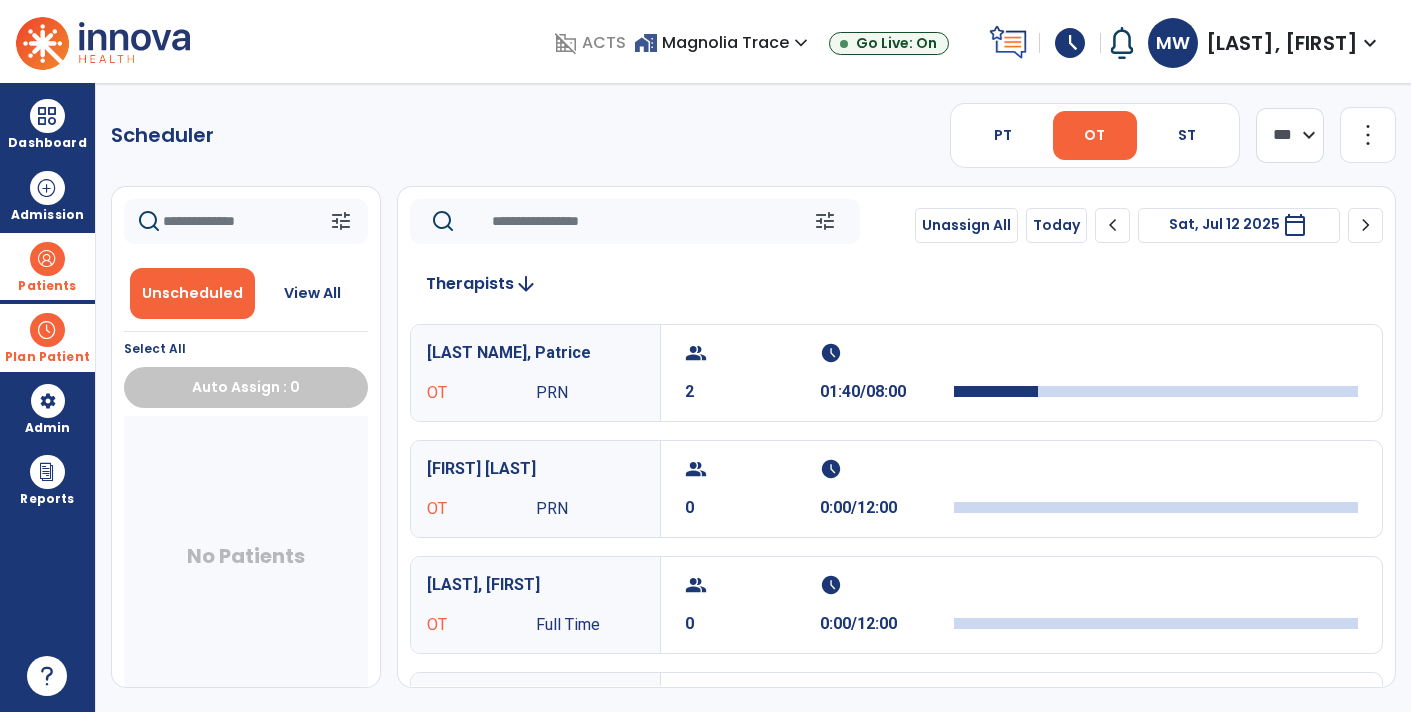 click at bounding box center [47, 330] 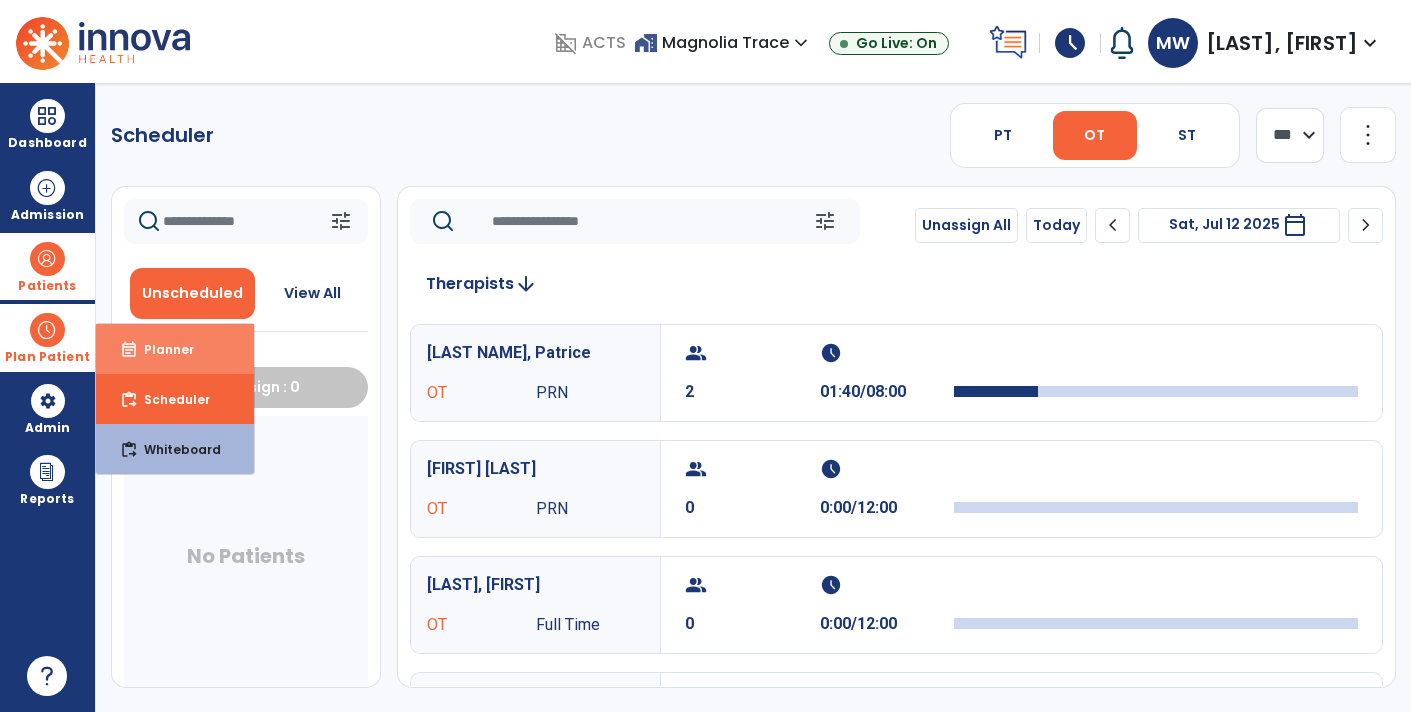 click on "event_note  Planner" at bounding box center (175, 349) 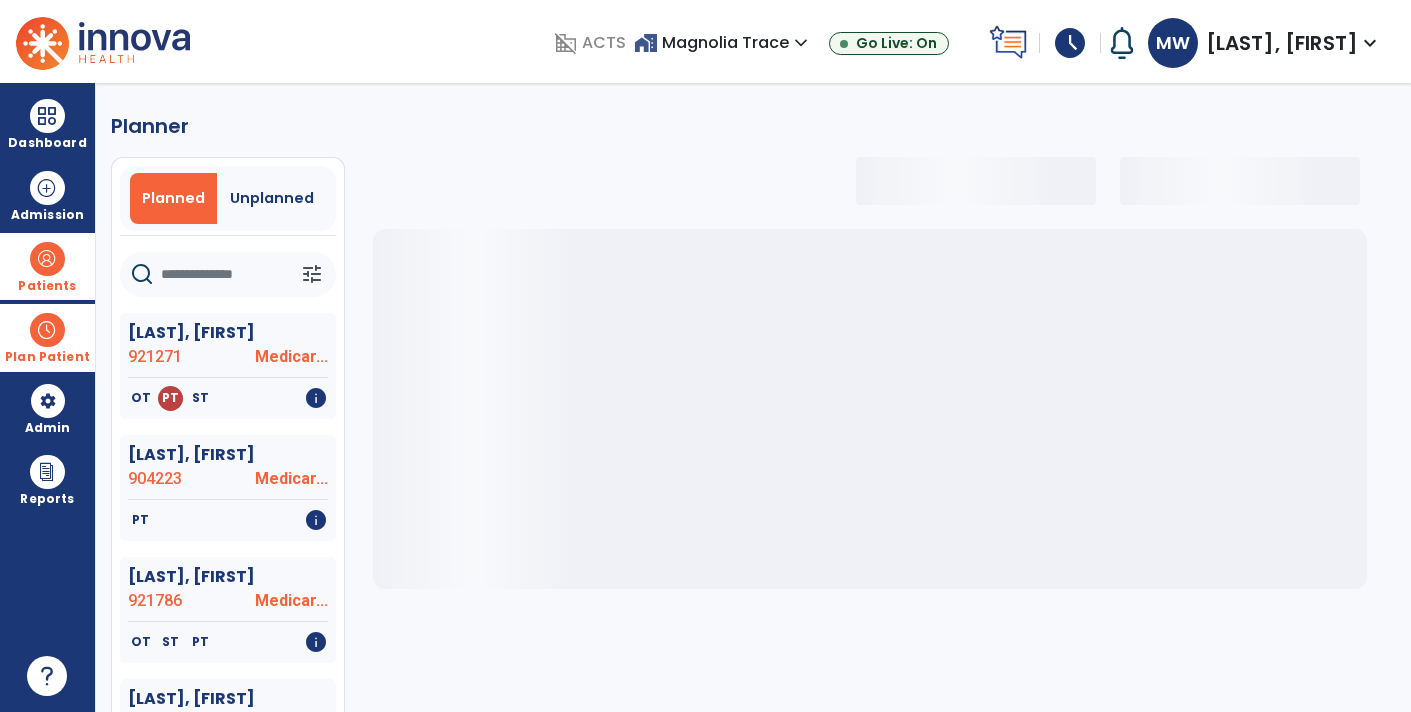 select on "***" 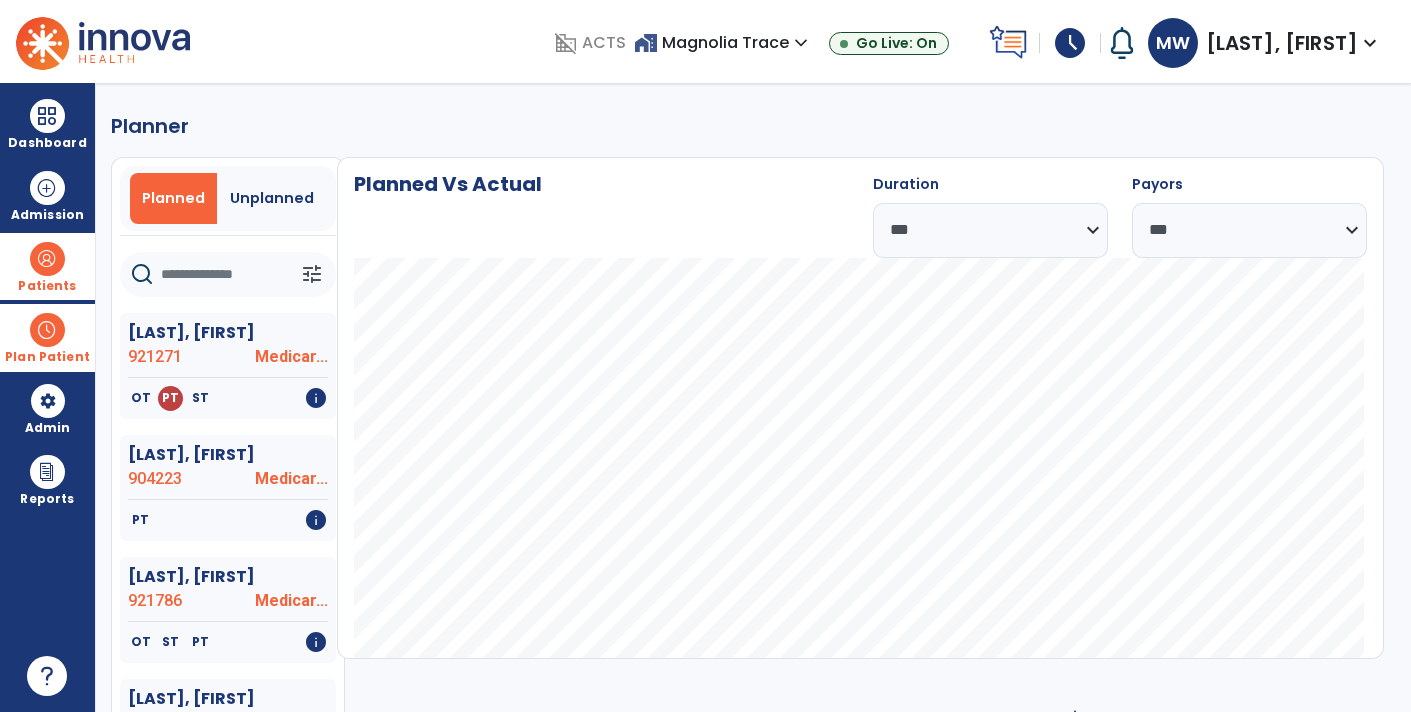 click 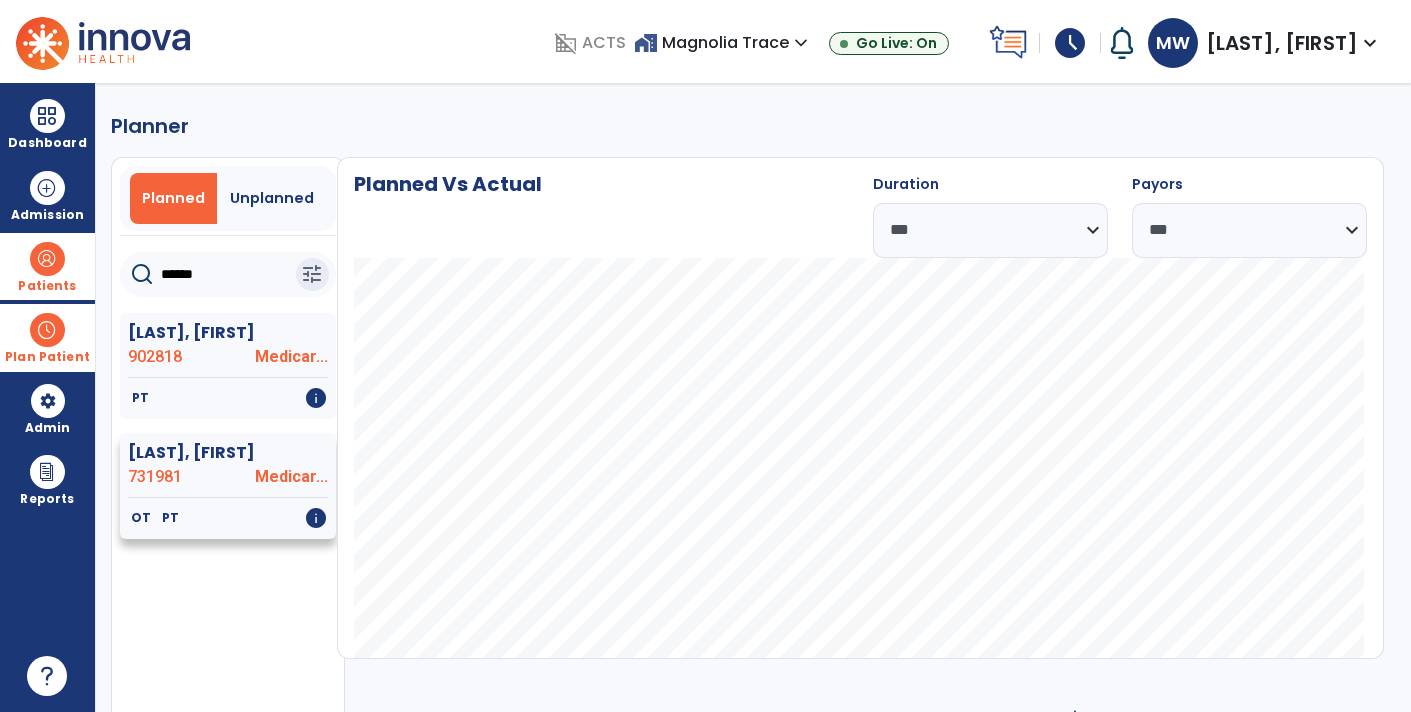 type on "******" 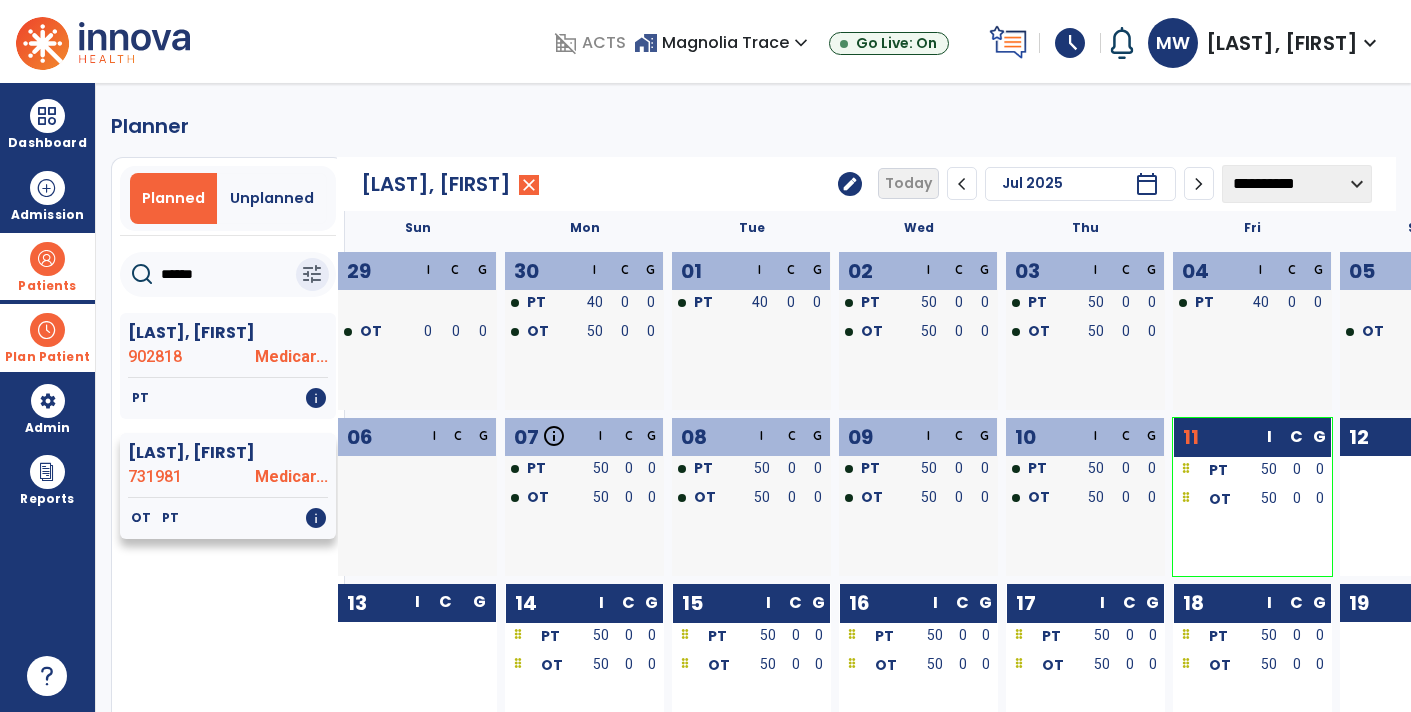 click on "[LAST], [FIRST]  731981 Medicar..." 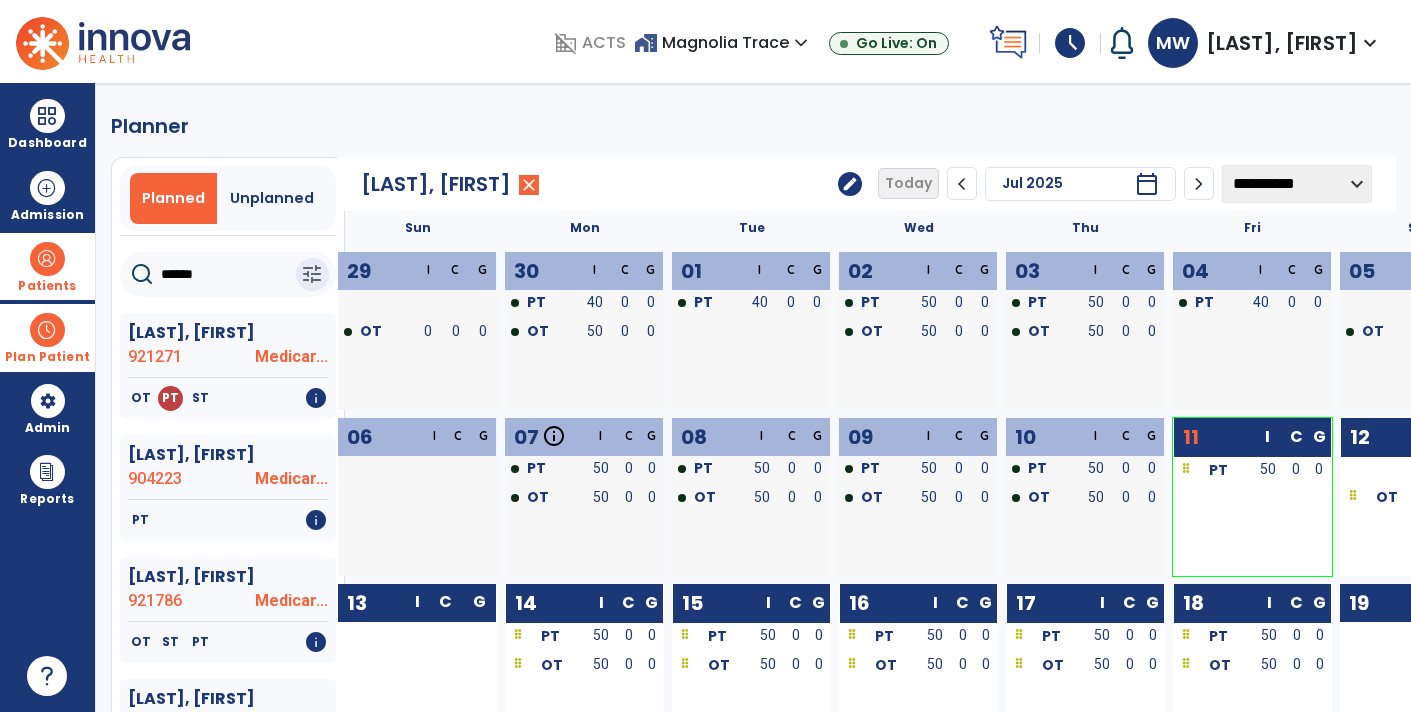 click on "Plan Patient" at bounding box center (47, 357) 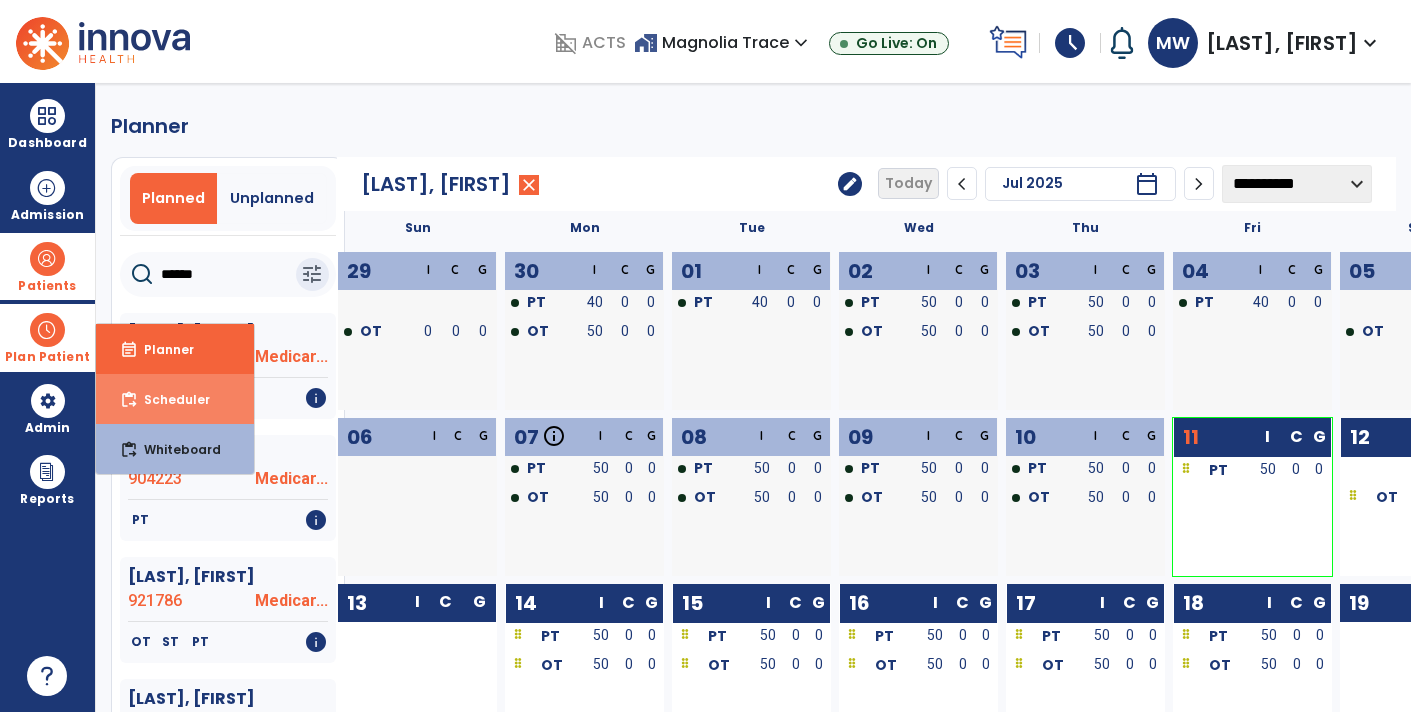 click on "content_paste_go" at bounding box center (129, 400) 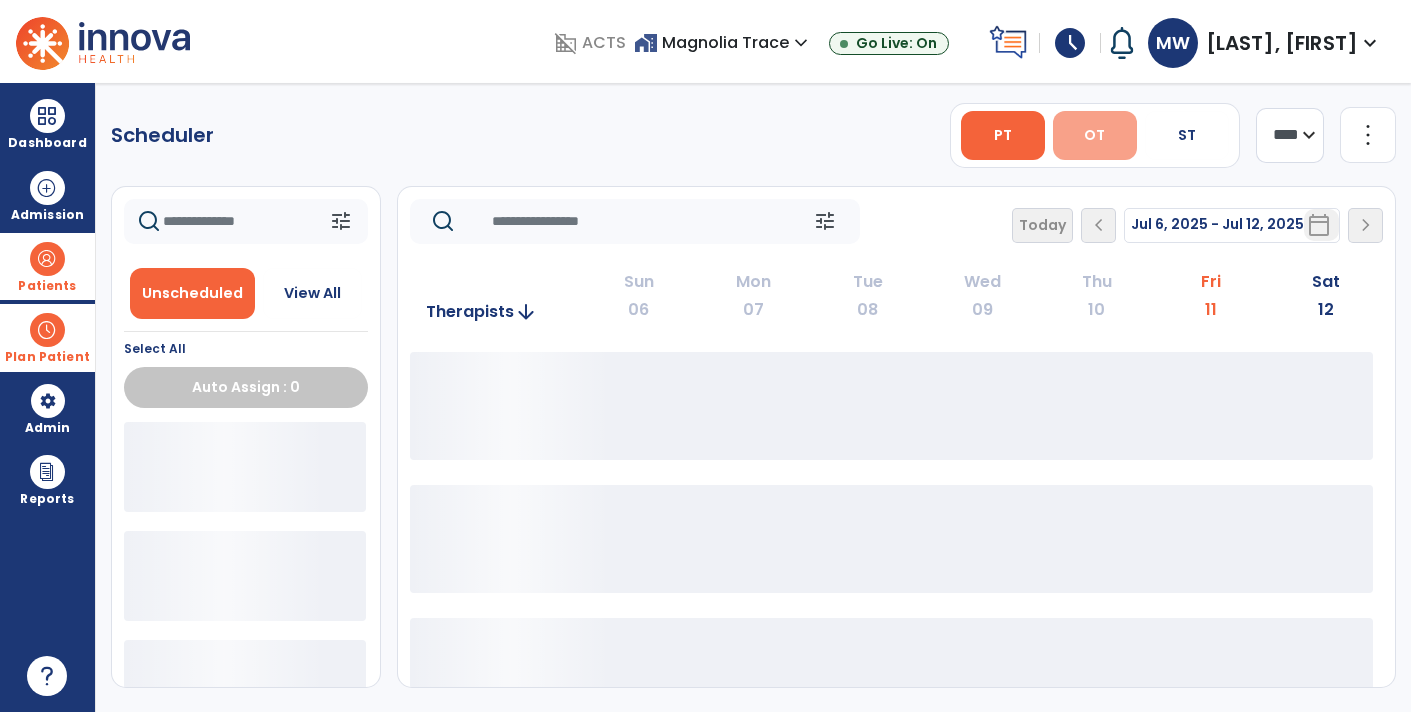 click on "OT" at bounding box center (1094, 135) 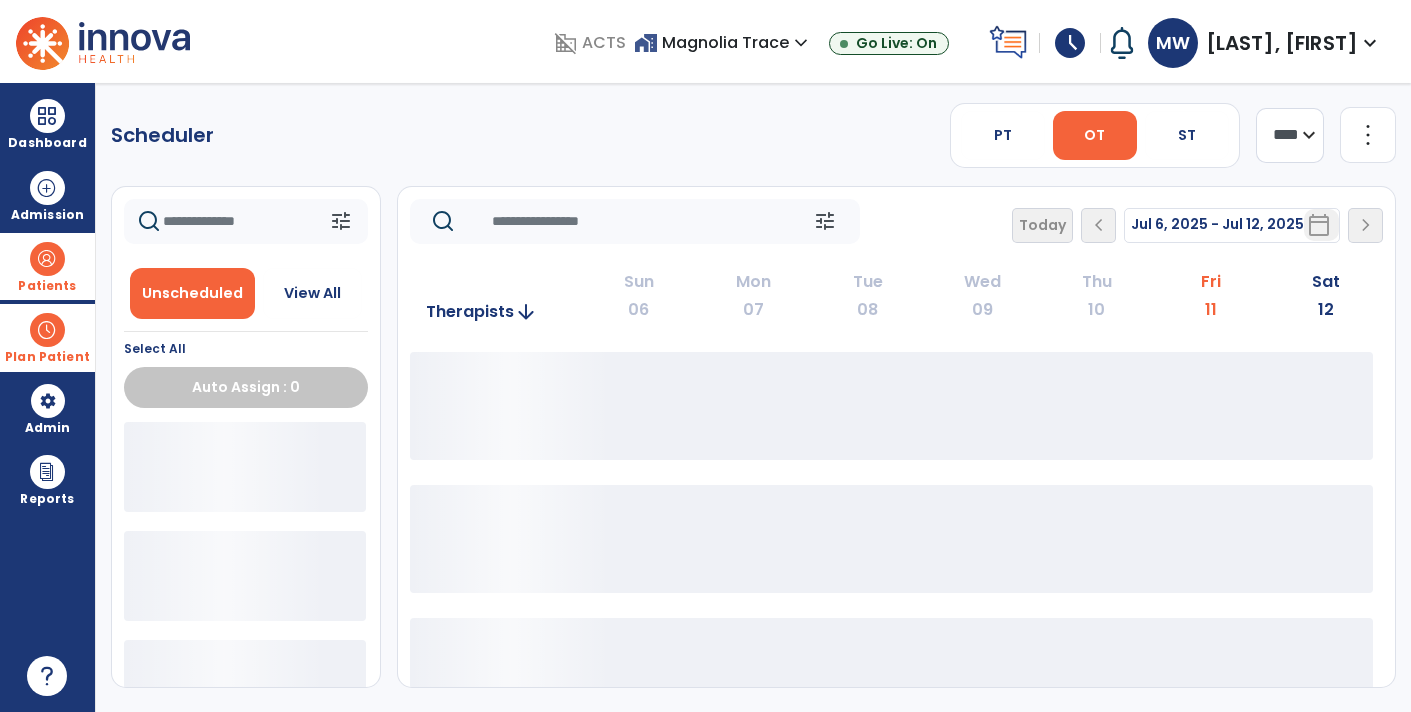 click on "**** ***" 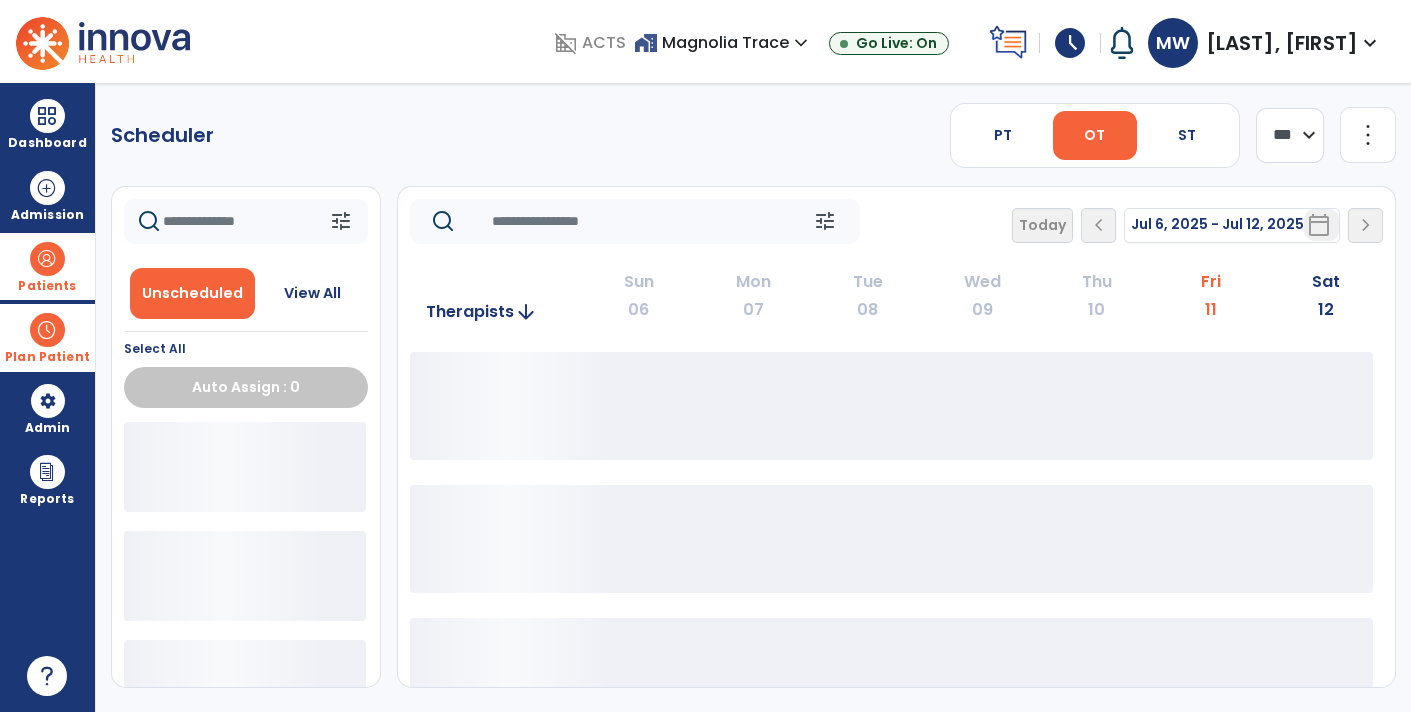 click on "**** ***" 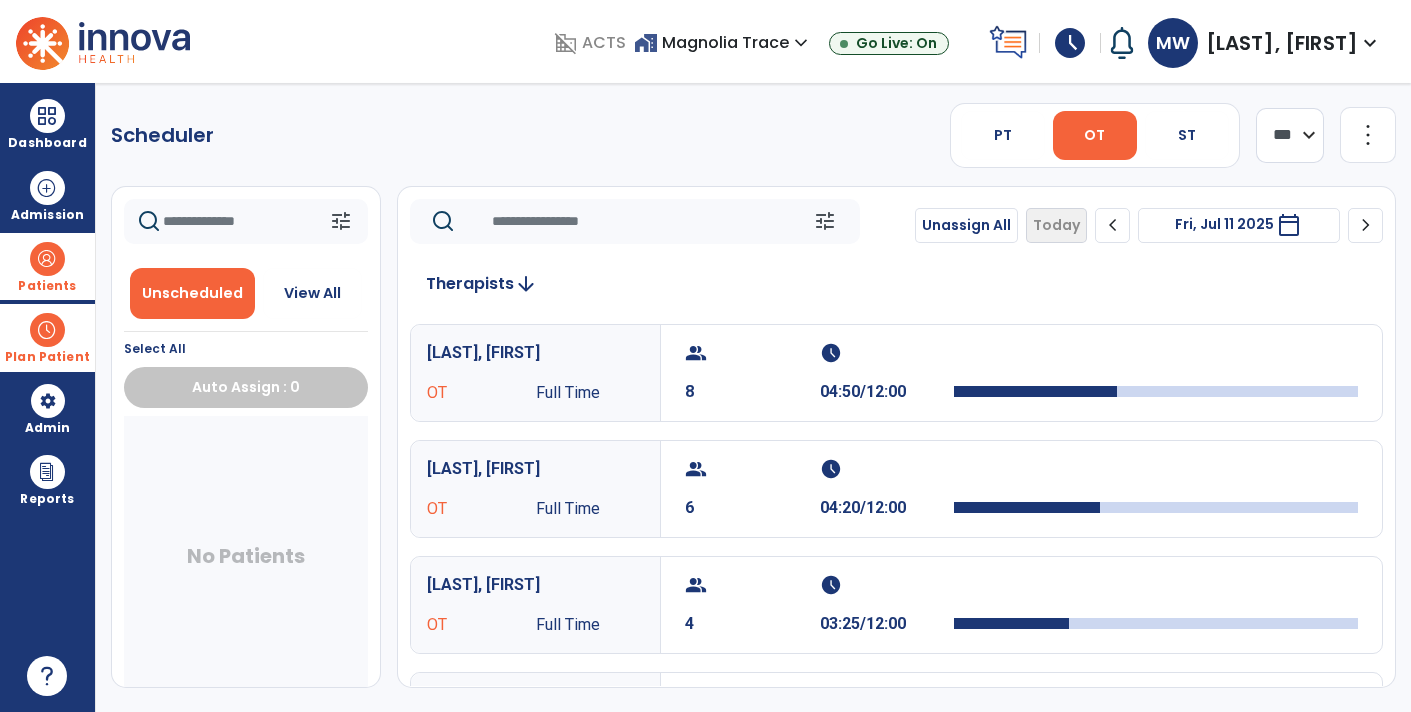 click on "chevron_right" 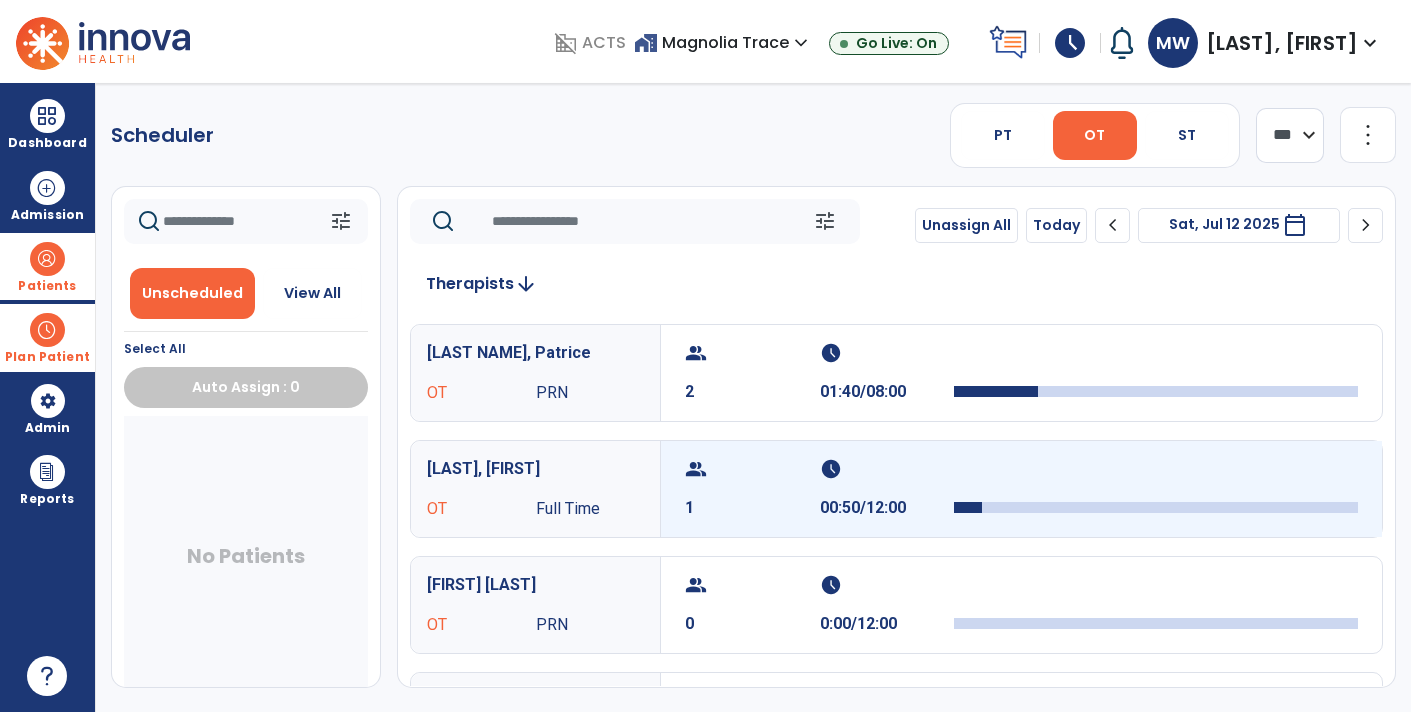 click at bounding box center (1156, 489) 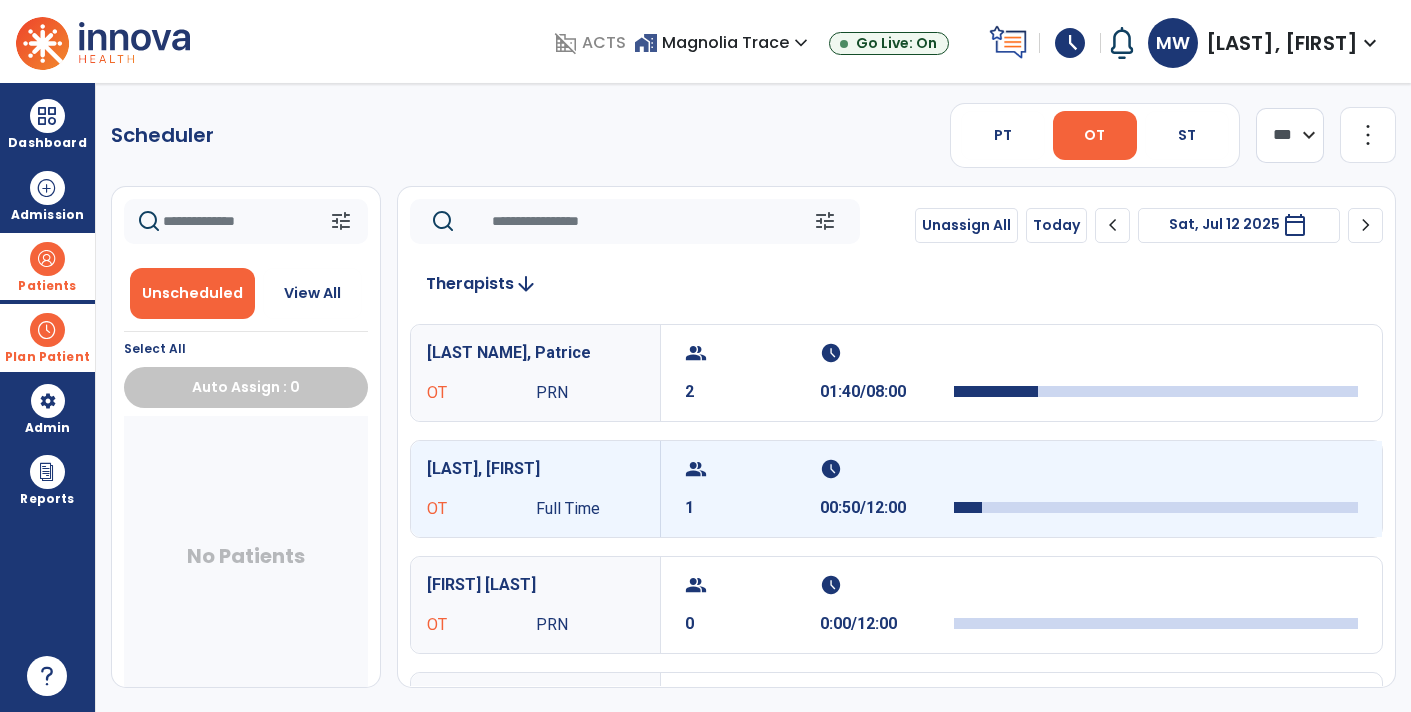 click at bounding box center [1156, 489] 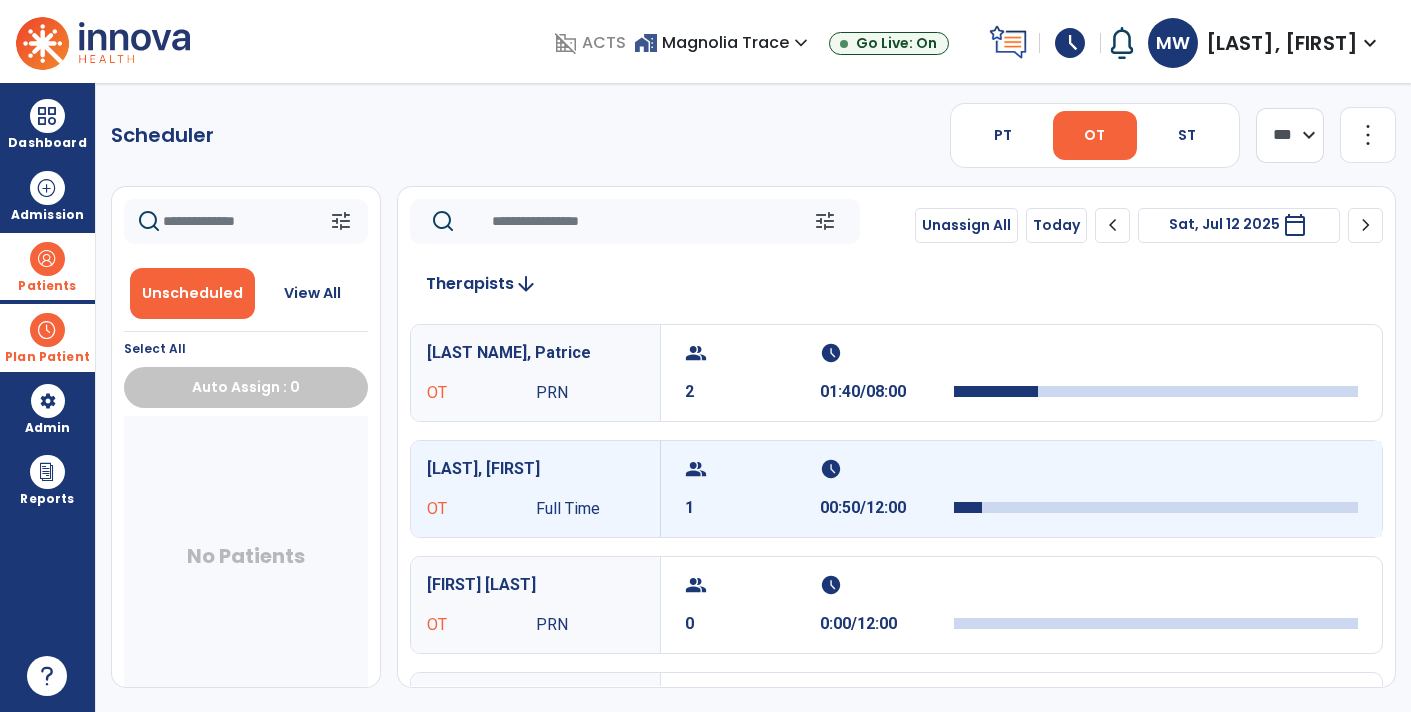 click at bounding box center (1156, 507) 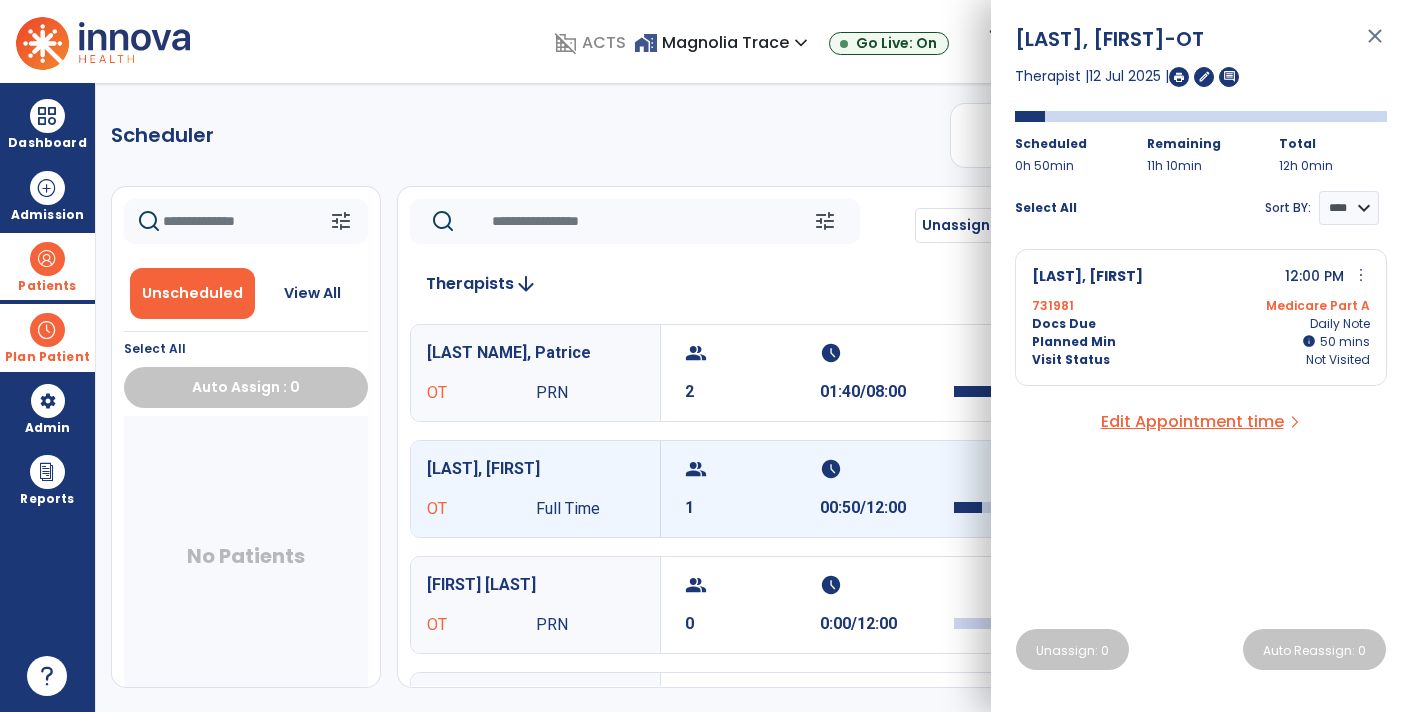 click on "Daily Note" at bounding box center (1340, 324) 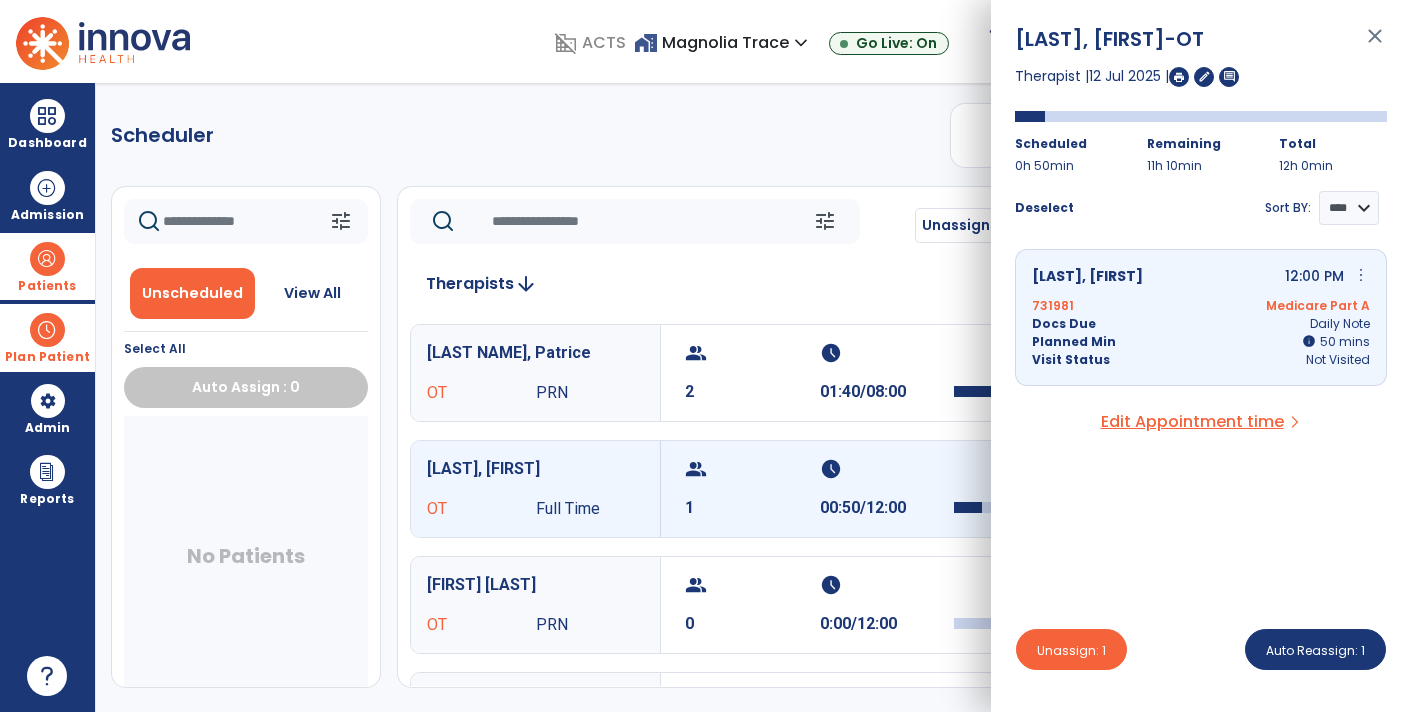 click on "Unassign: 1 Auto Reassign: 1" at bounding box center [1201, 649] 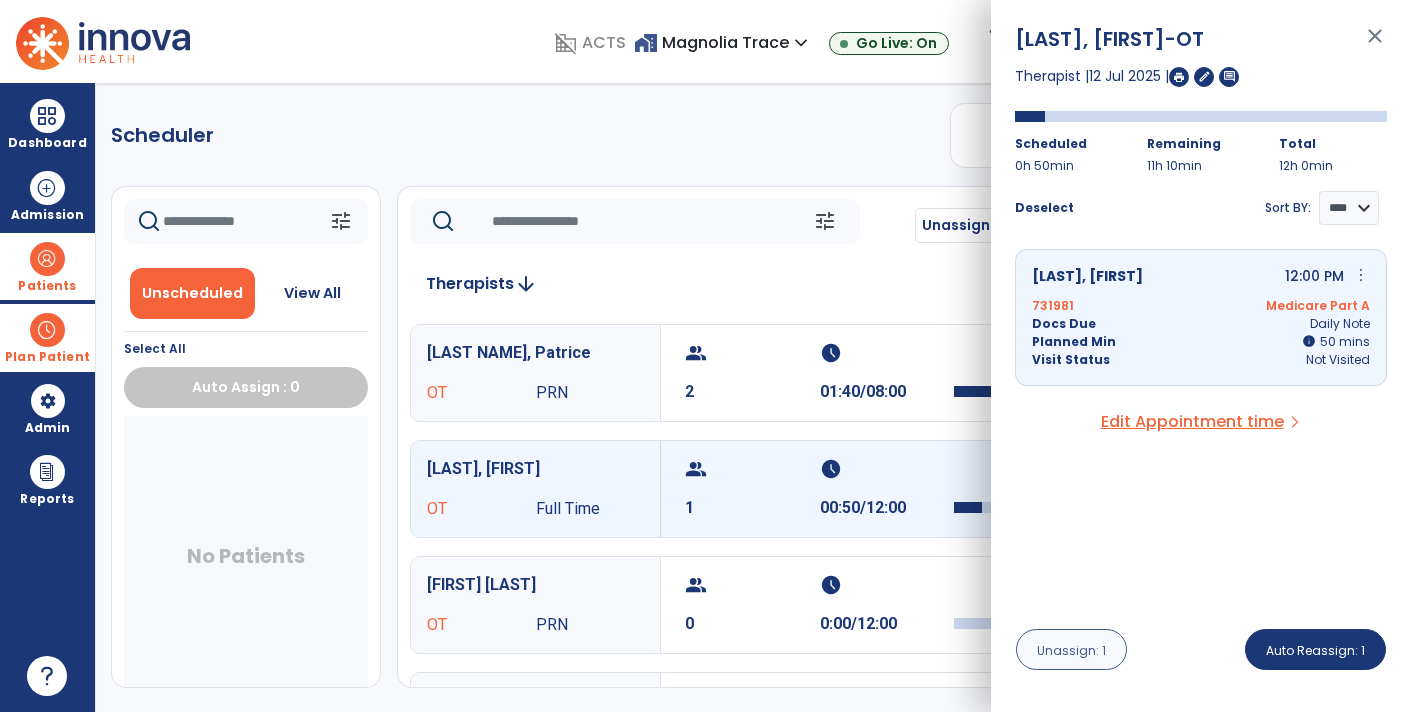 click on "Unassign: 1" at bounding box center (1071, 650) 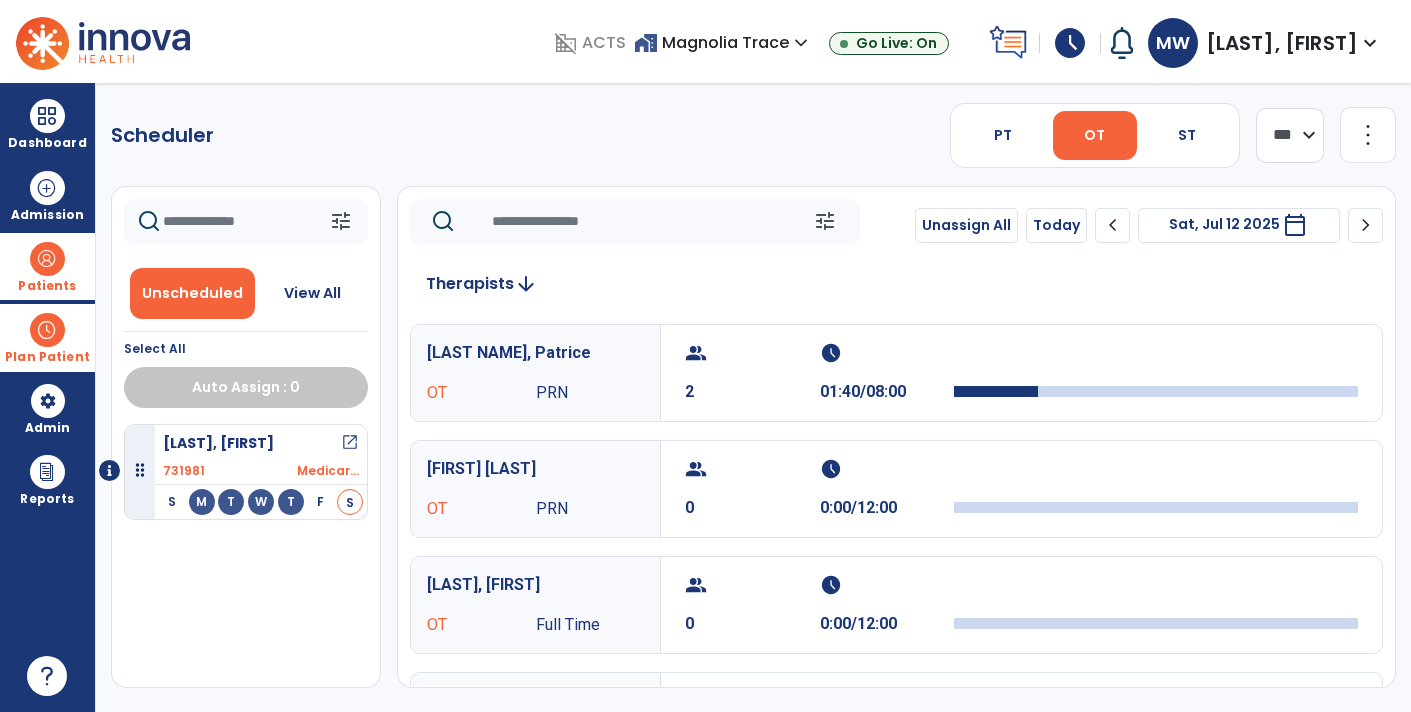 click on "open_in_new" at bounding box center (350, 443) 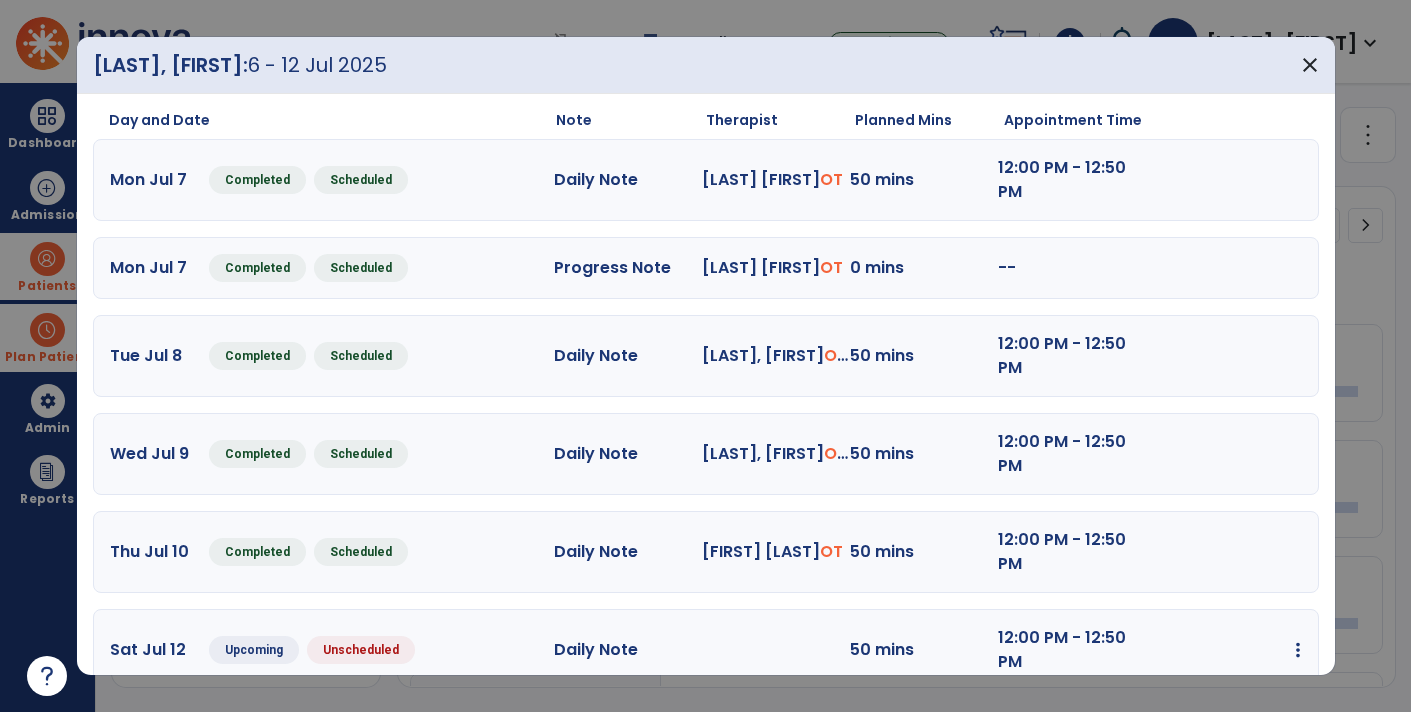 click at bounding box center (1298, 650) 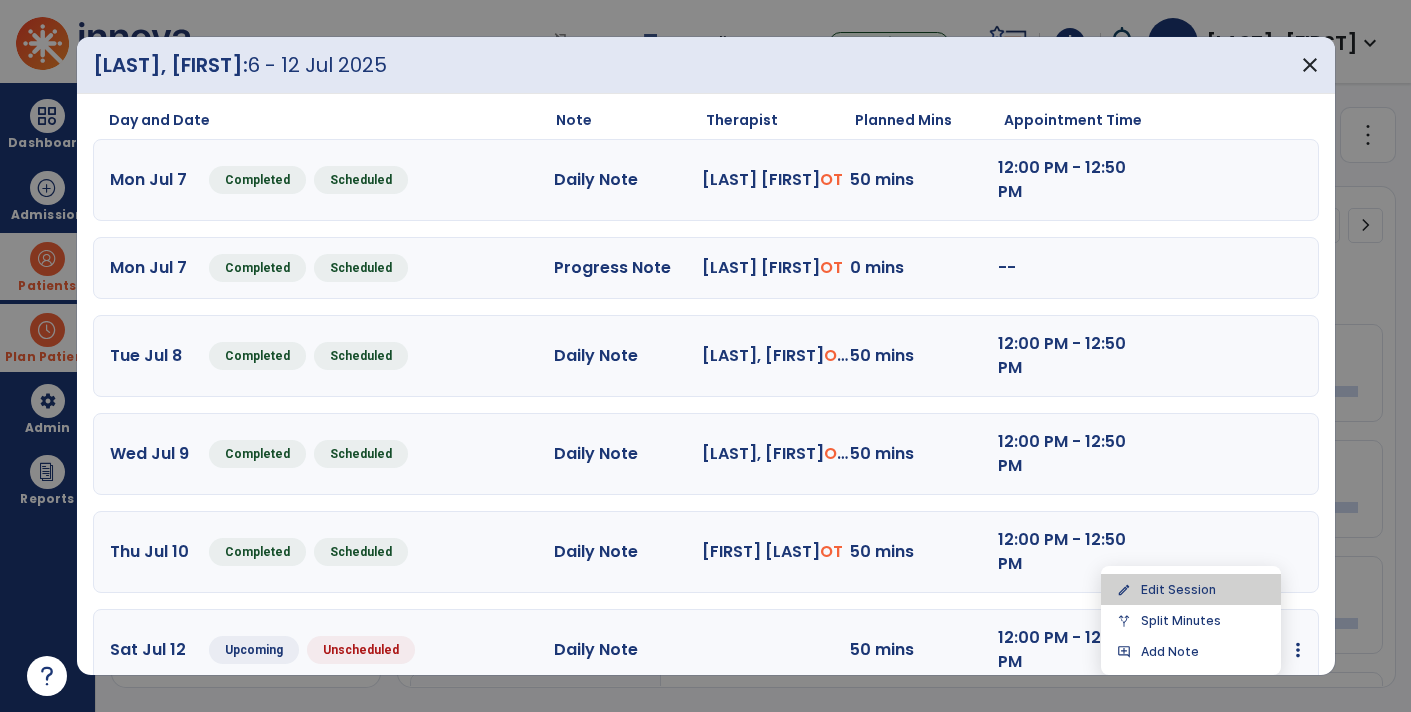 click on "edit   Edit Session" at bounding box center (1191, 589) 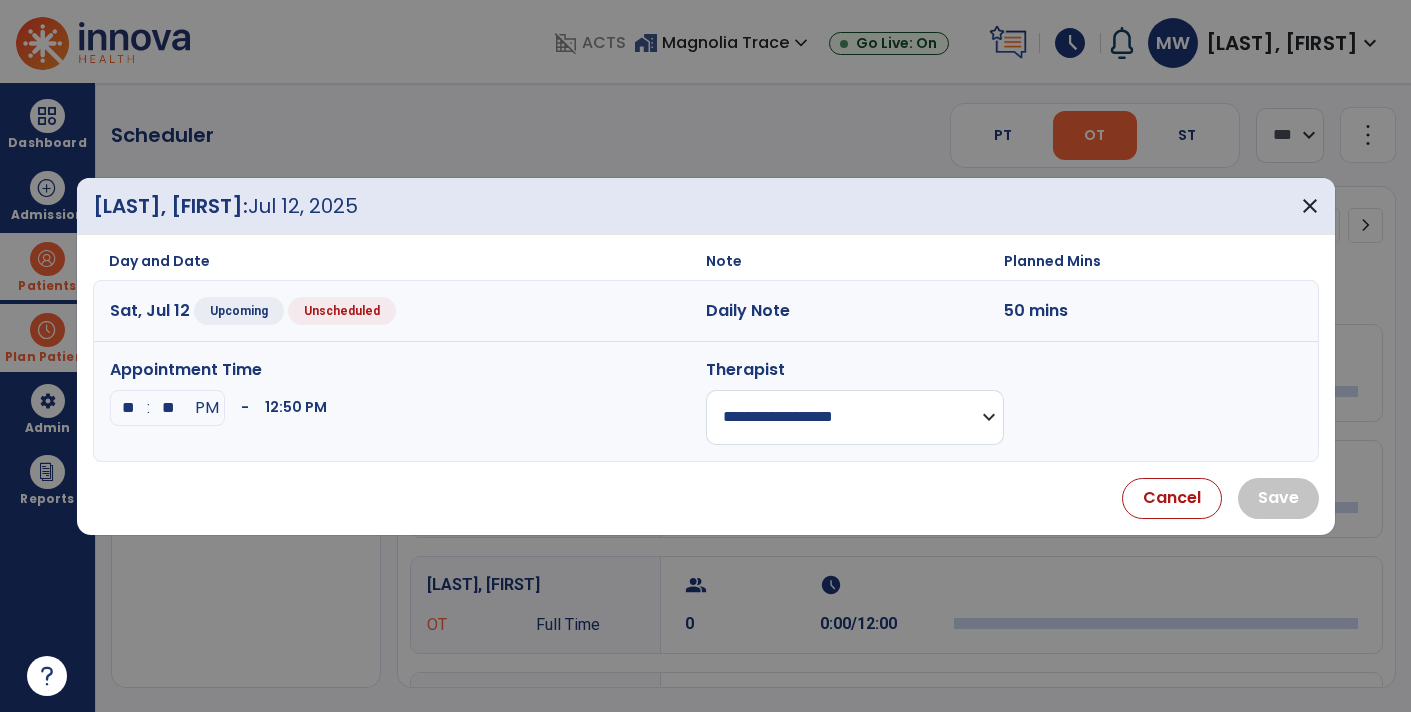 click on "**********" at bounding box center (855, 417) 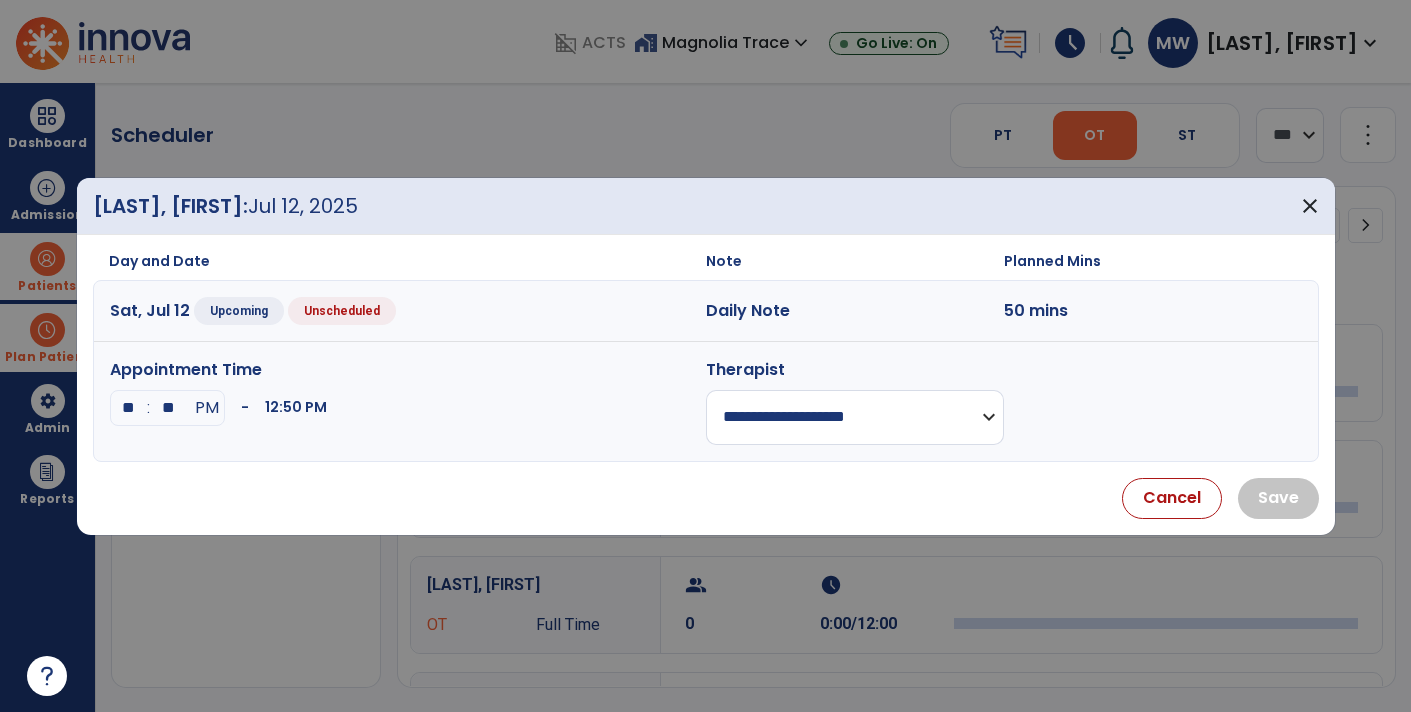 click on "**********" at bounding box center (855, 417) 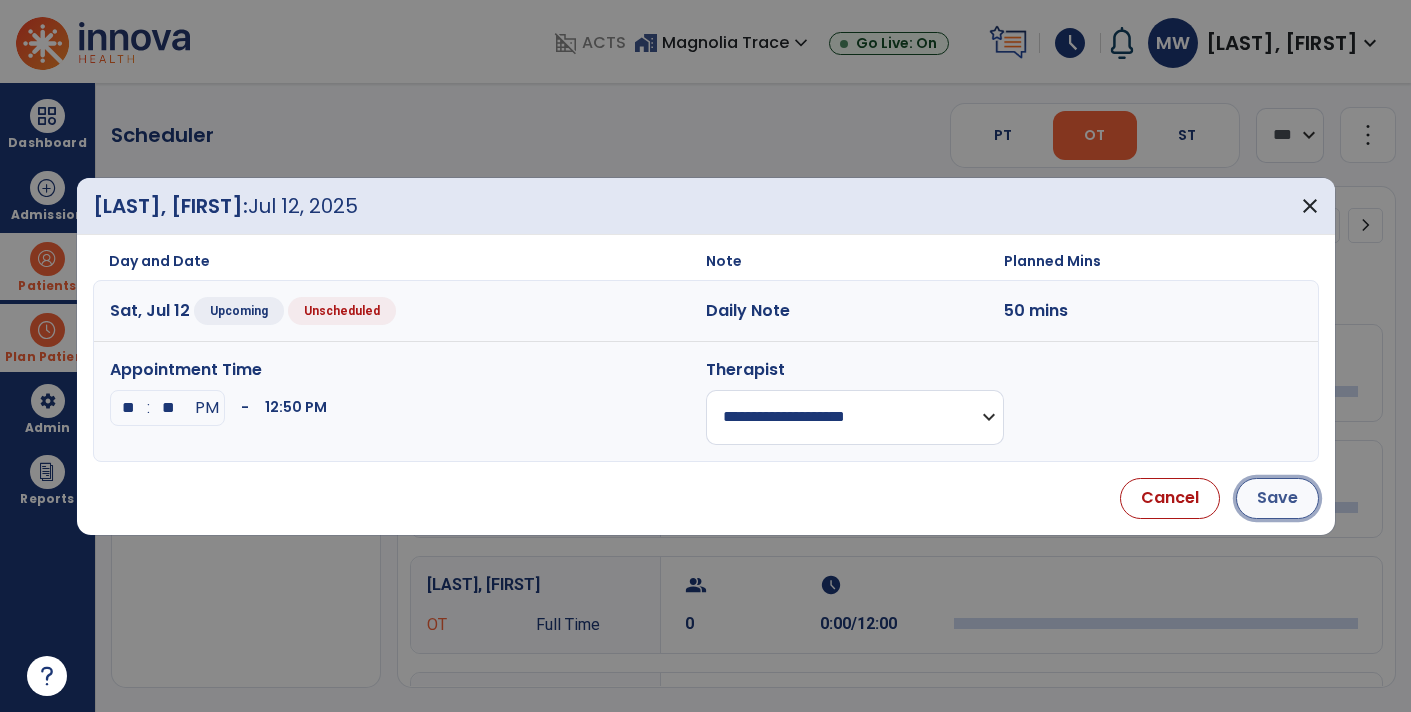 click on "Save" at bounding box center (1277, 498) 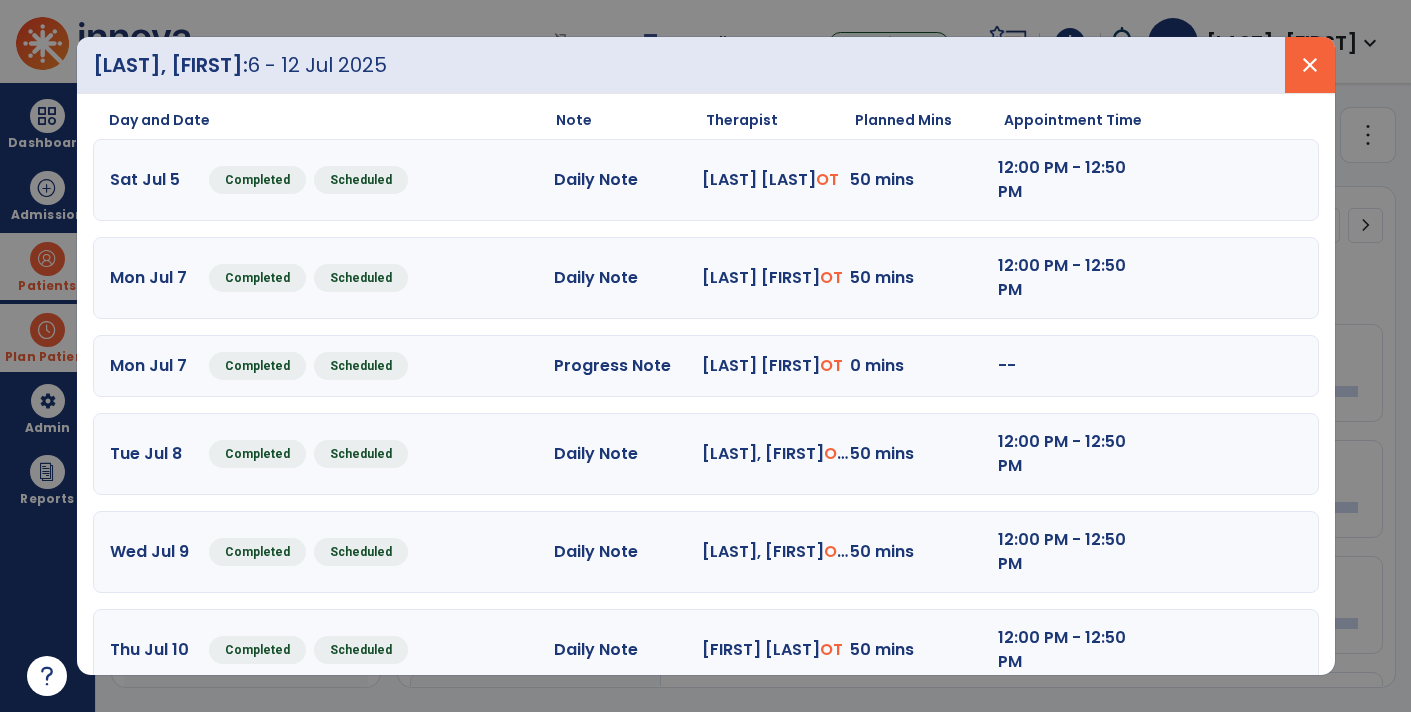 click on "close" at bounding box center [1310, 65] 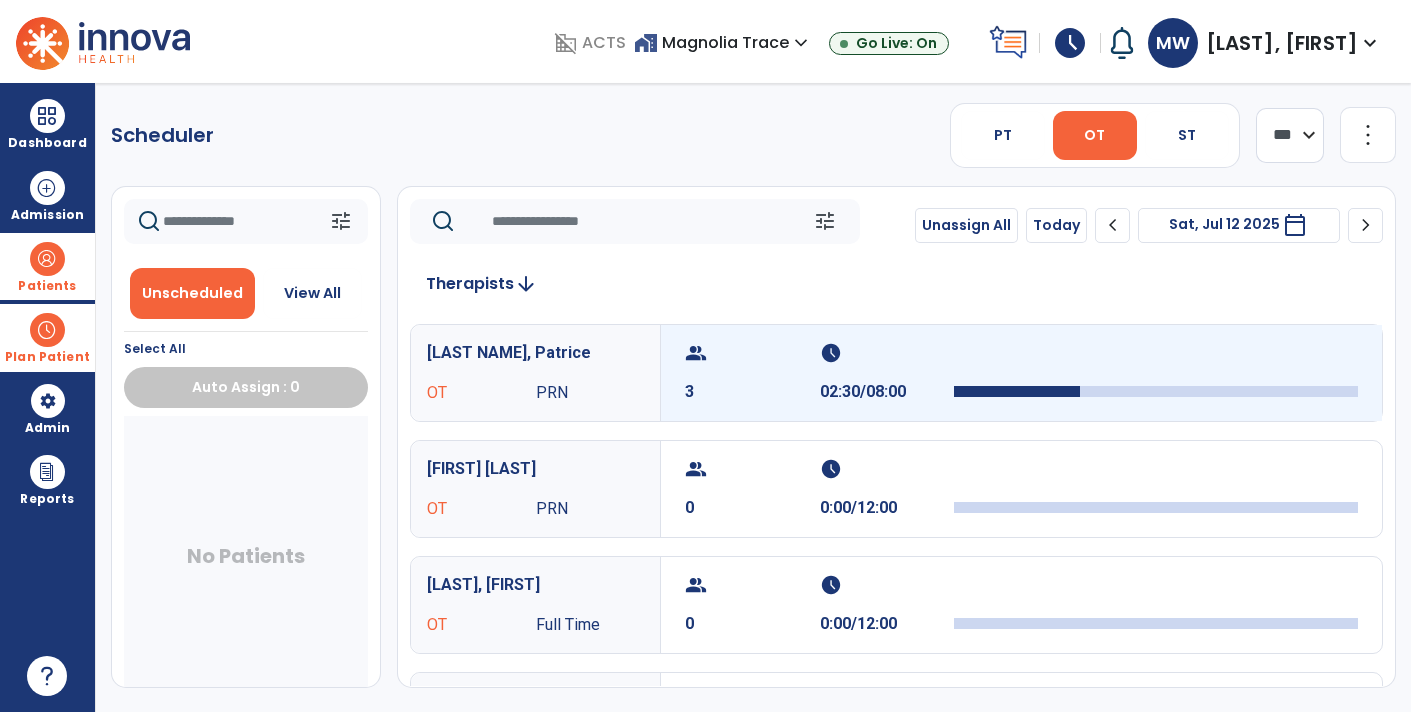 click at bounding box center (1156, 359) 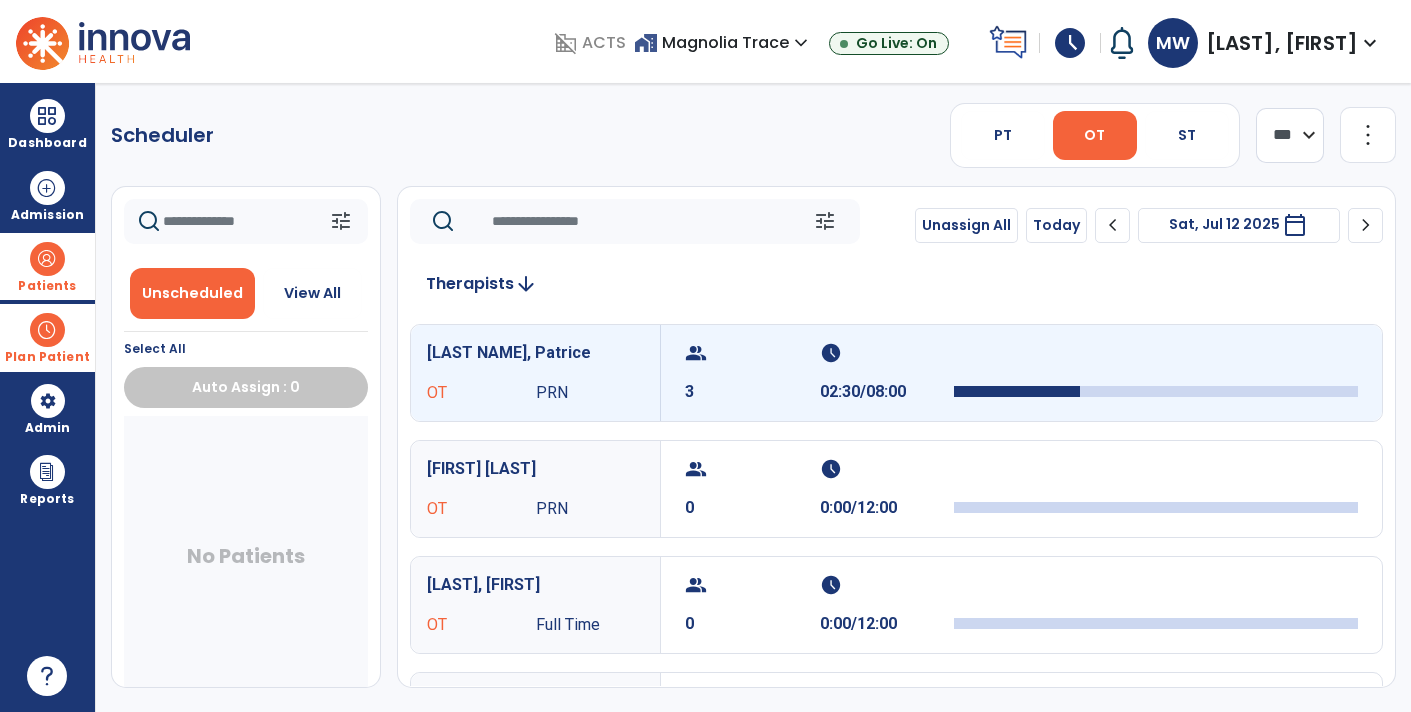 click on "more_vert" 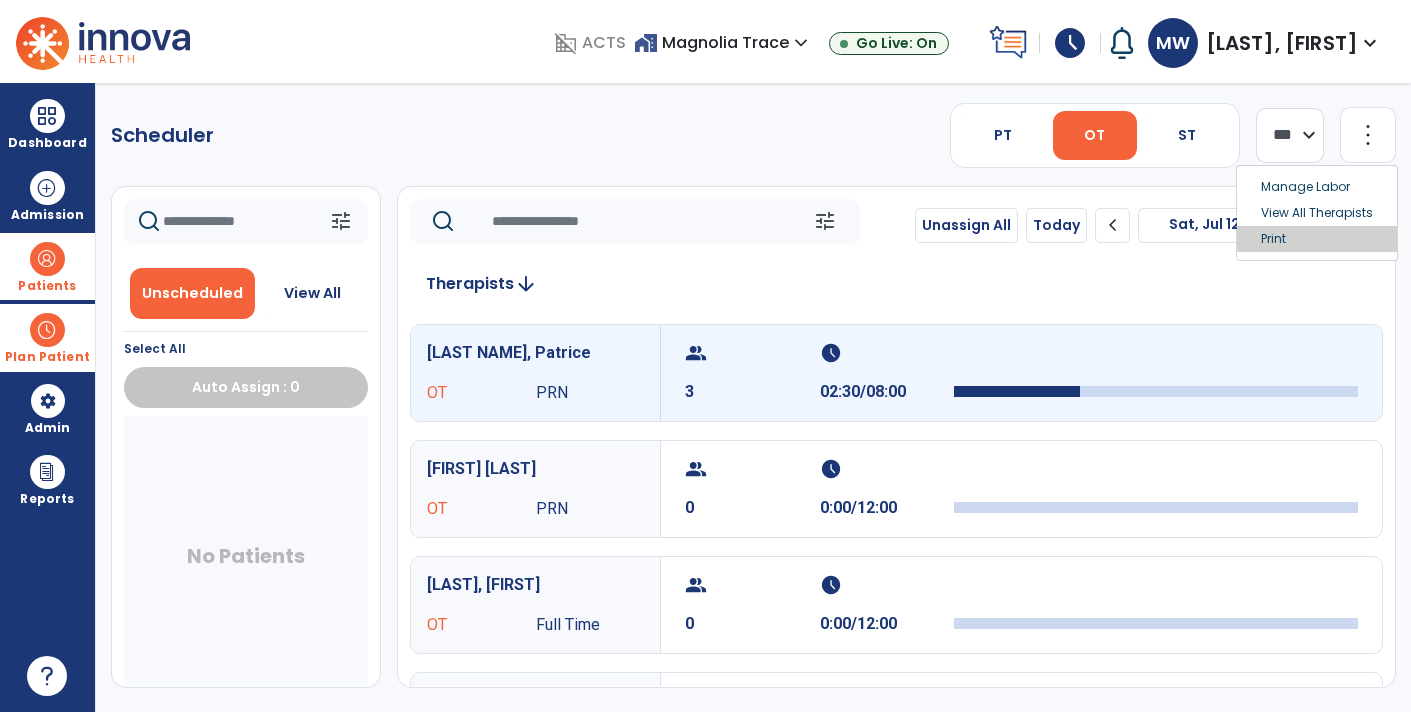 click on "Print" at bounding box center [1317, 239] 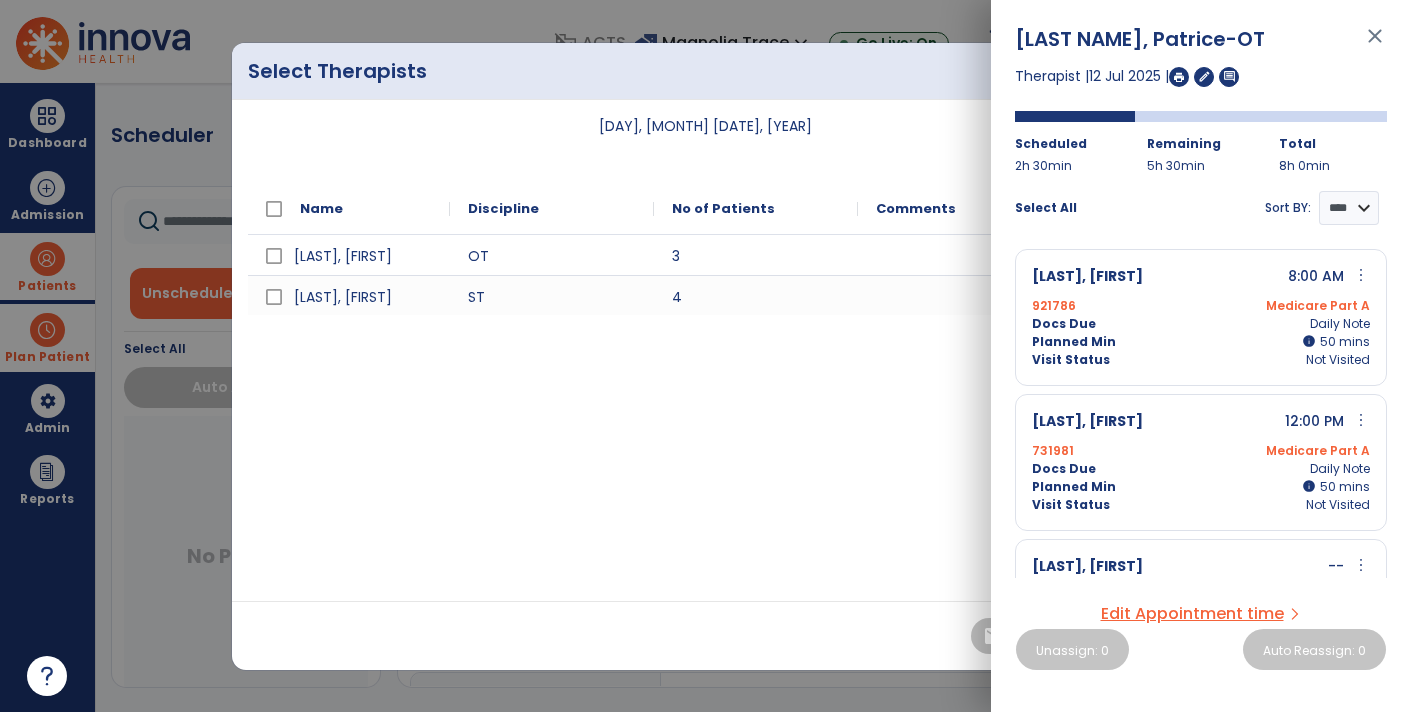 click on "[LAST], [FIRST] OT 3
[LAST], [FIRST] ST 4" at bounding box center [706, 410] 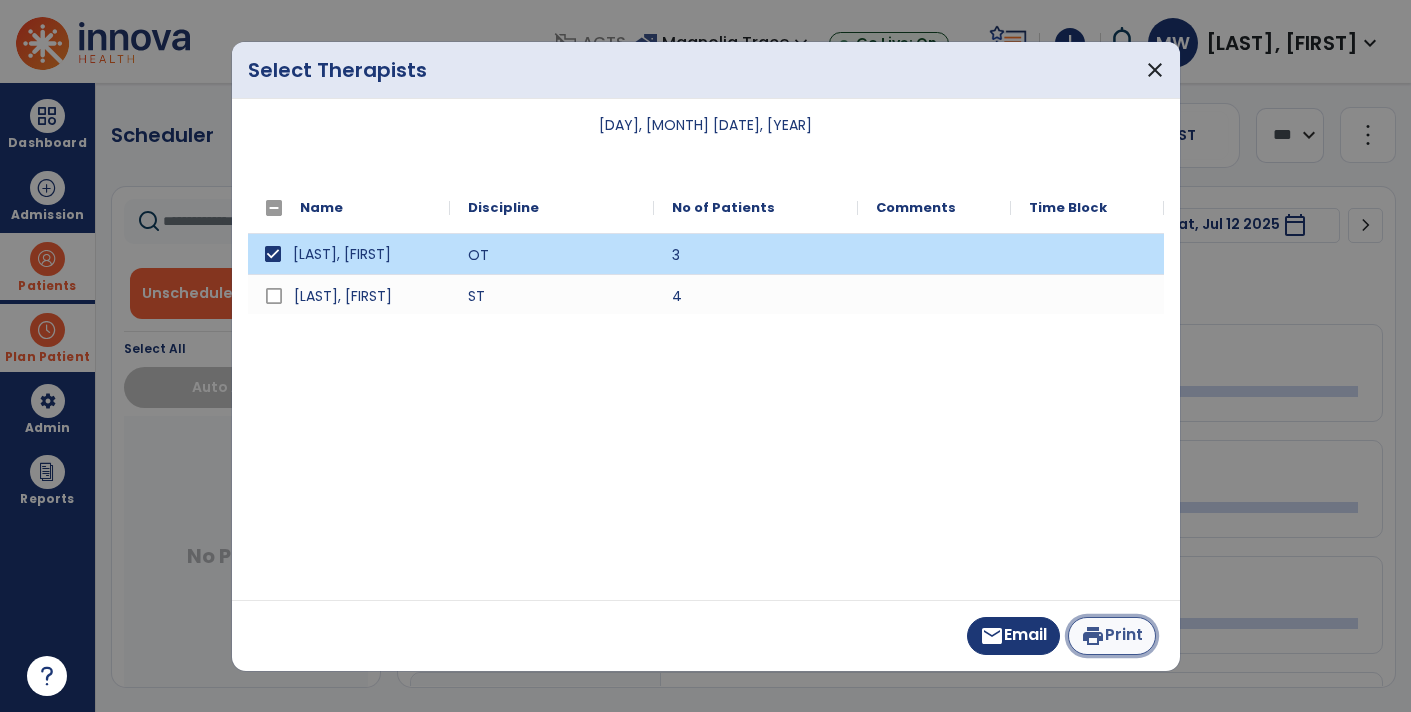 click on "print  Print" at bounding box center (1112, 636) 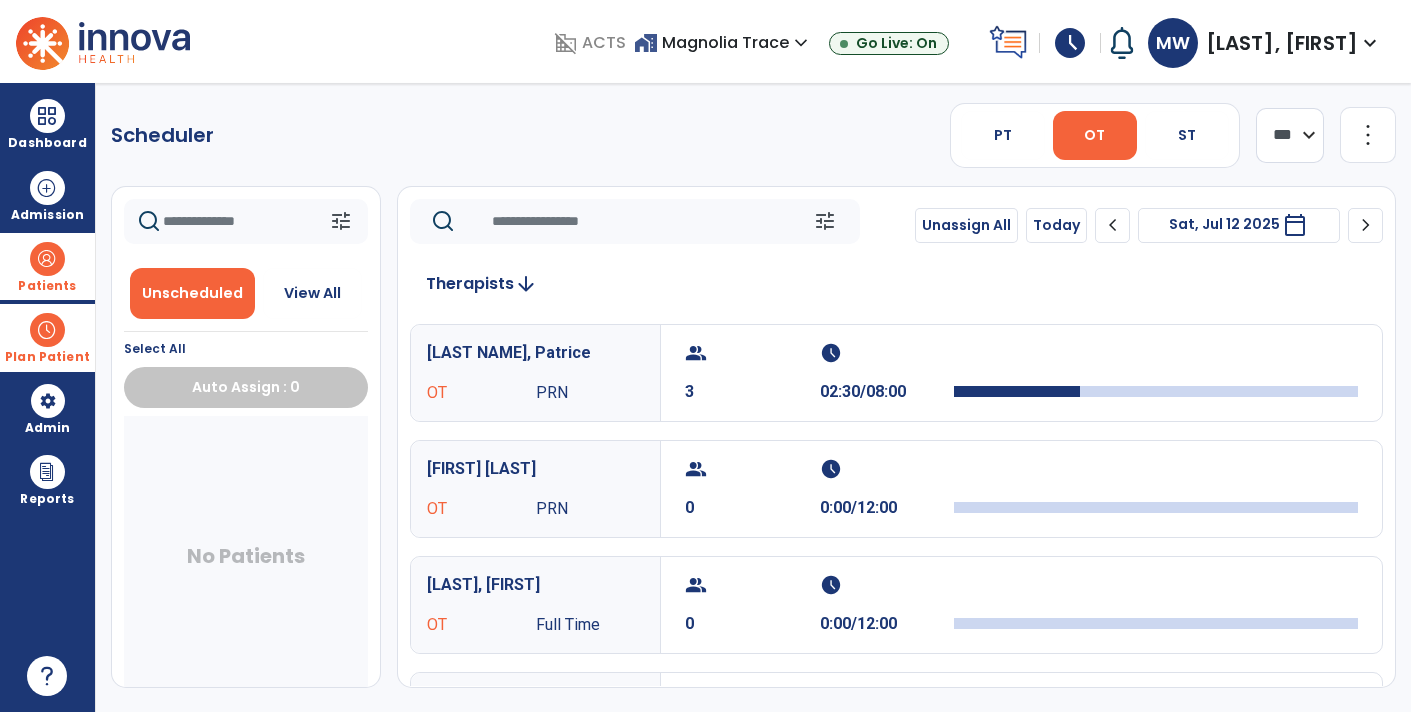 click on "Patients" at bounding box center [47, 286] 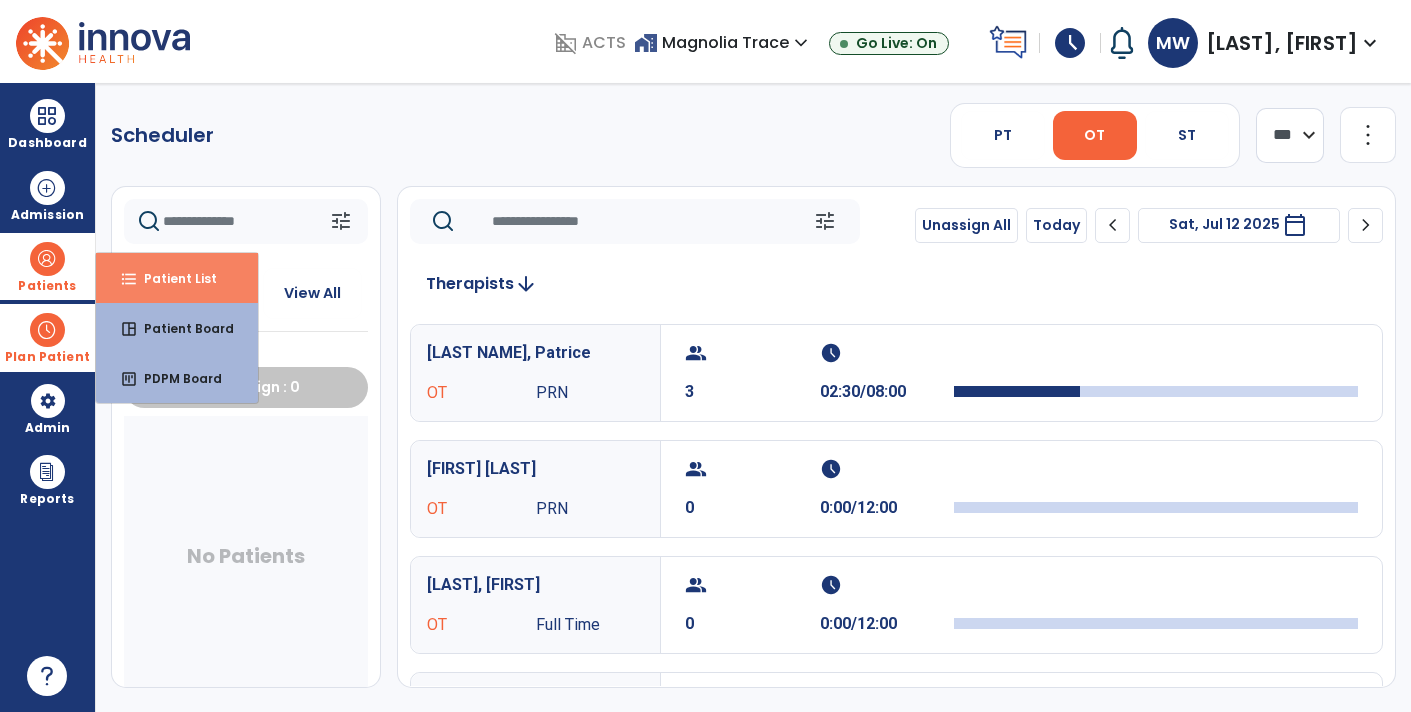 click on "Patient List" at bounding box center [172, 278] 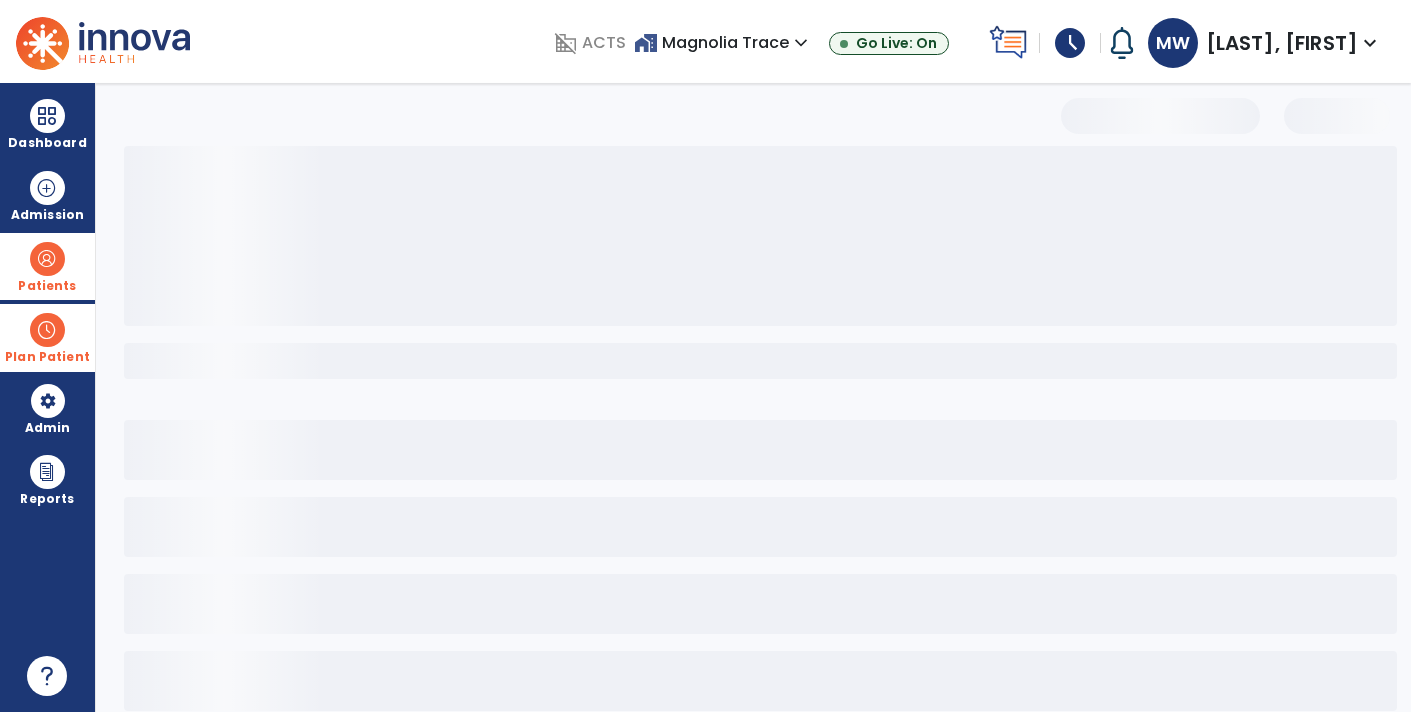 select on "***" 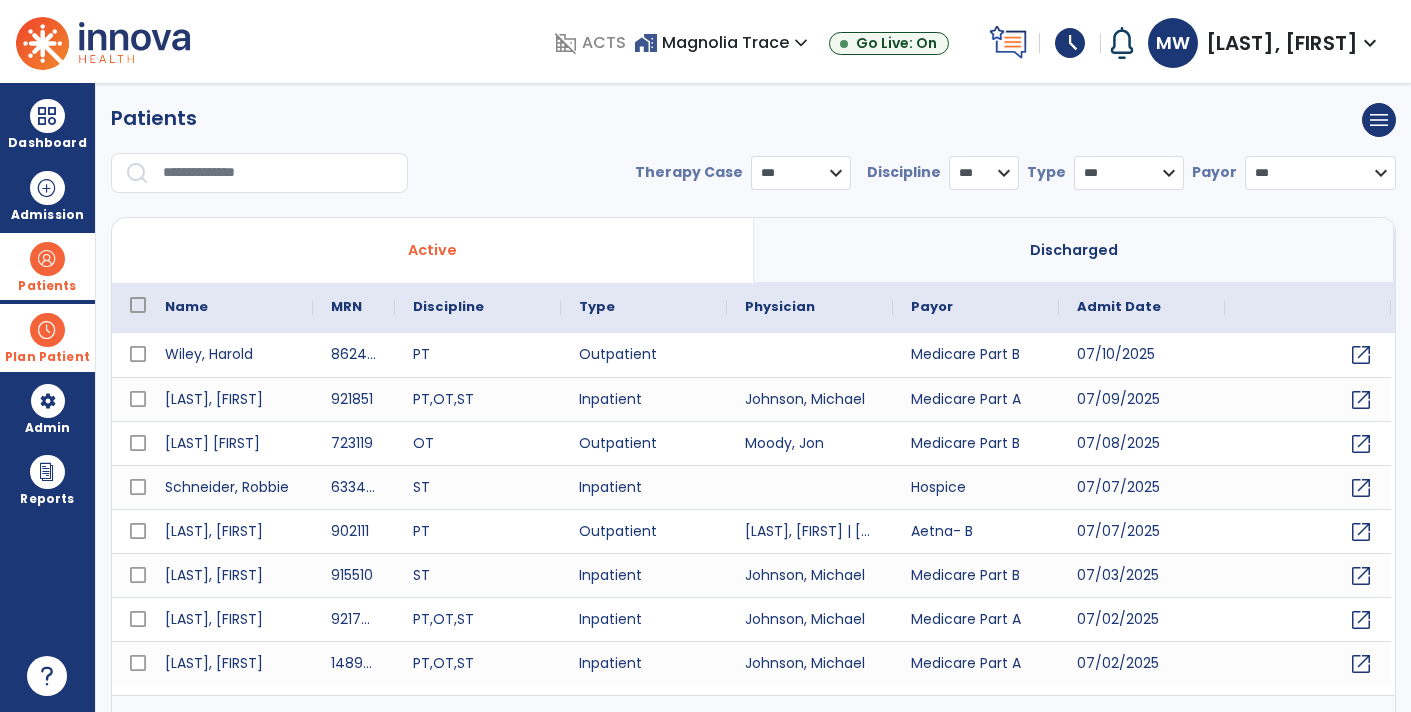 click at bounding box center (278, 173) 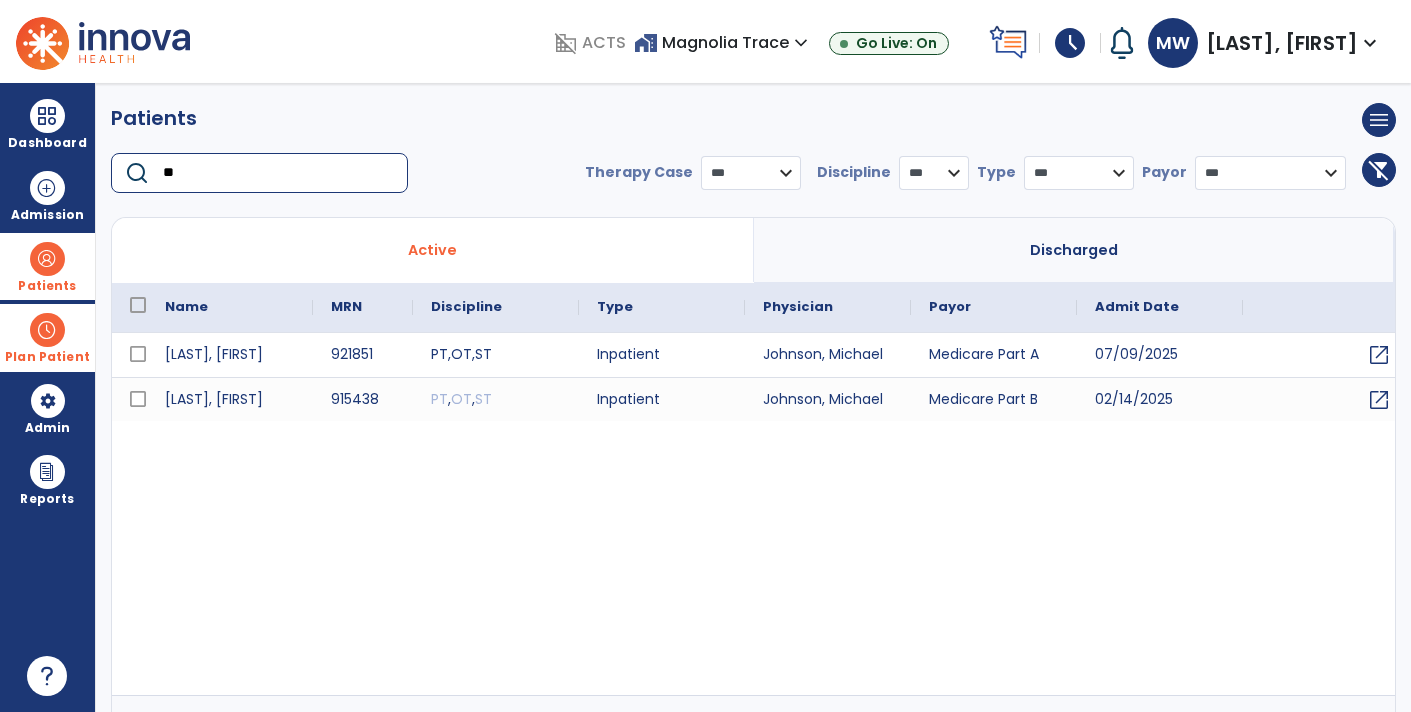 type on "**" 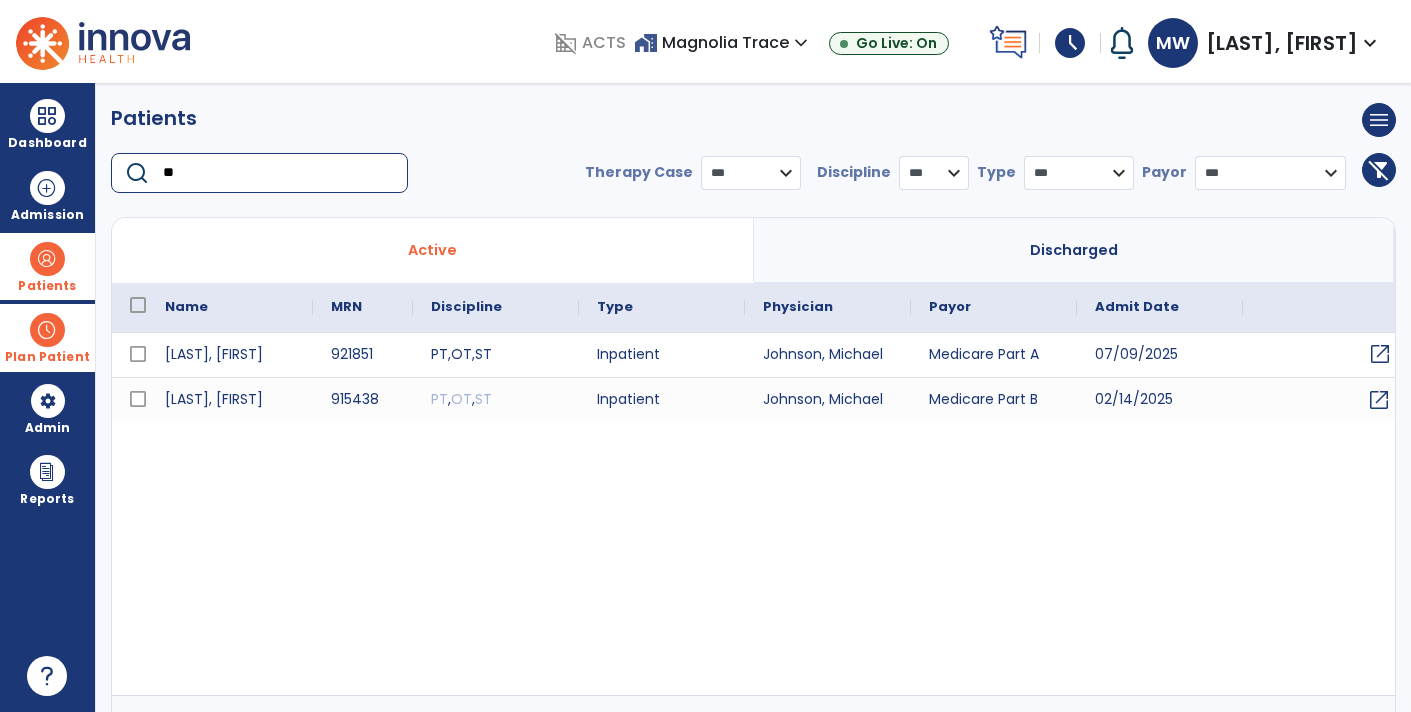 click on "open_in_new" at bounding box center (1380, 354) 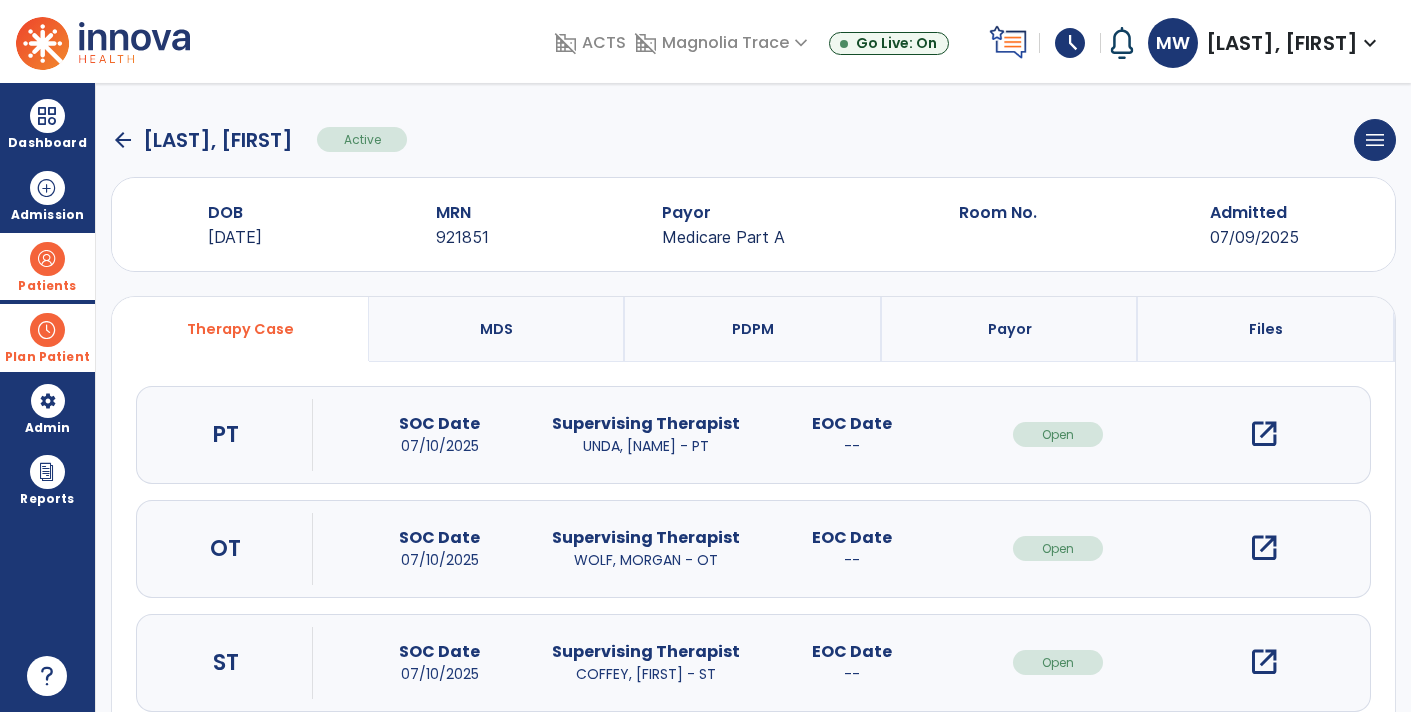 click on "open_in_new" at bounding box center (1264, 548) 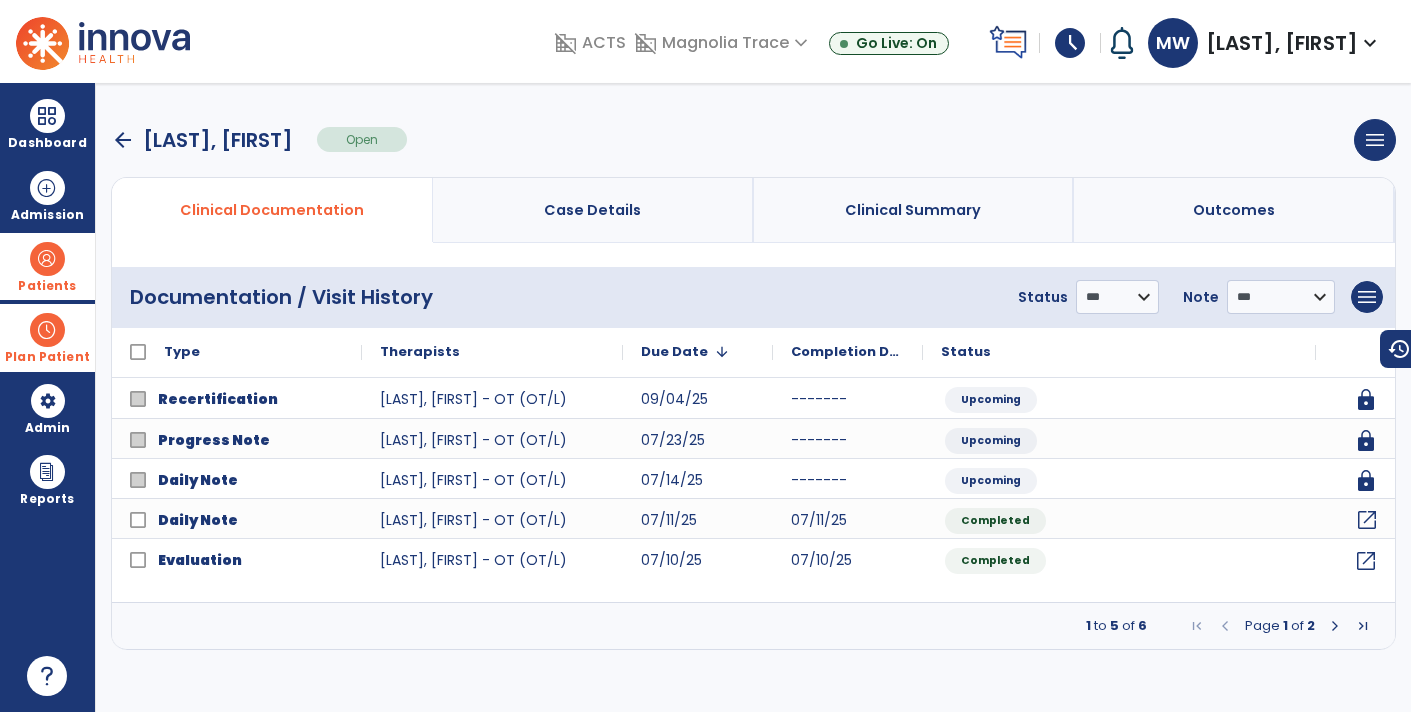 click on "open_in_new" 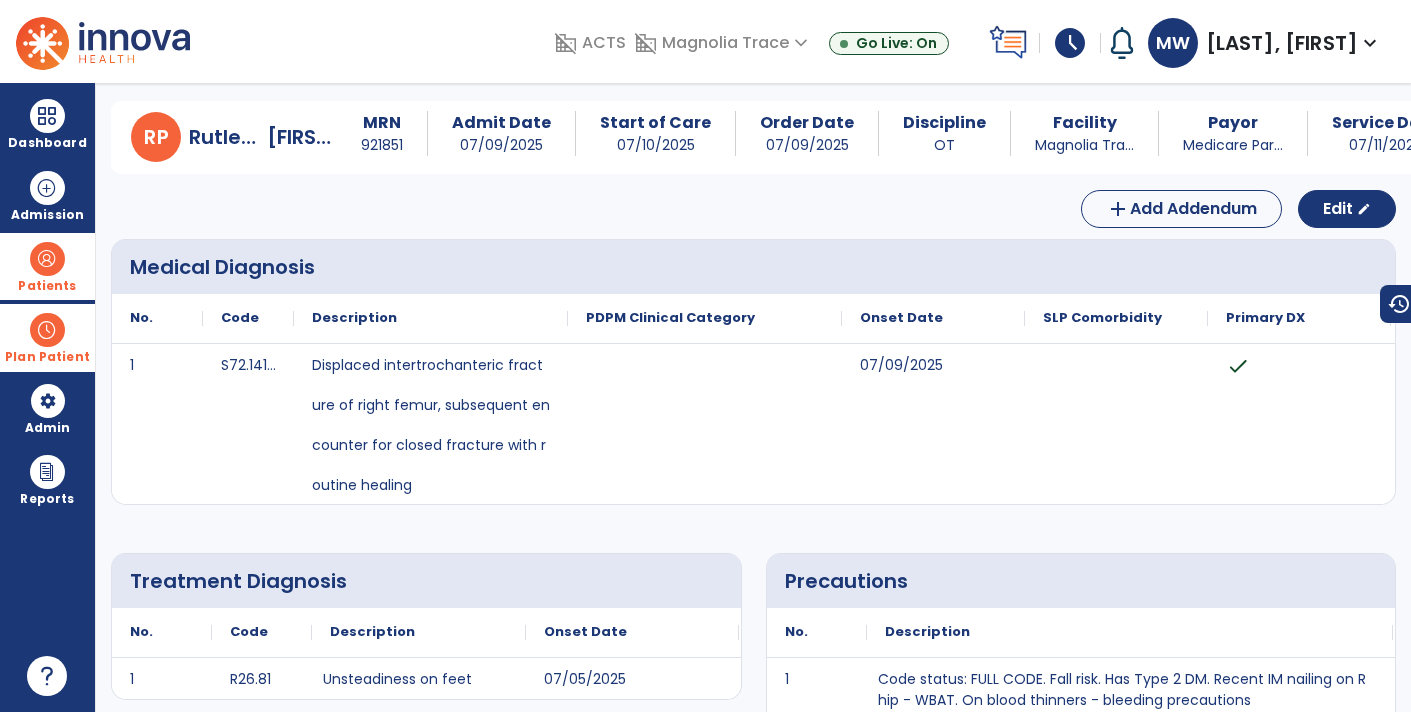 scroll, scrollTop: 0, scrollLeft: 0, axis: both 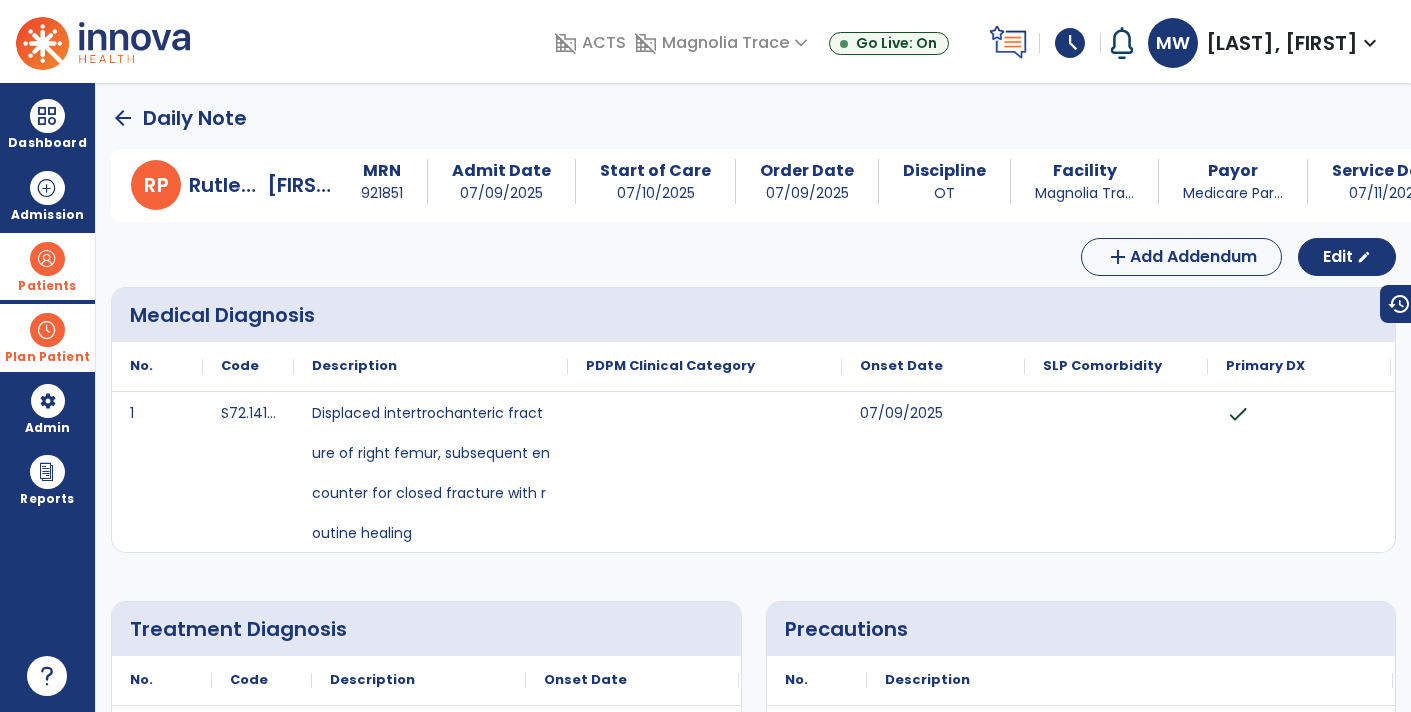 click on "arrow_back" 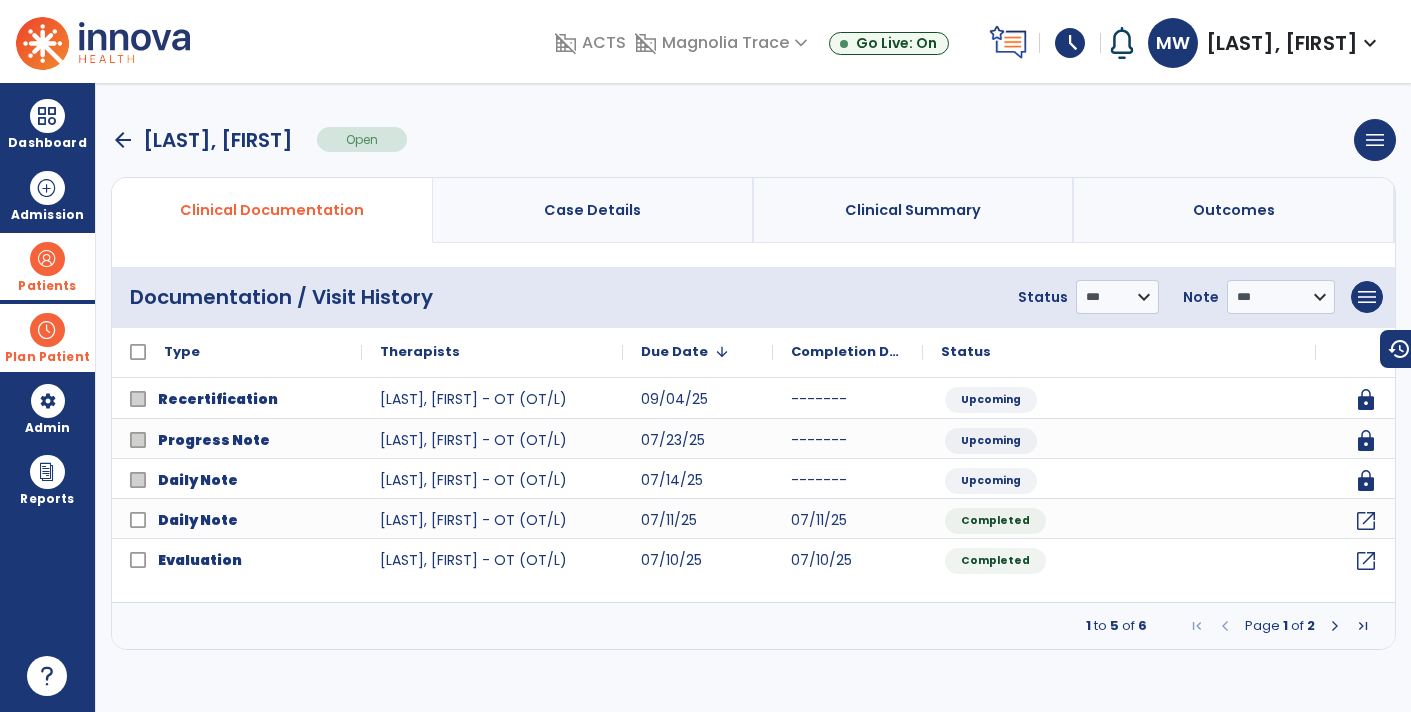 click on "arrow_back" at bounding box center (123, 140) 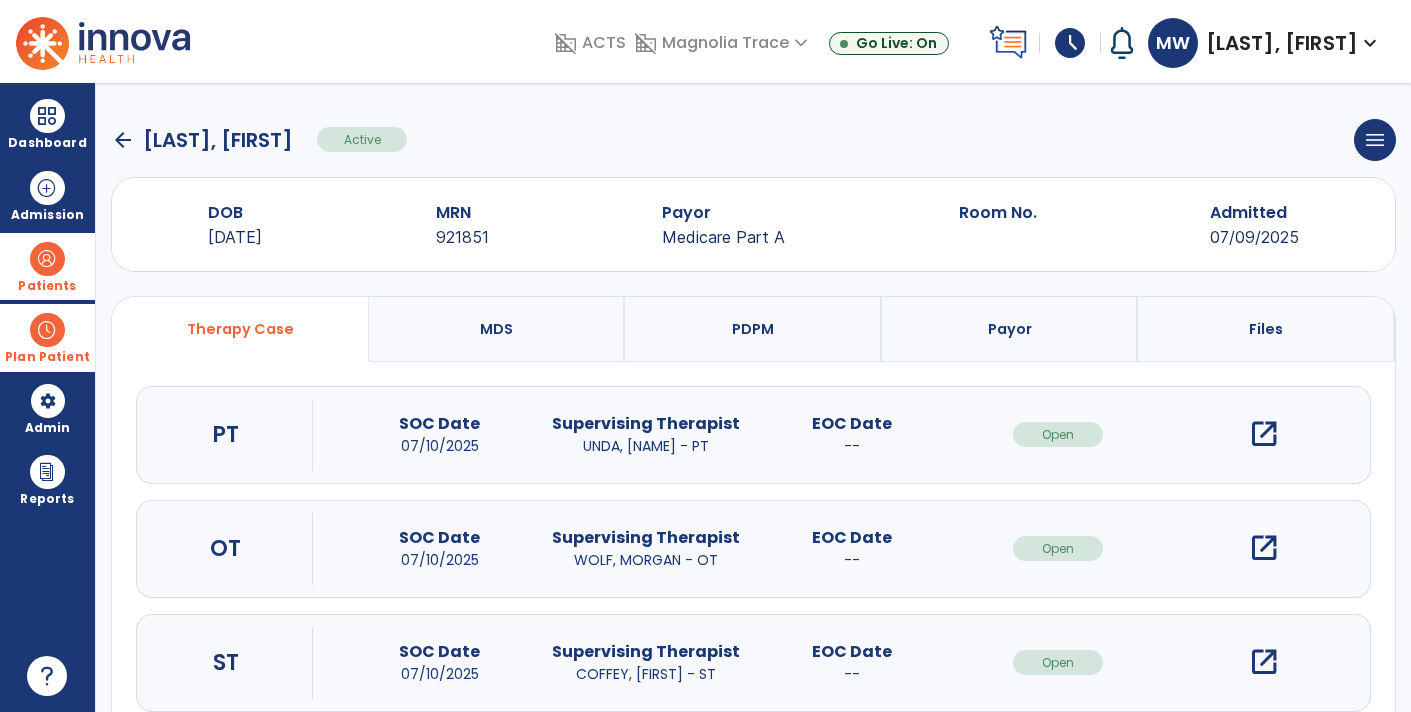 click on "arrow_back" 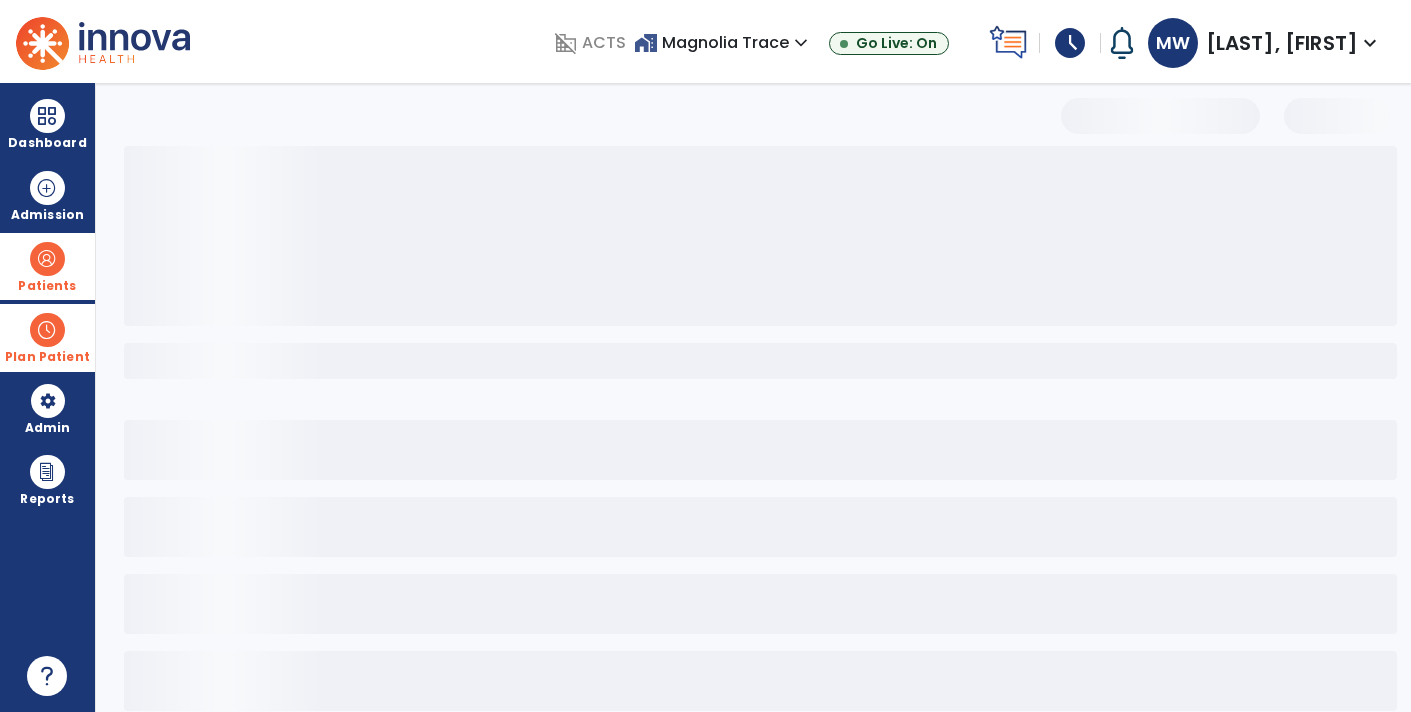 select on "***" 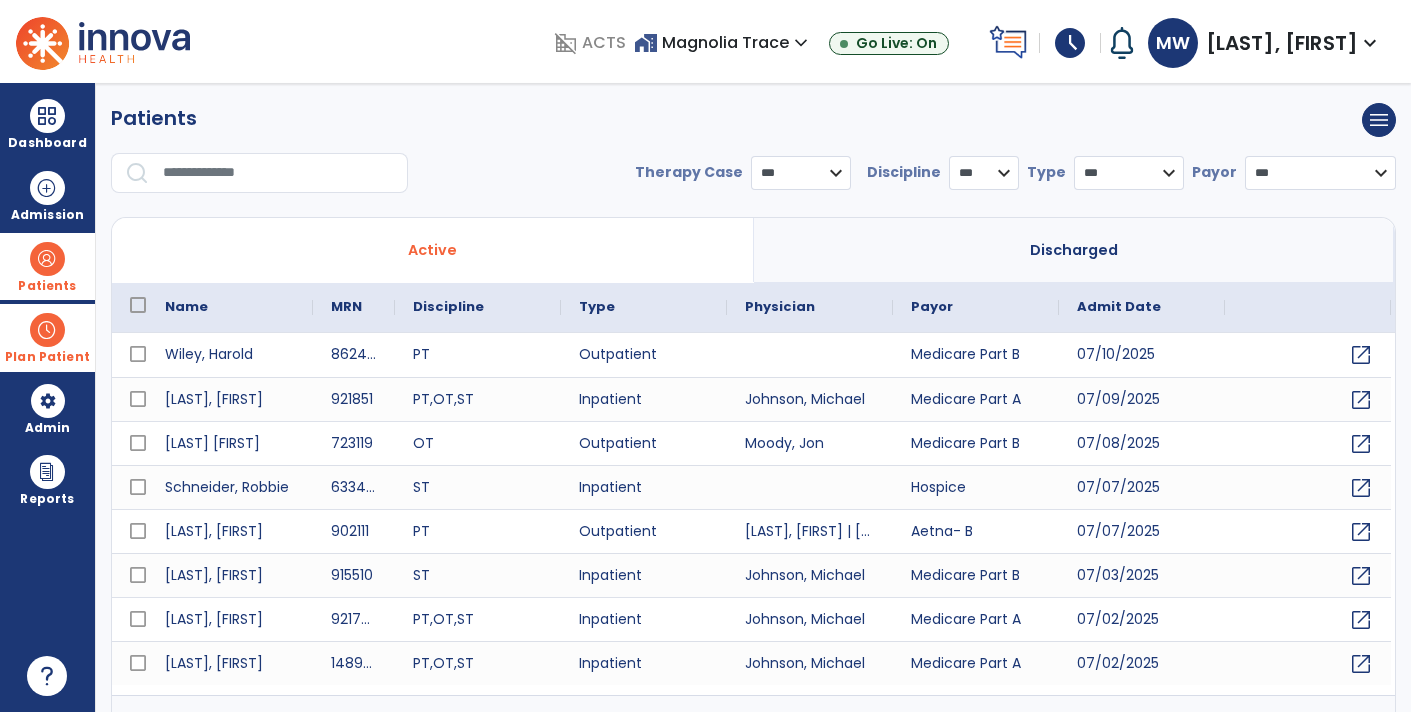click at bounding box center [278, 173] 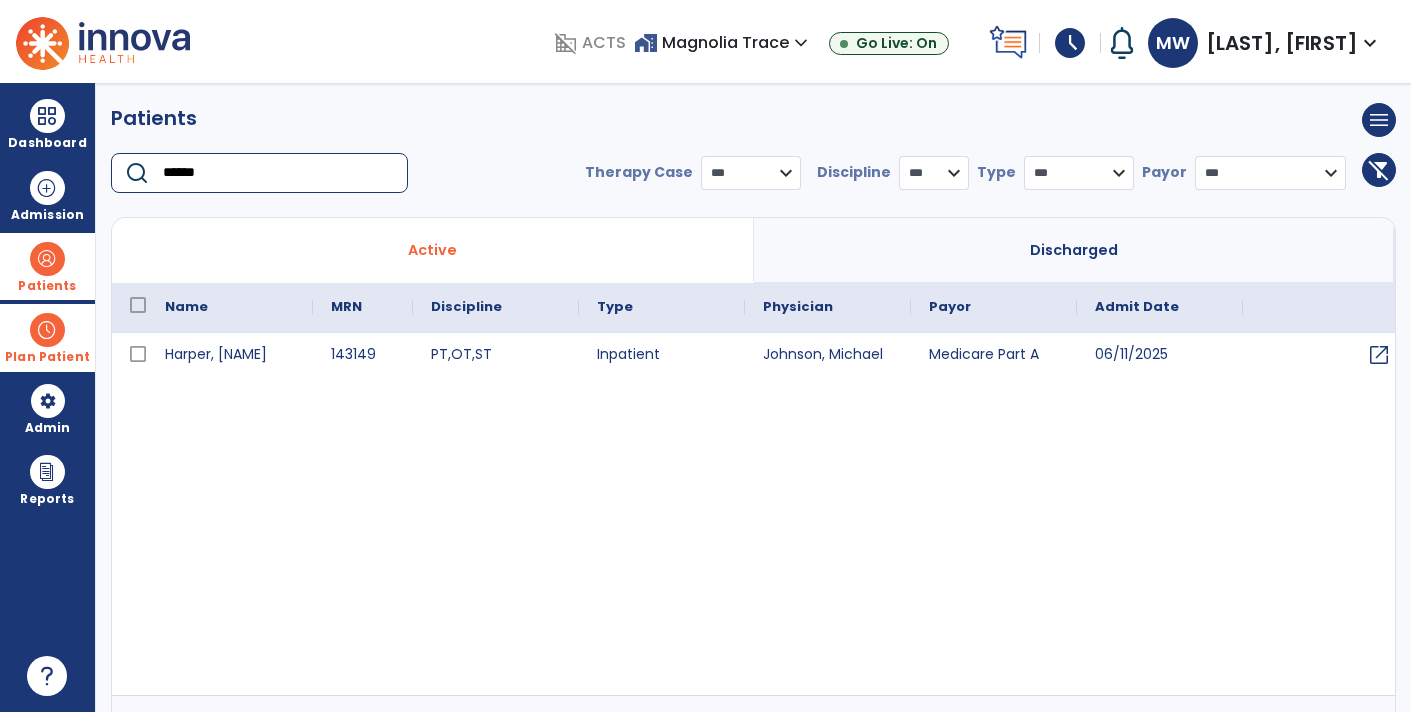 type on "******" 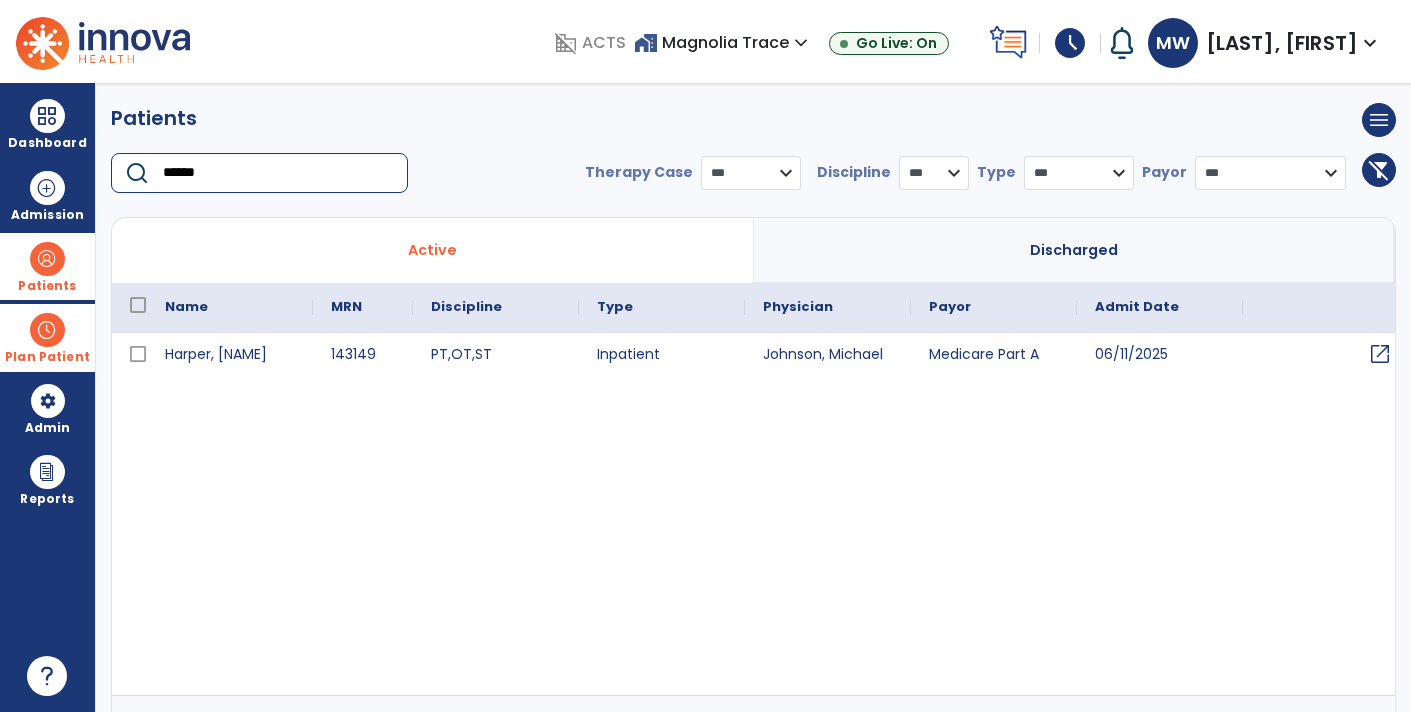 click on "open_in_new" at bounding box center [1380, 354] 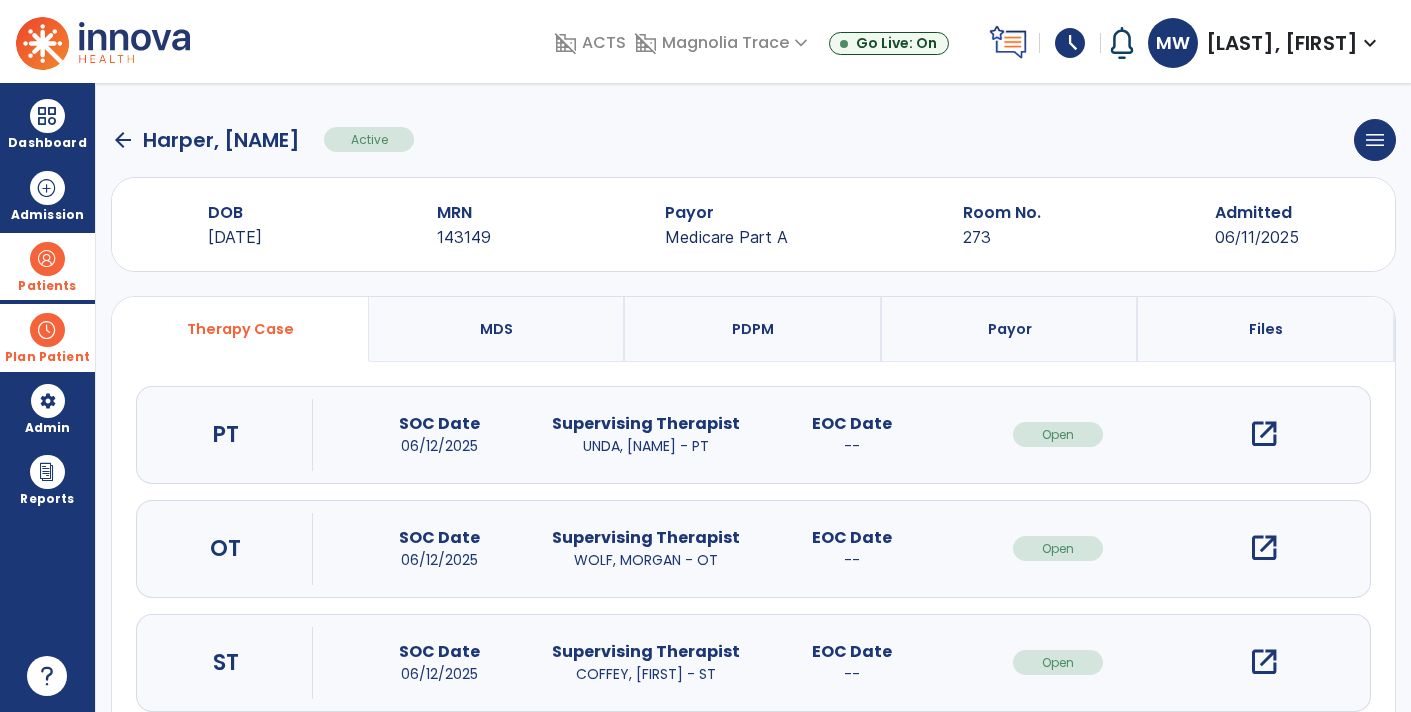 click on "open_in_new" at bounding box center [1264, 548] 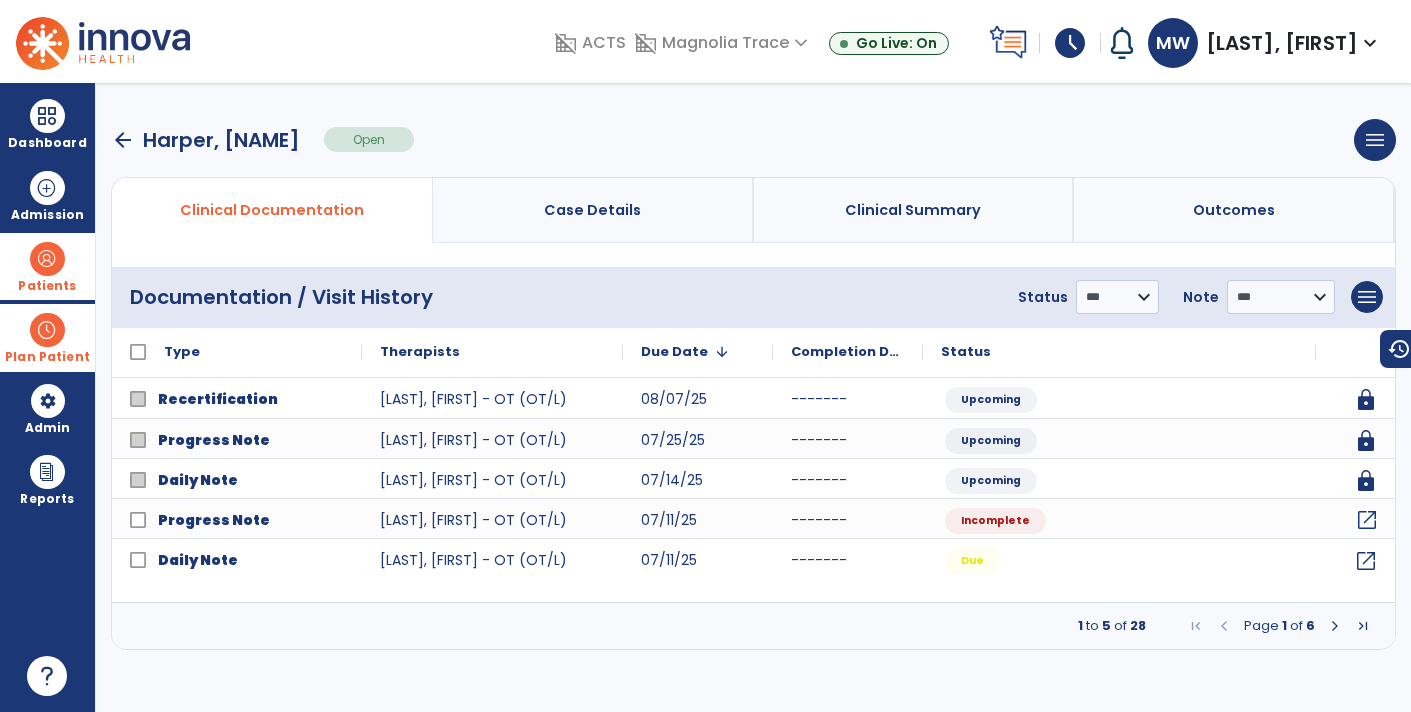 click on "open_in_new" 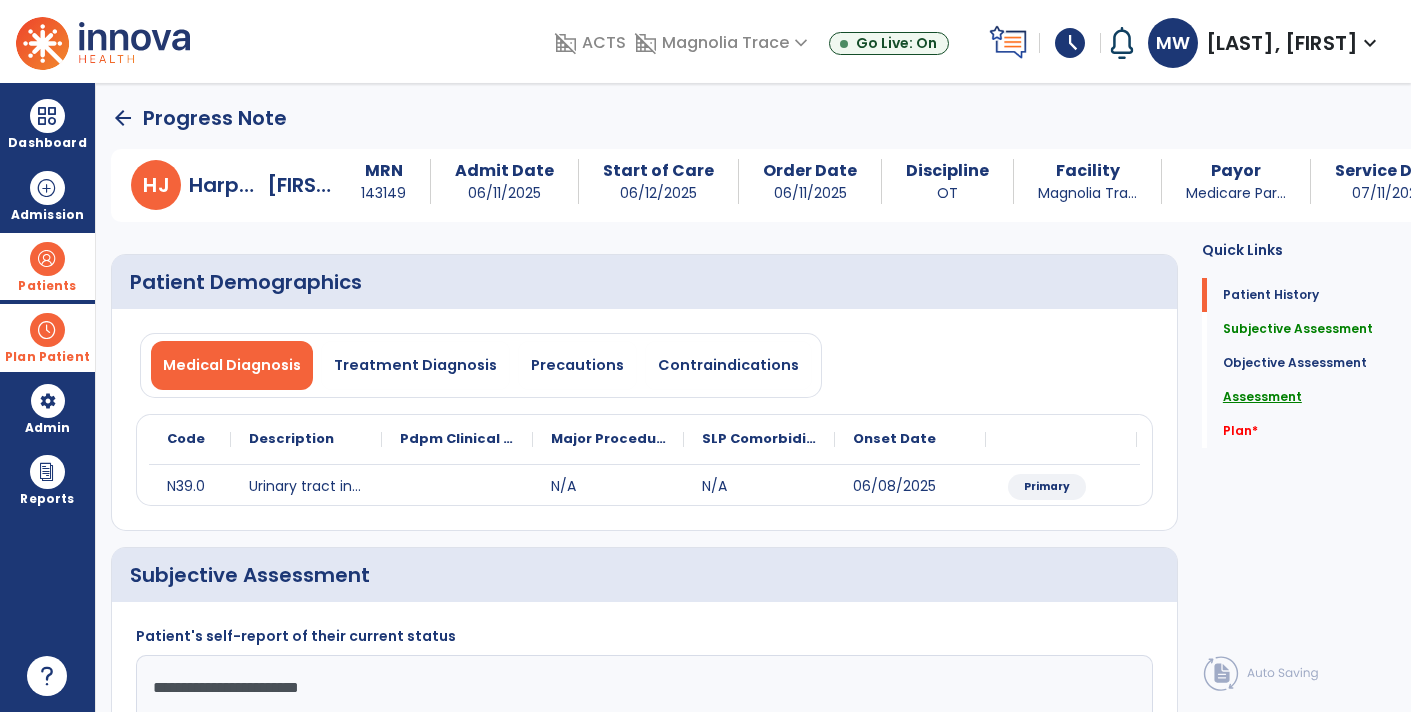 click on "Assessment" 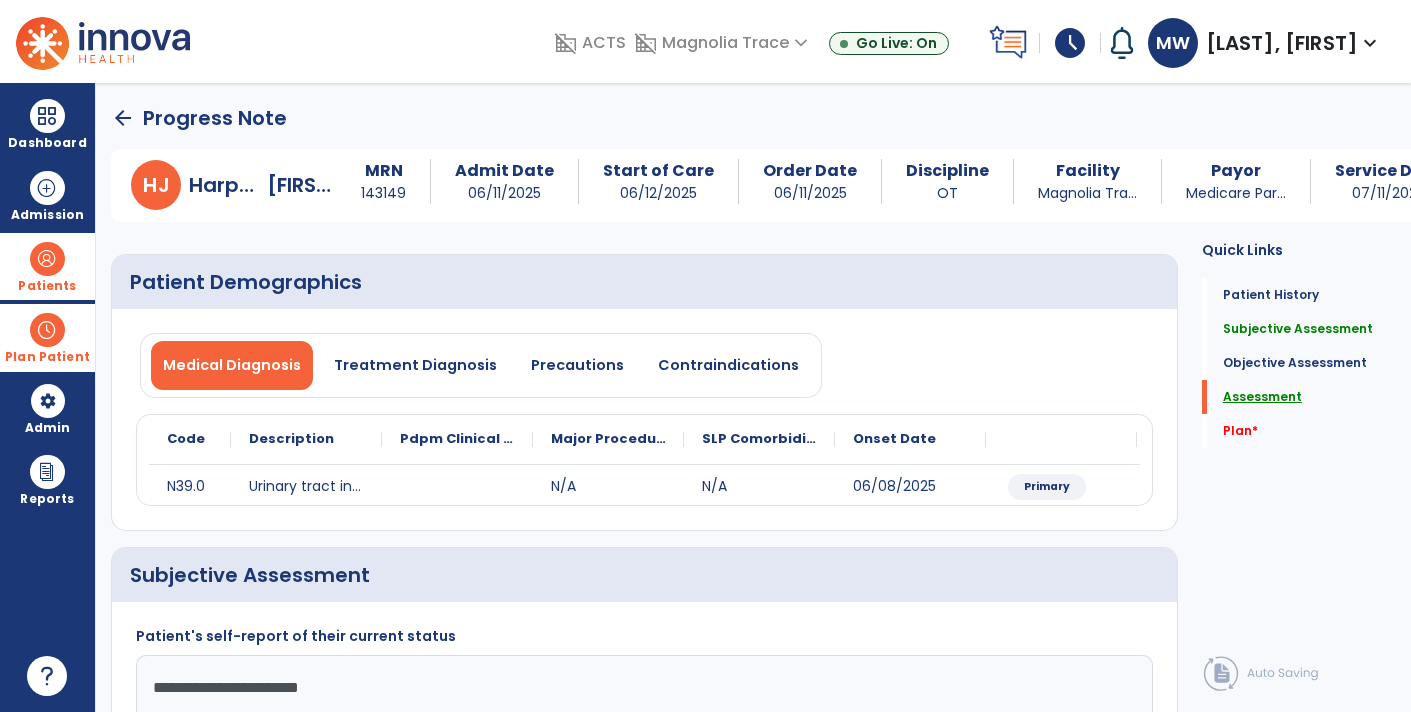 scroll, scrollTop: 107, scrollLeft: 0, axis: vertical 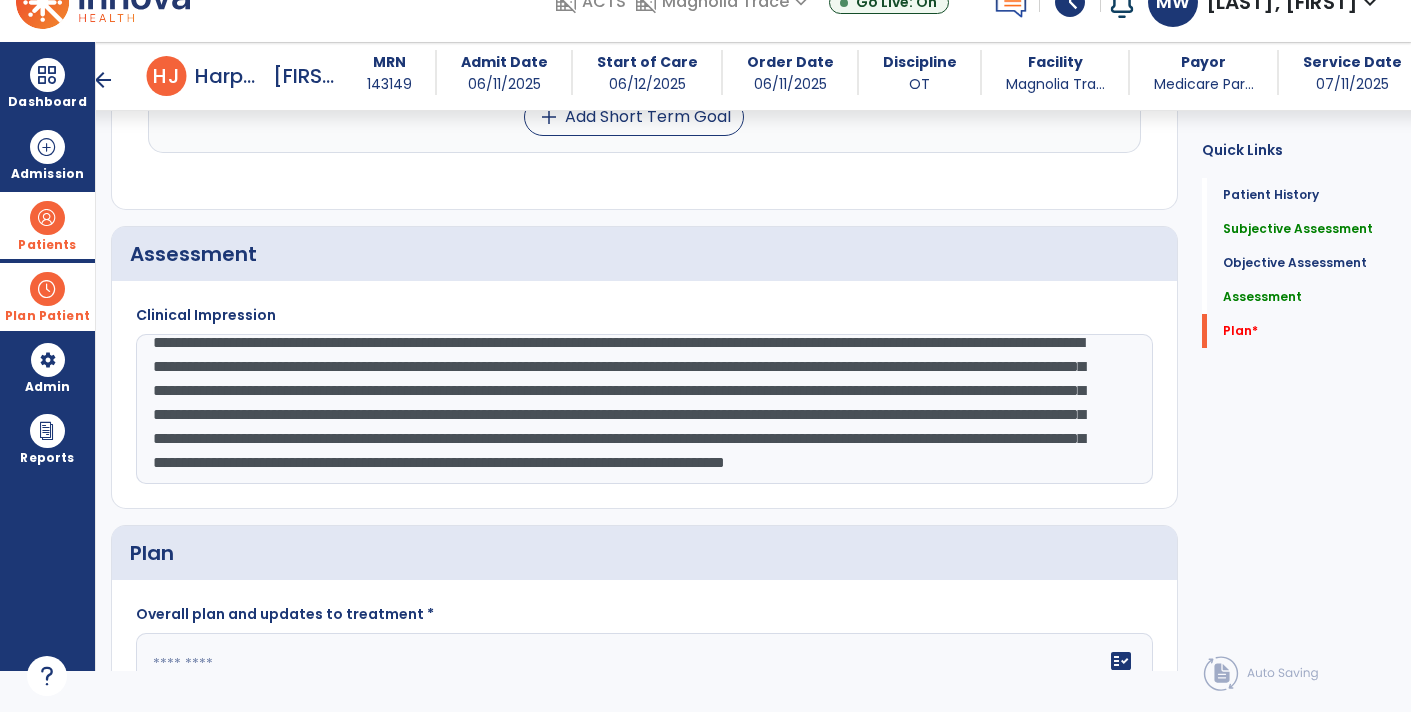 click 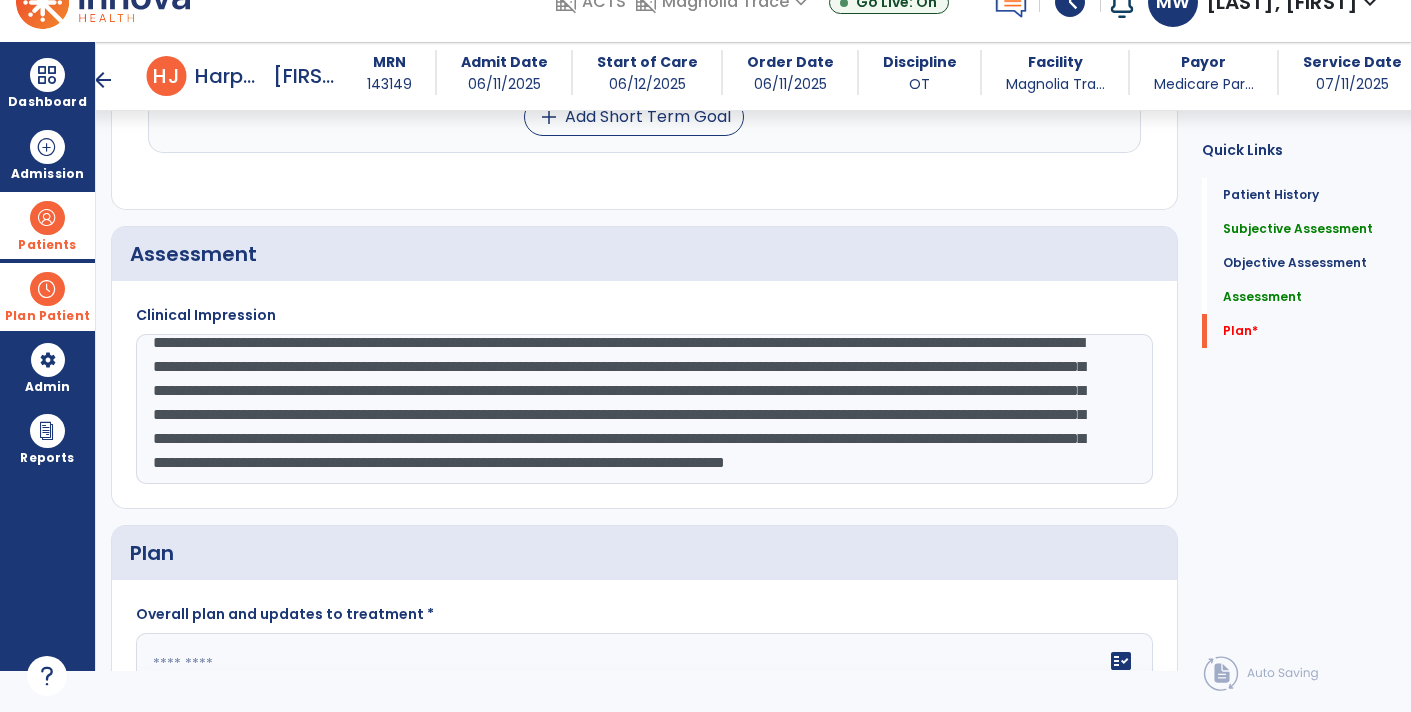 scroll, scrollTop: 1978, scrollLeft: 0, axis: vertical 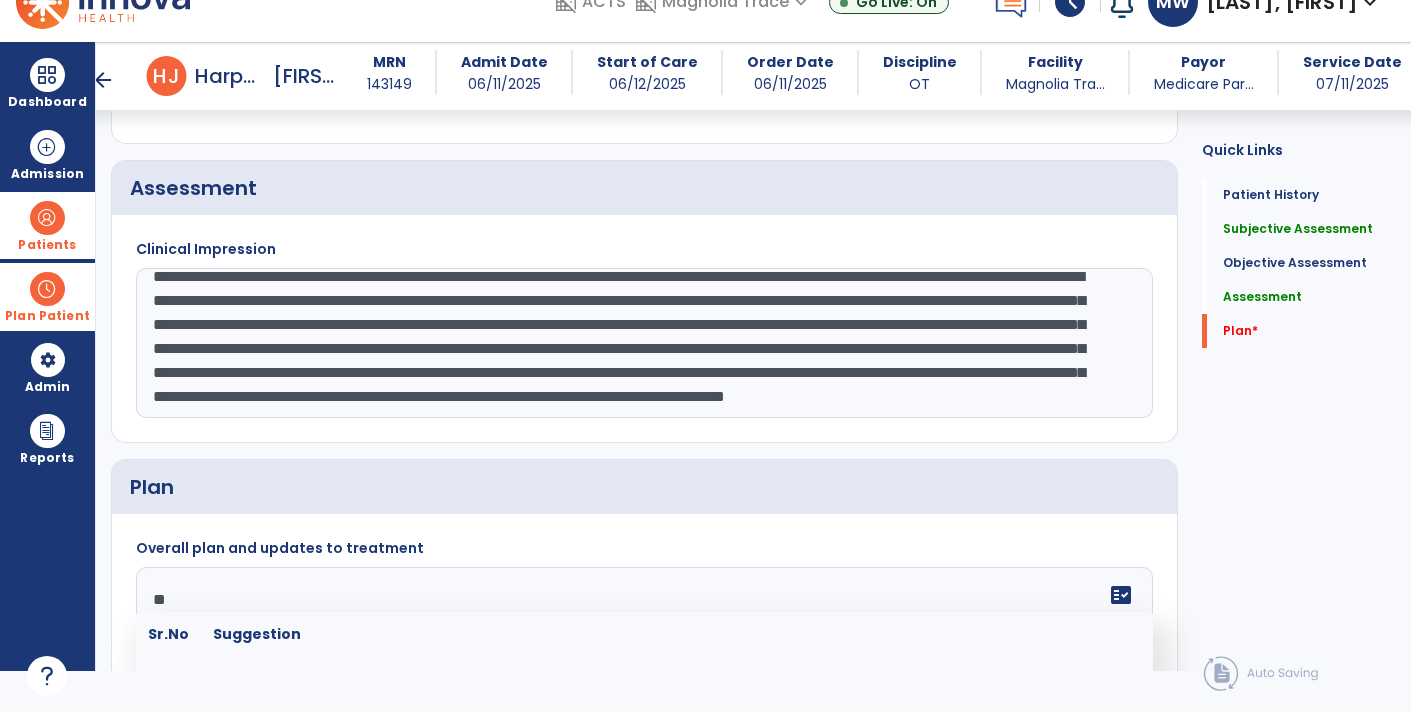 type on "*" 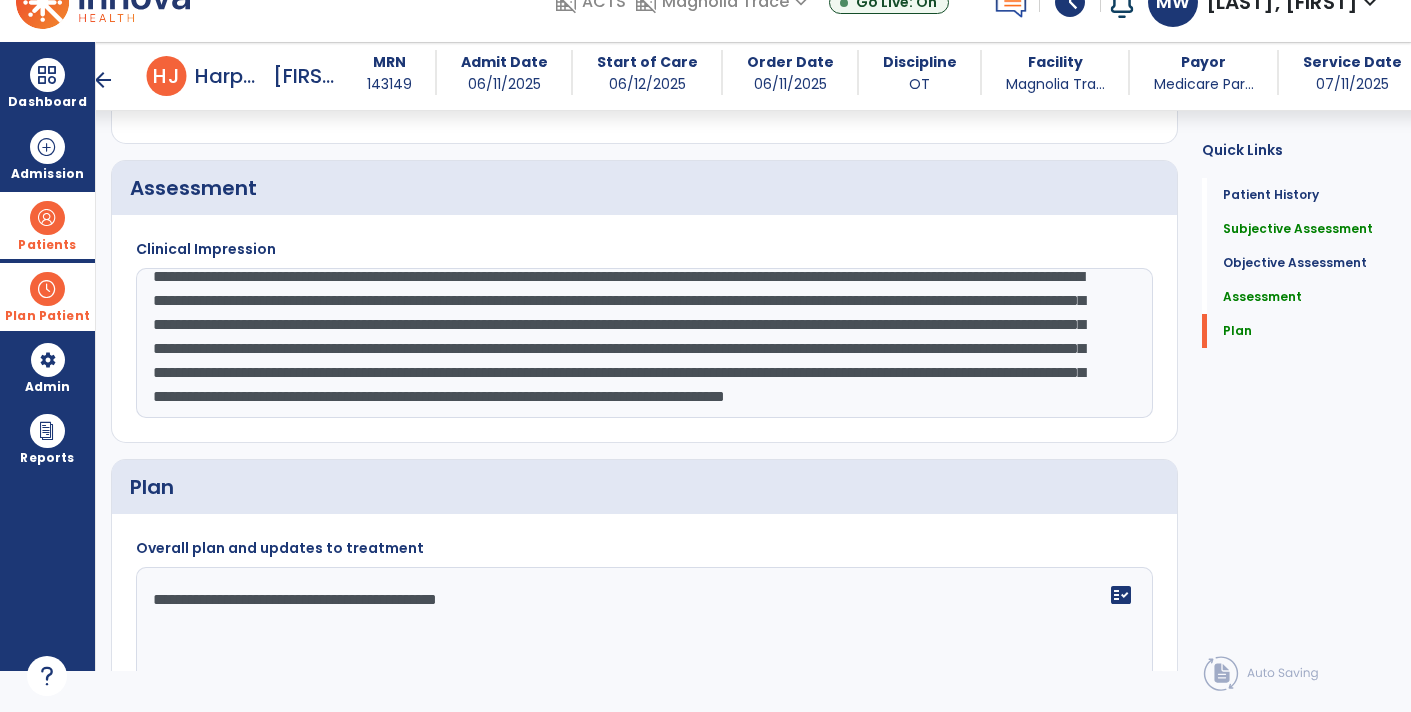 scroll, scrollTop: 0, scrollLeft: 0, axis: both 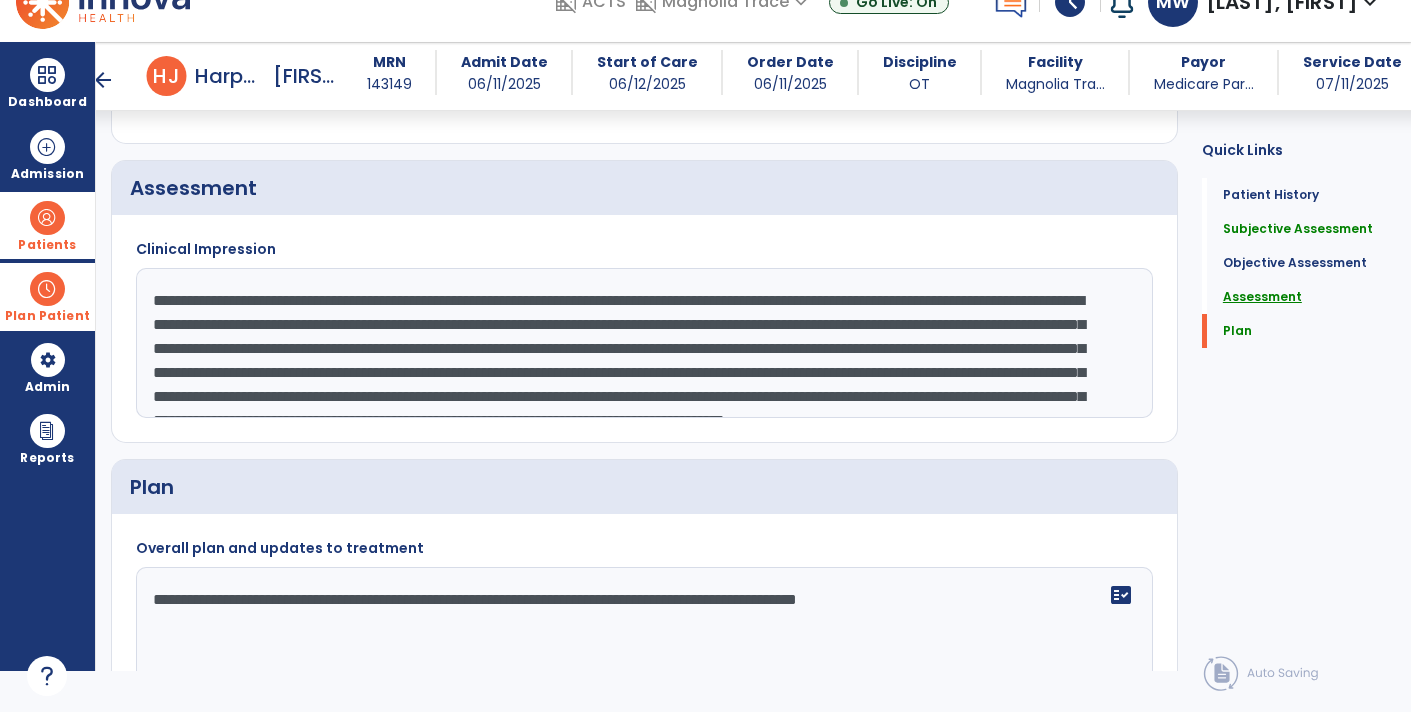 type on "**********" 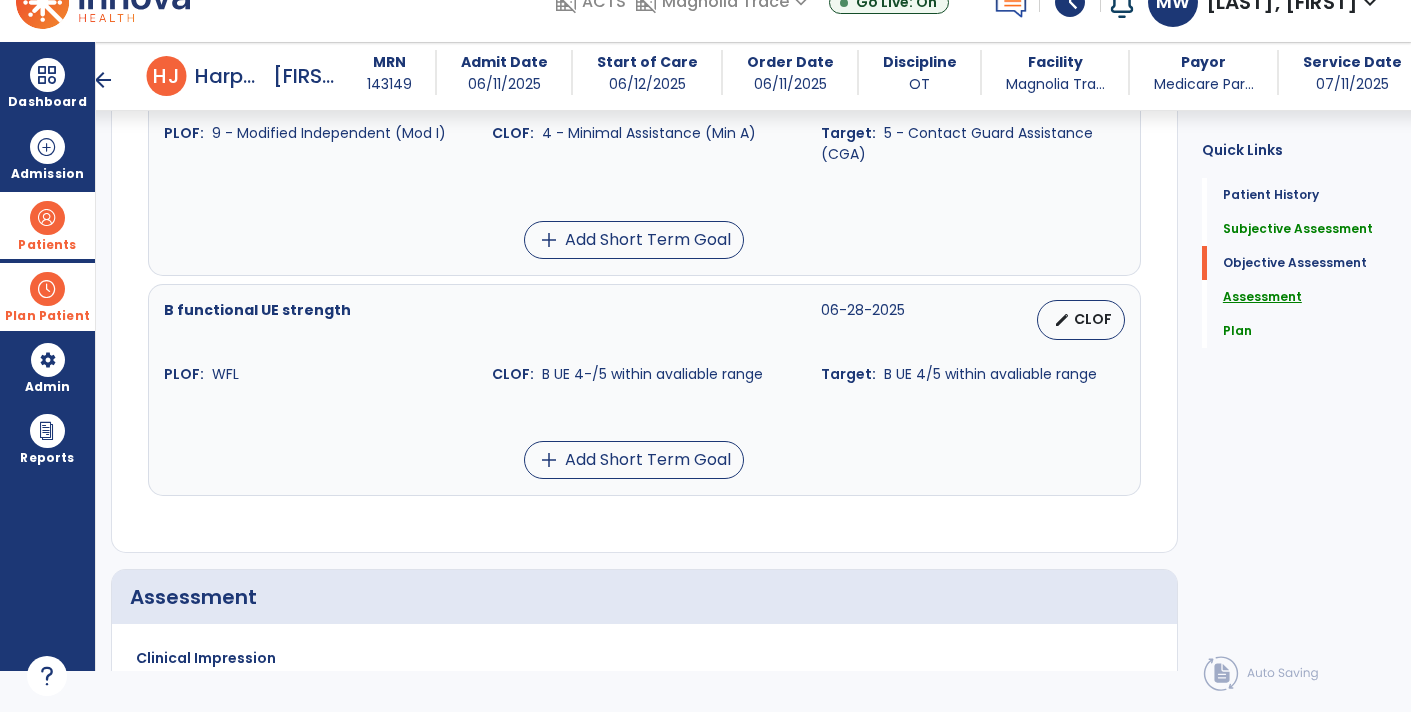 scroll, scrollTop: 1400, scrollLeft: 0, axis: vertical 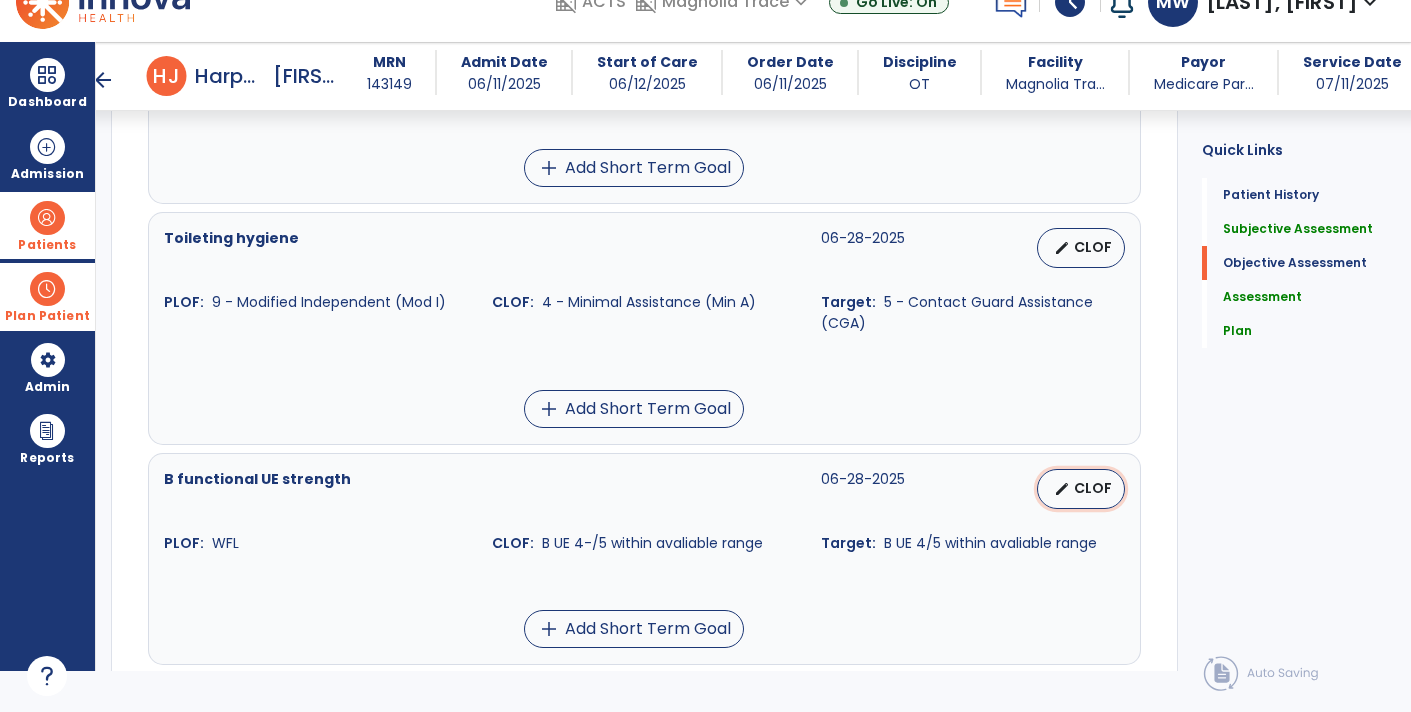 click on "CLOF" at bounding box center (1093, 488) 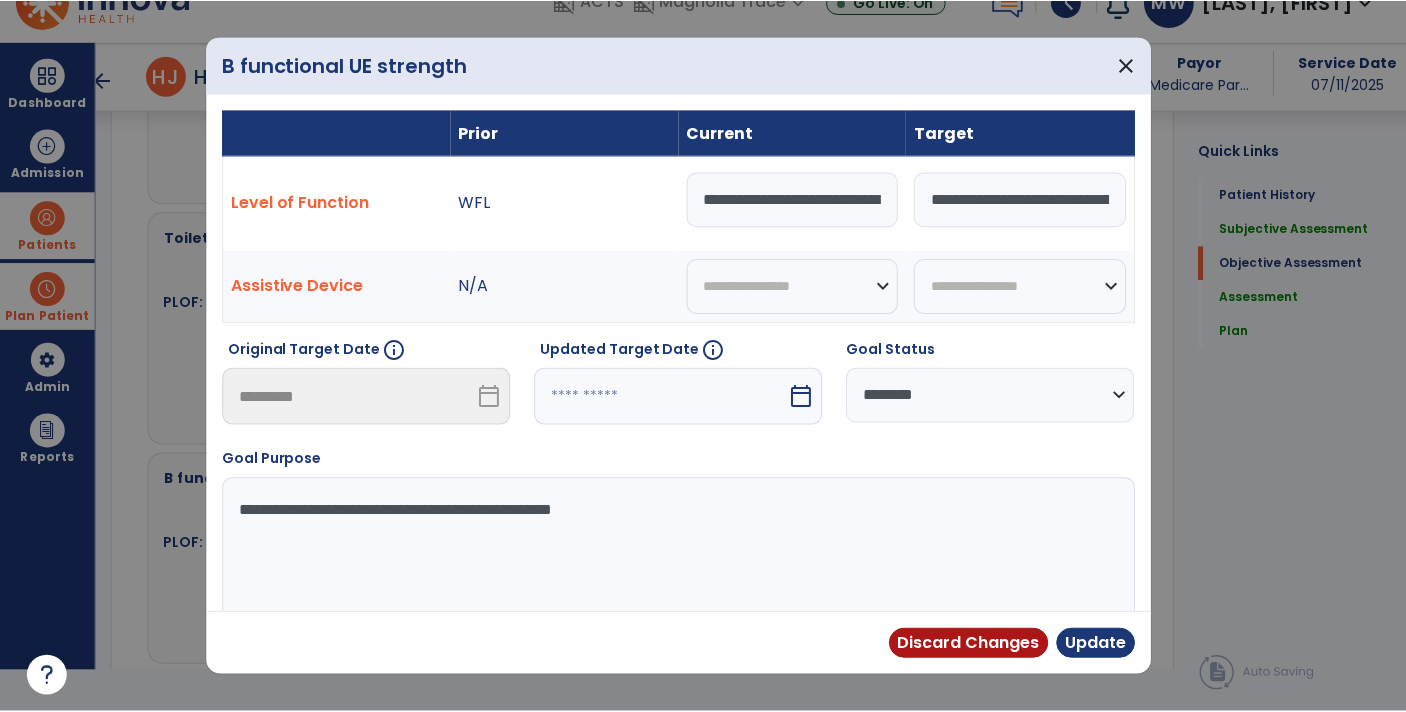 scroll, scrollTop: 0, scrollLeft: 0, axis: both 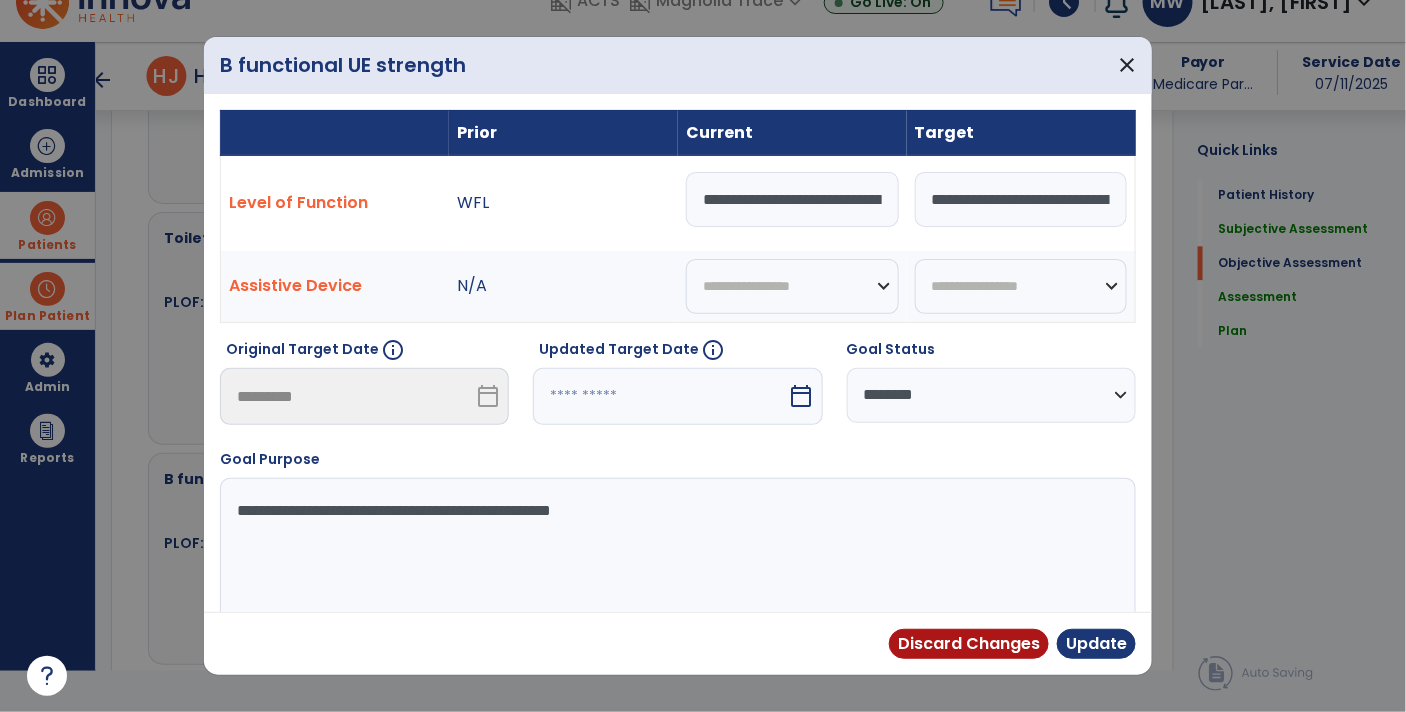 click on "**********" at bounding box center (792, 199) 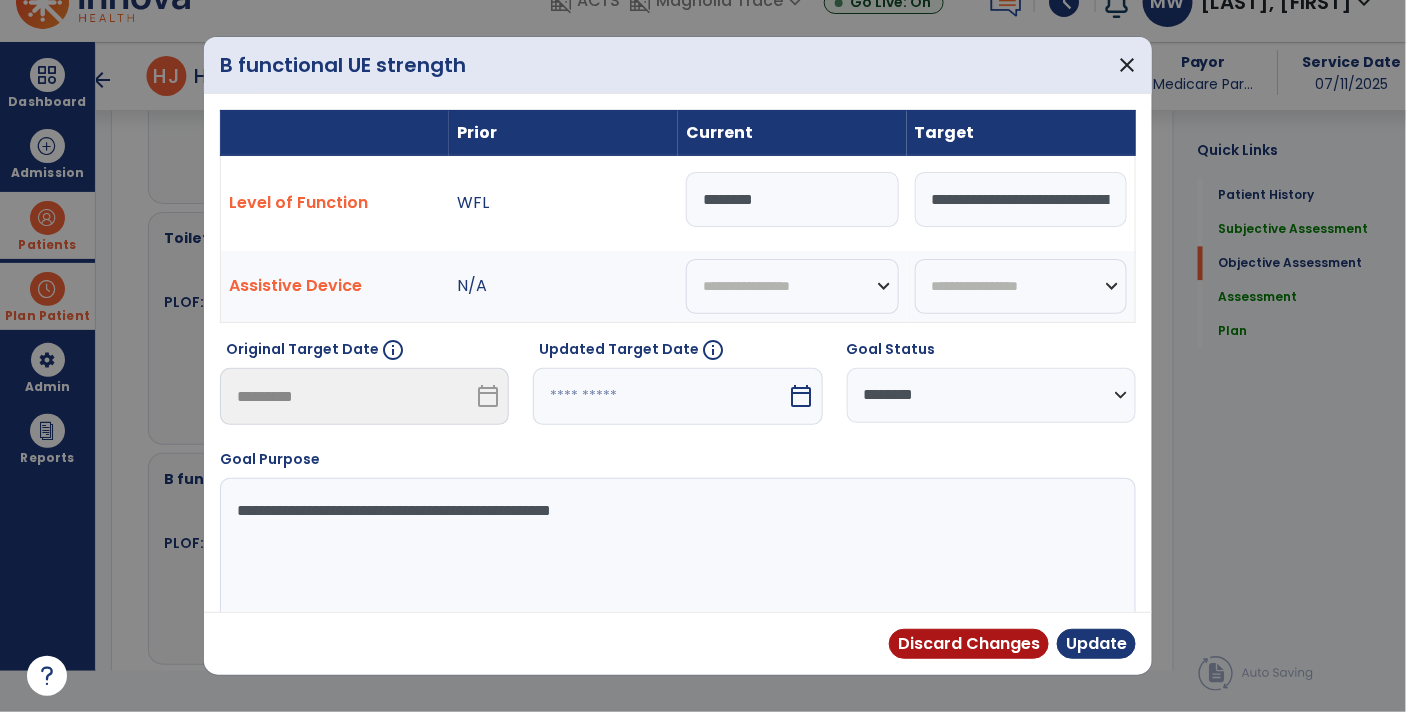 type on "********" 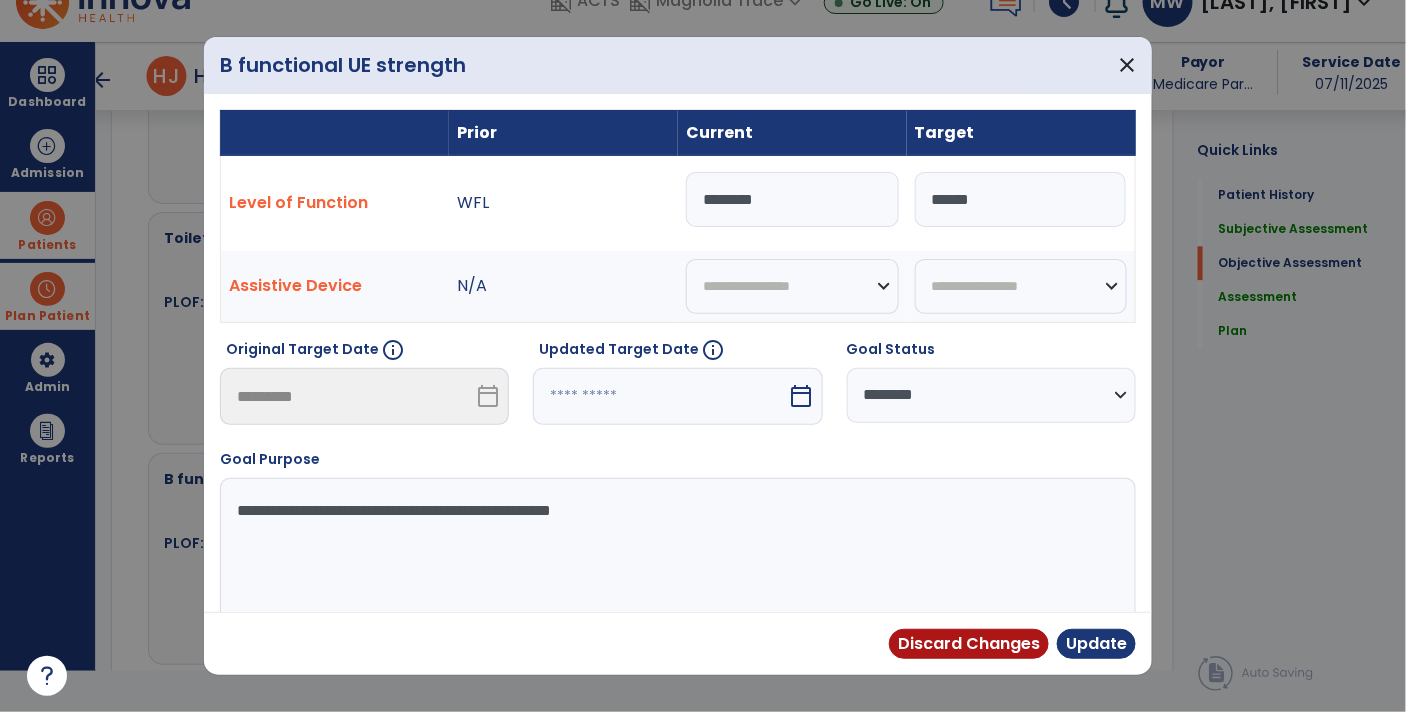 scroll, scrollTop: 0, scrollLeft: 0, axis: both 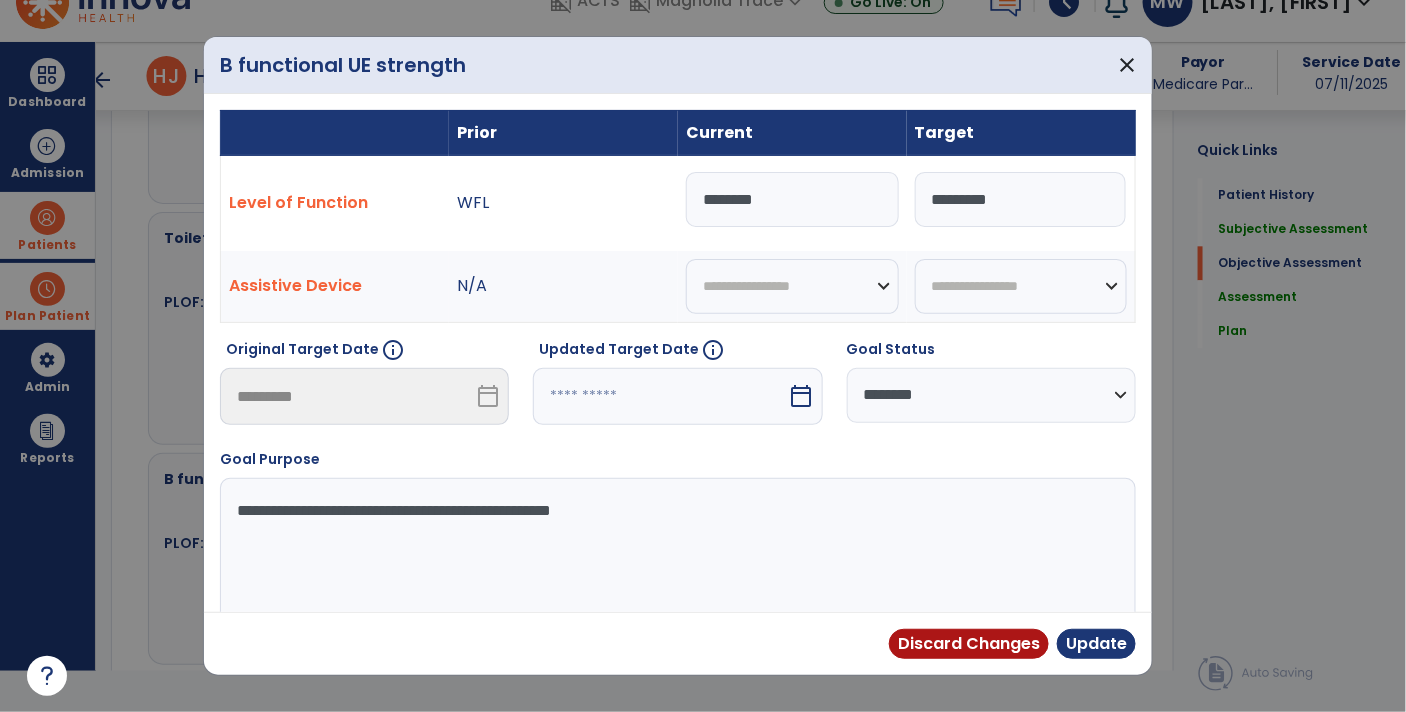 type on "*********" 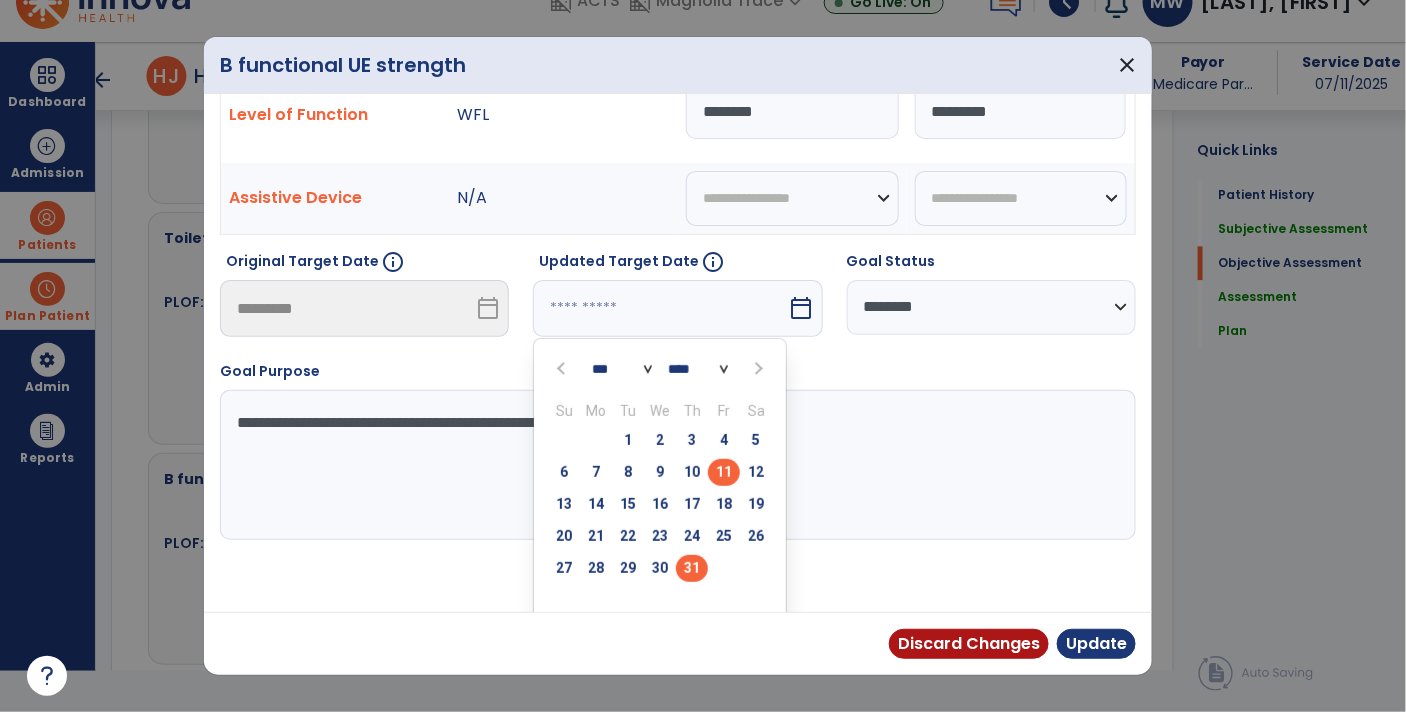 click on "31" at bounding box center [692, 568] 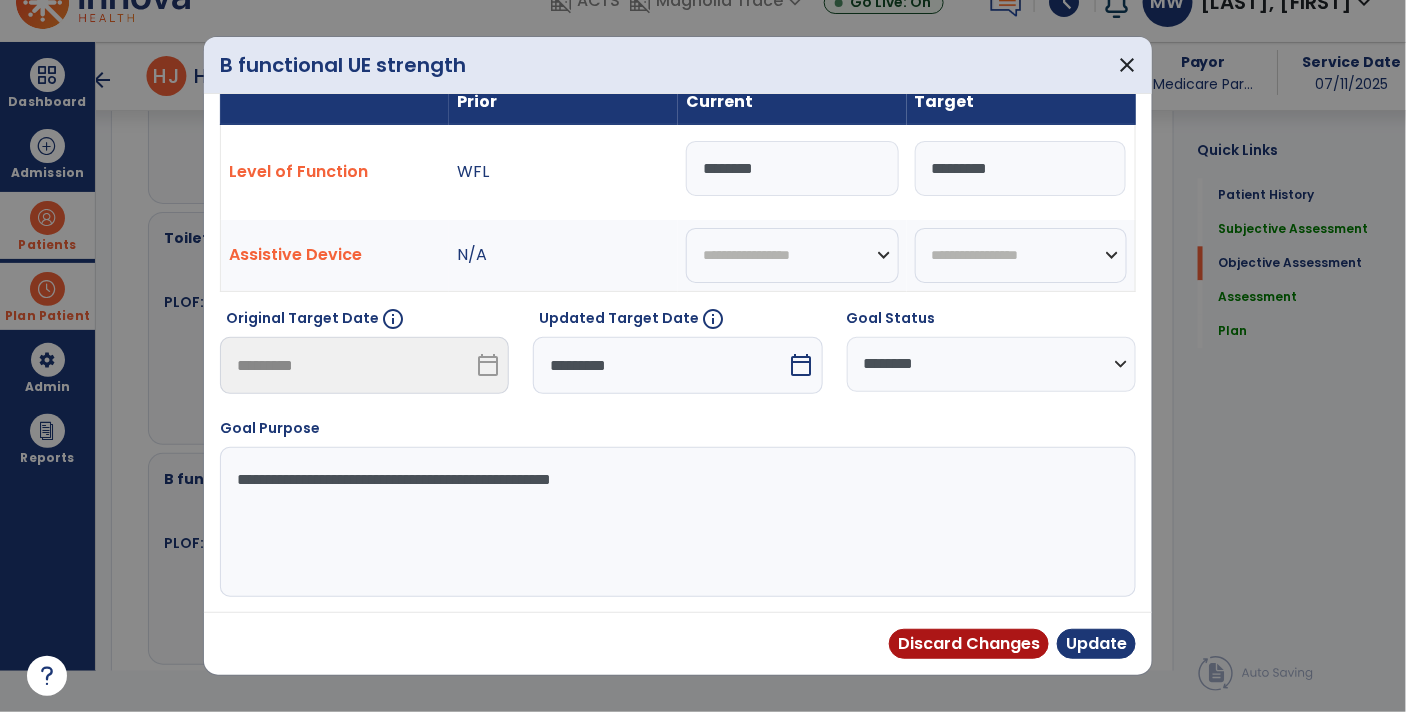 scroll, scrollTop: 27, scrollLeft: 0, axis: vertical 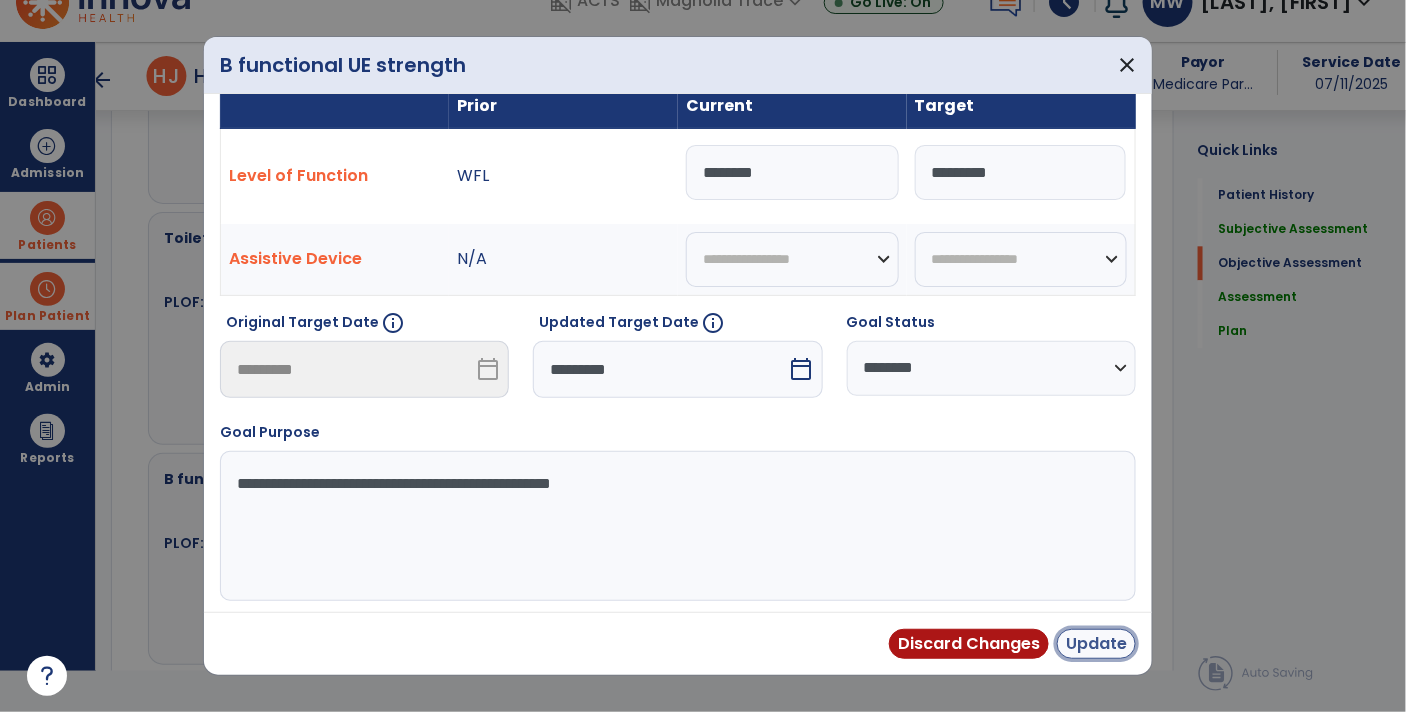click on "Update" at bounding box center [1096, 644] 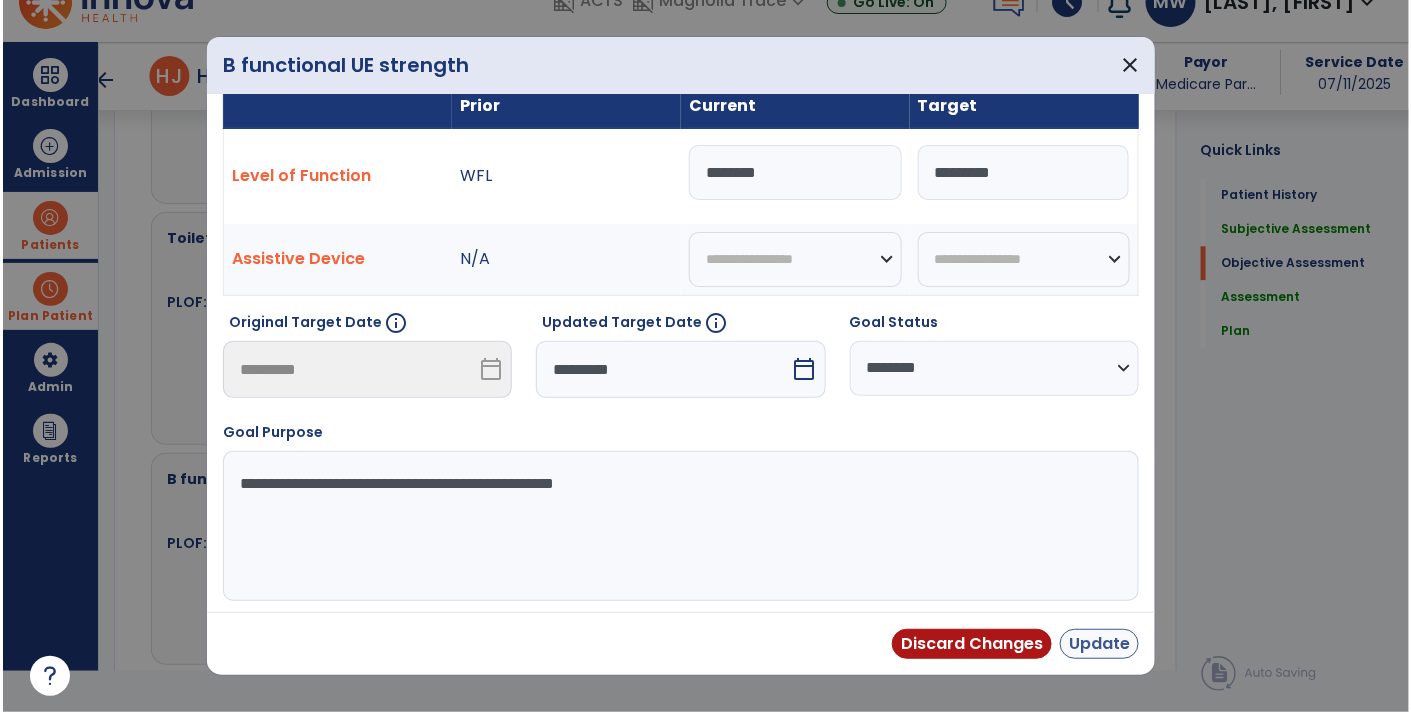 scroll, scrollTop: 41, scrollLeft: 0, axis: vertical 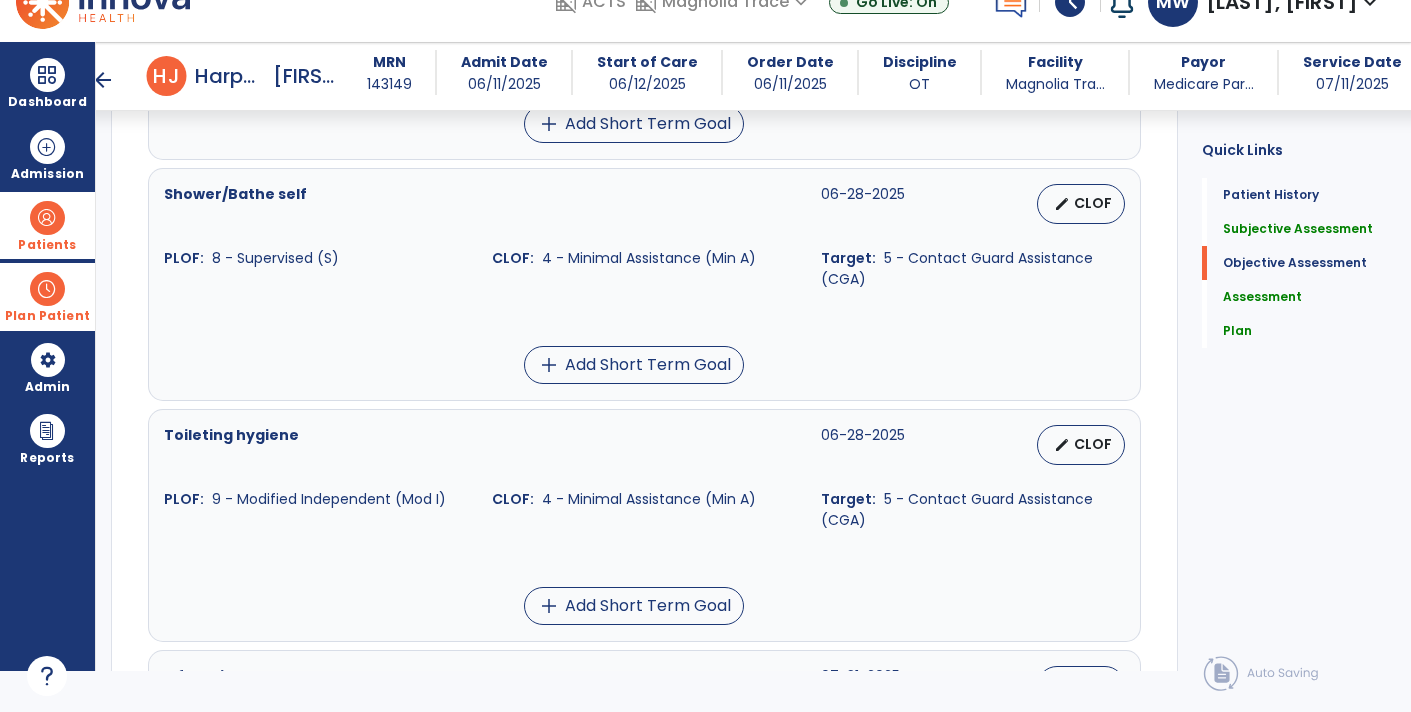 click on "CLOF" at bounding box center (1093, 444) 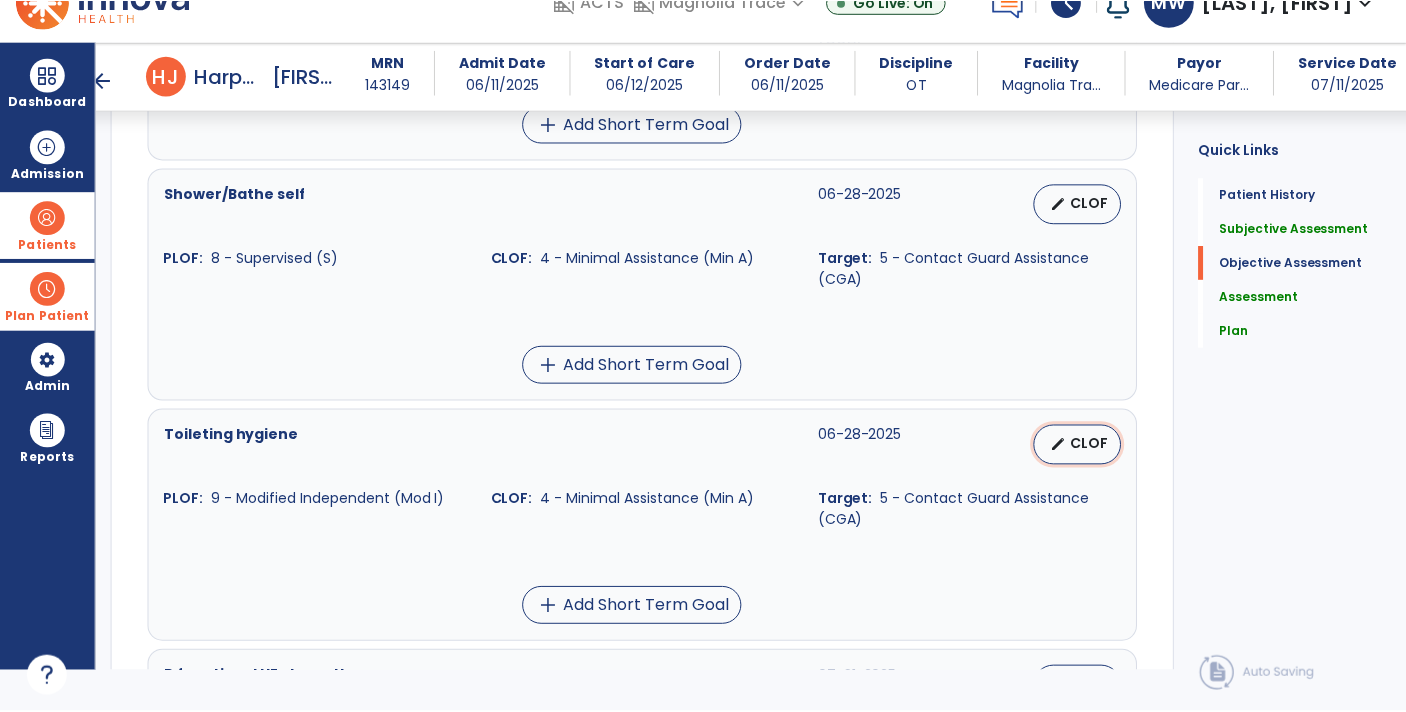 scroll, scrollTop: 0, scrollLeft: 0, axis: both 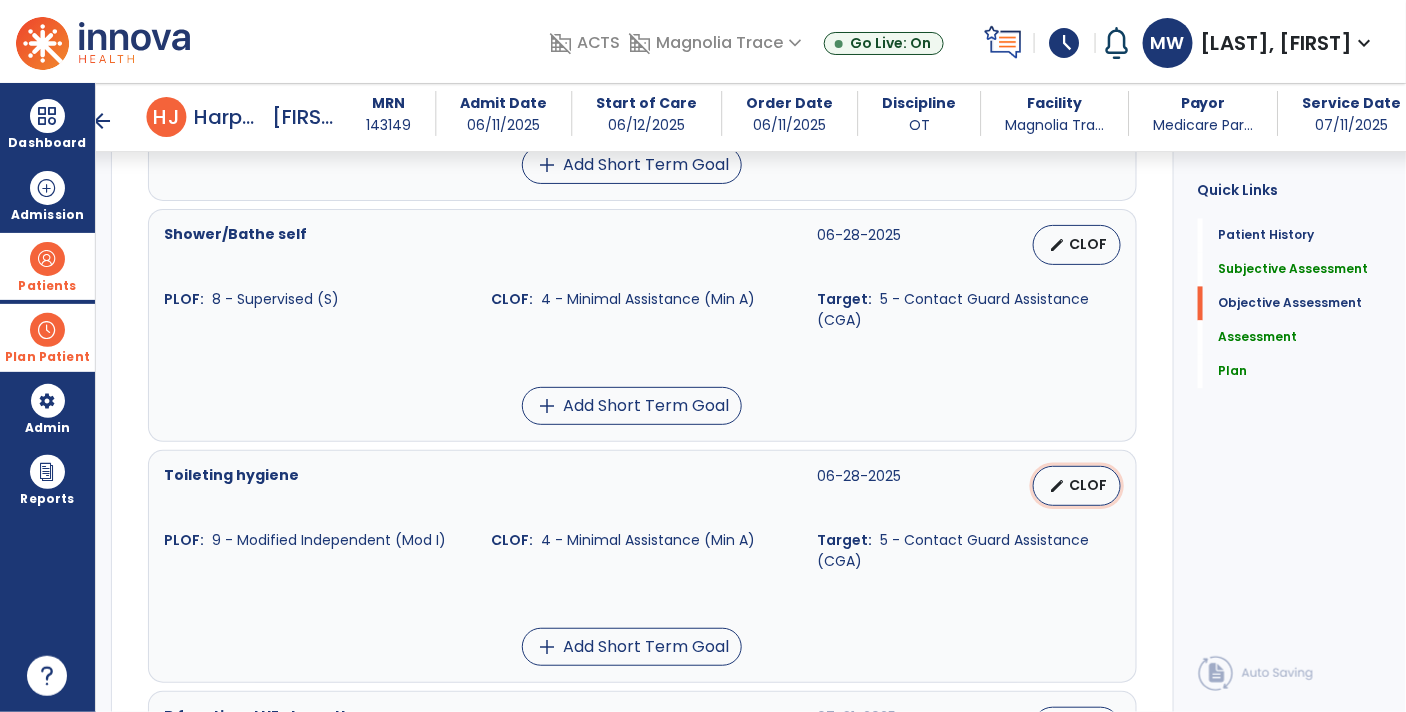 select on "********" 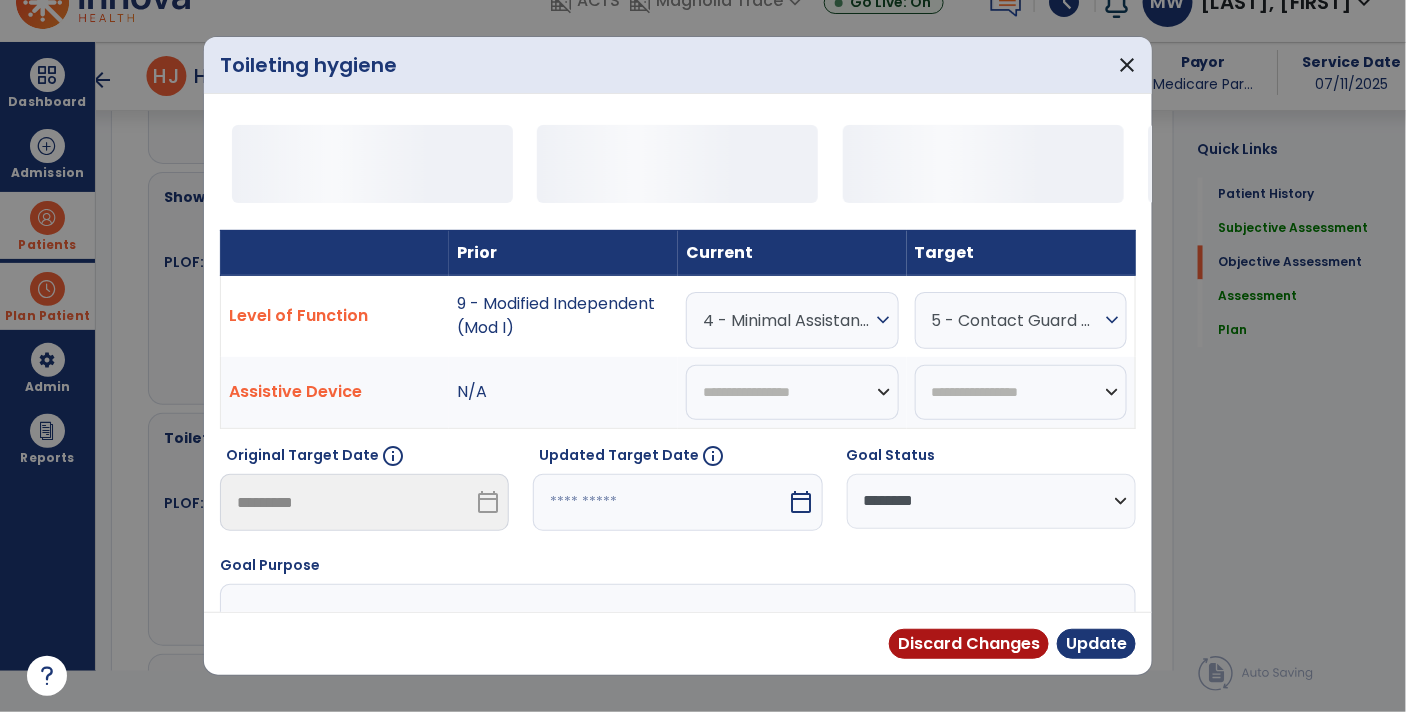 scroll, scrollTop: 1203, scrollLeft: 0, axis: vertical 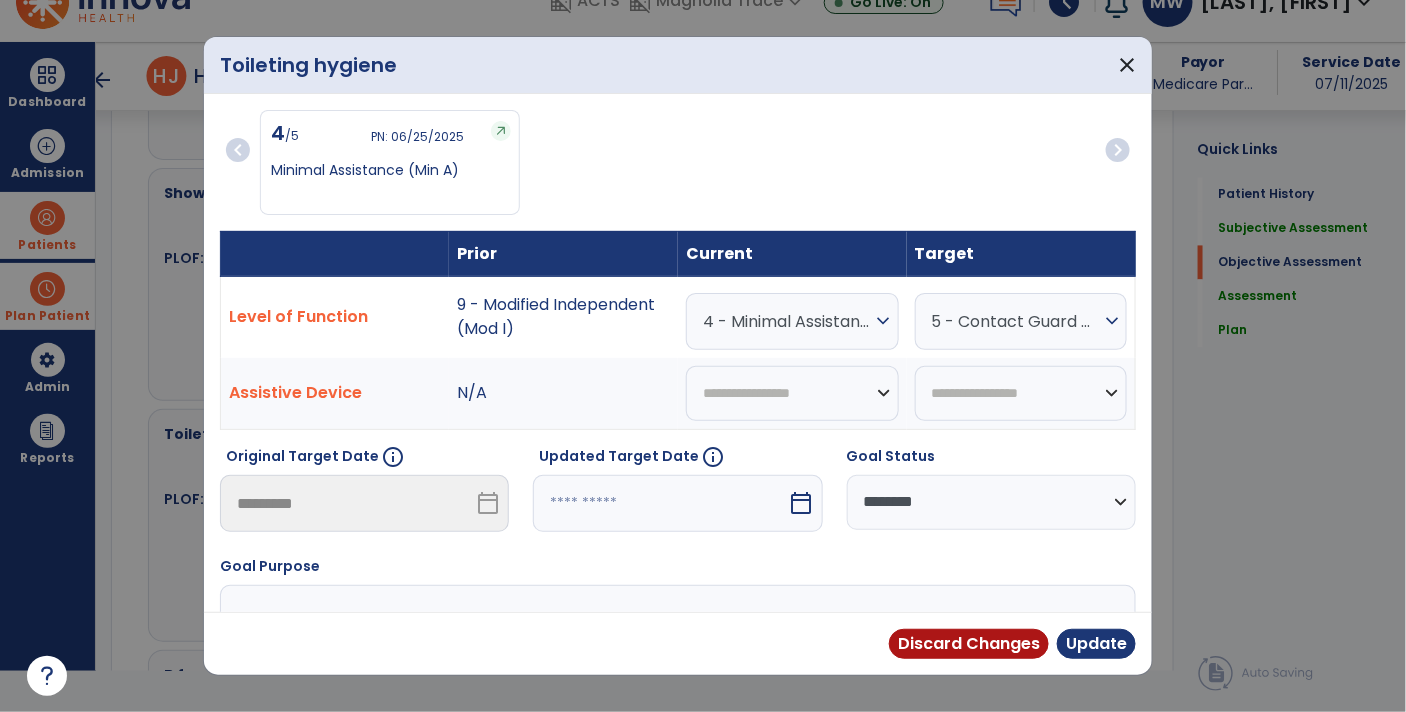 click on "4 - Minimal Assistance (Min A)" at bounding box center (787, 321) 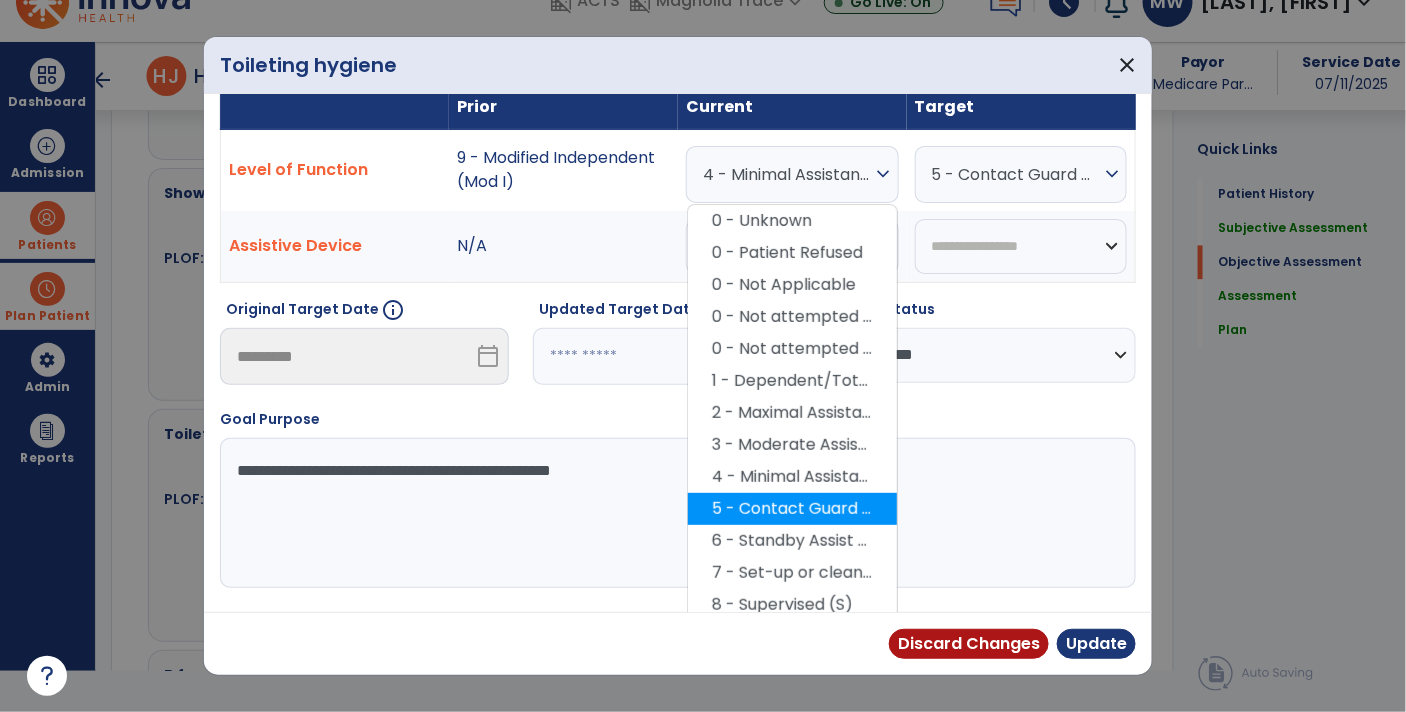 click on "5 - Contact Guard Assistance (CGA)" at bounding box center [792, 509] 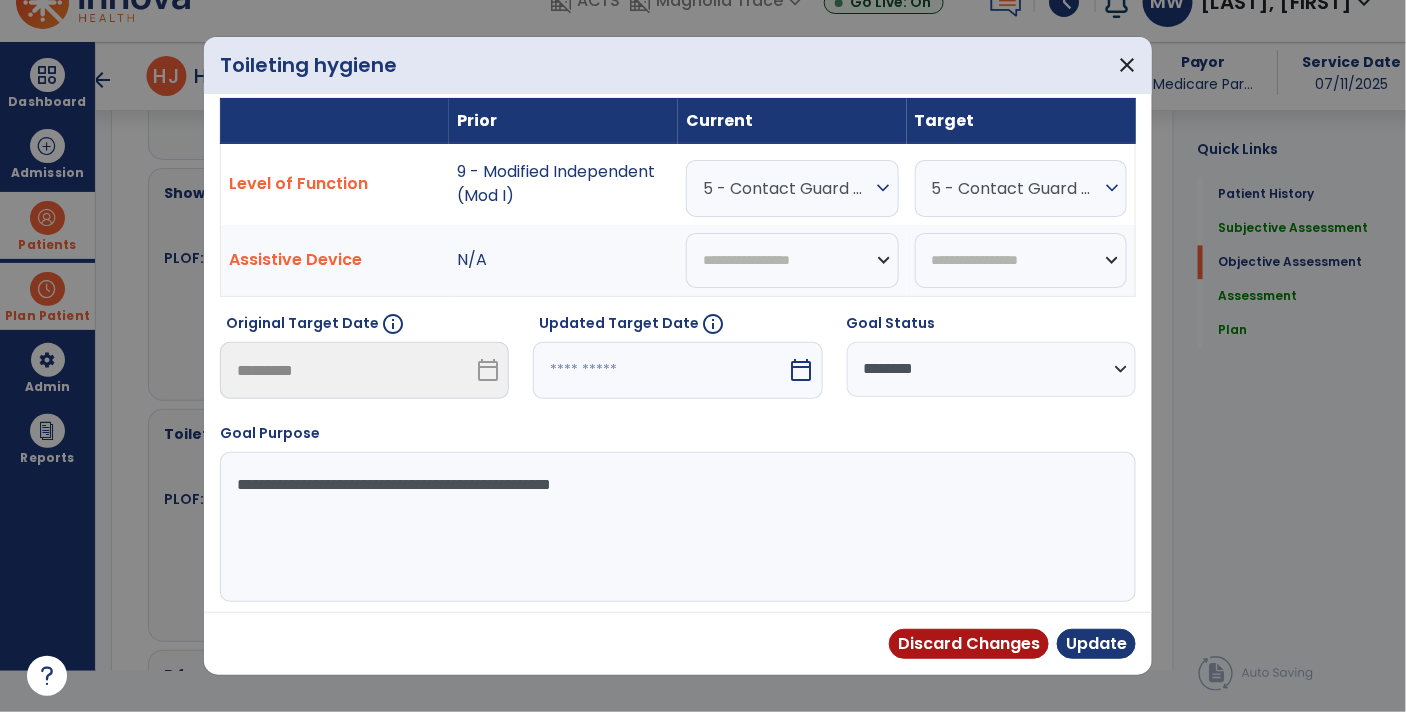 click on "5 - Contact Guard Assistance (CGA)" at bounding box center (1016, 188) 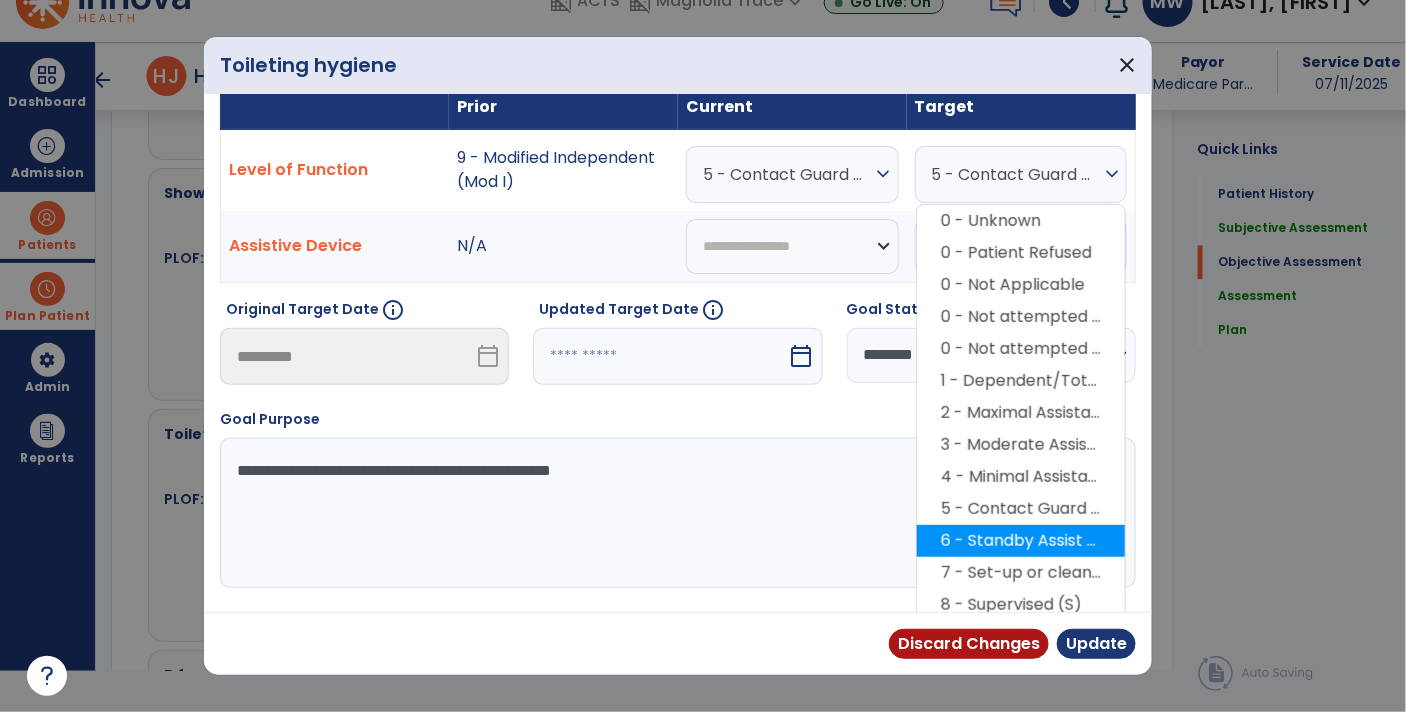 click on "6 - Standby Assist (SBA)" at bounding box center [1021, 541] 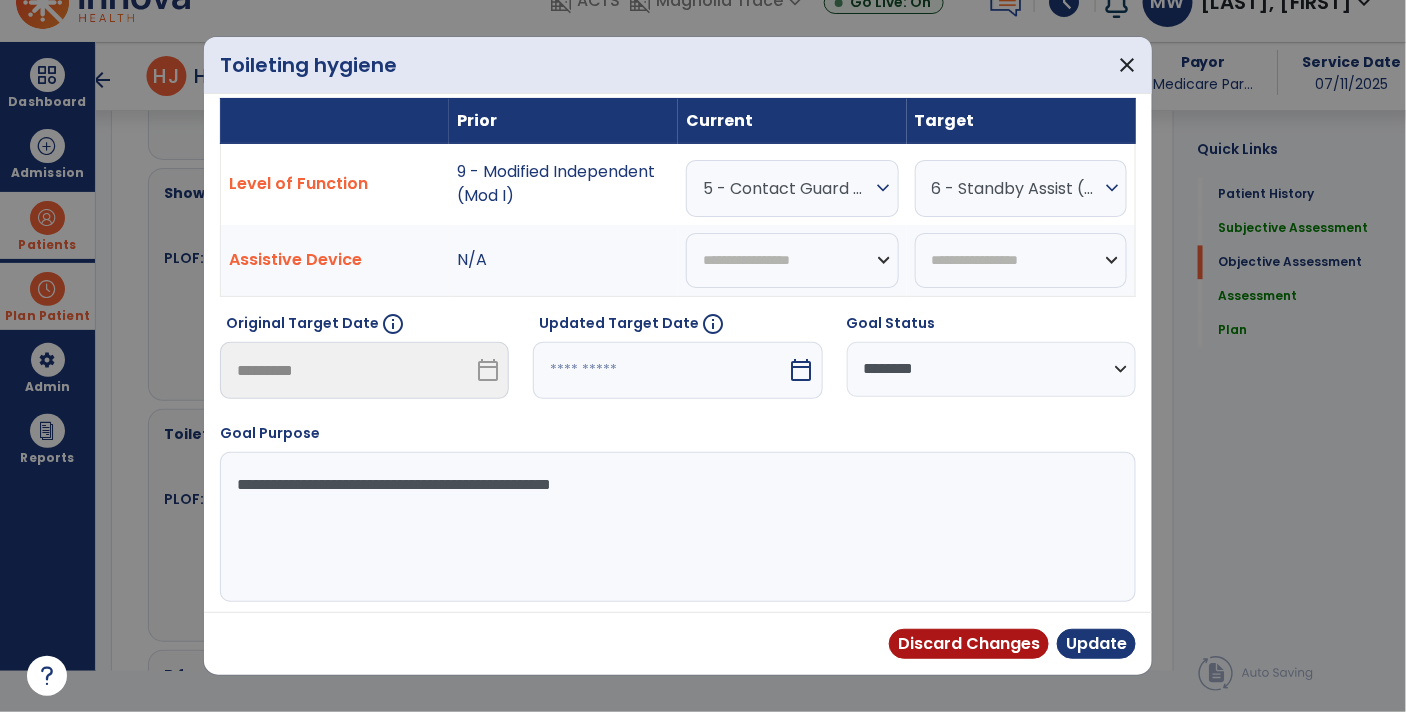 click on "calendar_today" at bounding box center (802, 370) 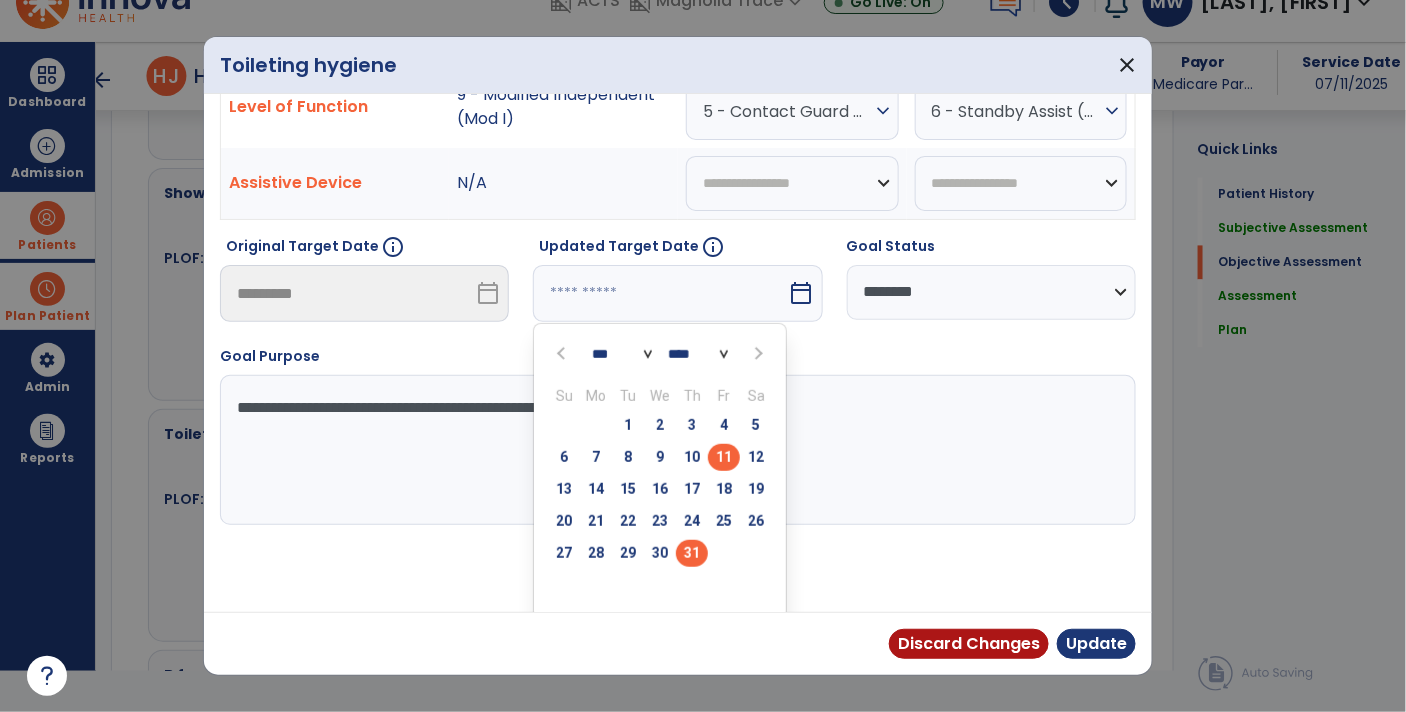 click on "31" at bounding box center [692, 553] 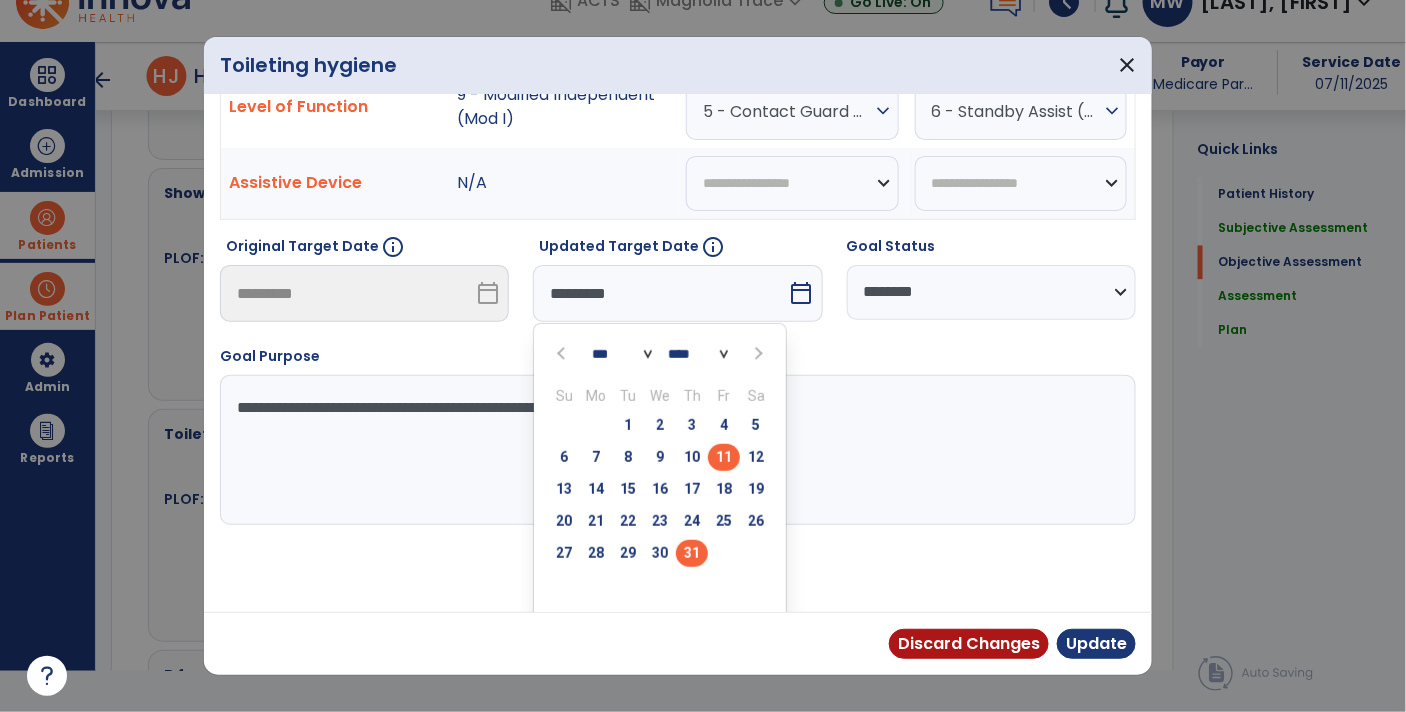 scroll, scrollTop: 133, scrollLeft: 0, axis: vertical 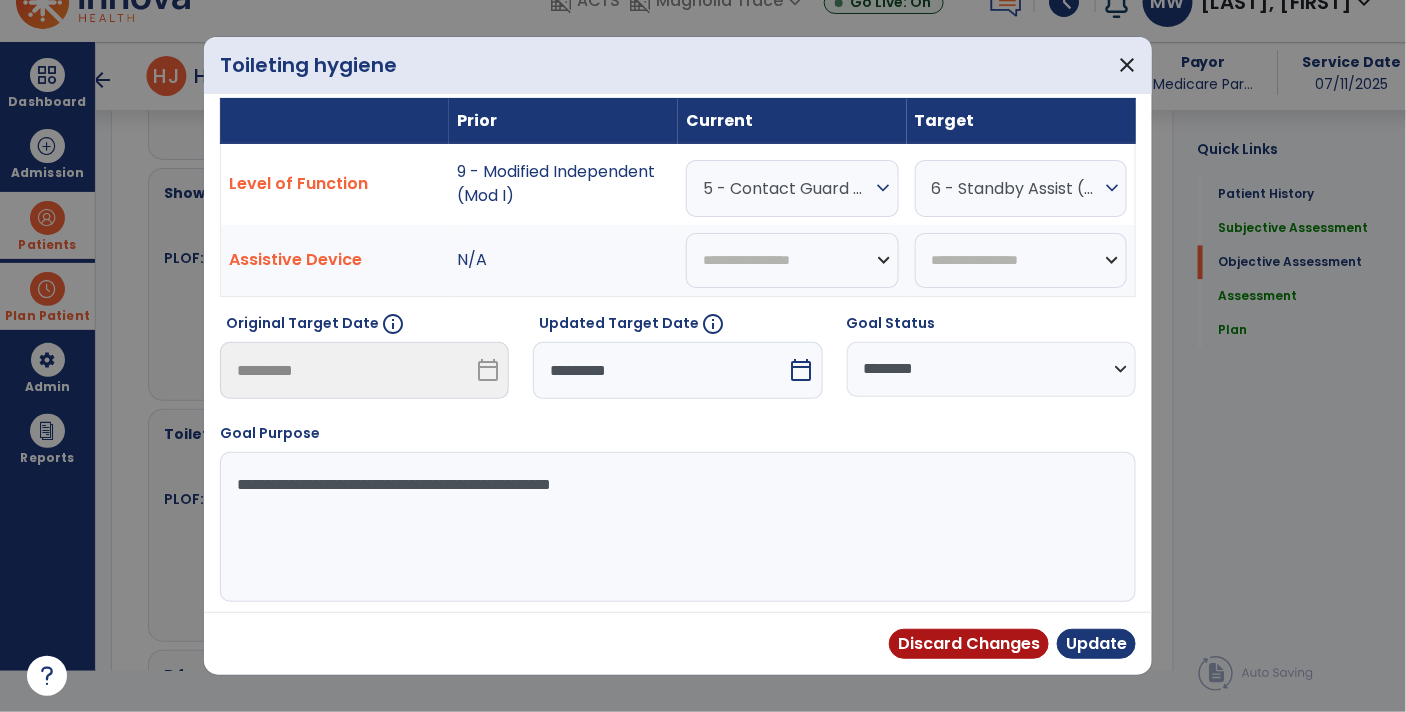 click on "Discard Changes  Update" at bounding box center [678, 643] 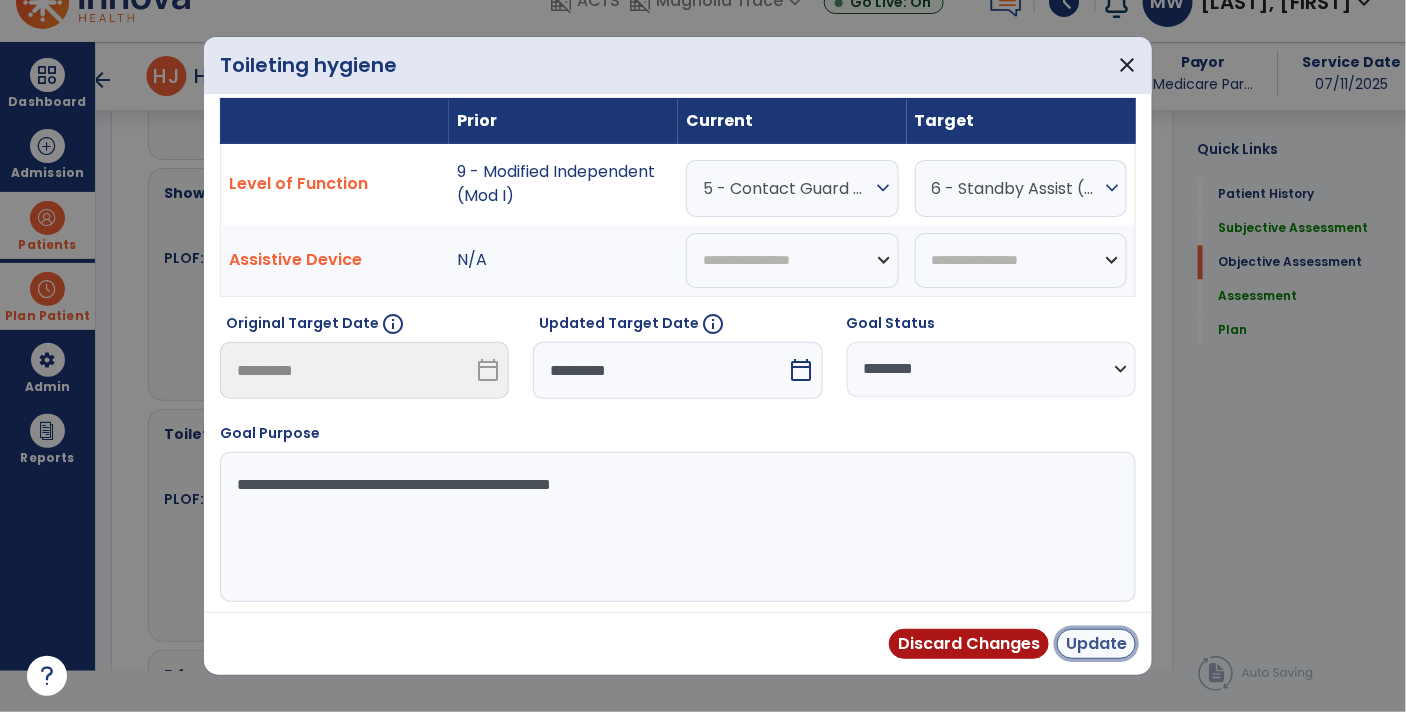 click on "Update" at bounding box center [1096, 644] 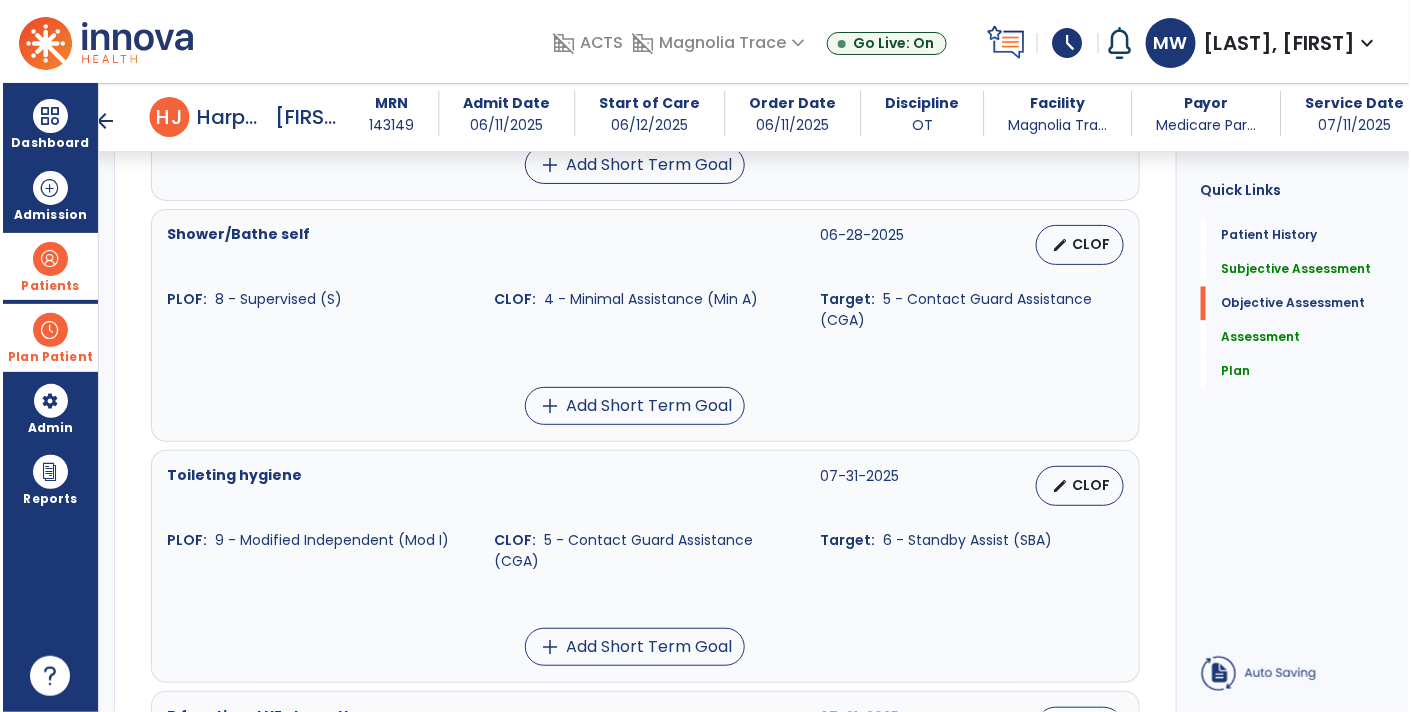 scroll, scrollTop: 41, scrollLeft: 0, axis: vertical 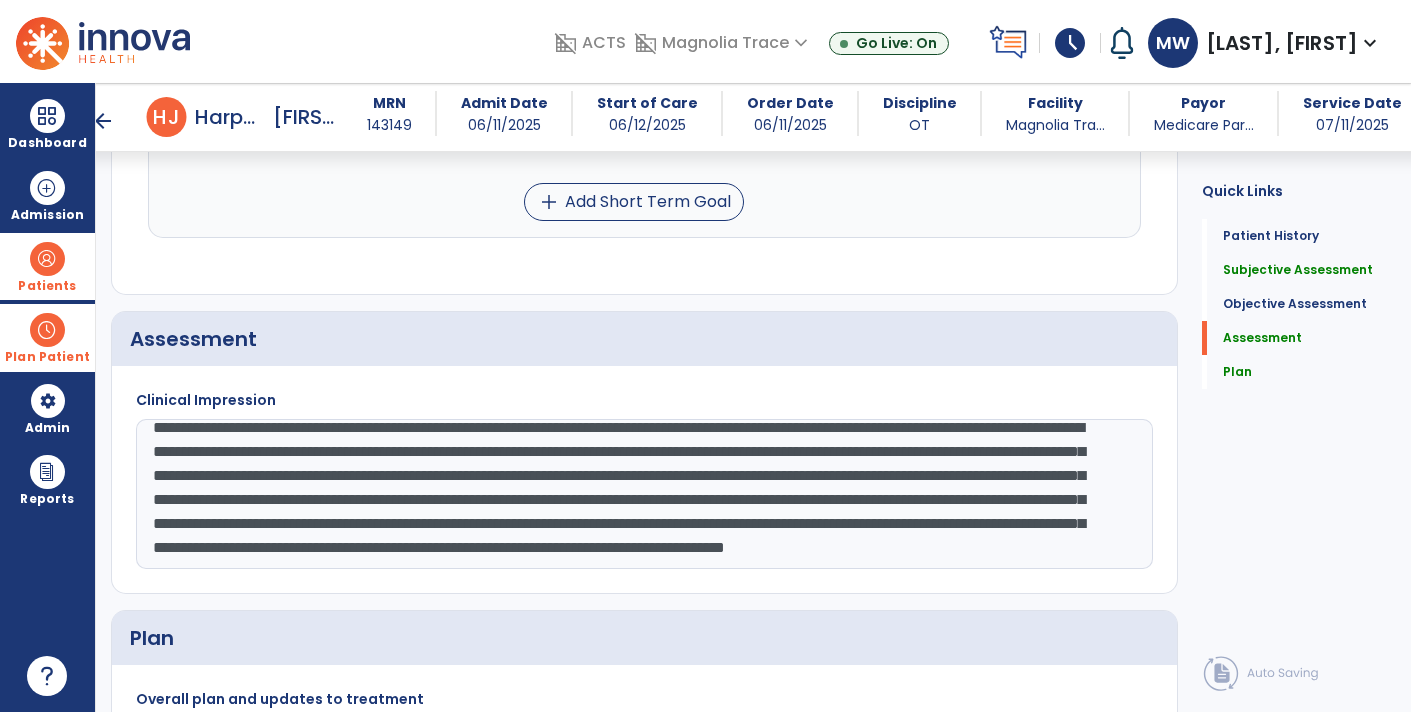 click on "**********" 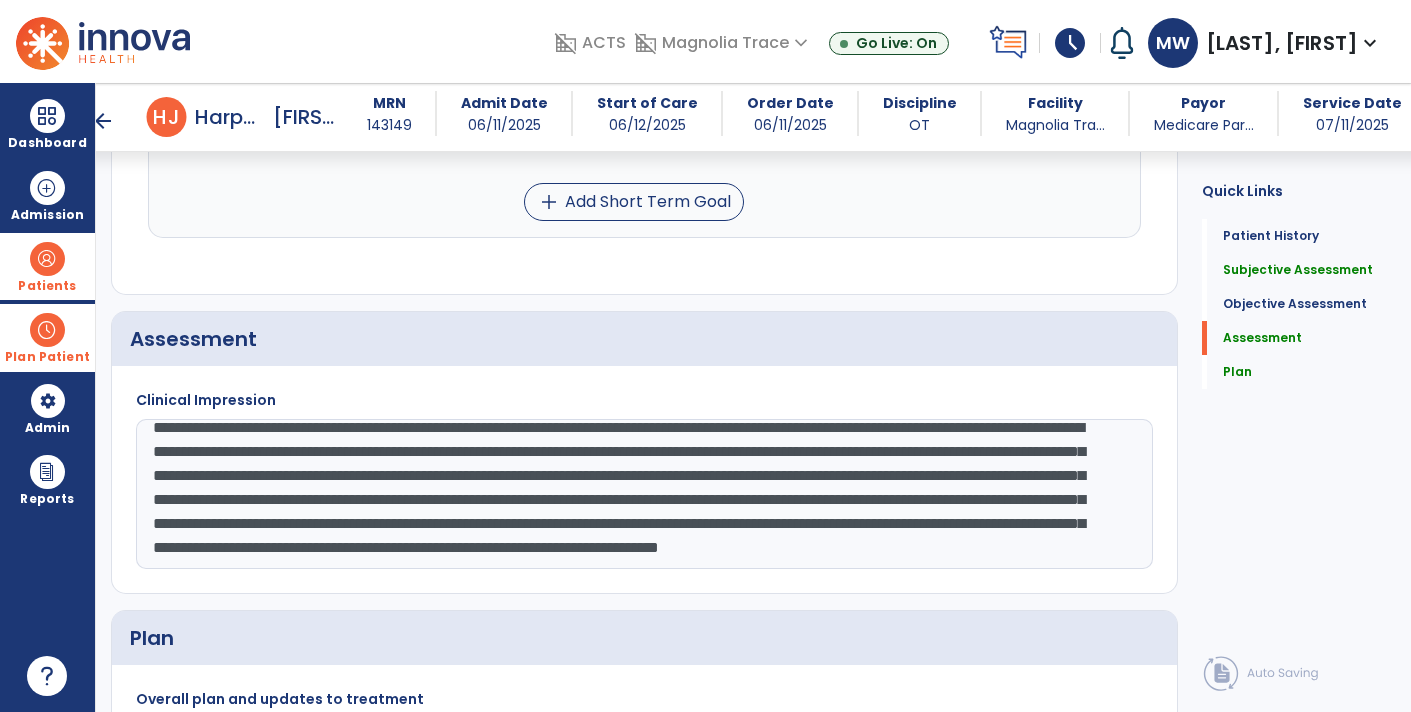 click on "**********" 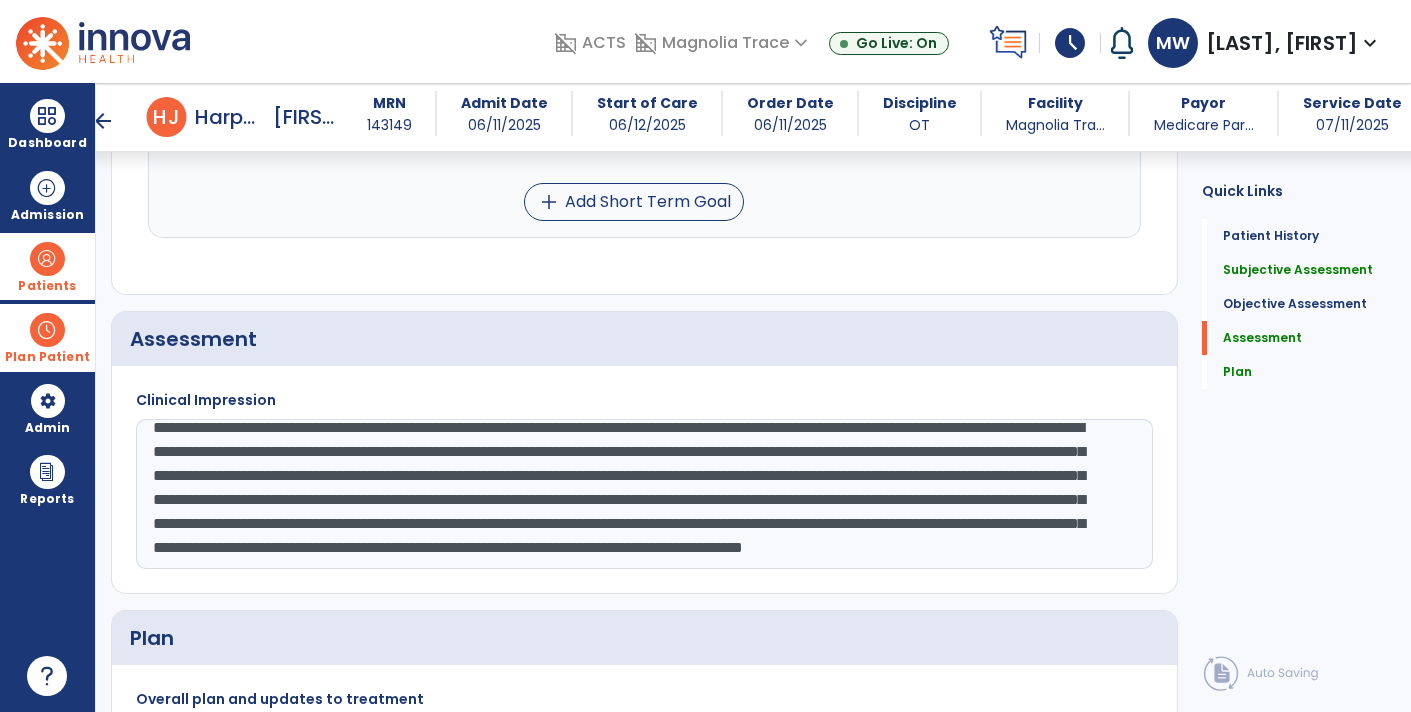 click on "**********" 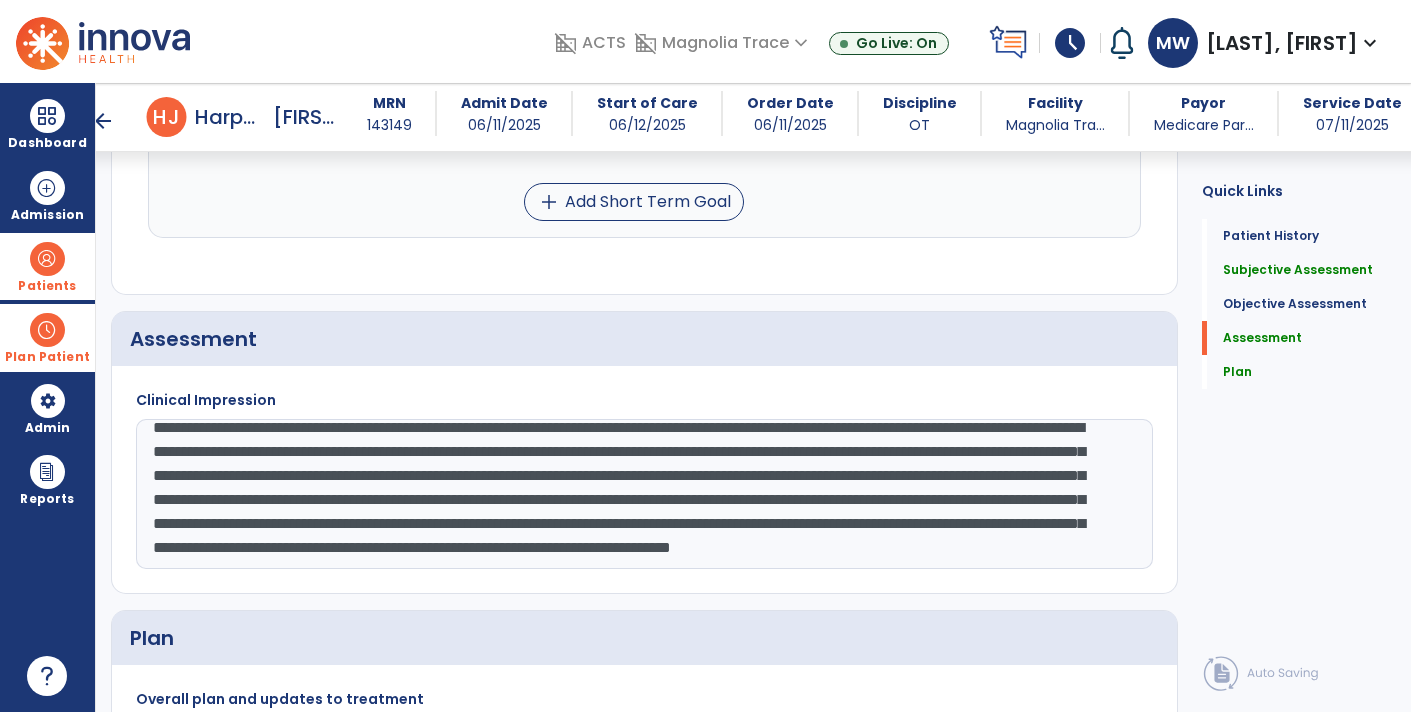 click on "**********" 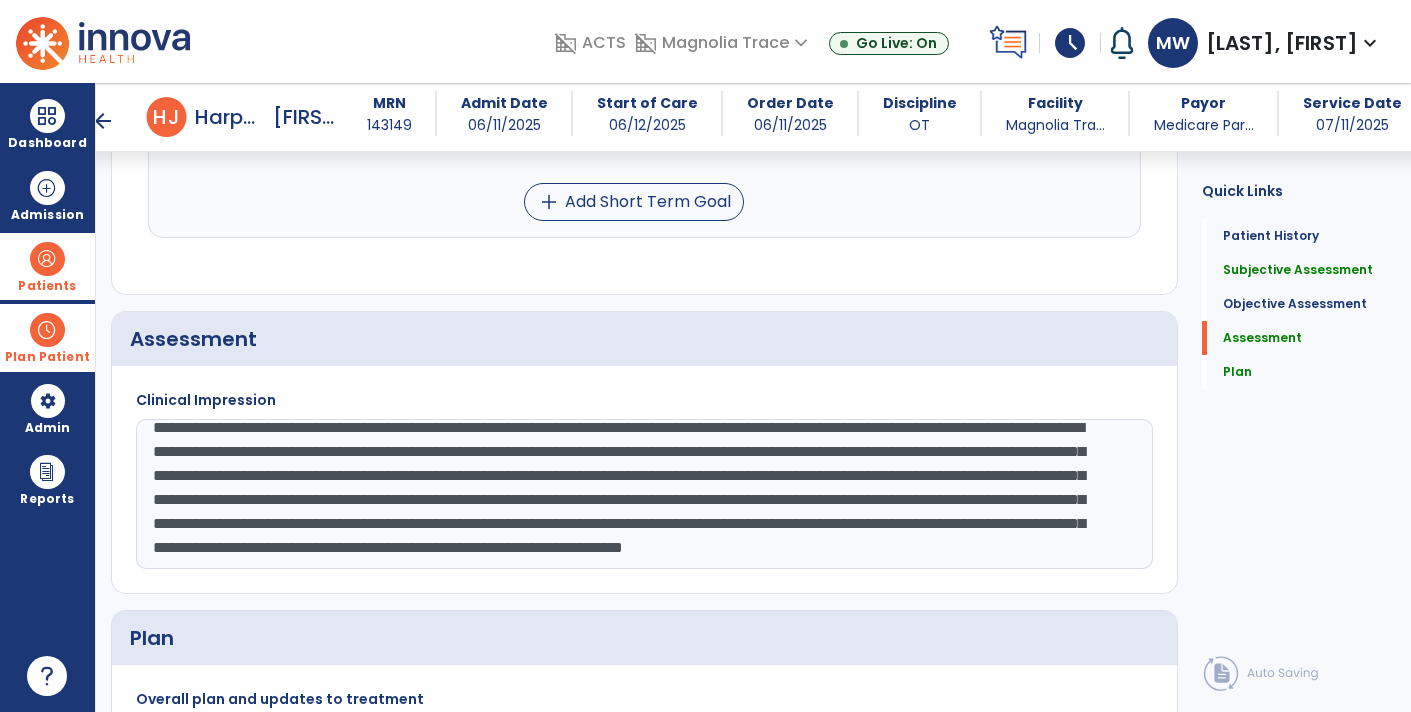 click on "**********" 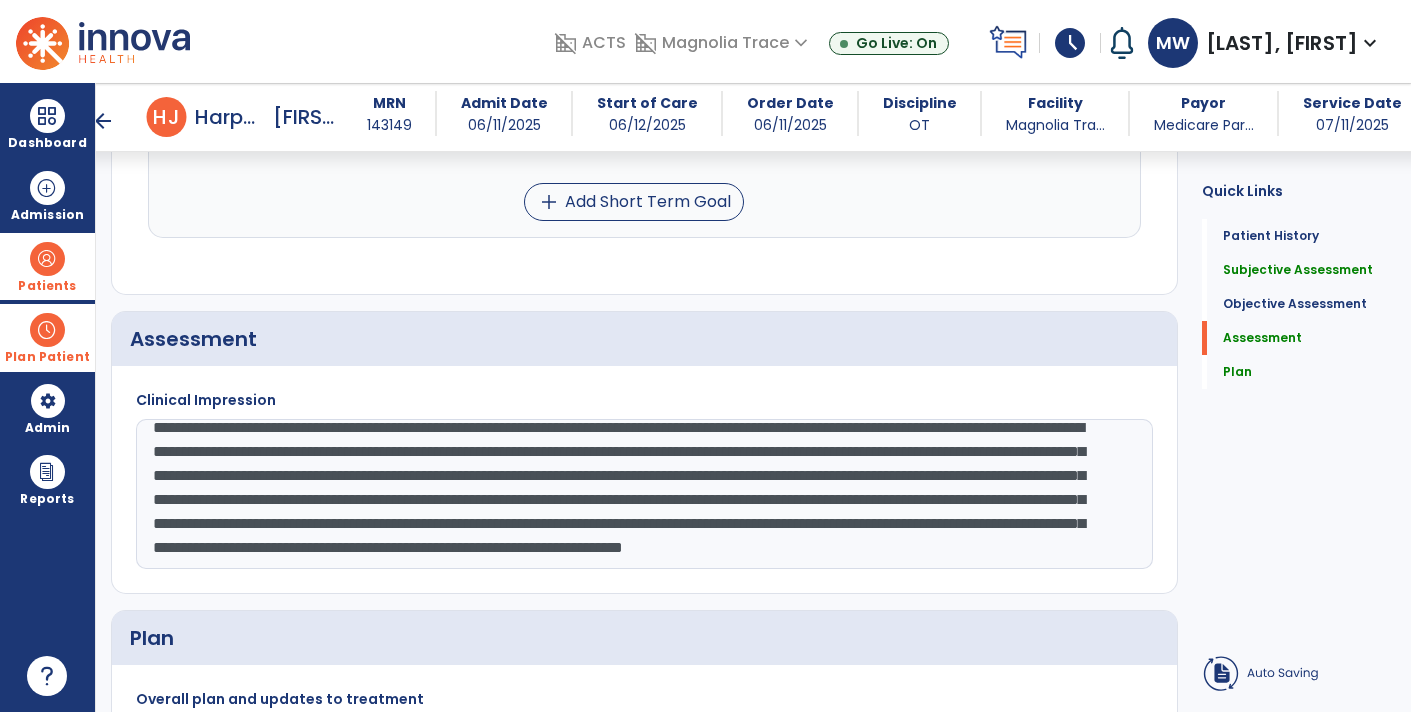 click on "**********" 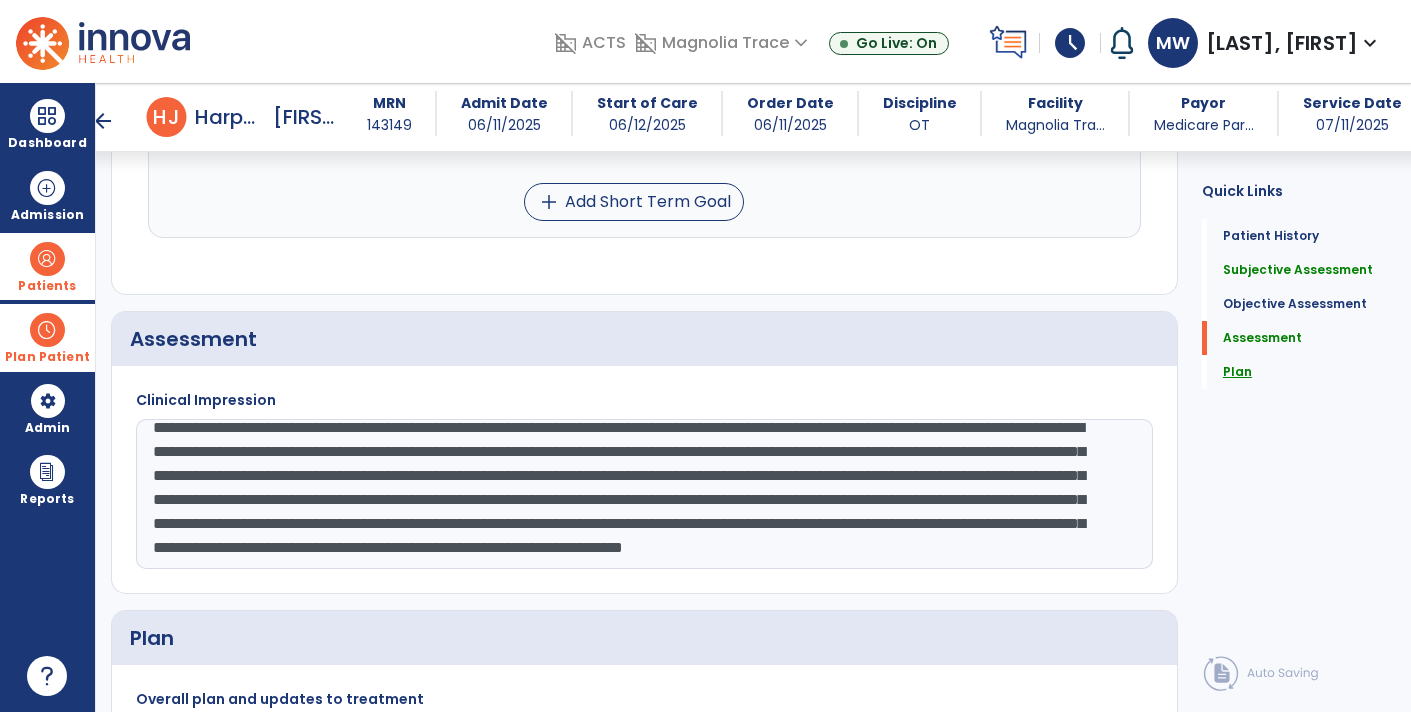 type on "**********" 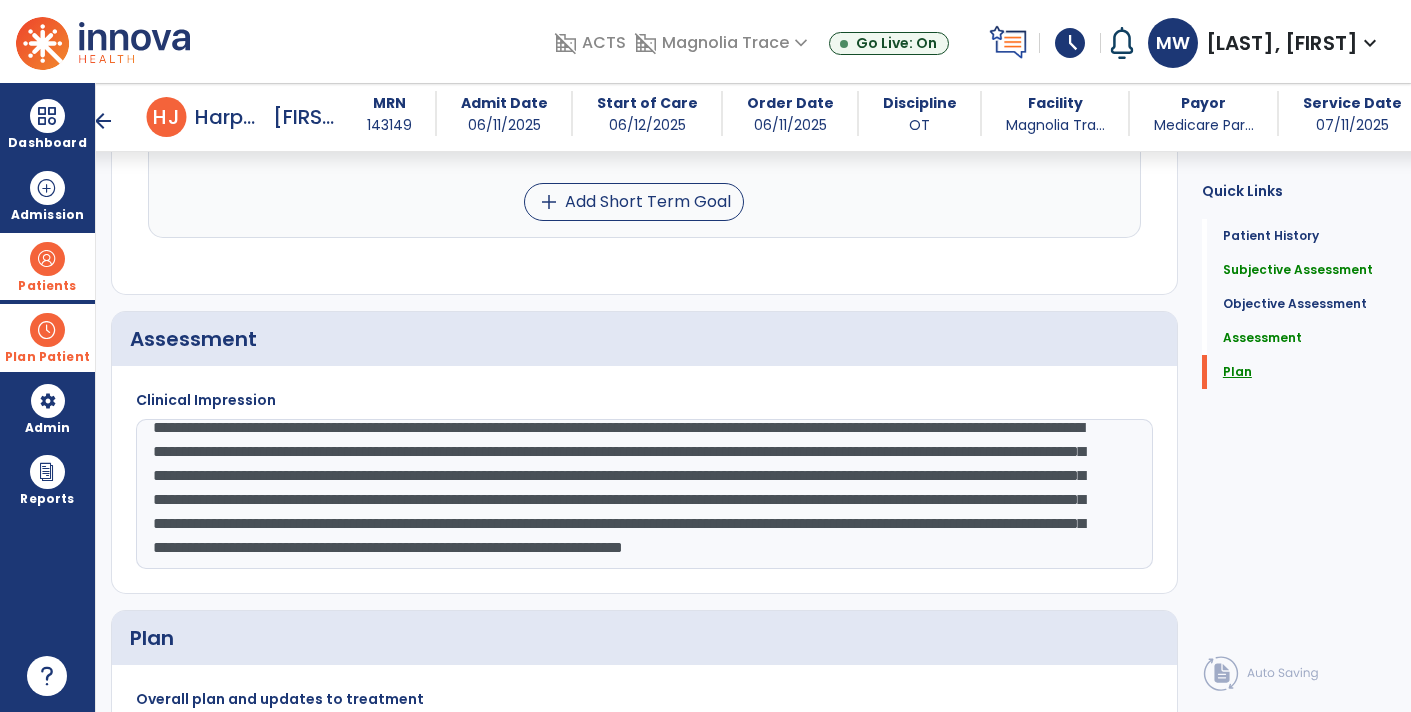 scroll, scrollTop: 1942, scrollLeft: 0, axis: vertical 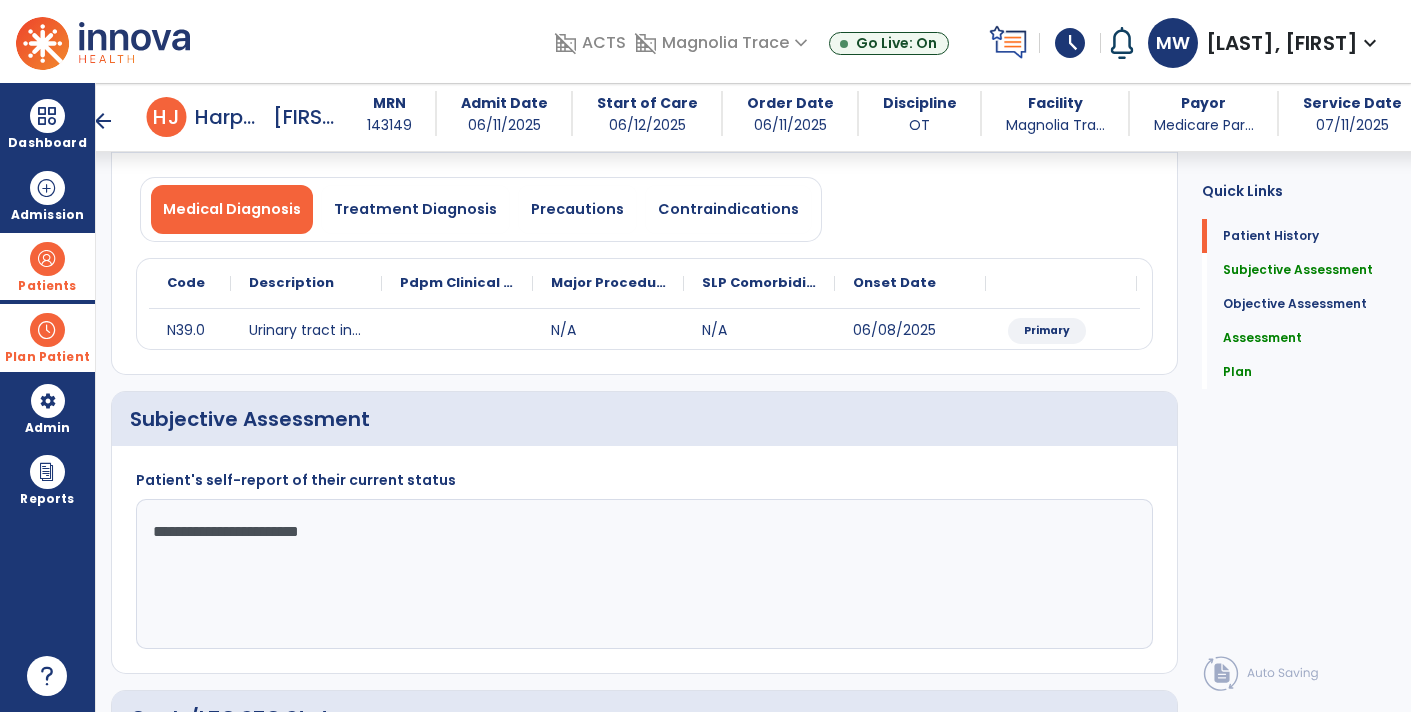click on "**********" 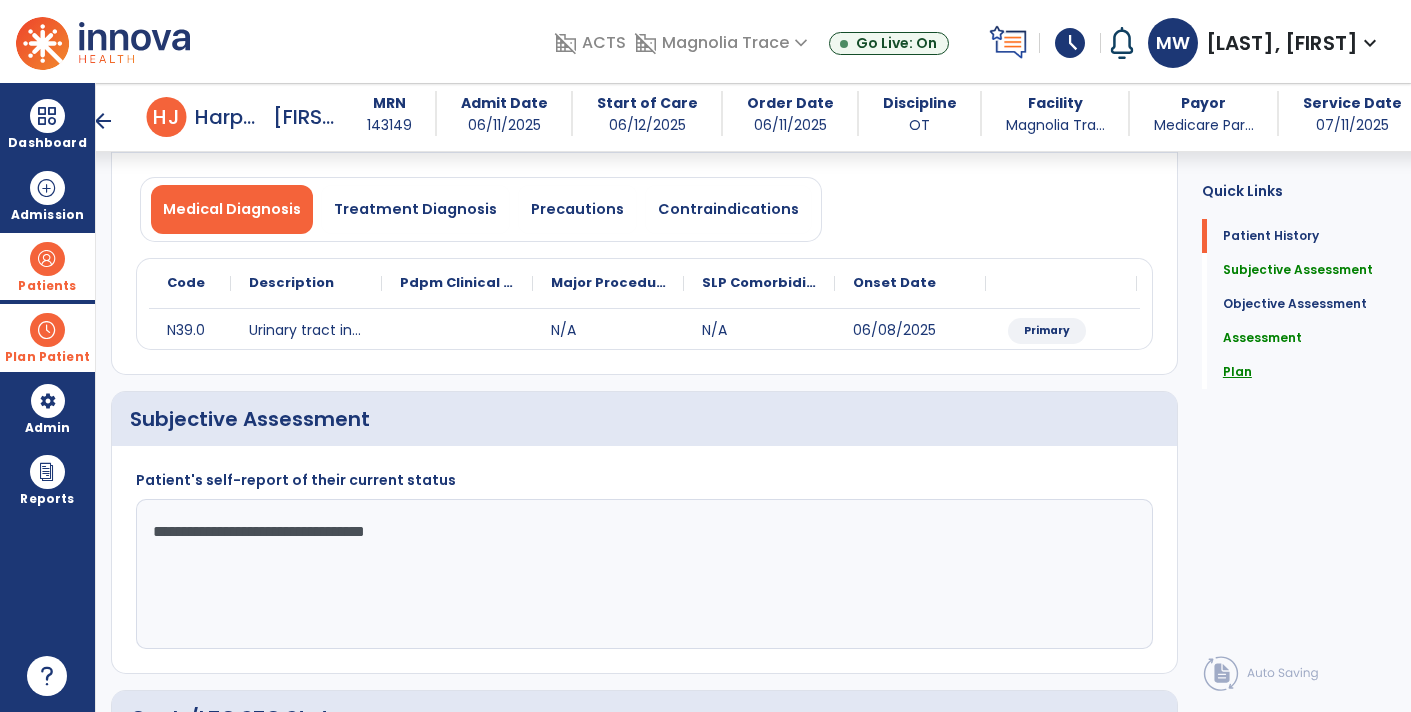 type on "**********" 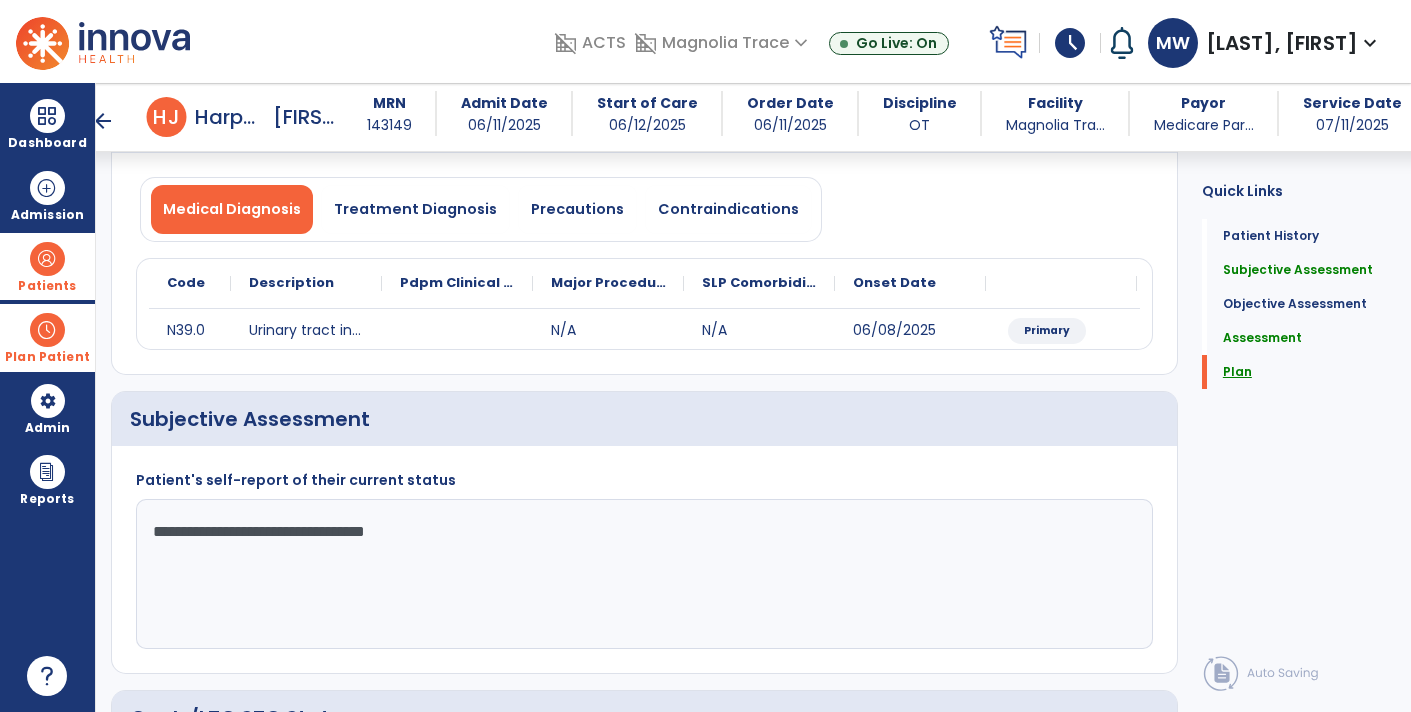 scroll, scrollTop: 246, scrollLeft: 0, axis: vertical 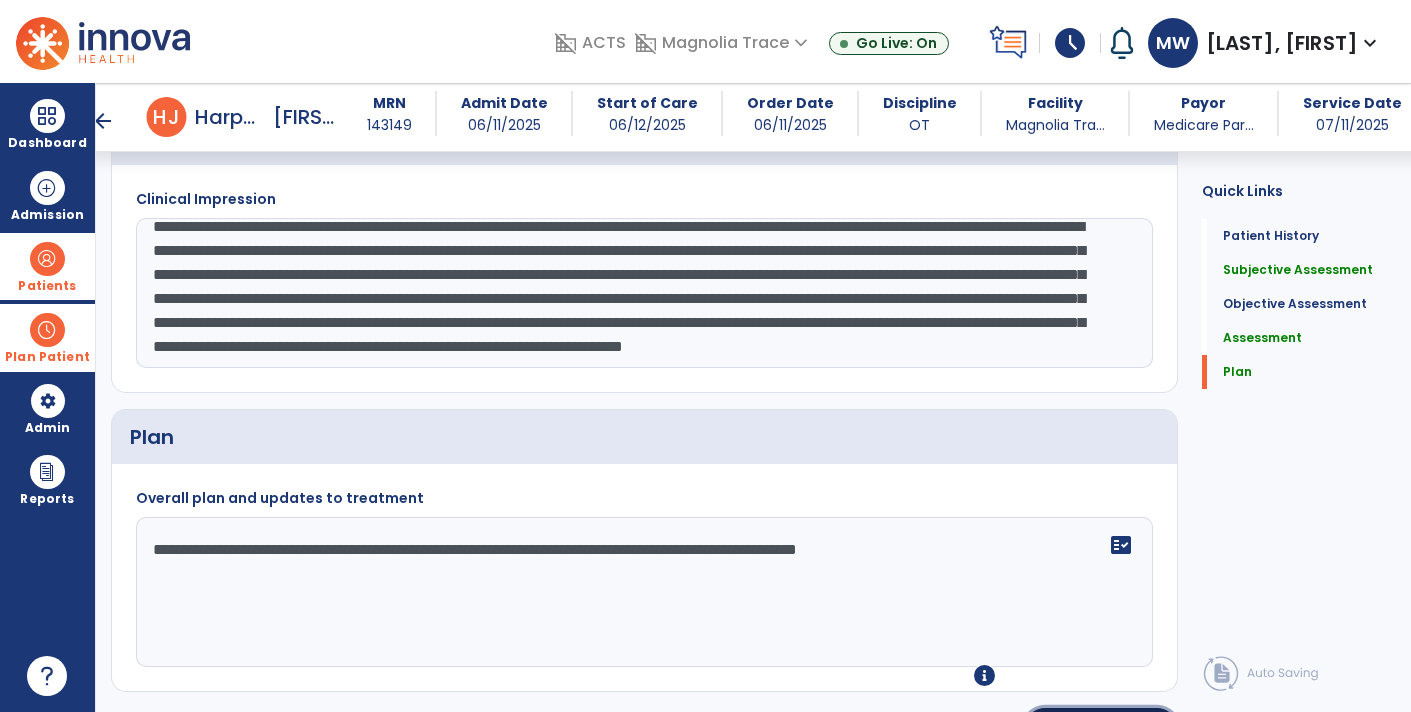 click on "Sign  chevron_right" 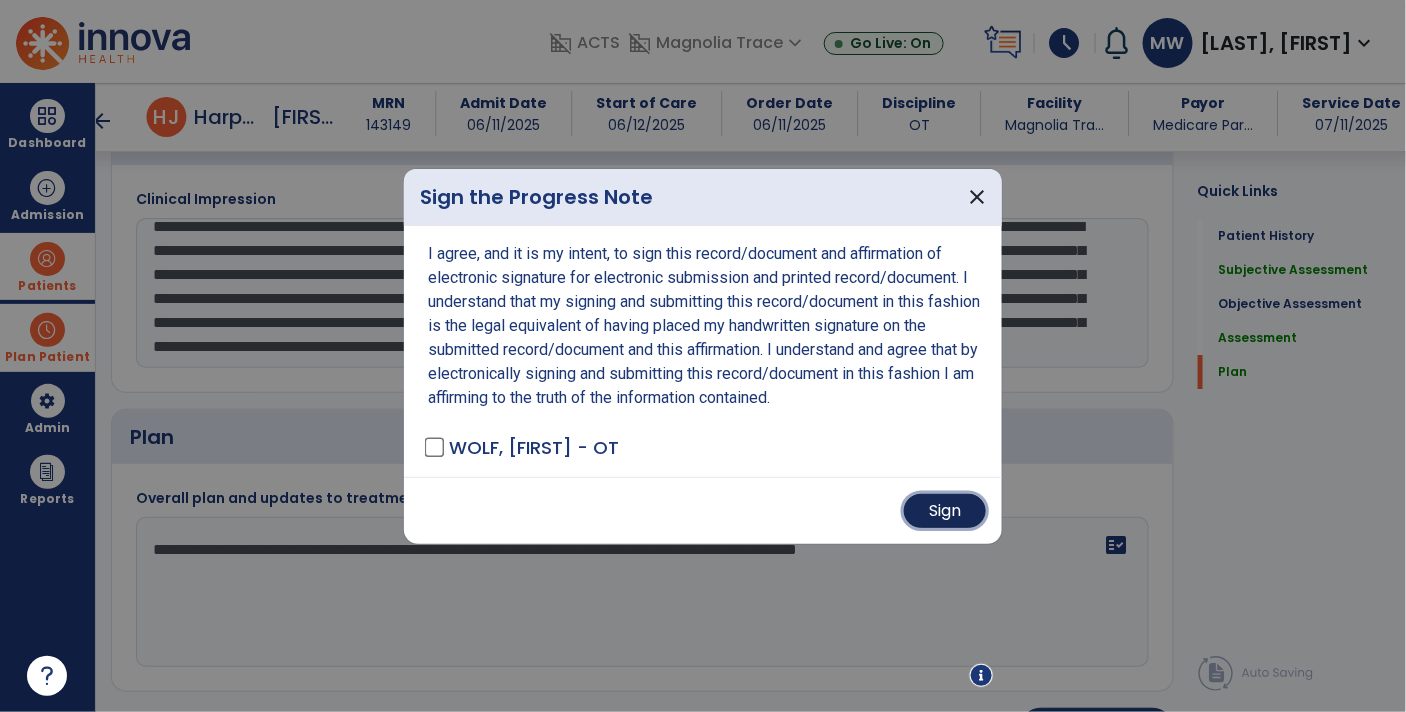 click on "Sign" at bounding box center (945, 511) 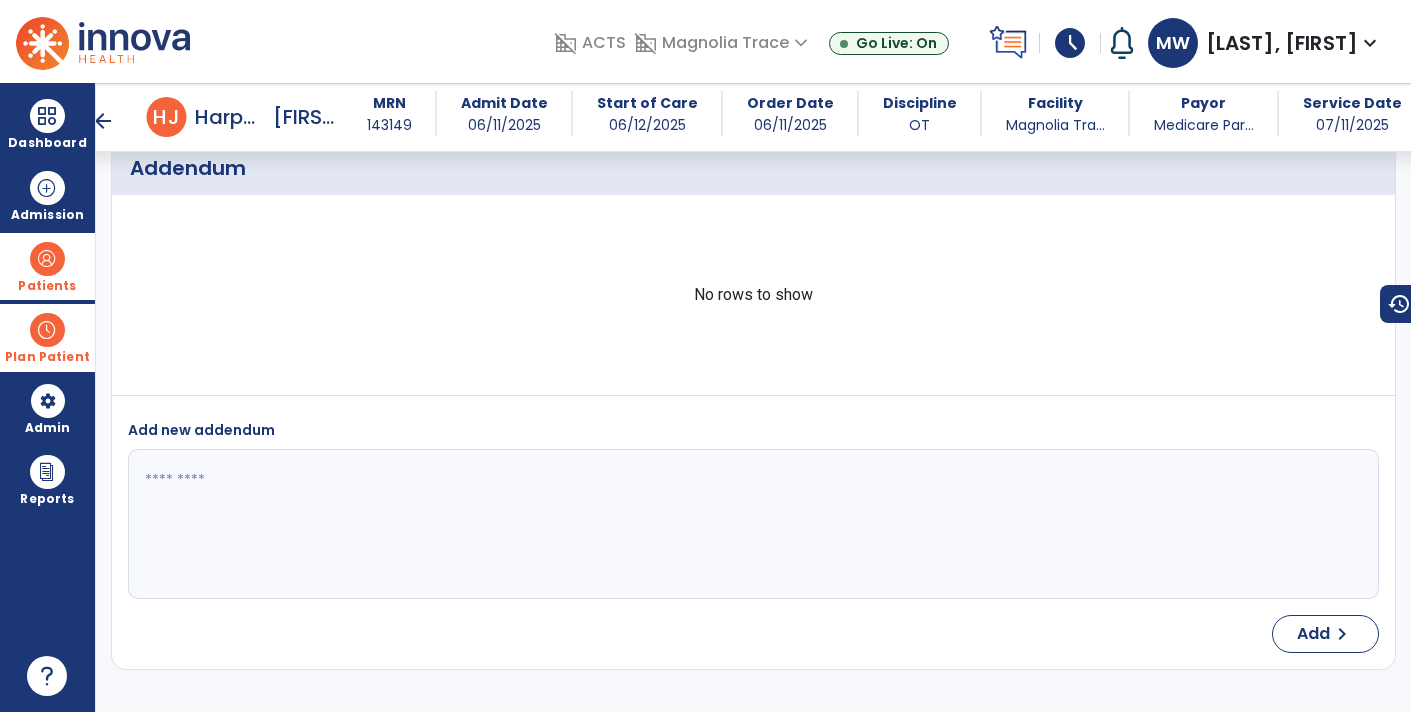 click on "arrow_back" at bounding box center (103, 121) 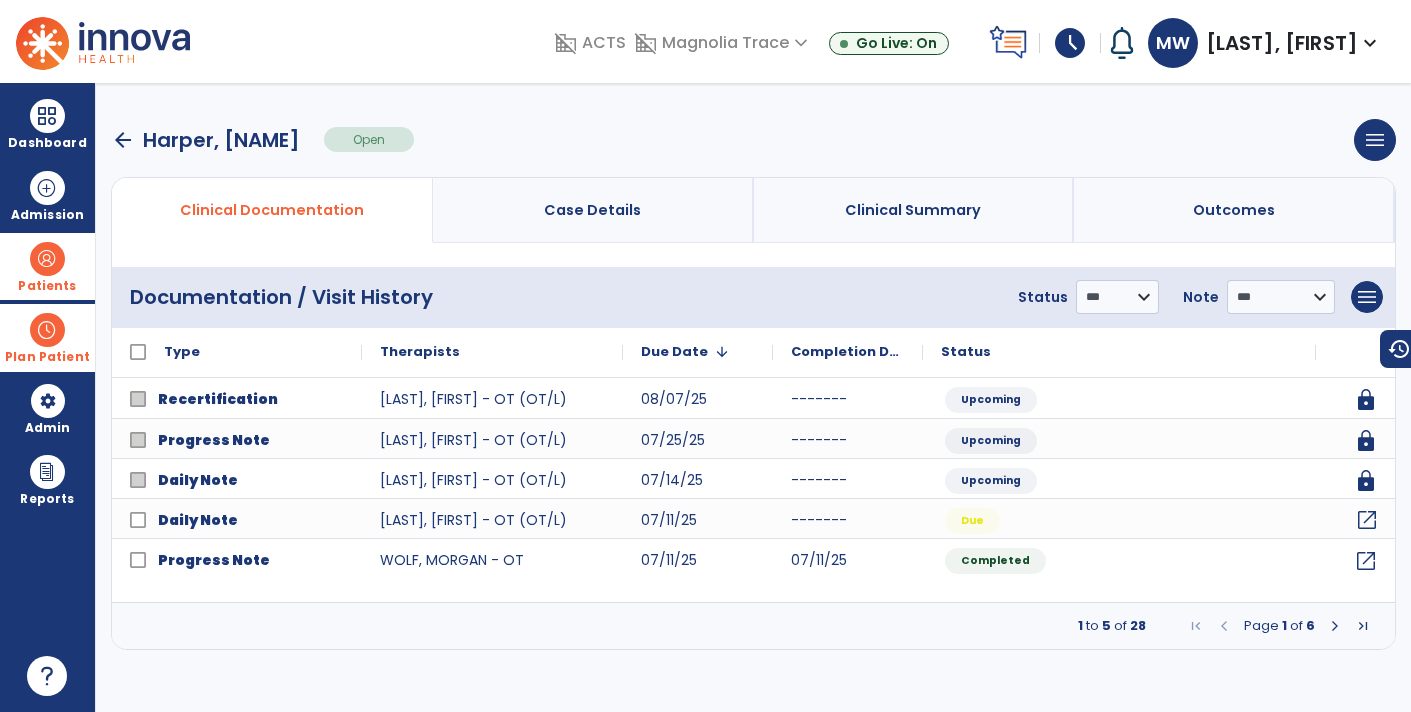 click on "open_in_new" 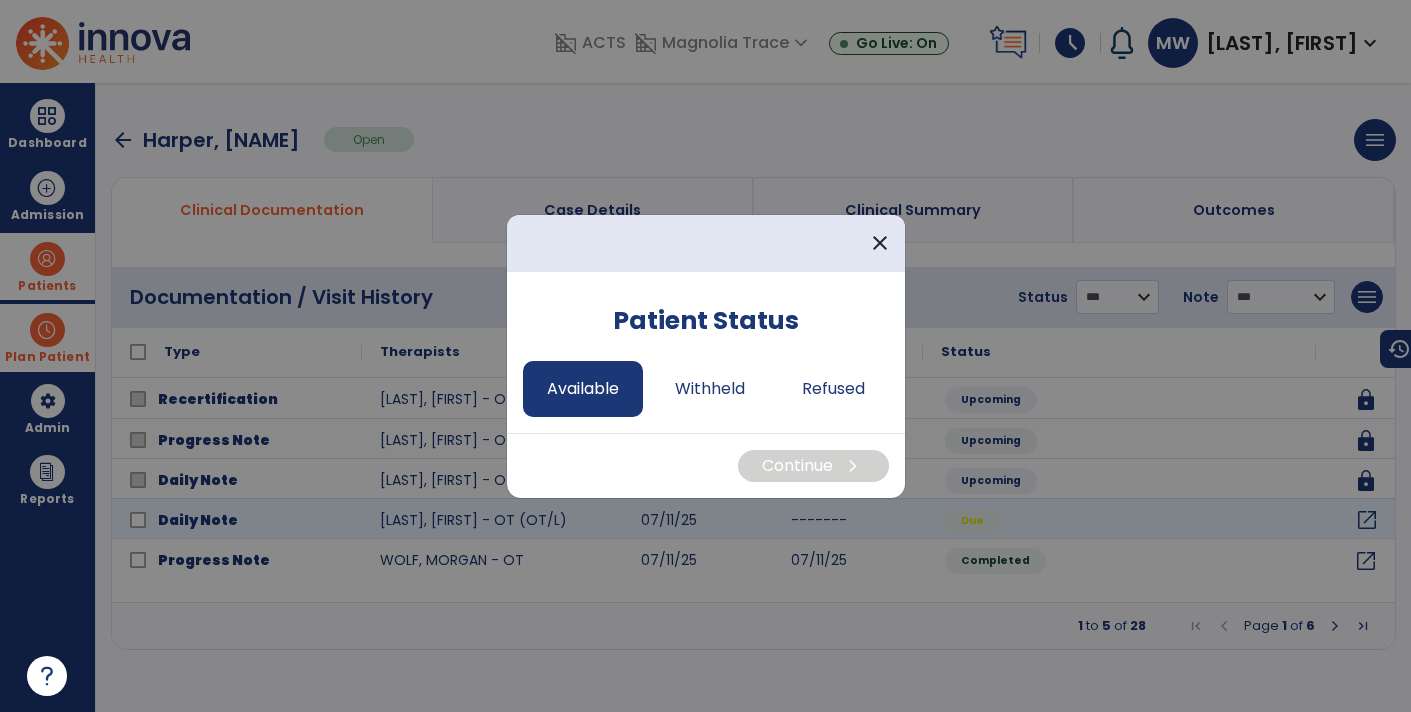 click on "Available" at bounding box center (583, 389) 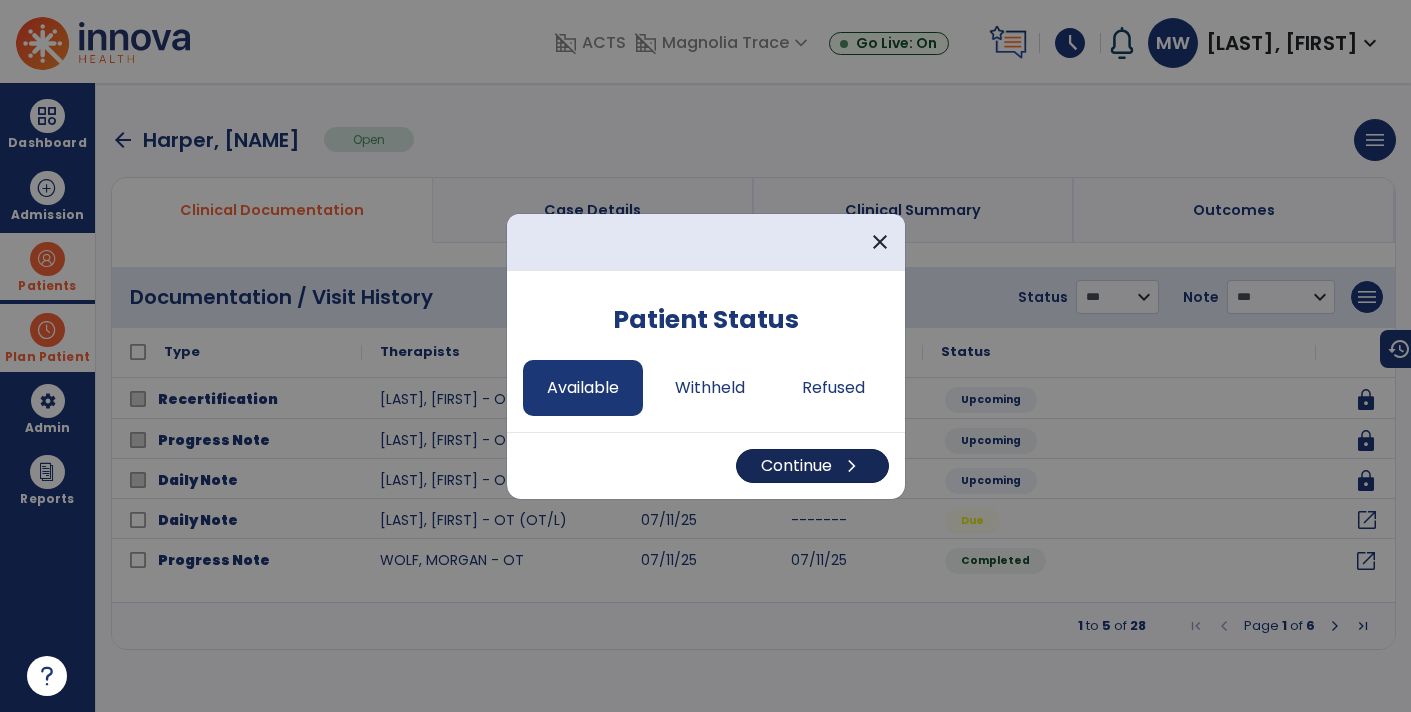 click on "Continue   chevron_right" at bounding box center [812, 466] 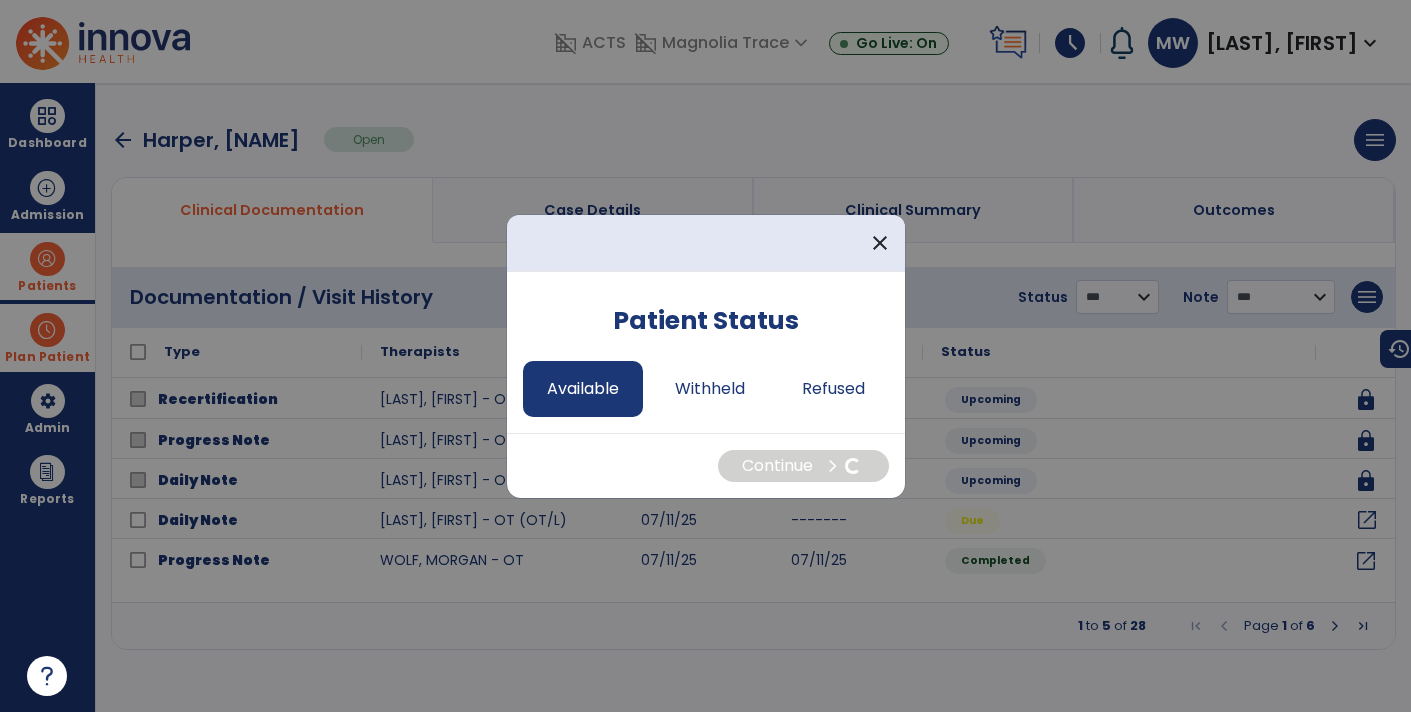 select on "*" 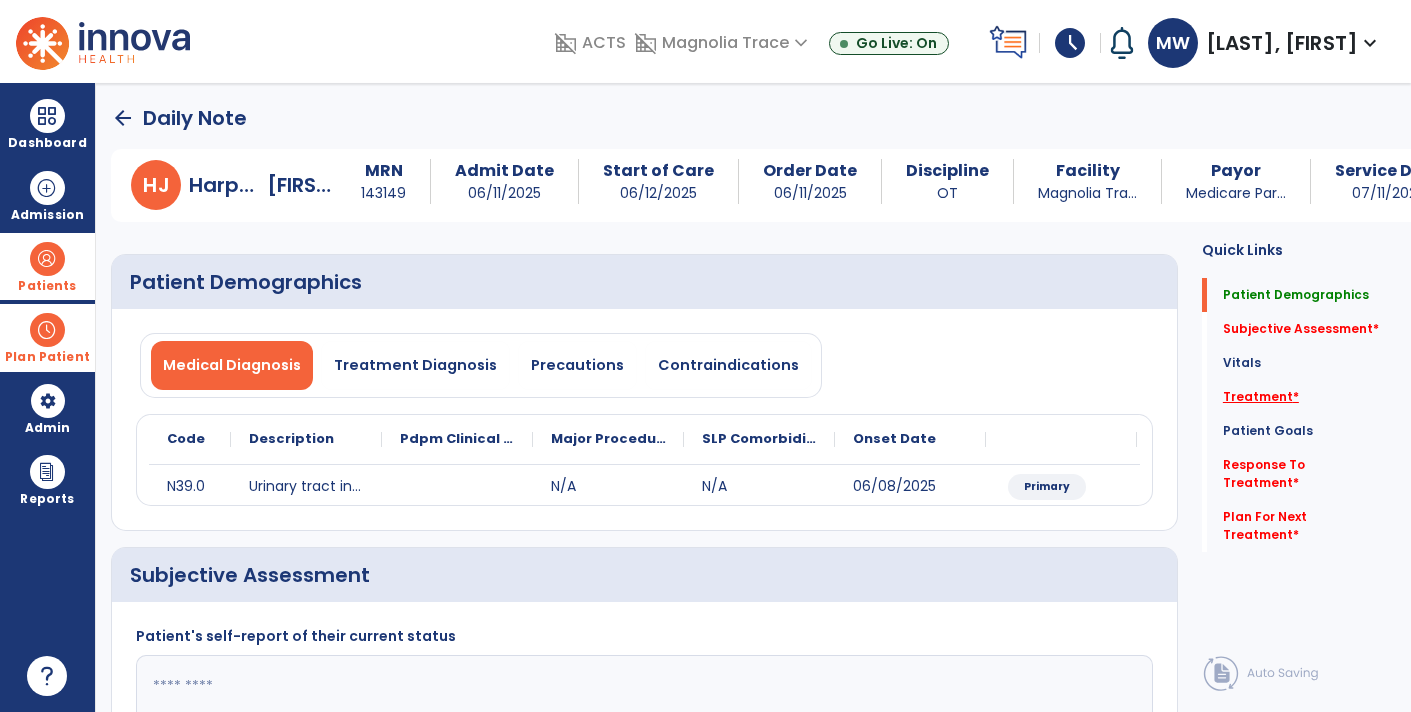 click on "Treatment   *" 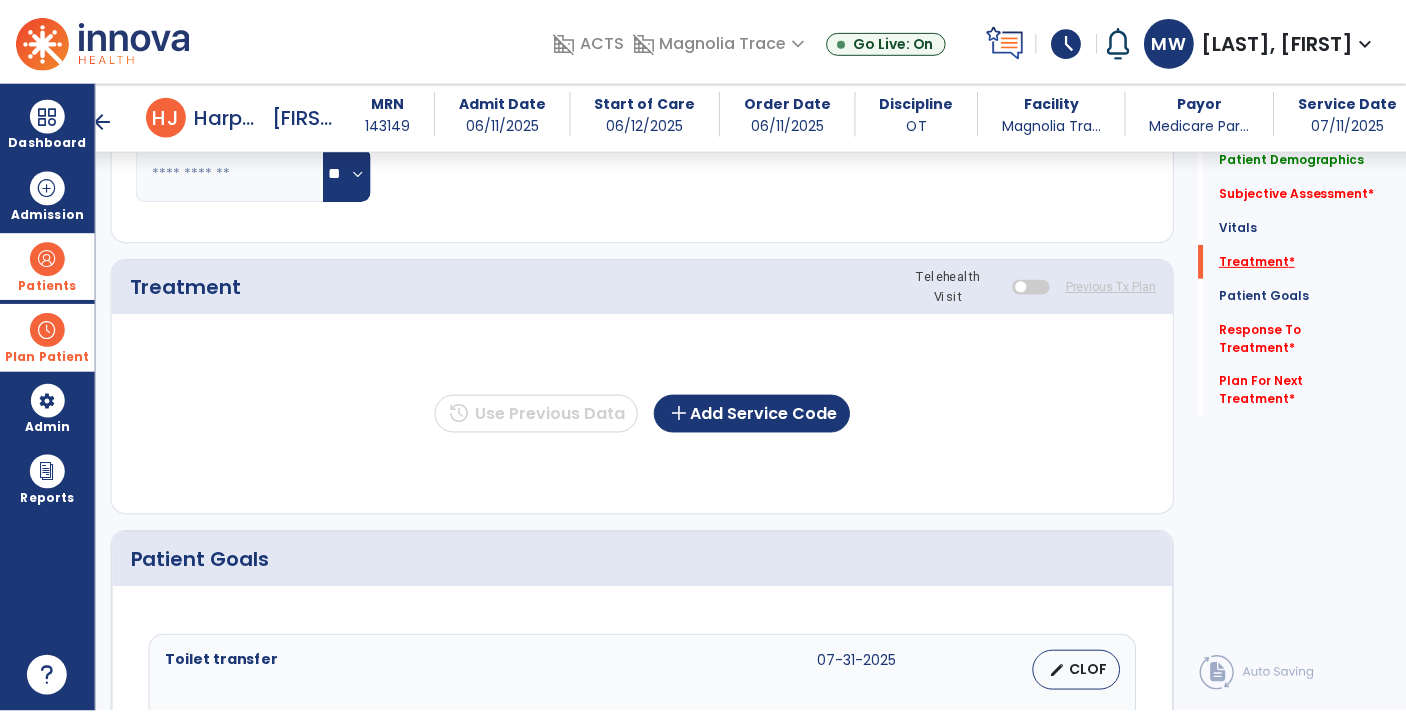 scroll, scrollTop: 995, scrollLeft: 0, axis: vertical 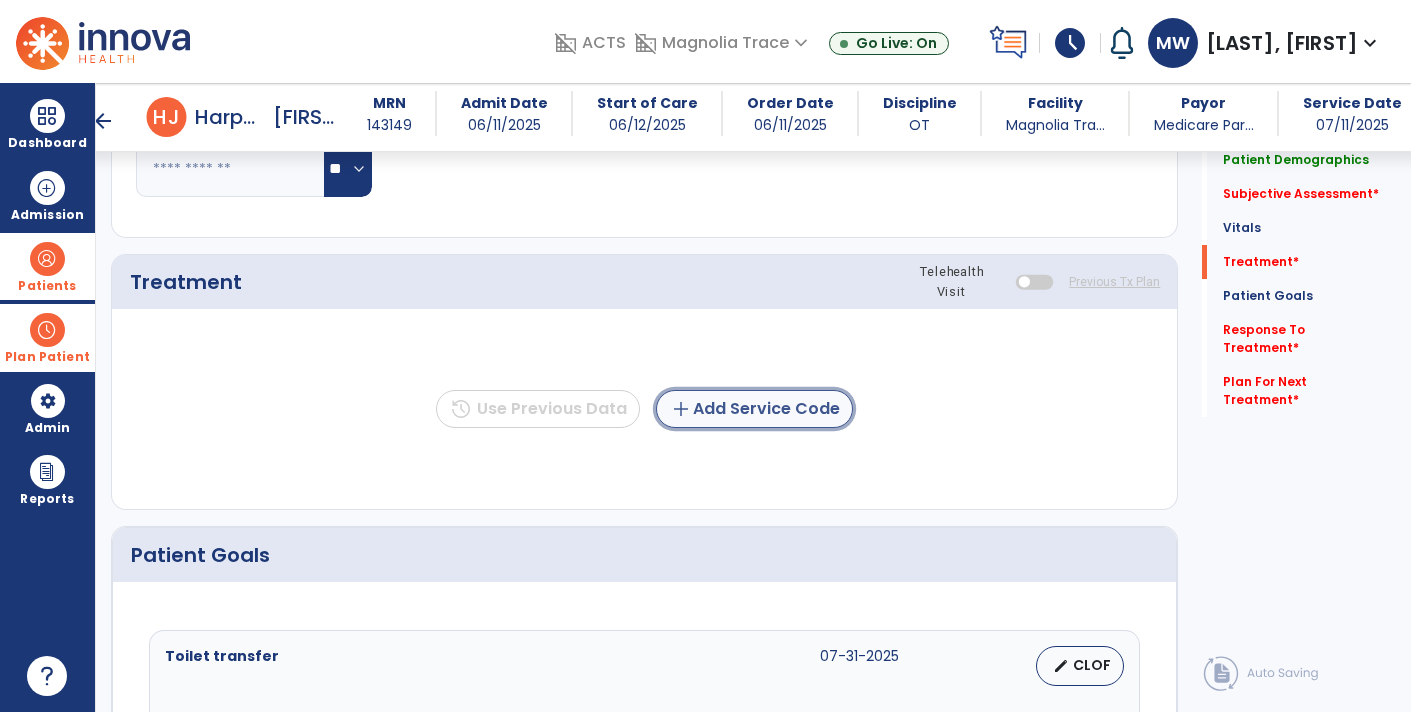 click on "add  Add Service Code" 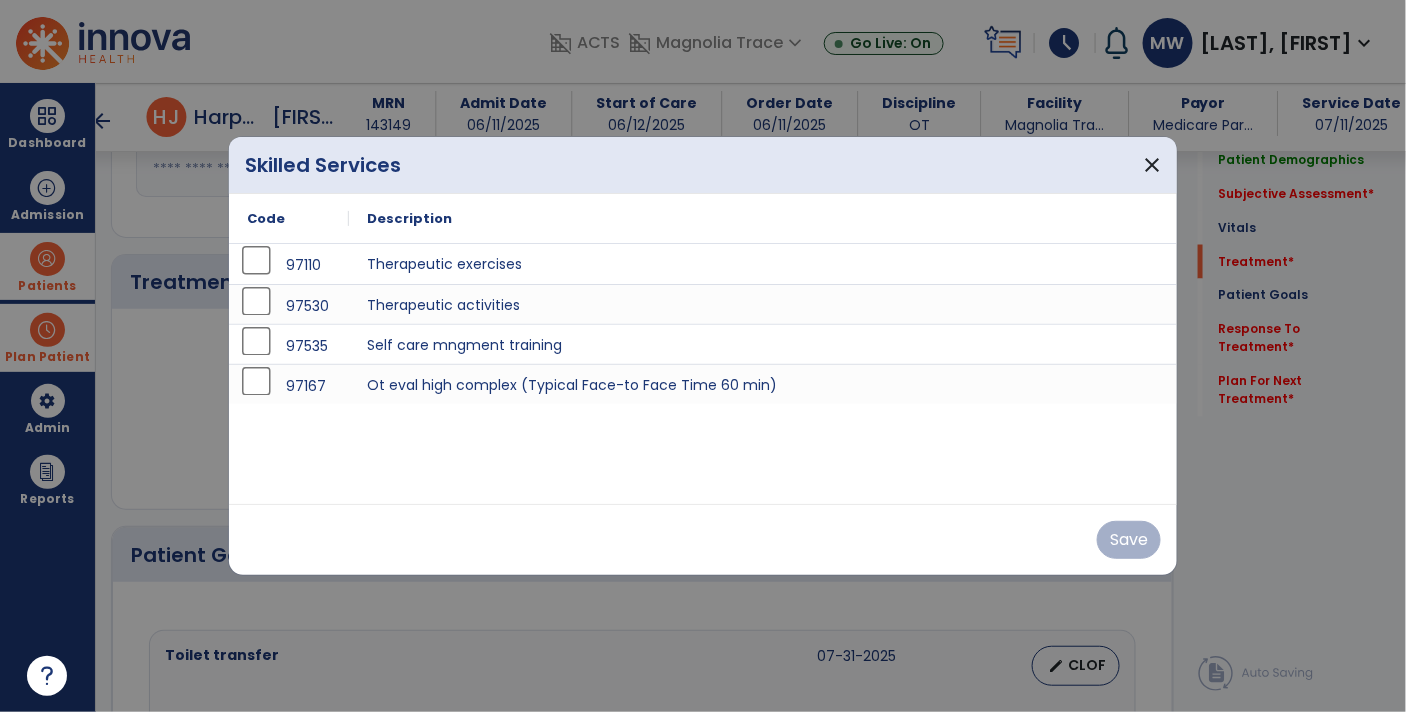 scroll, scrollTop: 995, scrollLeft: 0, axis: vertical 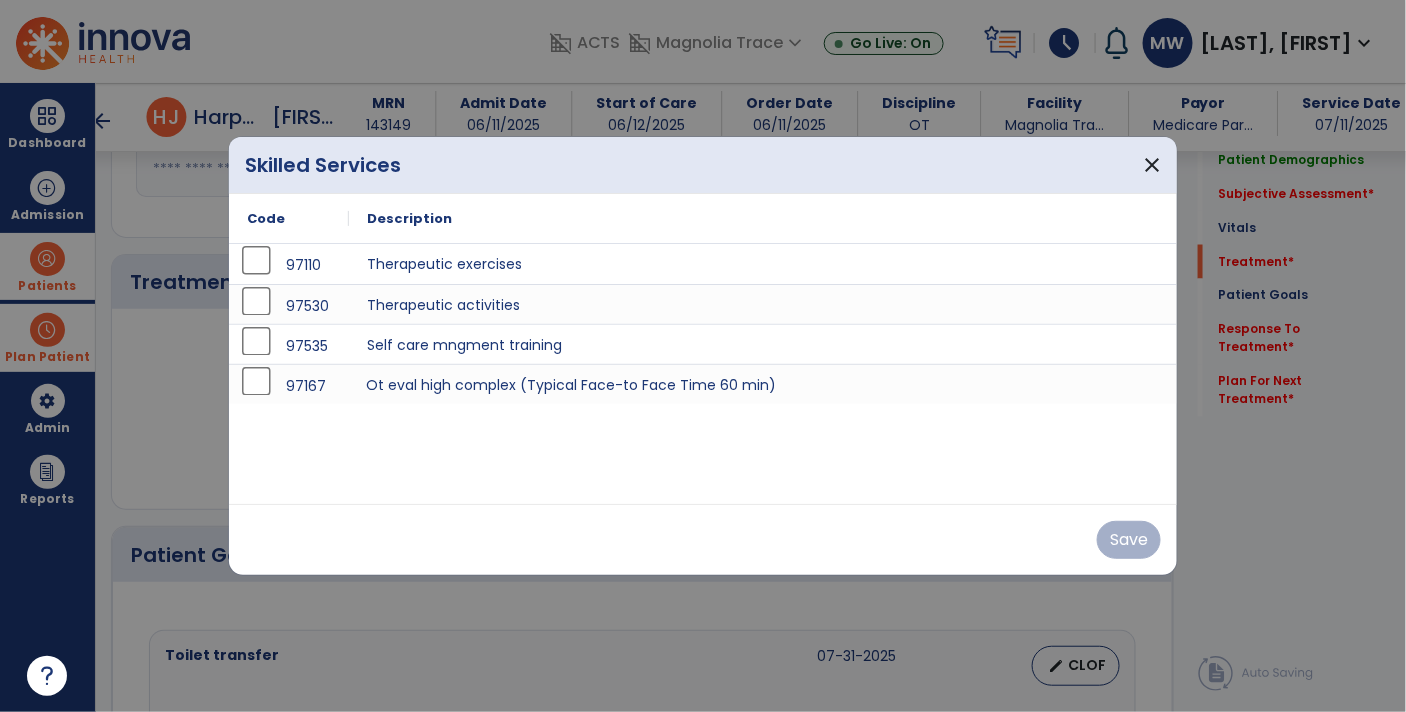 click on "Ot eval high complex (Typical Face-to Face Time 60 min)" at bounding box center [763, 384] 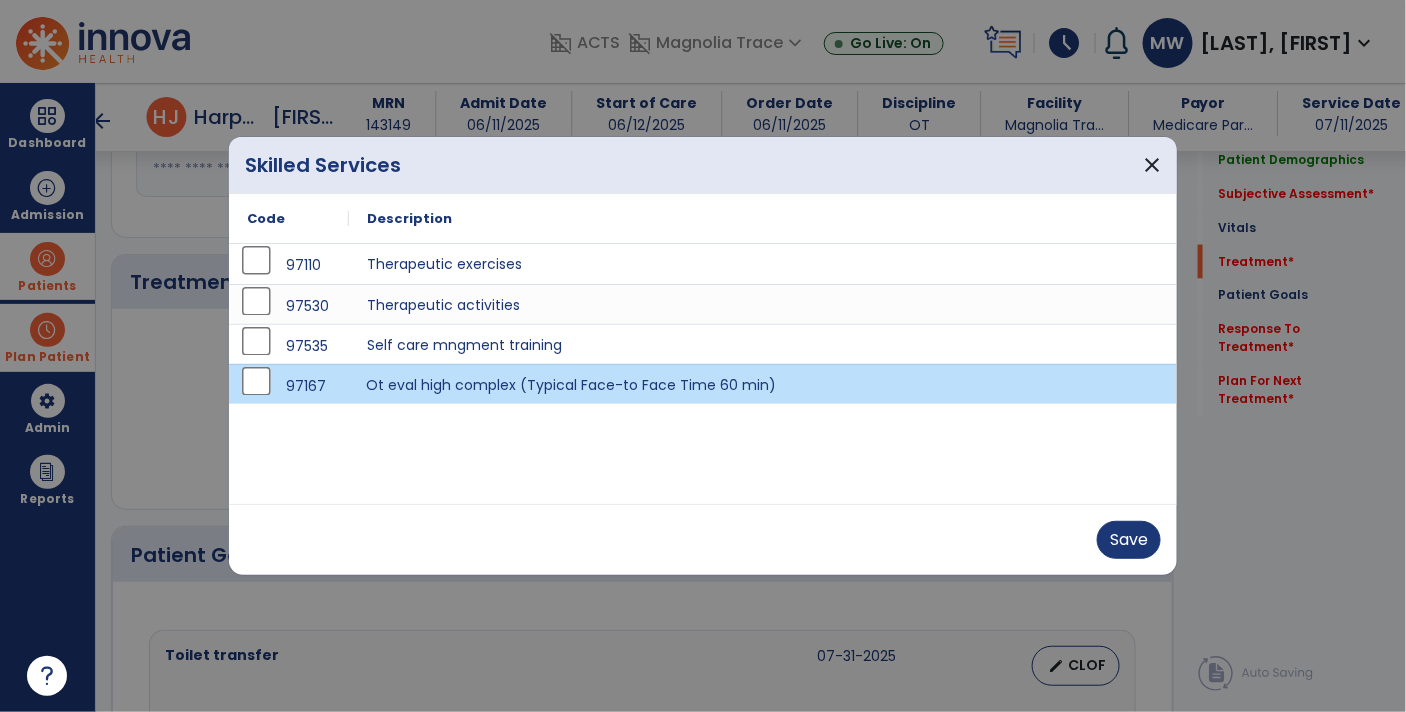 click on "Ot eval high complex (Typical Face-to Face Time 60 min)" at bounding box center (763, 384) 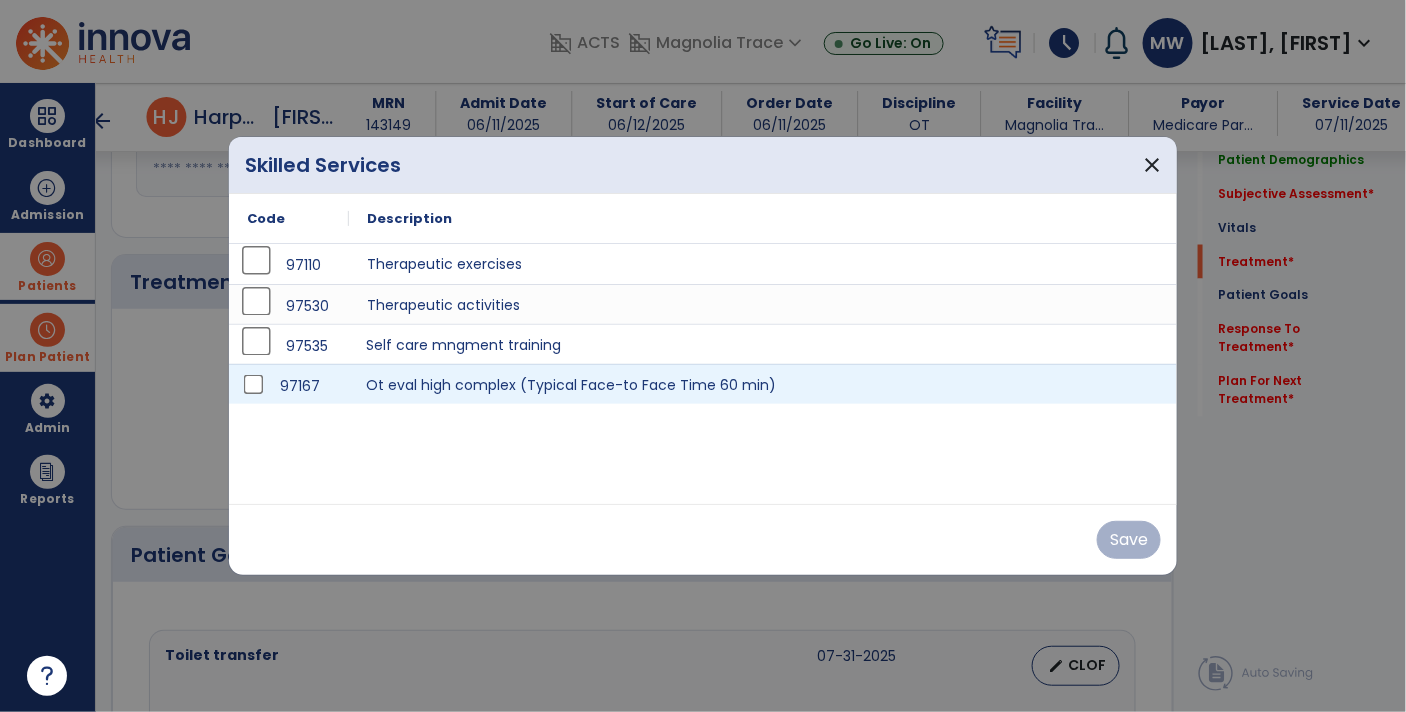 click on "Self care mngment training" at bounding box center (763, 344) 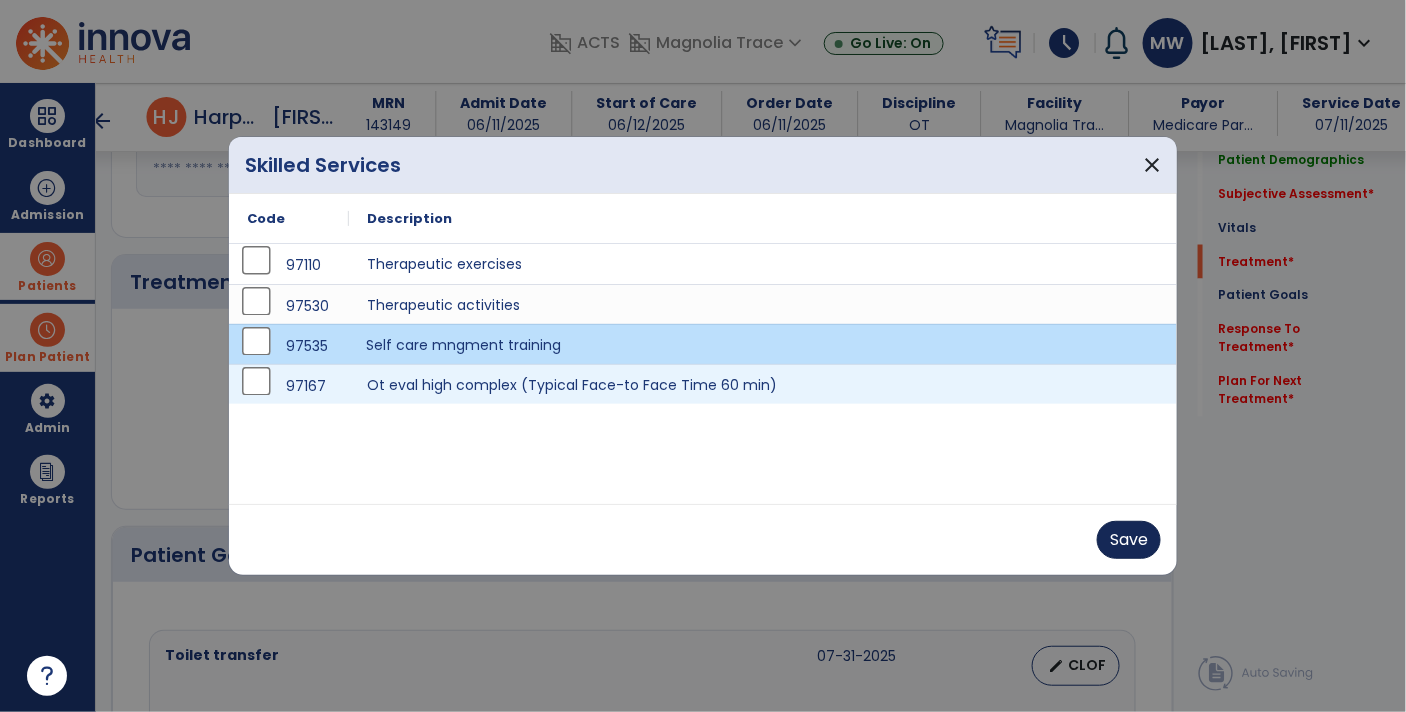 click on "Save" at bounding box center (1129, 540) 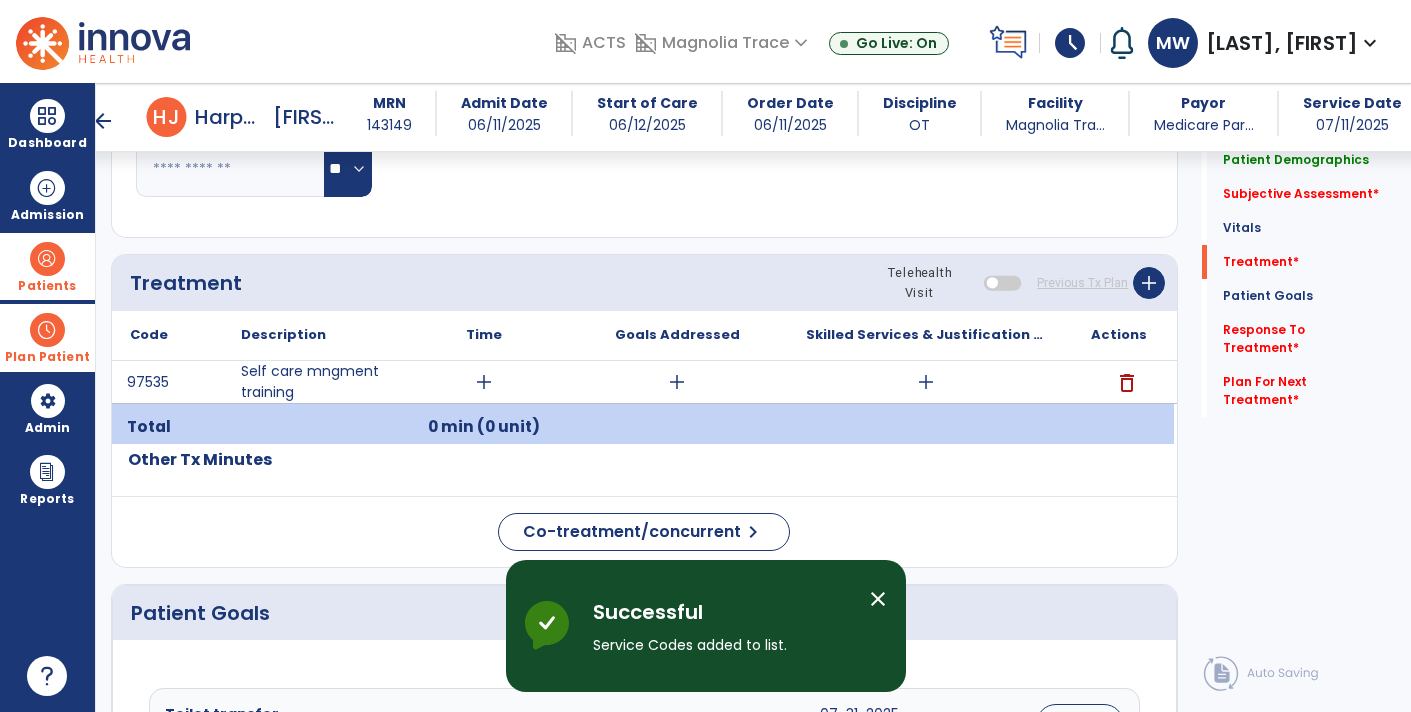 click on "add" at bounding box center [926, 382] 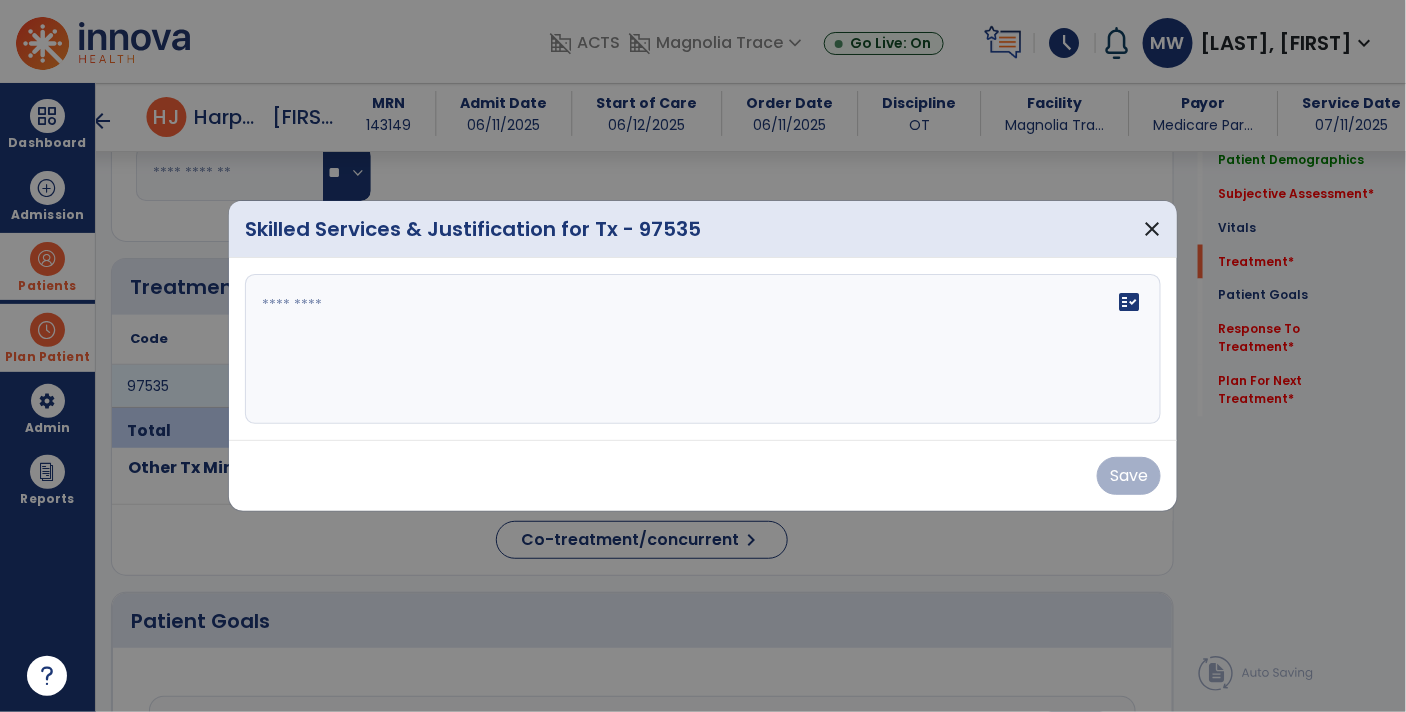 scroll, scrollTop: 995, scrollLeft: 0, axis: vertical 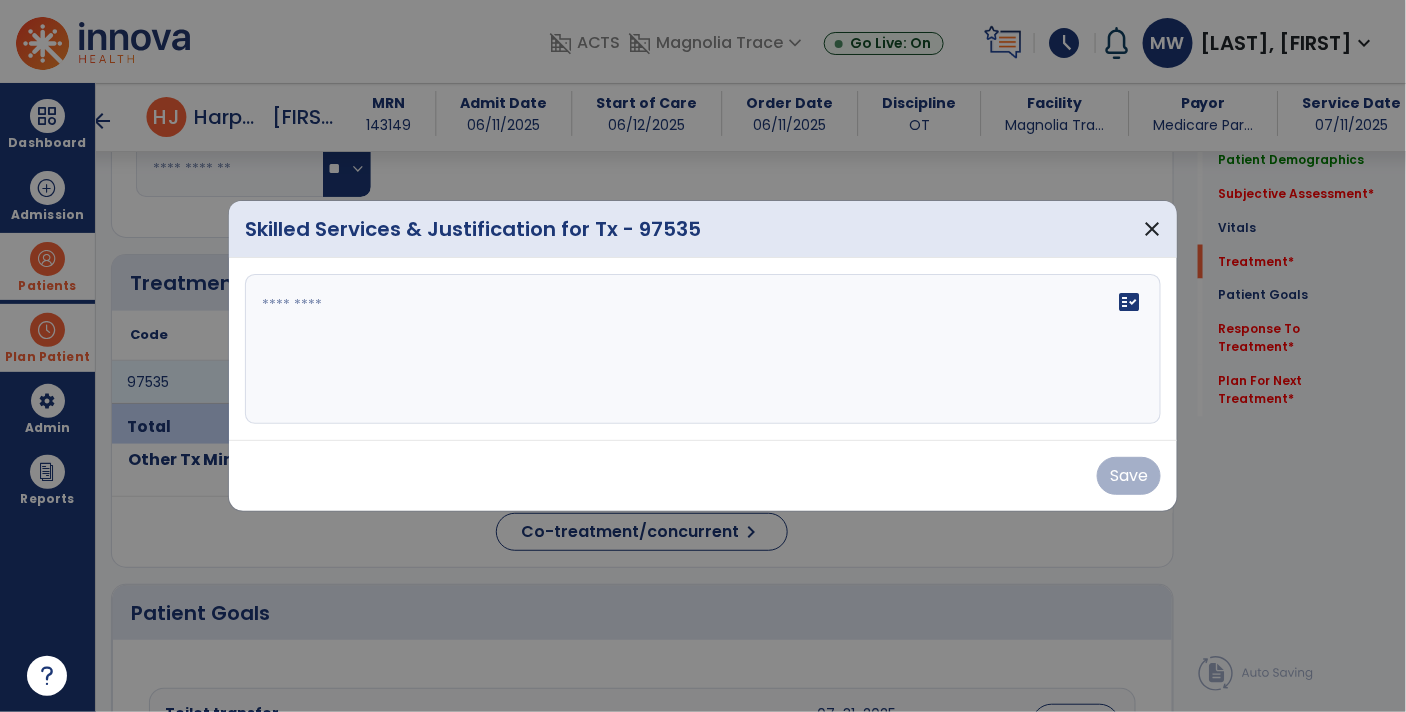 click on "fact_check" at bounding box center [703, 349] 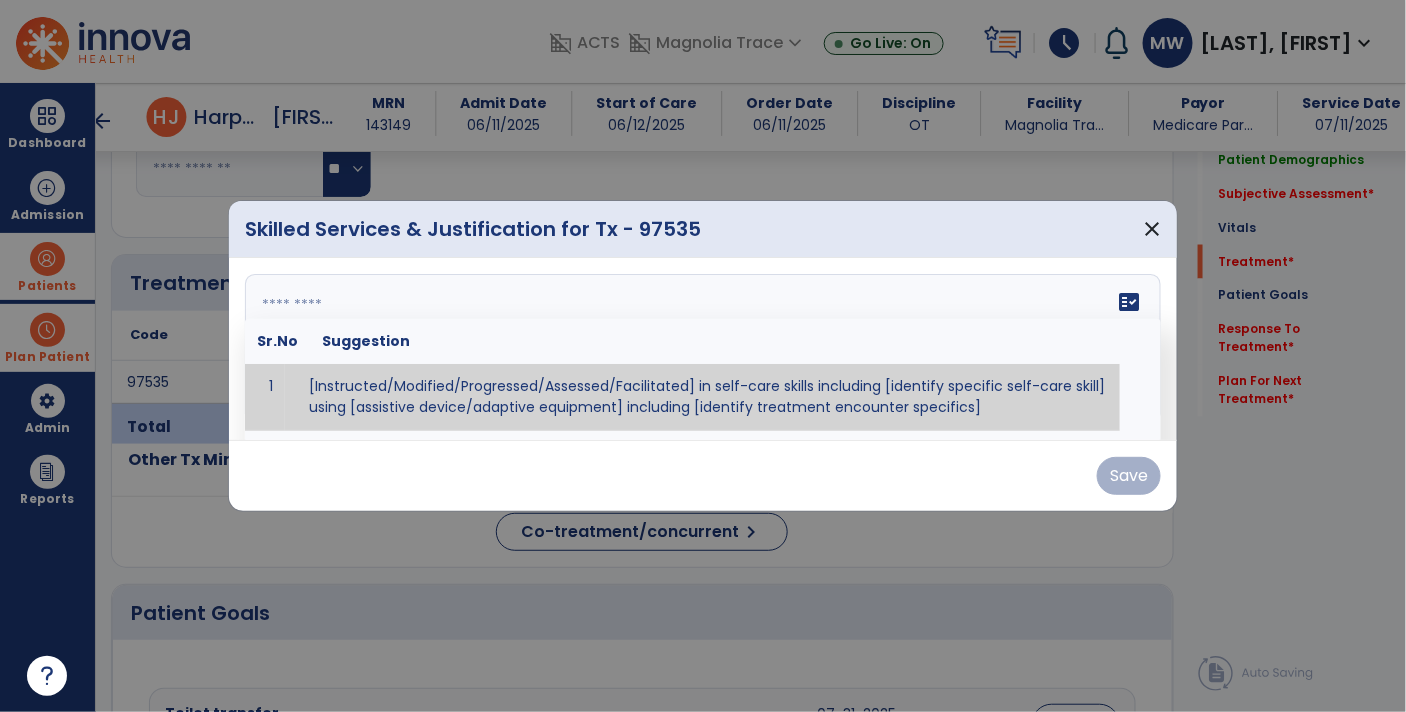 click at bounding box center (701, 349) 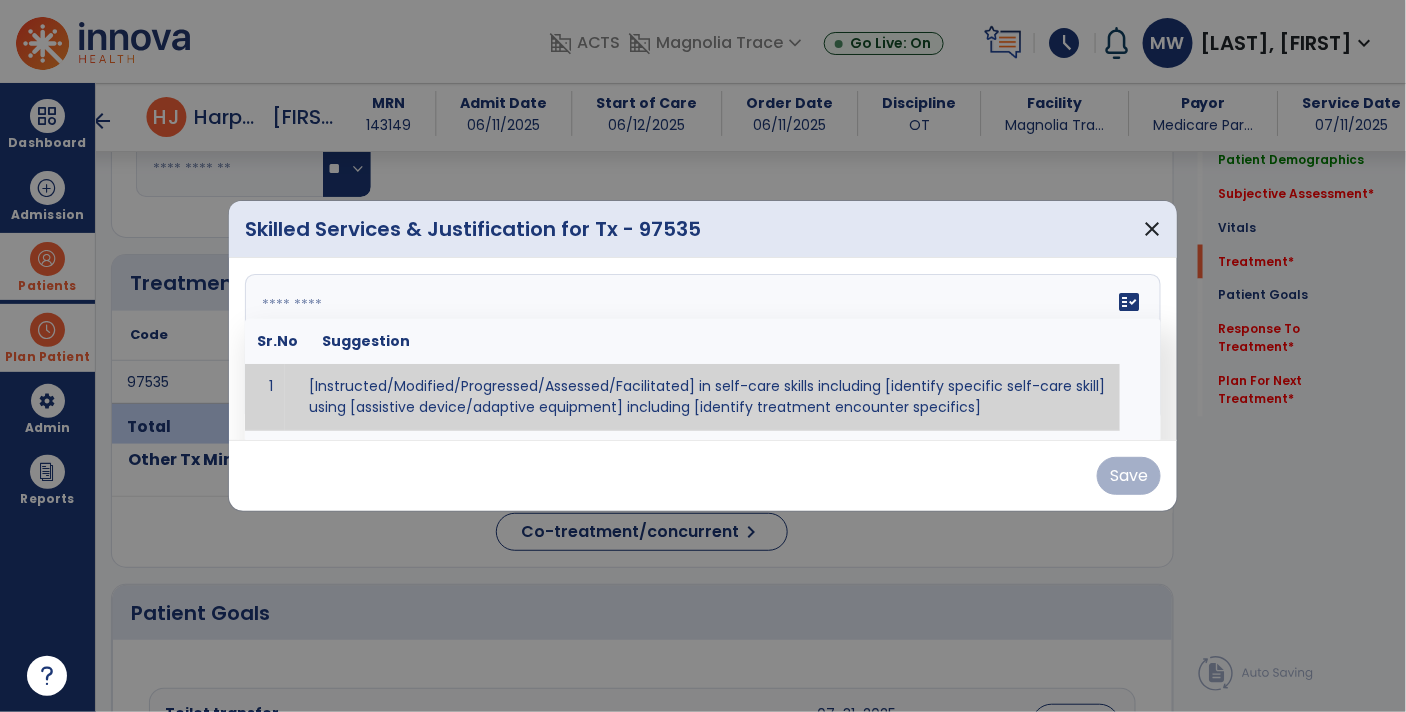 paste on "**********" 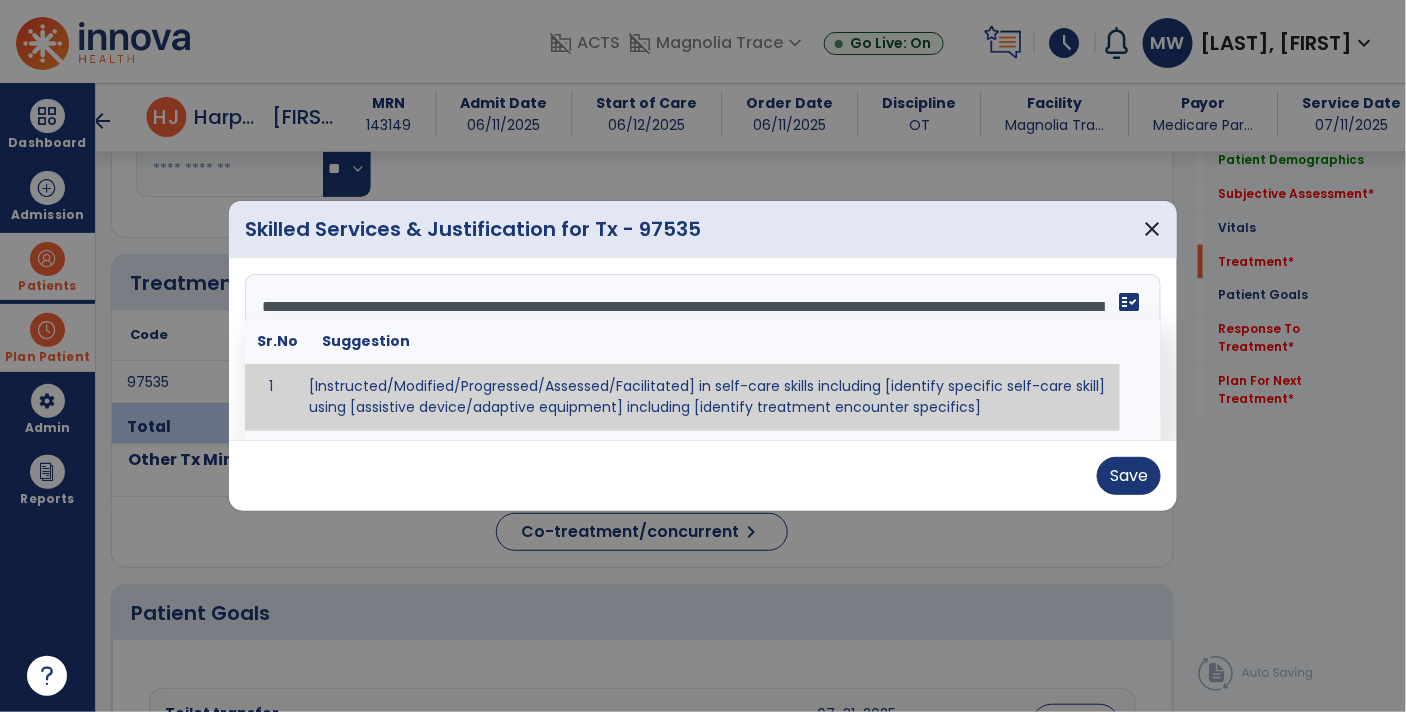 click on "**********" at bounding box center [701, 349] 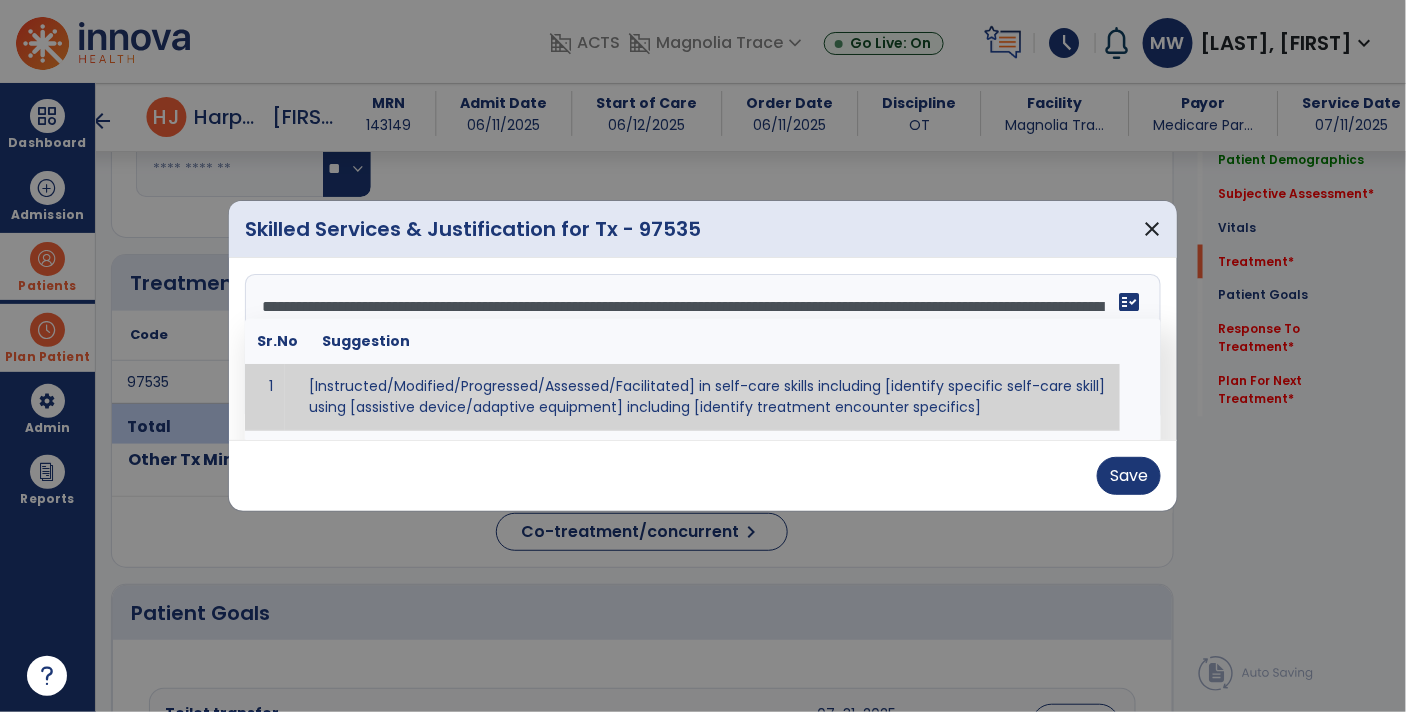click on "fact_check" at bounding box center [1129, 302] 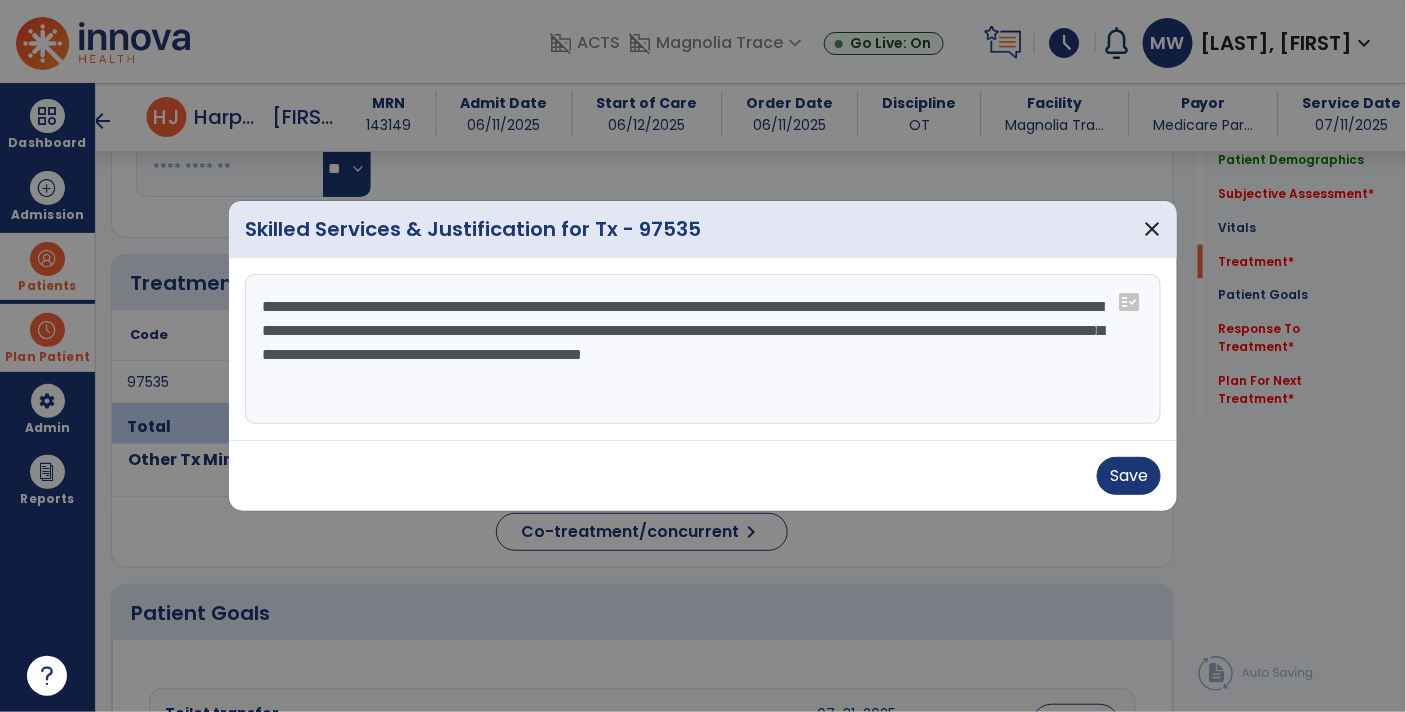click on "**********" at bounding box center (703, 349) 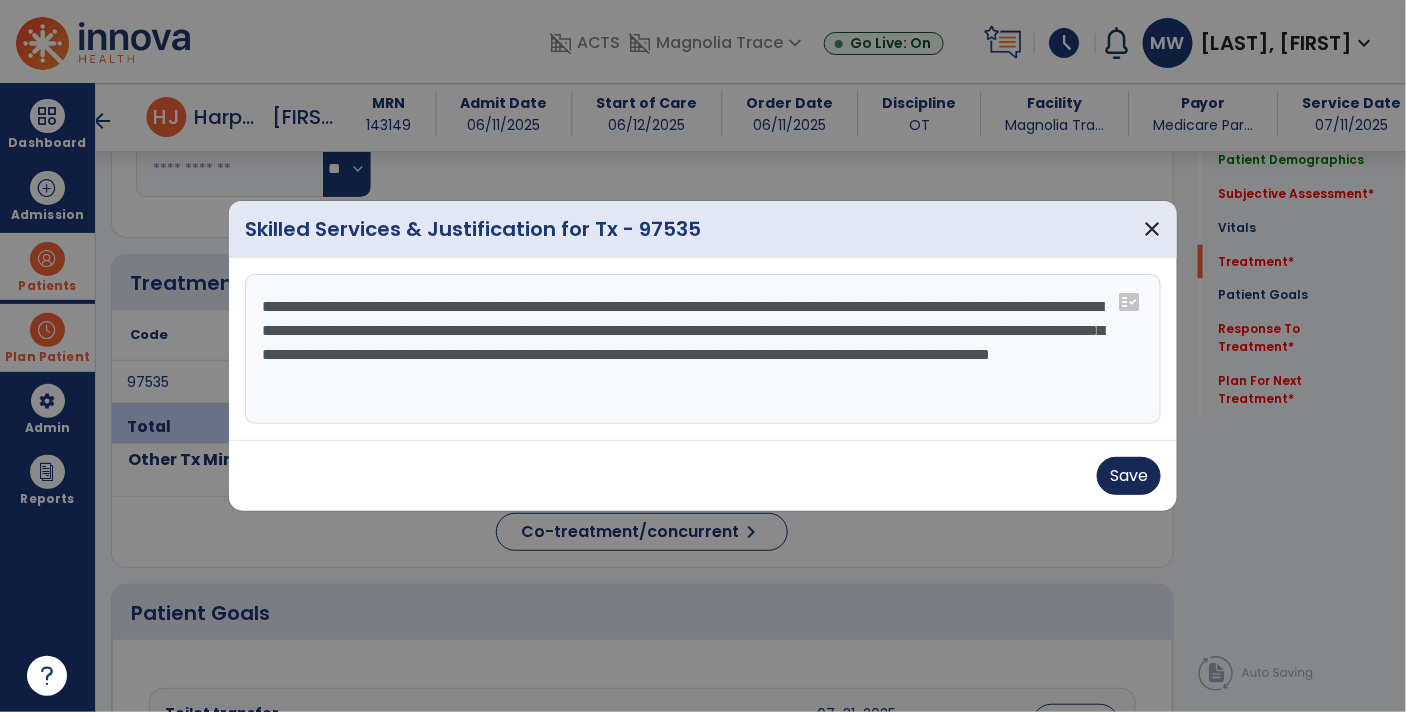 type on "**********" 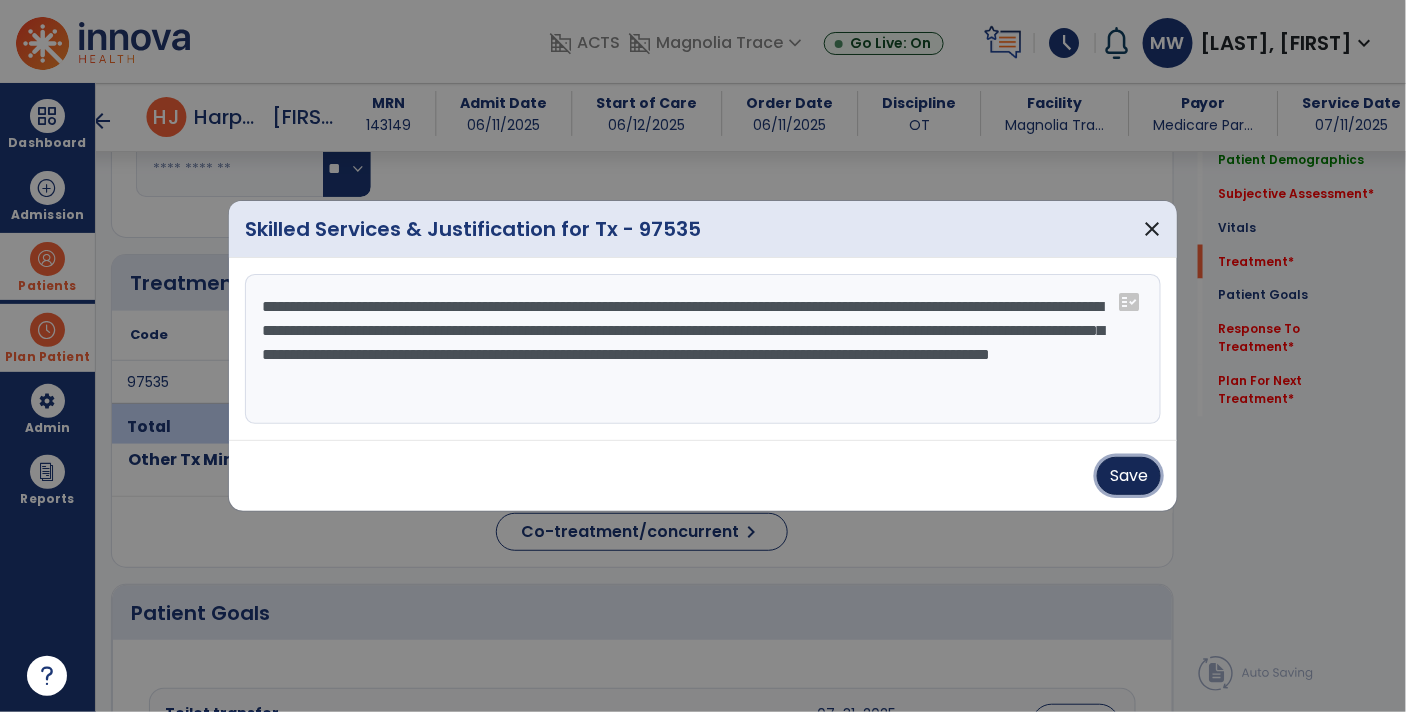 click on "Save" at bounding box center (1129, 476) 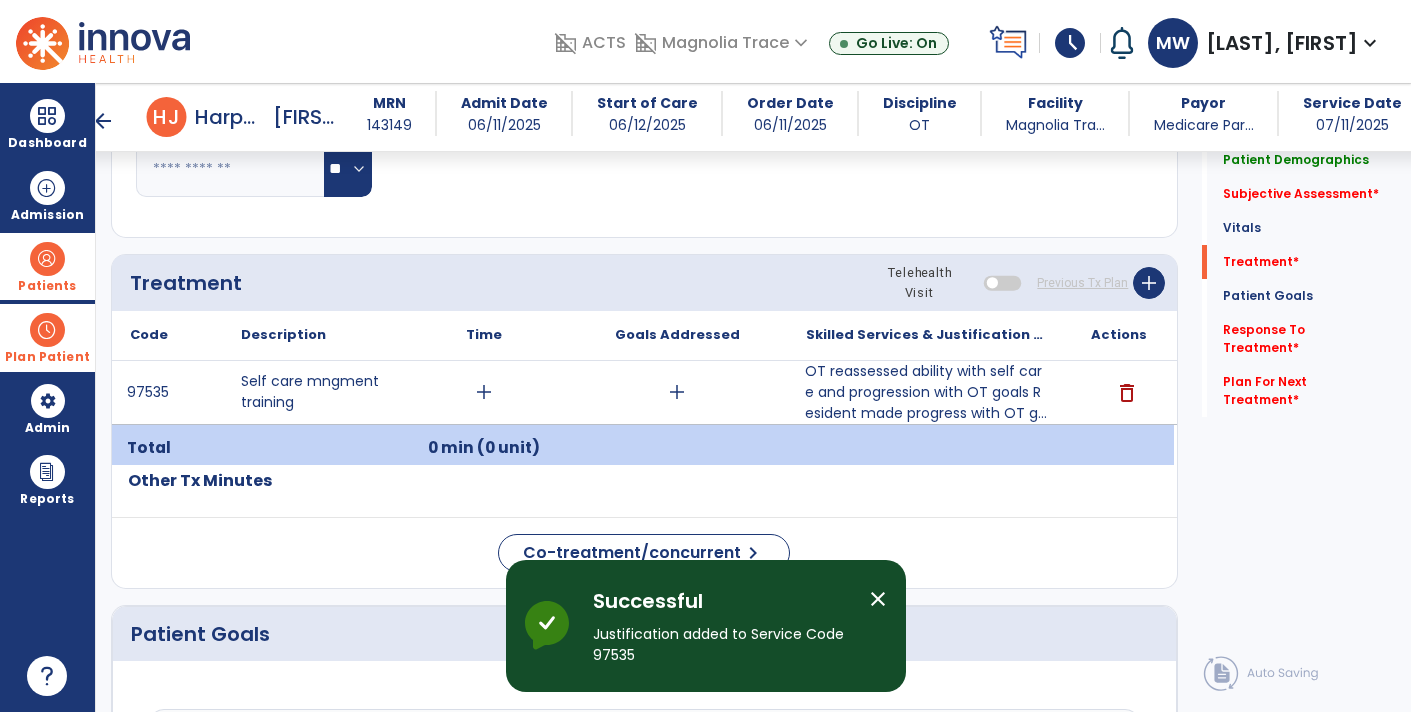 click on "add" at bounding box center (677, 392) 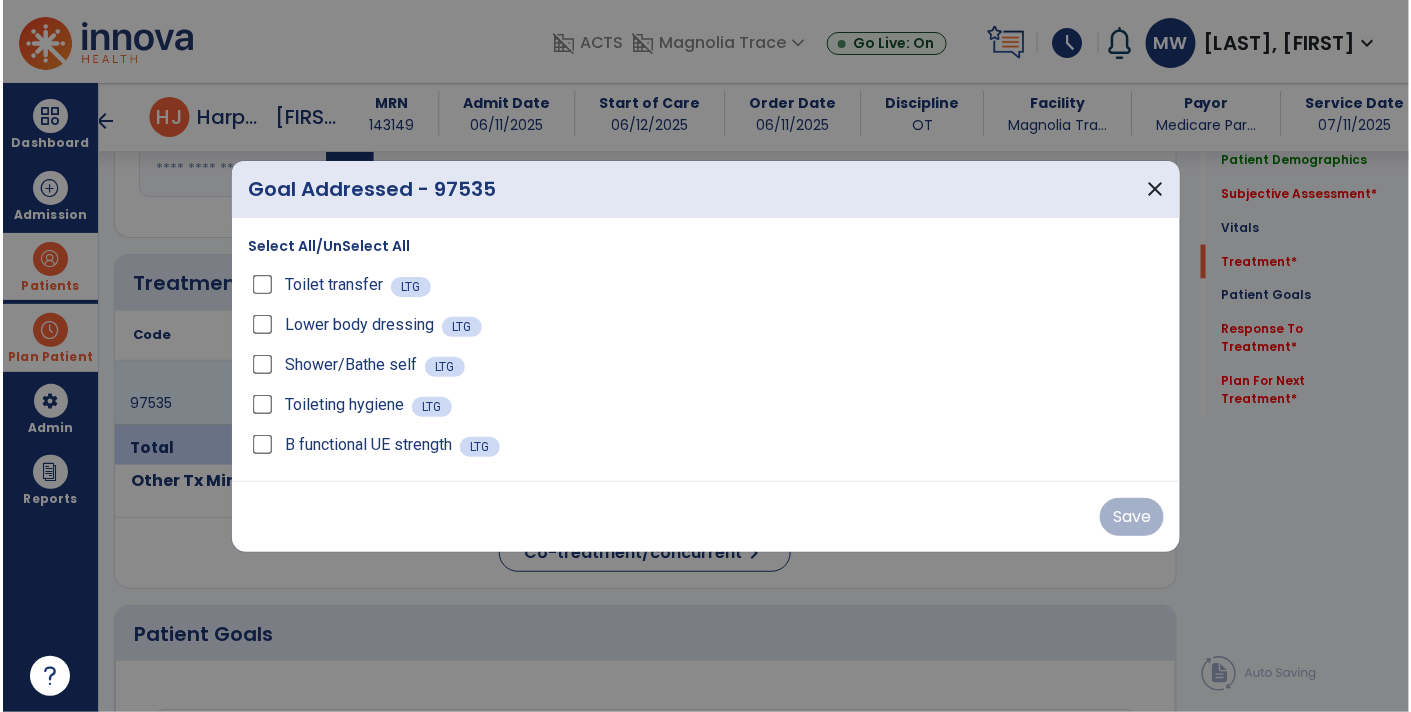 scroll, scrollTop: 995, scrollLeft: 0, axis: vertical 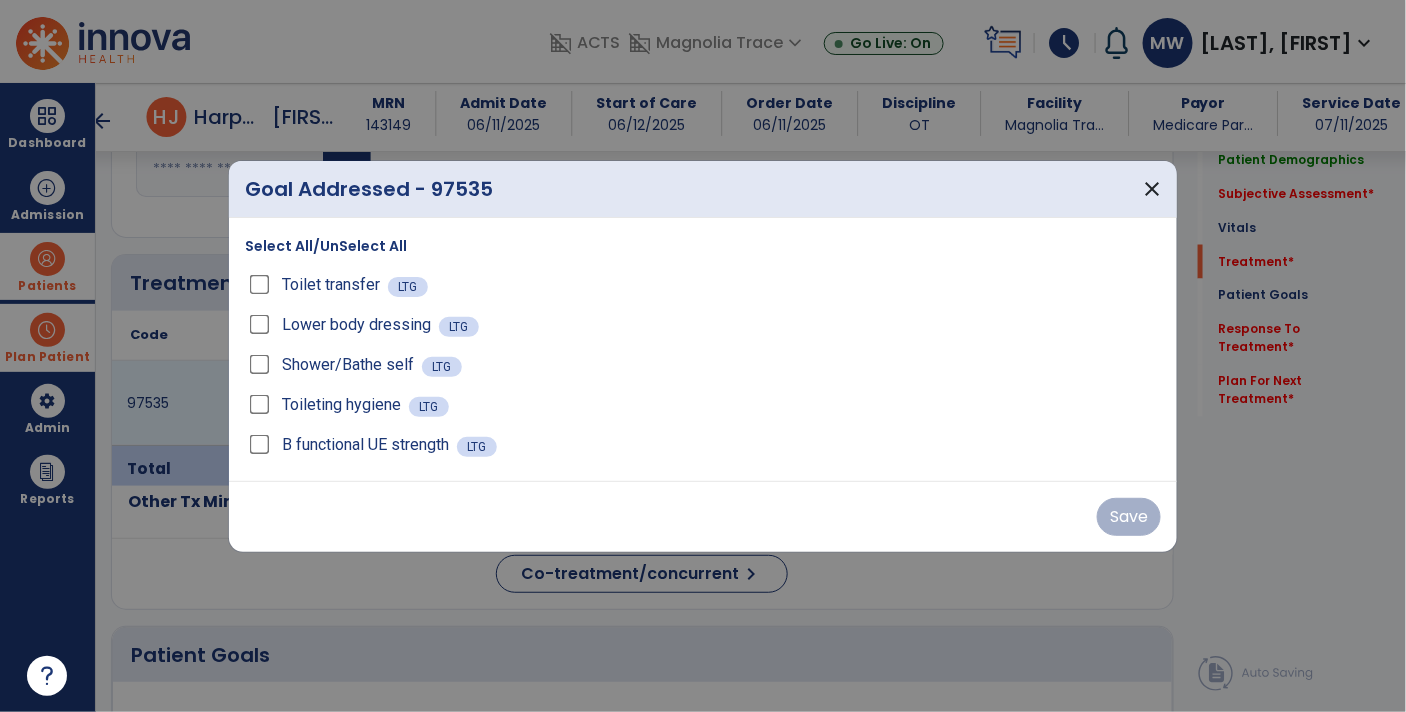click on "Select All/UnSelect All" at bounding box center [326, 246] 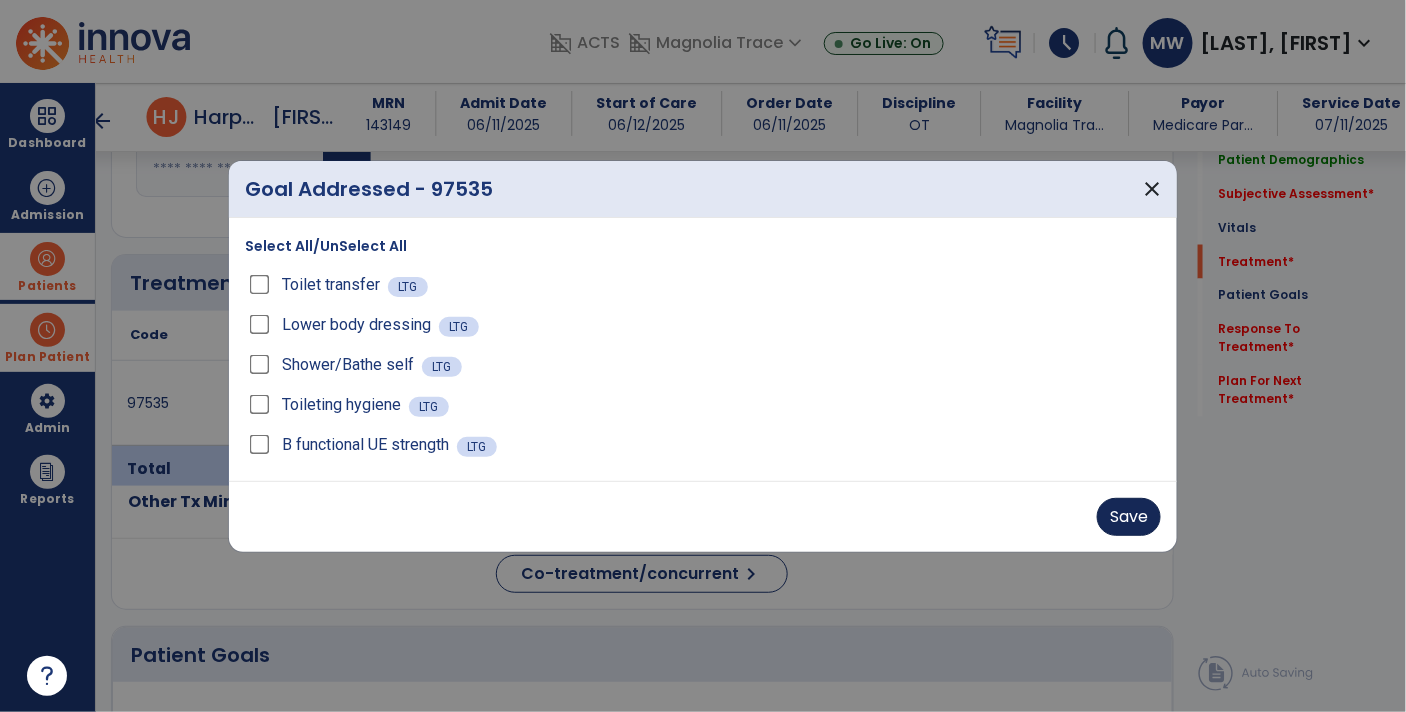 click on "Save" at bounding box center (1129, 517) 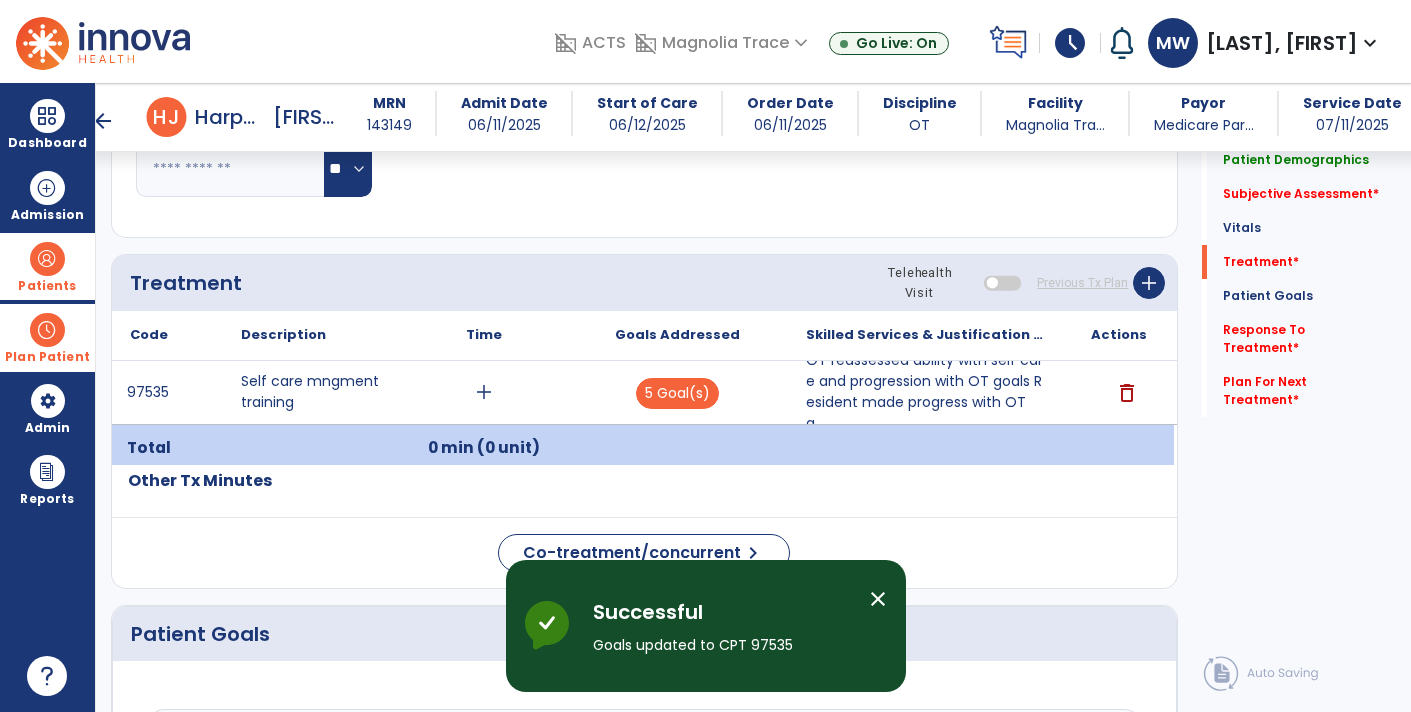click on "add" at bounding box center [484, 392] 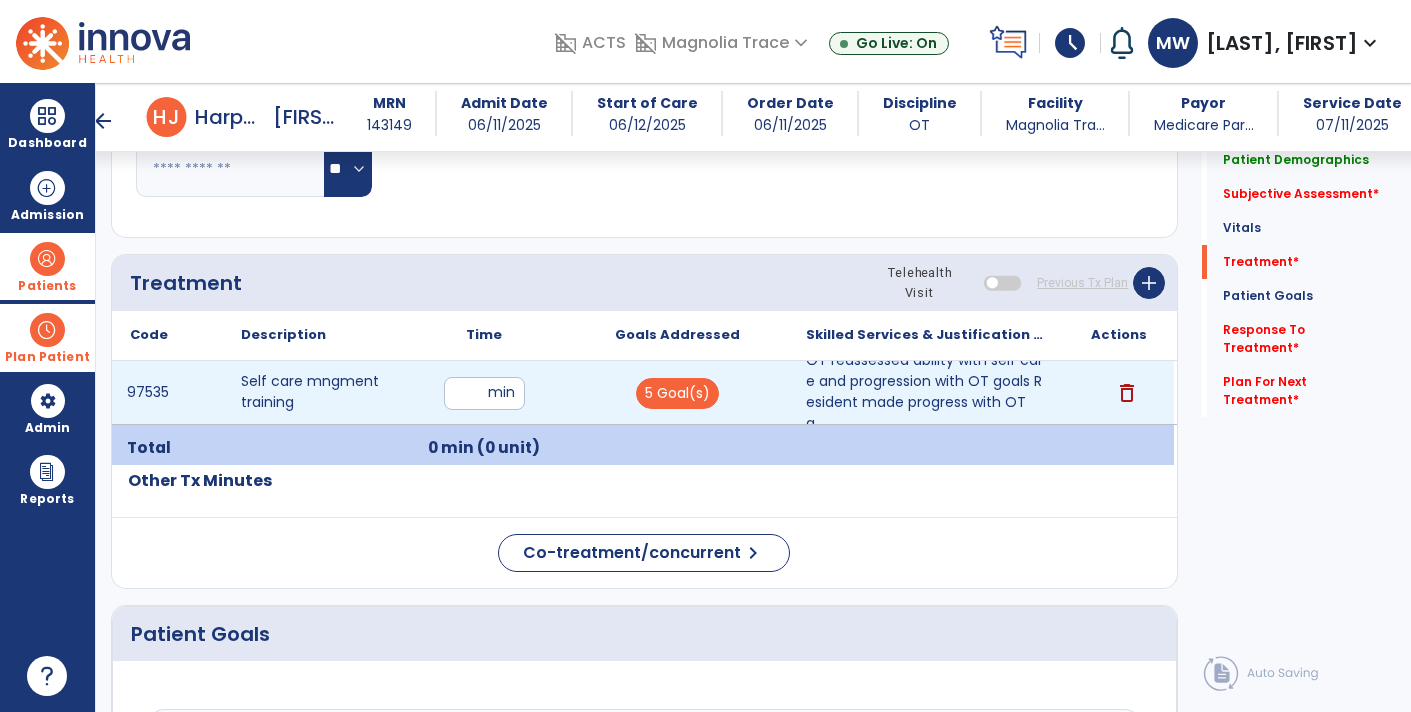 type on "**" 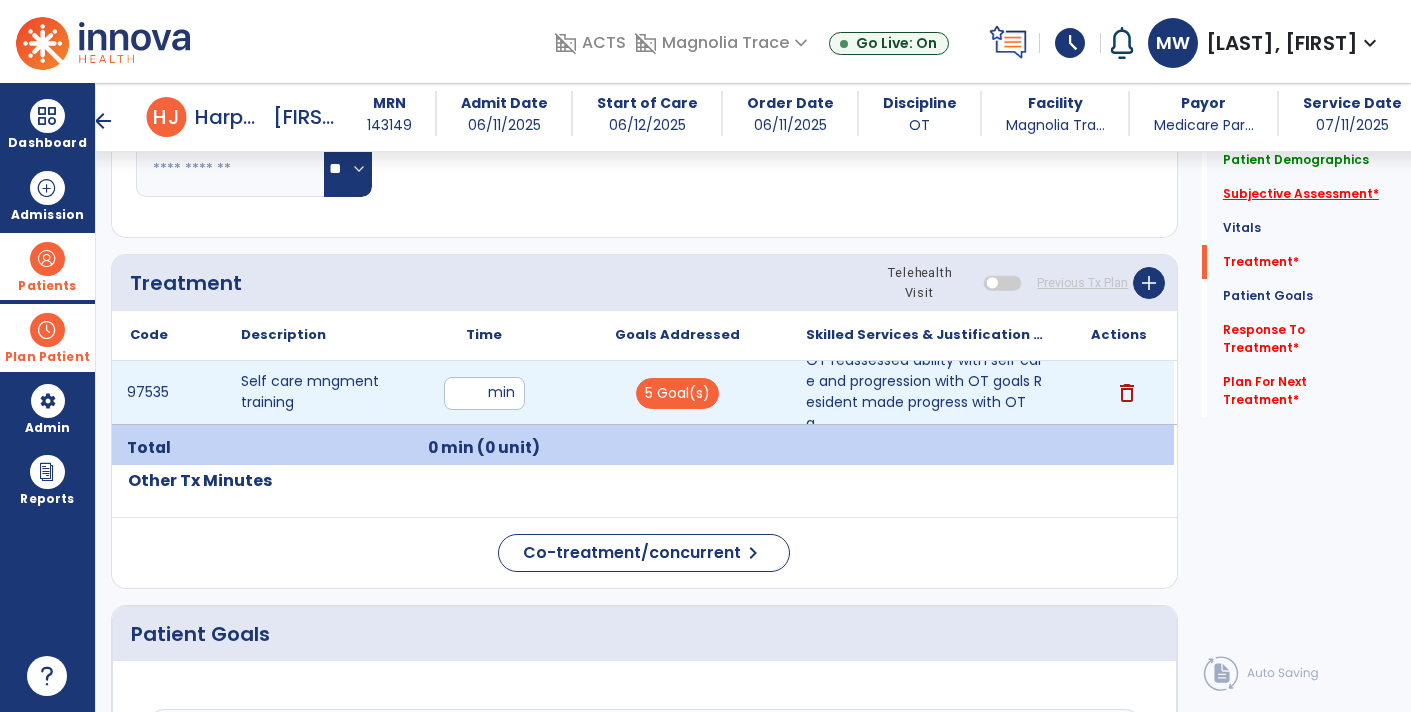 click on "Subjective Assessment   *" 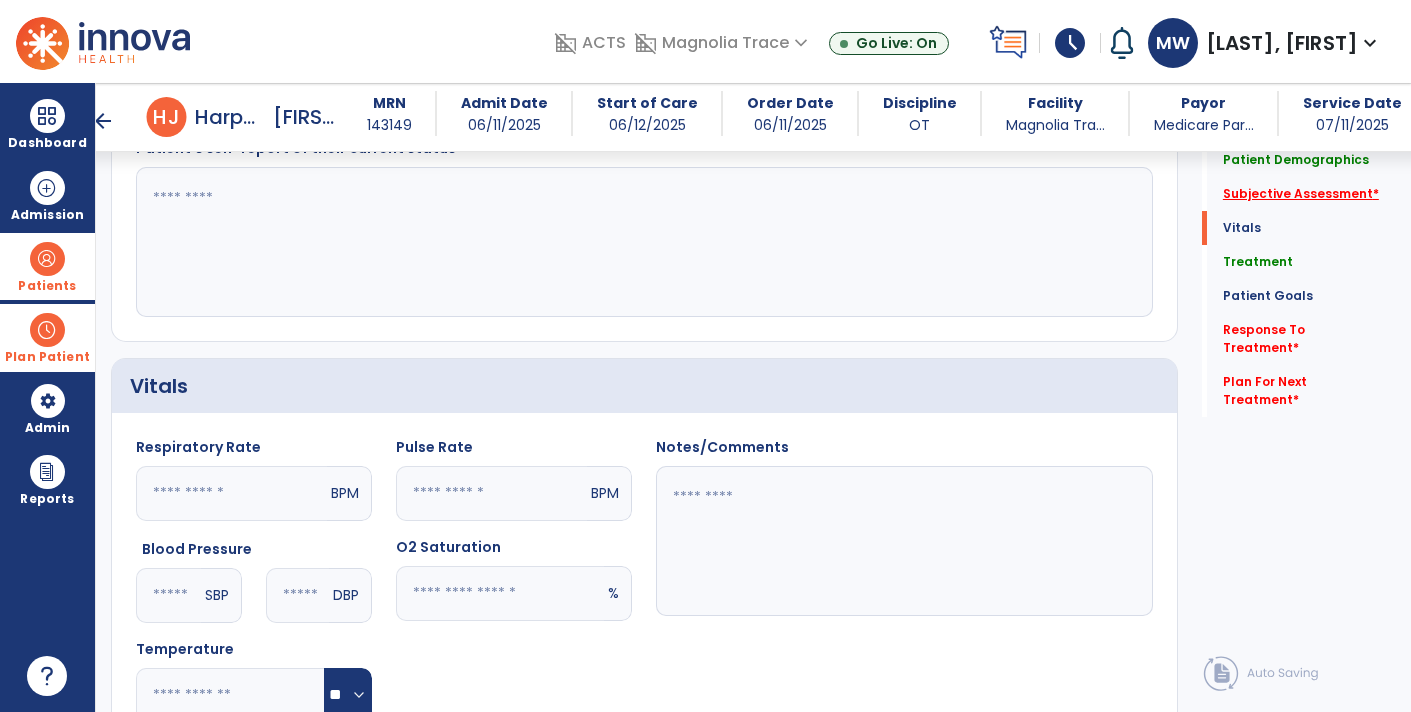 scroll, scrollTop: 270, scrollLeft: 0, axis: vertical 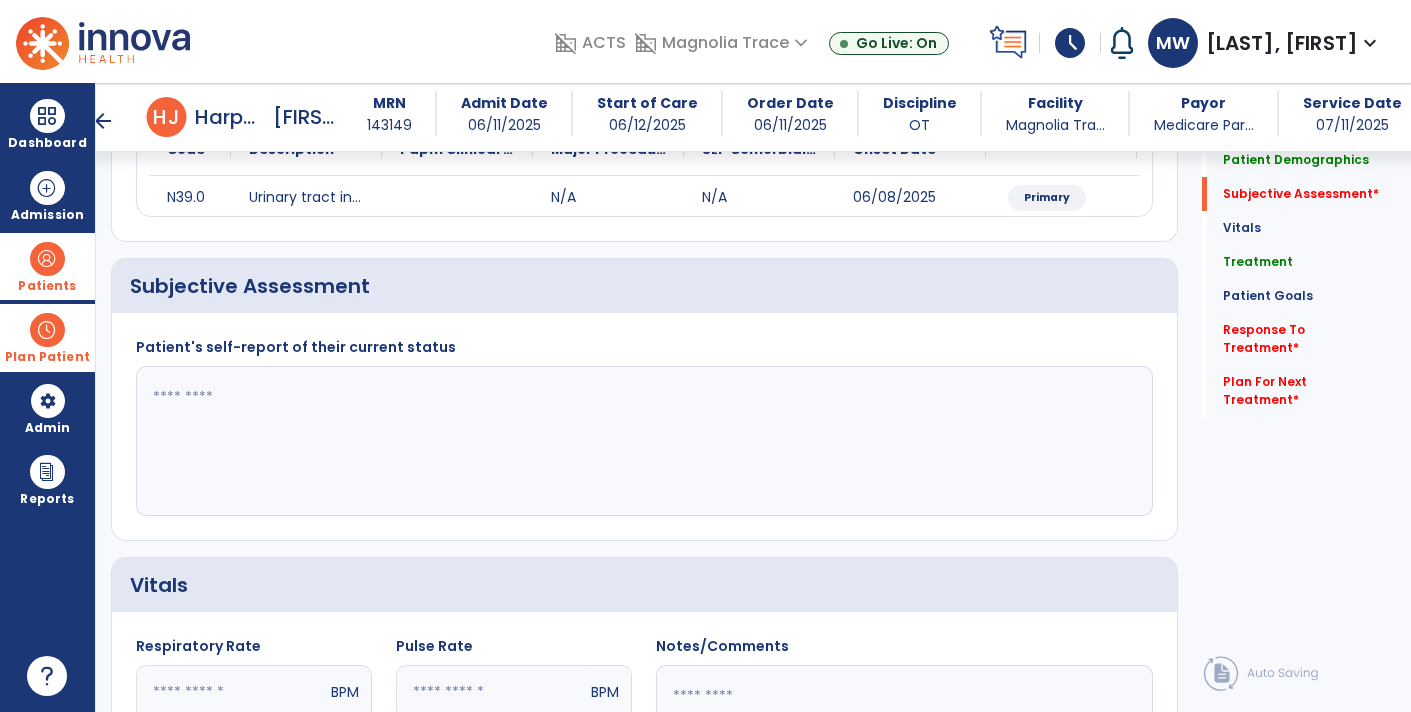 click 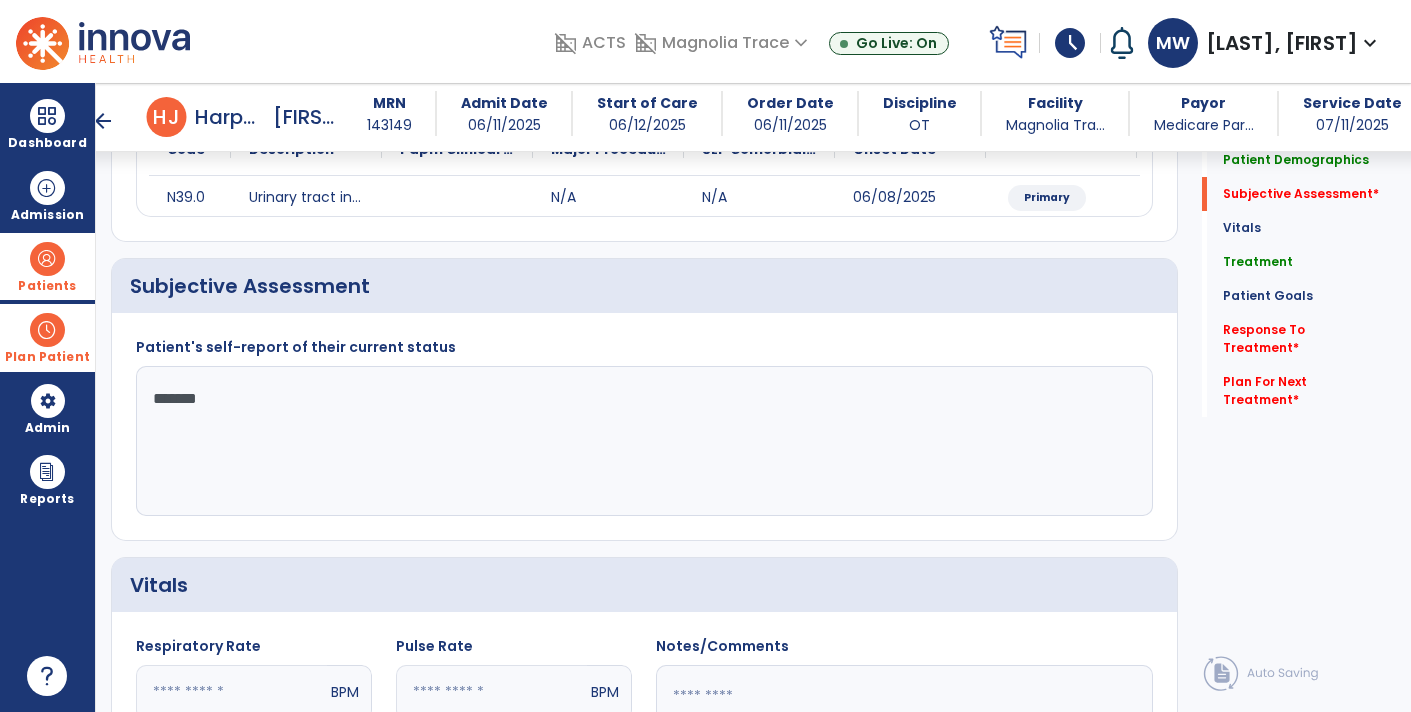 type on "********" 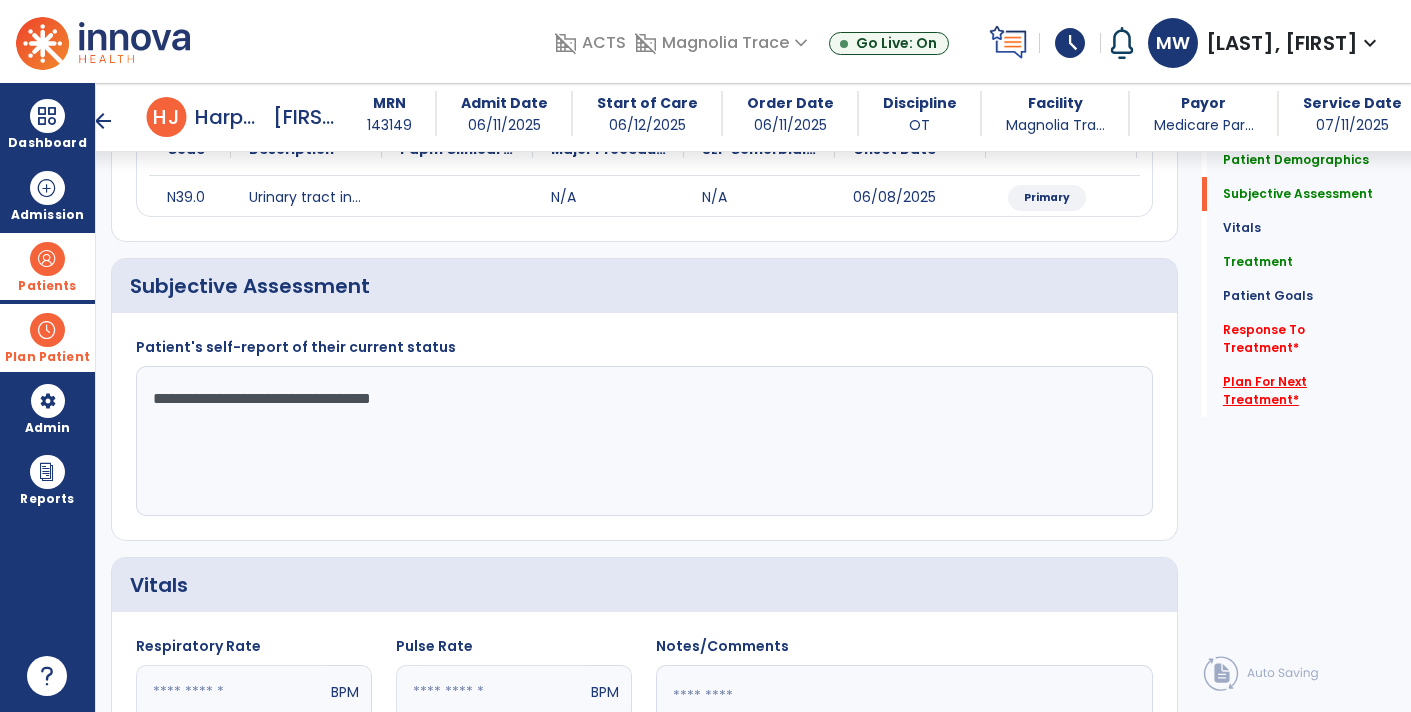 type on "**********" 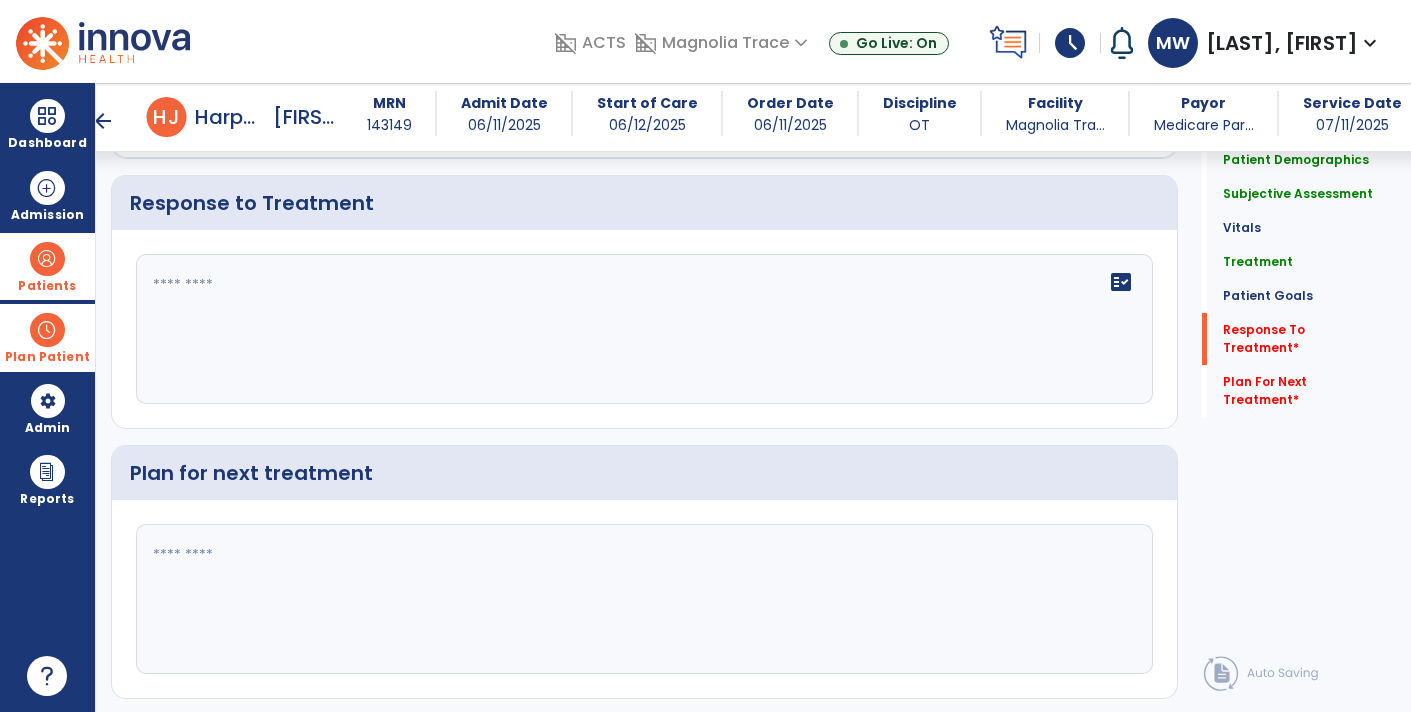 click 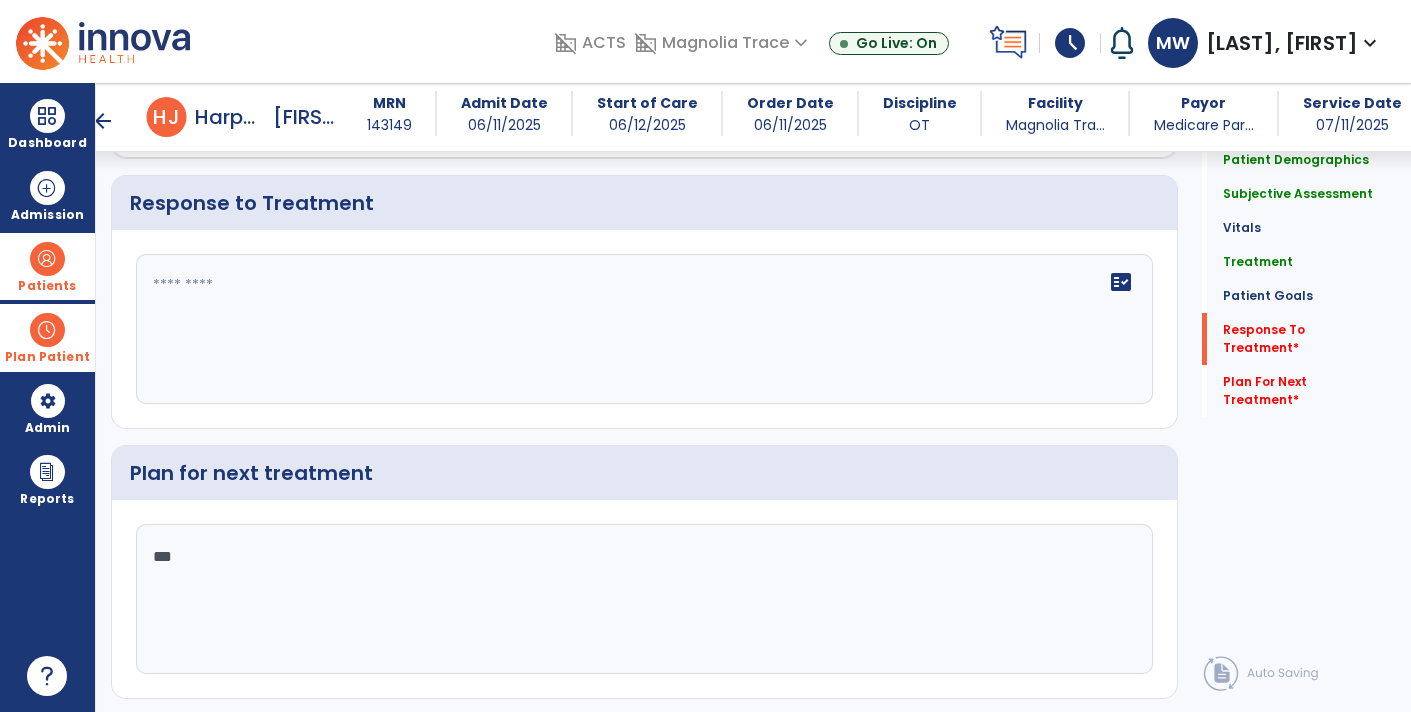 scroll, scrollTop: 2589, scrollLeft: 0, axis: vertical 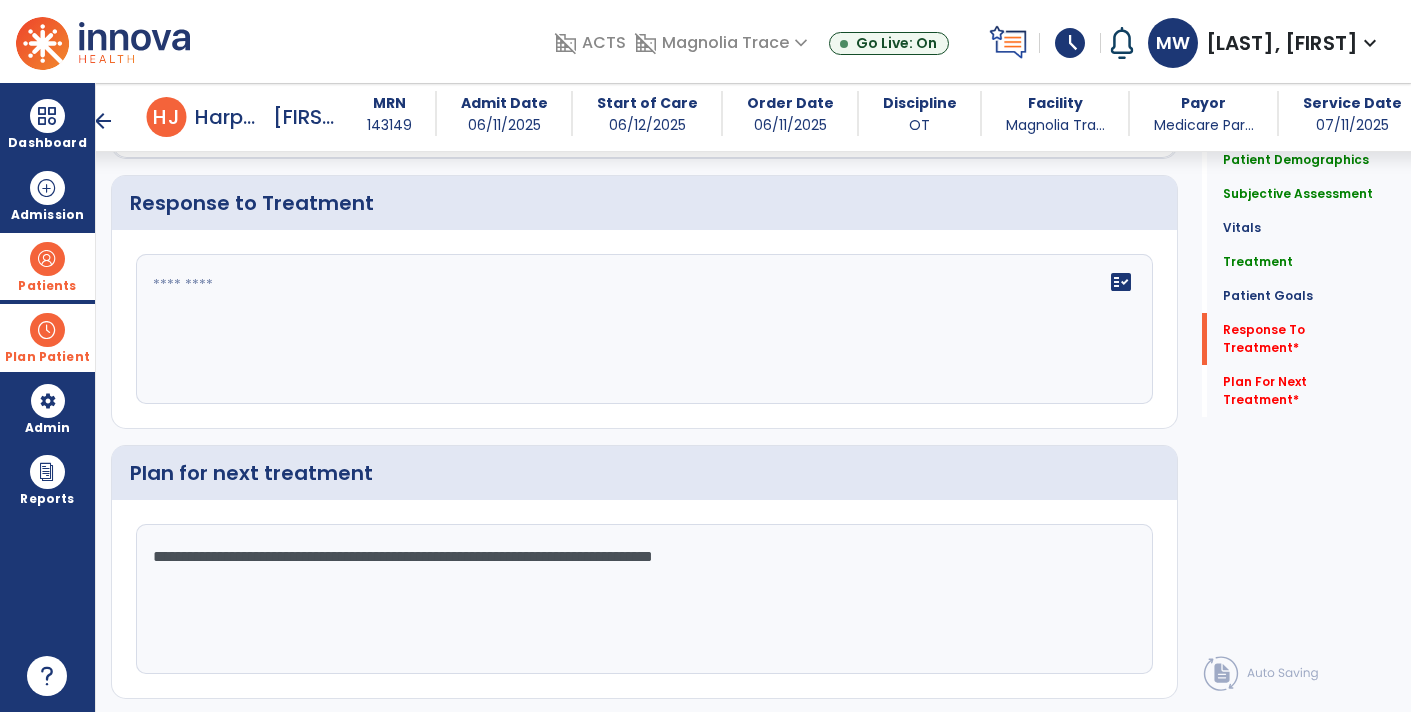 type on "**********" 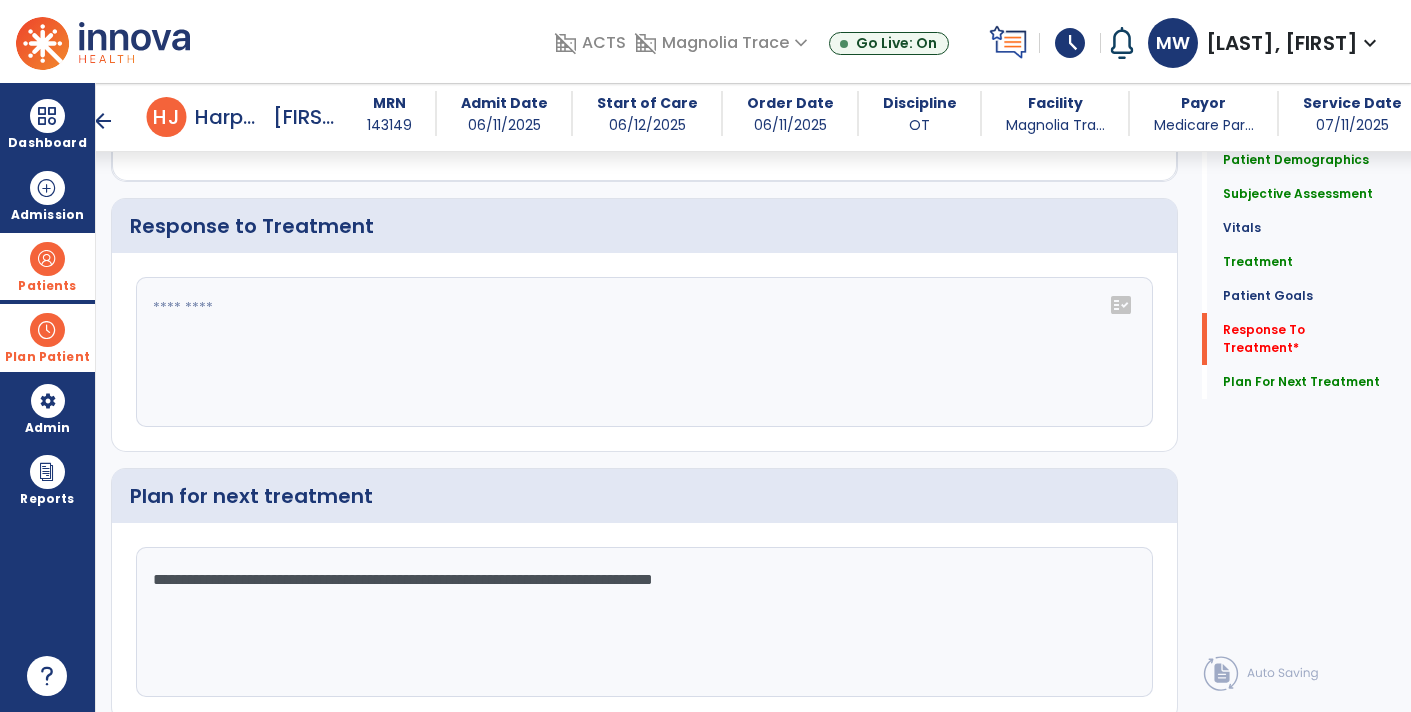 scroll, scrollTop: 2589, scrollLeft: 0, axis: vertical 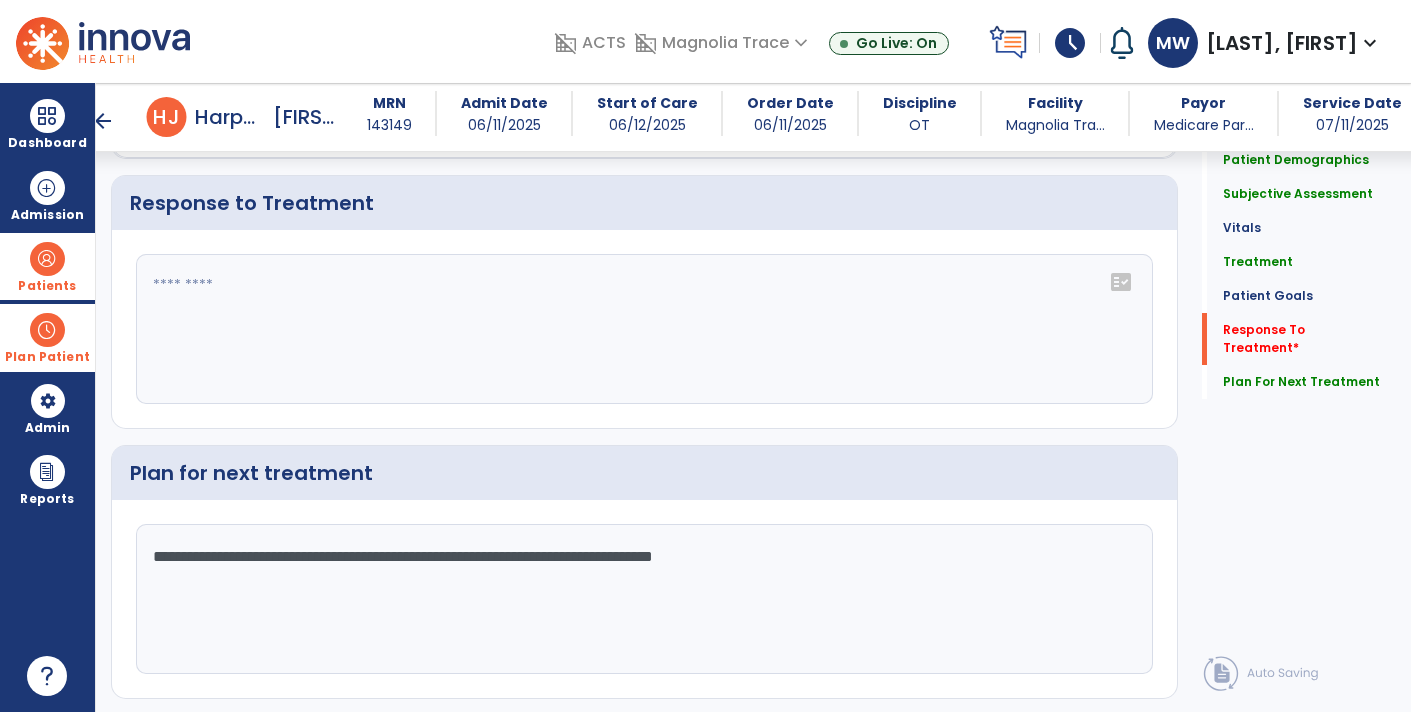 click 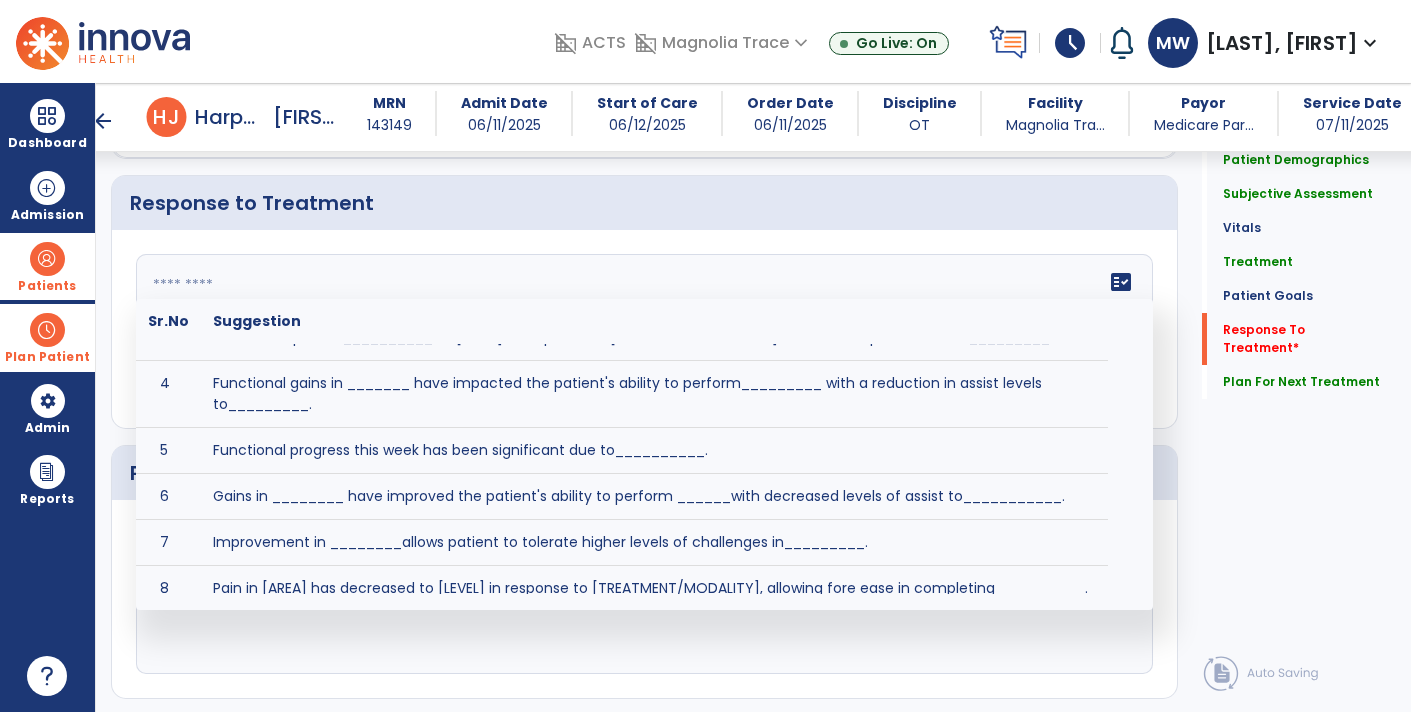 scroll, scrollTop: 166, scrollLeft: 0, axis: vertical 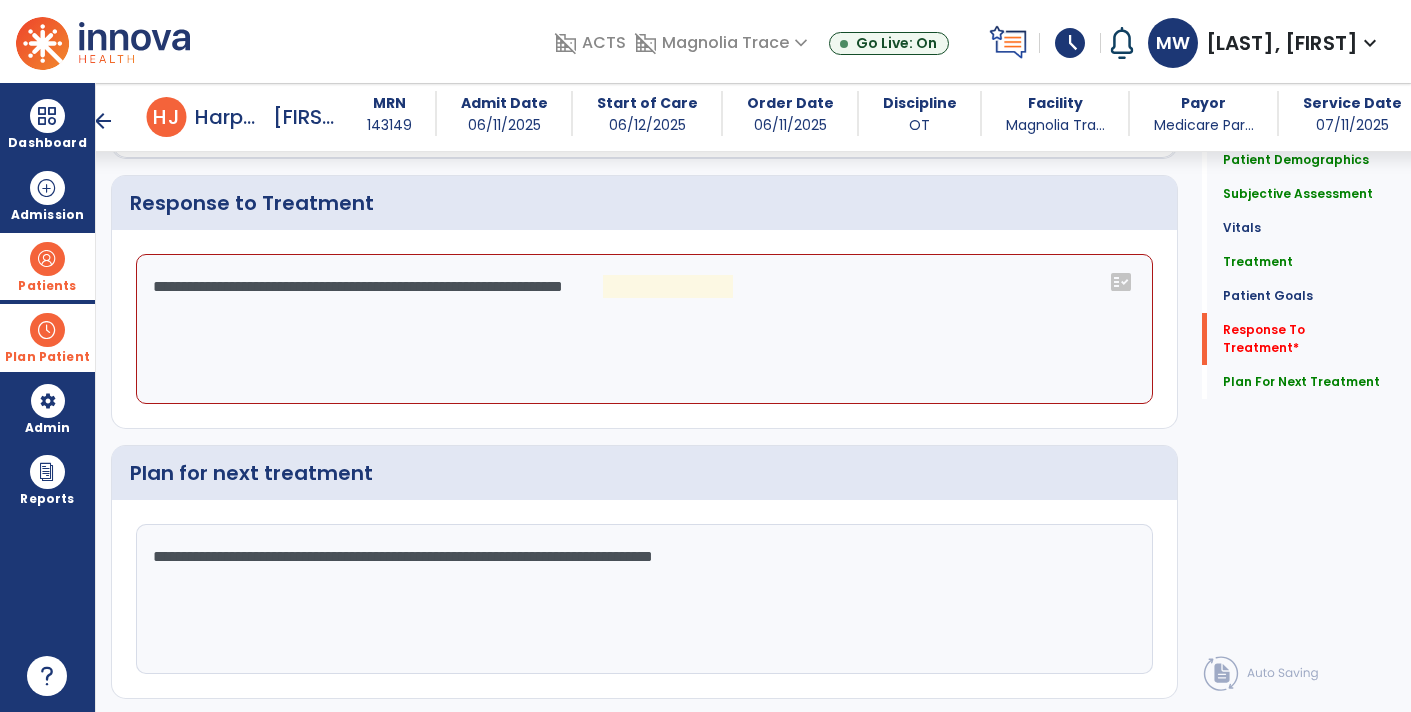 click on "**********" 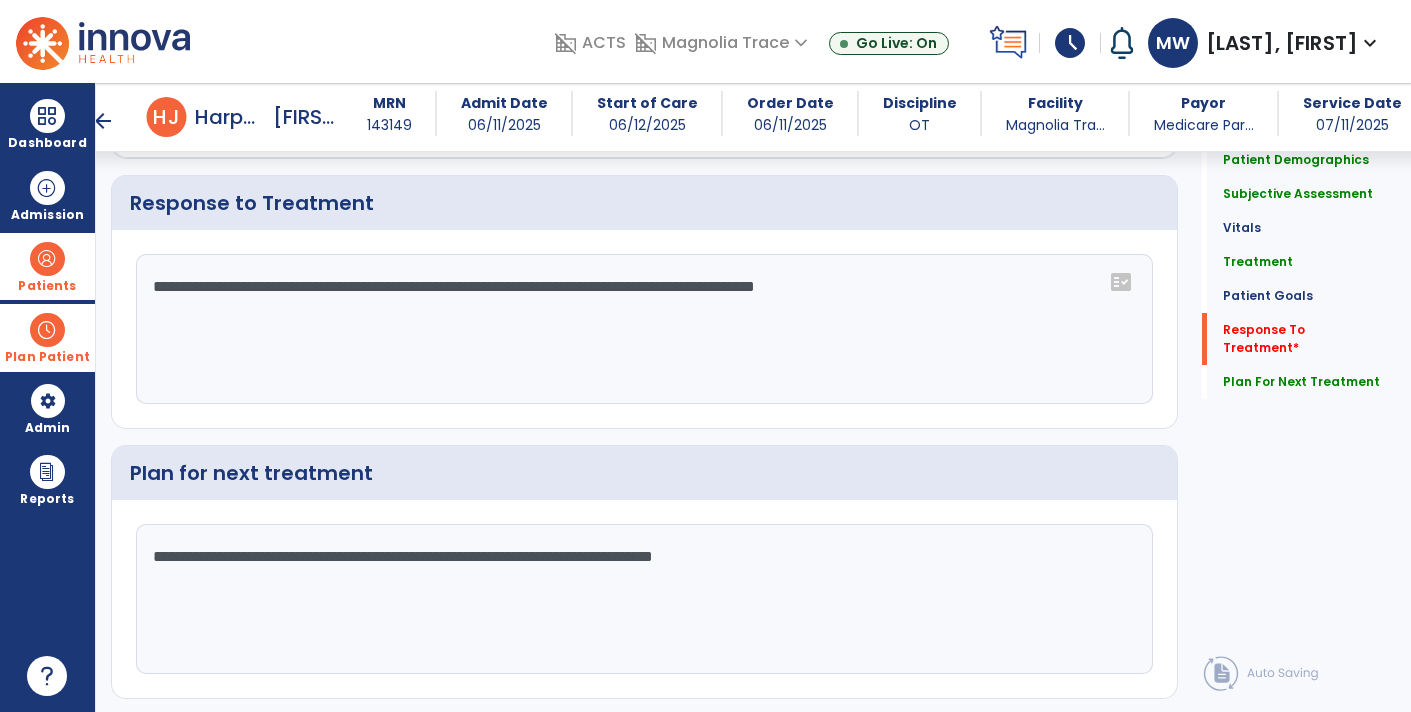 click on "**********" 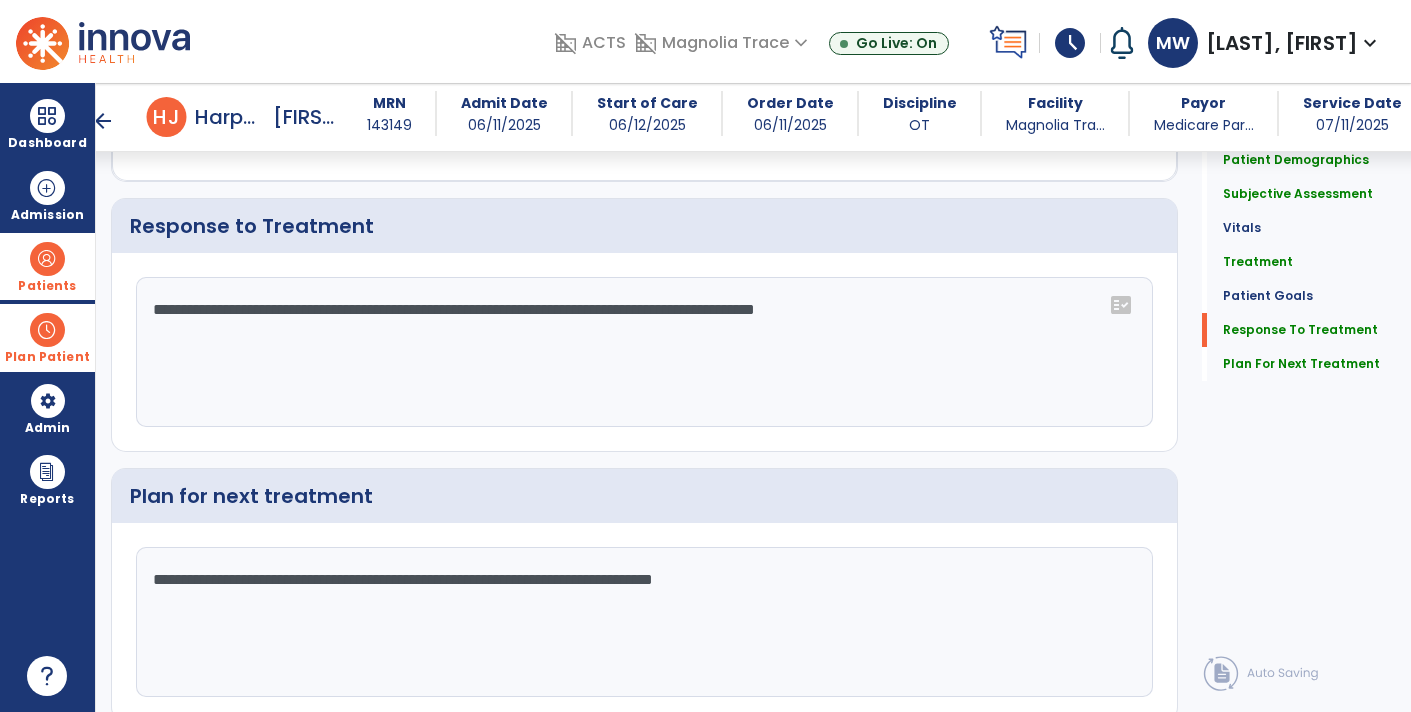 scroll, scrollTop: 2589, scrollLeft: 0, axis: vertical 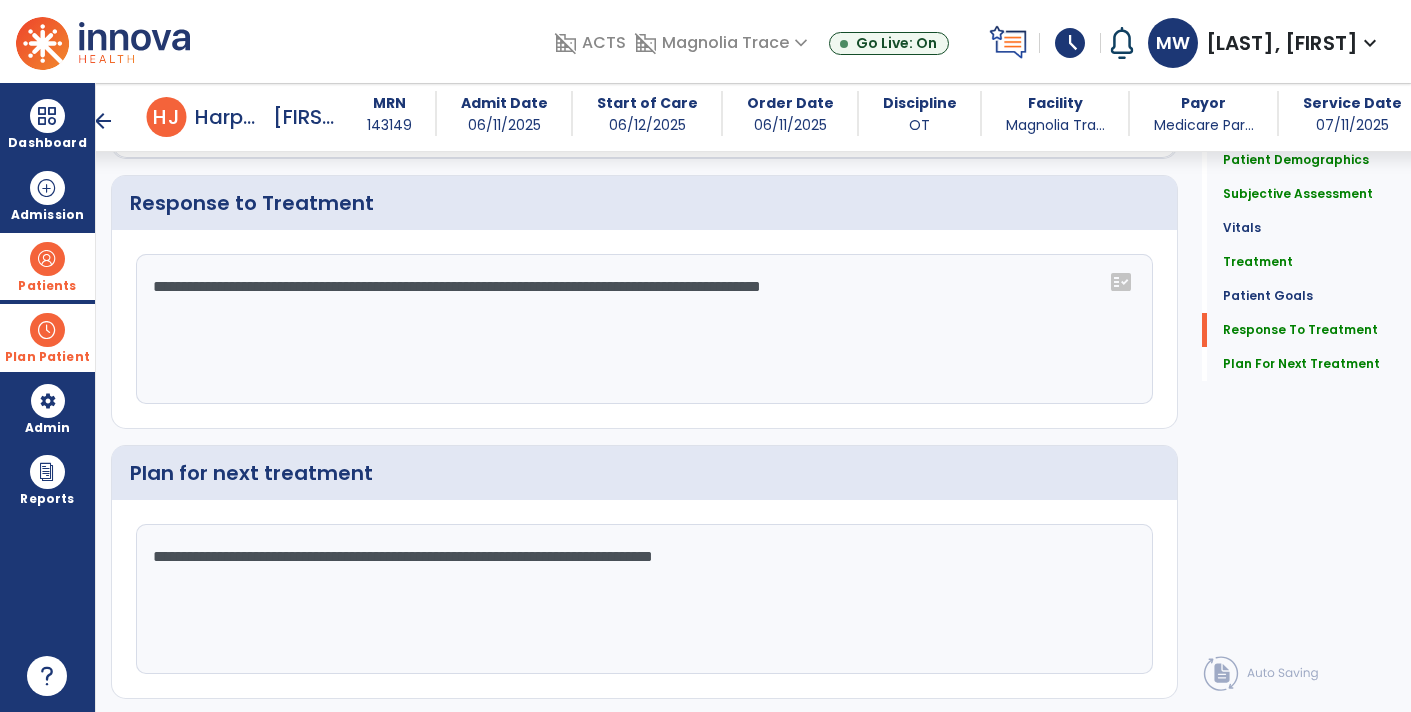 type on "**********" 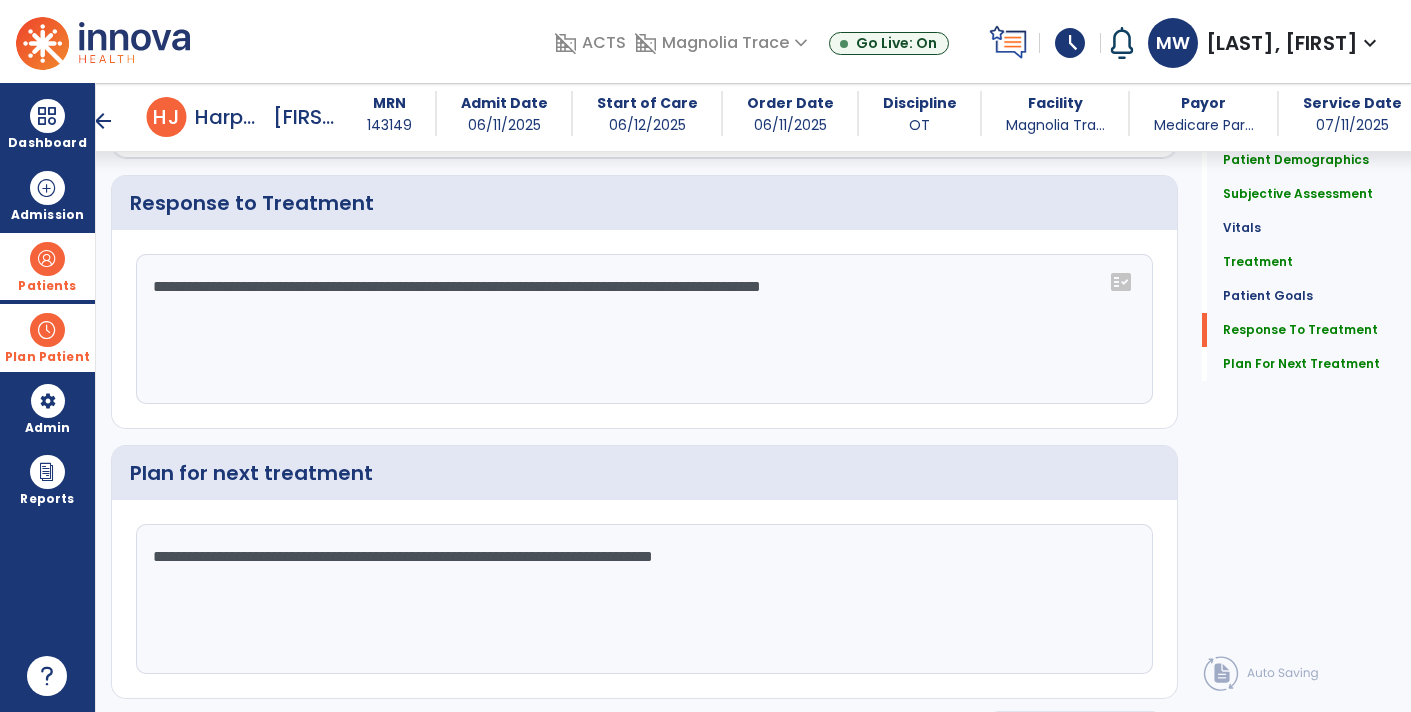 click on "Sign Doc  chevron_right" 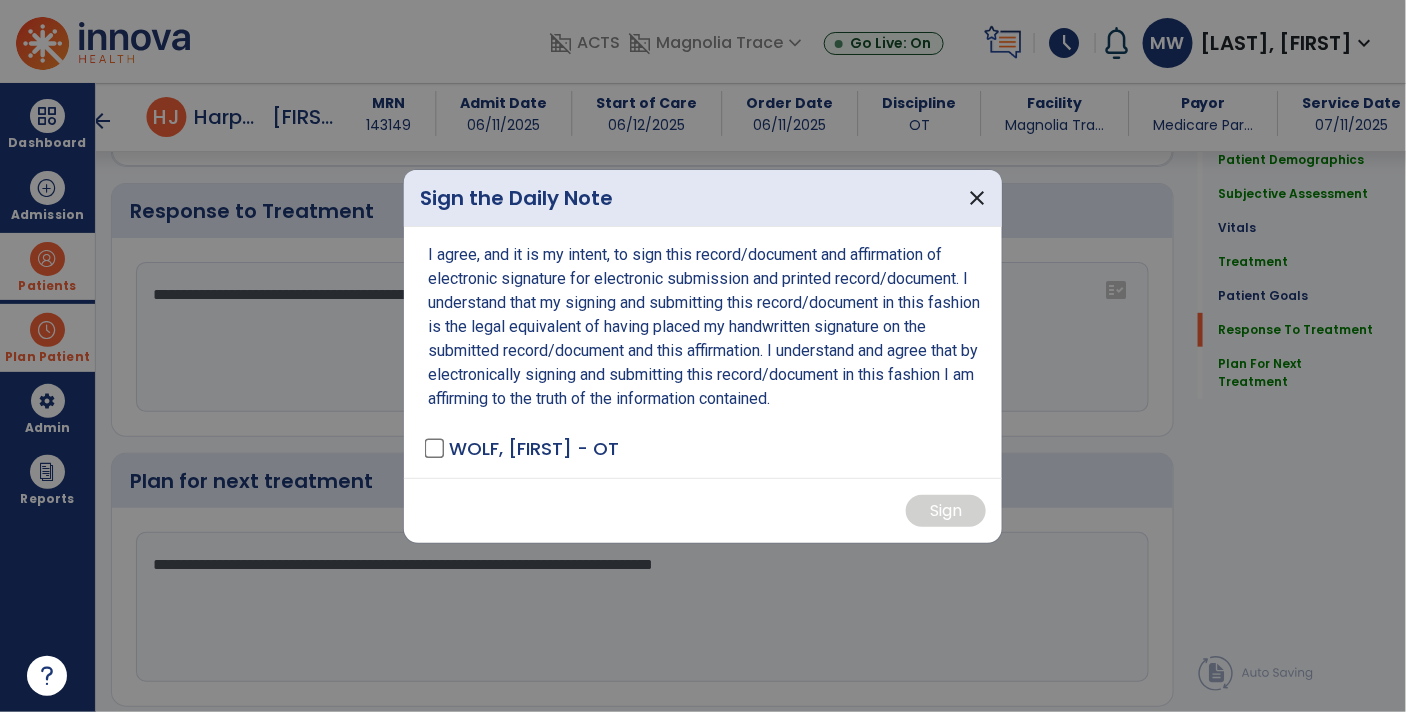 click at bounding box center [703, 356] 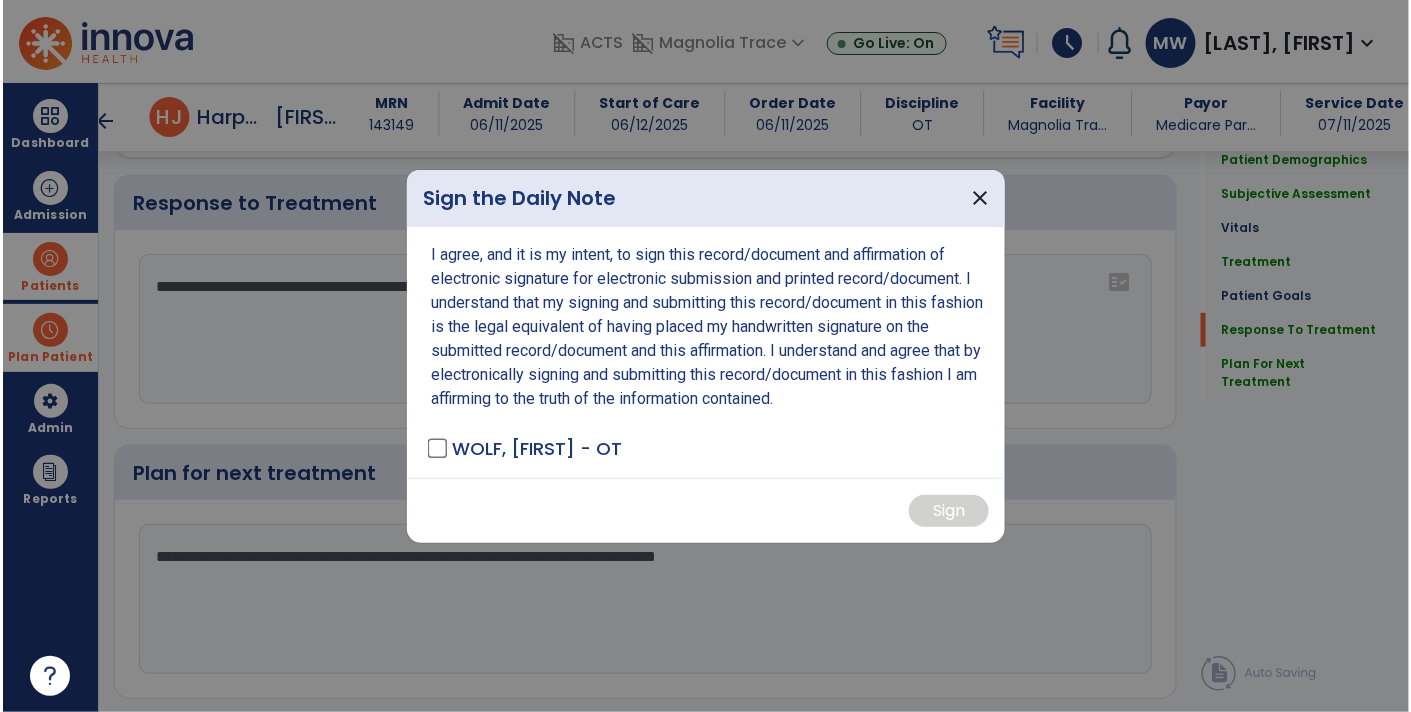scroll, scrollTop: 2610, scrollLeft: 0, axis: vertical 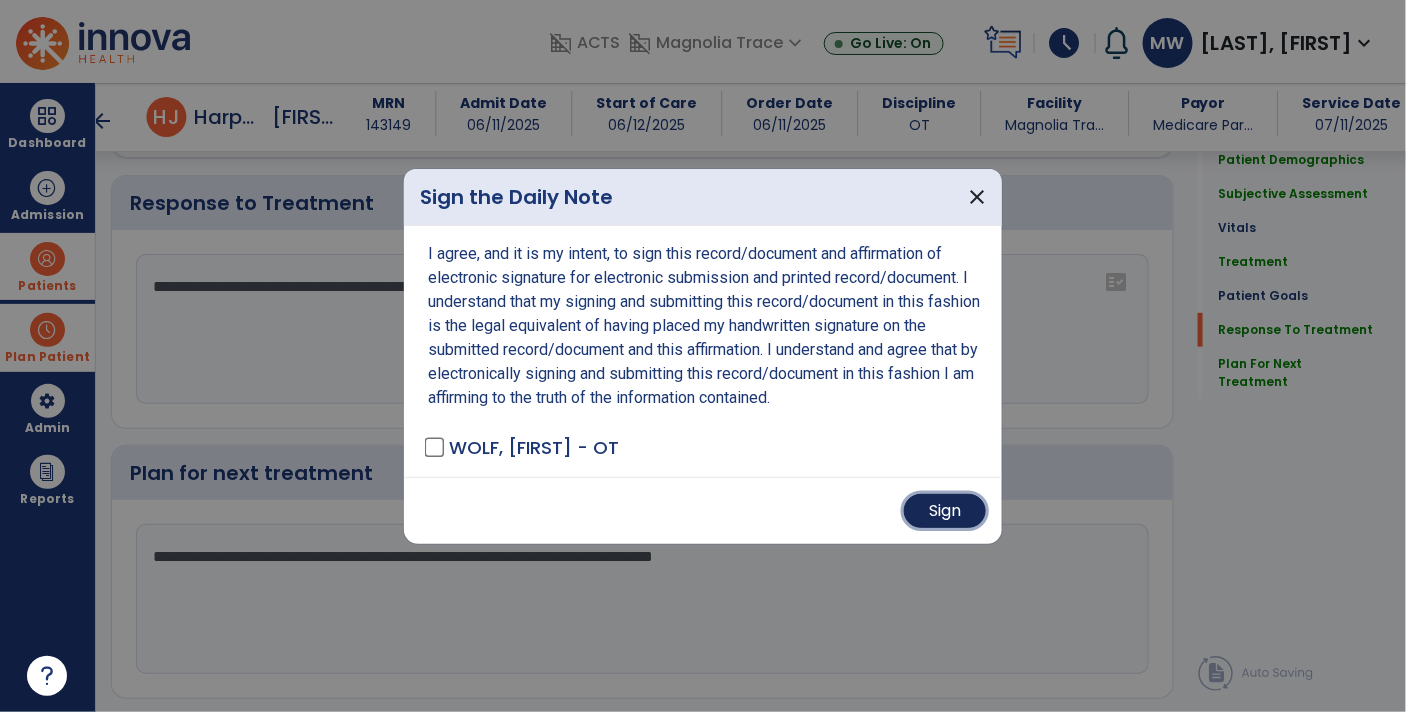 click on "Sign" at bounding box center (945, 511) 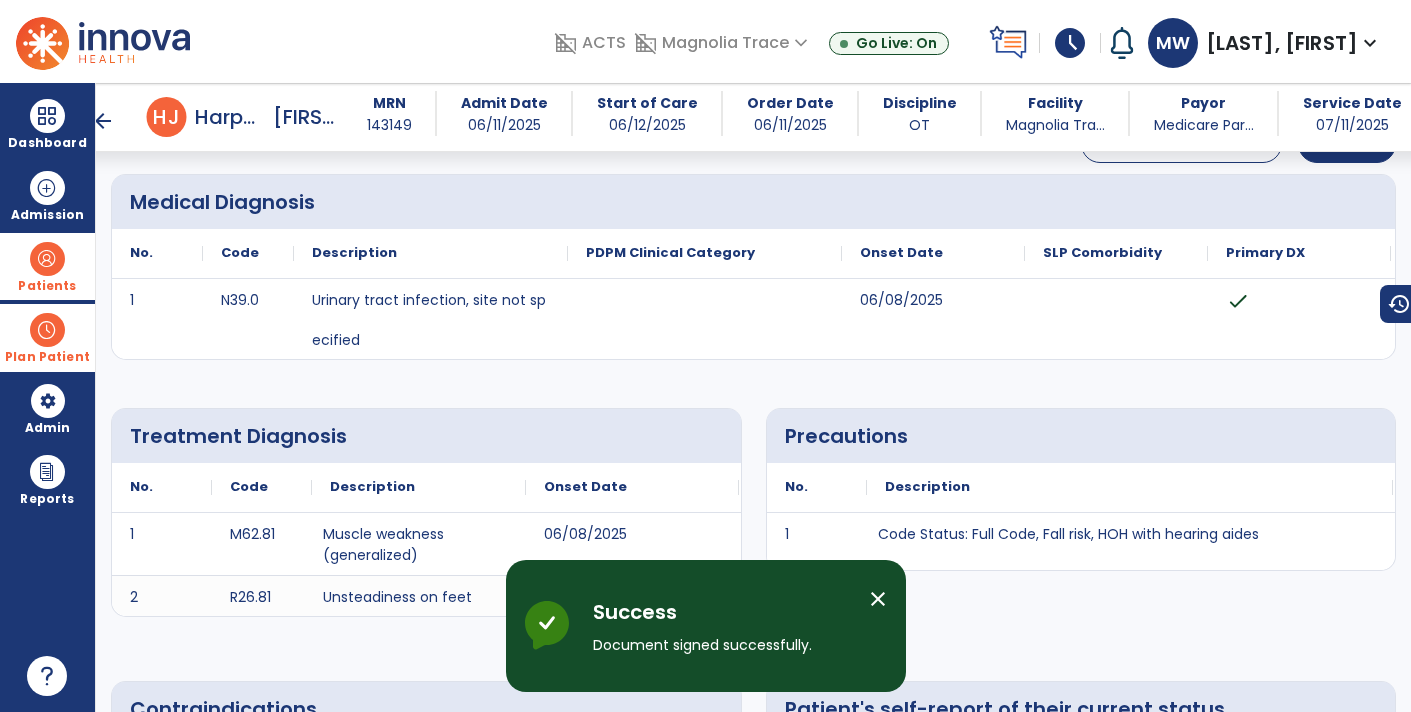 scroll, scrollTop: 0, scrollLeft: 0, axis: both 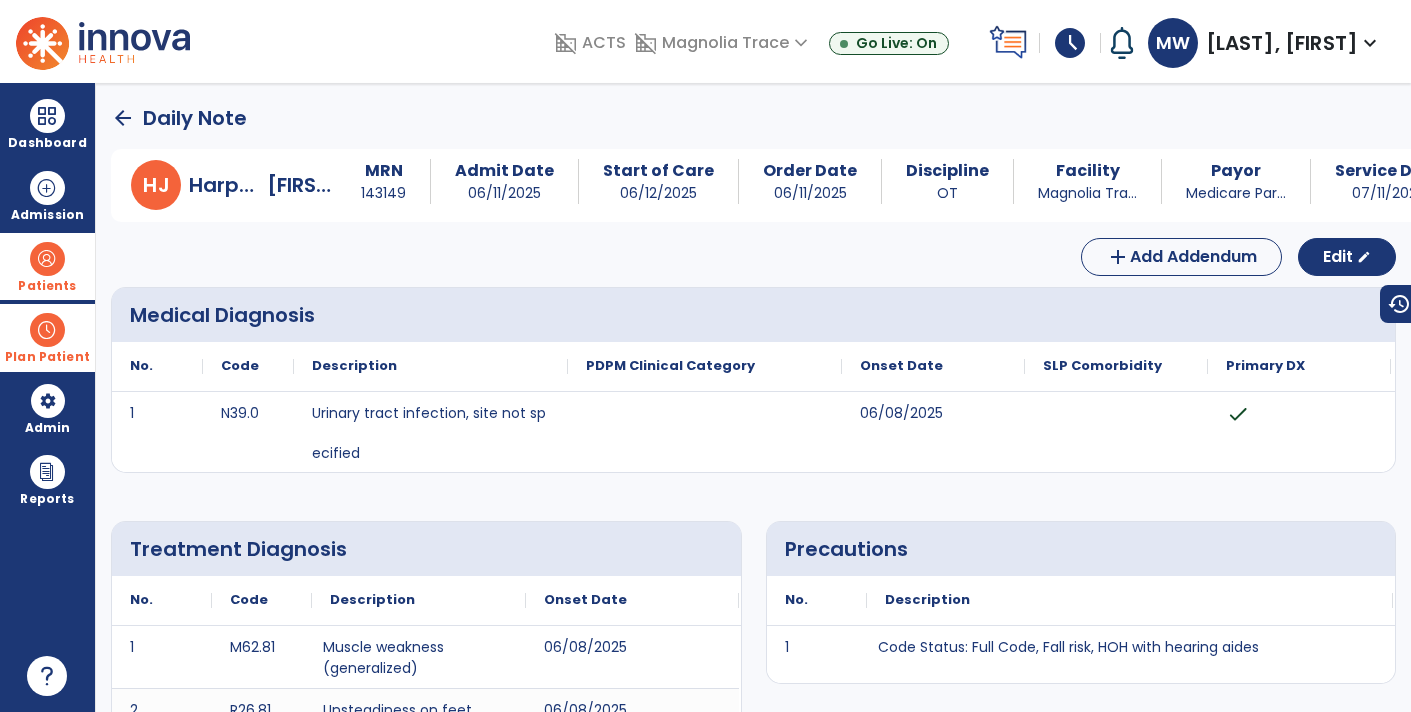 click on "arrow_back" 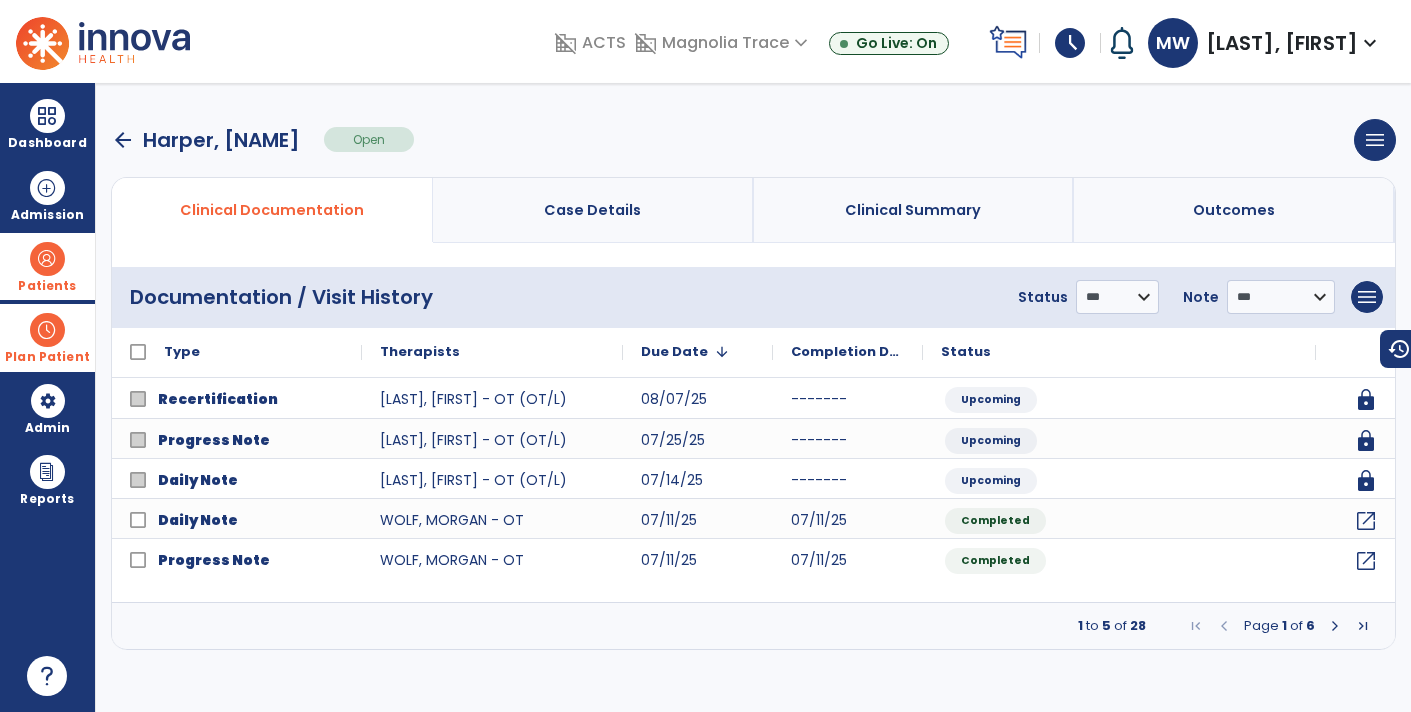 click on "arrow_back" at bounding box center [123, 140] 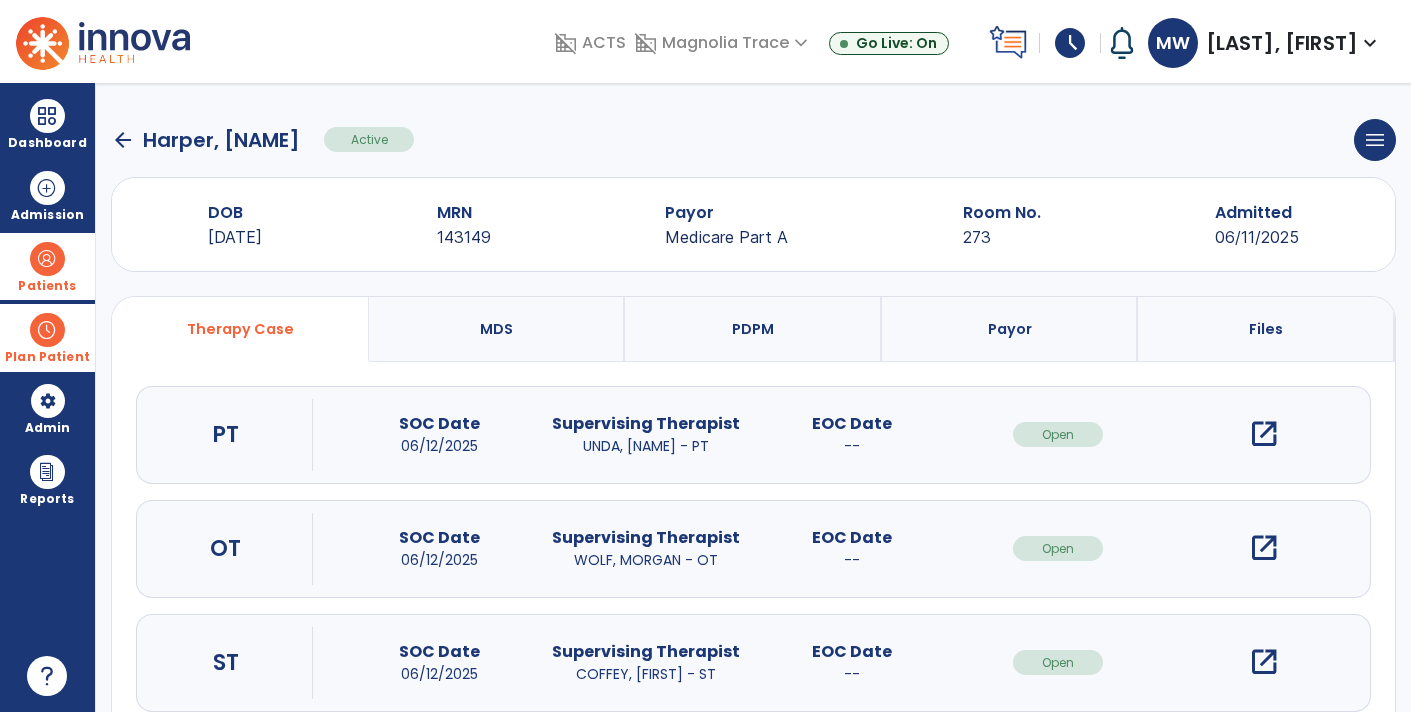 click on "arrow_back" 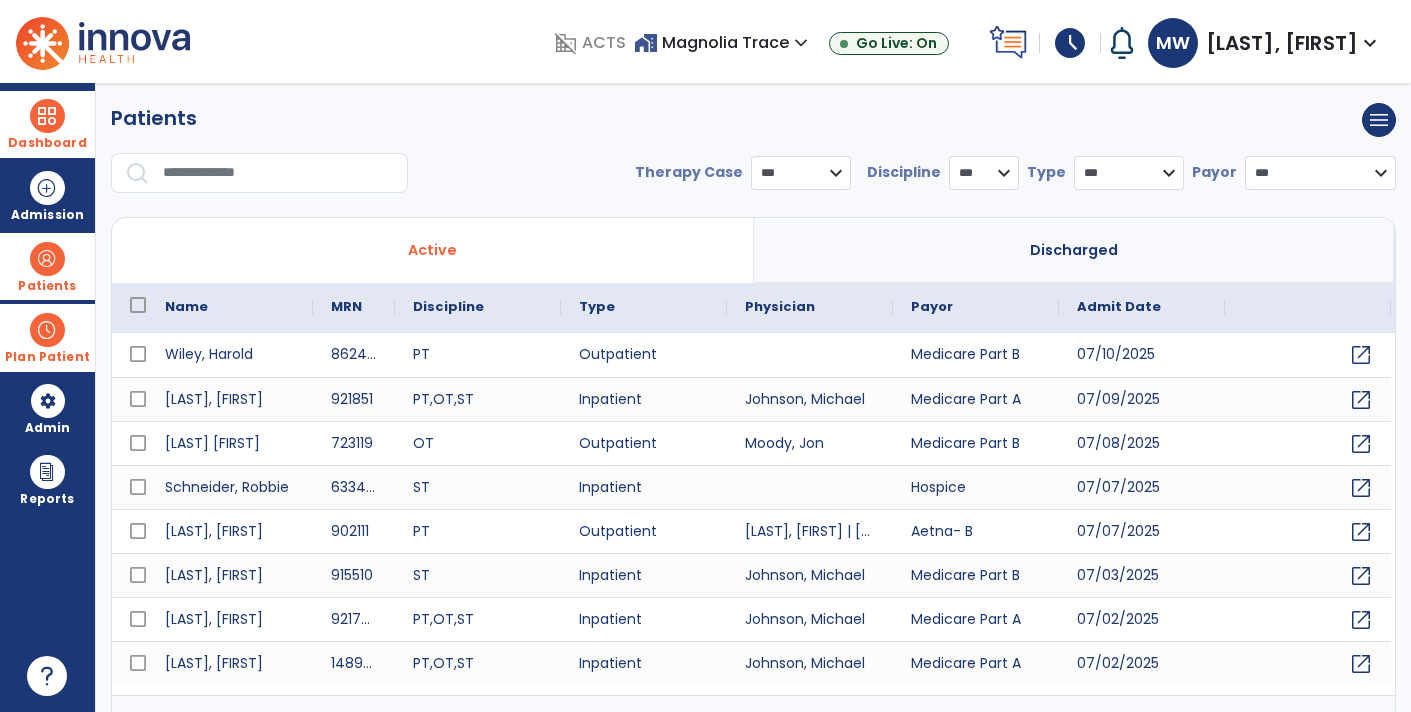 click at bounding box center [47, 116] 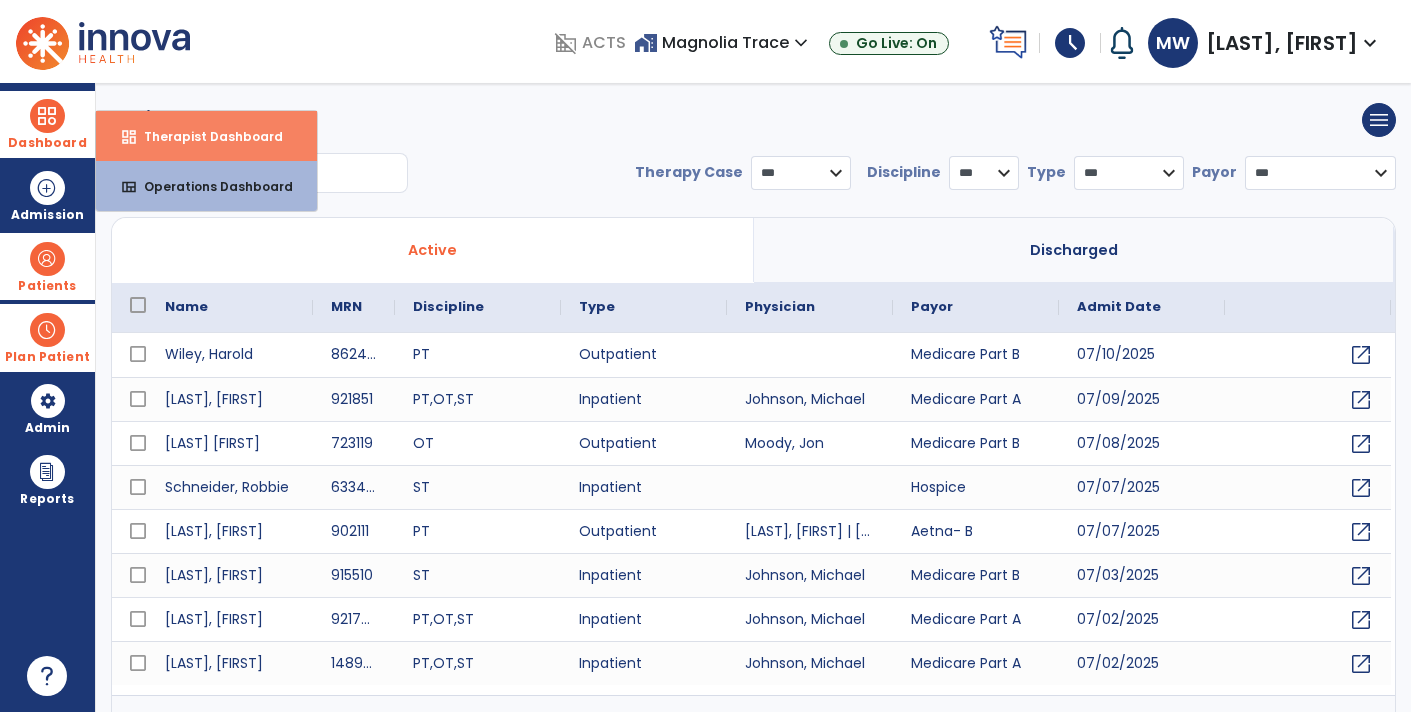 click on "Therapist Dashboard" at bounding box center [205, 136] 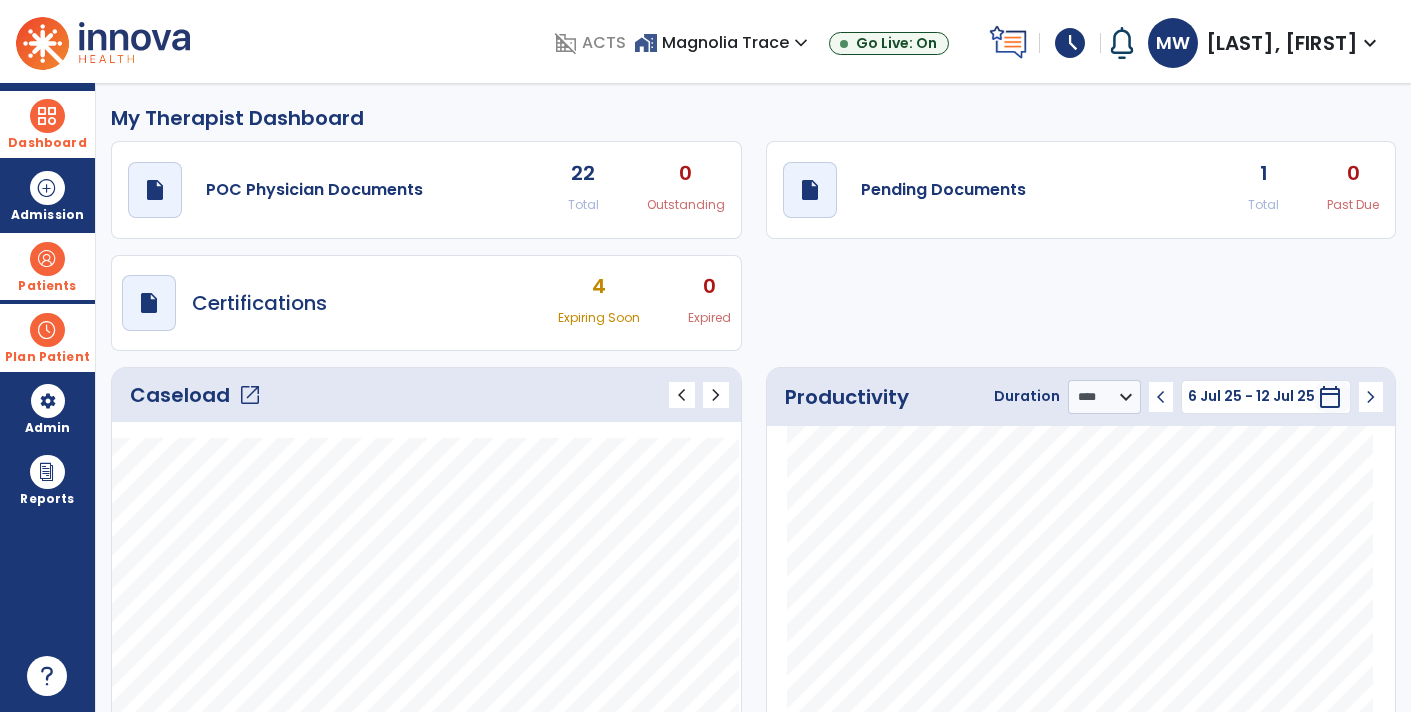 click on "0 Past Due" 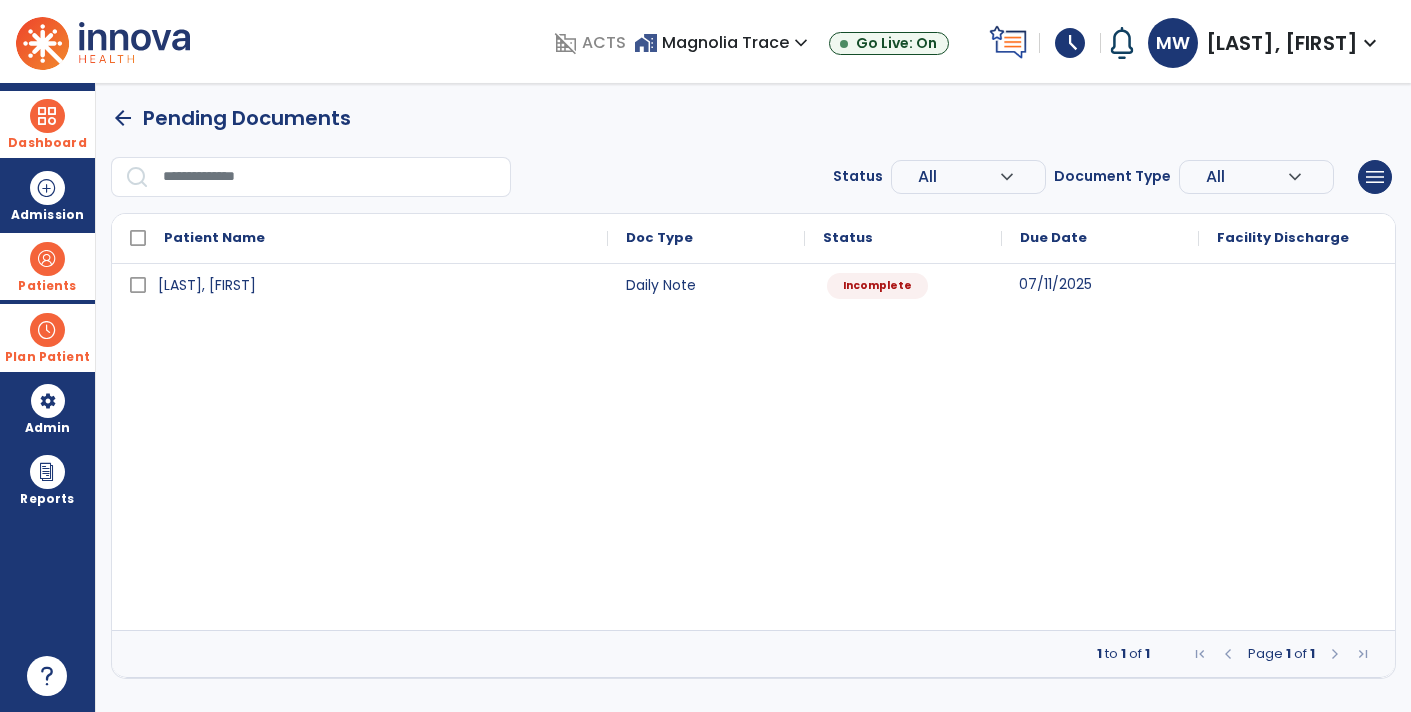 click on "07/11/2025" at bounding box center (1100, 284) 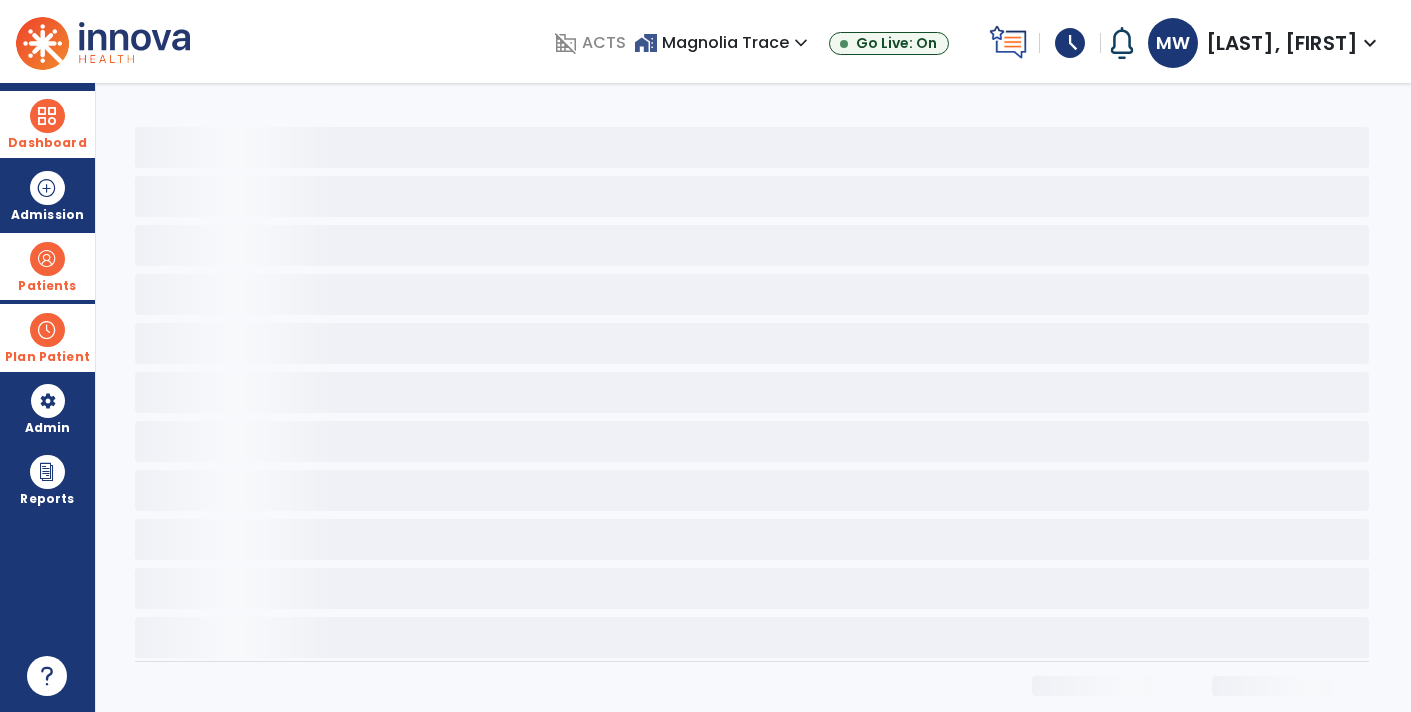 select on "*" 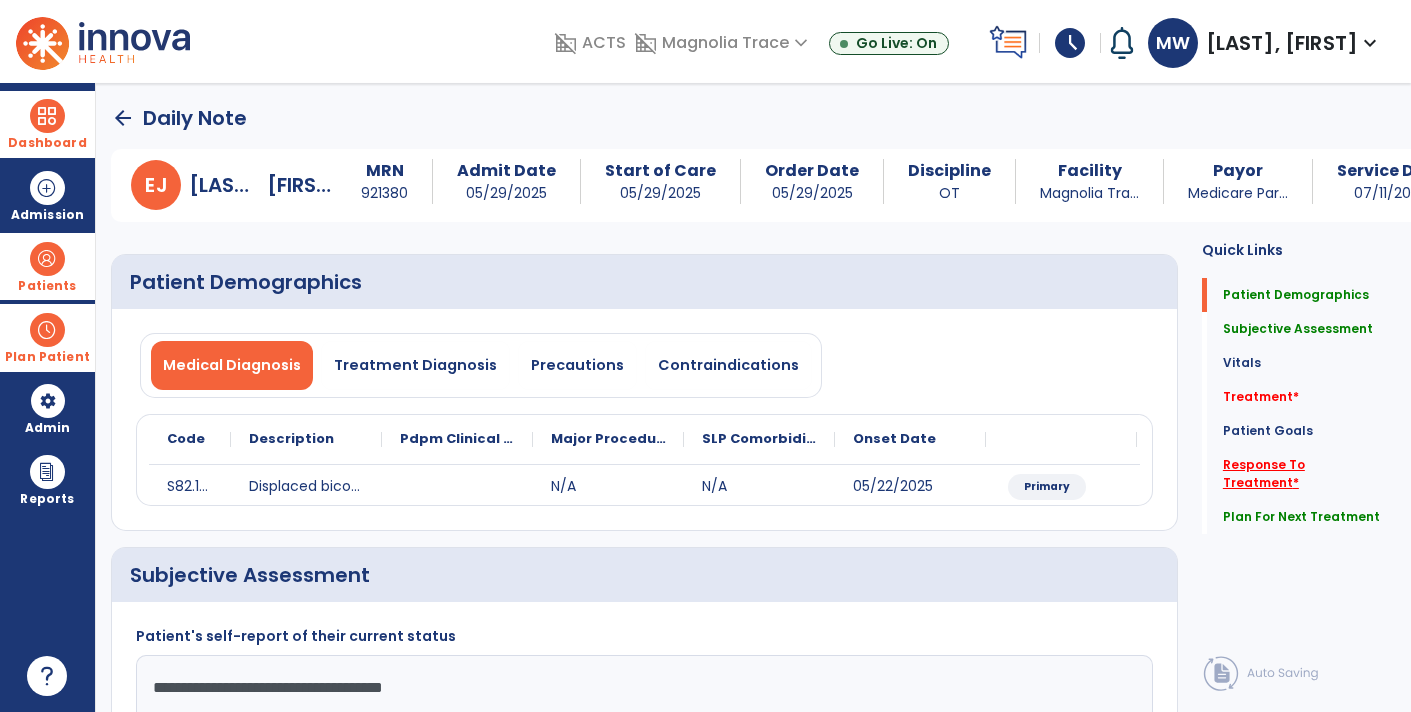 click on "Response To Treatment   *" 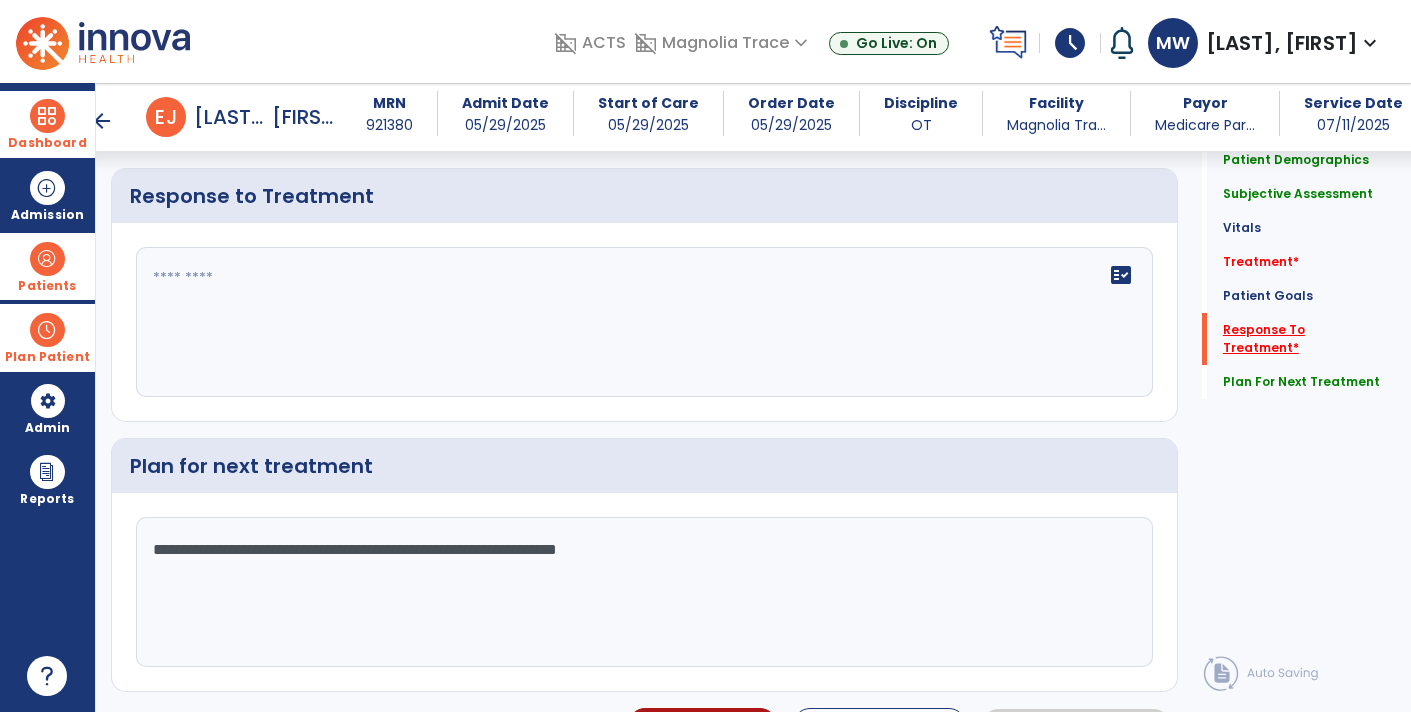 scroll, scrollTop: 2688, scrollLeft: 0, axis: vertical 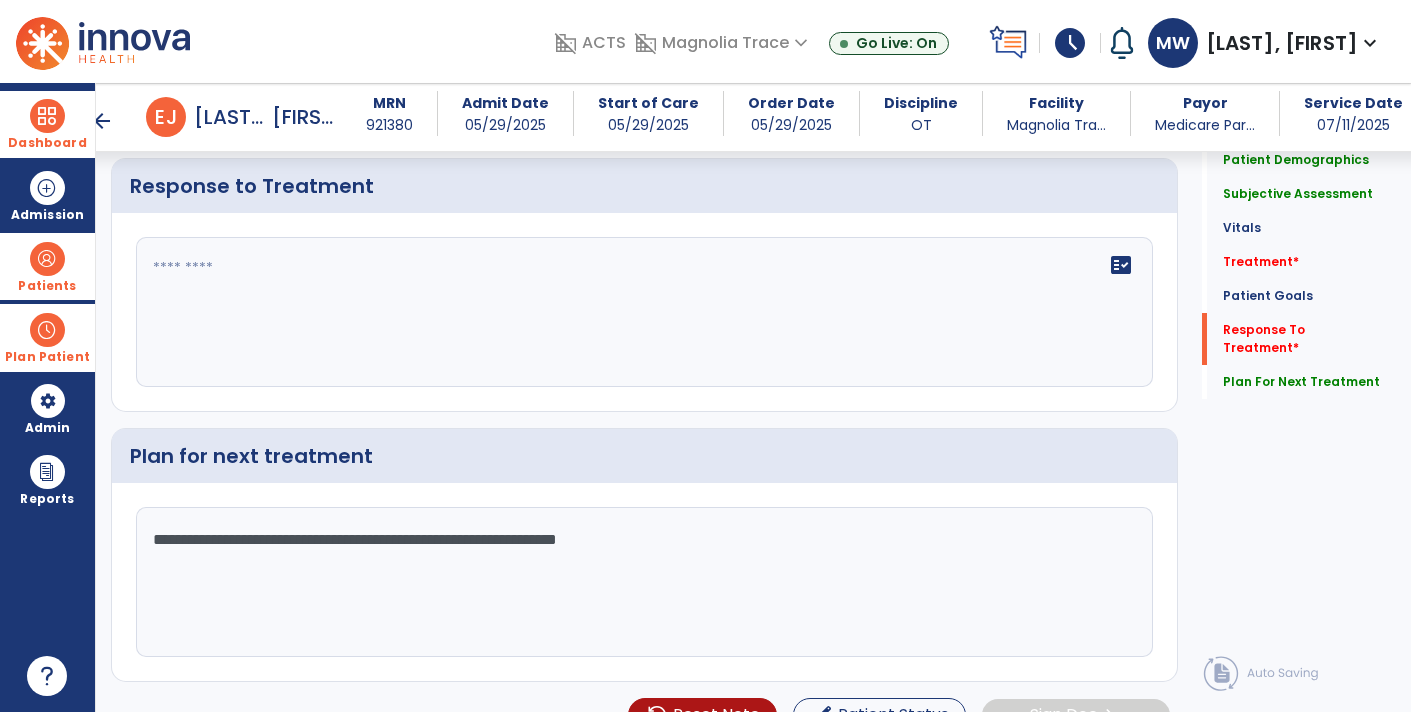 click on "fact_check" 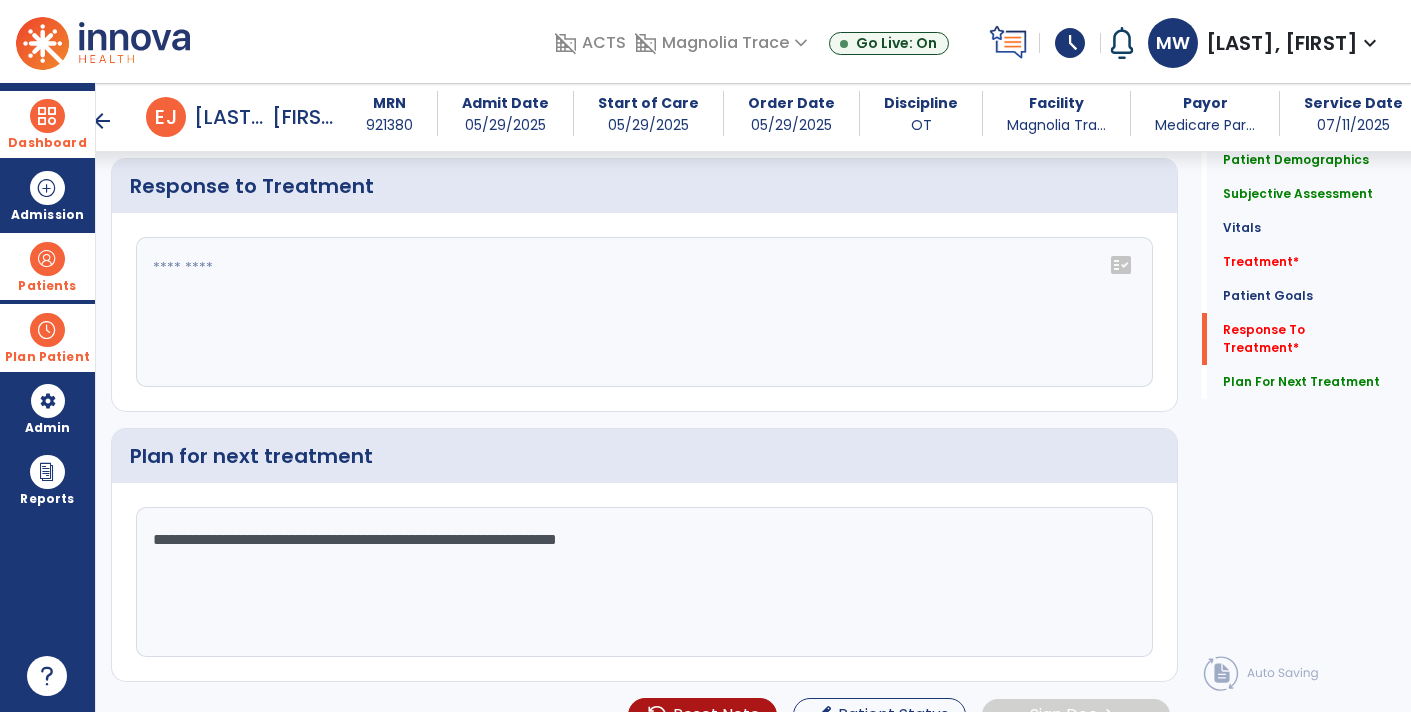 click on "fact_check" 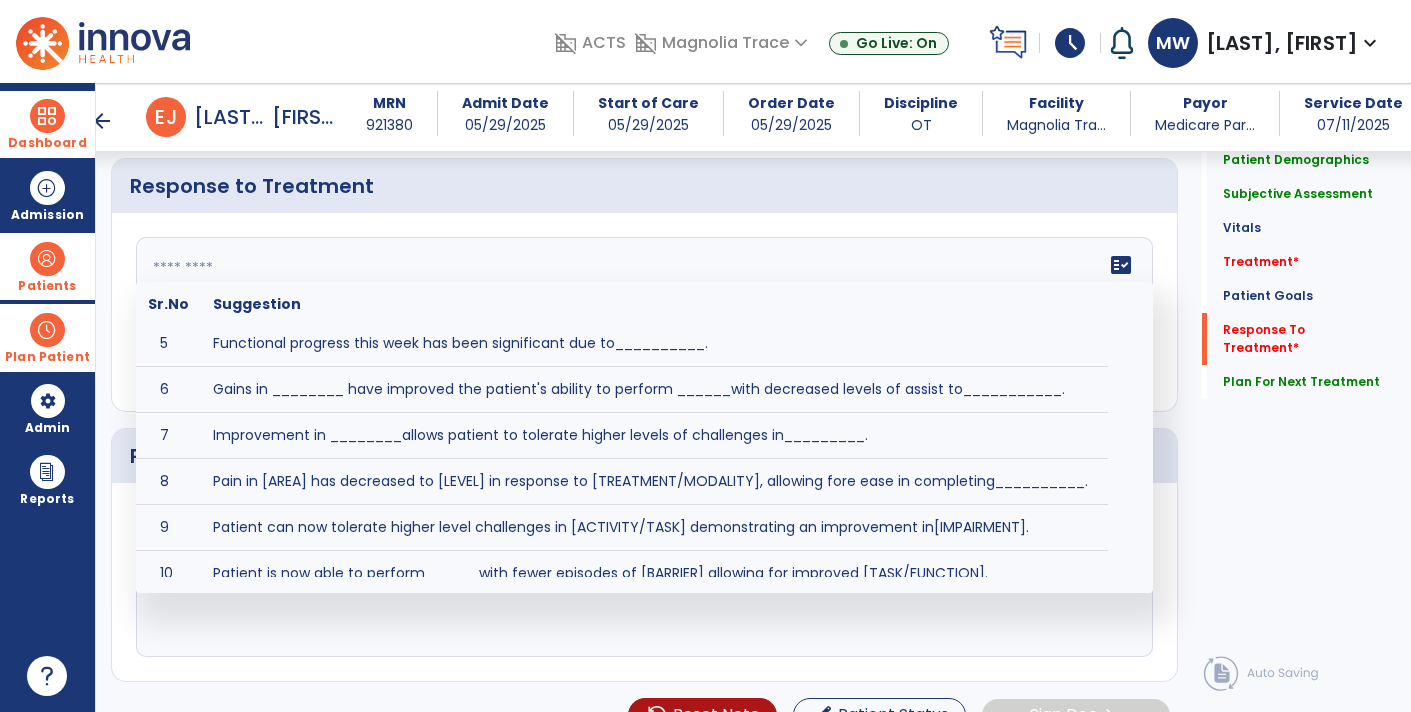 scroll, scrollTop: 252, scrollLeft: 0, axis: vertical 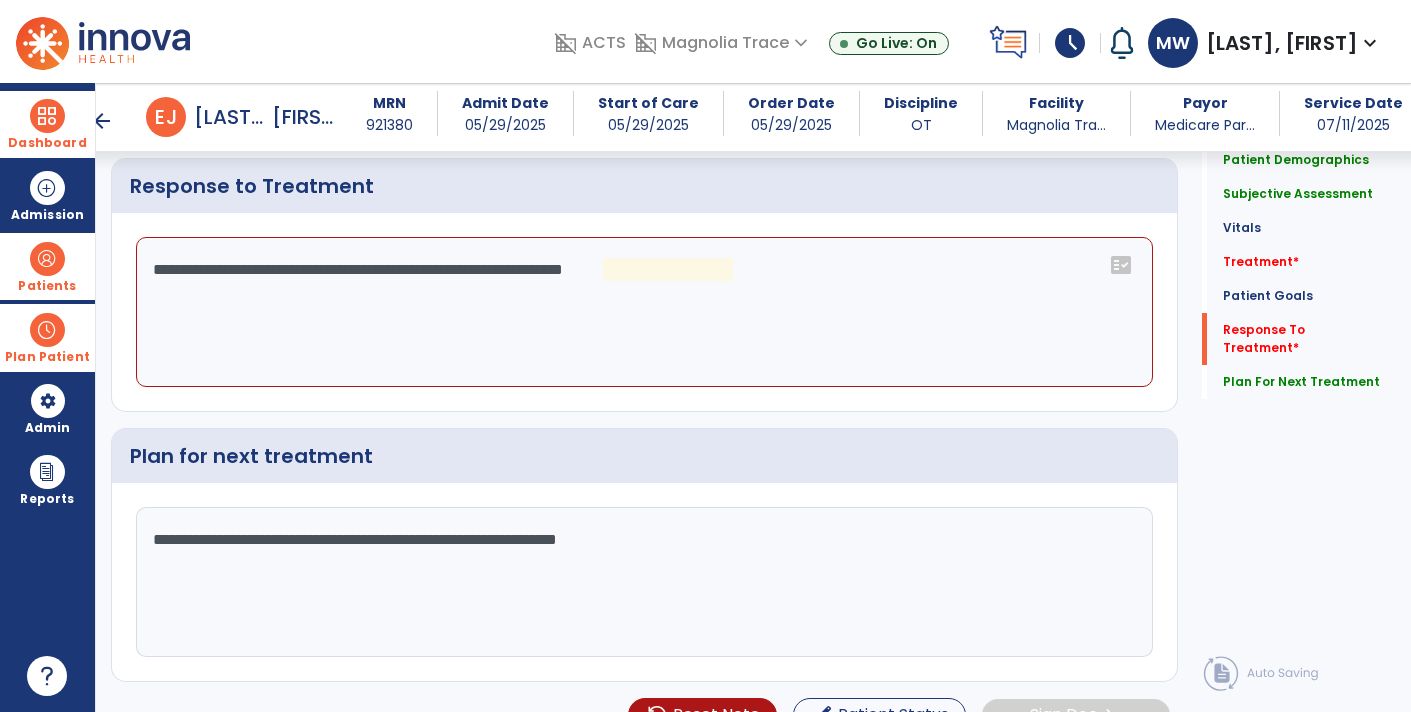 click on "**********" 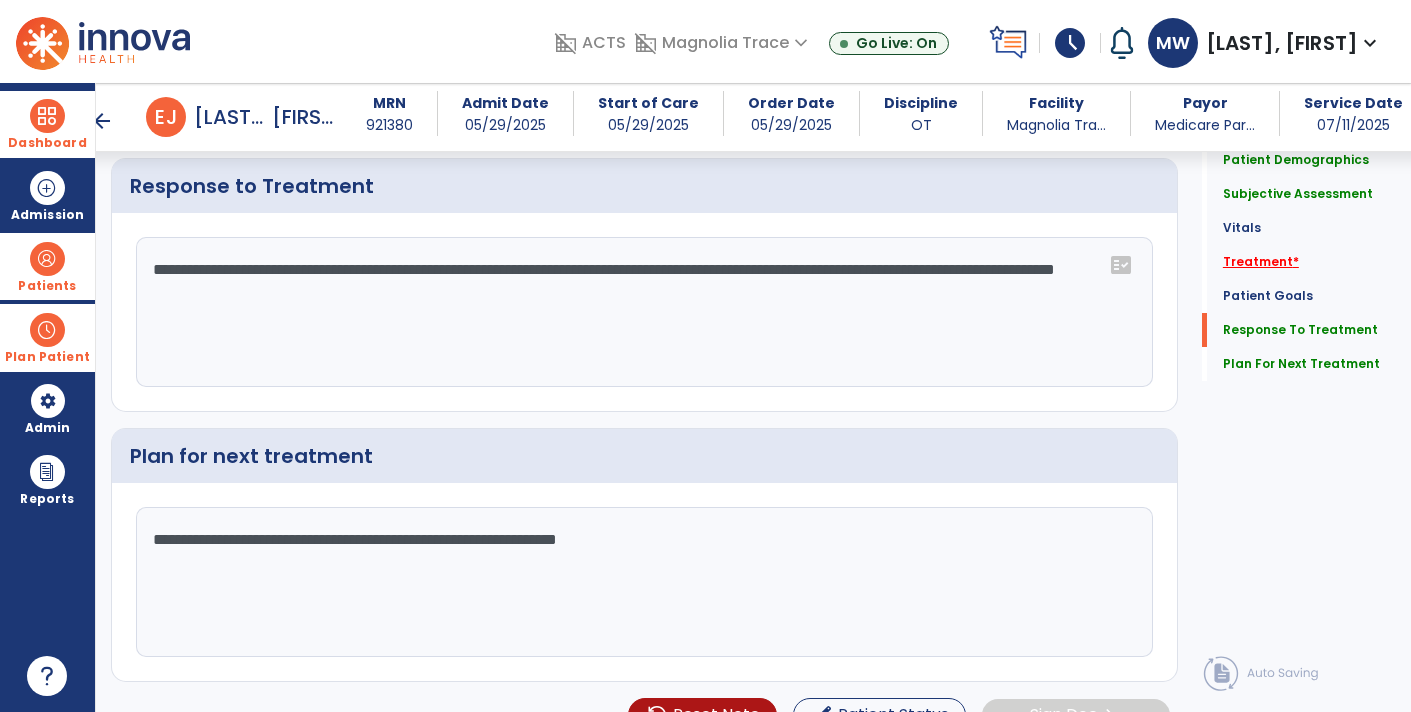 type on "**********" 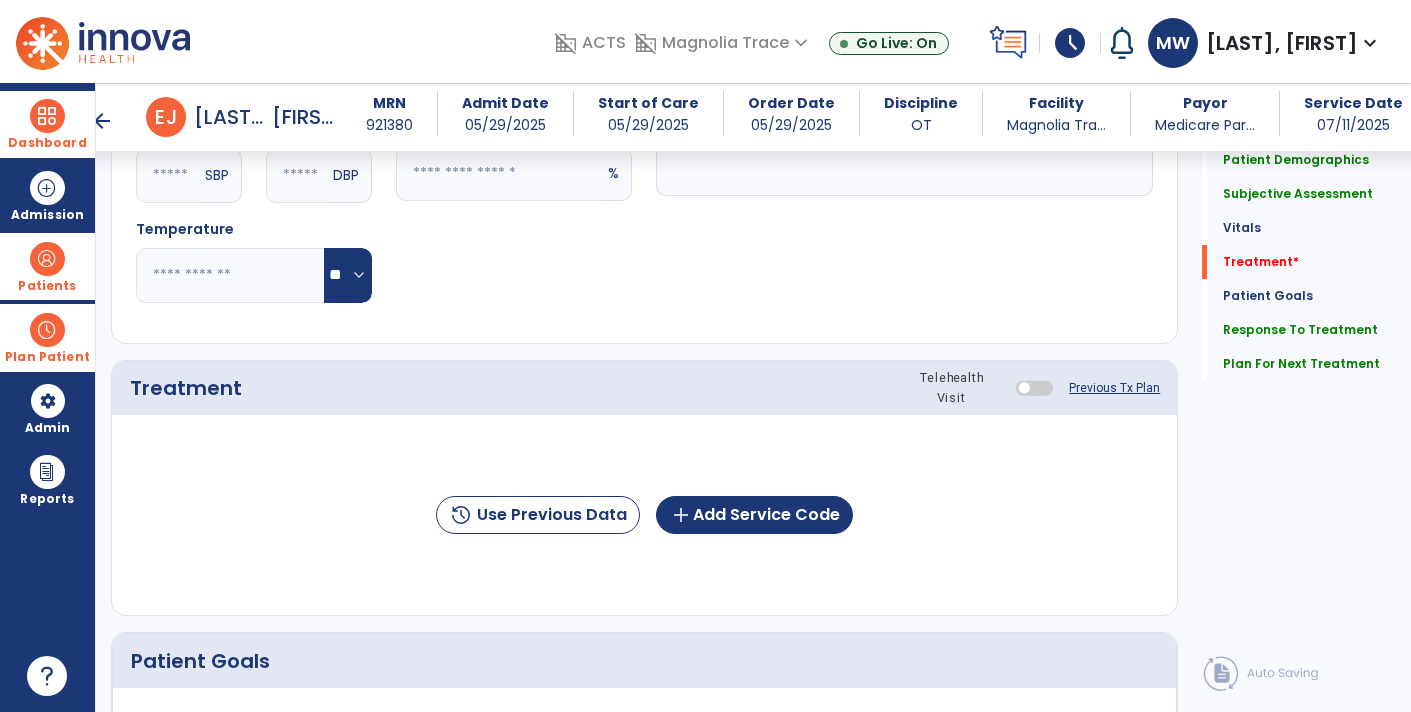 click on "Previous Tx Plan" 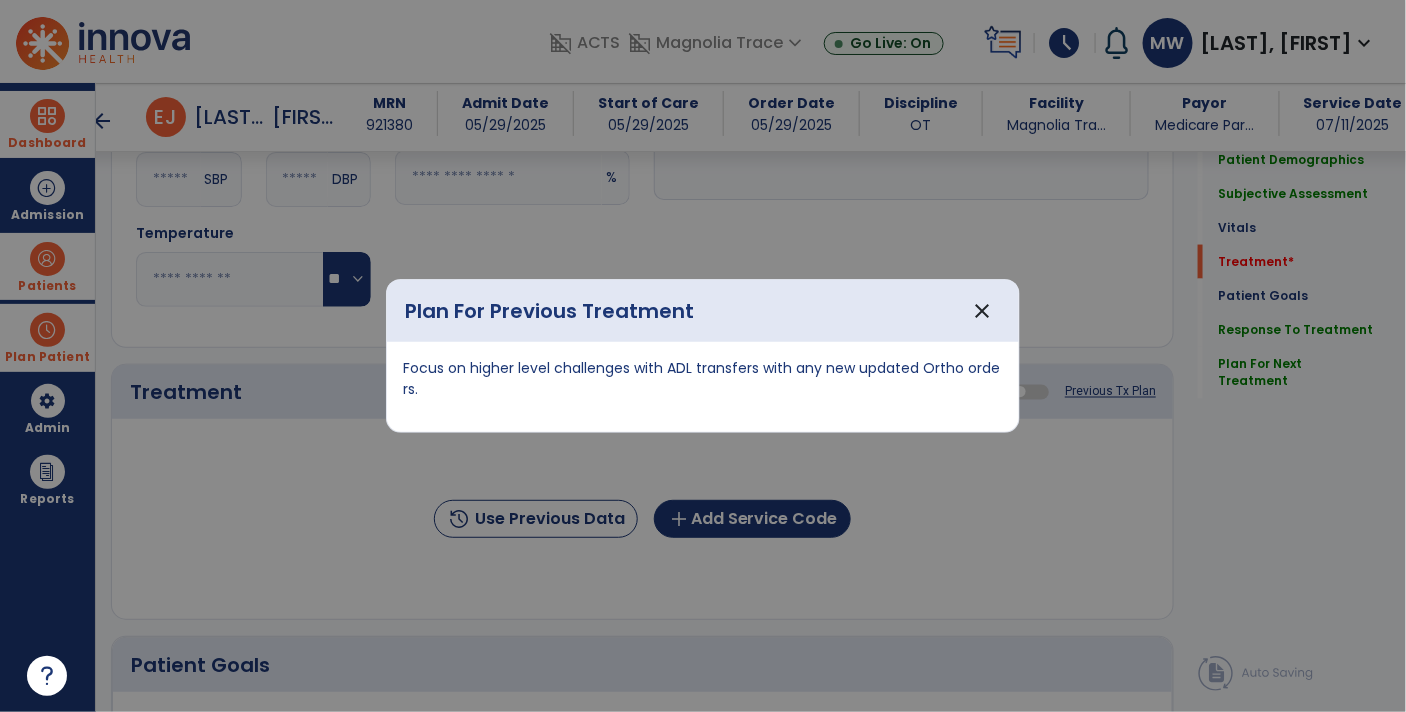 scroll, scrollTop: 889, scrollLeft: 0, axis: vertical 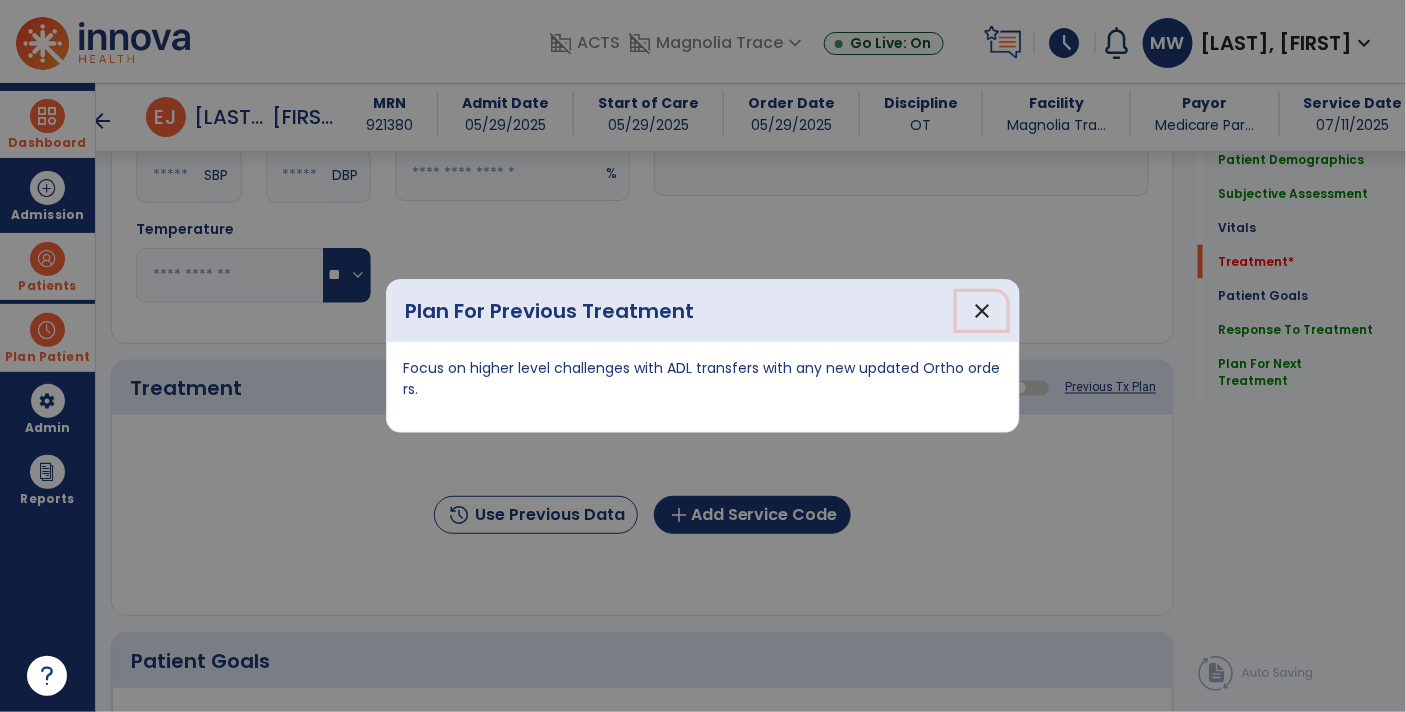 click on "close" at bounding box center (982, 311) 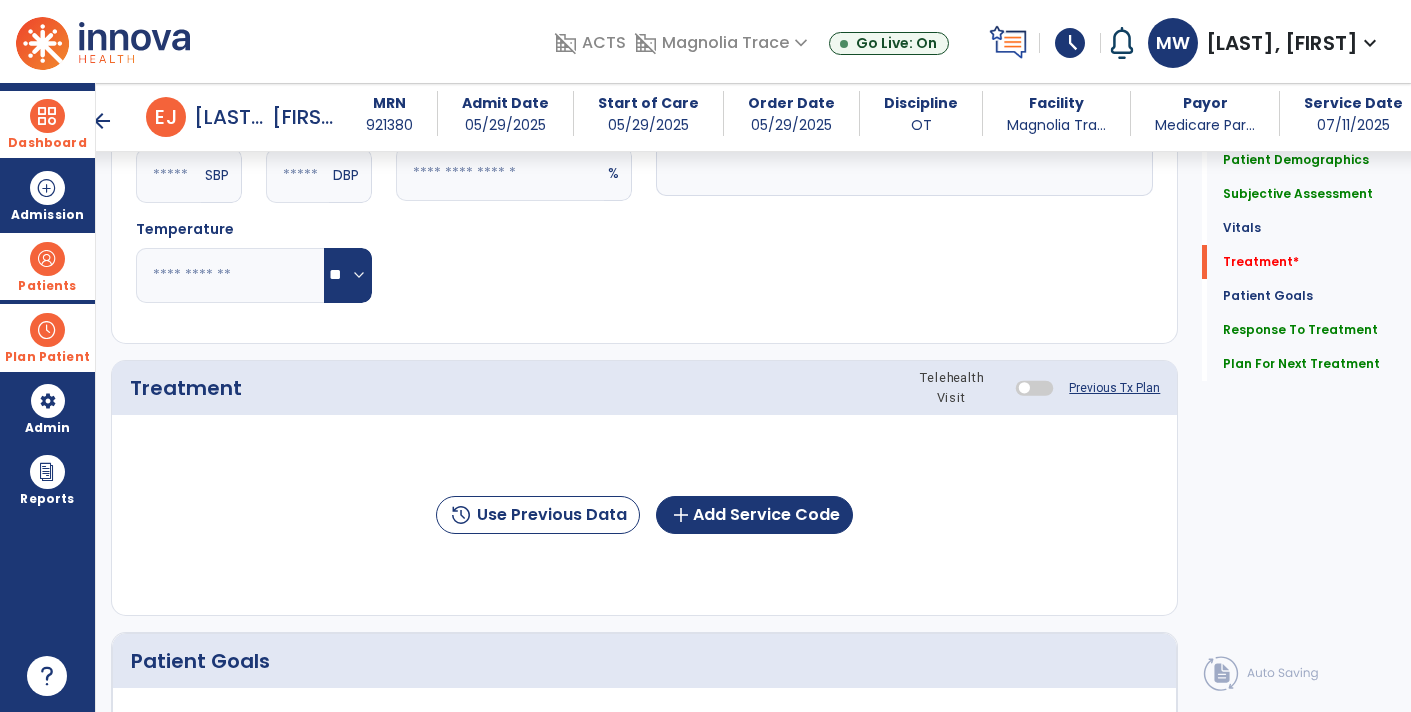 click on "Notes/Comments" 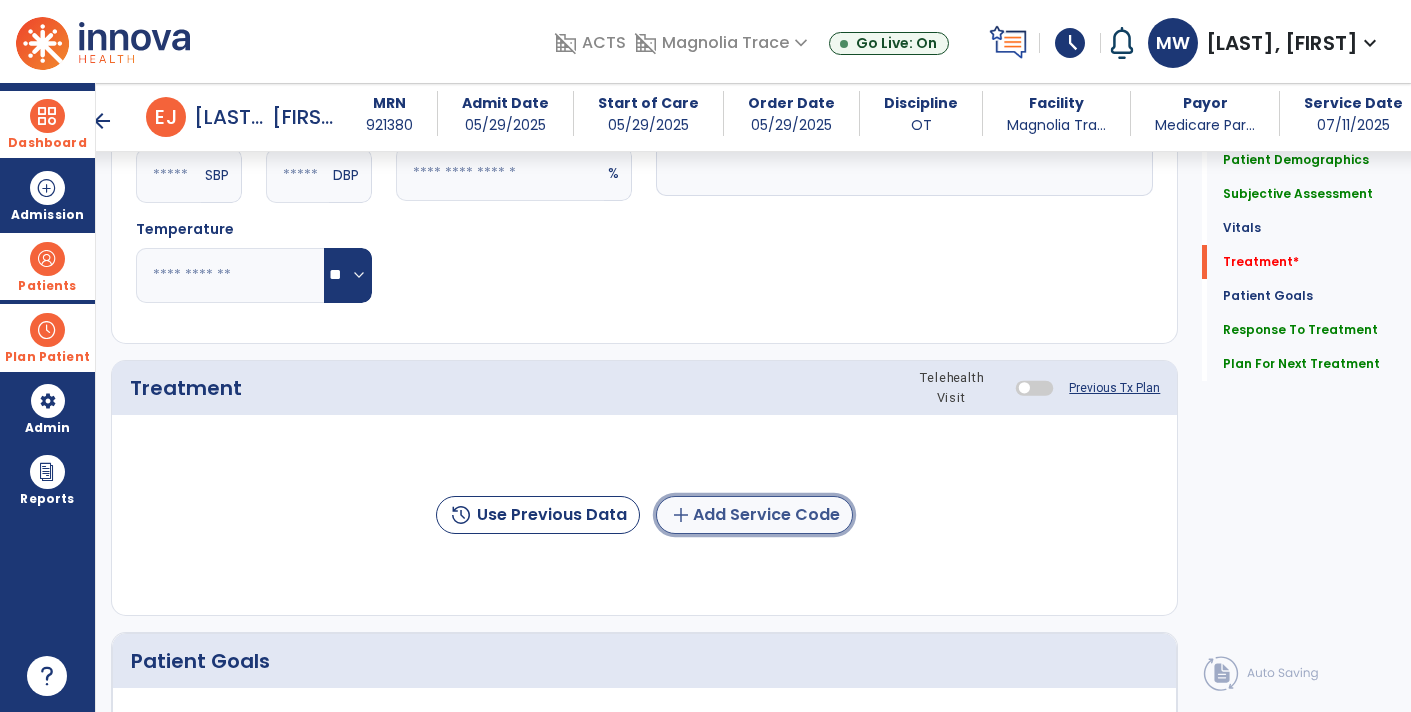 click on "add  Add Service Code" 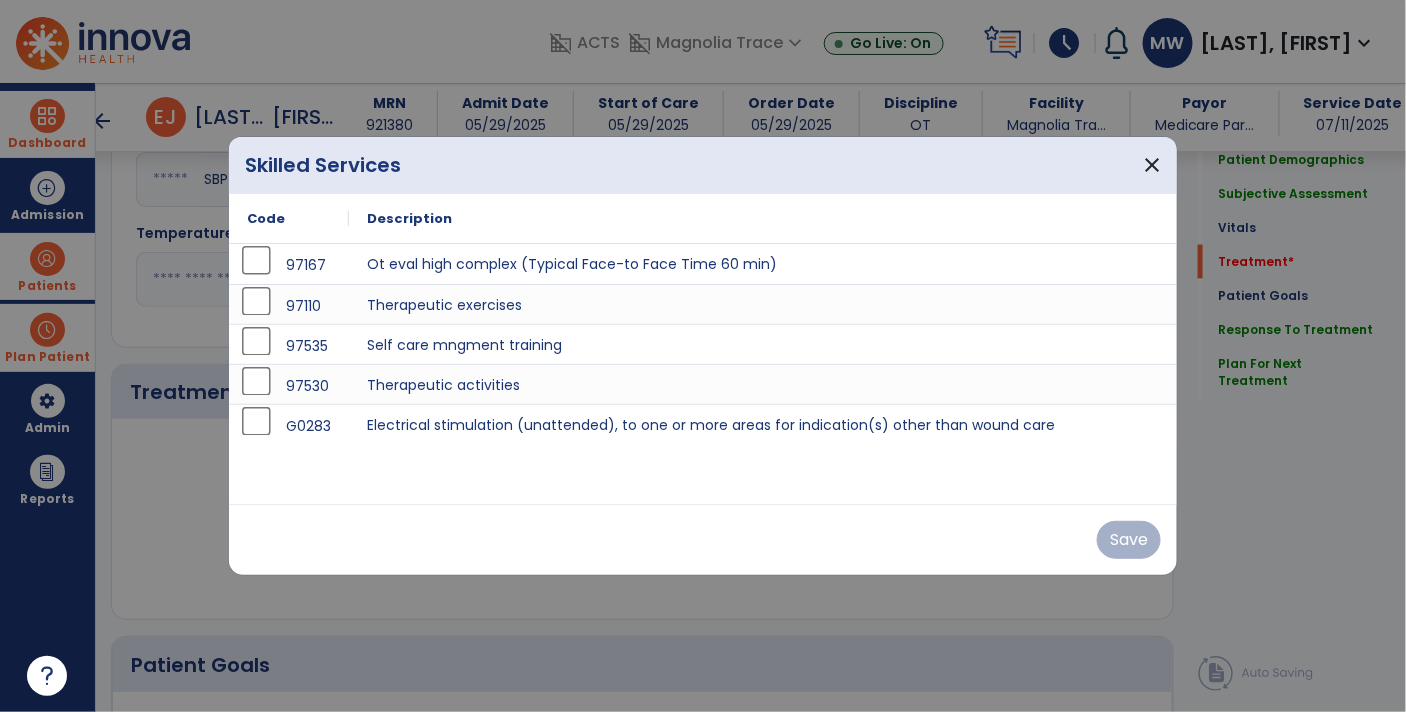 scroll, scrollTop: 889, scrollLeft: 0, axis: vertical 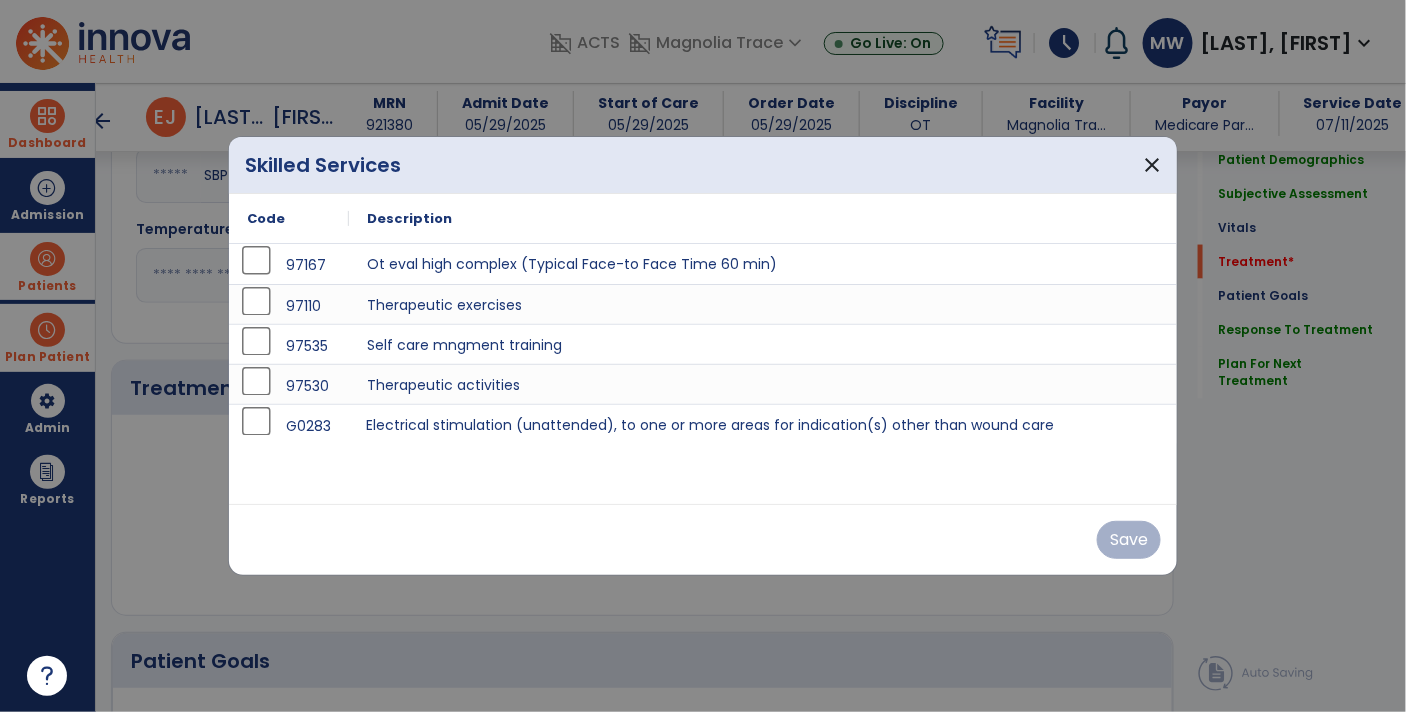 click on "Electrical stimulation (unattended), to one or more areas for indication(s) other than wound care" at bounding box center [763, 424] 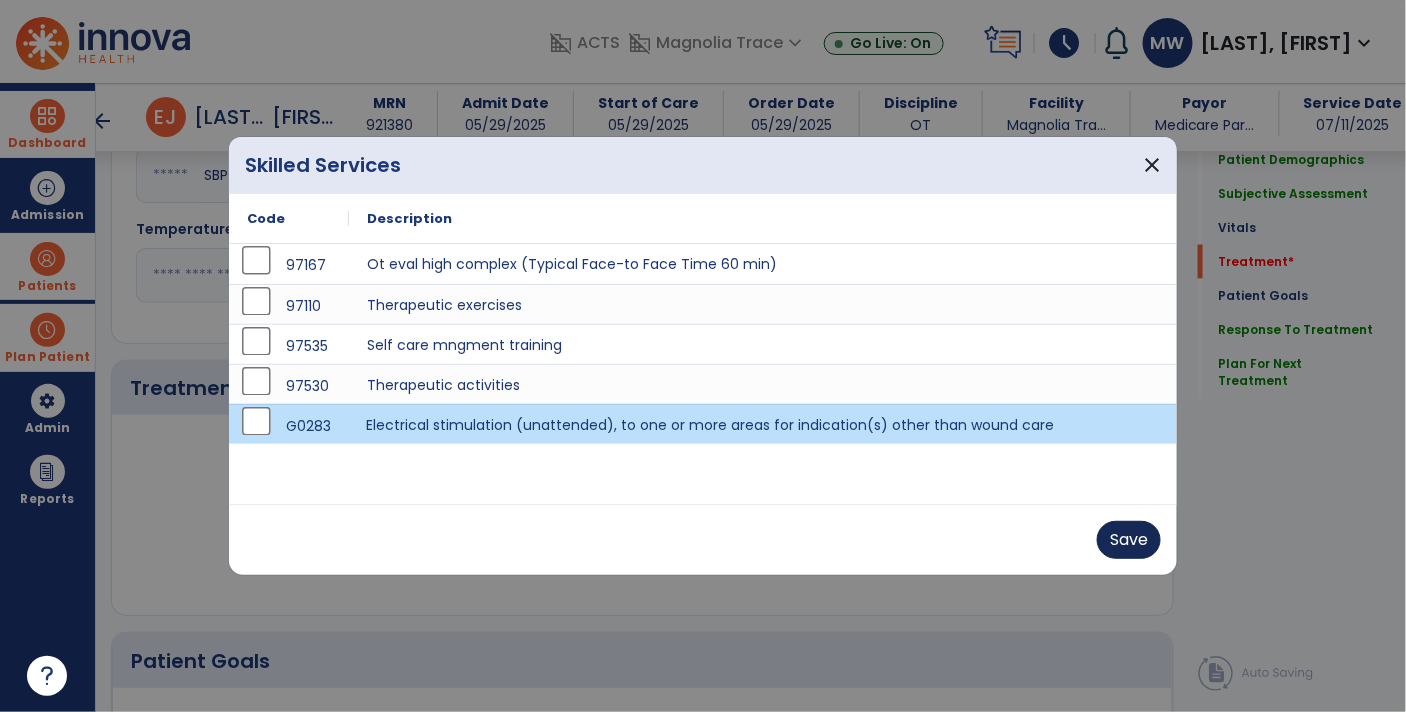 click on "Save" at bounding box center (1129, 540) 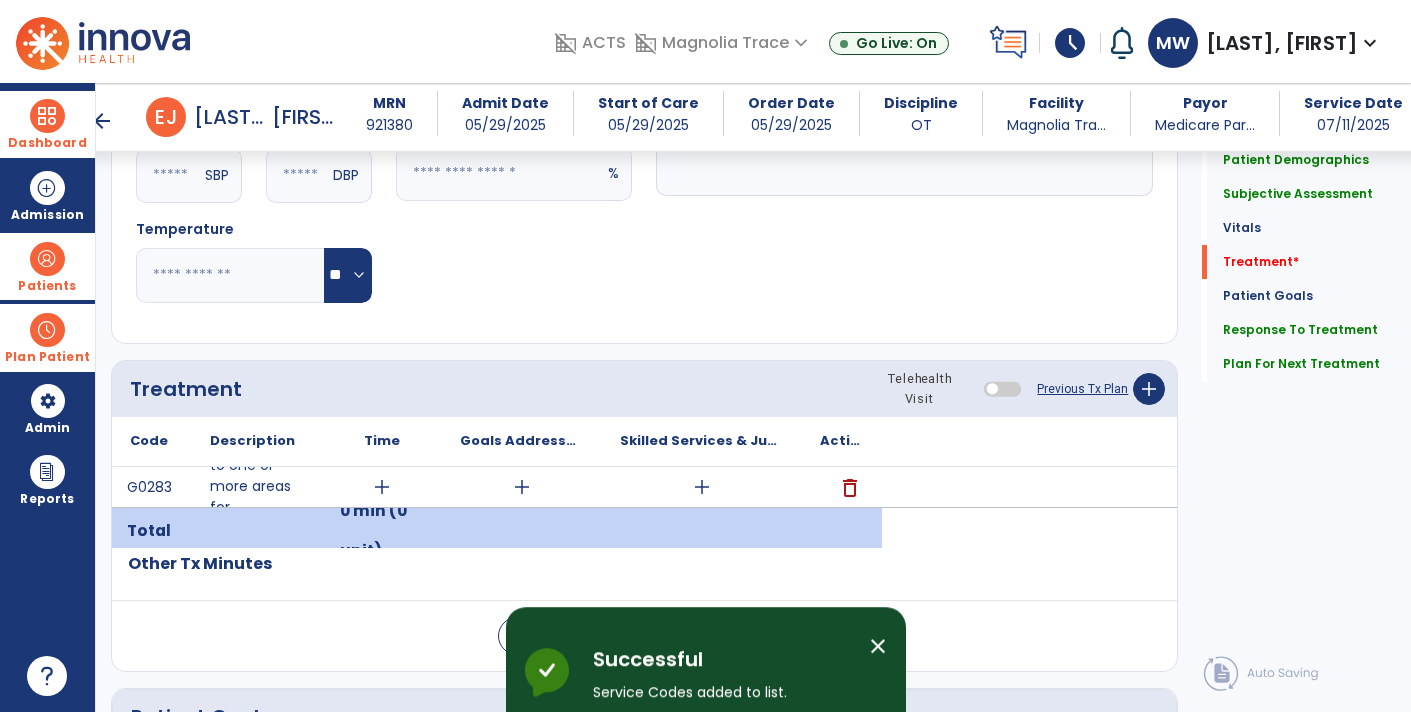 click on "Other Tx Minutes" 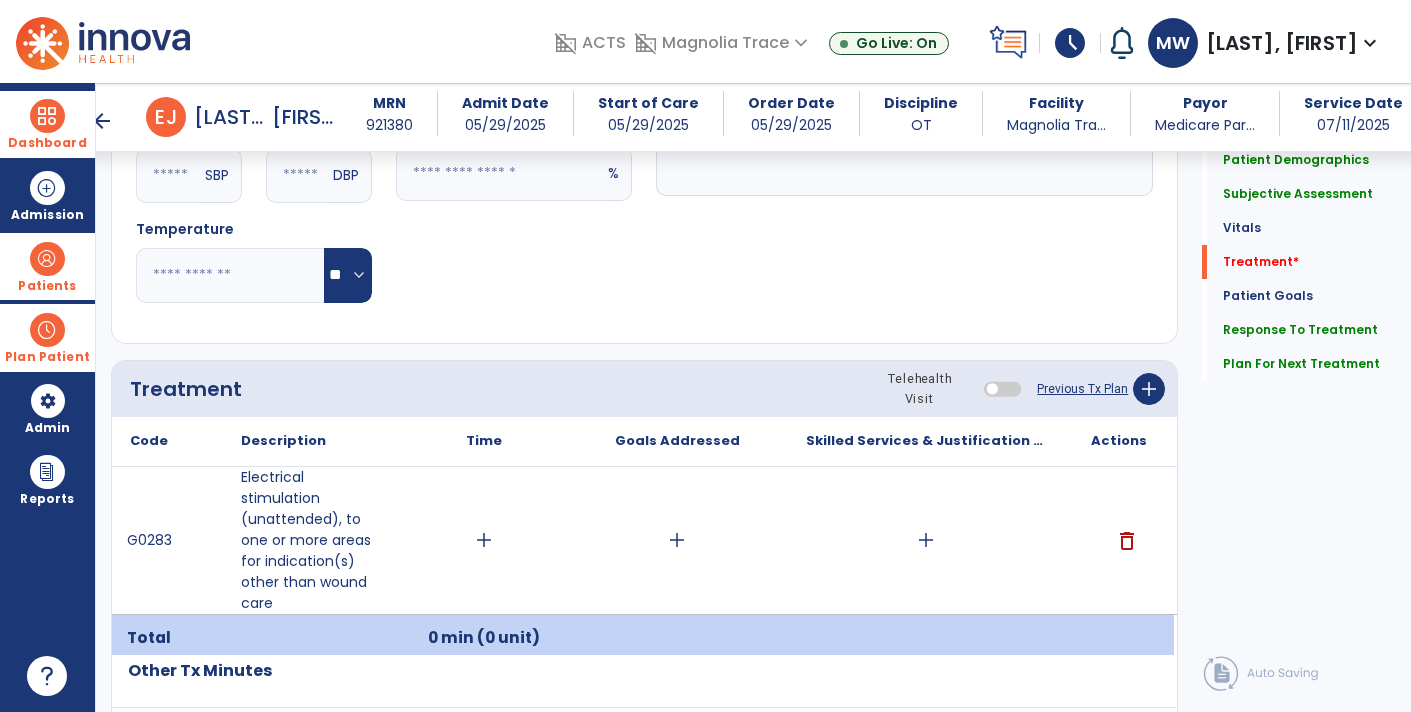 click on "add" at bounding box center [926, 540] 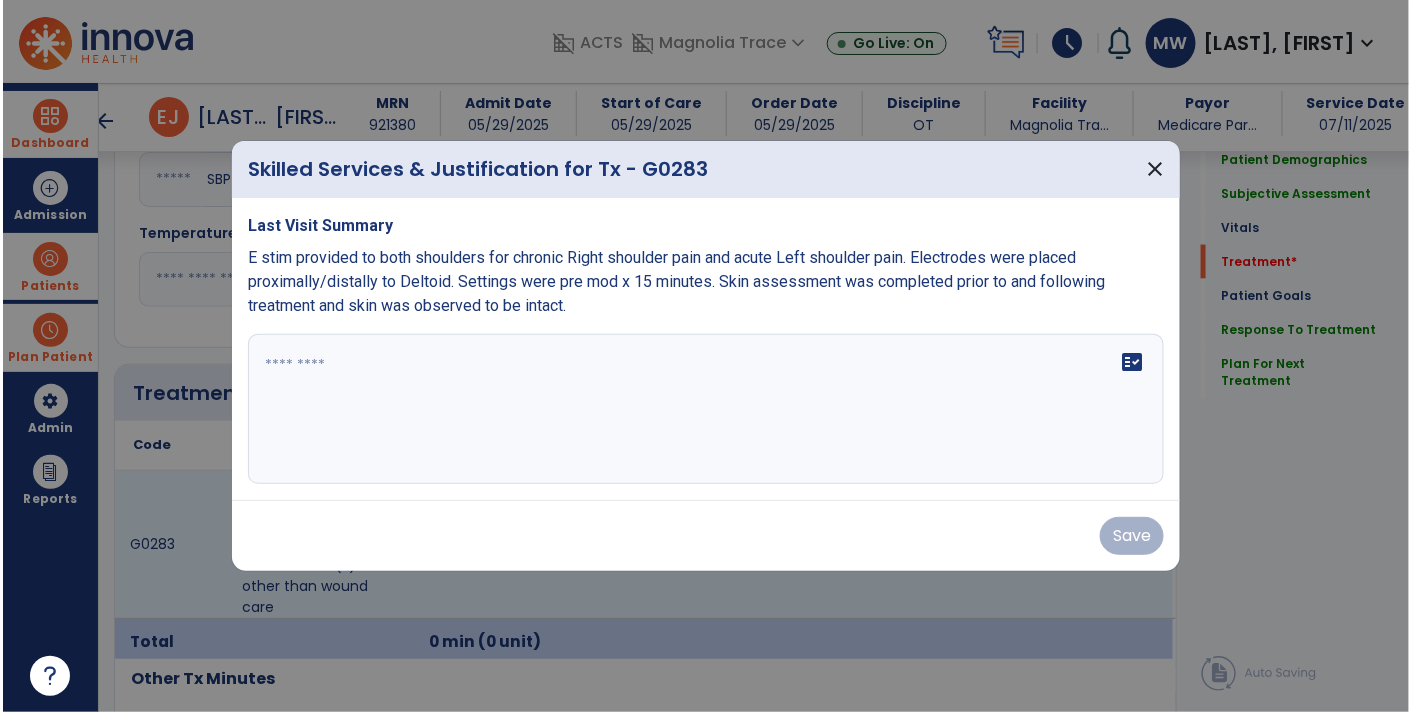 scroll, scrollTop: 889, scrollLeft: 0, axis: vertical 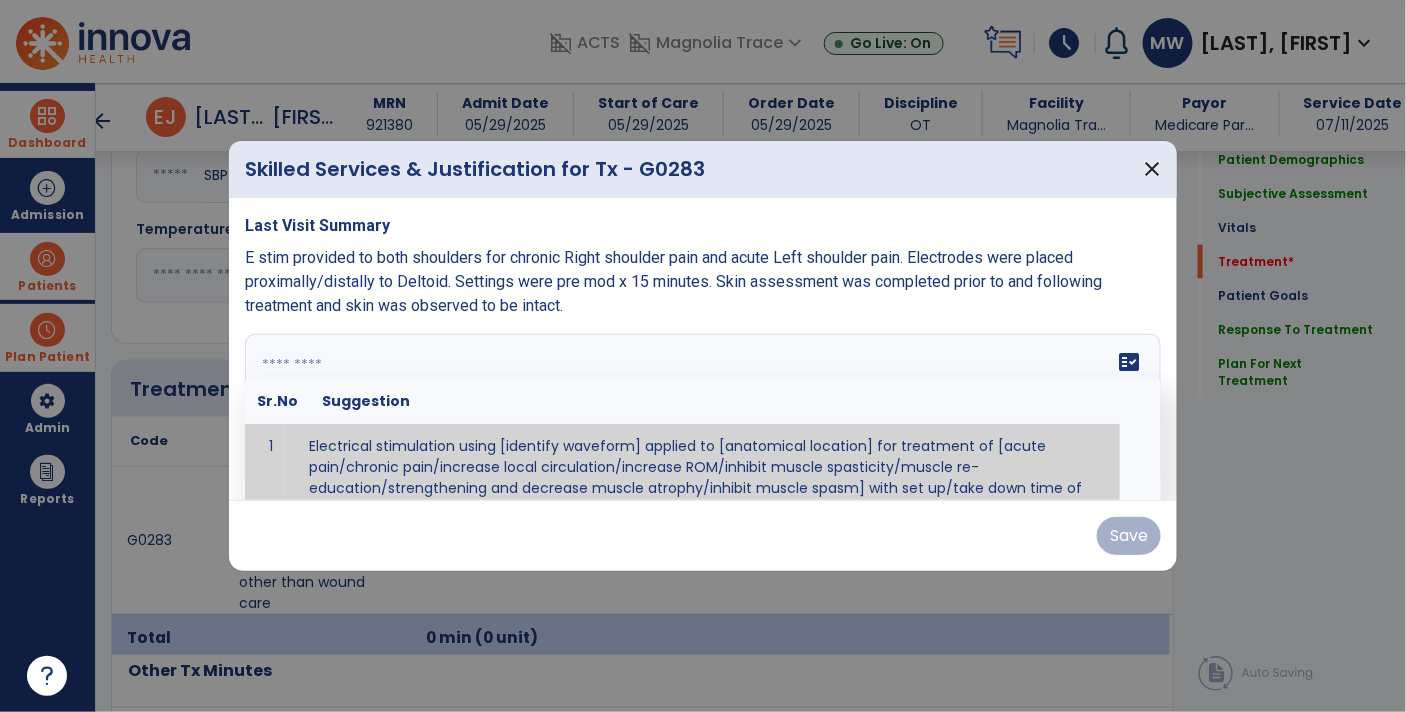 click on "E stim provided to both shoulders for chronic Right shoulder pain and acute Left shoulder pain. Electrodes were placed proximally/distally to Deltoid. Settings were pre mod x 15 minutes. Skin assessment was completed prior to and following treatment and skin was observed to be intact." at bounding box center [703, 282] 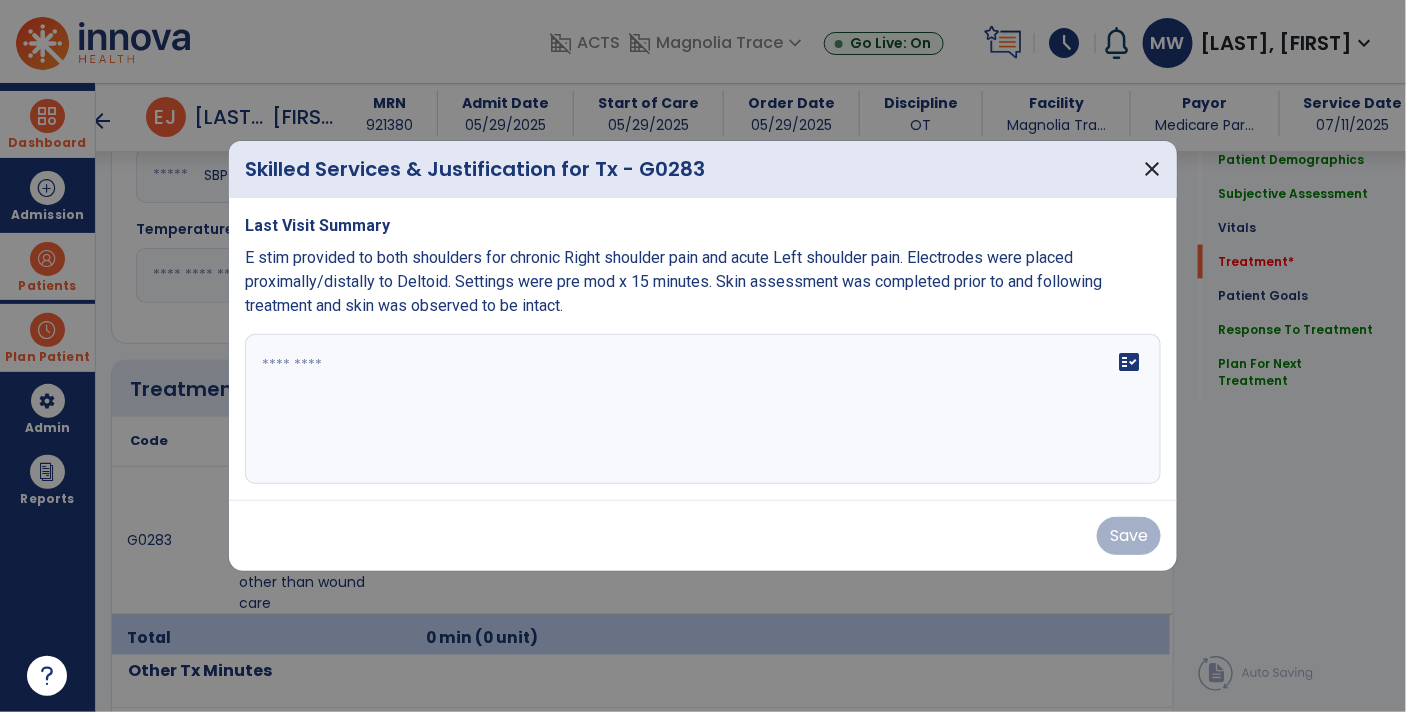 click on "E stim provided to both shoulders for chronic Right shoulder pain and acute Left shoulder pain. Electrodes were placed proximally/distally to Deltoid. Settings were pre mod x 15 minutes. Skin assessment was completed prior to and following treatment and skin was observed to be intact." at bounding box center [703, 282] 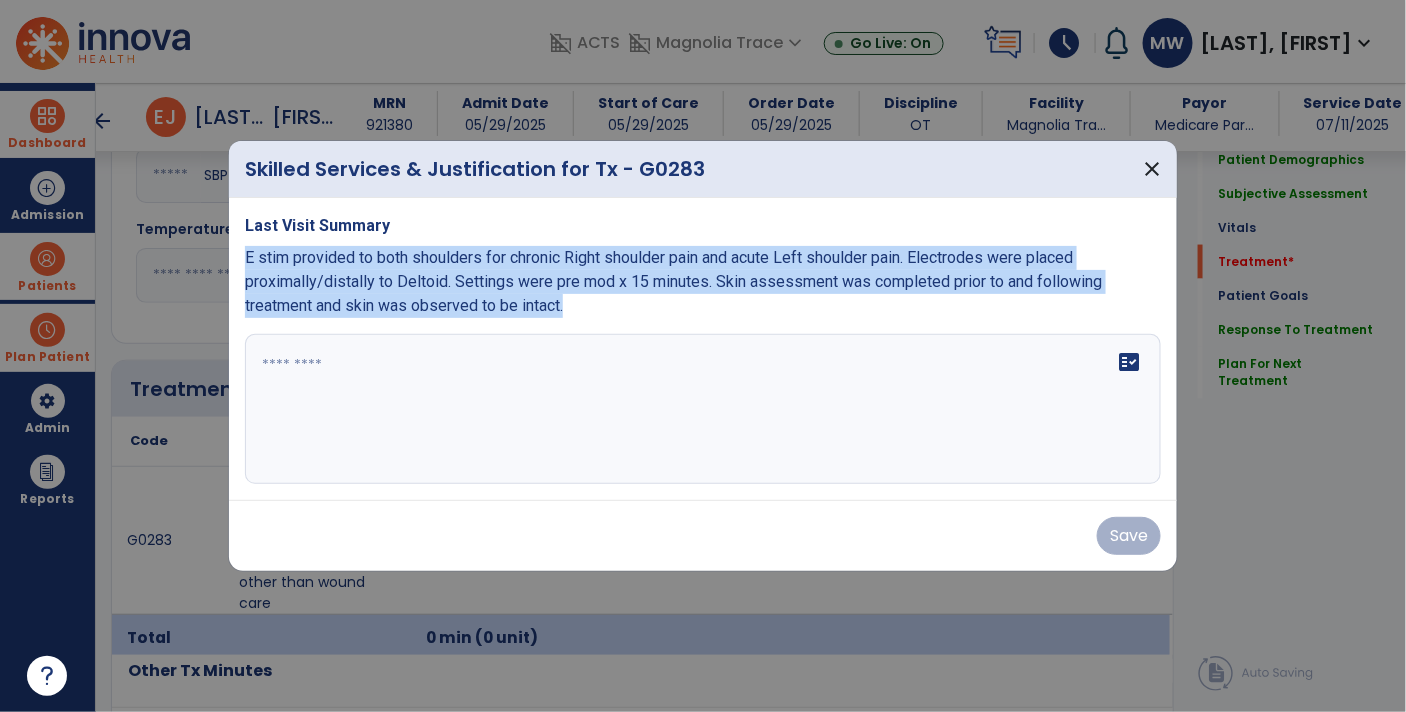 copy on "E stim provided to both shoulders for chronic Right shoulder pain and acute Left shoulder pain. Electrodes were placed proximally/distally to Deltoid. Settings were pre mod x 15 minutes. Skin assessment was completed prior to and following treatment and skin was observed to be intact." 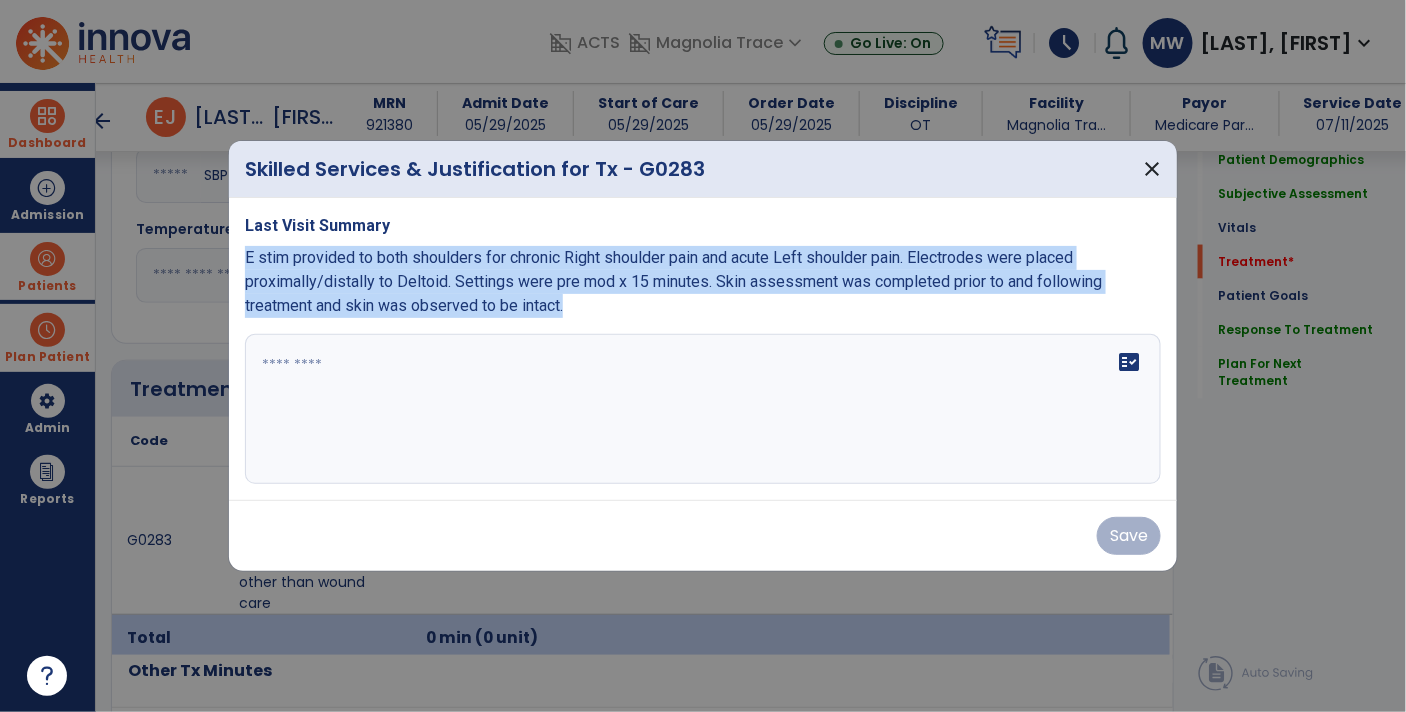 click at bounding box center (703, 409) 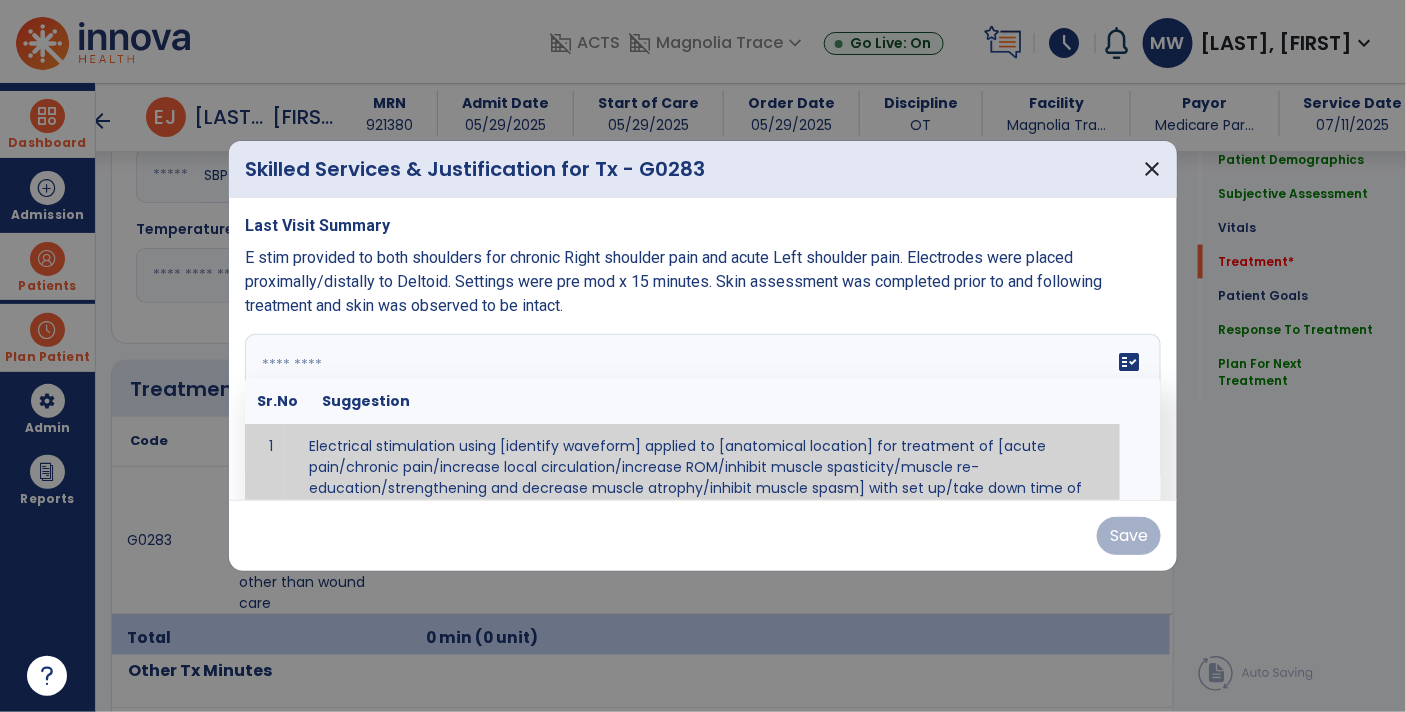 click at bounding box center [701, 409] 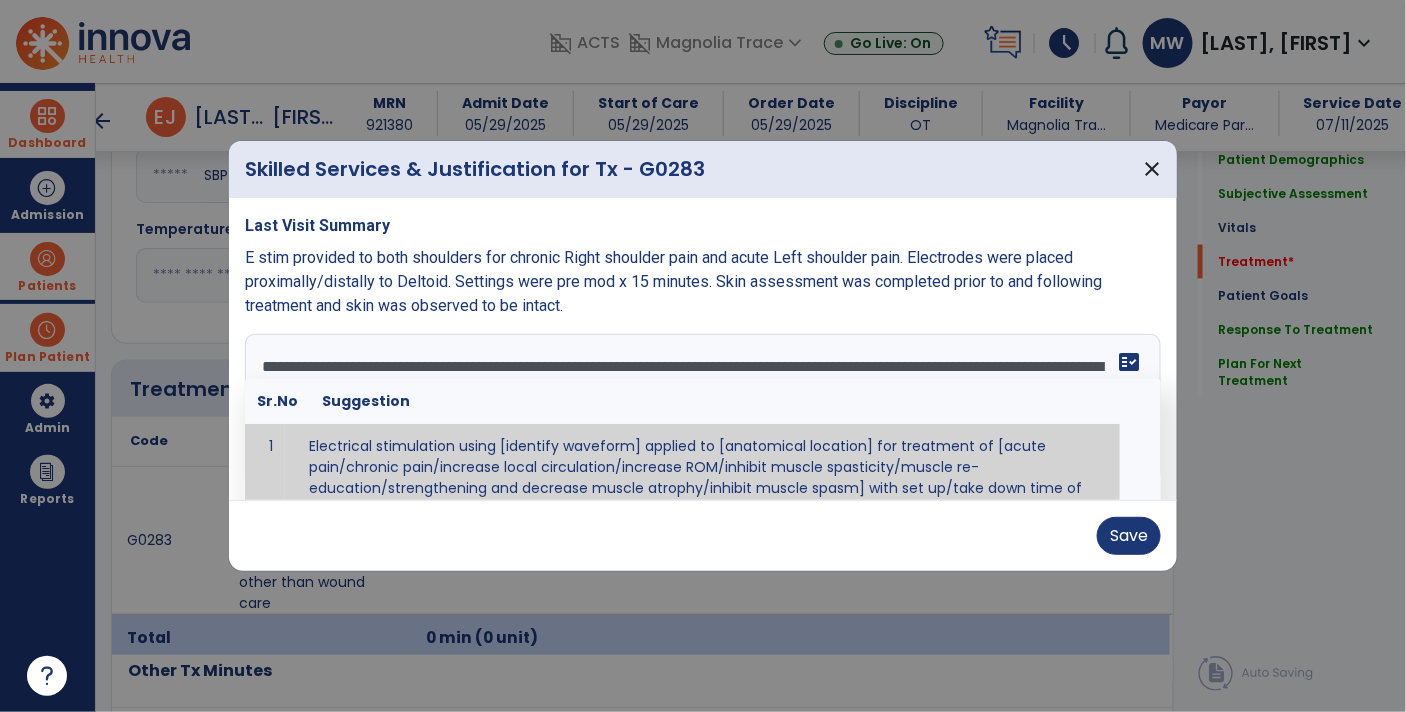 click on "**********" at bounding box center (701, 409) 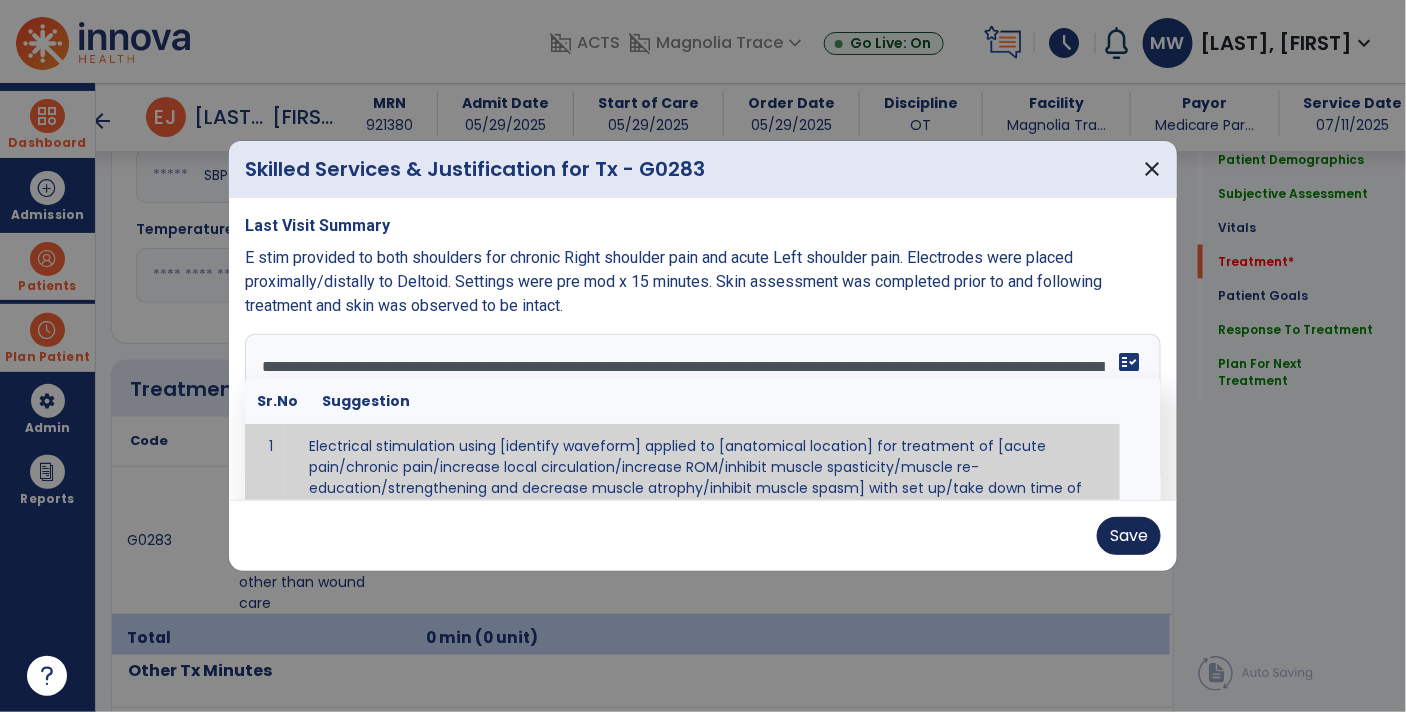 type on "**********" 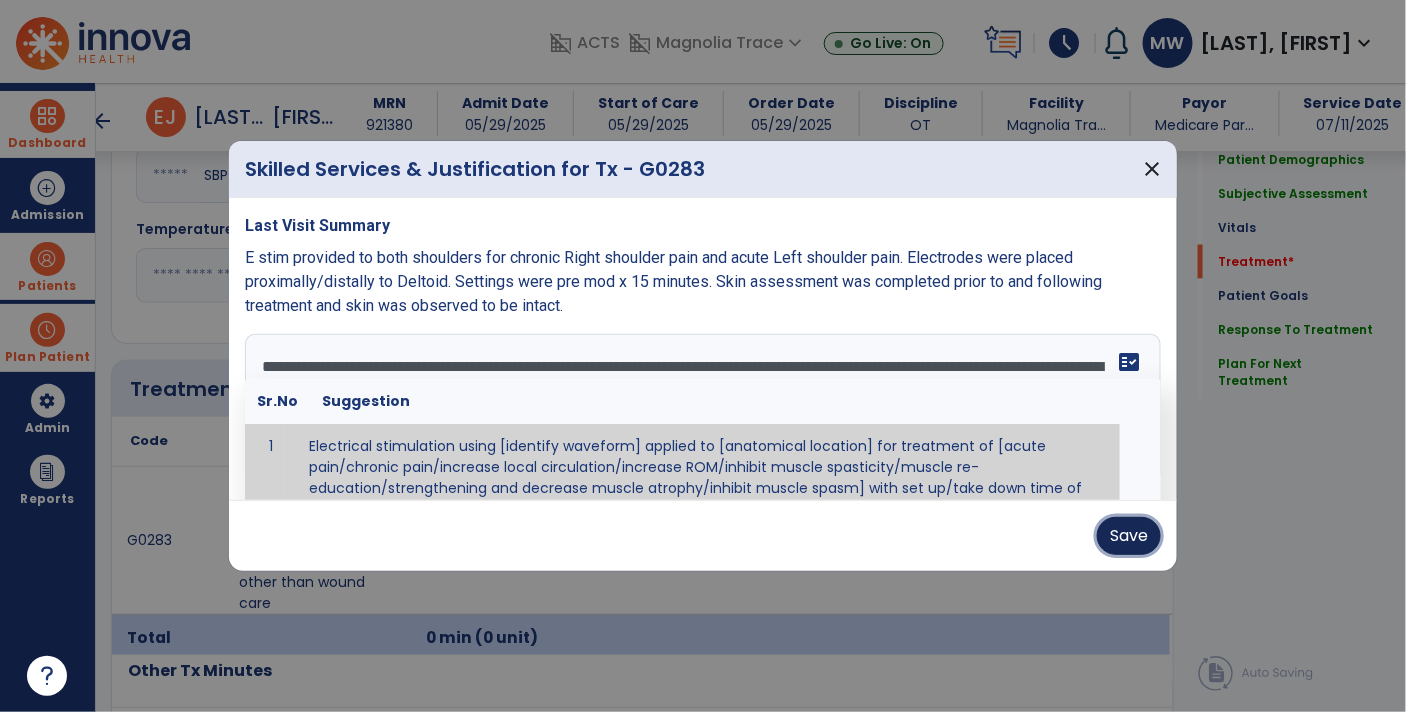 click on "Save" at bounding box center [1129, 536] 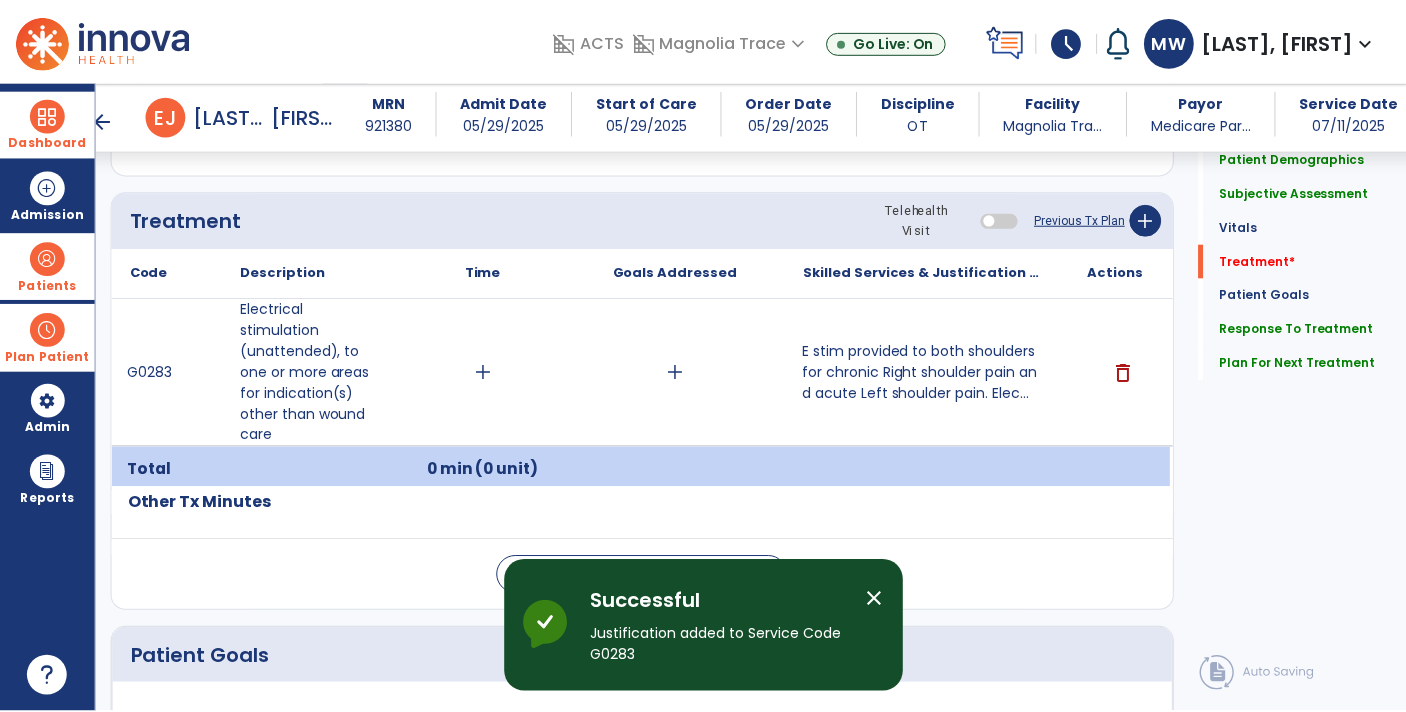 scroll, scrollTop: 1058, scrollLeft: 0, axis: vertical 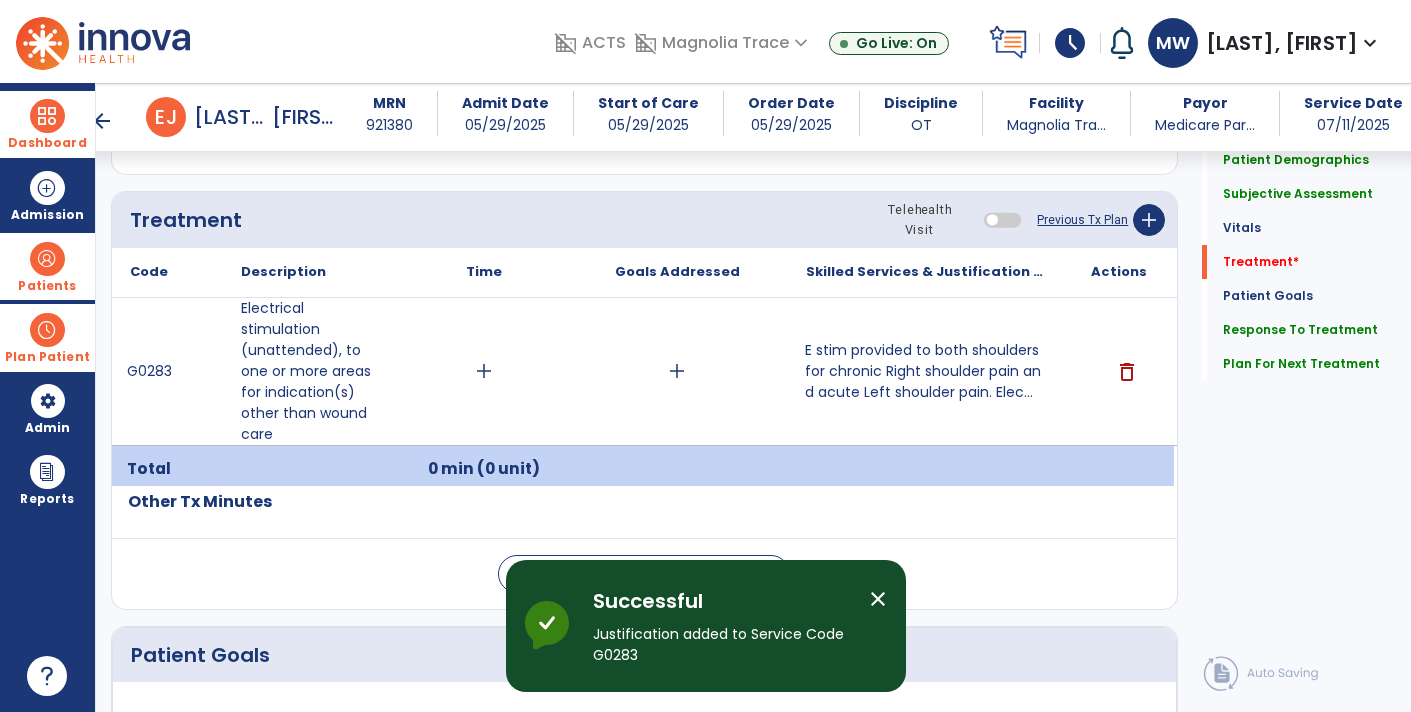 click on "add" at bounding box center [677, 371] 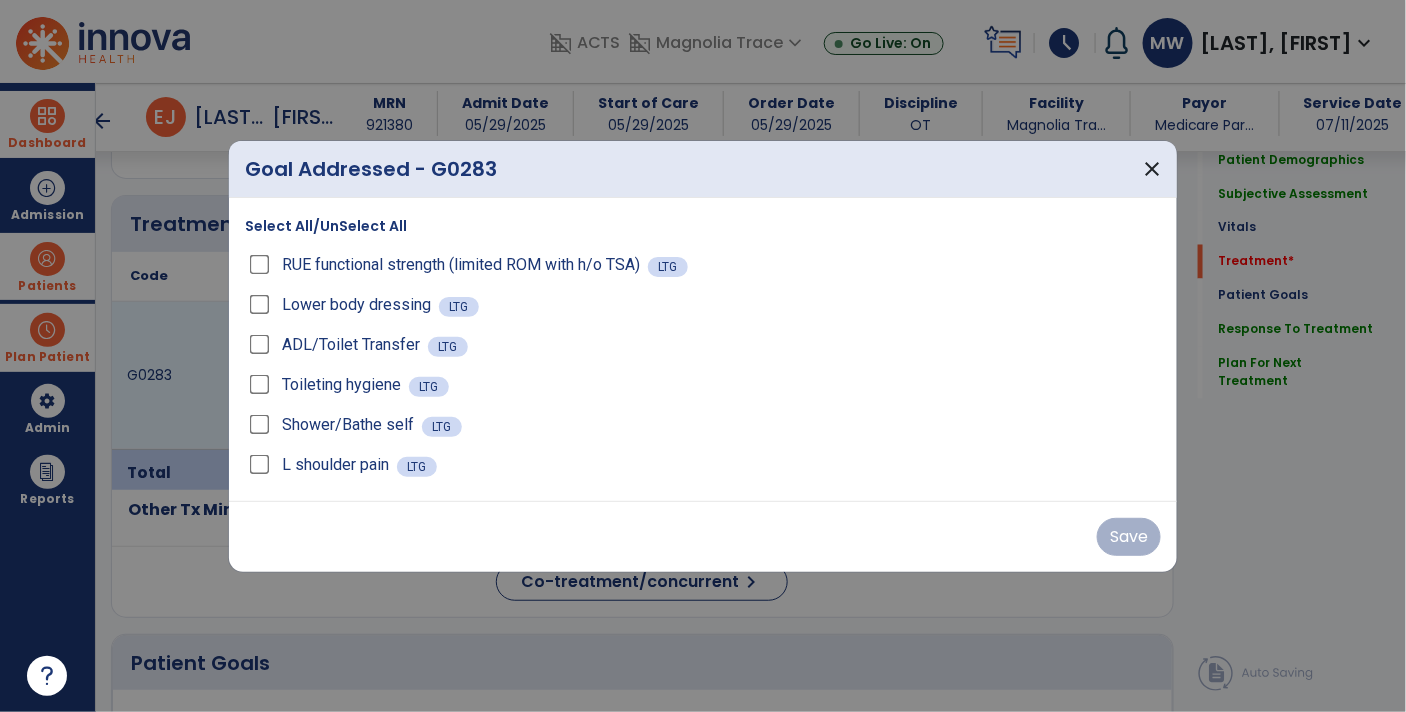 scroll, scrollTop: 1058, scrollLeft: 0, axis: vertical 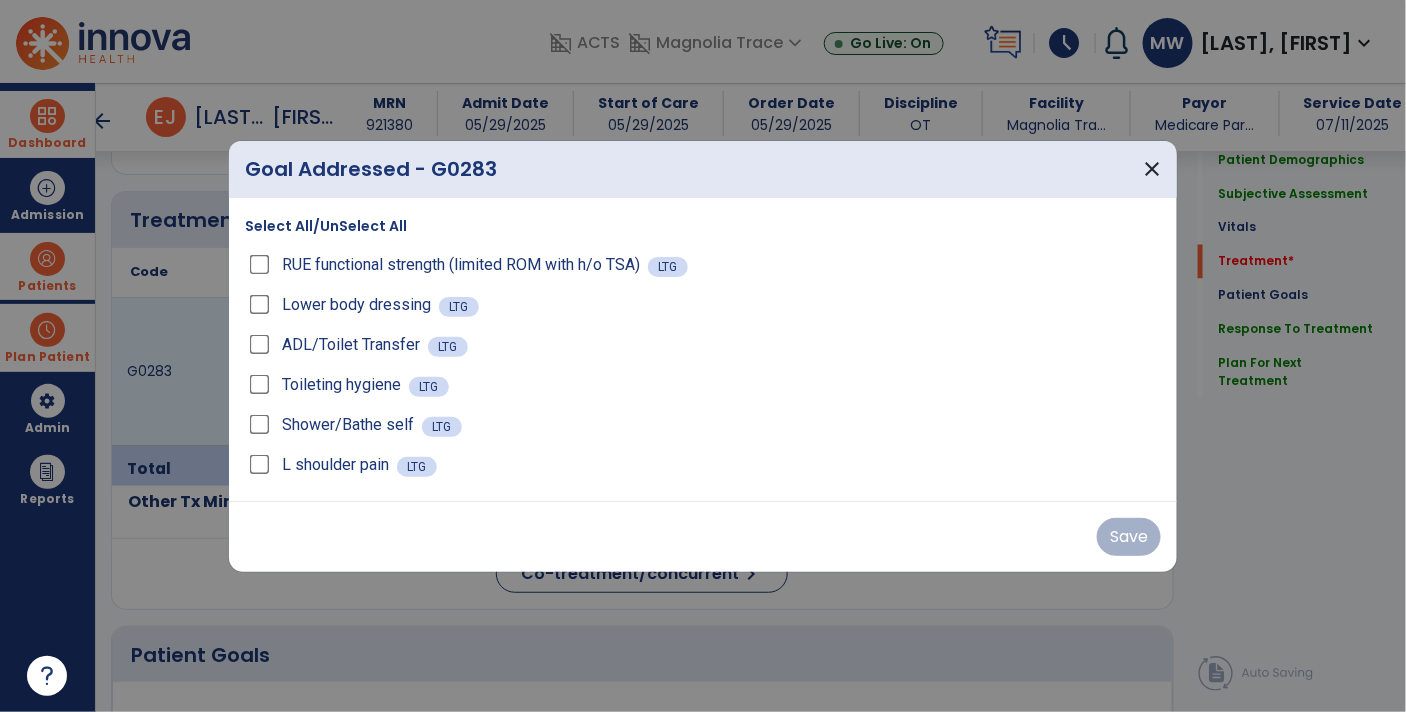 click on "Select All/UnSelect All" at bounding box center (326, 226) 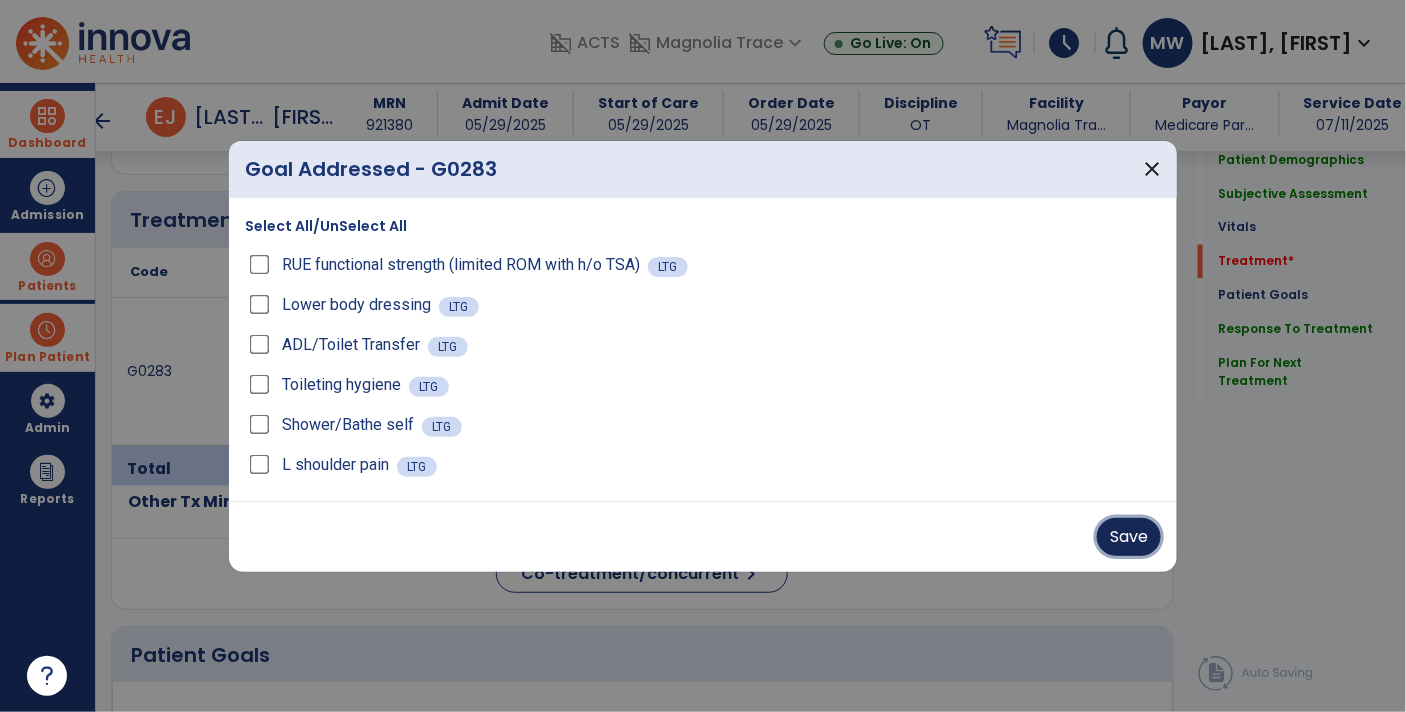 click on "Save" at bounding box center (1129, 537) 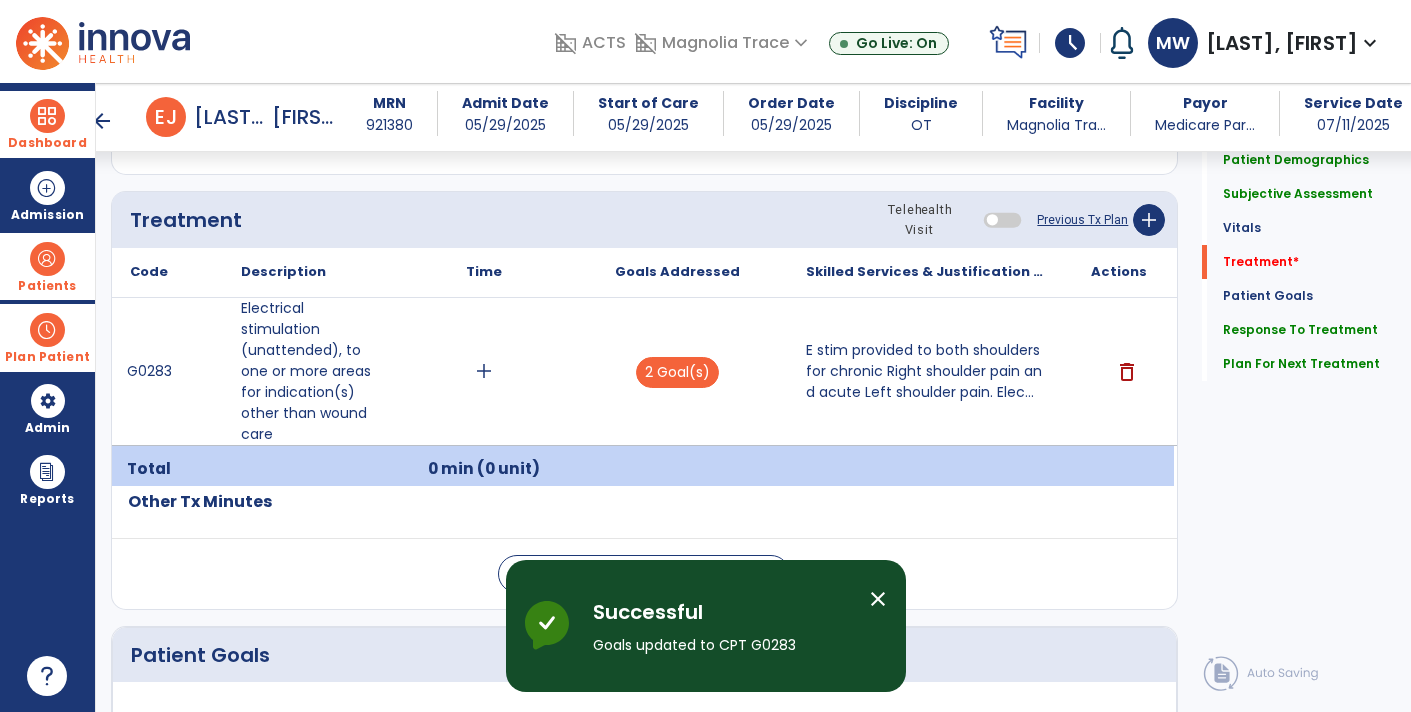 click on "add" at bounding box center [484, 371] 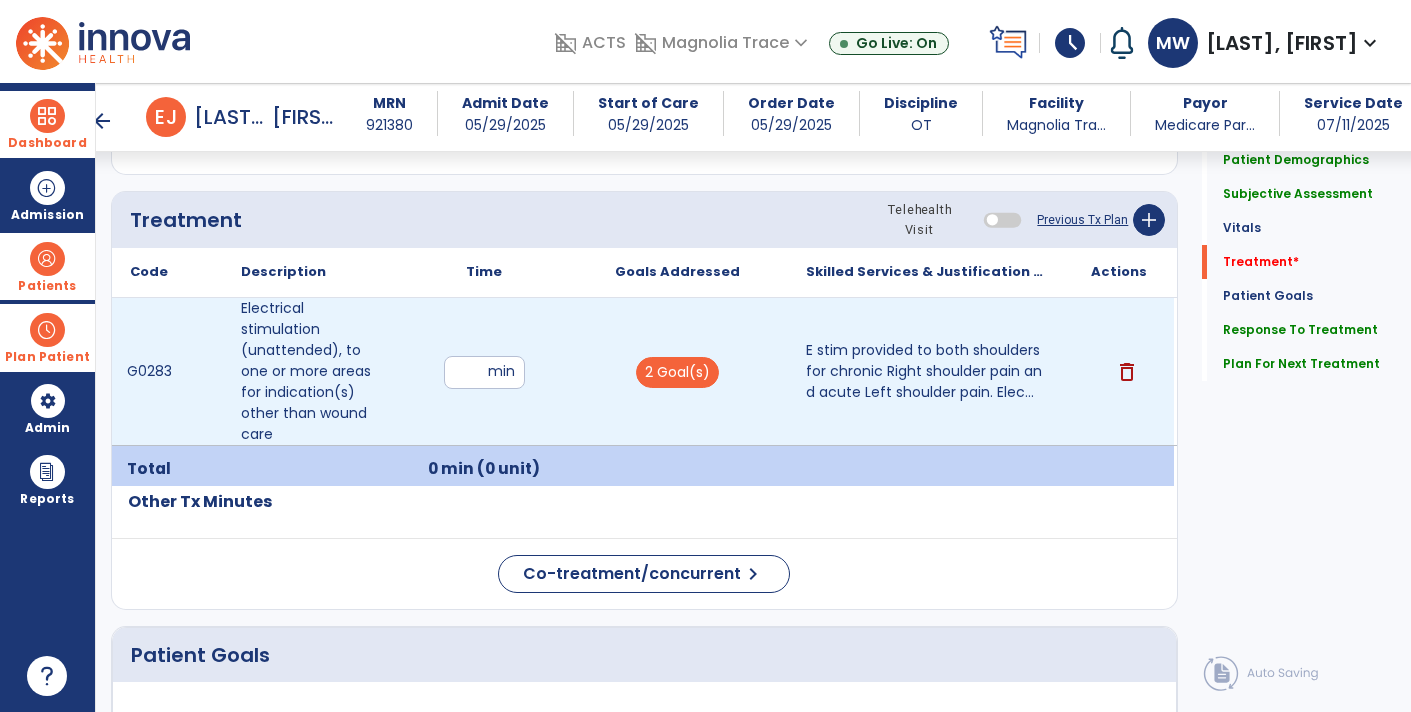 type on "**" 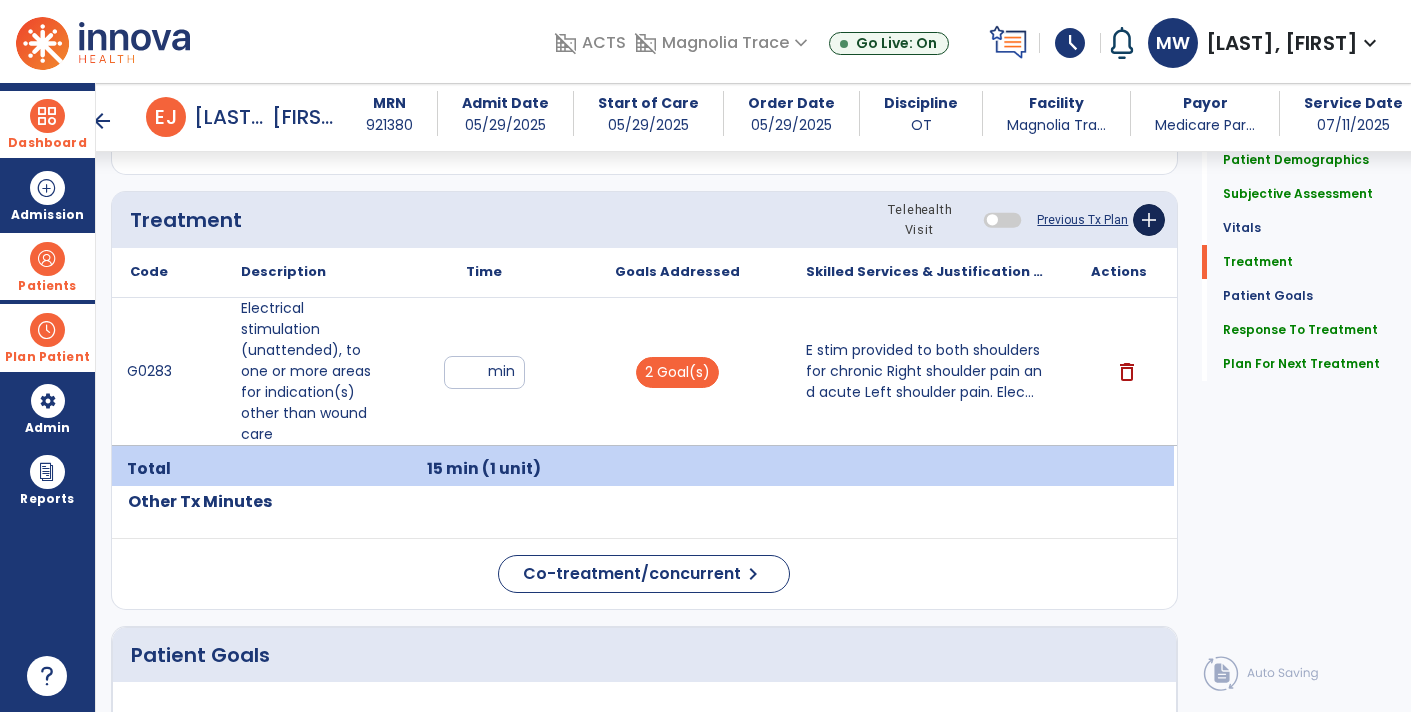 click on "add" 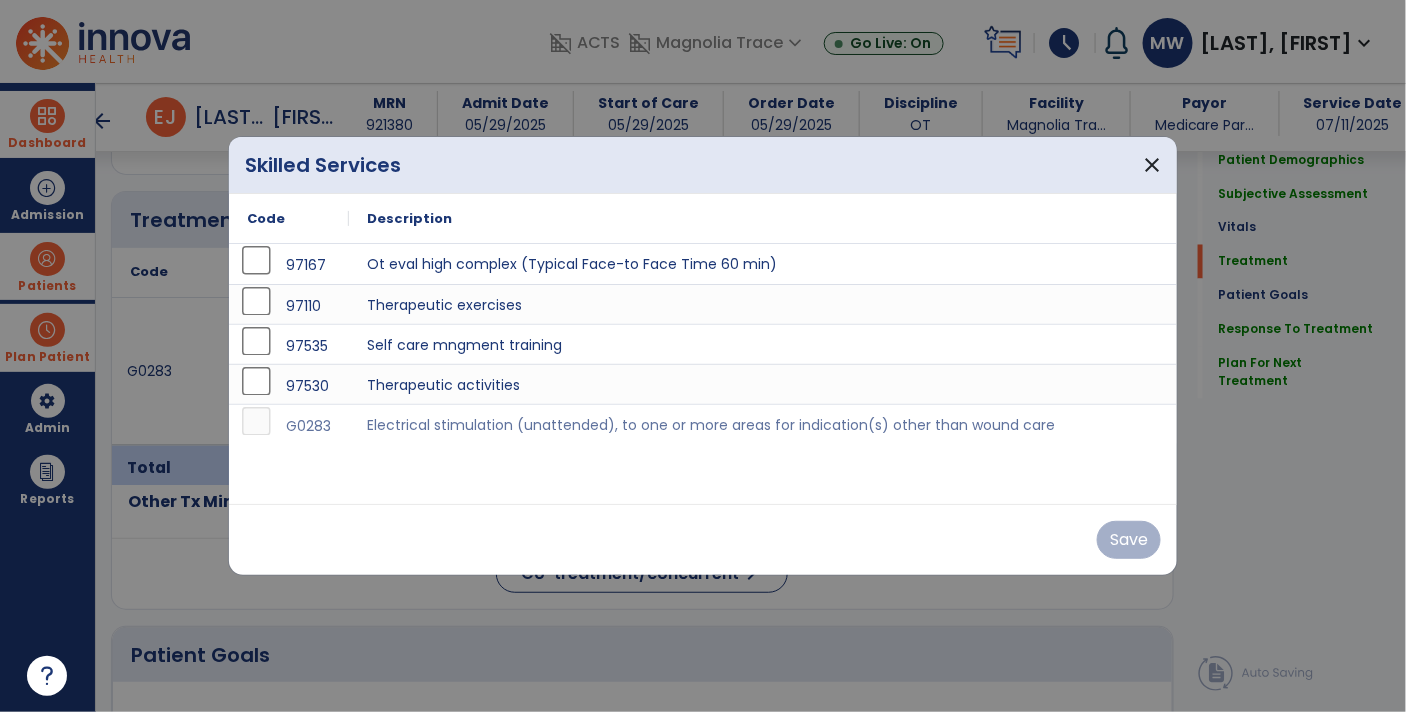 scroll, scrollTop: 1058, scrollLeft: 0, axis: vertical 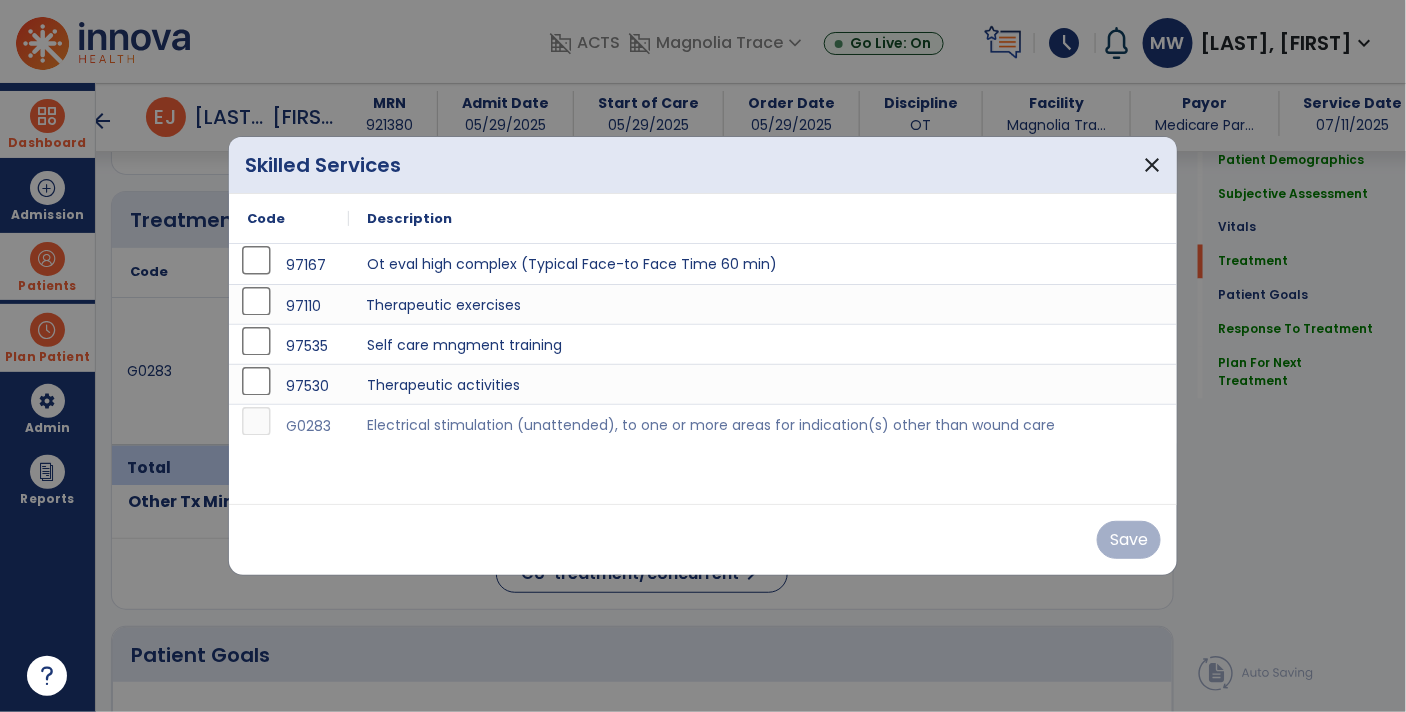 click on "Therapeutic exercises" at bounding box center [763, 304] 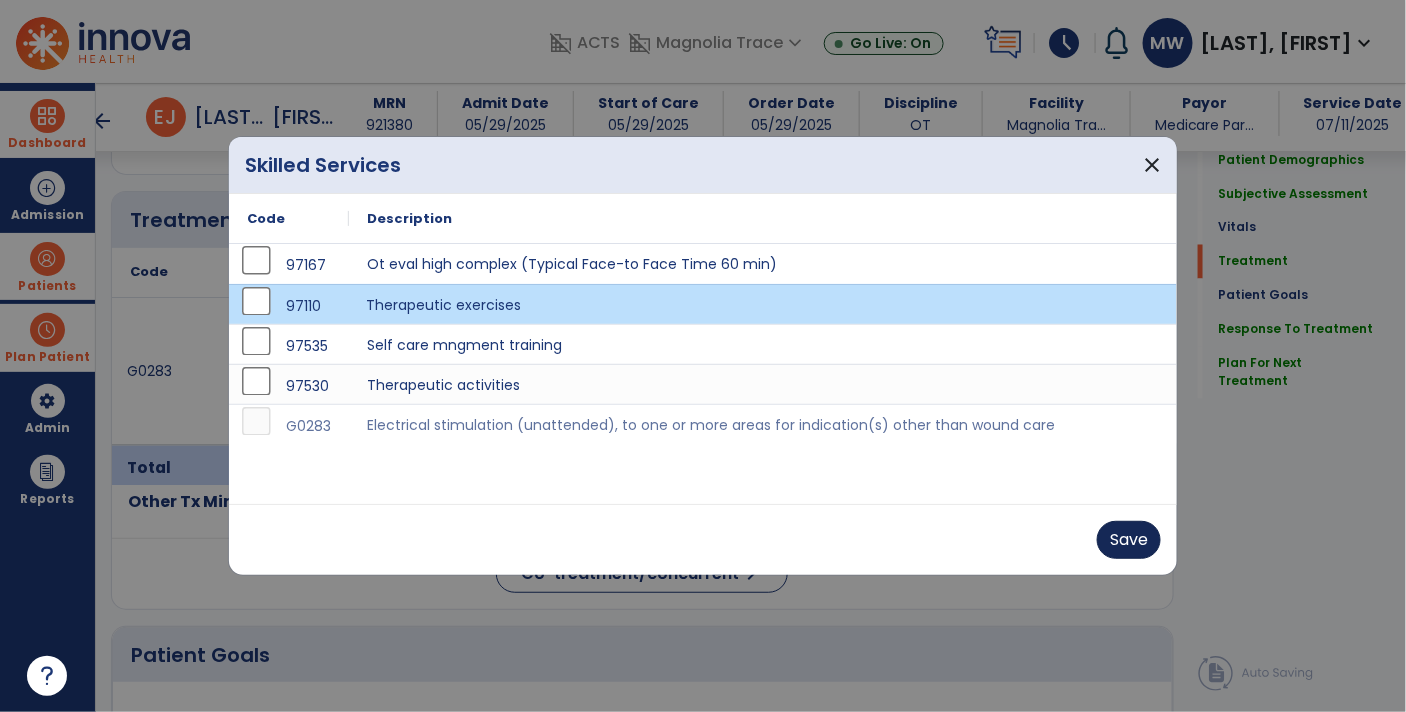 click on "Save" at bounding box center (1129, 540) 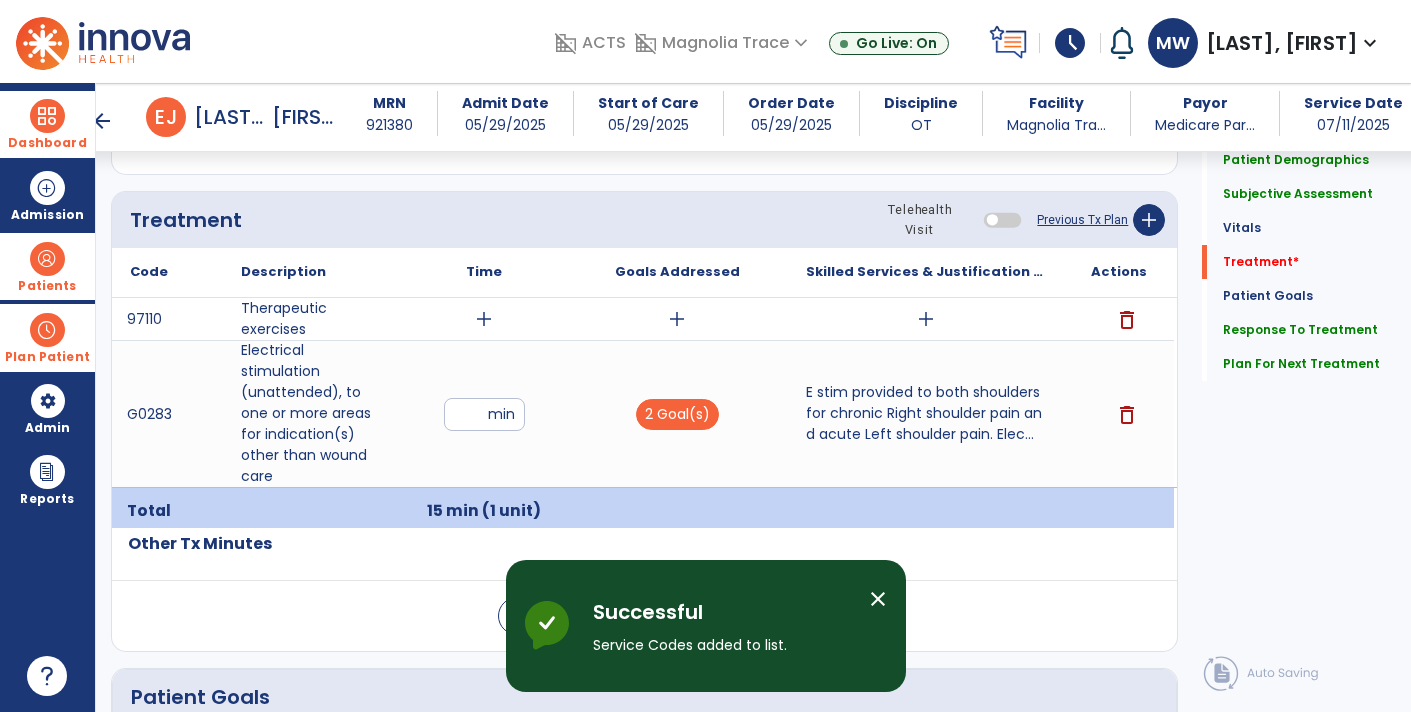 click on "add" at bounding box center (677, 319) 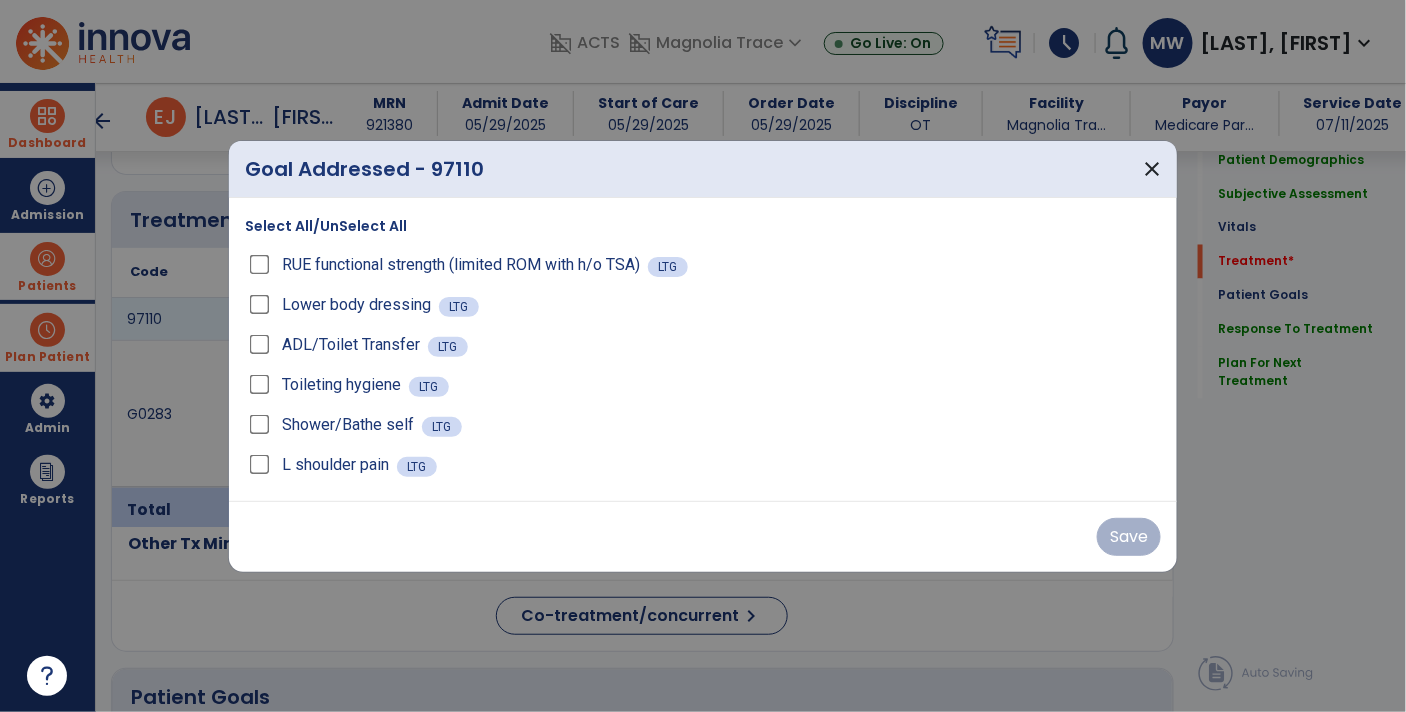 scroll, scrollTop: 1058, scrollLeft: 0, axis: vertical 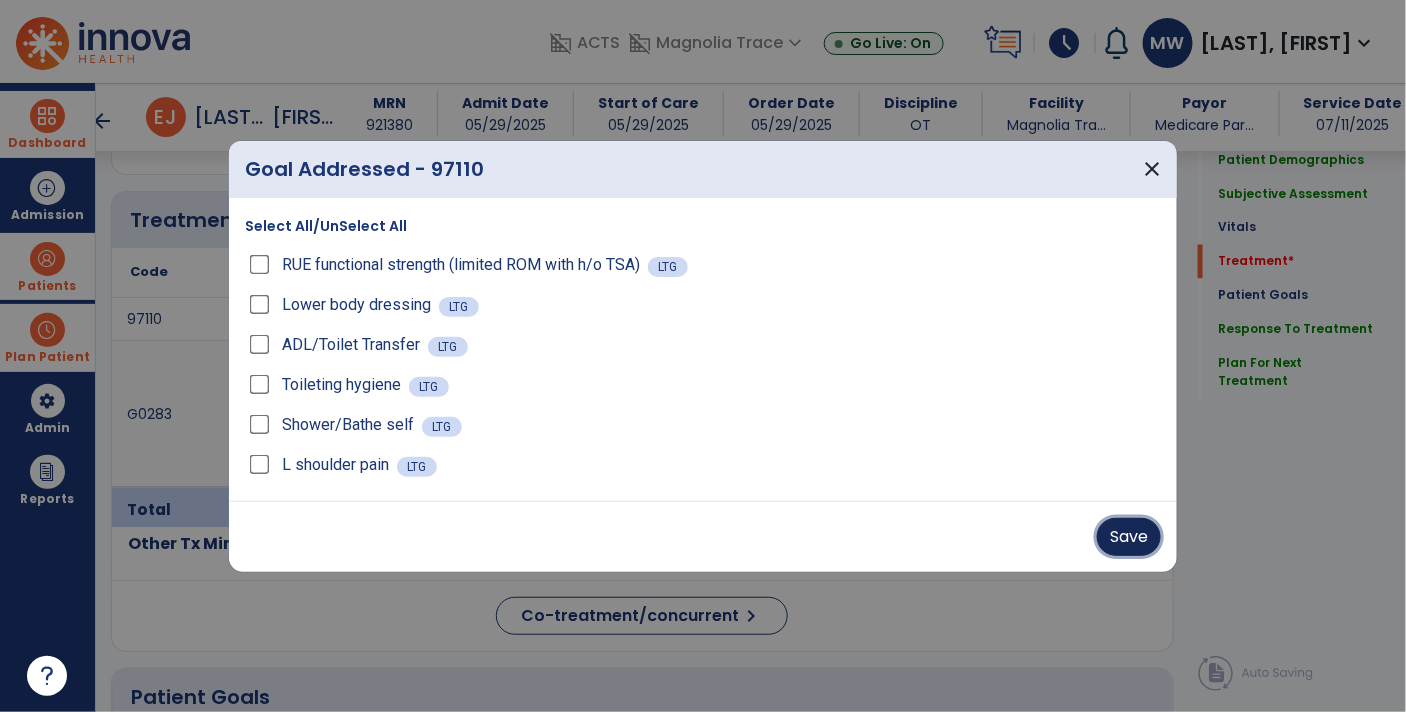 click on "Save" at bounding box center [1129, 537] 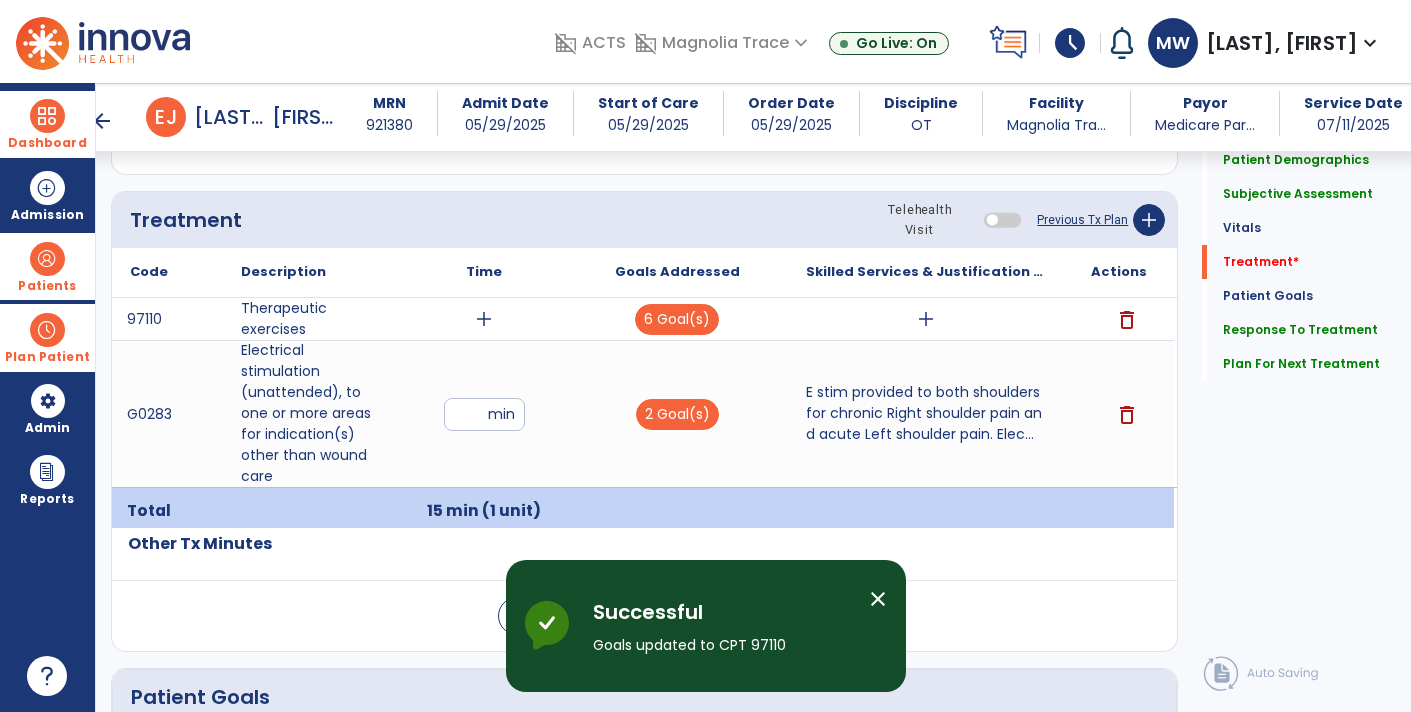 click on "add" at bounding box center [484, 319] 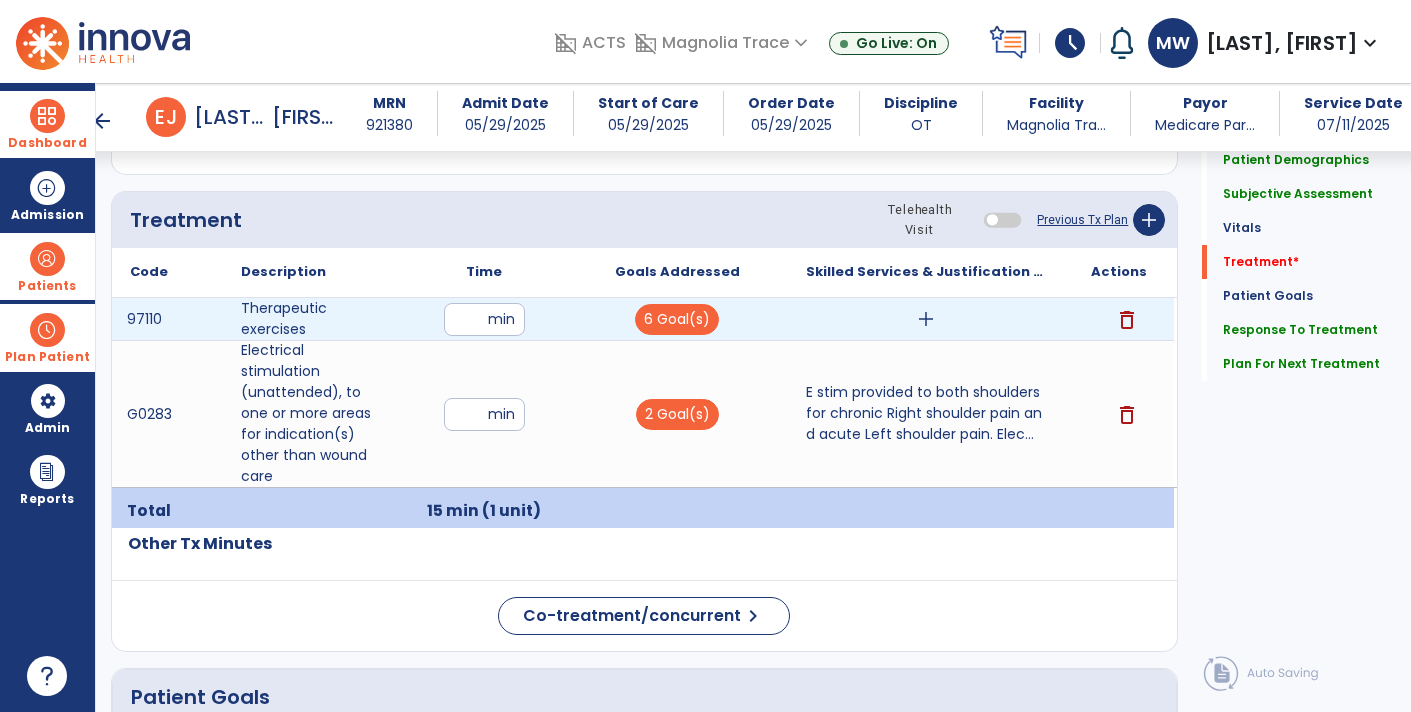 type on "**" 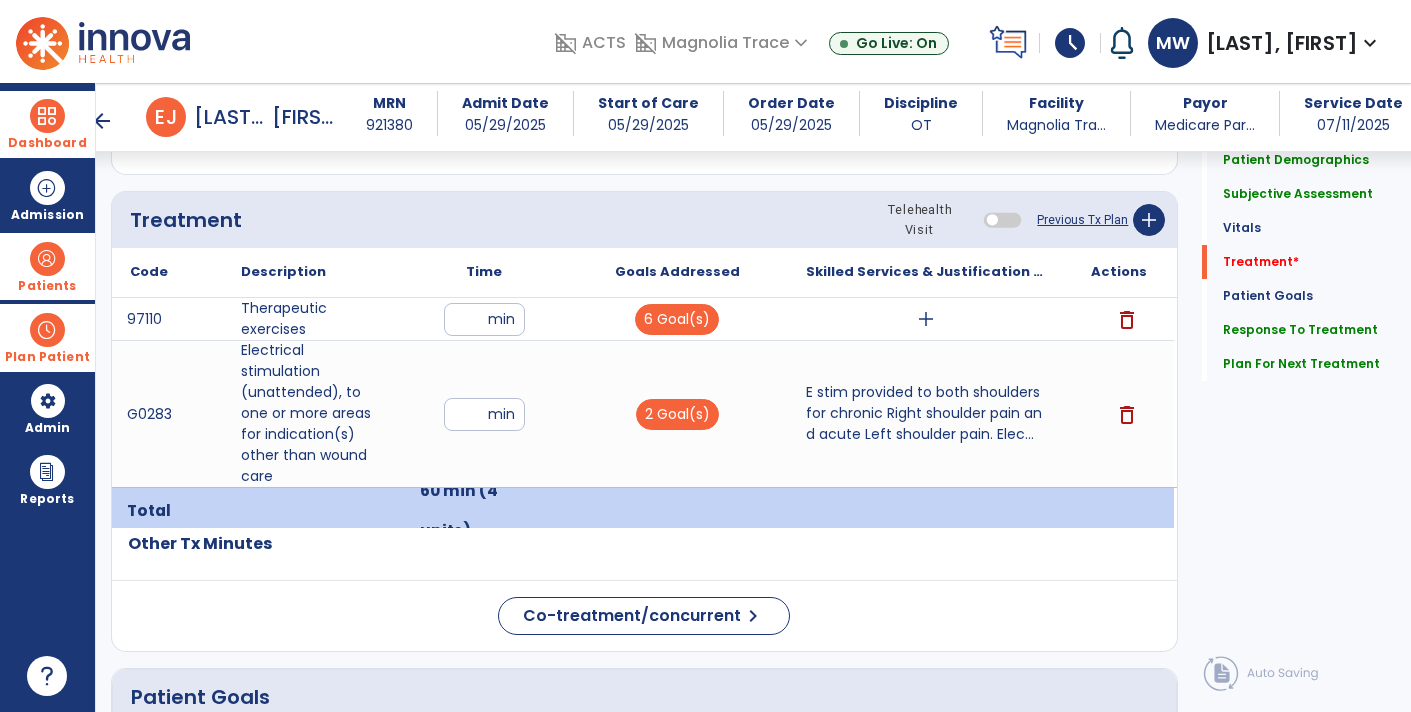 click on "add" at bounding box center (926, 319) 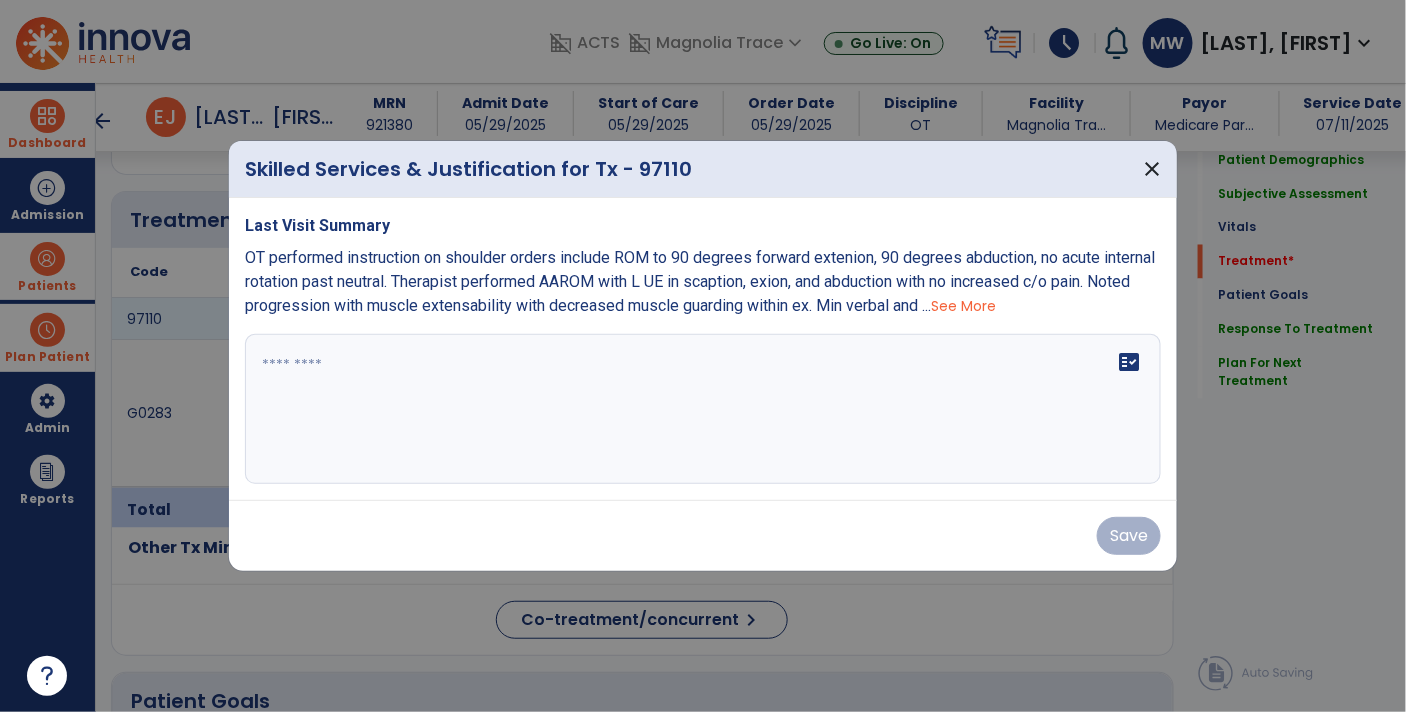 scroll, scrollTop: 1058, scrollLeft: 0, axis: vertical 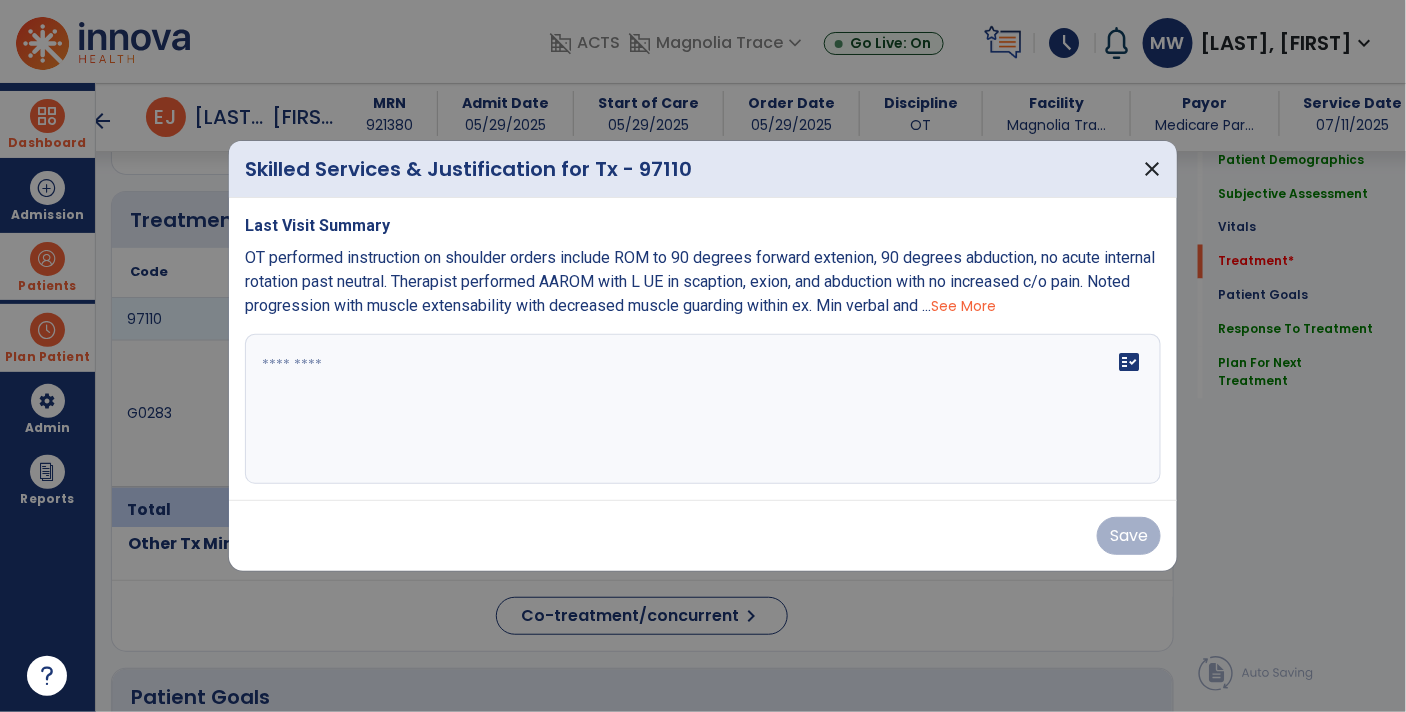 click on "See More" at bounding box center [963, 306] 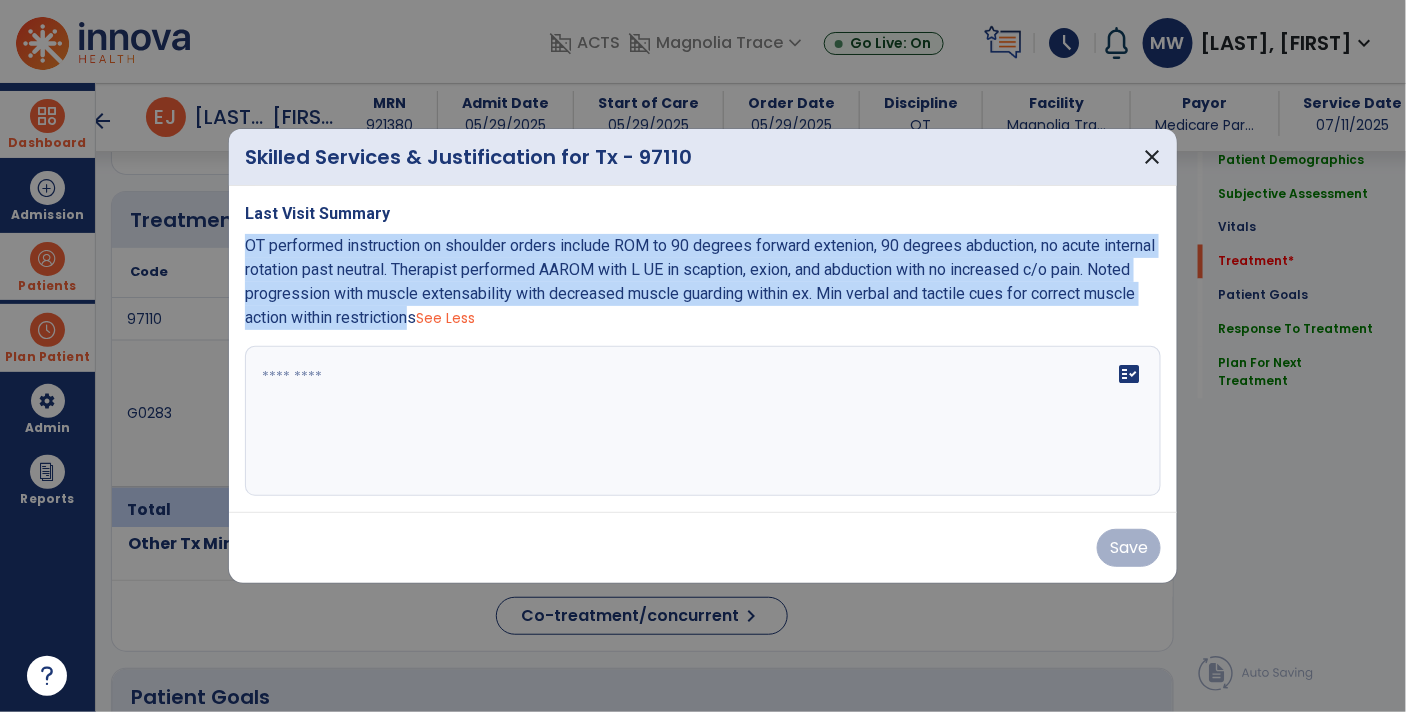 click at bounding box center [703, 421] 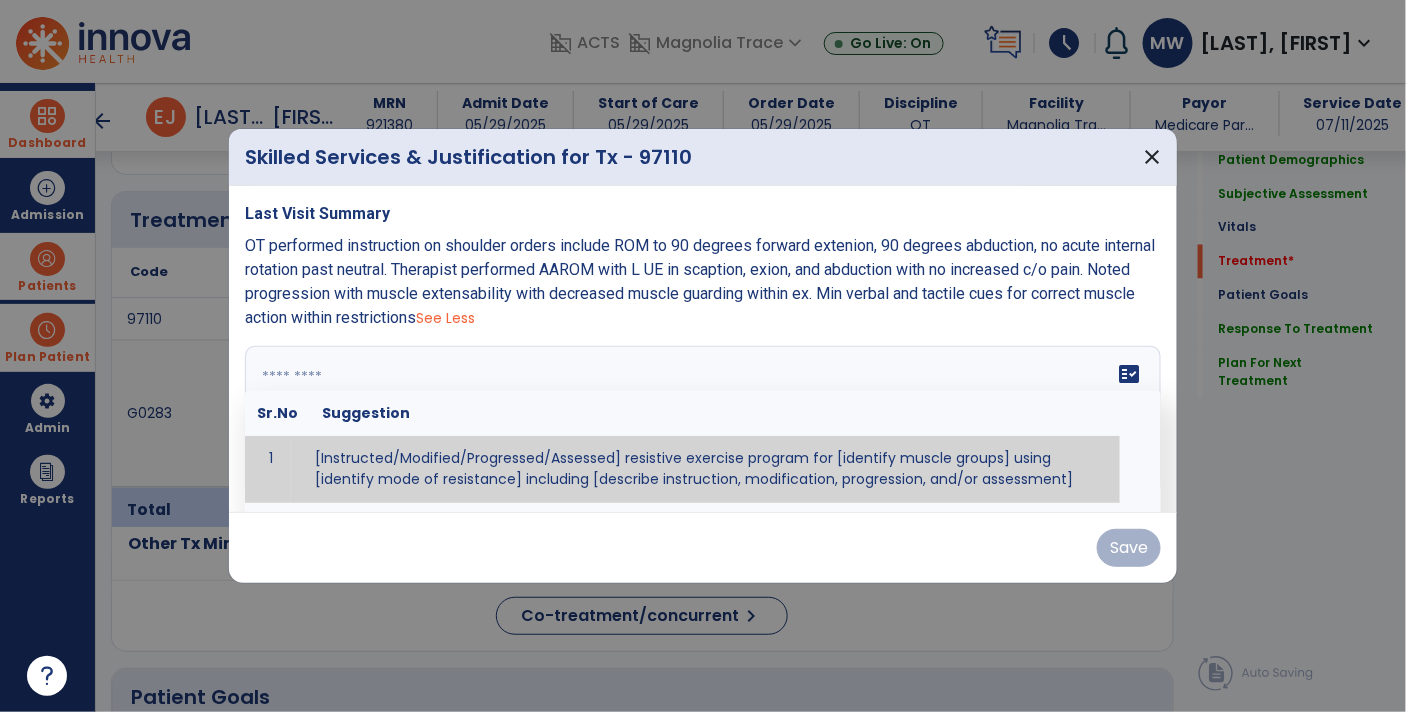 click at bounding box center (701, 421) 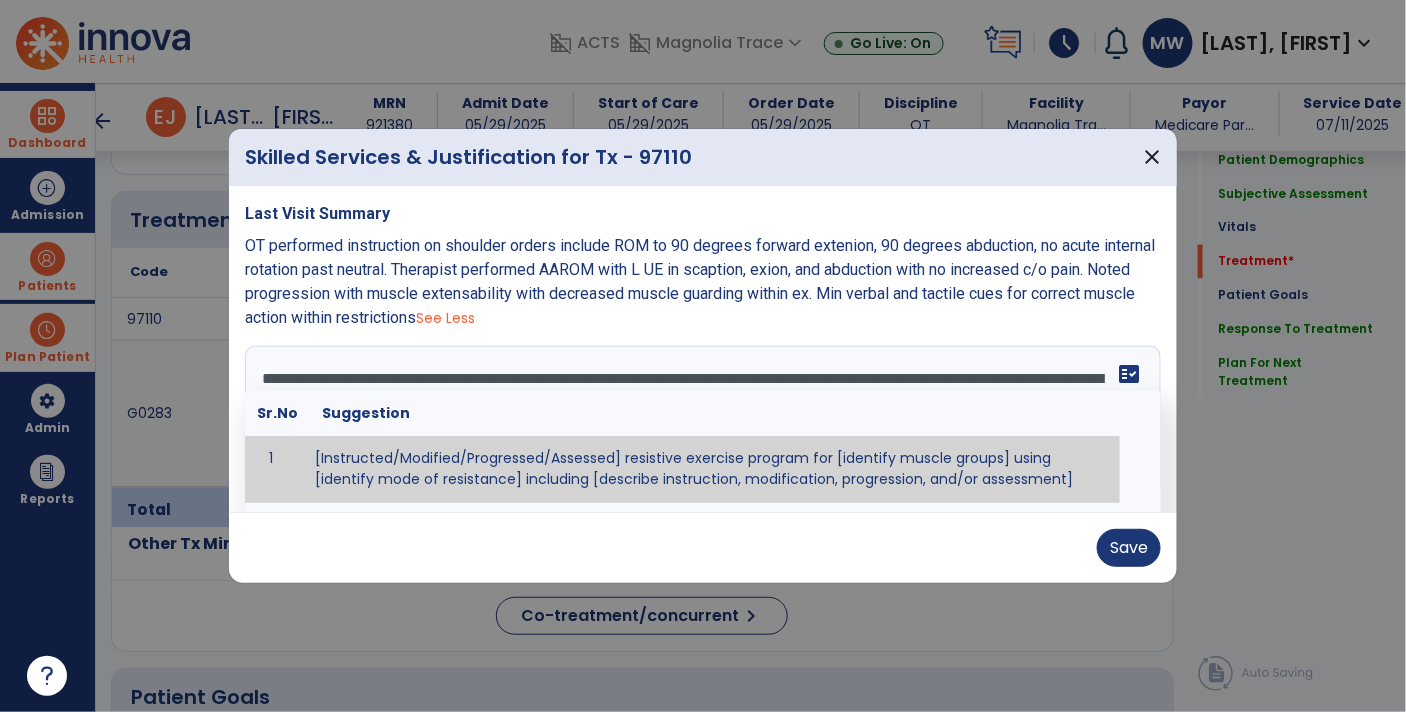 click on "fact_check" at bounding box center (1129, 374) 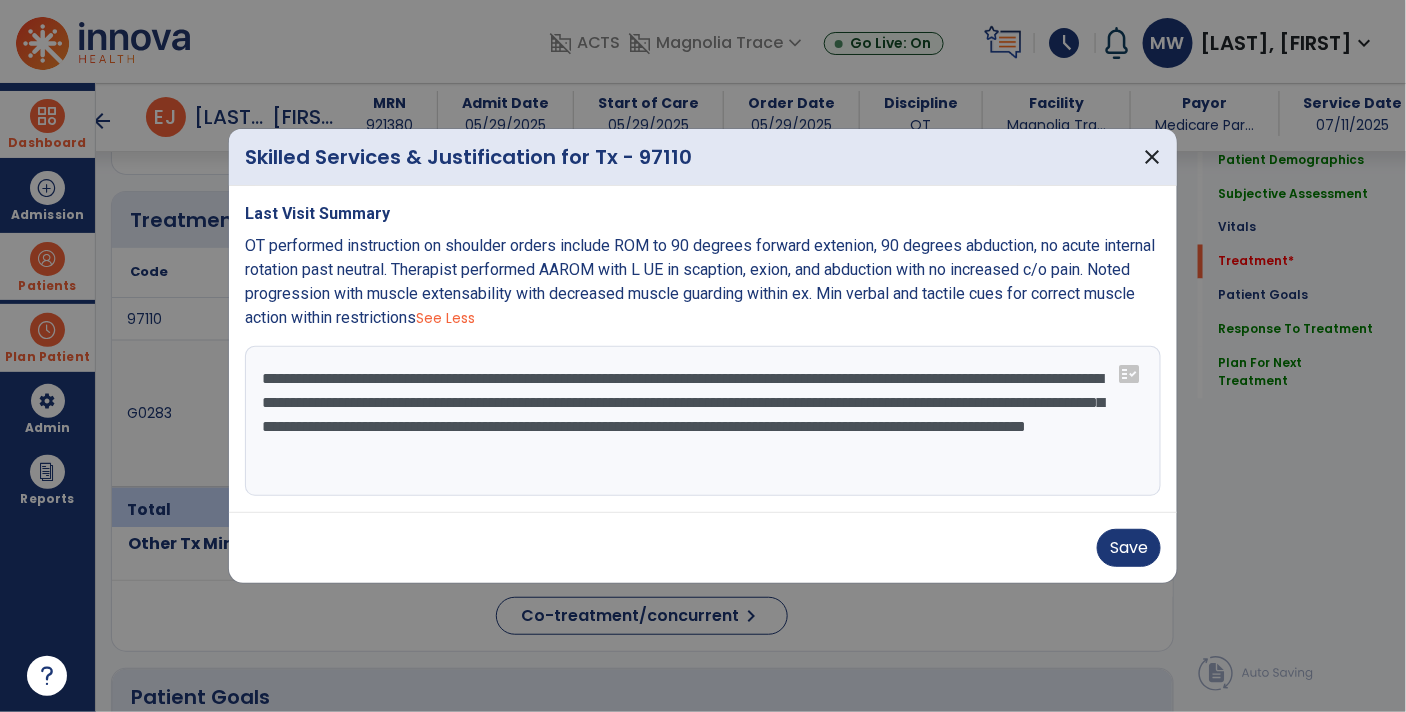 click on "**********" at bounding box center [703, 421] 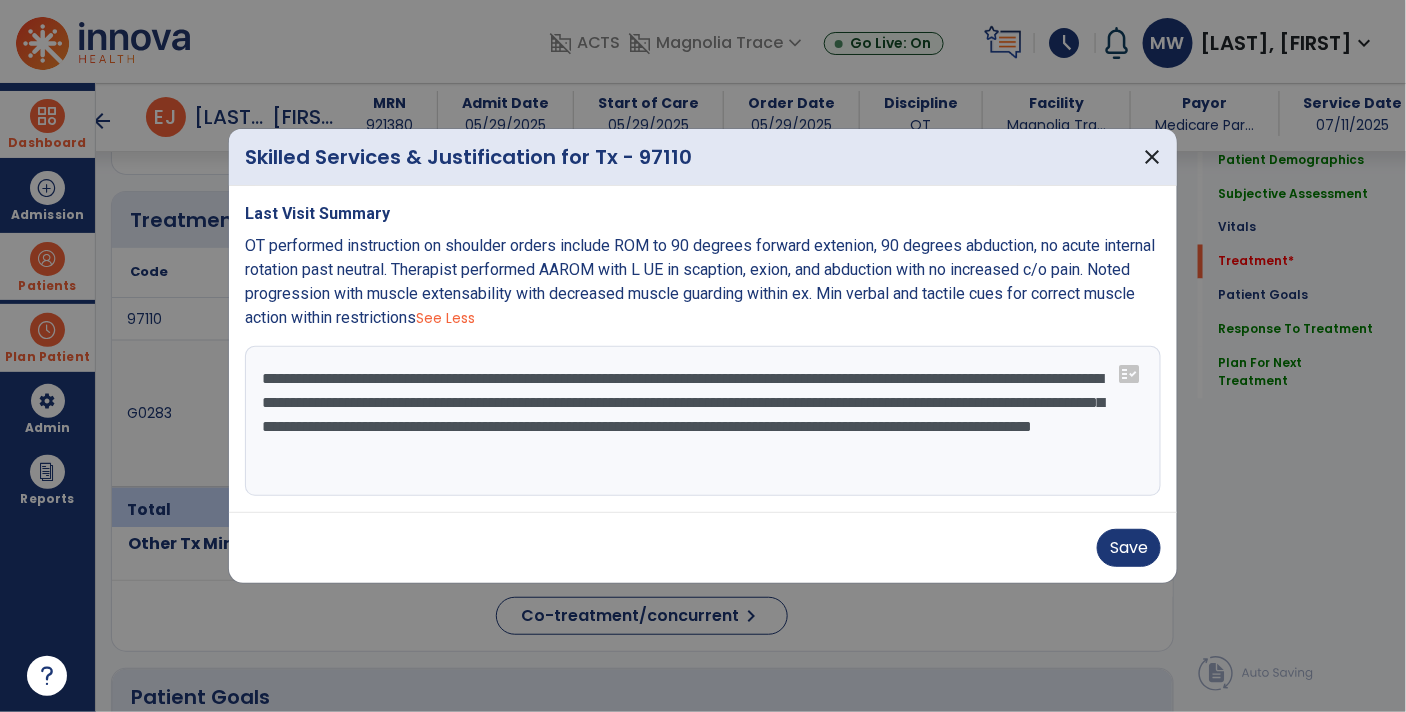 click on "**********" at bounding box center [703, 421] 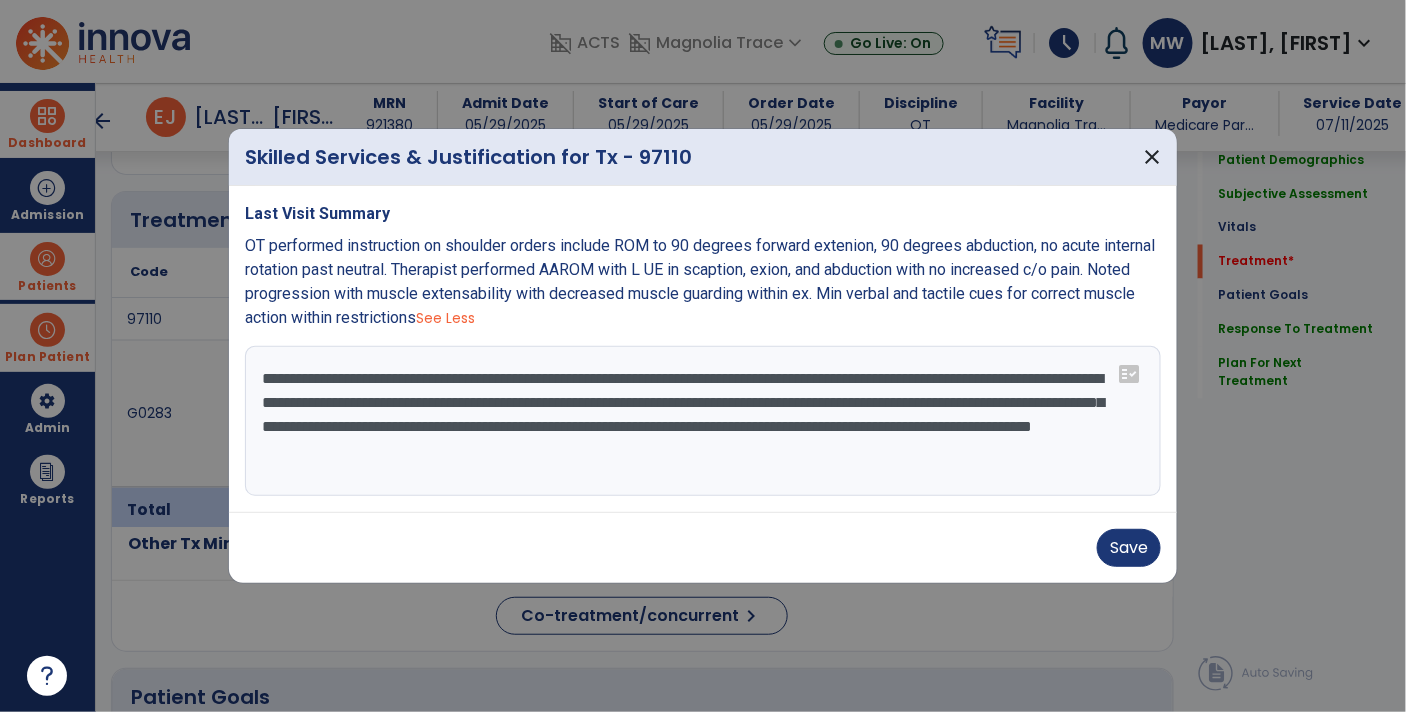 click on "**********" at bounding box center [703, 421] 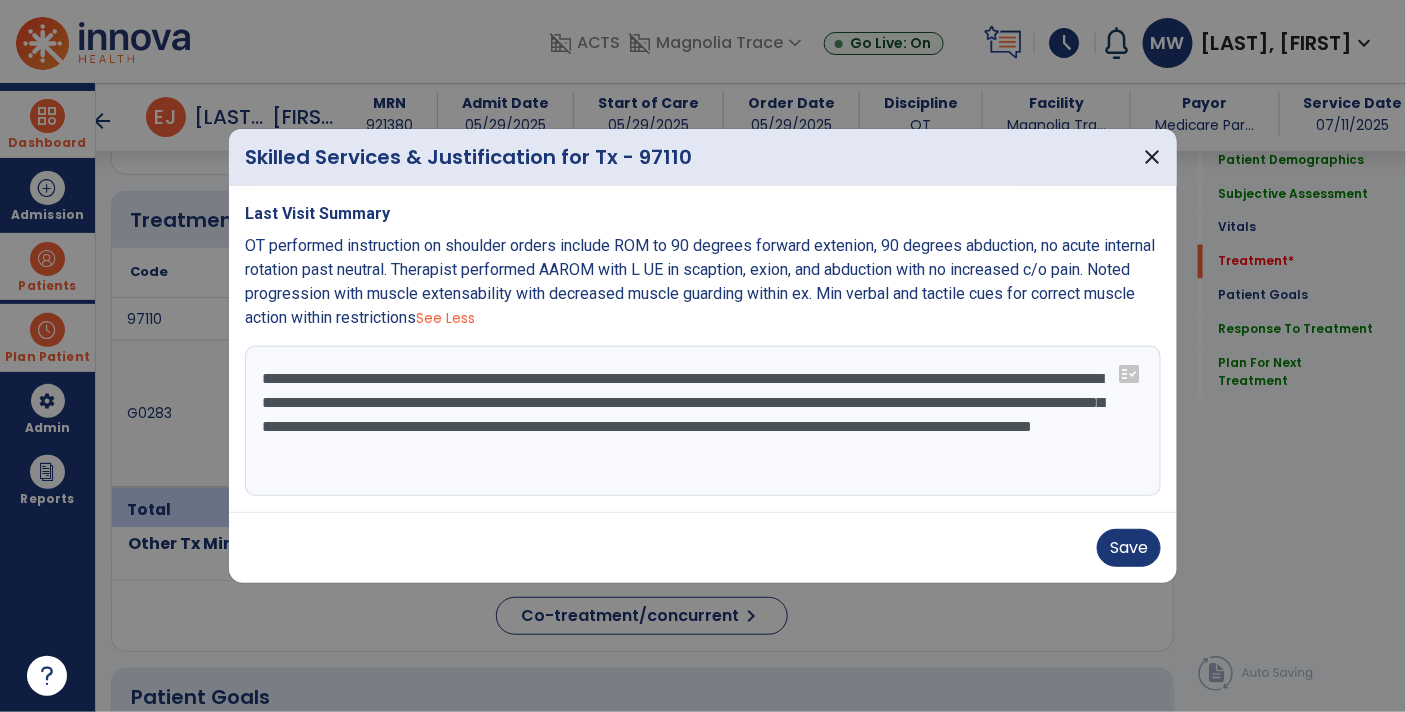 click on "**********" at bounding box center (703, 421) 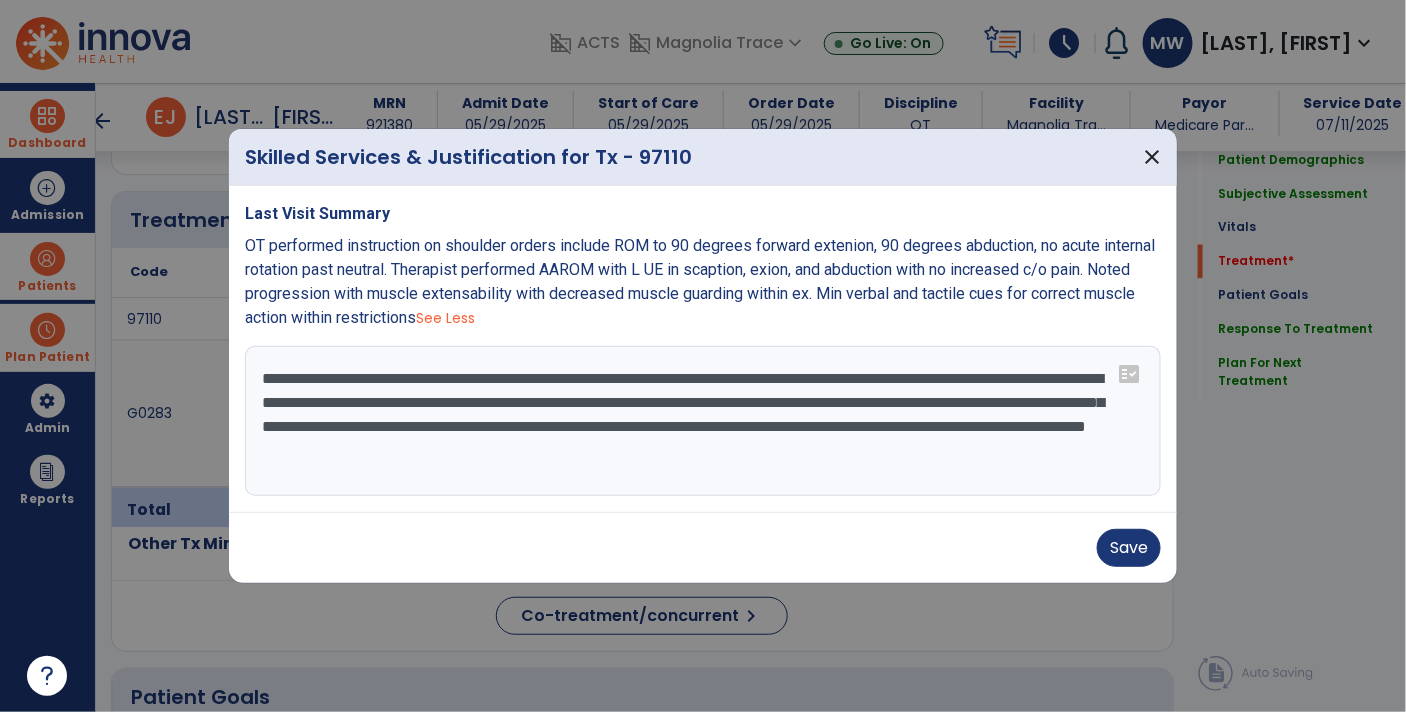click on "**********" at bounding box center [703, 421] 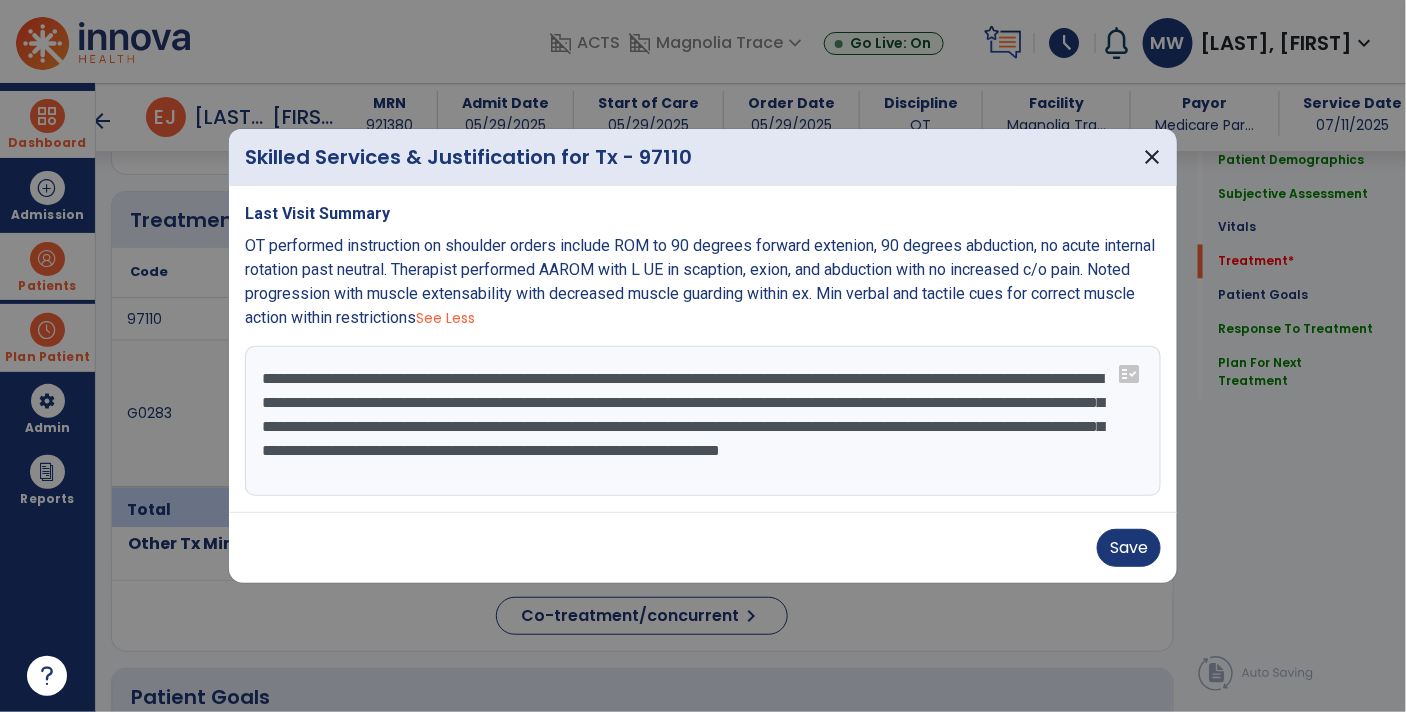 click on "**********" at bounding box center [703, 421] 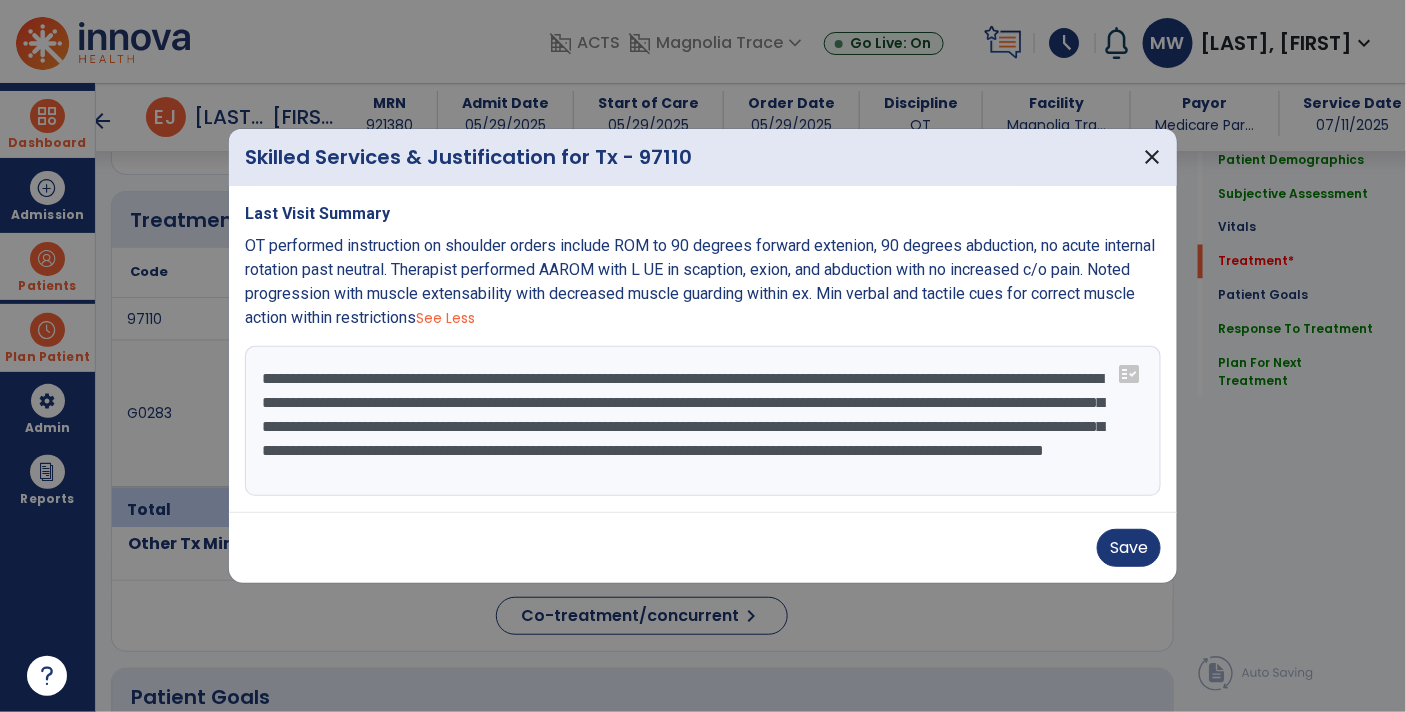 click on "**********" at bounding box center [703, 421] 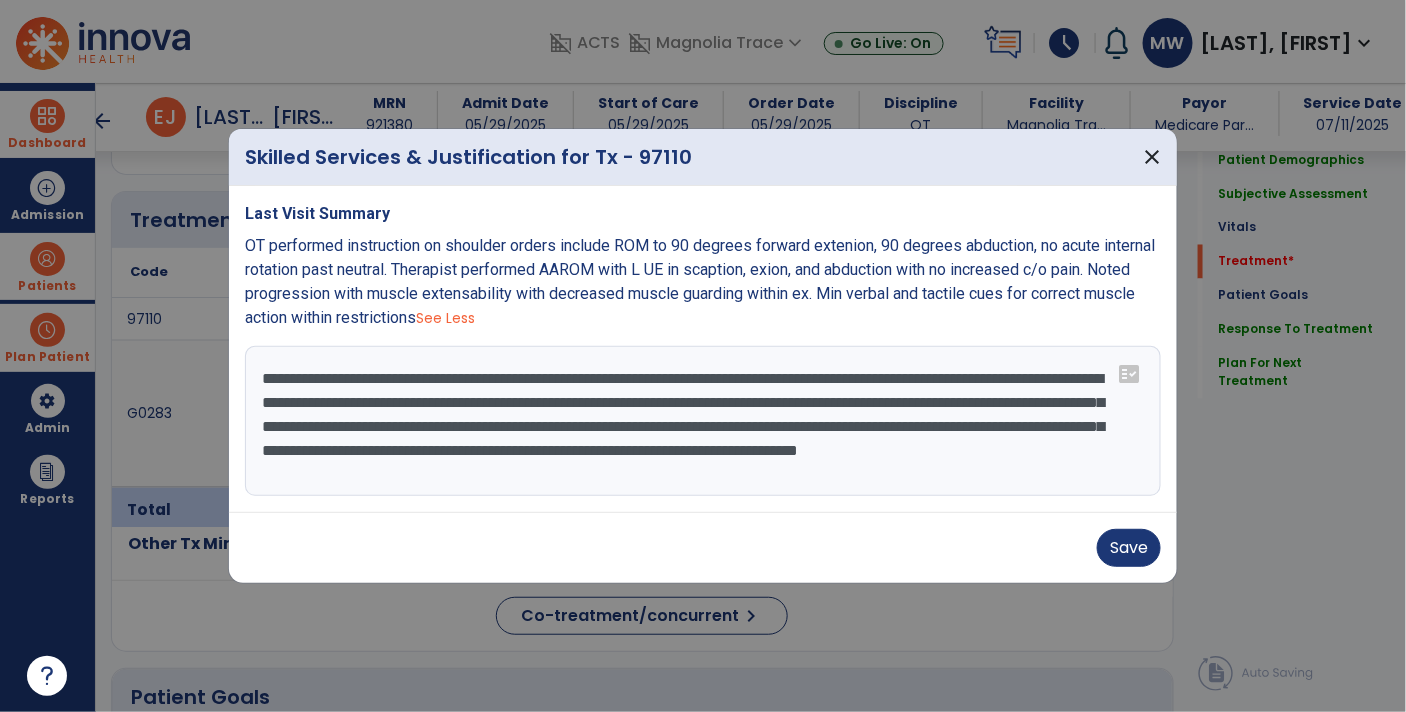 click on "**********" at bounding box center (703, 421) 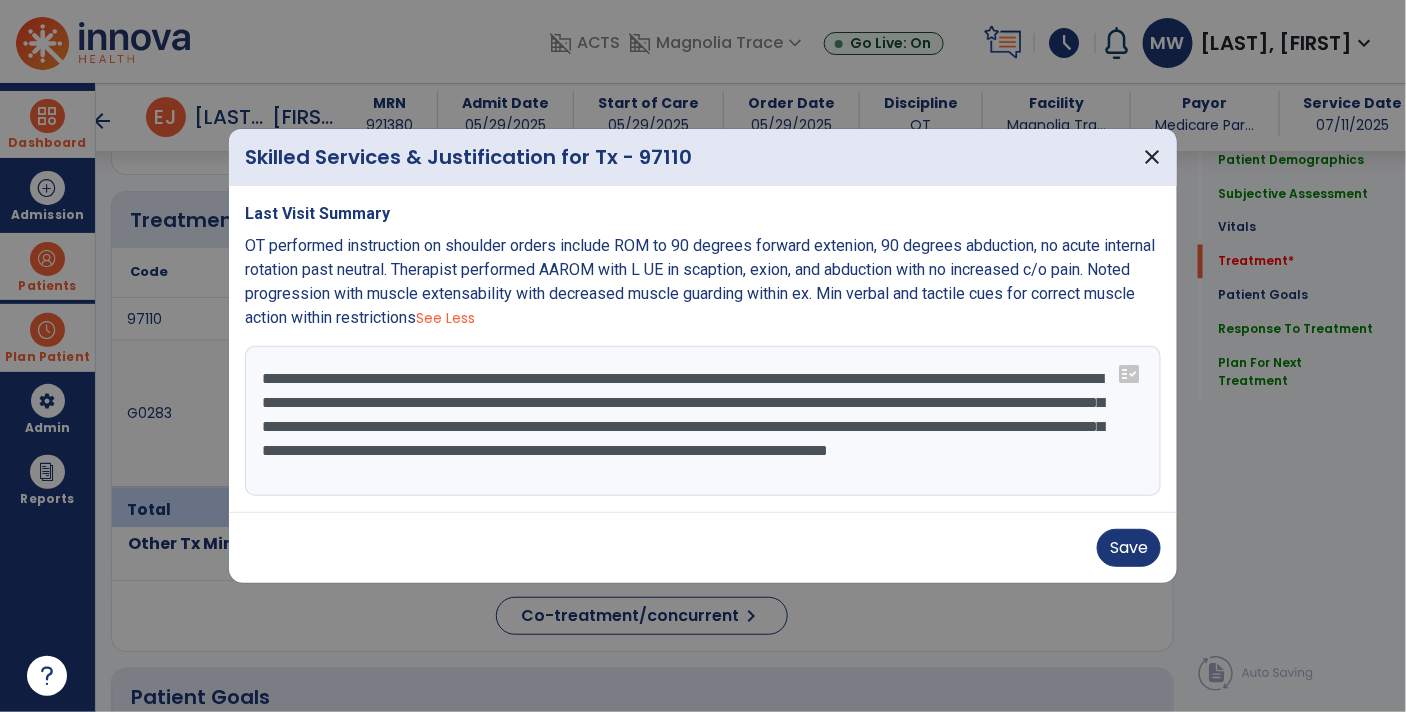 click on "**********" at bounding box center (703, 421) 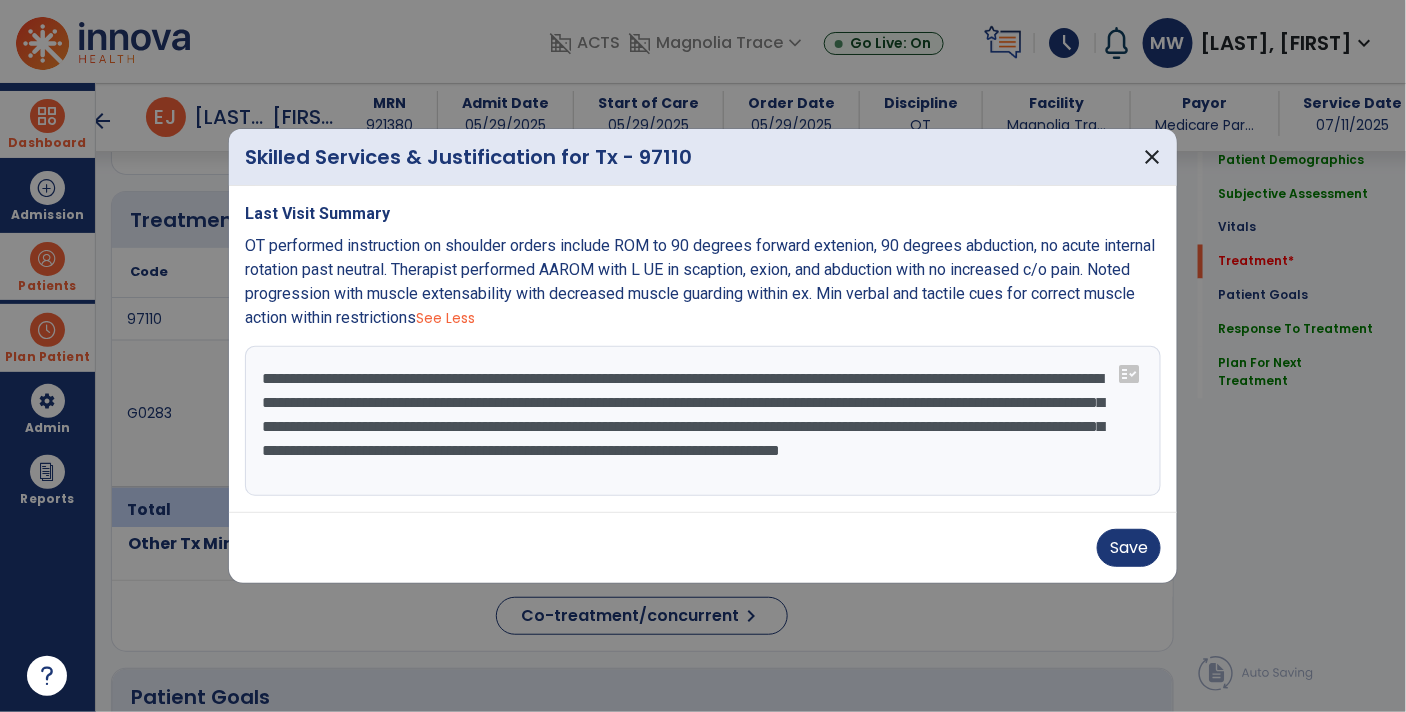 click on "**********" at bounding box center [703, 421] 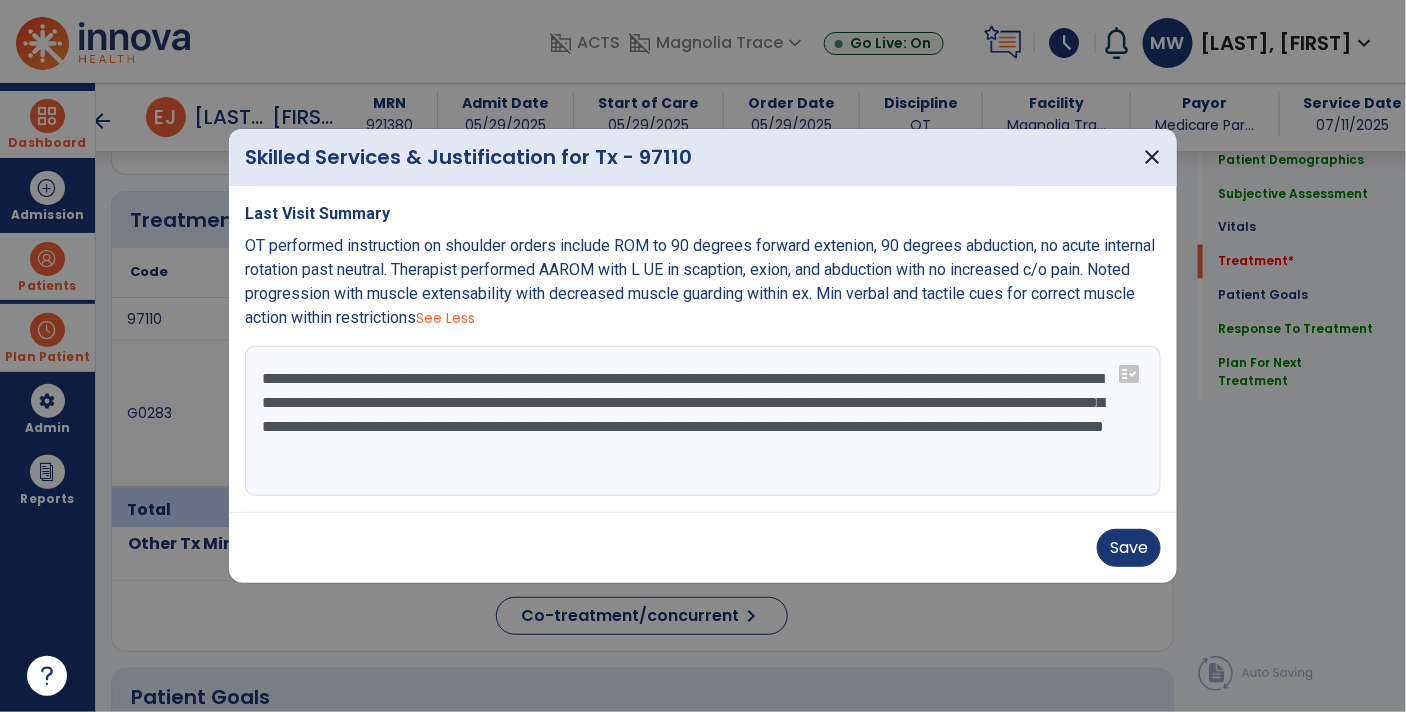 scroll, scrollTop: 0, scrollLeft: 0, axis: both 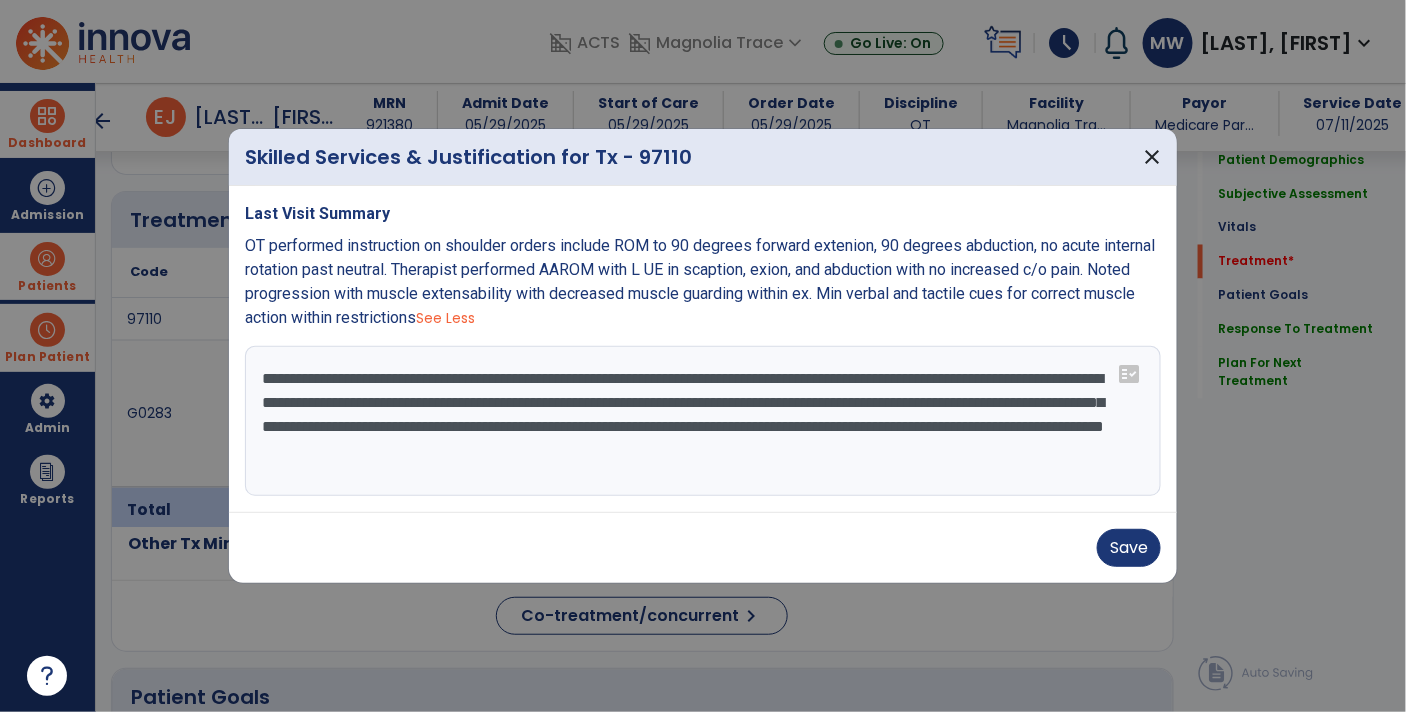 click on "**********" at bounding box center [703, 421] 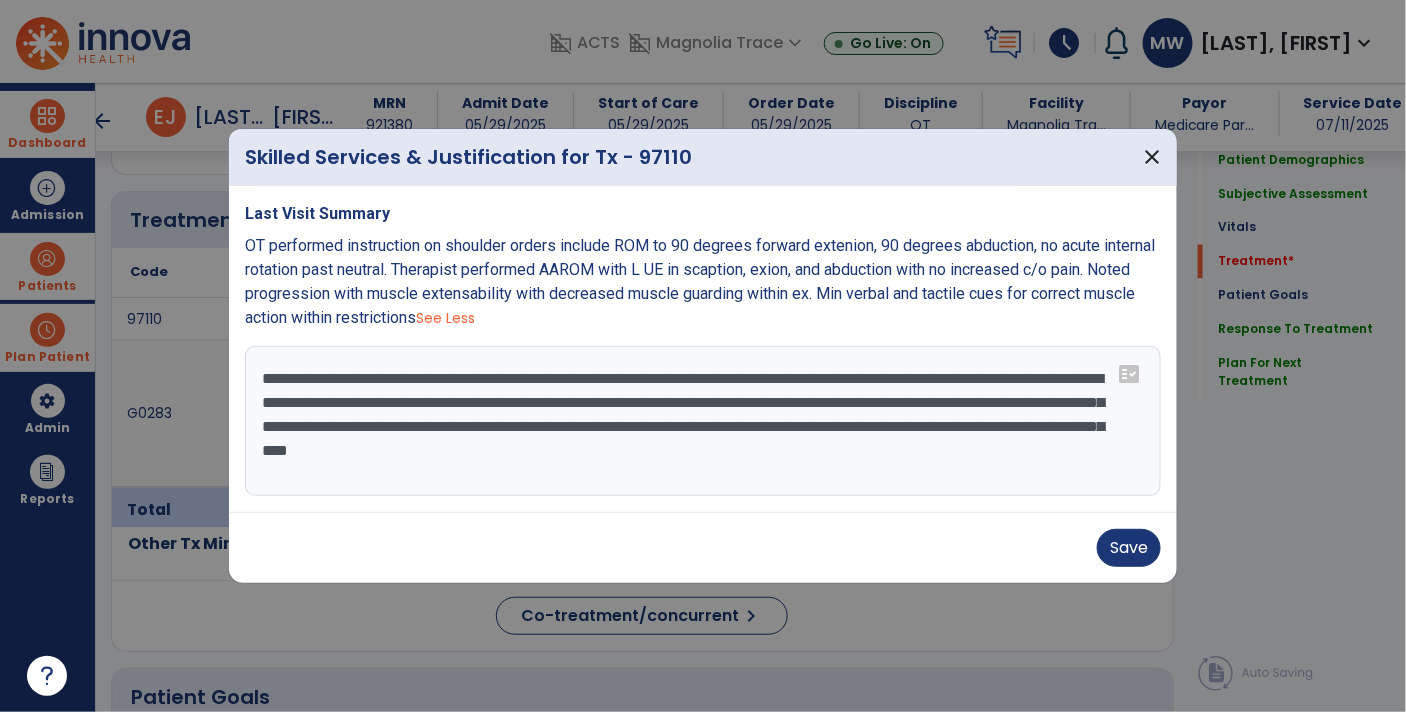 click on "**********" at bounding box center (703, 421) 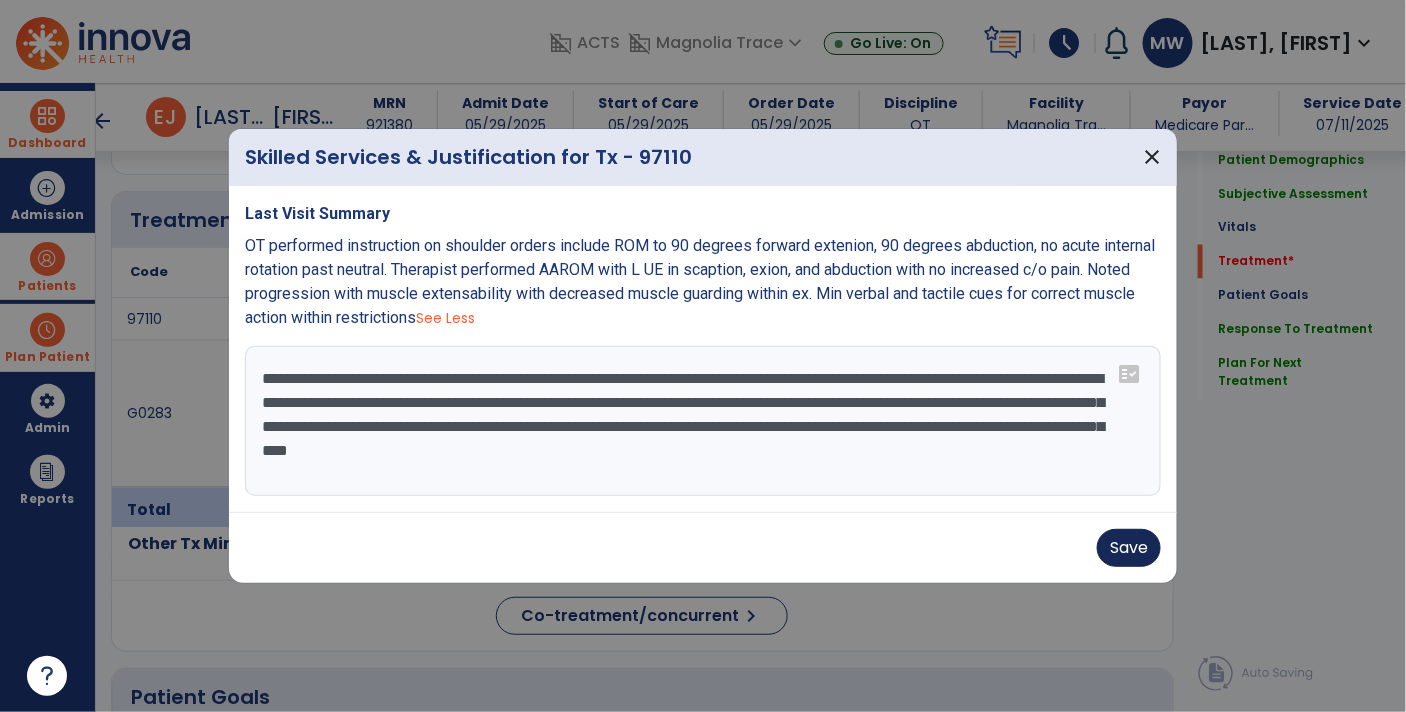 type on "**********" 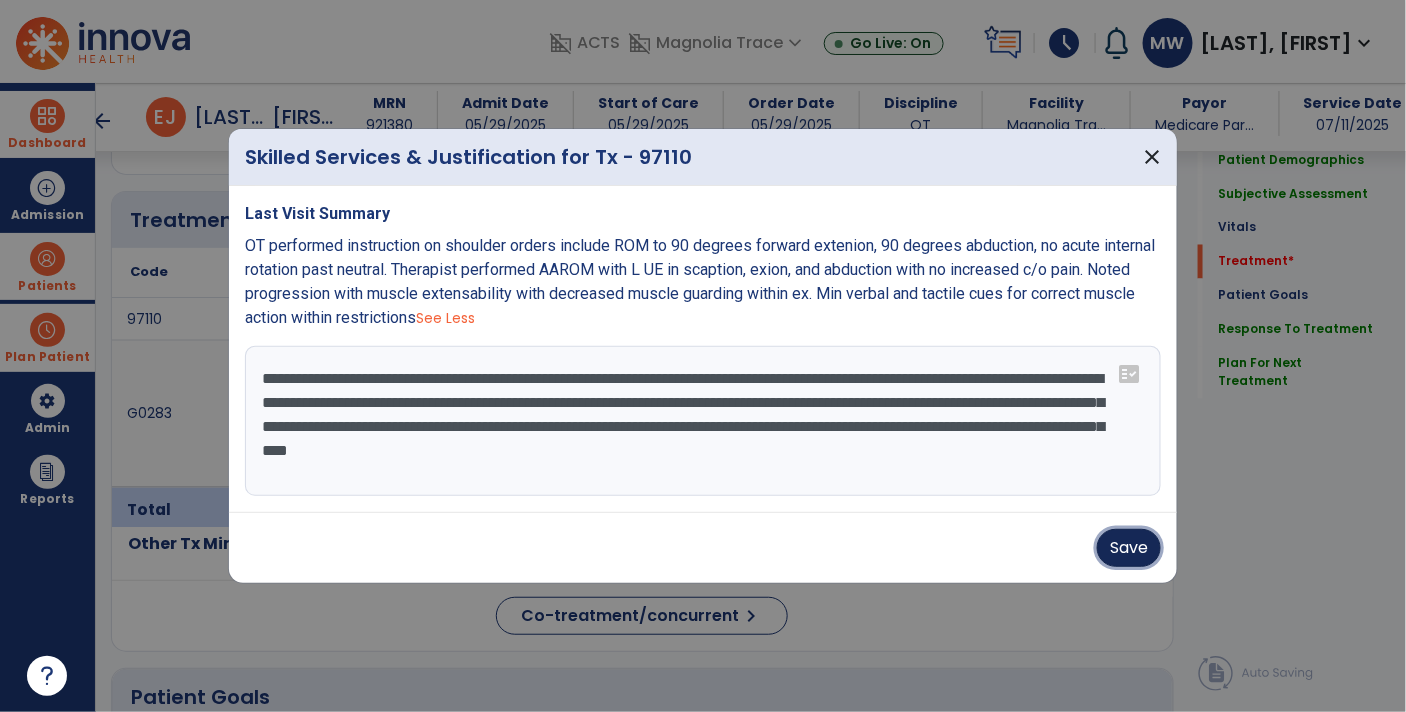 click on "Save" at bounding box center [1129, 548] 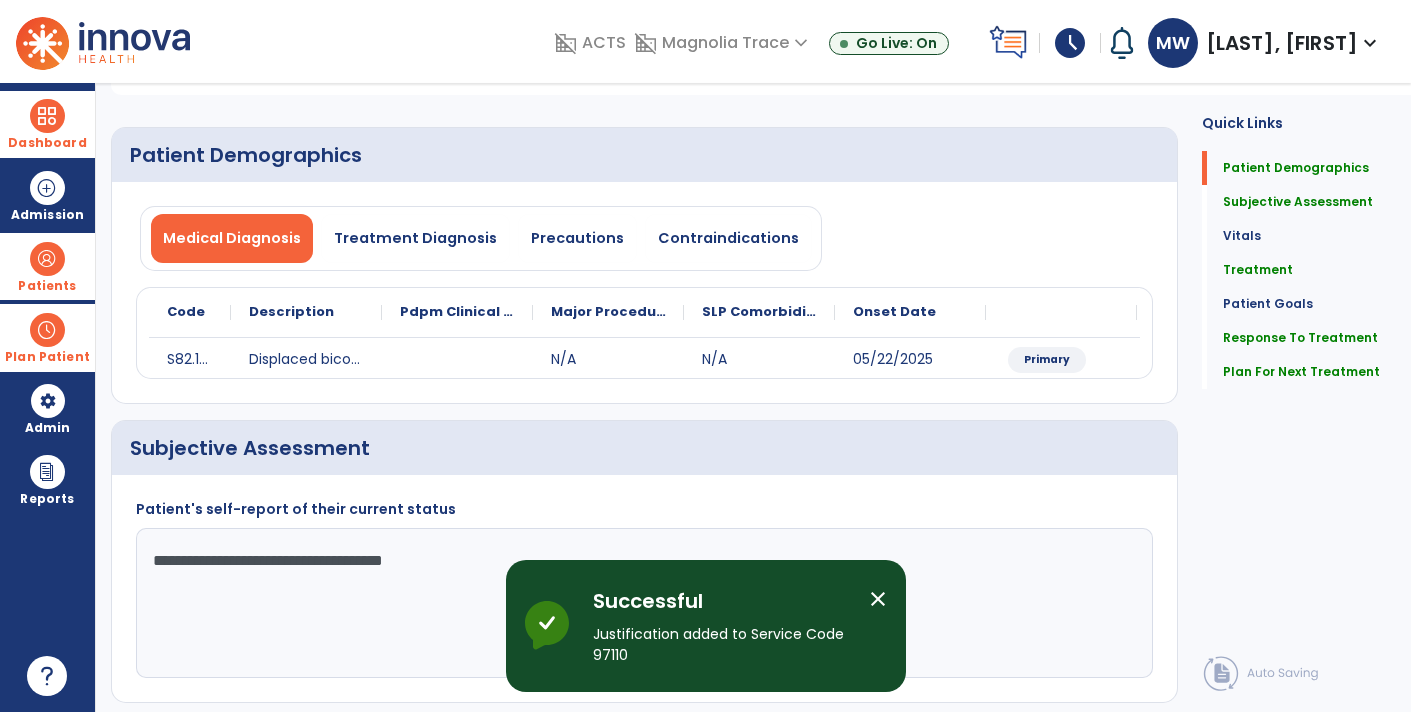 scroll, scrollTop: 0, scrollLeft: 0, axis: both 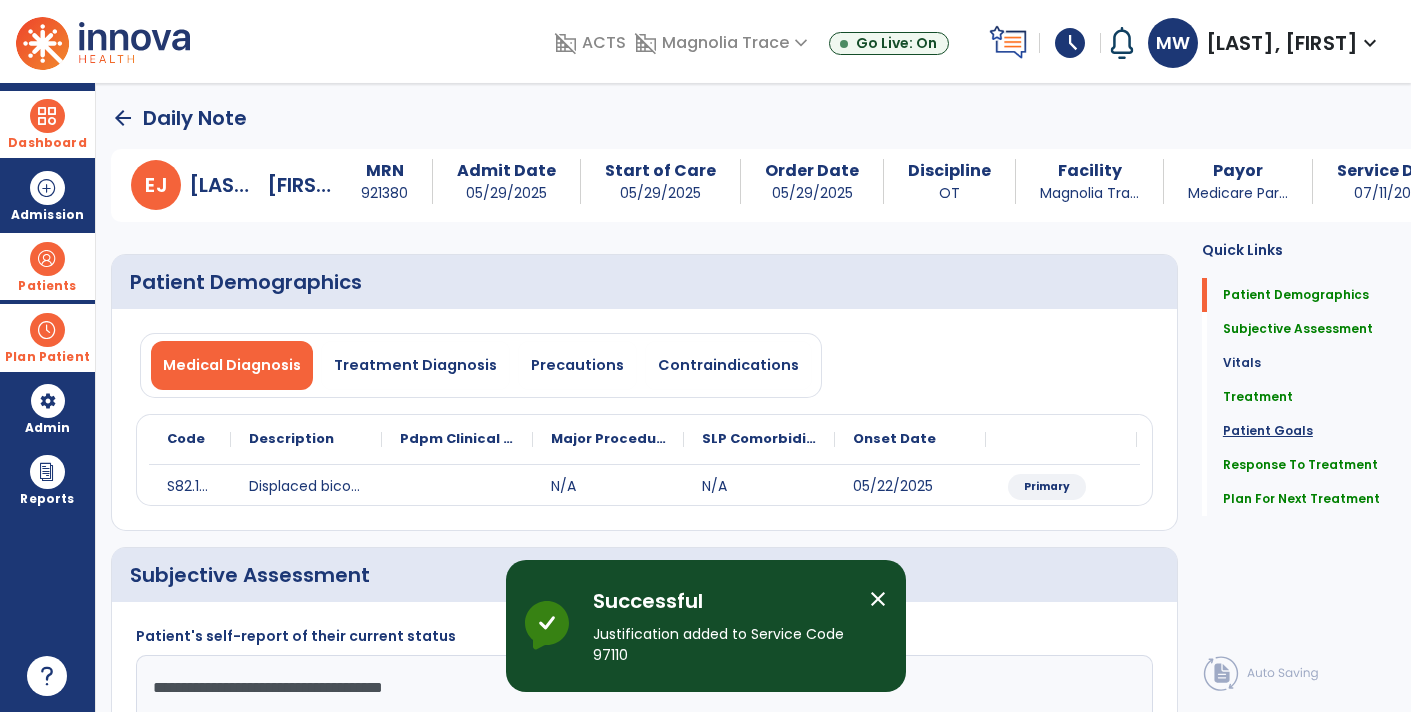 click on "Patient Goals" 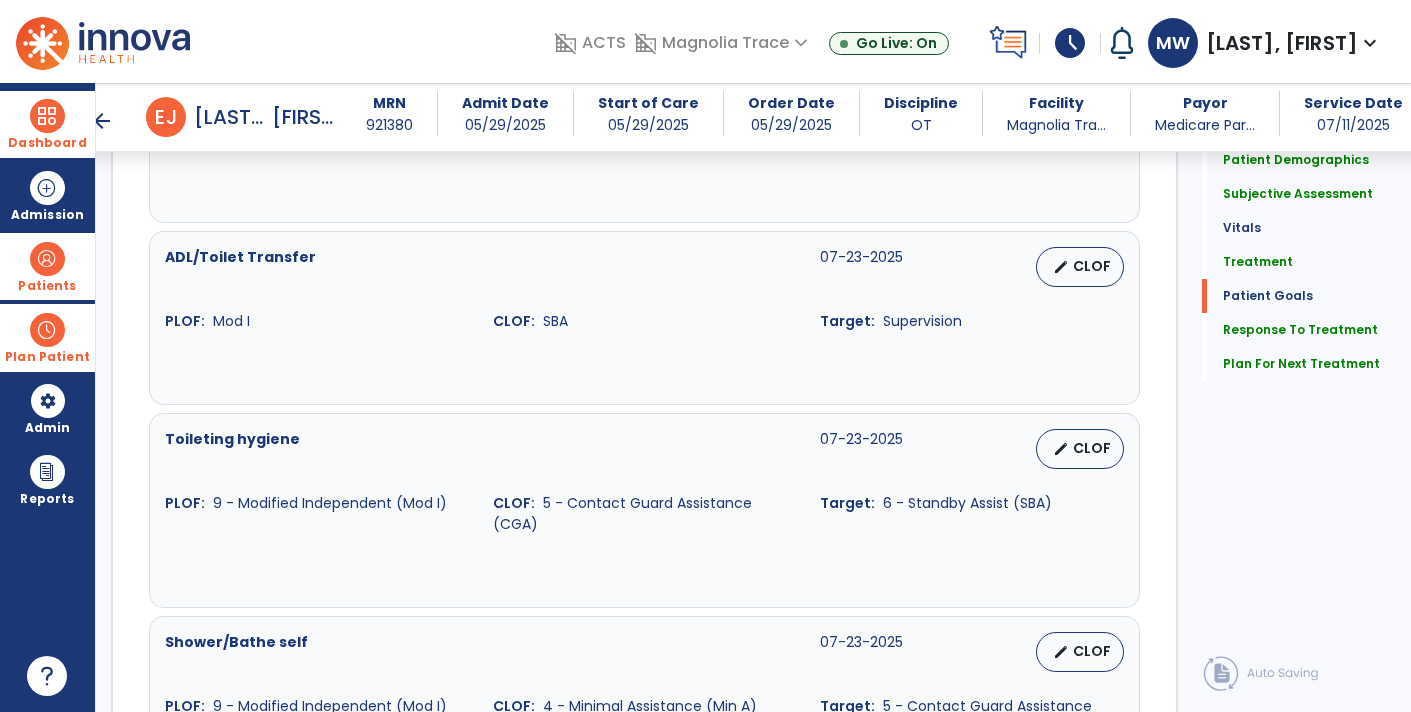 click on "Dashboard" at bounding box center [47, 143] 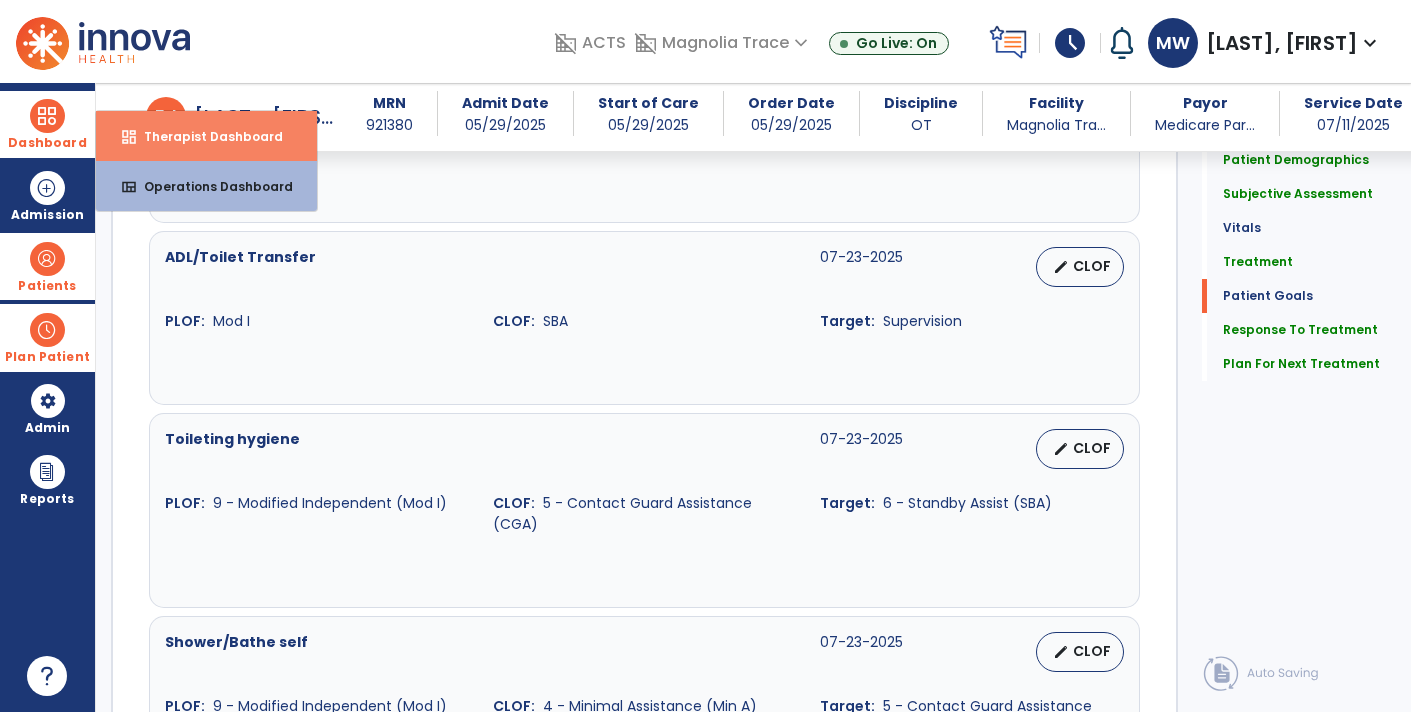 click on "Therapist Dashboard" at bounding box center [205, 136] 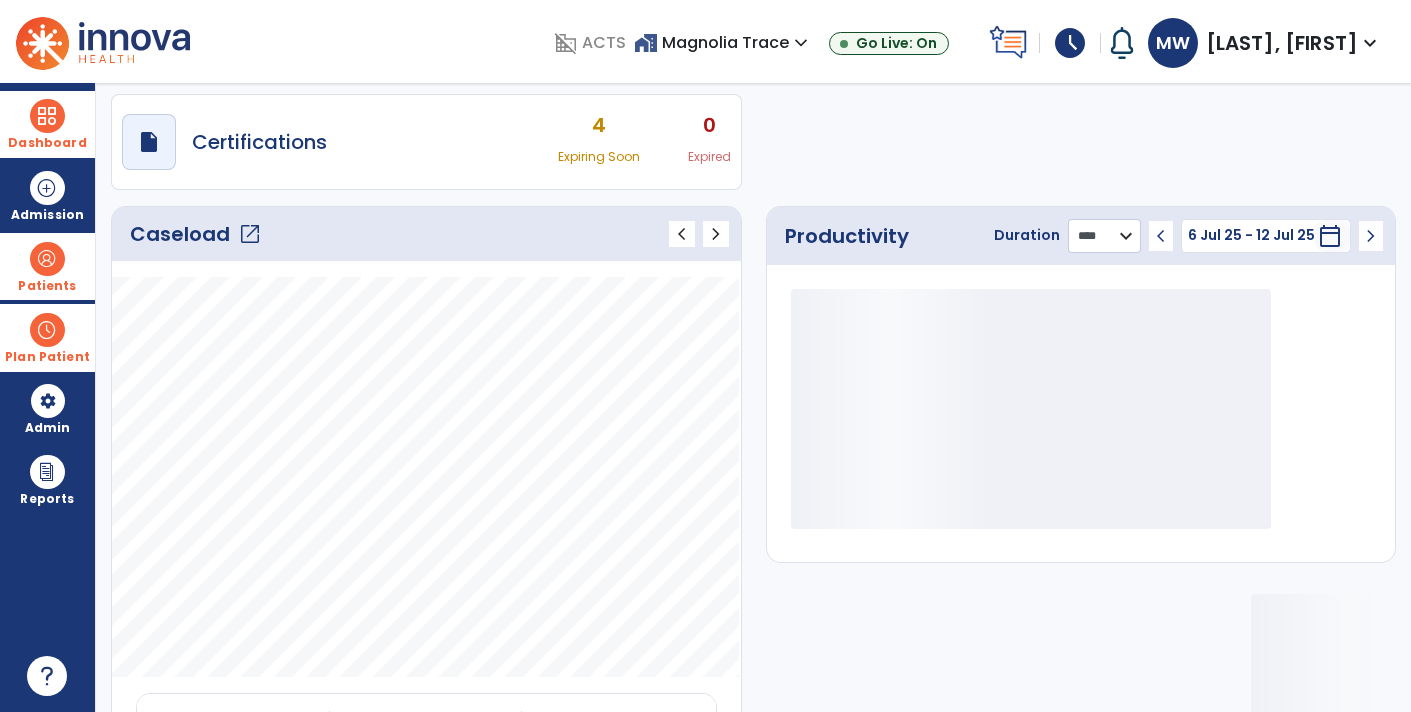 click on "******** **** ***" 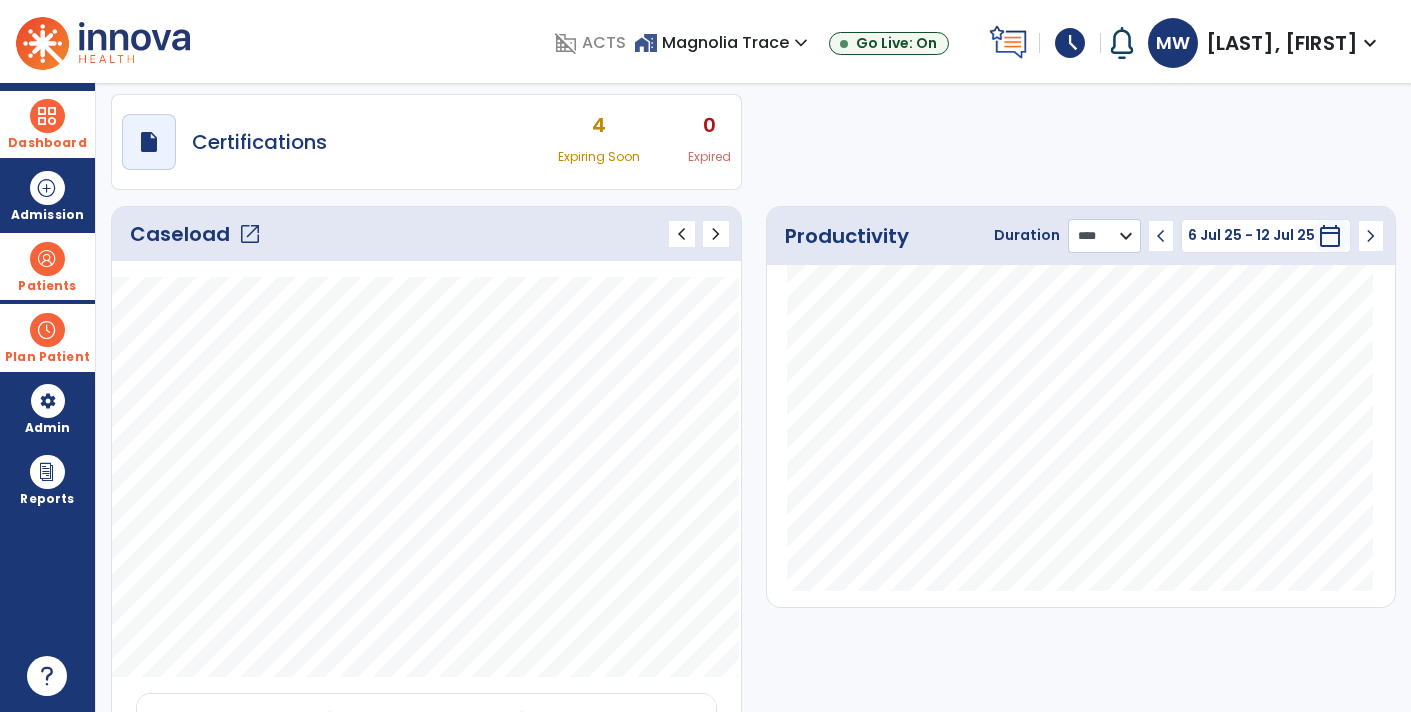 click on "******** **** ***" 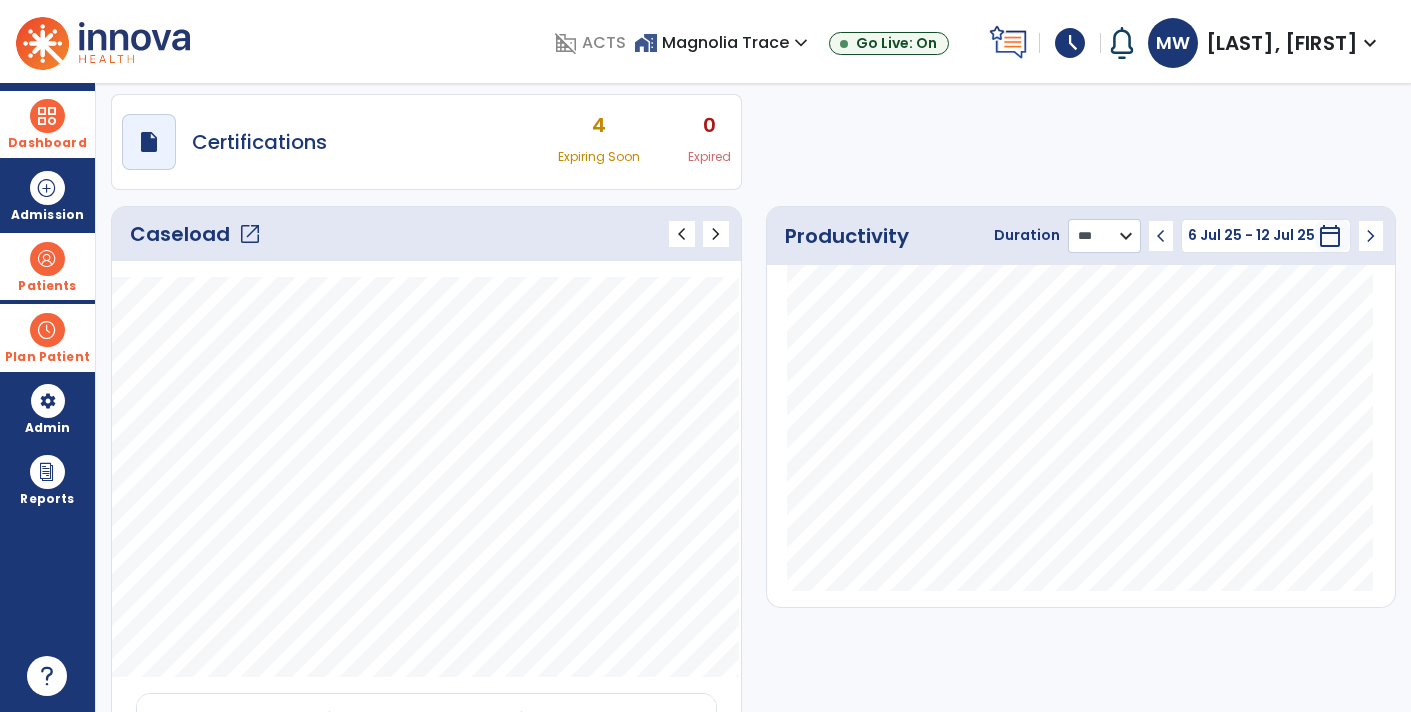 click on "******** **** ***" 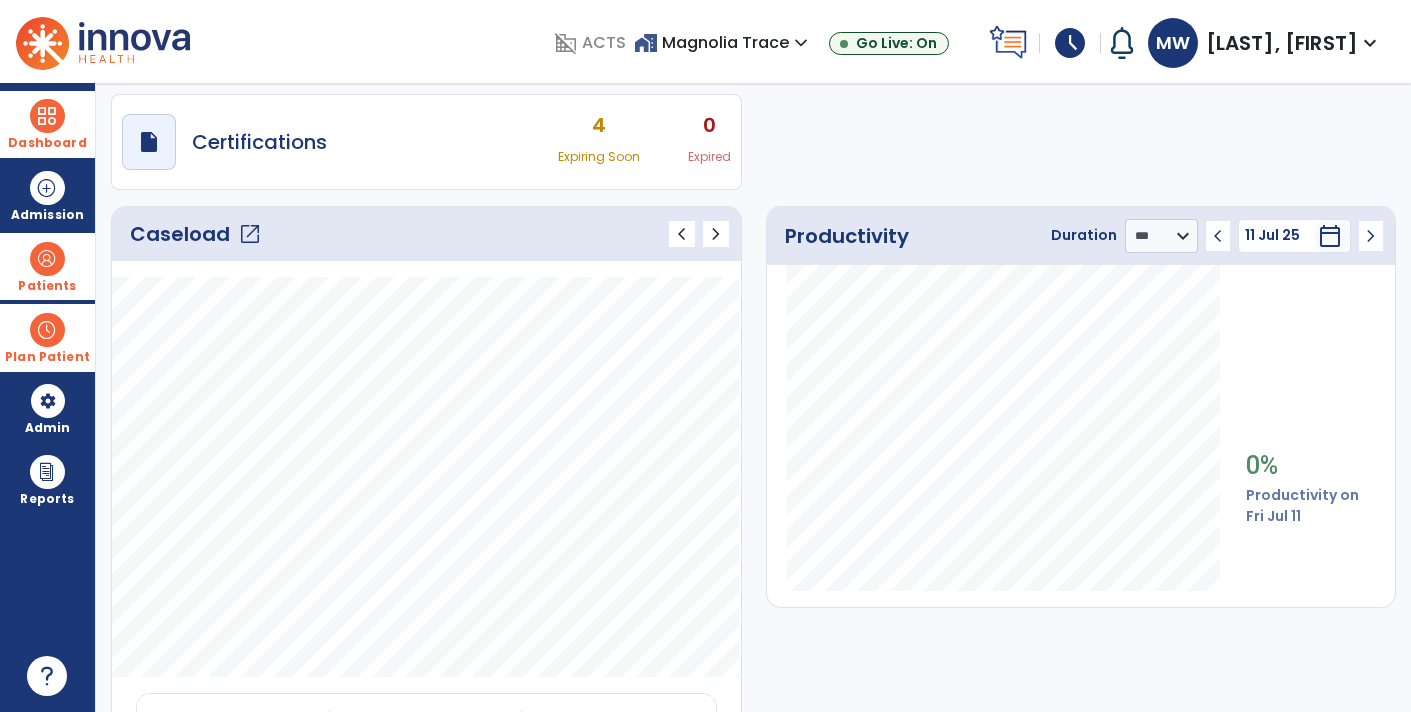 click at bounding box center (47, 116) 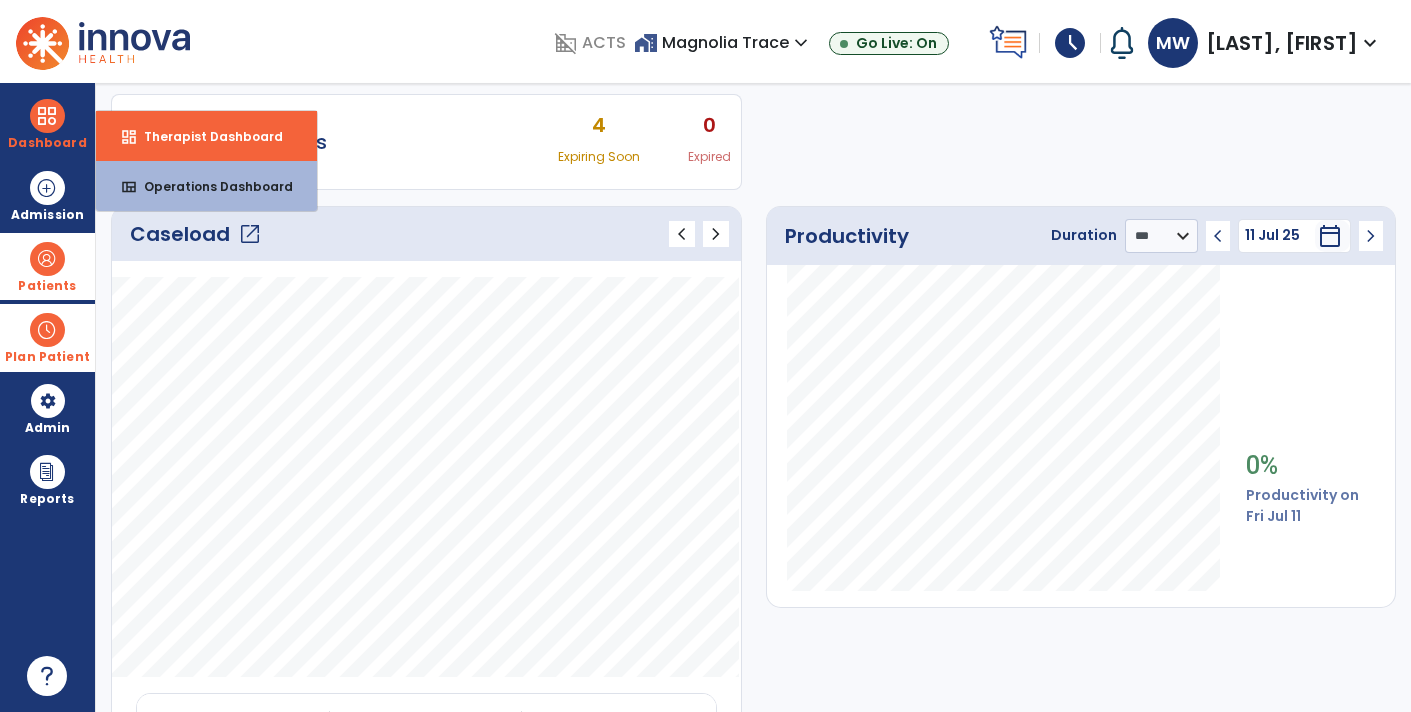 click at bounding box center [47, 259] 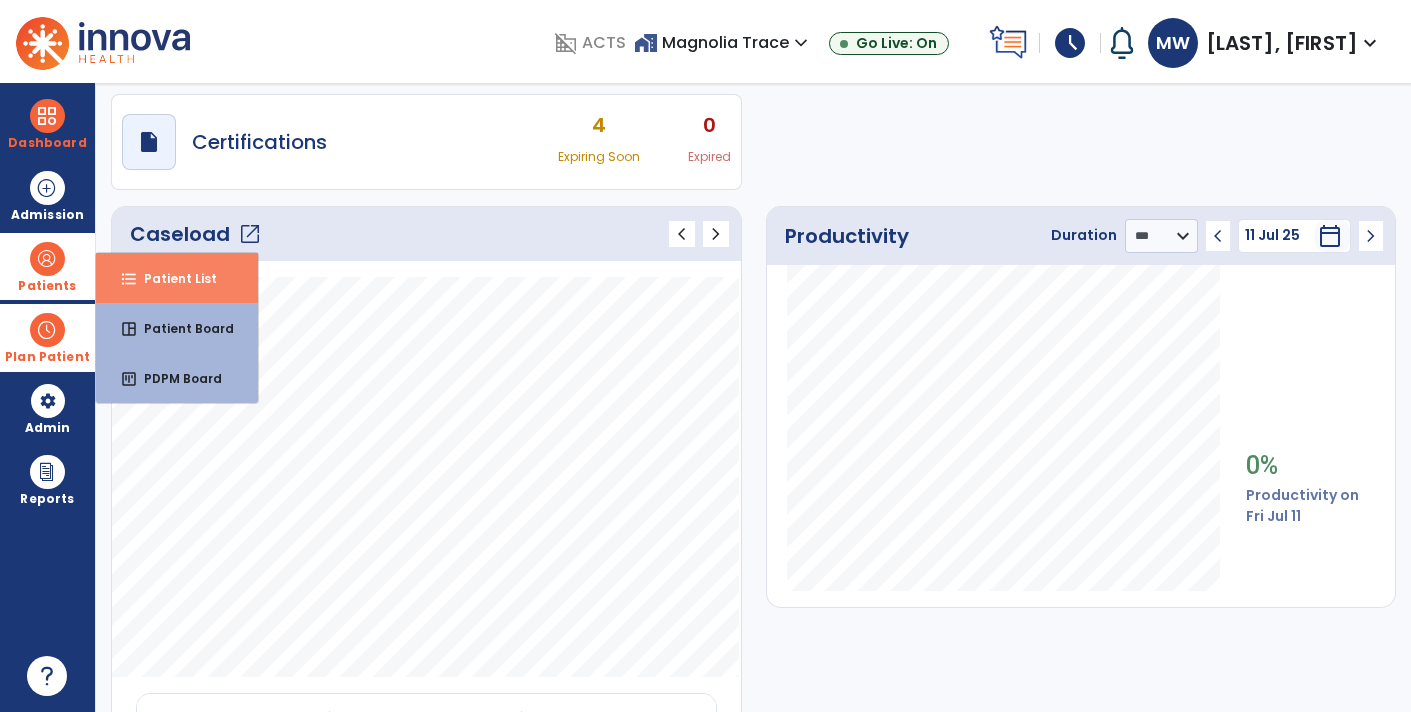 click on "Patient List" at bounding box center (172, 278) 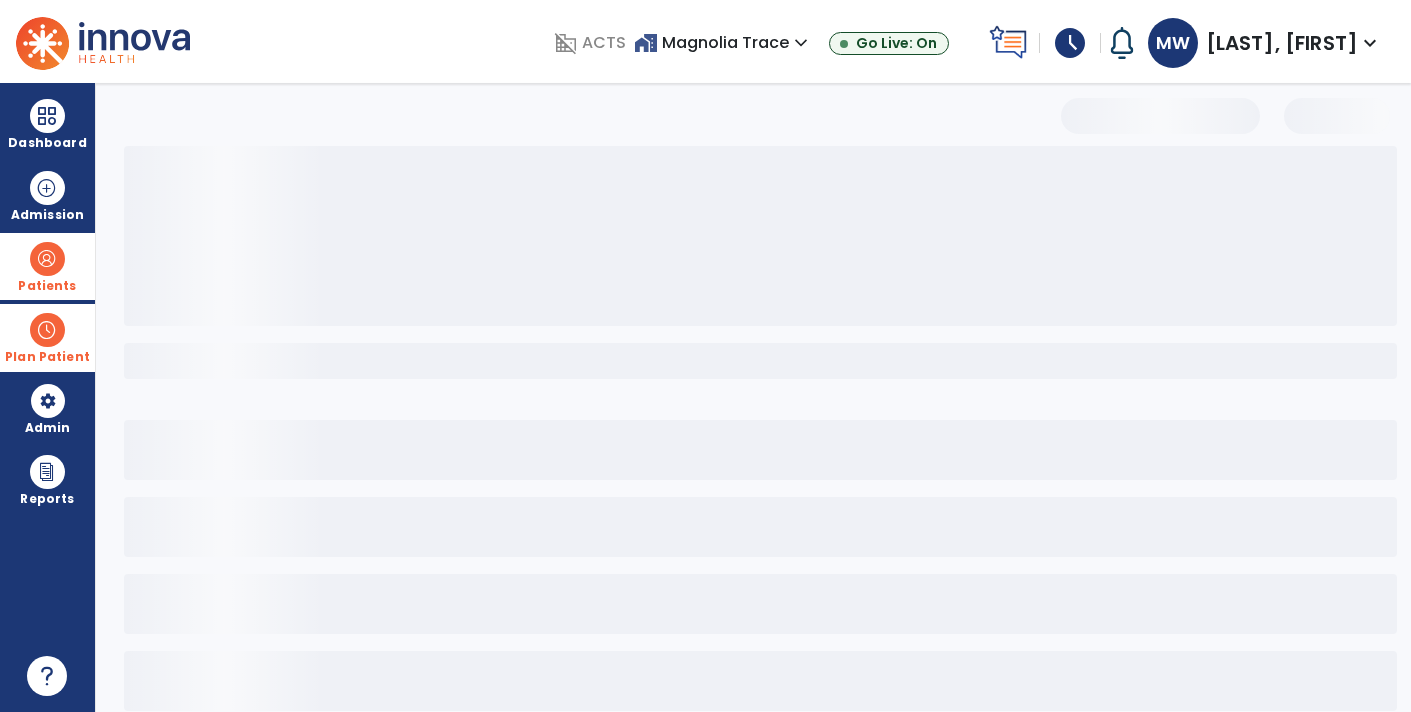 scroll, scrollTop: 30, scrollLeft: 0, axis: vertical 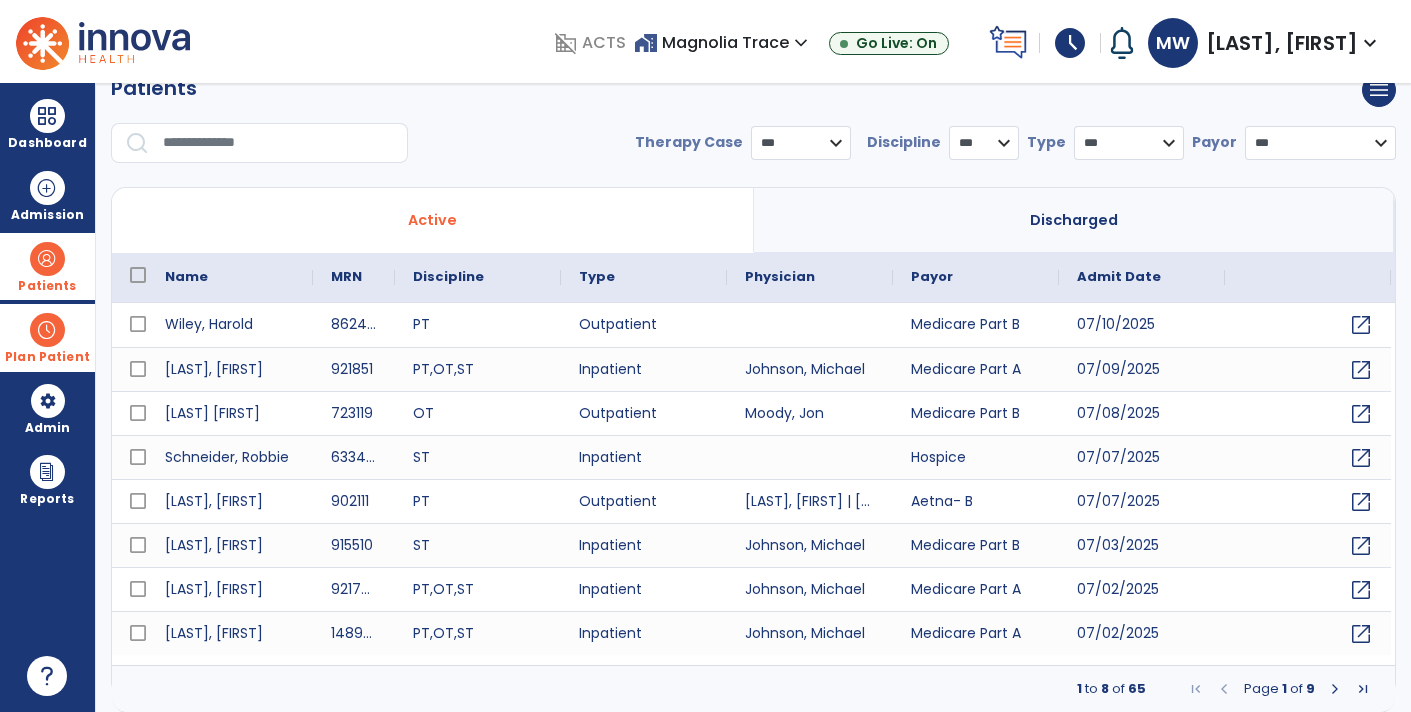 click at bounding box center [278, 143] 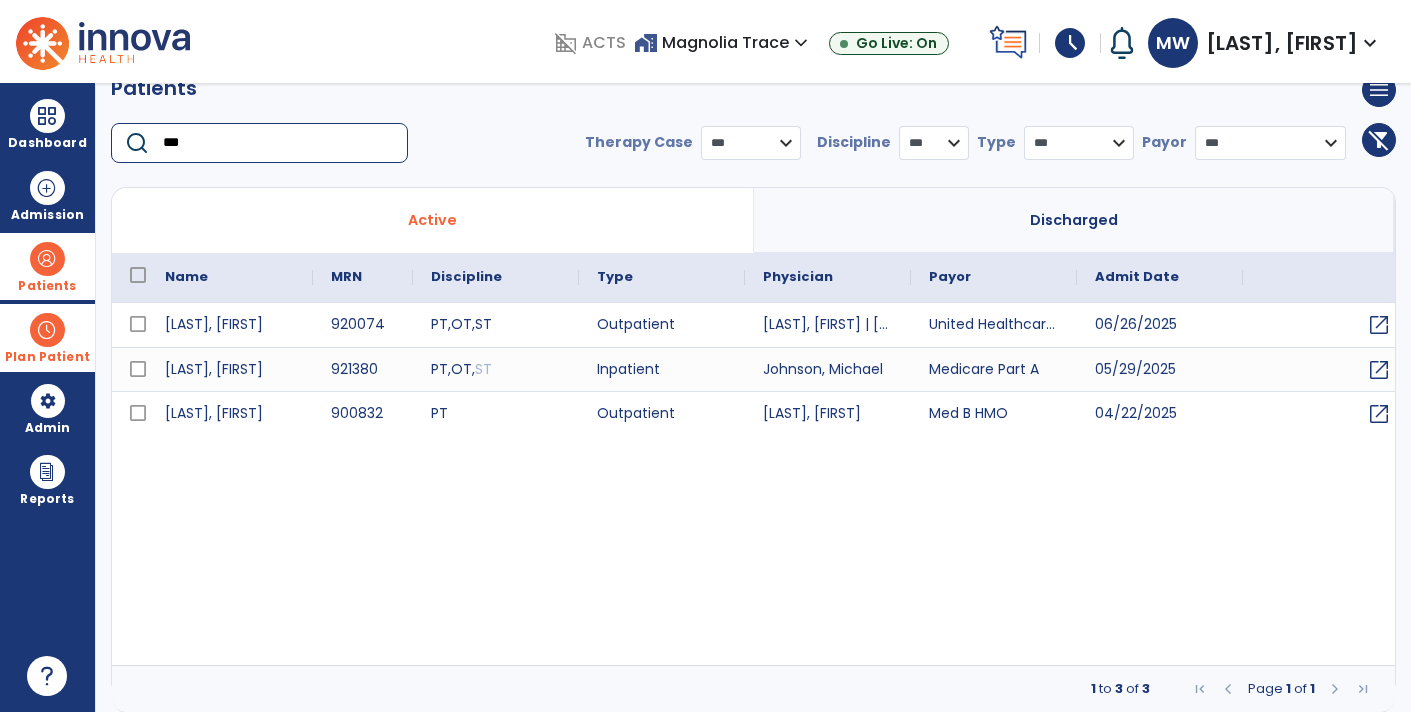 type on "***" 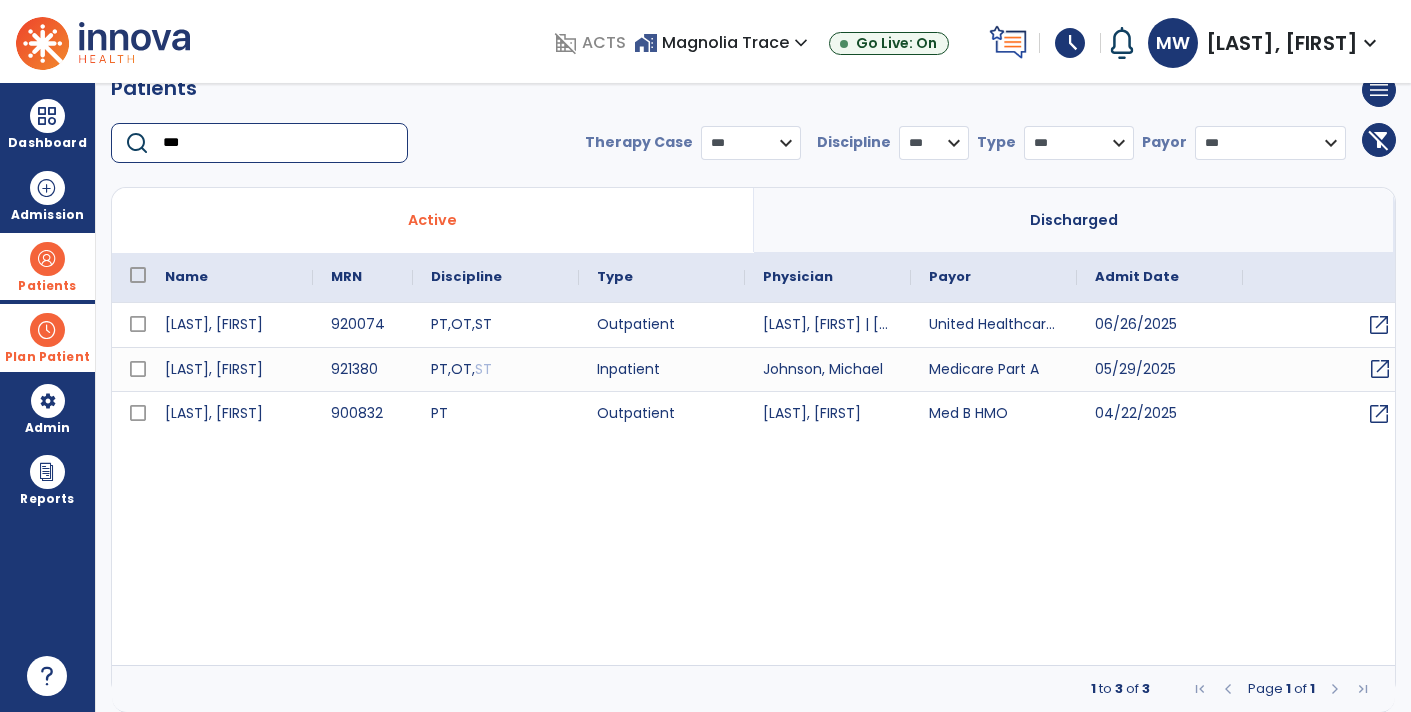 click on "open_in_new" at bounding box center (1380, 369) 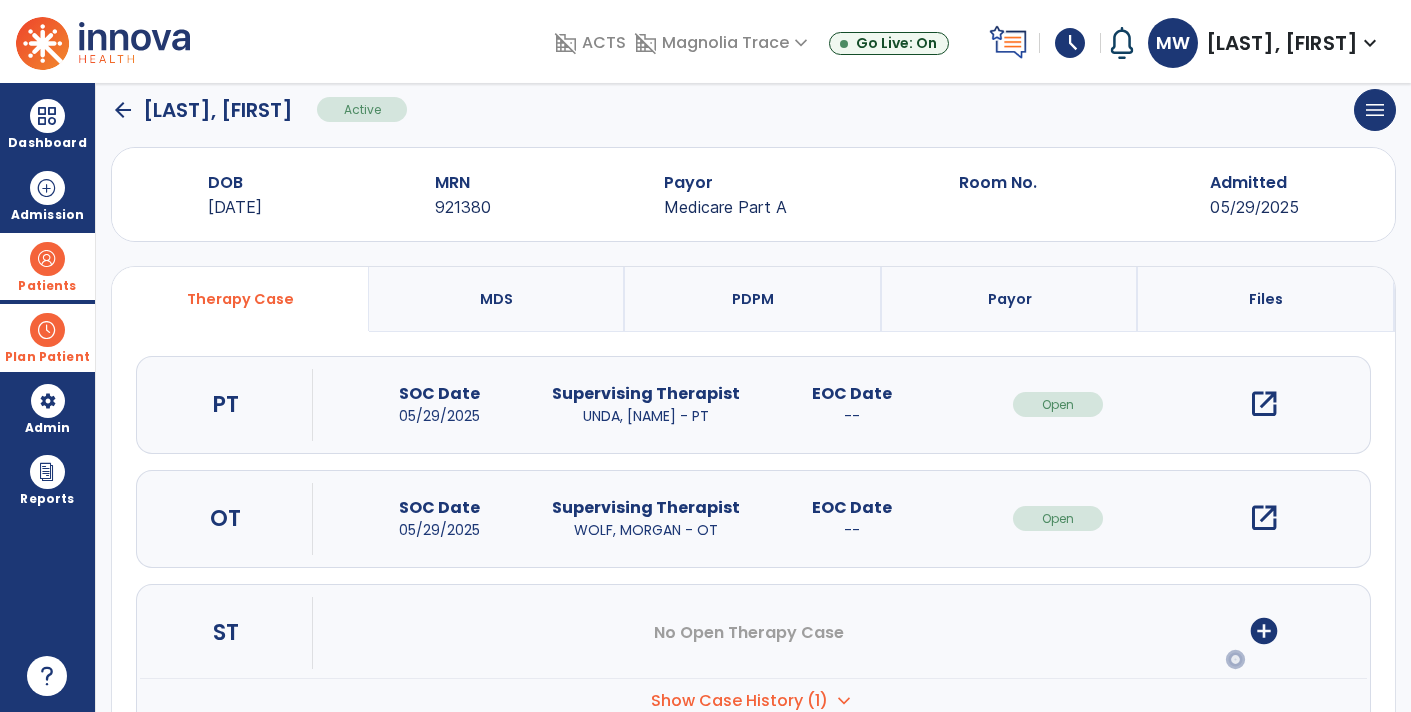 scroll, scrollTop: 0, scrollLeft: 0, axis: both 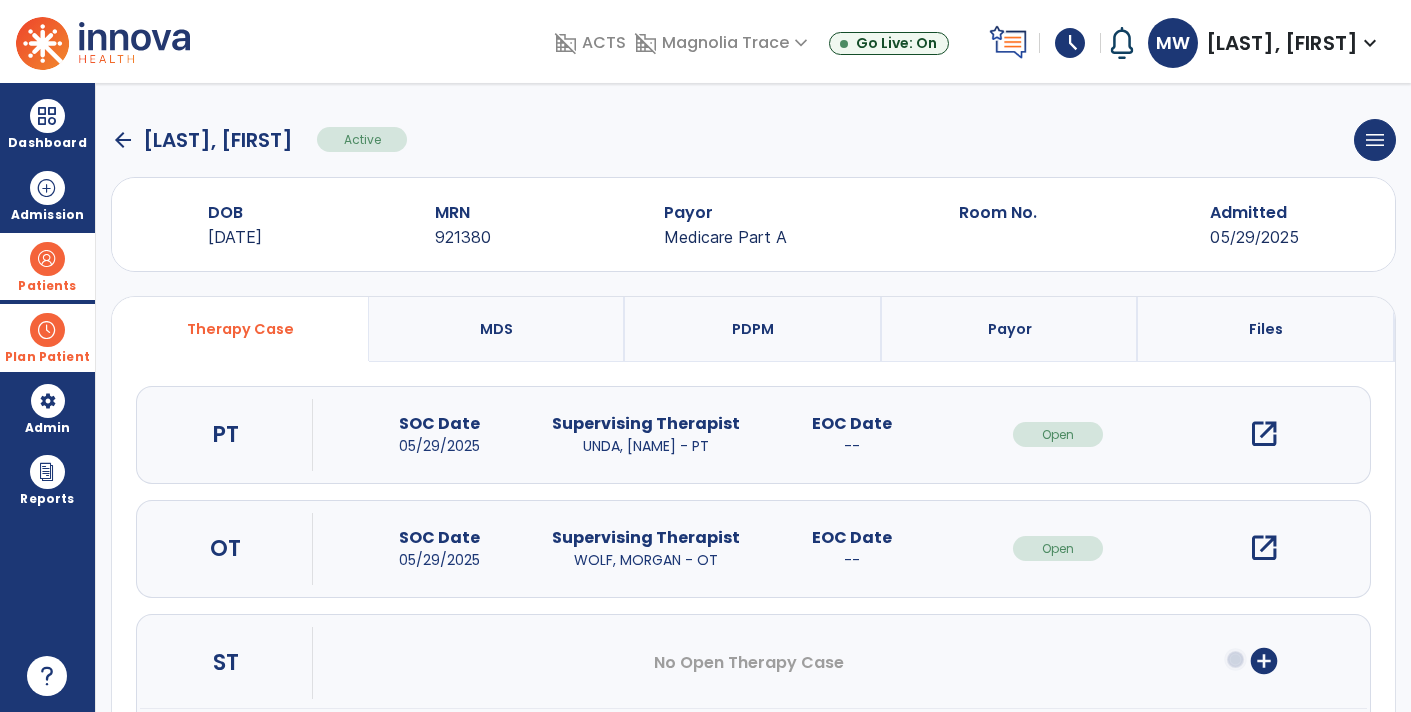 click on "open_in_new" at bounding box center (1264, 548) 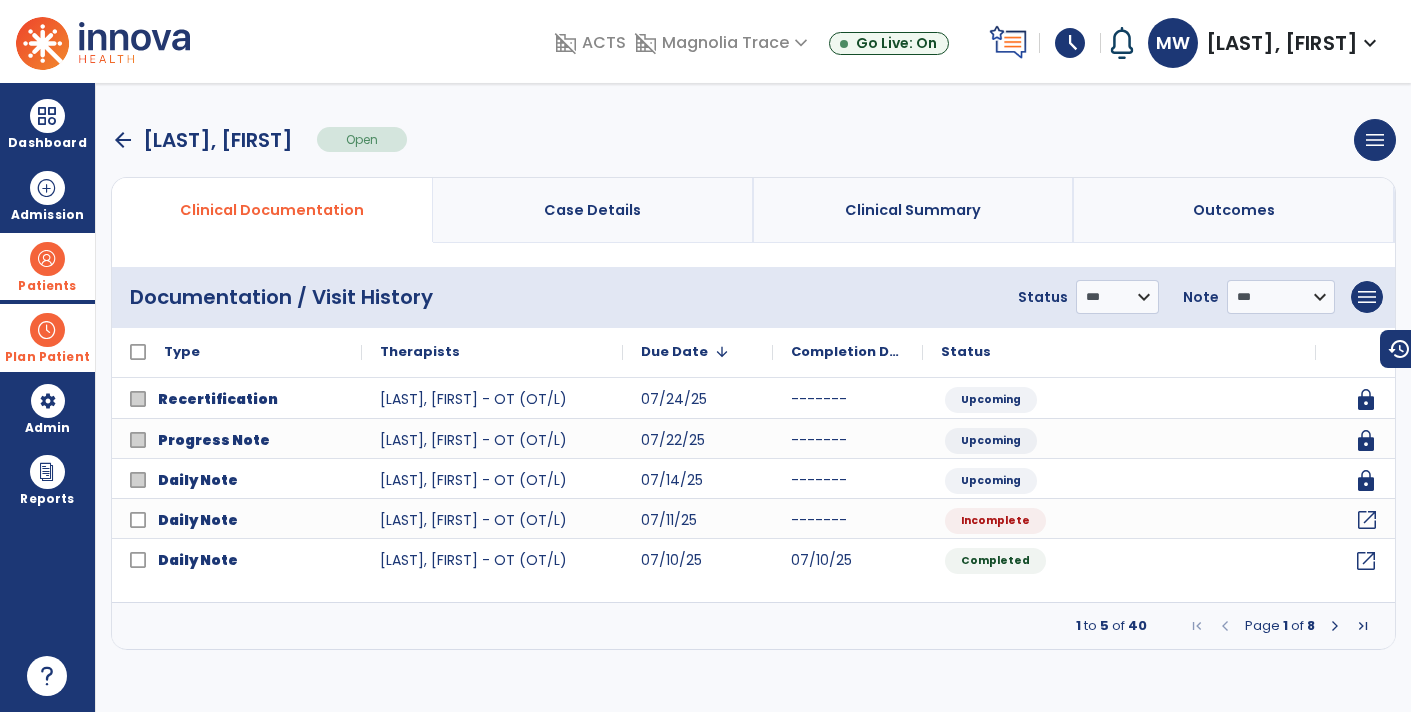 click on "open_in_new" 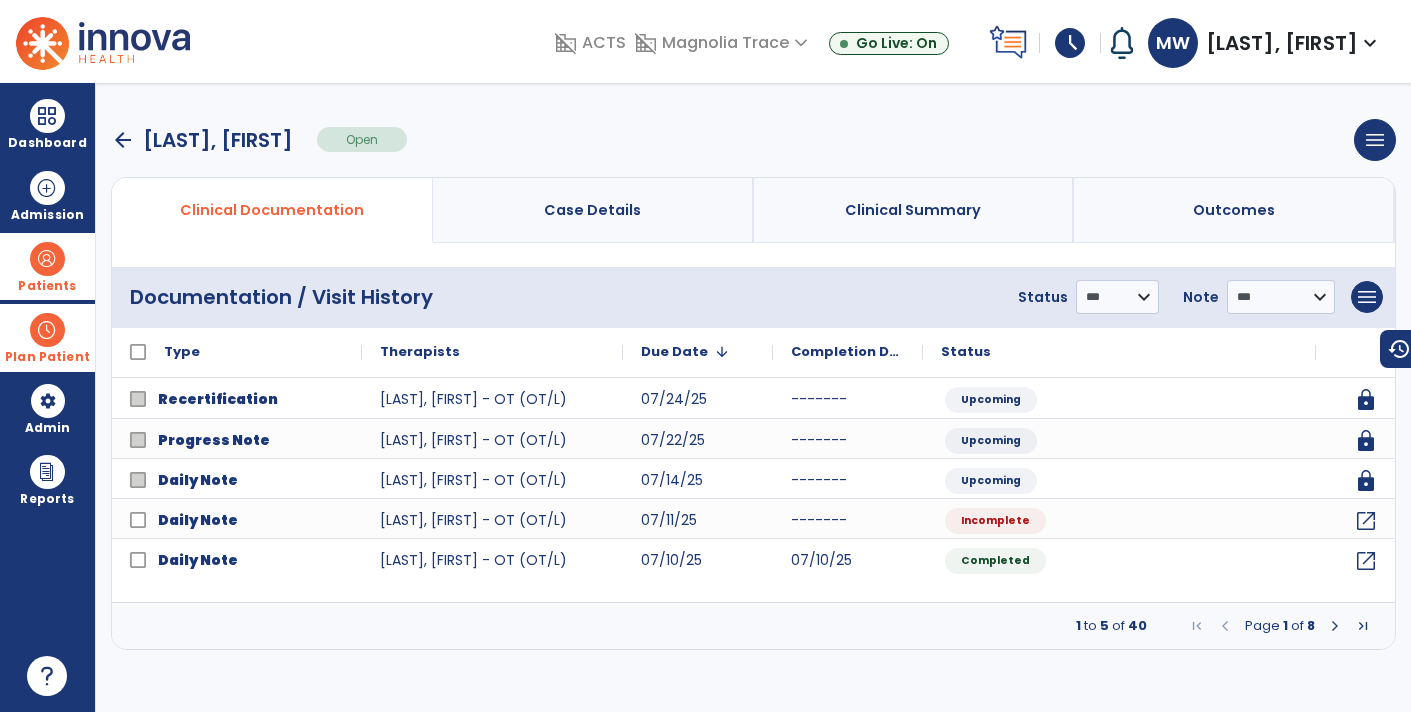 select on "*" 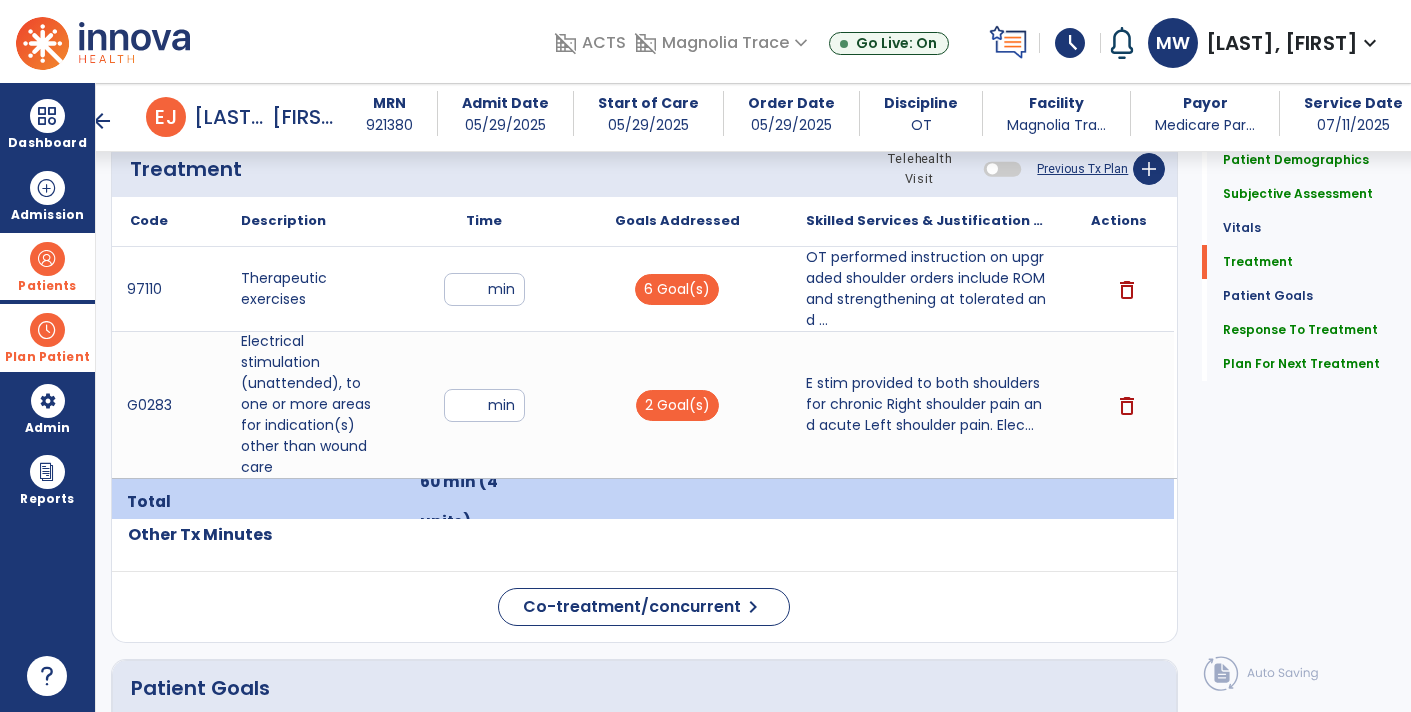 scroll, scrollTop: 1111, scrollLeft: 0, axis: vertical 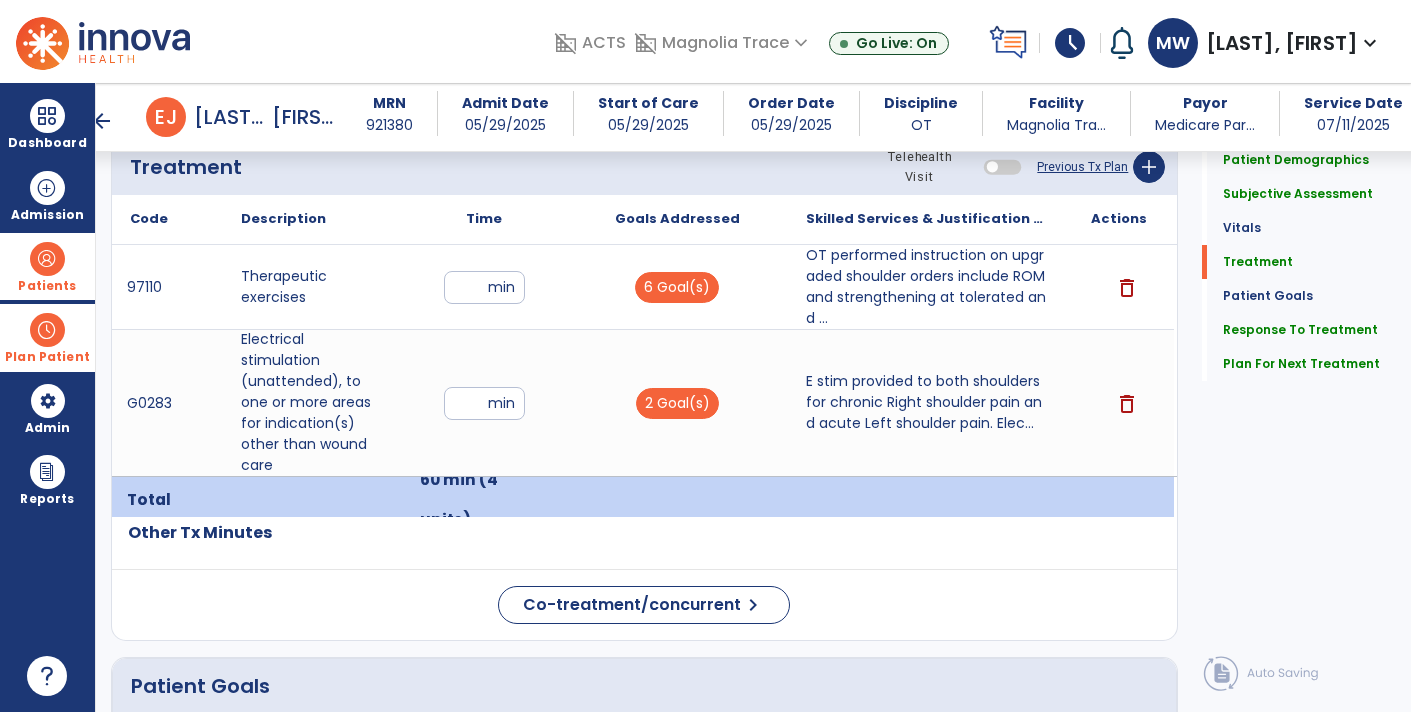 click on "**" at bounding box center (484, 287) 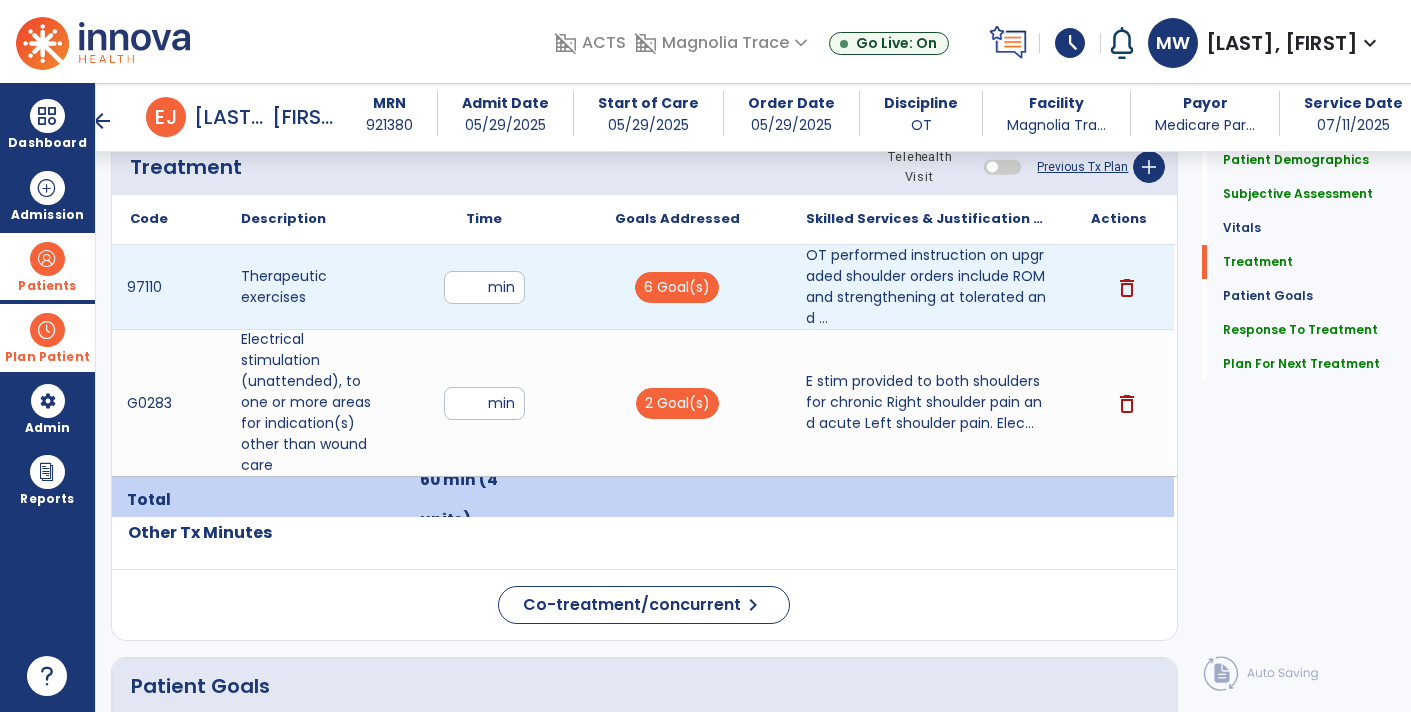 type on "*" 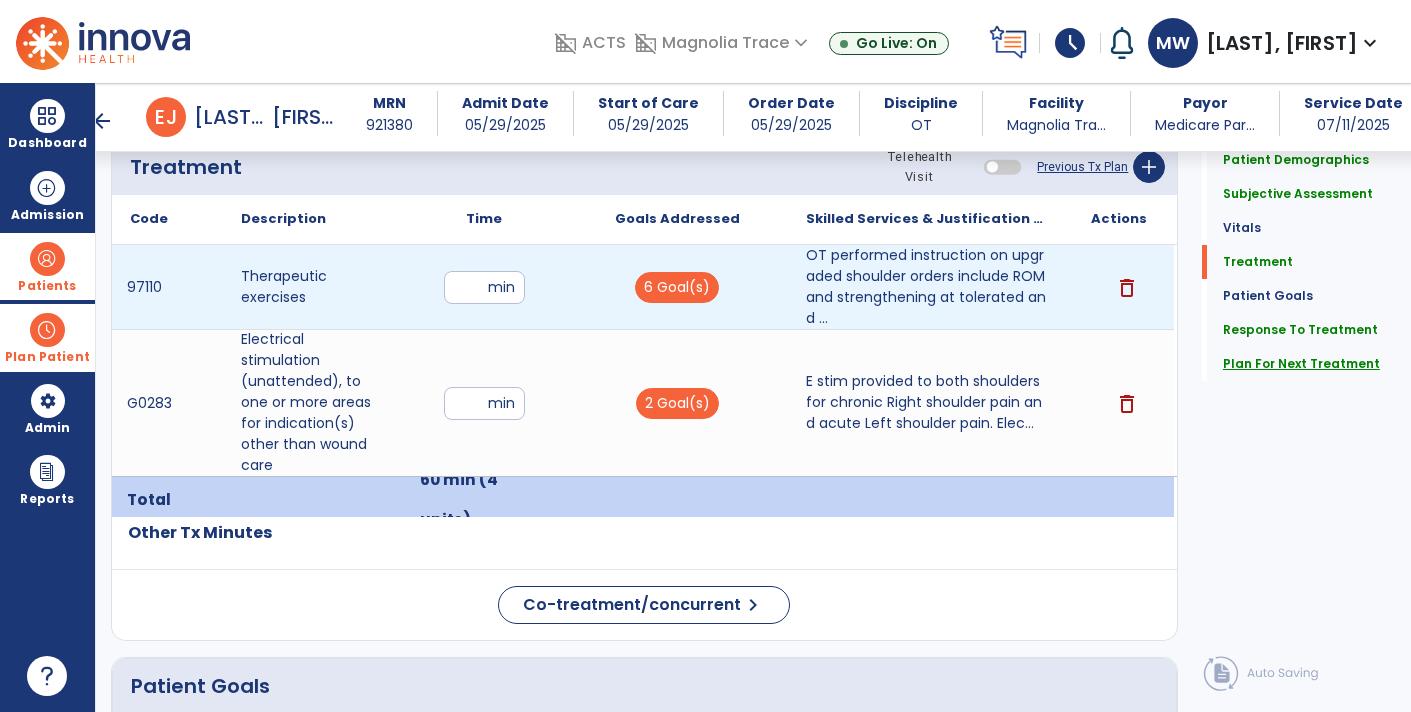 click on "Plan For Next Treatment" 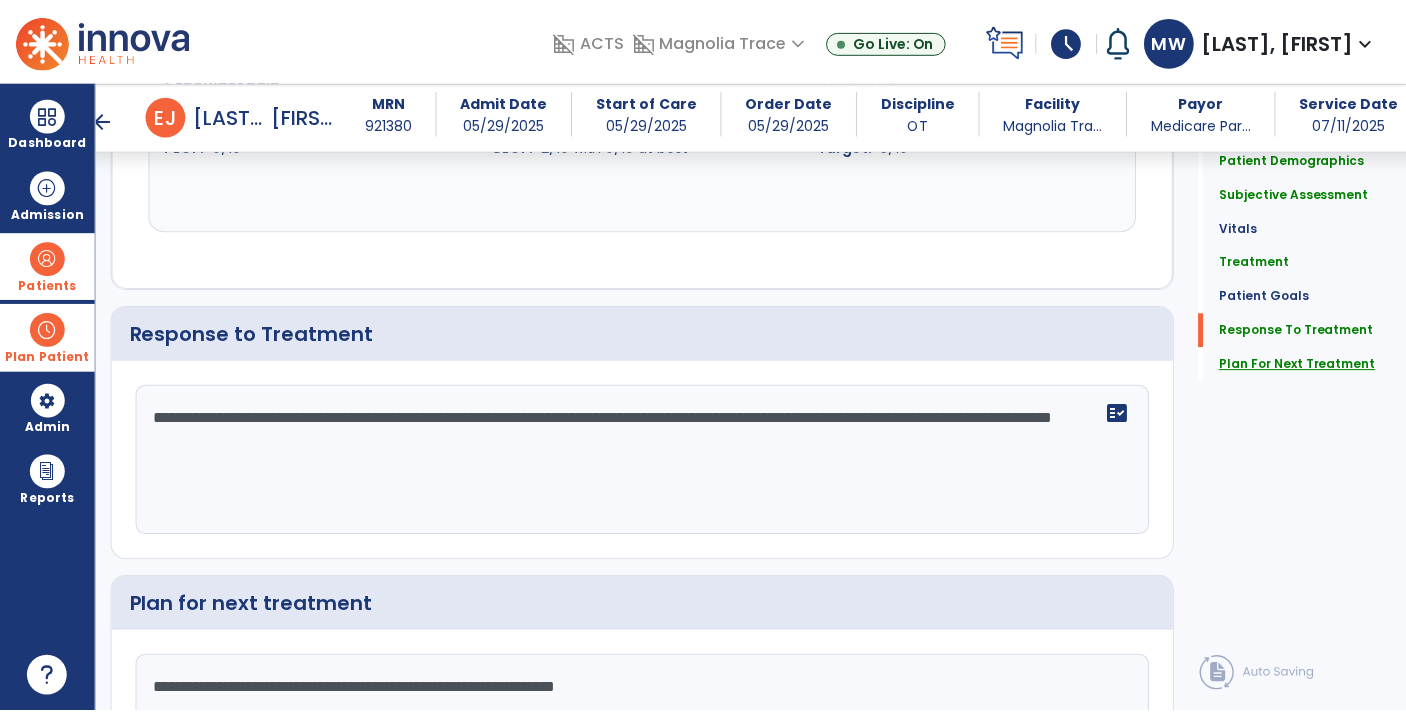 scroll, scrollTop: 2938, scrollLeft: 0, axis: vertical 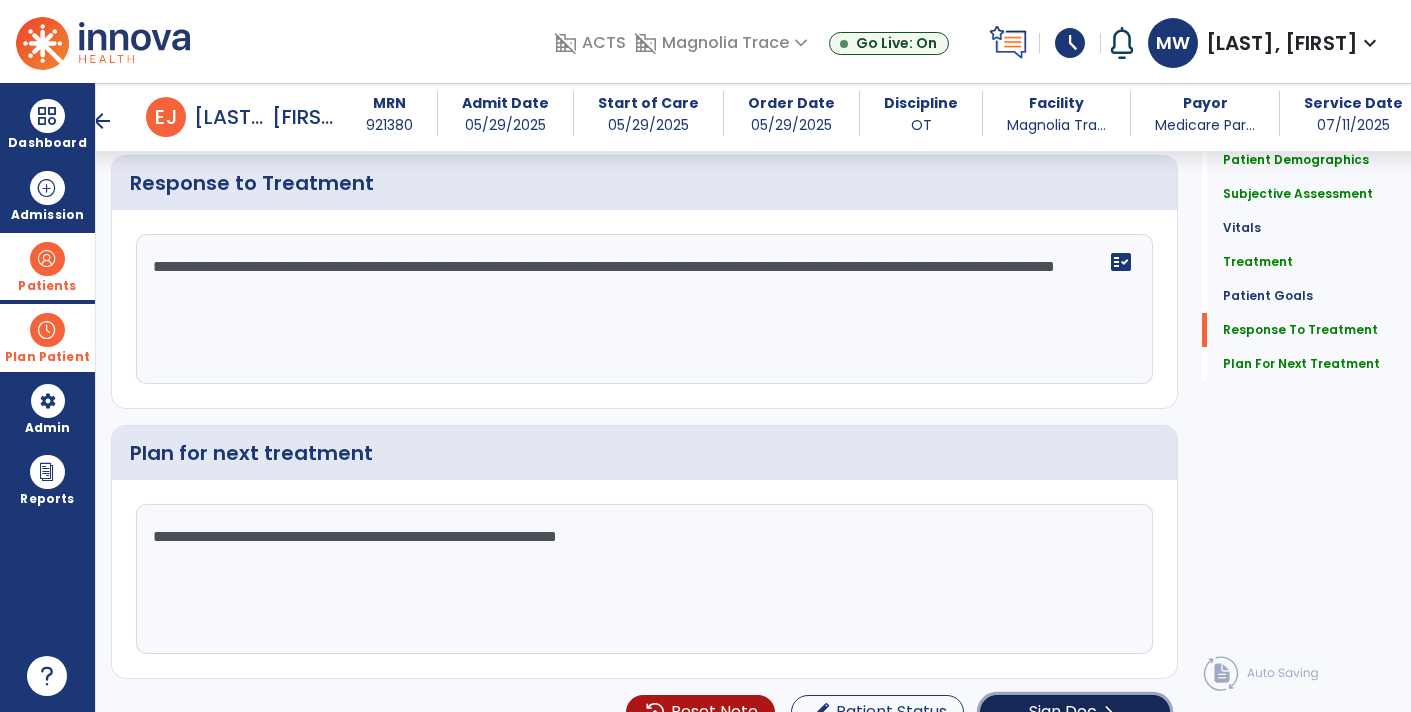 click on "Sign Doc  chevron_right" 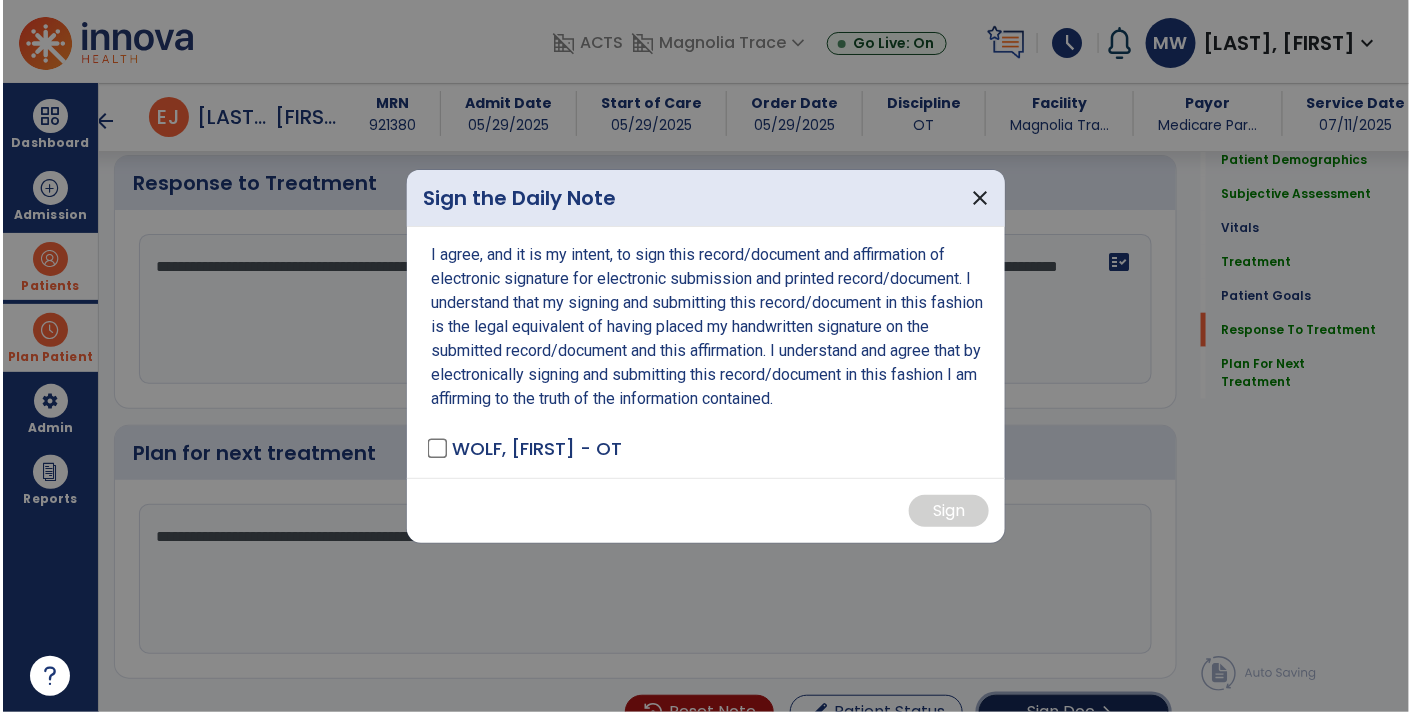 scroll, scrollTop: 2938, scrollLeft: 0, axis: vertical 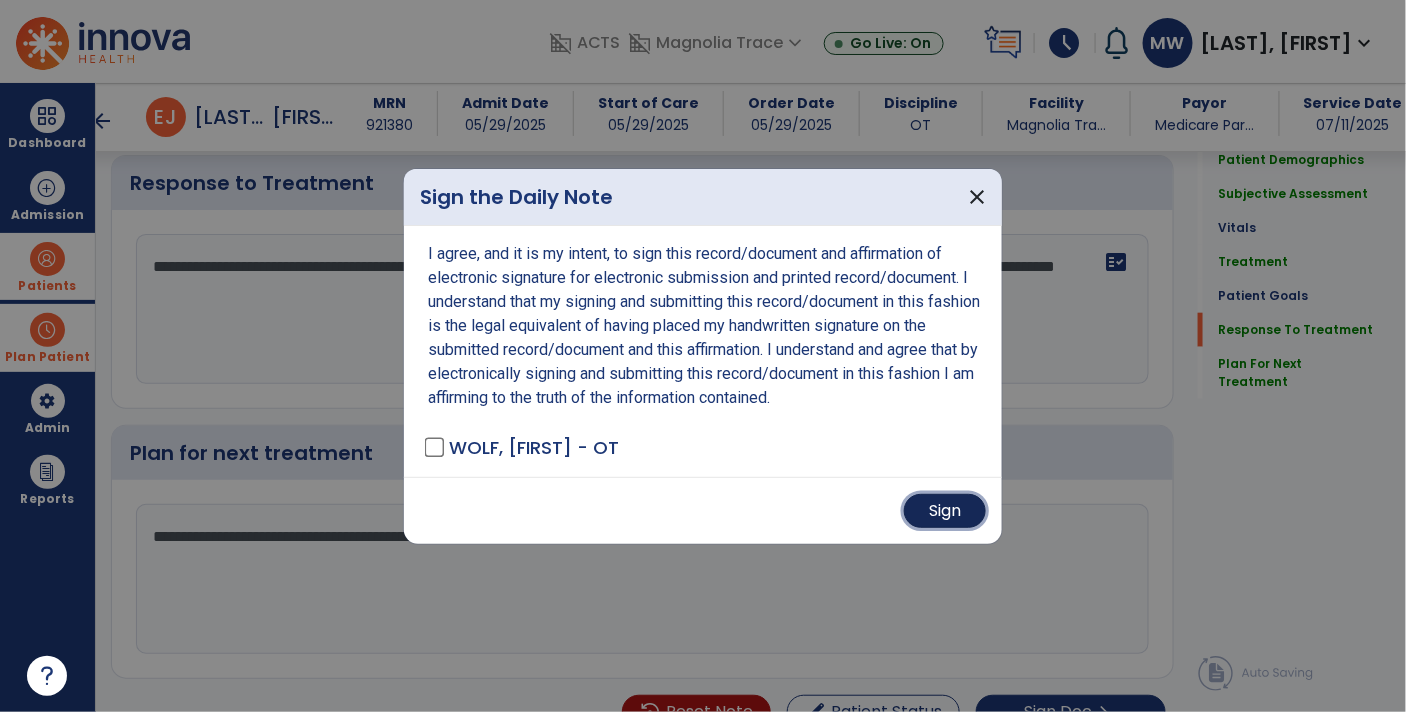 click on "Sign" at bounding box center (945, 511) 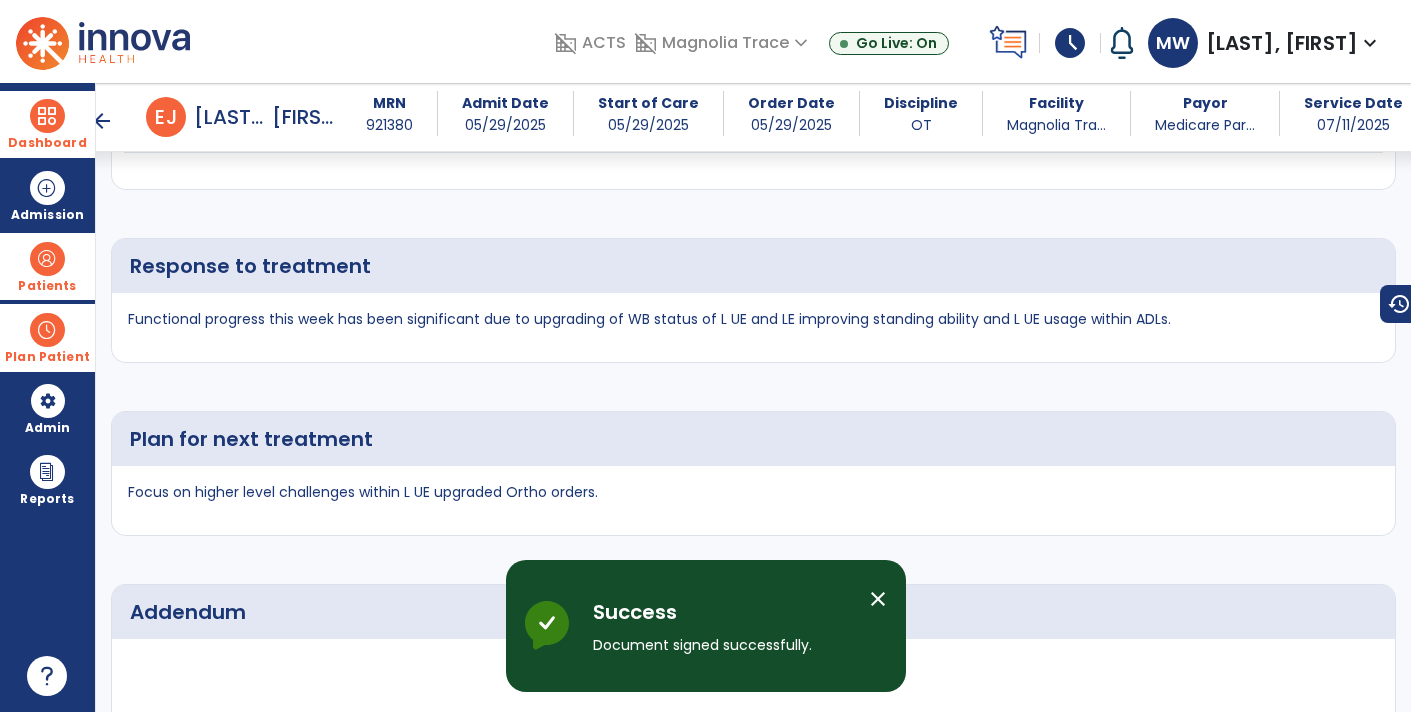 click at bounding box center [47, 116] 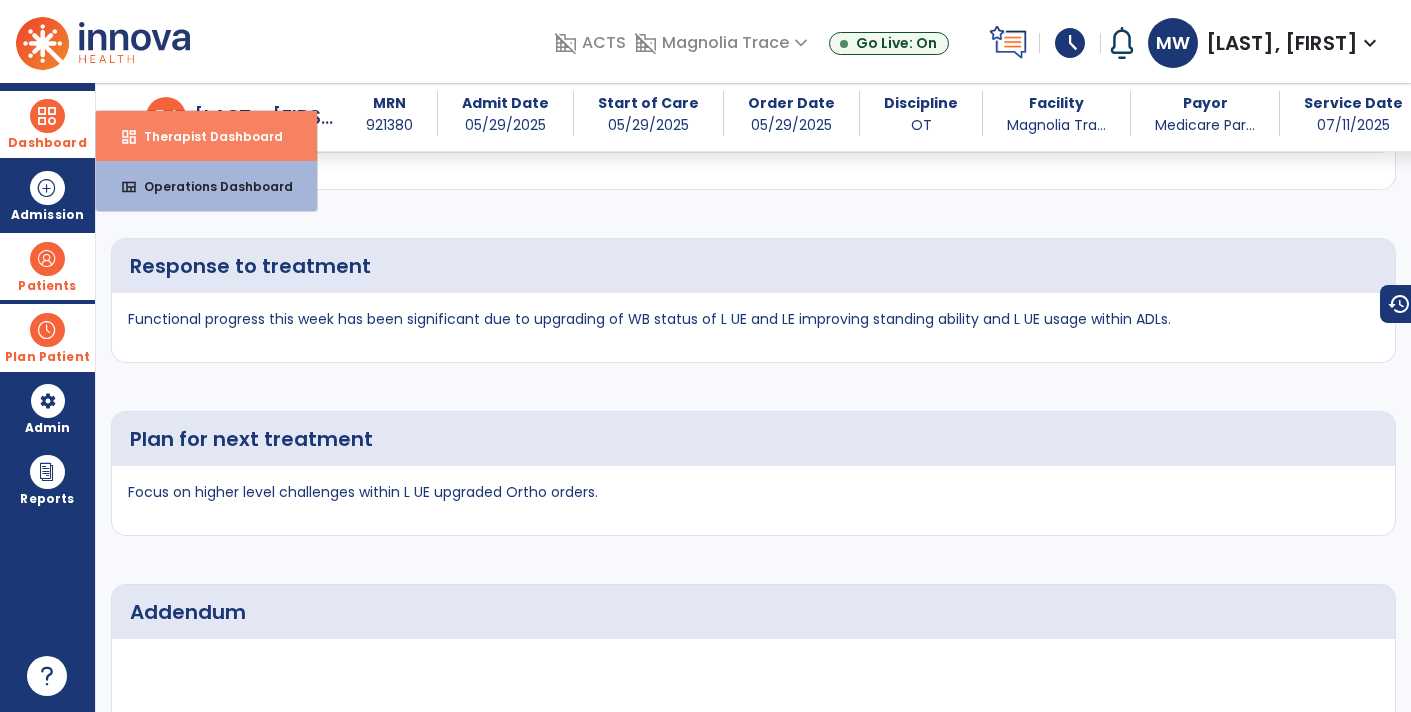 click on "dashboard  Therapist Dashboard" at bounding box center [206, 136] 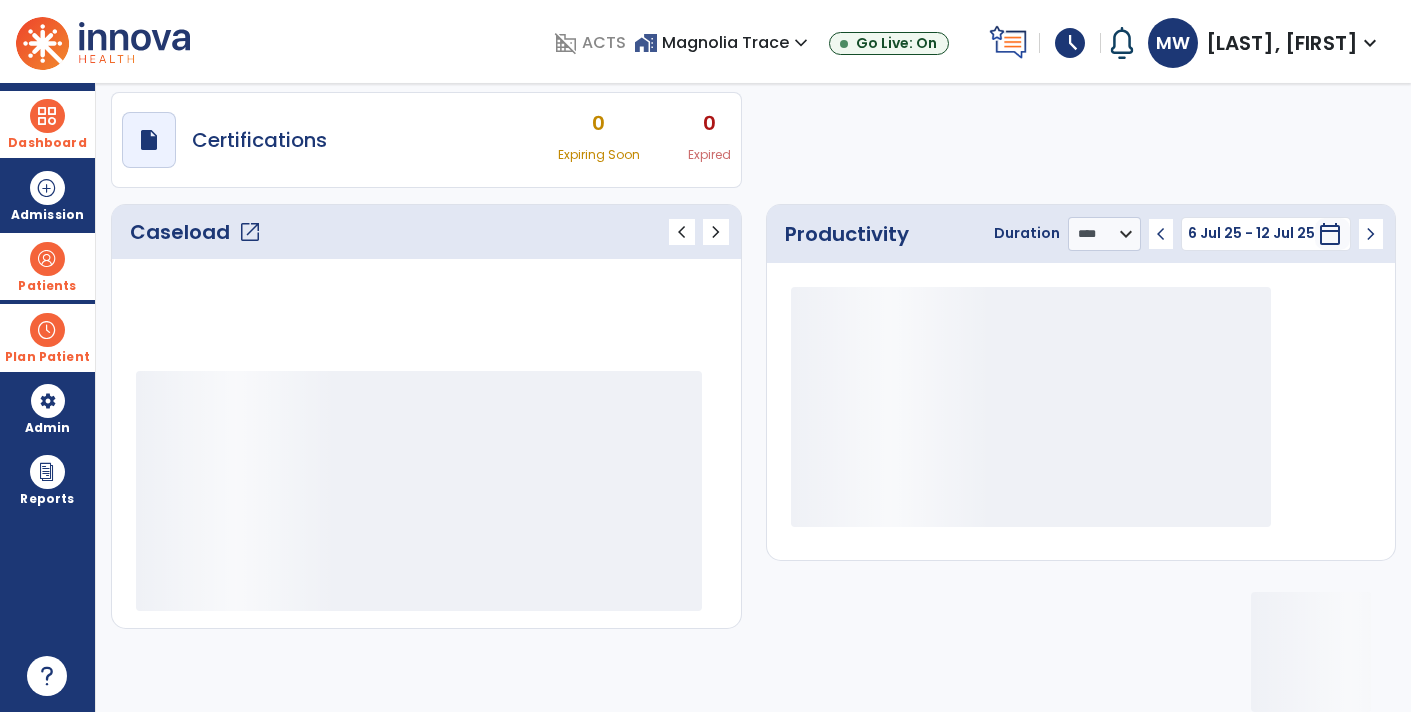 scroll, scrollTop: 161, scrollLeft: 0, axis: vertical 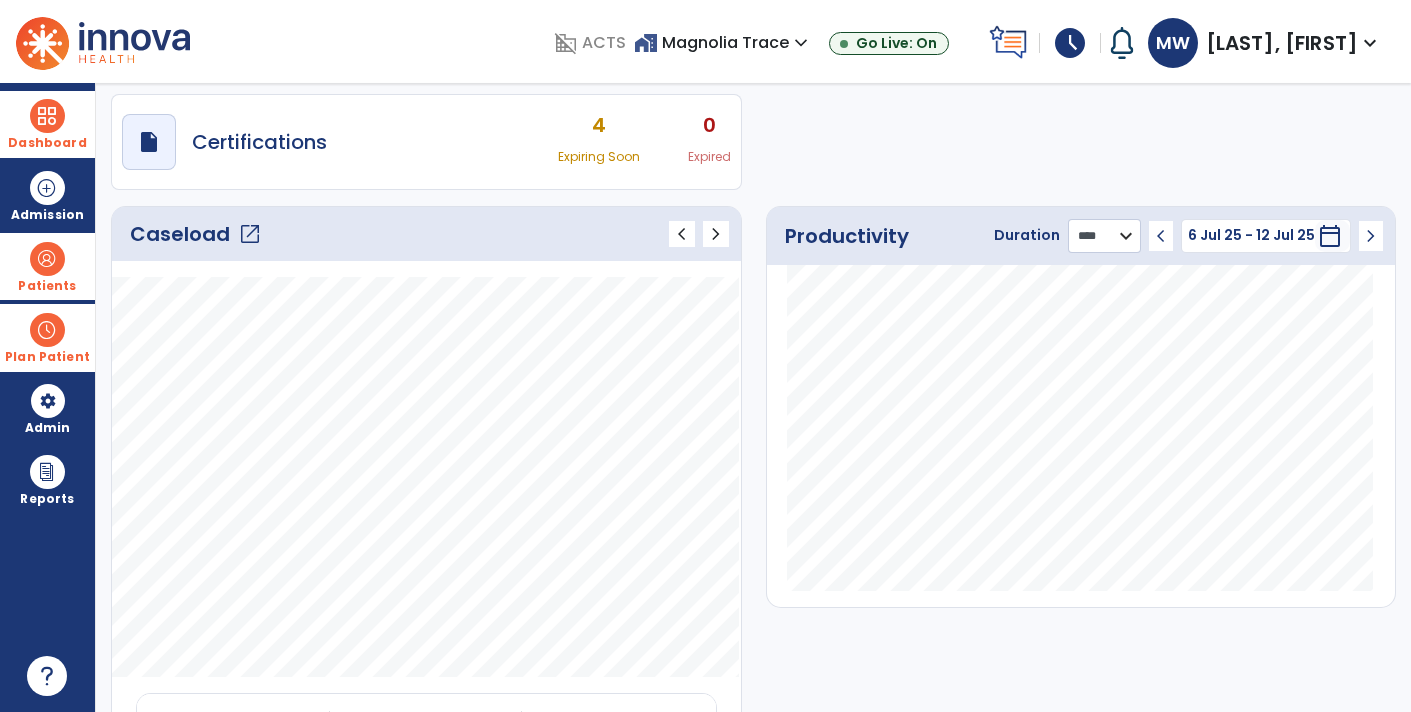 click on "******** **** ***" 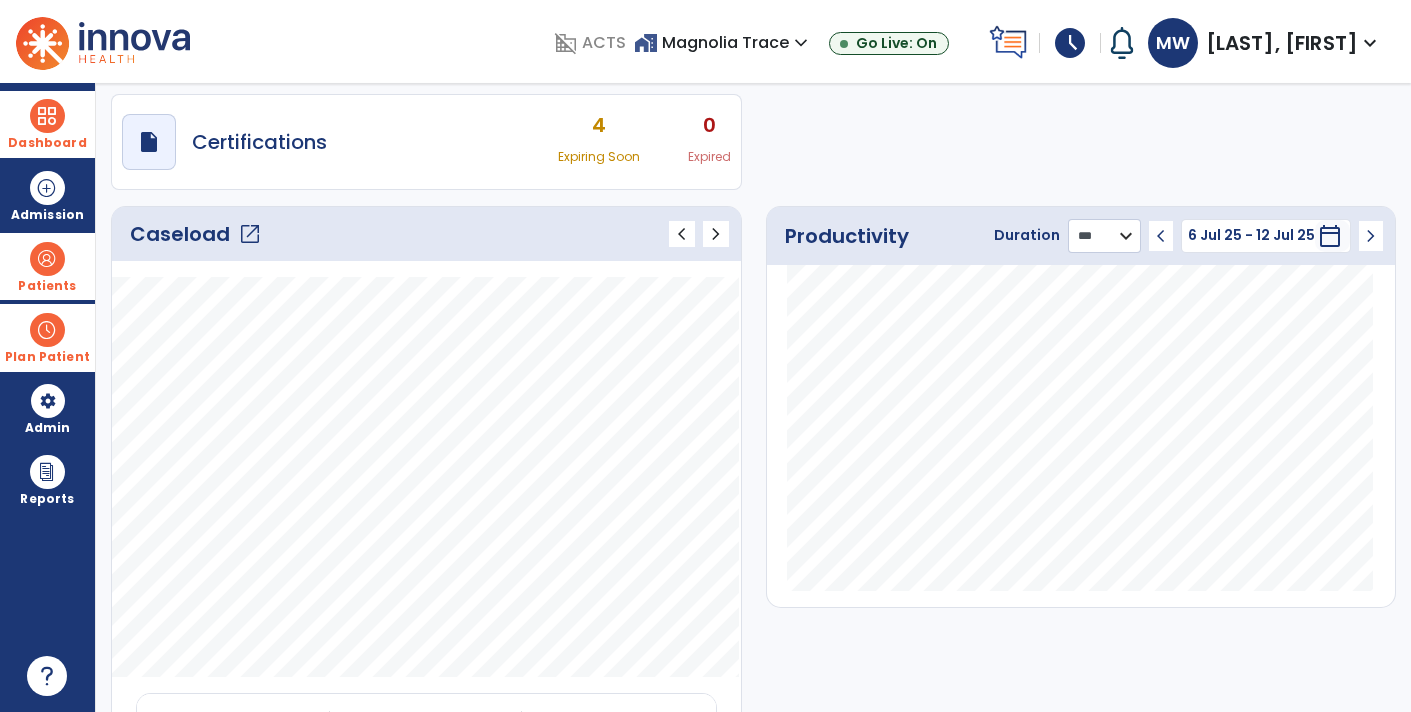 click on "******** **** ***" 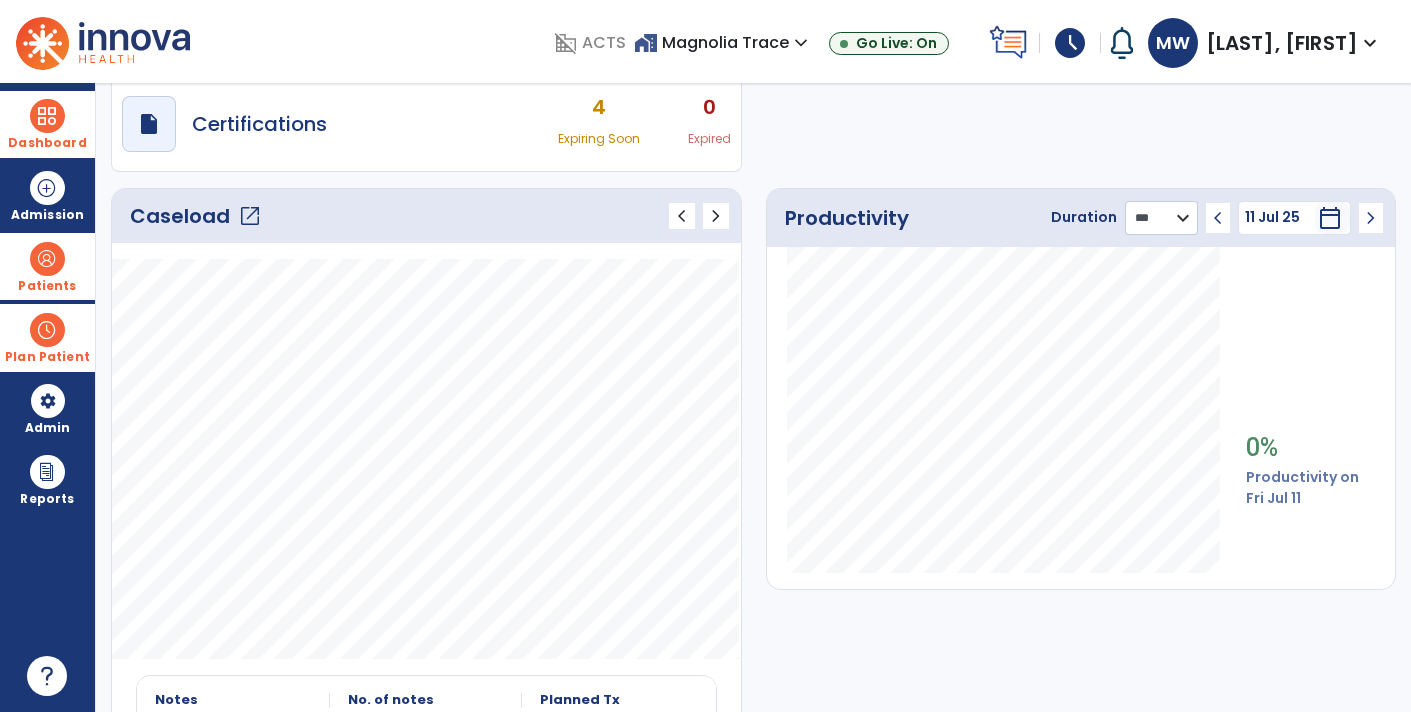scroll, scrollTop: 177, scrollLeft: 0, axis: vertical 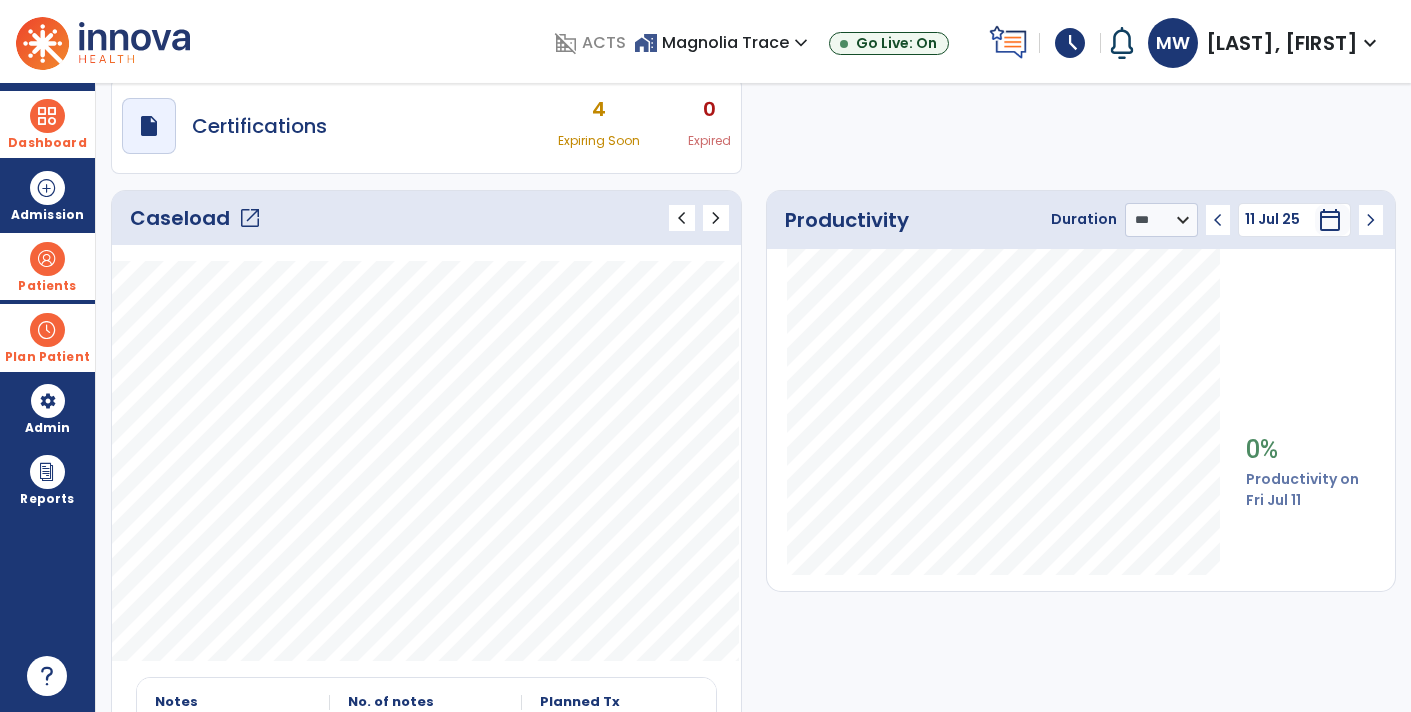 click on "schedule" at bounding box center [1070, 43] 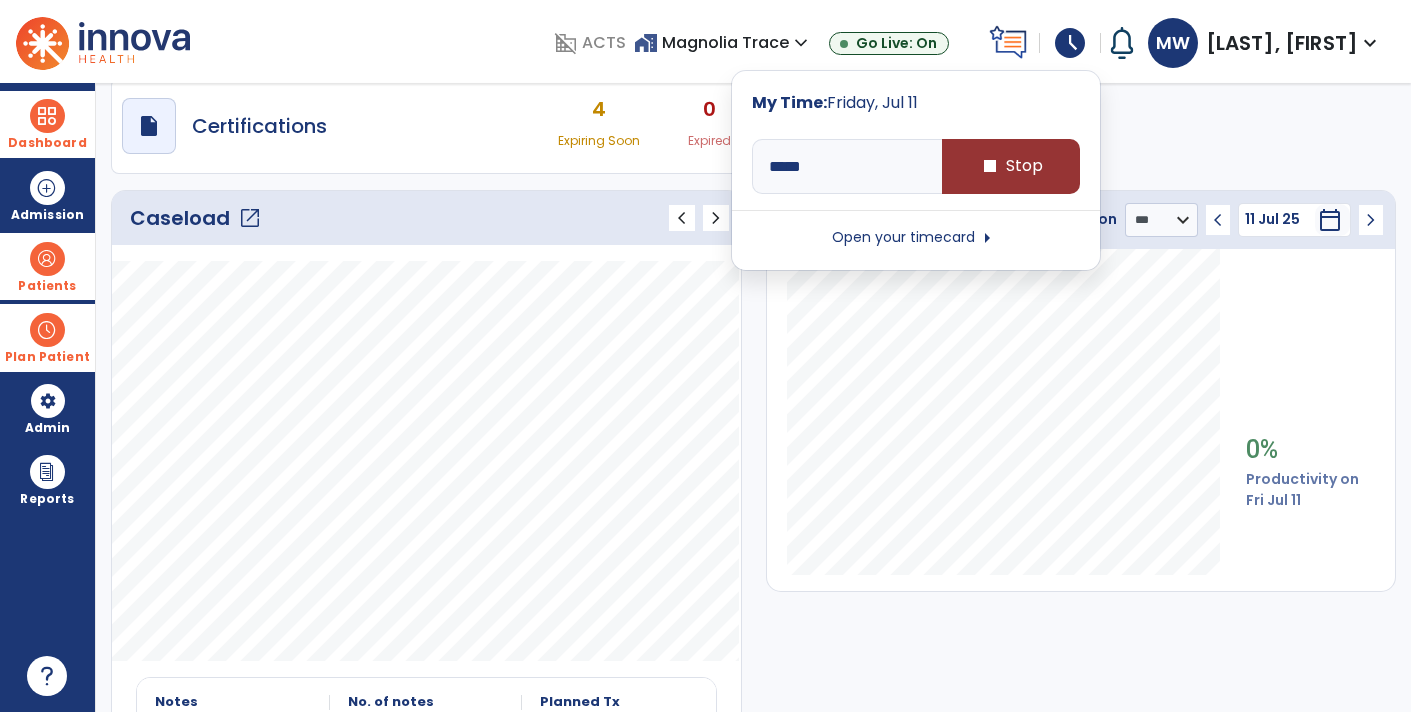 click on "stop  Stop" at bounding box center (1011, 166) 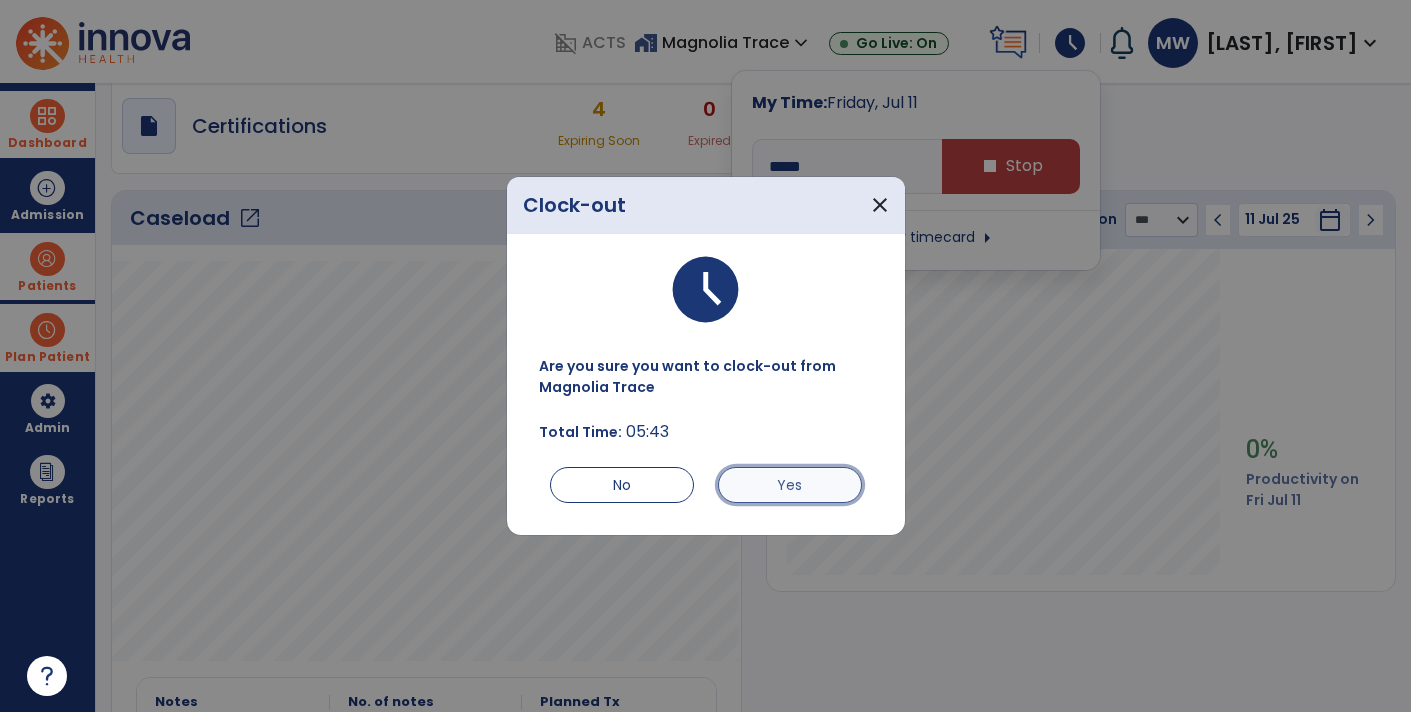 click on "Yes" at bounding box center (790, 485) 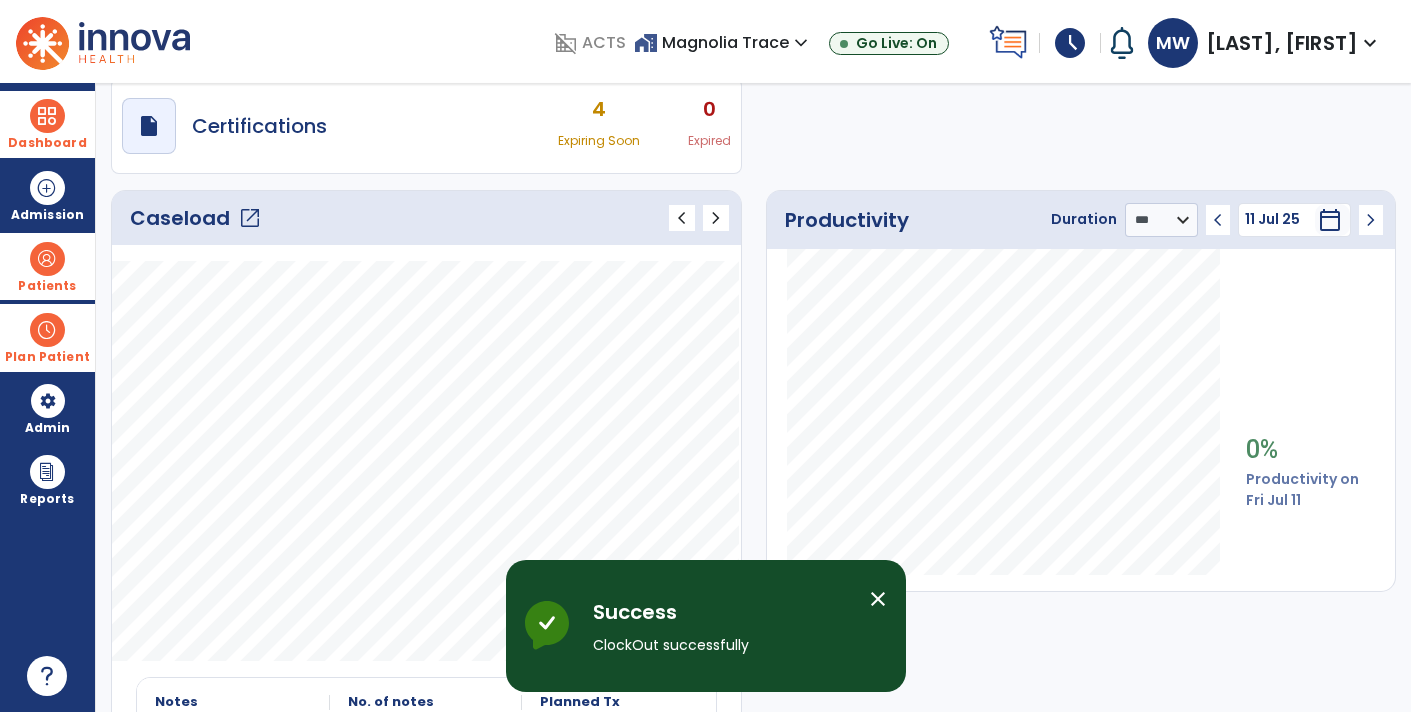 click on "Productivity Duration  ******** **** *** chevron_left 11 Jul 25  *********  calendar_today  chevron_right 0% Productivity on Fri Jul 11" 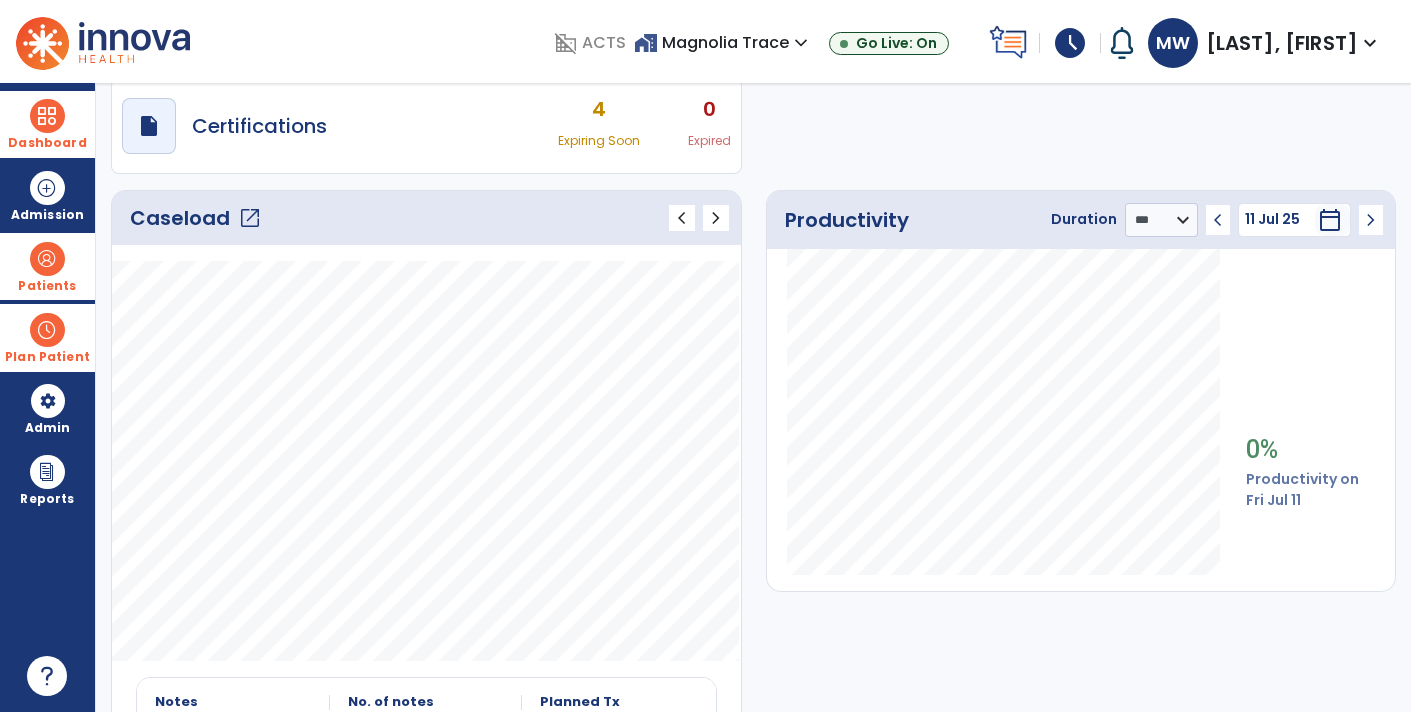 click at bounding box center [47, 116] 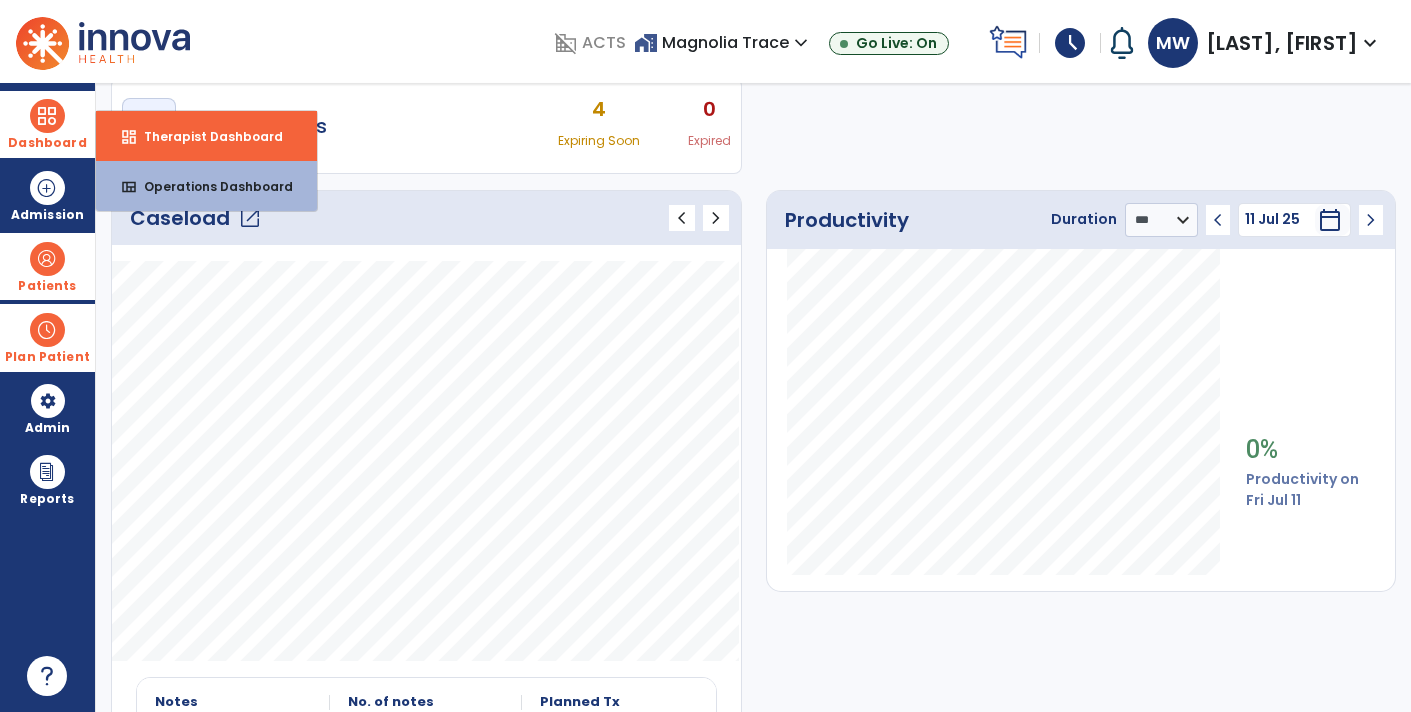 click at bounding box center (47, 116) 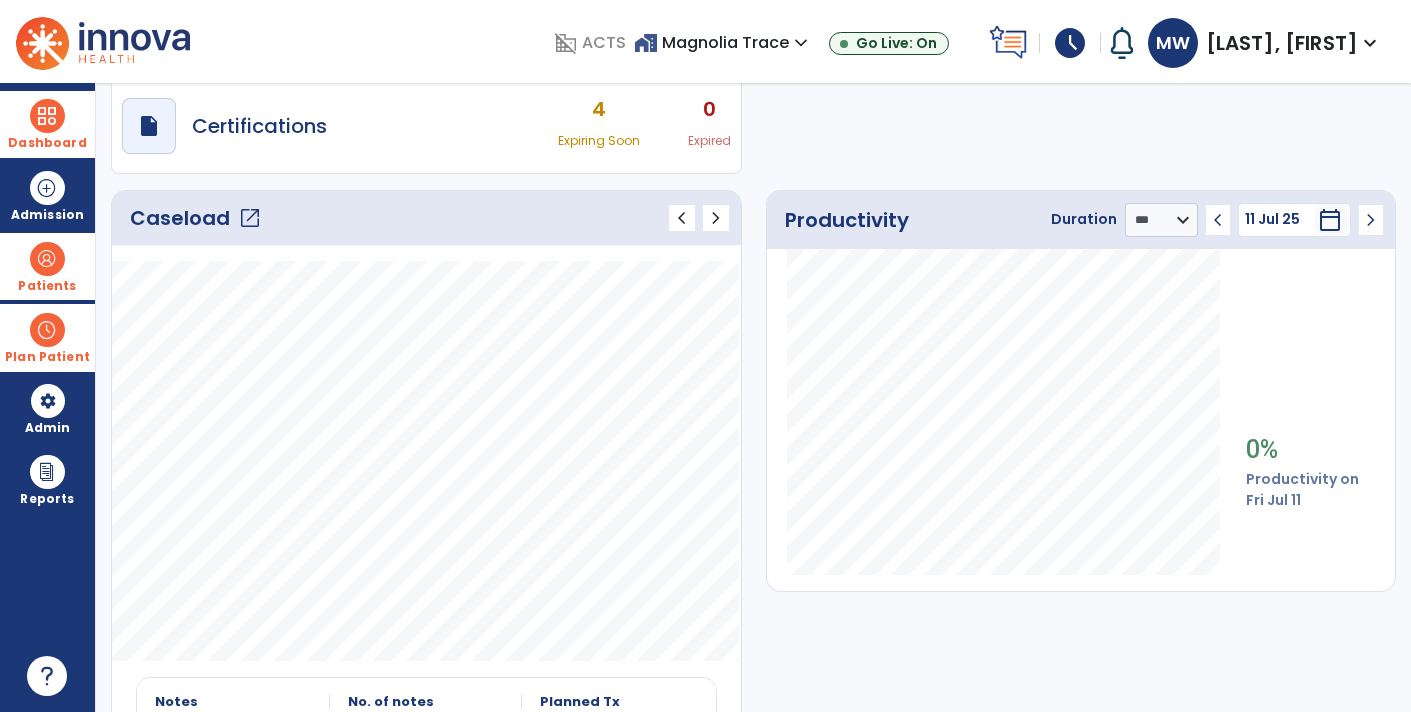 click at bounding box center (47, 116) 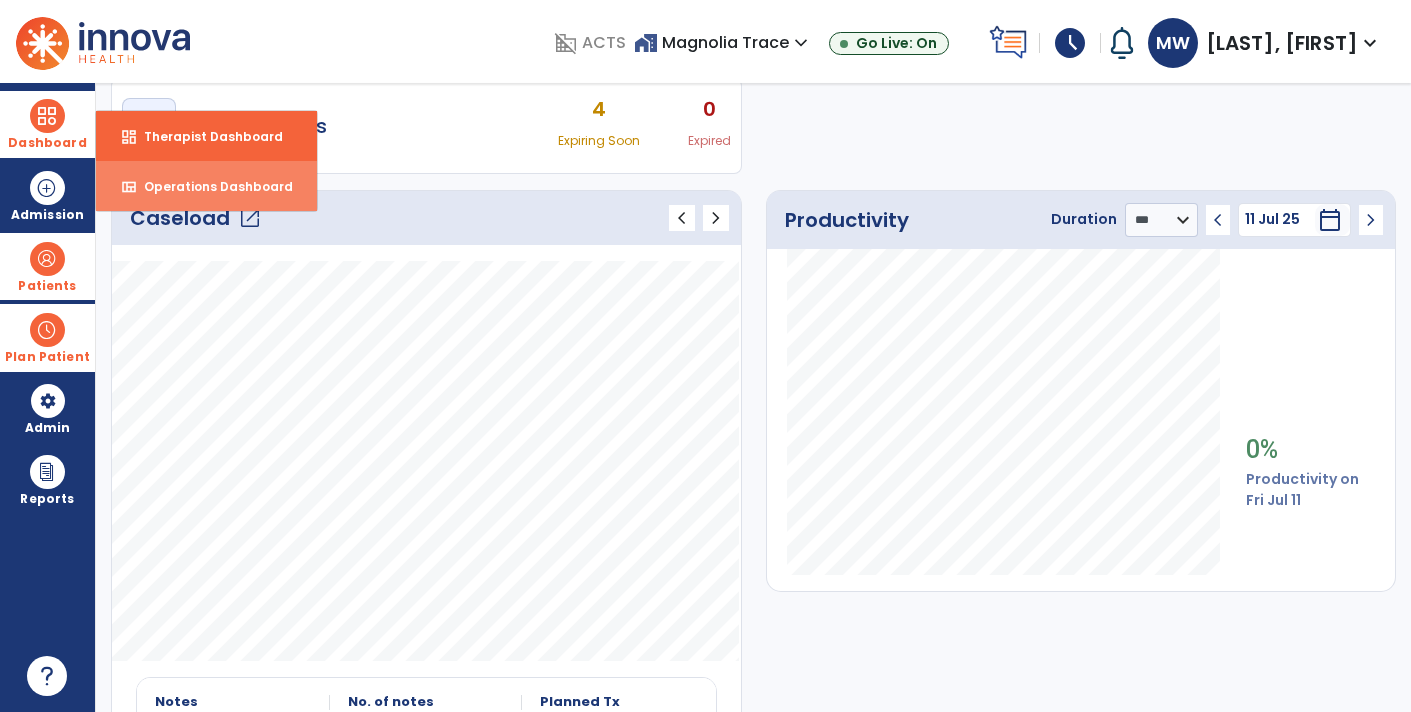click on "view_quilt  Operations Dashboard" at bounding box center (206, 186) 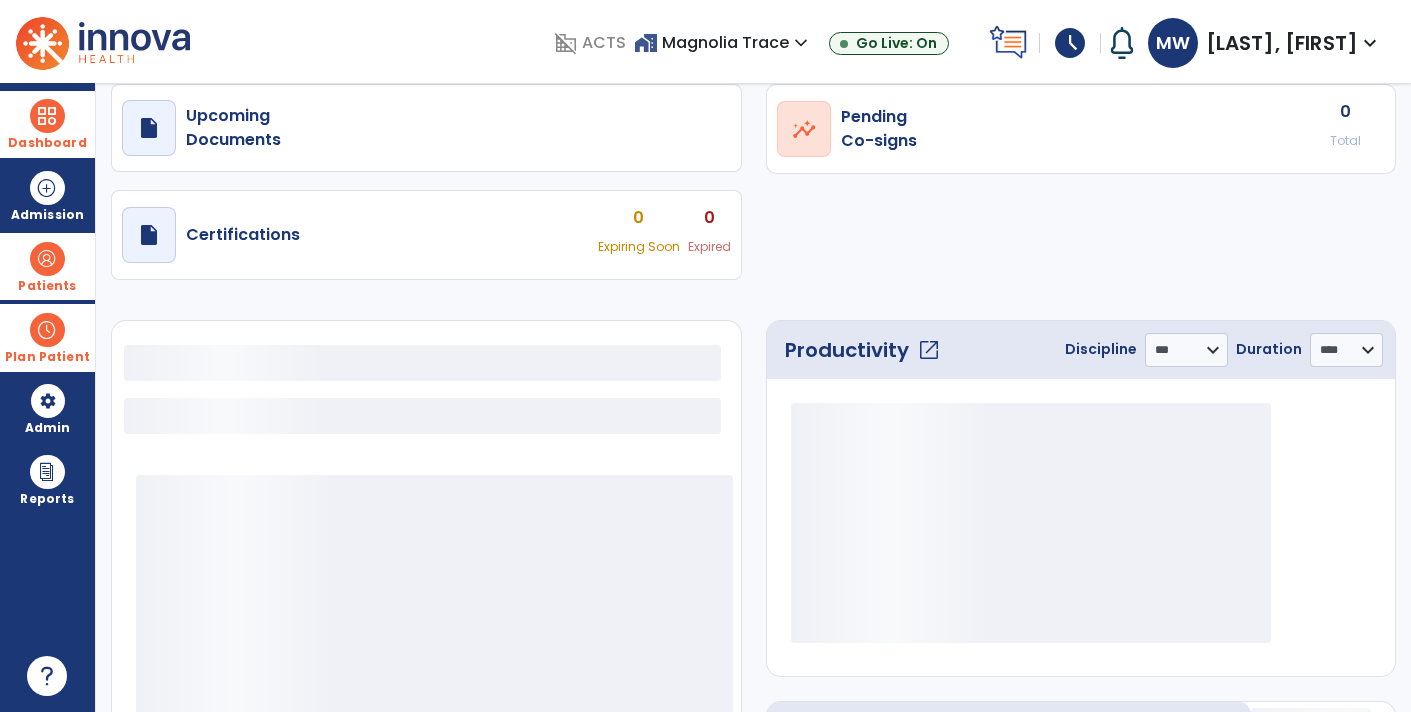 select on "***" 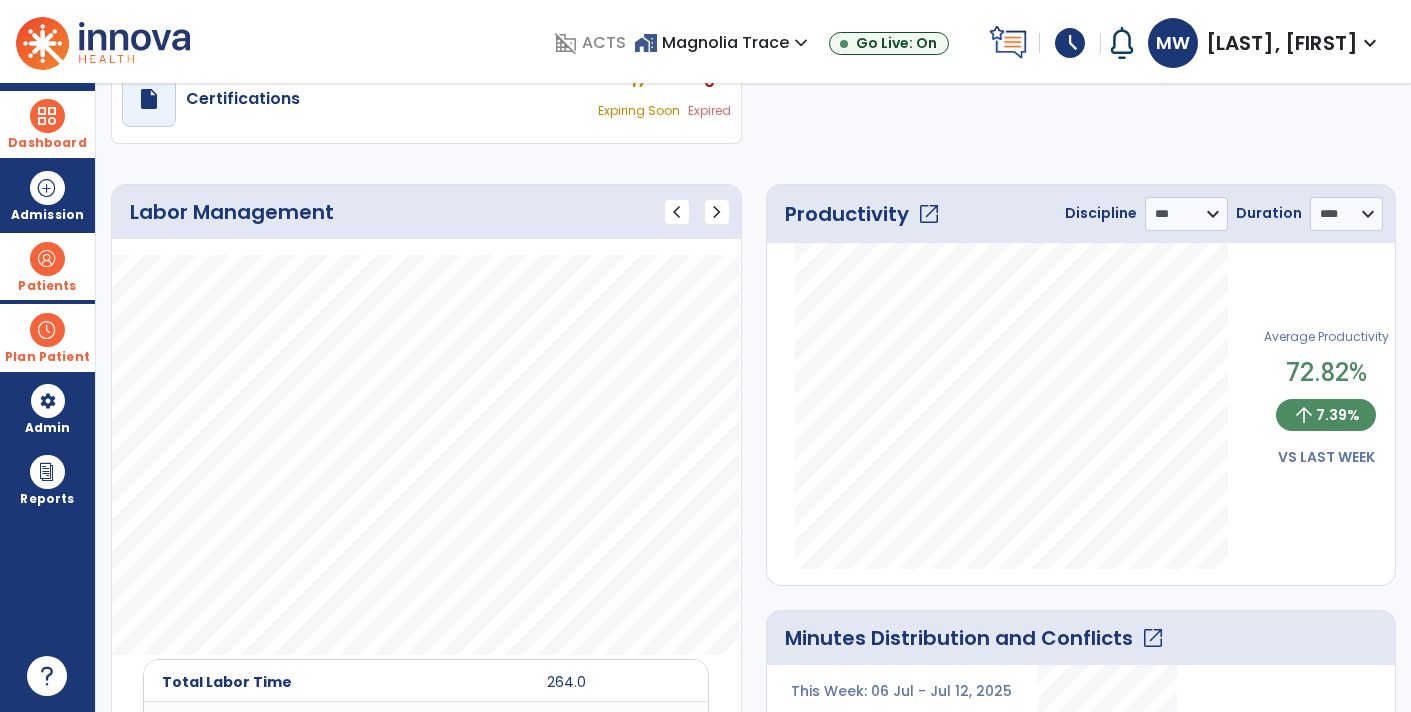 click on "open_in_new" 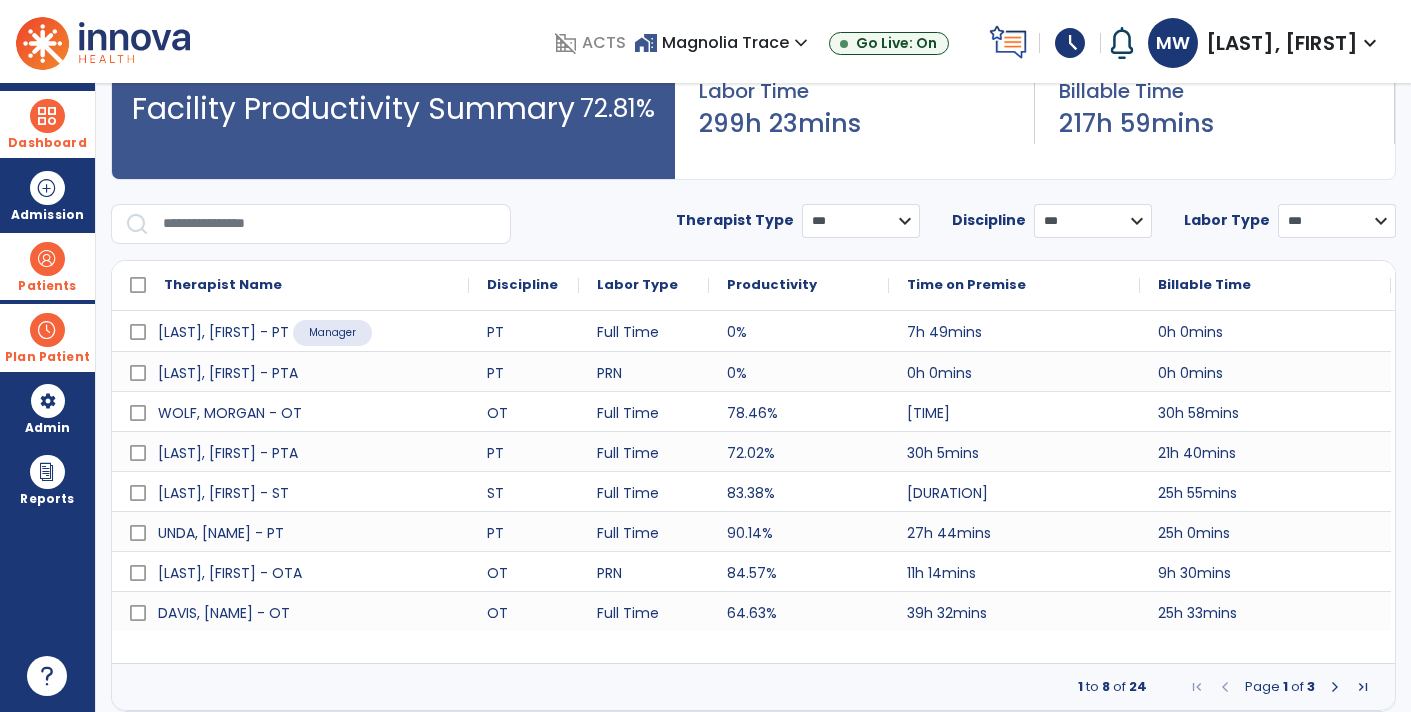 scroll, scrollTop: 121, scrollLeft: 0, axis: vertical 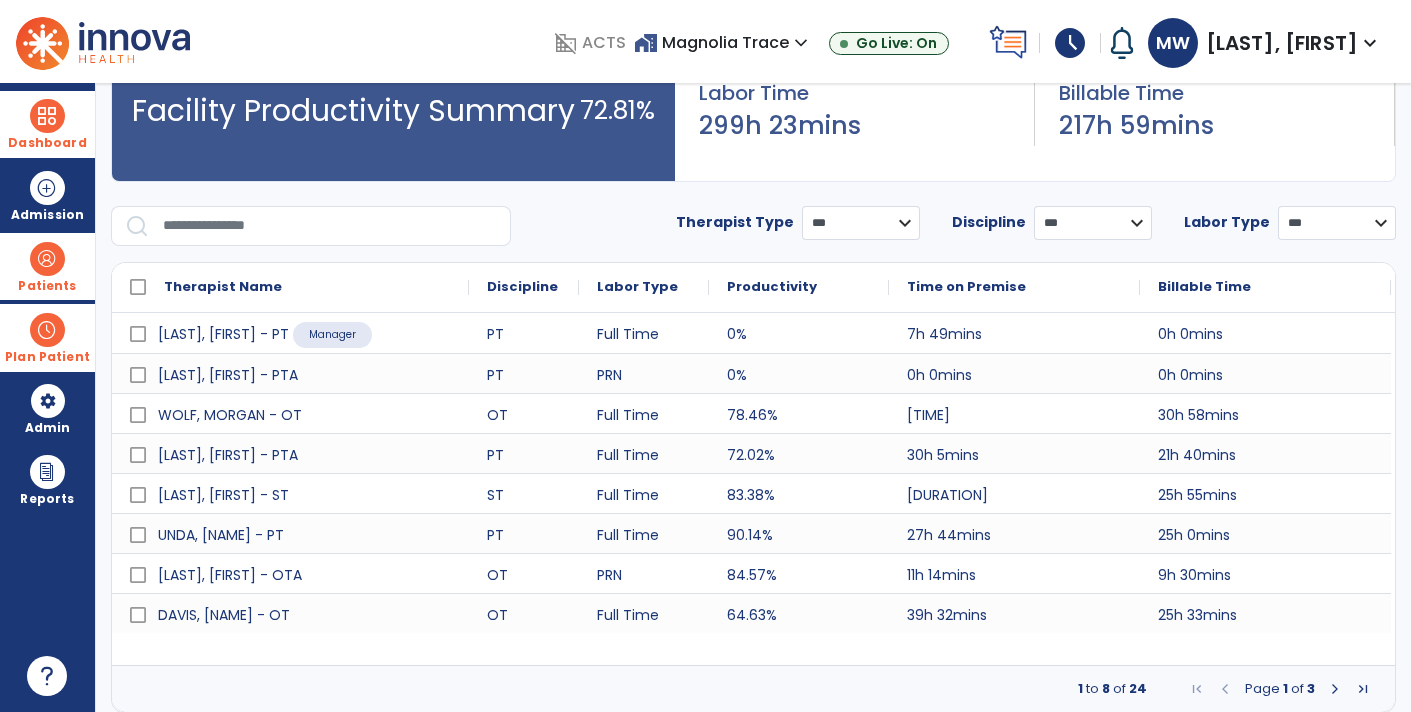 click on "**********" at bounding box center (1093, 223) 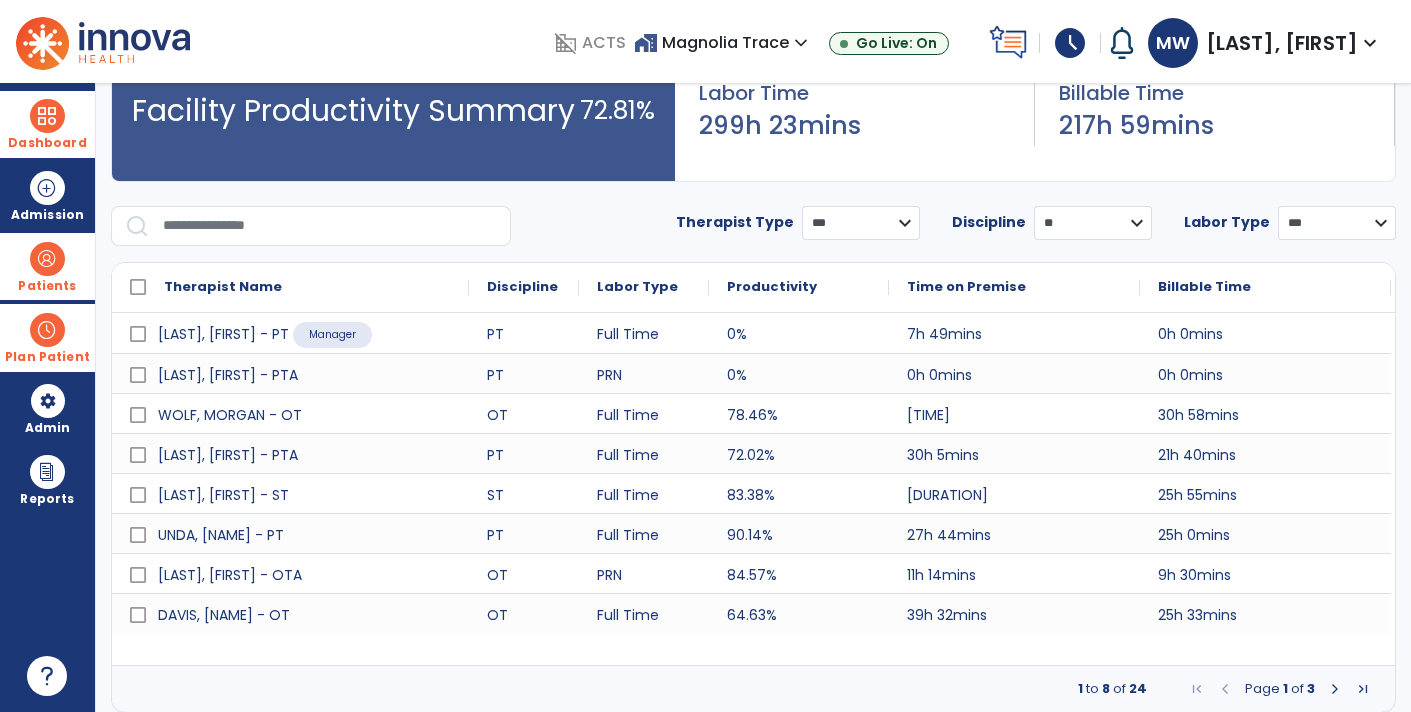 click on "**********" at bounding box center [1093, 223] 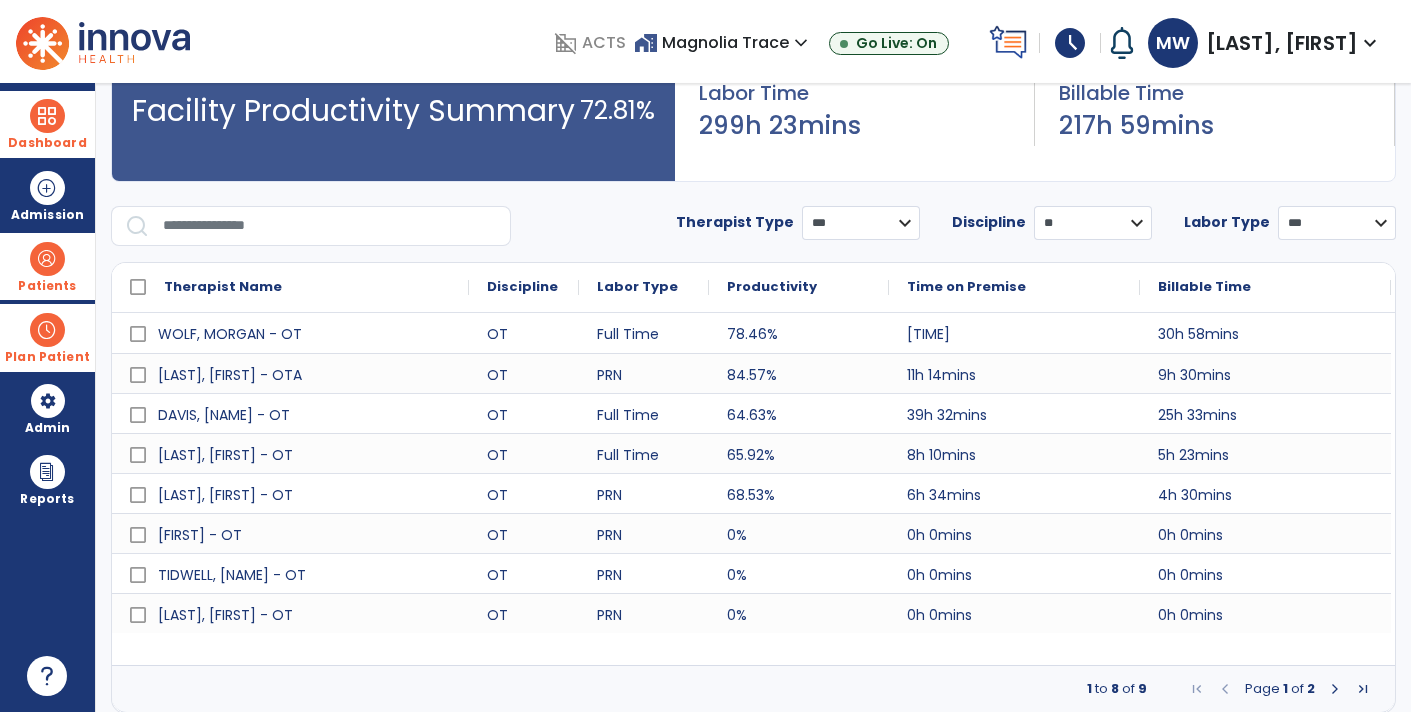 scroll, scrollTop: 0, scrollLeft: 0, axis: both 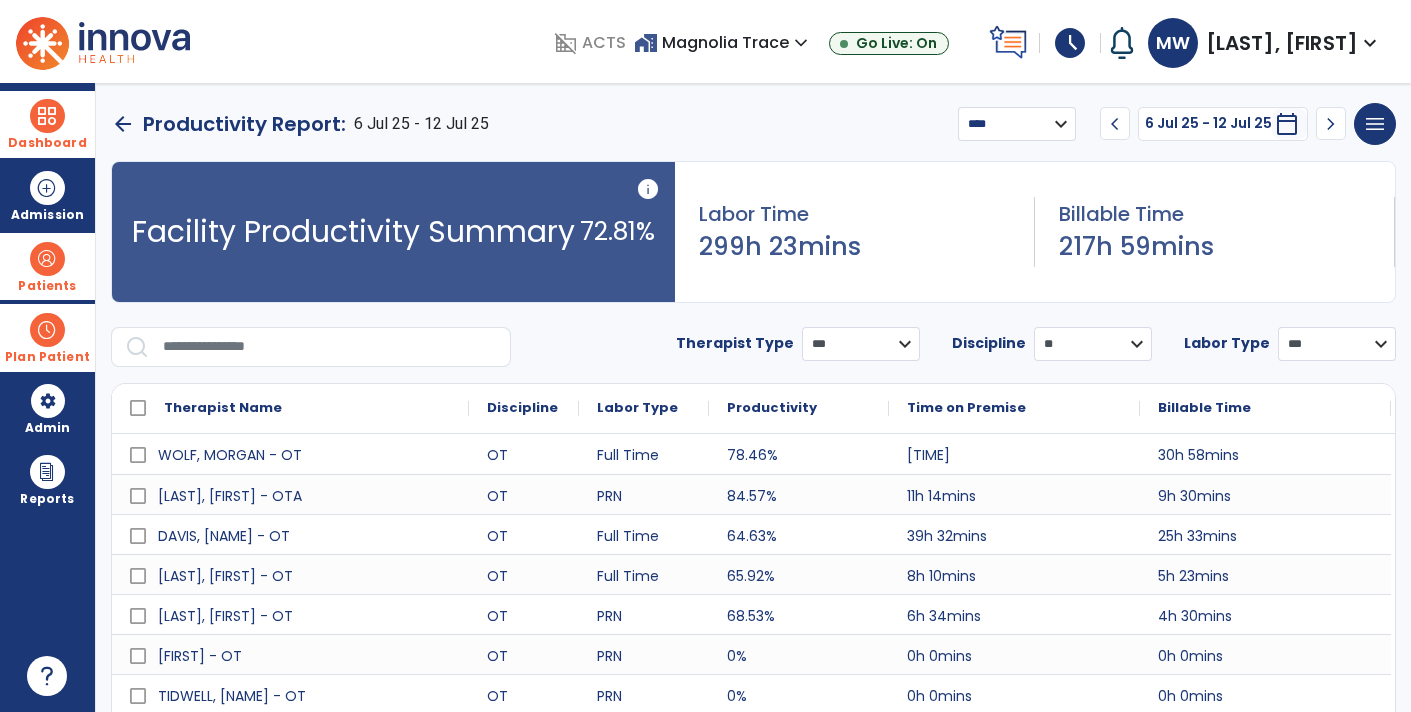 click on "Dashboard" at bounding box center [47, 124] 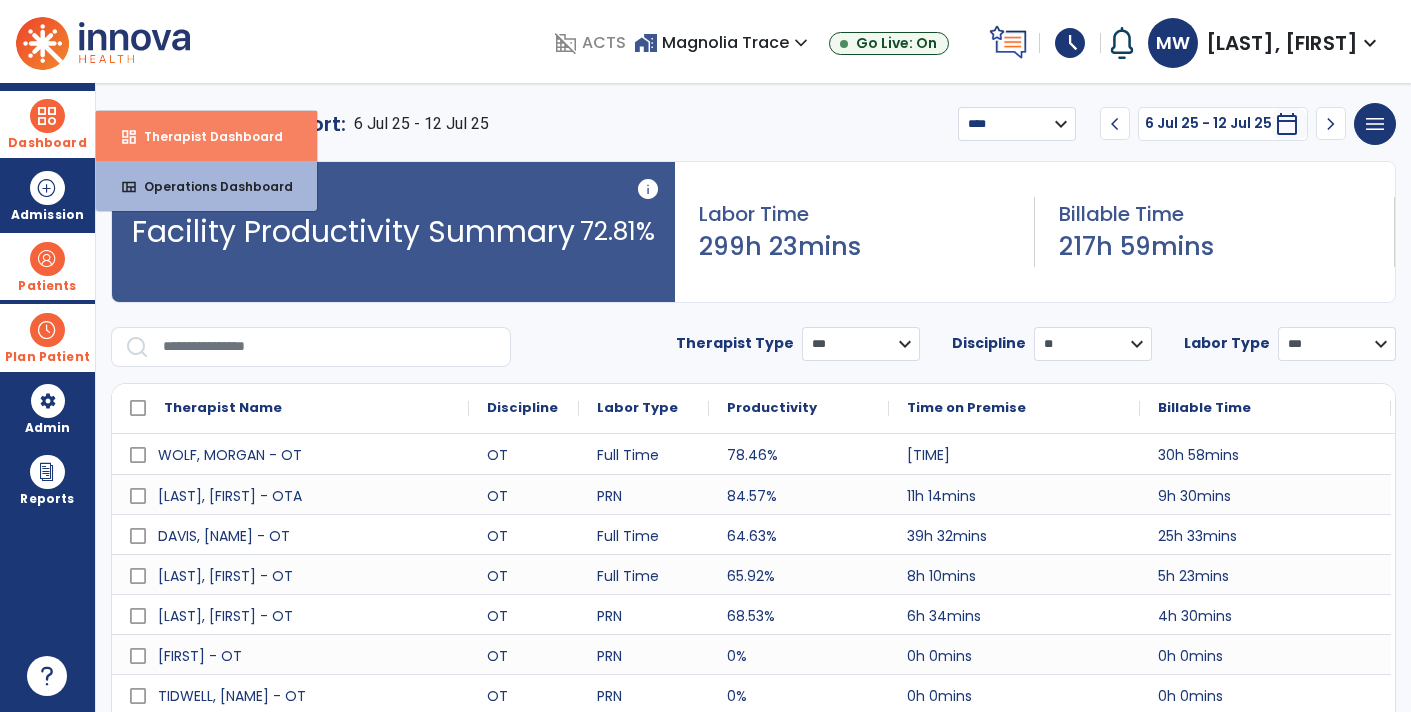 click on "Therapist Dashboard" at bounding box center [205, 136] 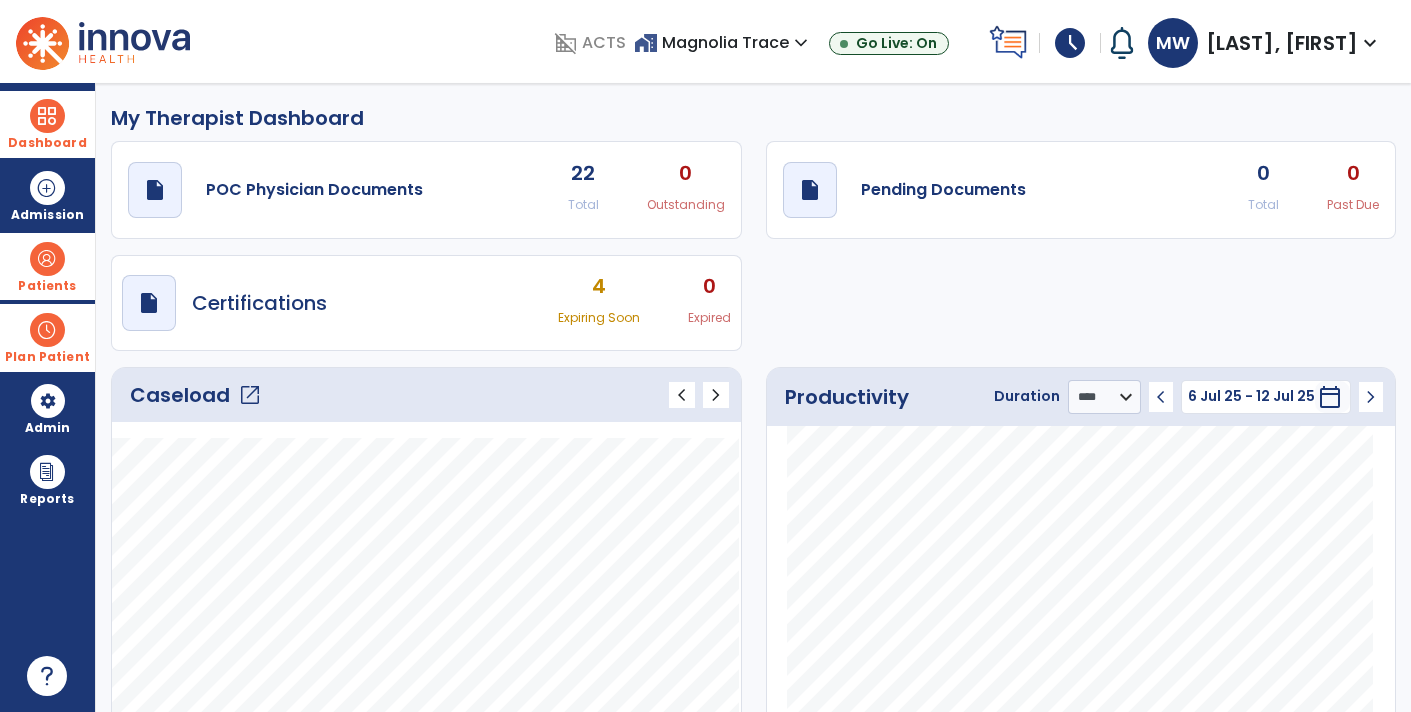 click on "Patients" at bounding box center (47, 266) 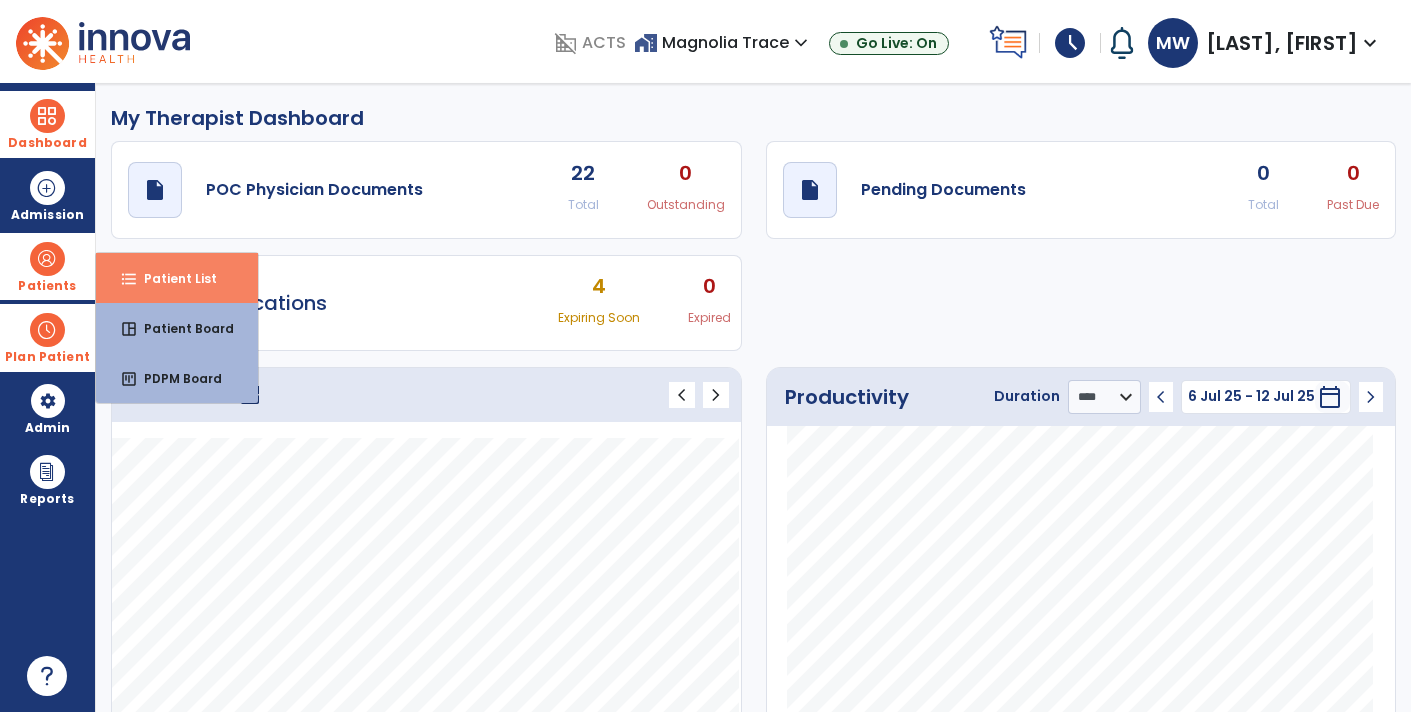 click on "format_list_bulleted  Patient List" at bounding box center [177, 278] 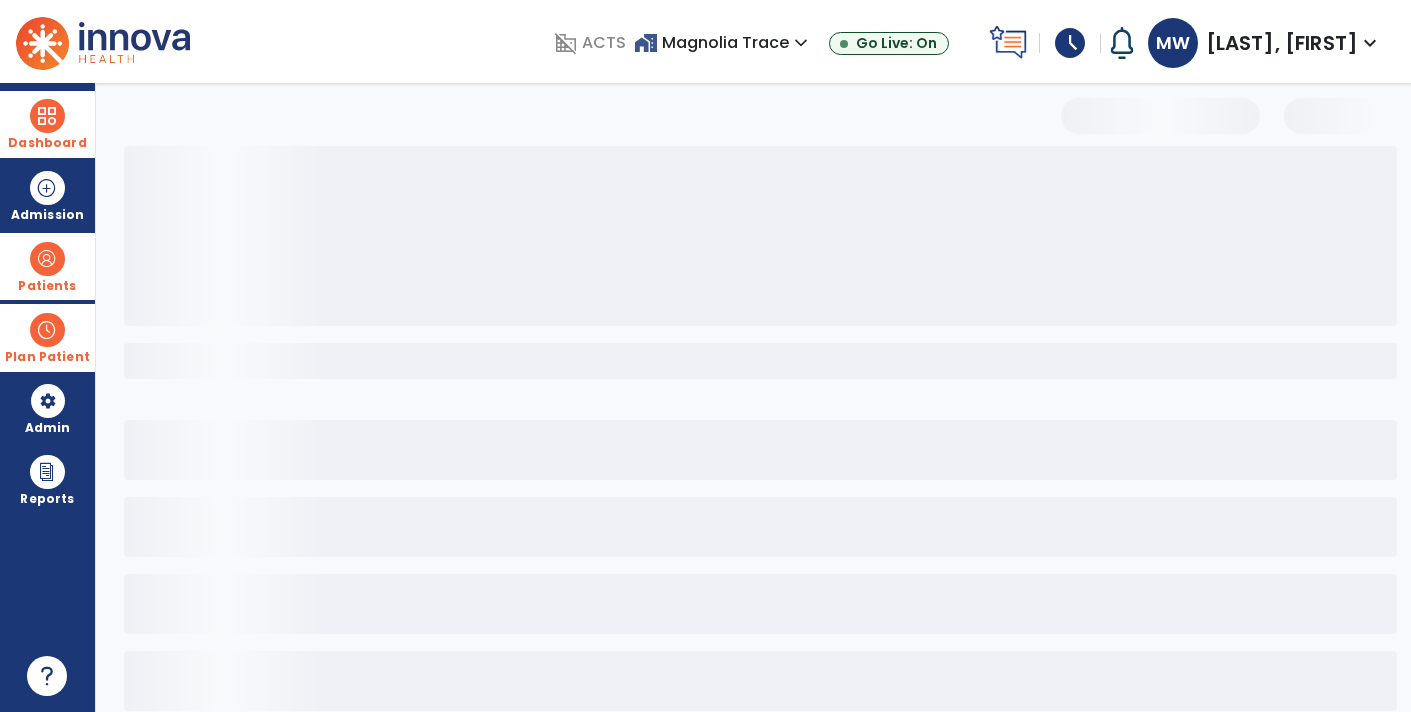 select on "***" 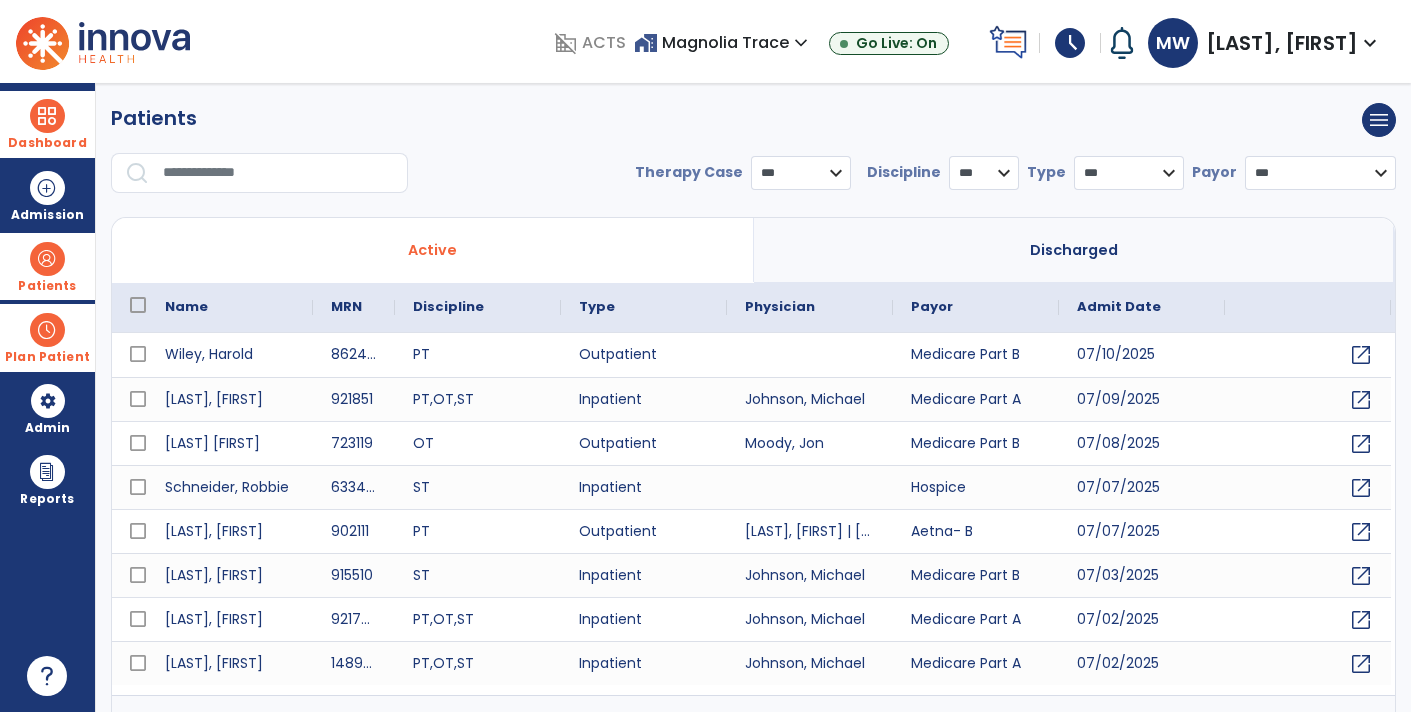 click at bounding box center (278, 173) 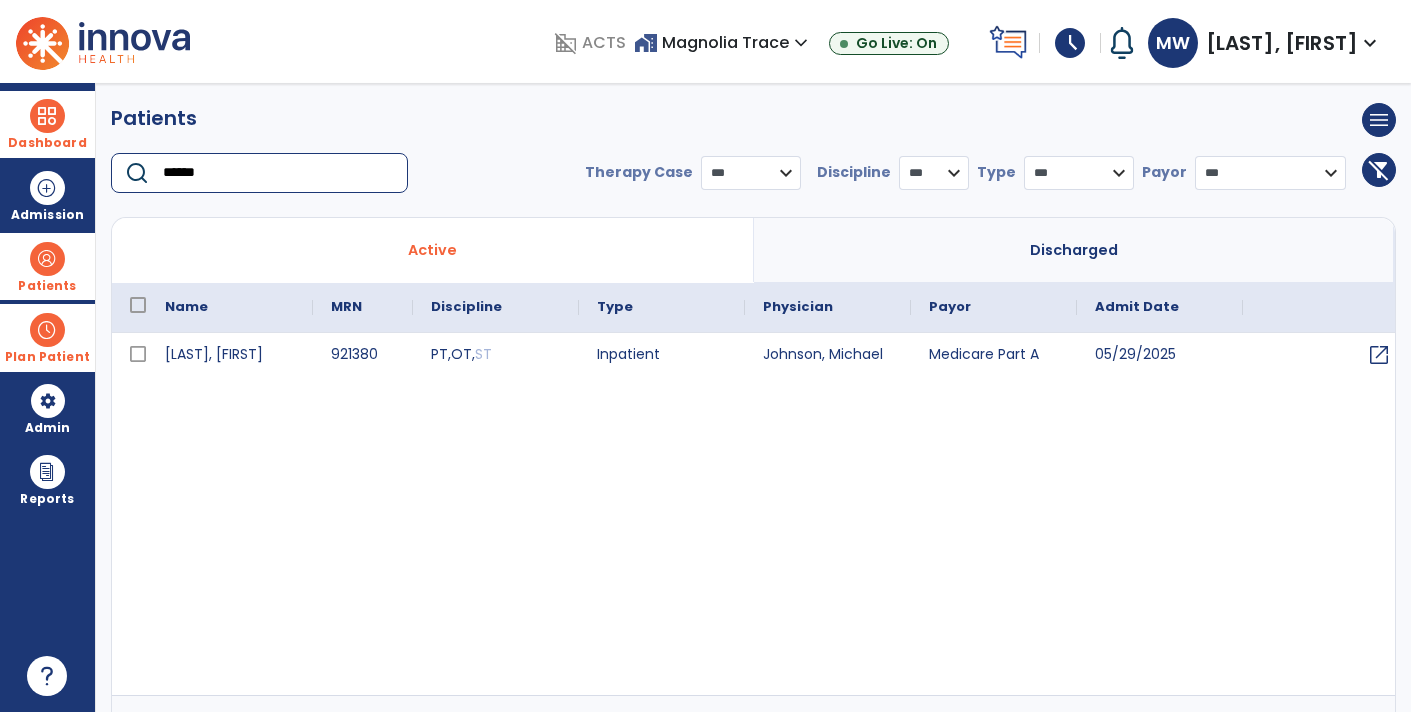 type on "******" 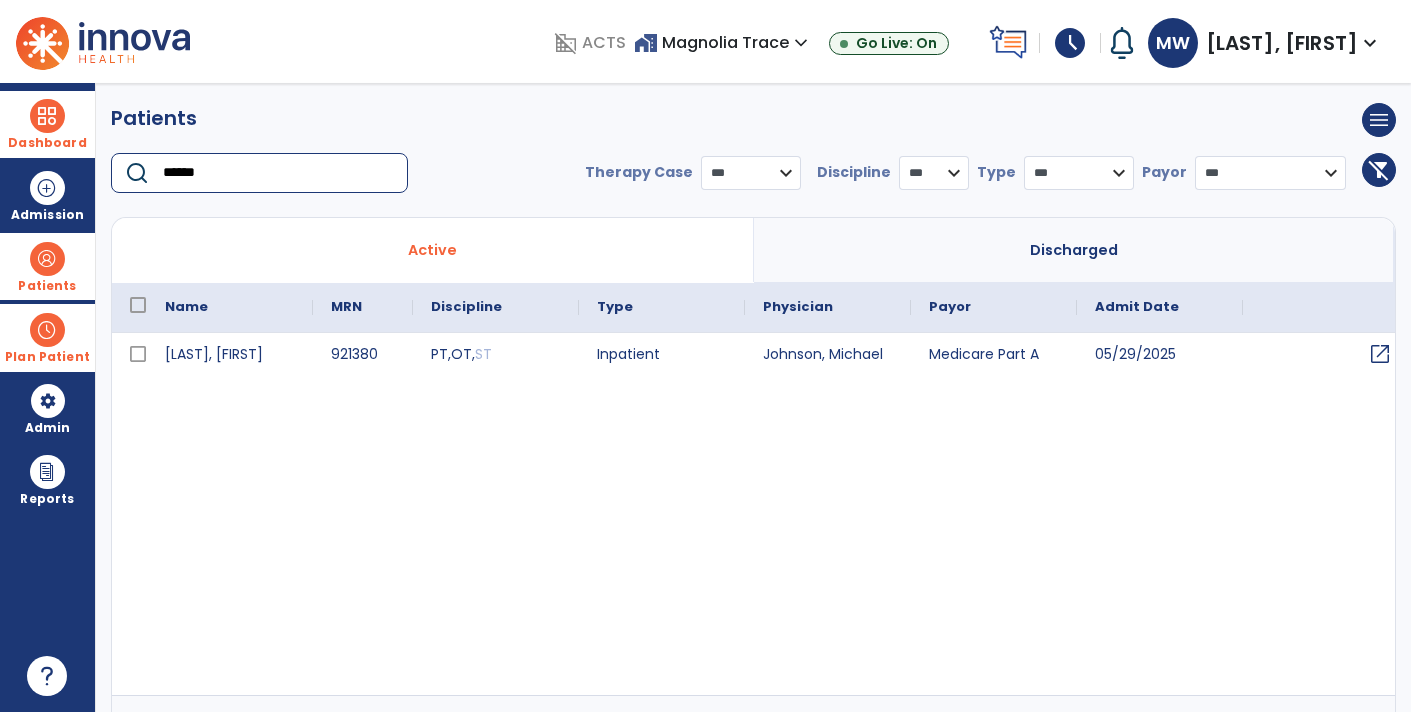 click on "open_in_new" at bounding box center (1380, 354) 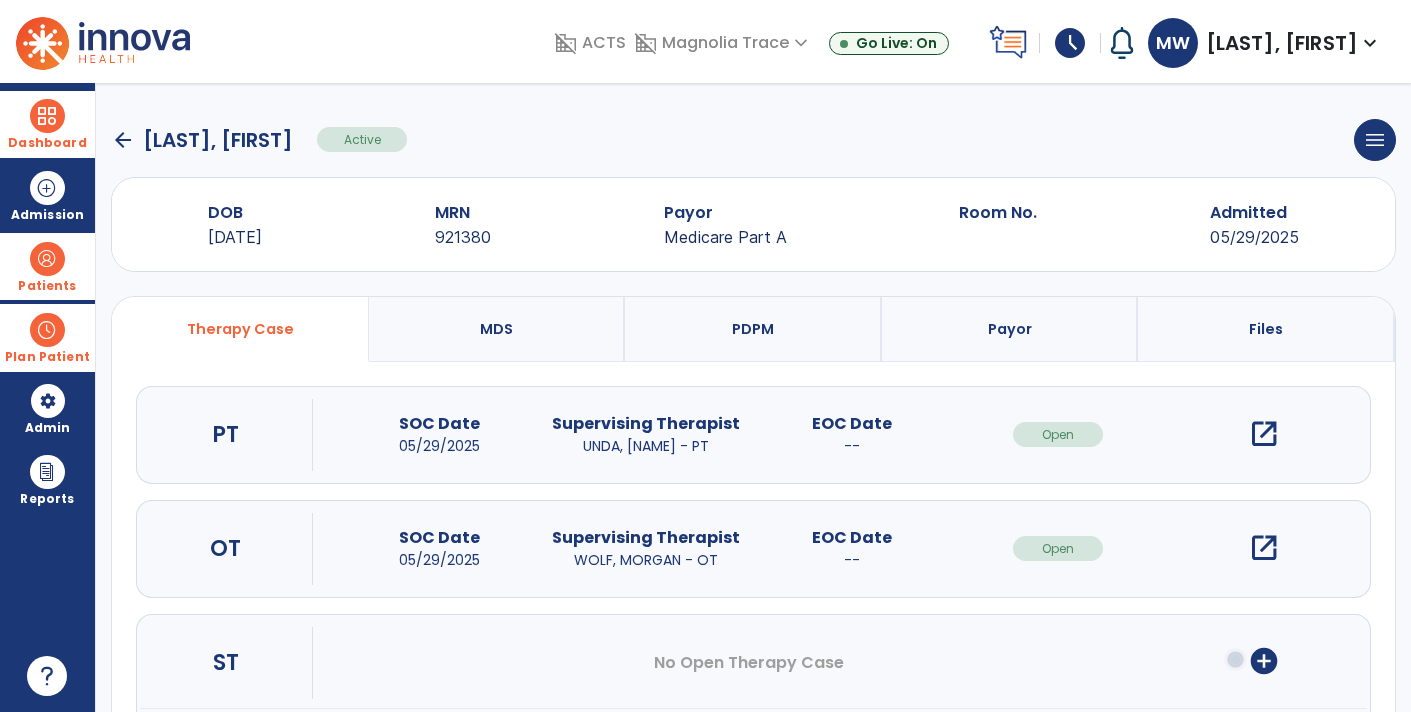 click on "open_in_new" at bounding box center [1264, 548] 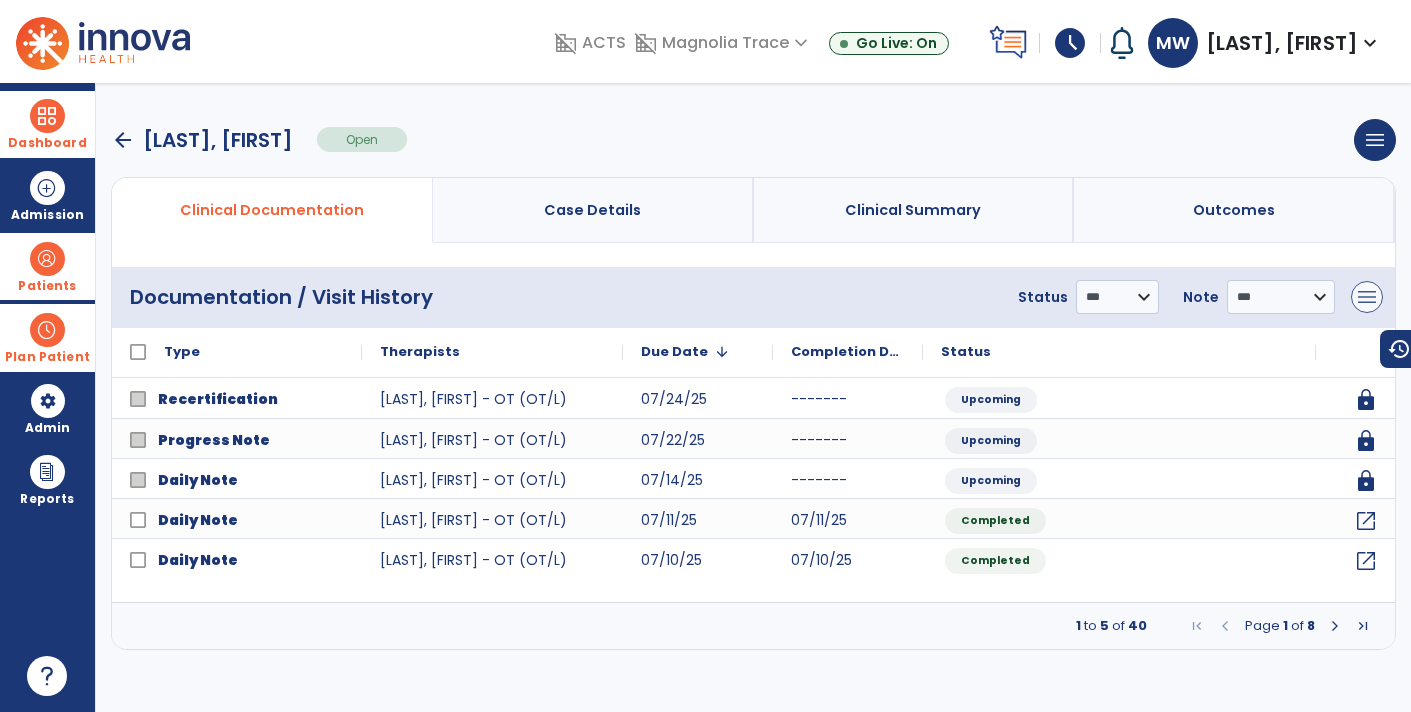 click on "menu" at bounding box center (1367, 297) 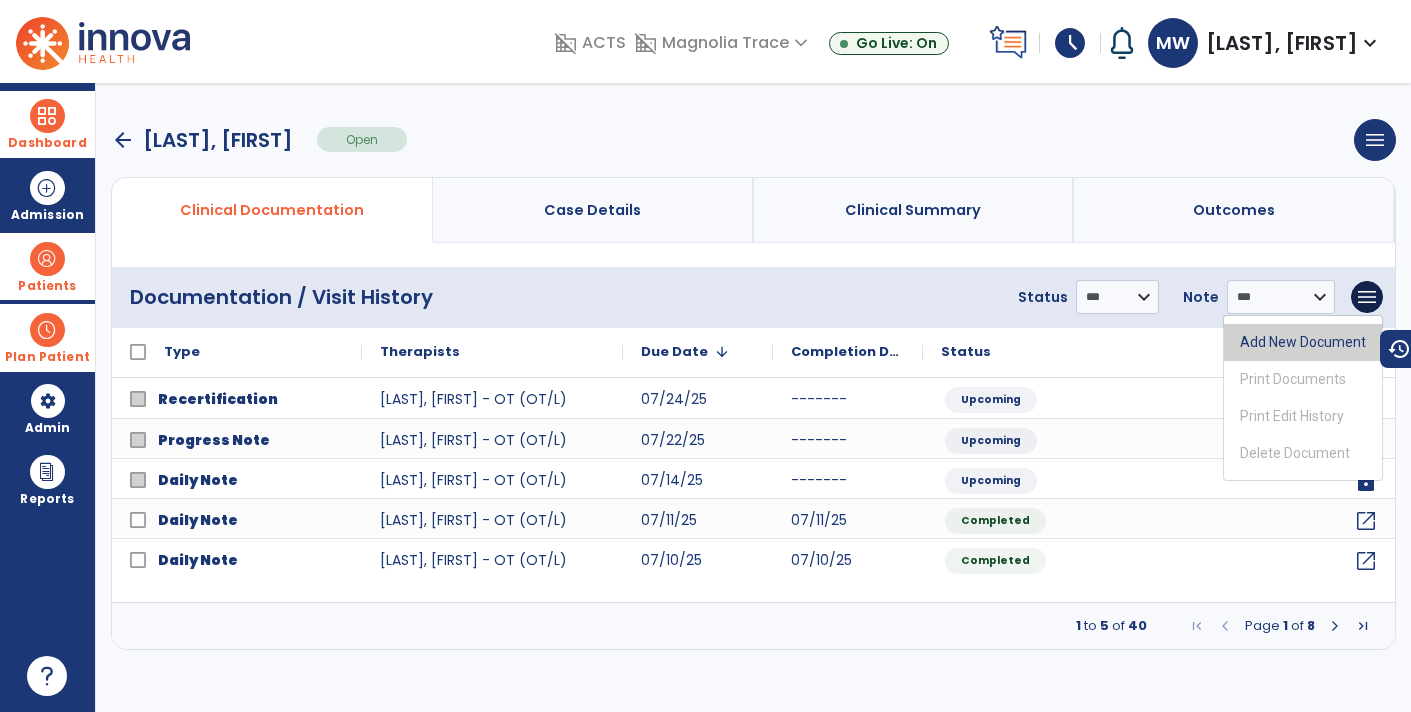 click on "Add New Document" at bounding box center (1303, 342) 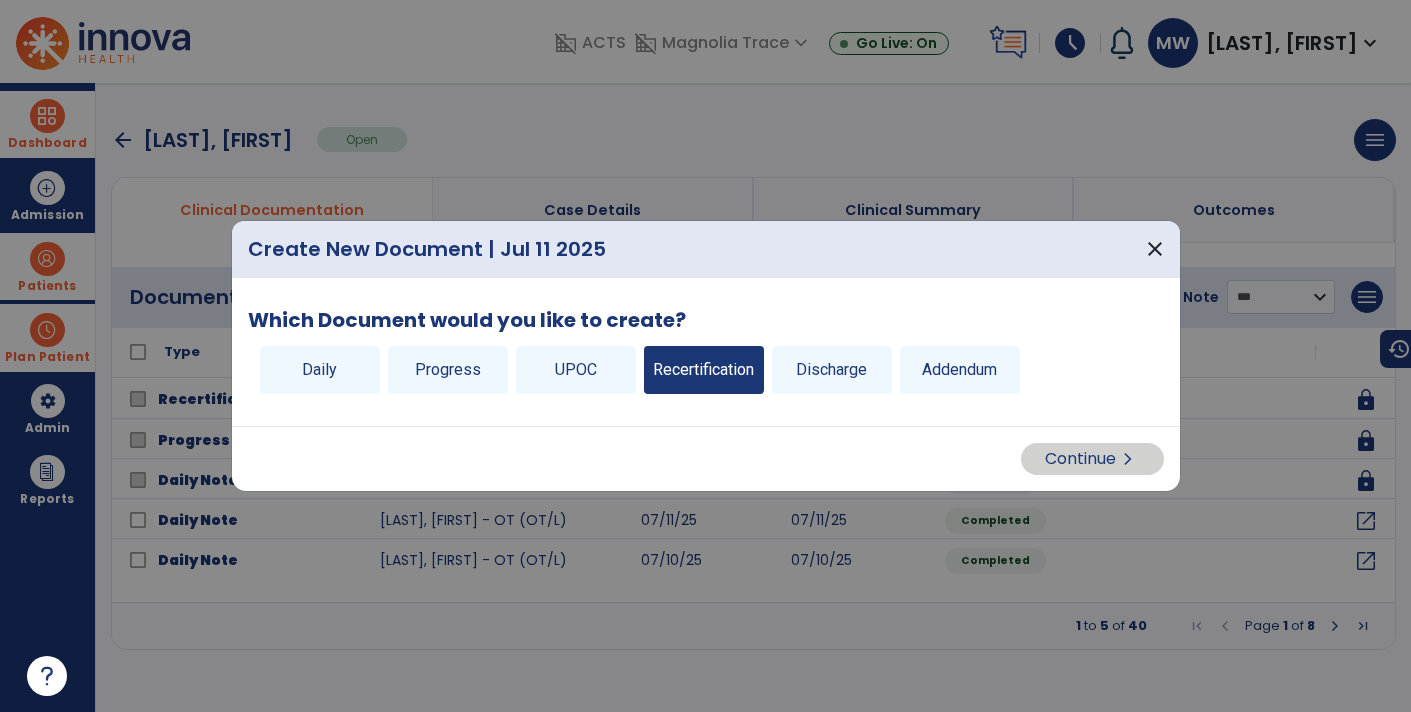 click on "Recertification" at bounding box center [704, 370] 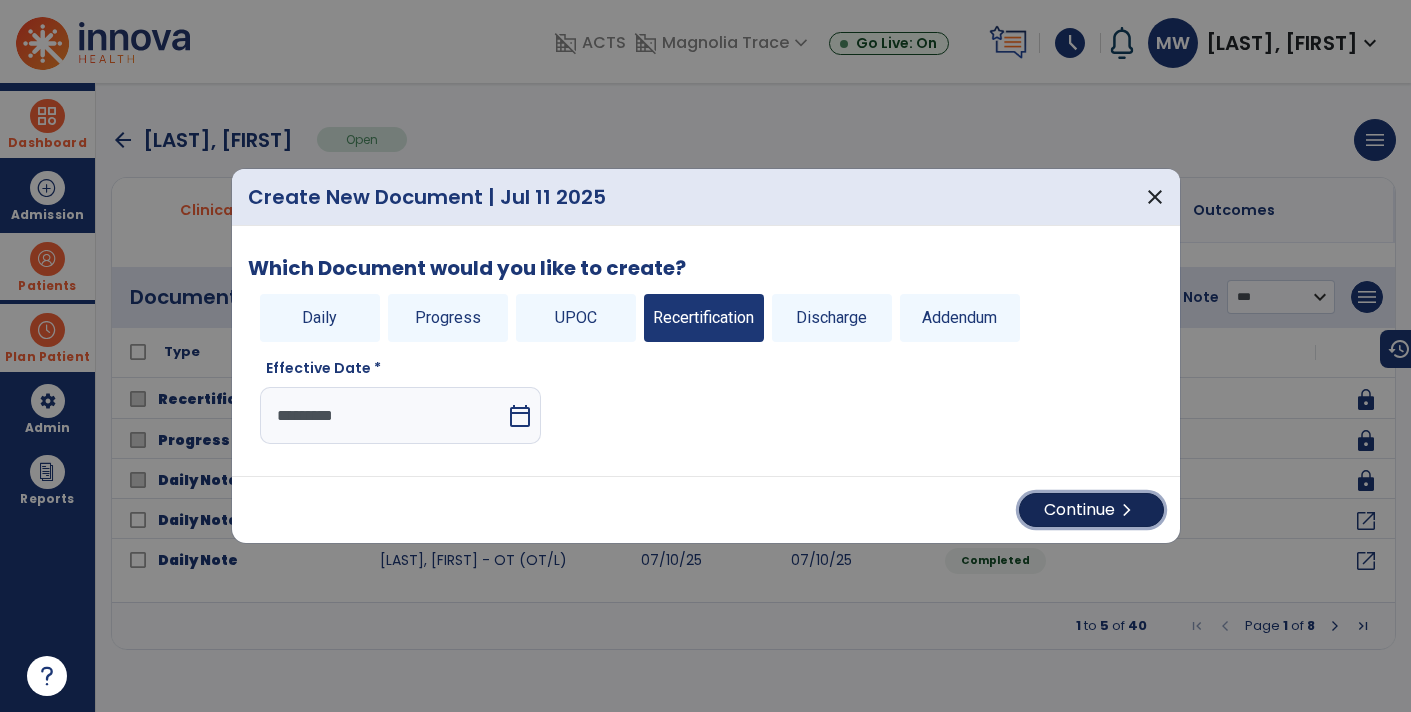click on "Continue   chevron_right" at bounding box center (1091, 510) 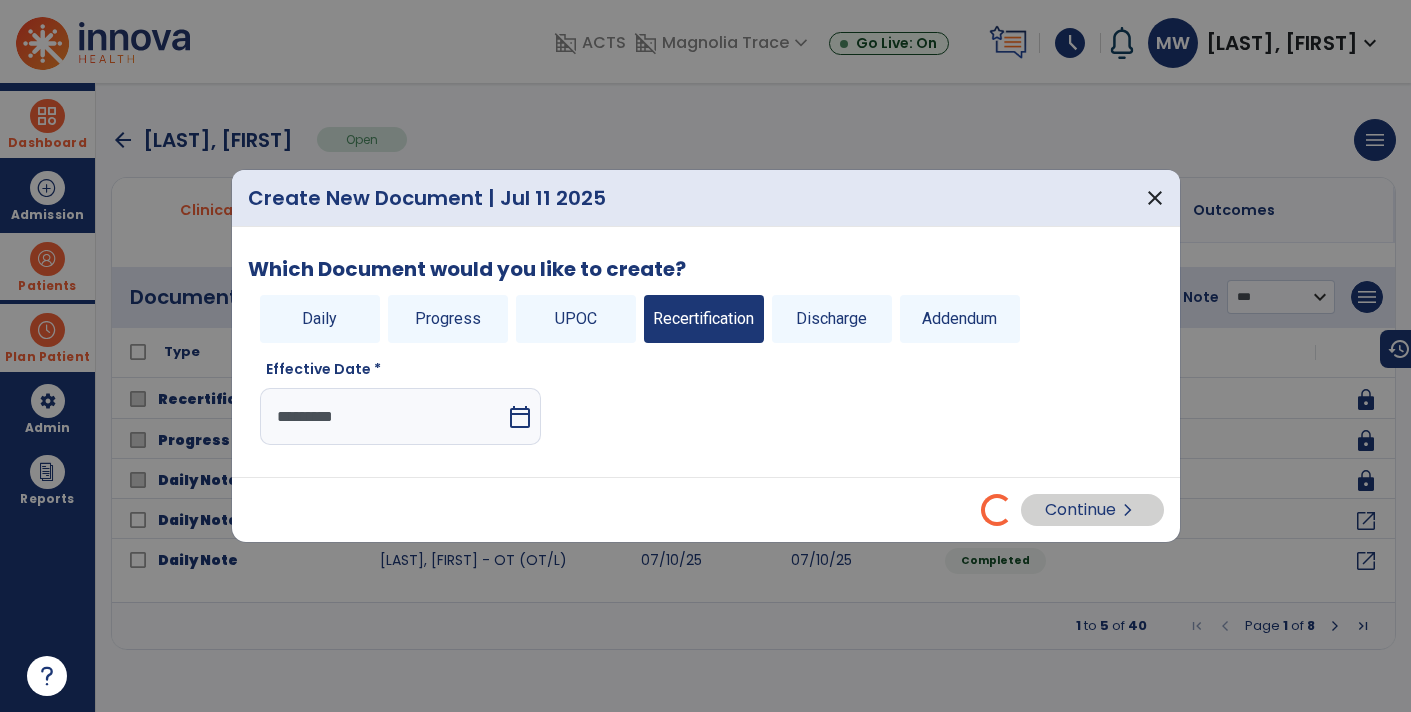 select on "**" 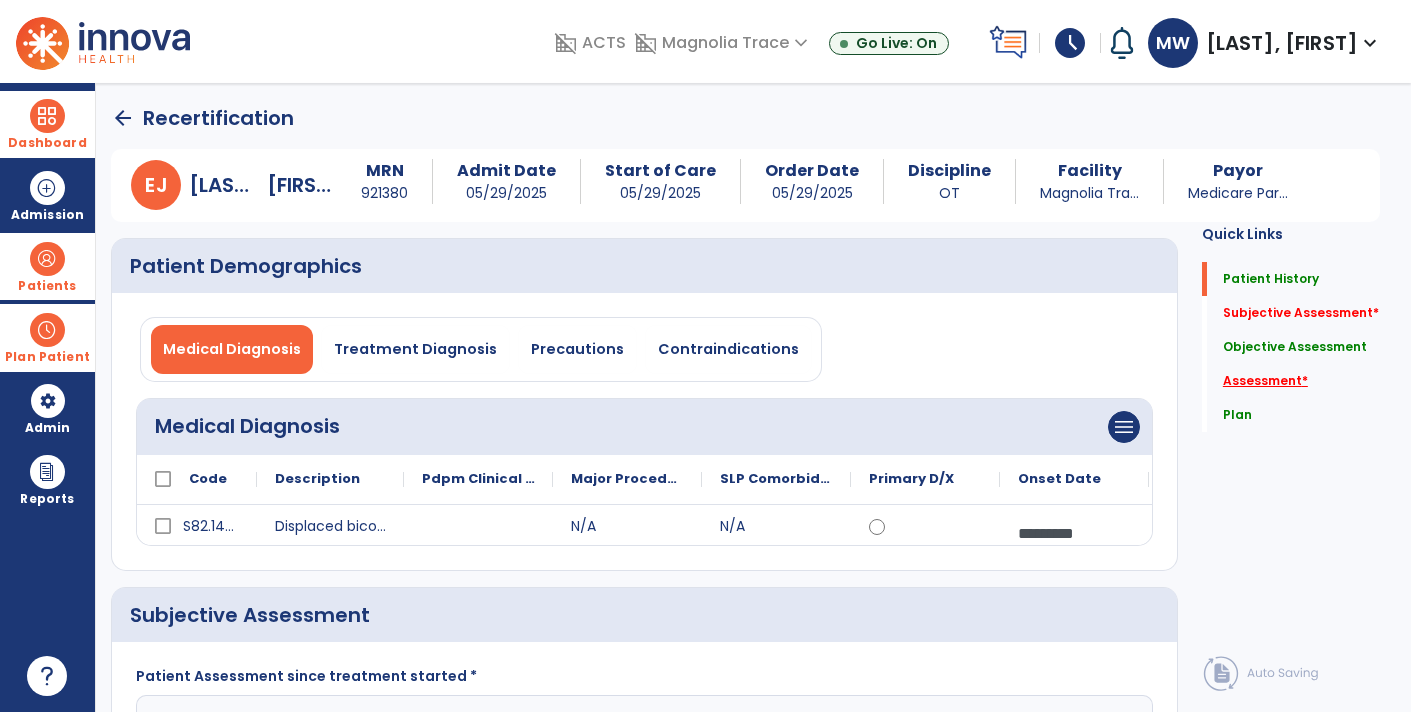 click on "Assessment   *" 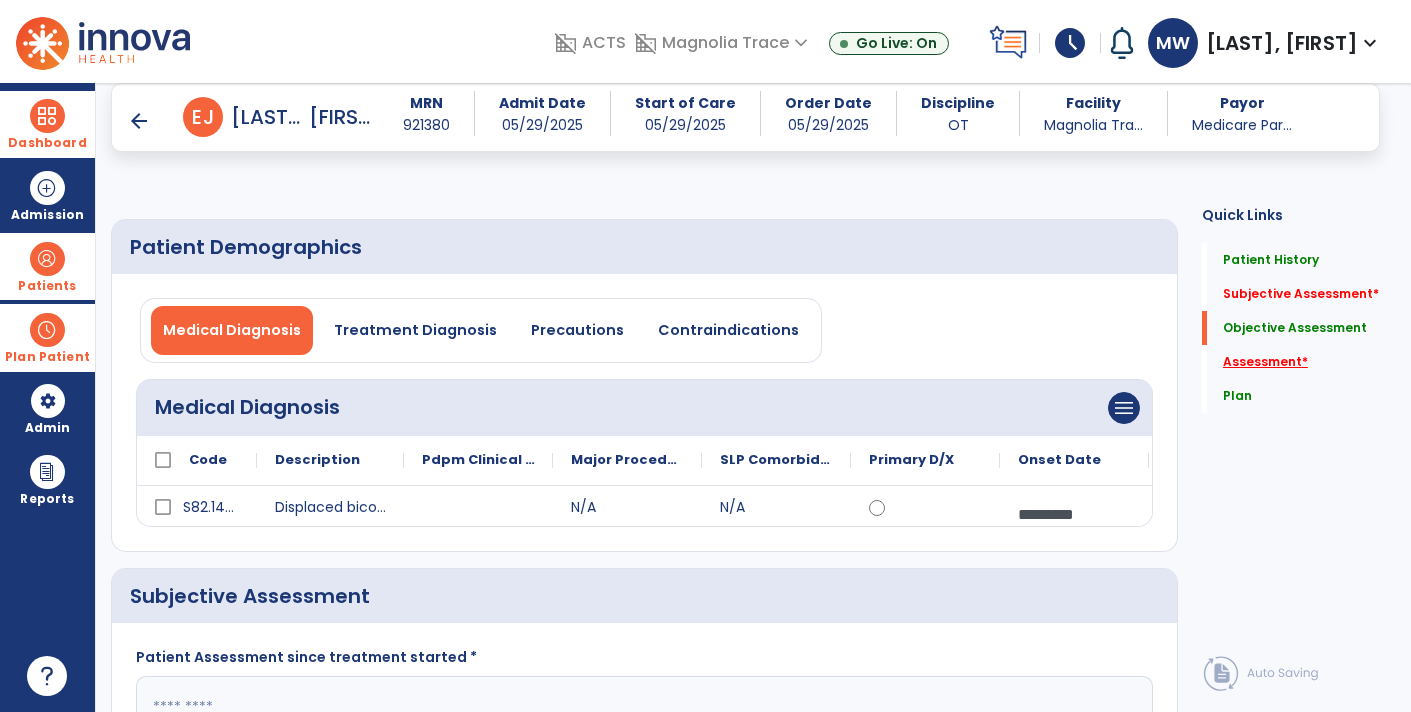 scroll, scrollTop: 41, scrollLeft: 0, axis: vertical 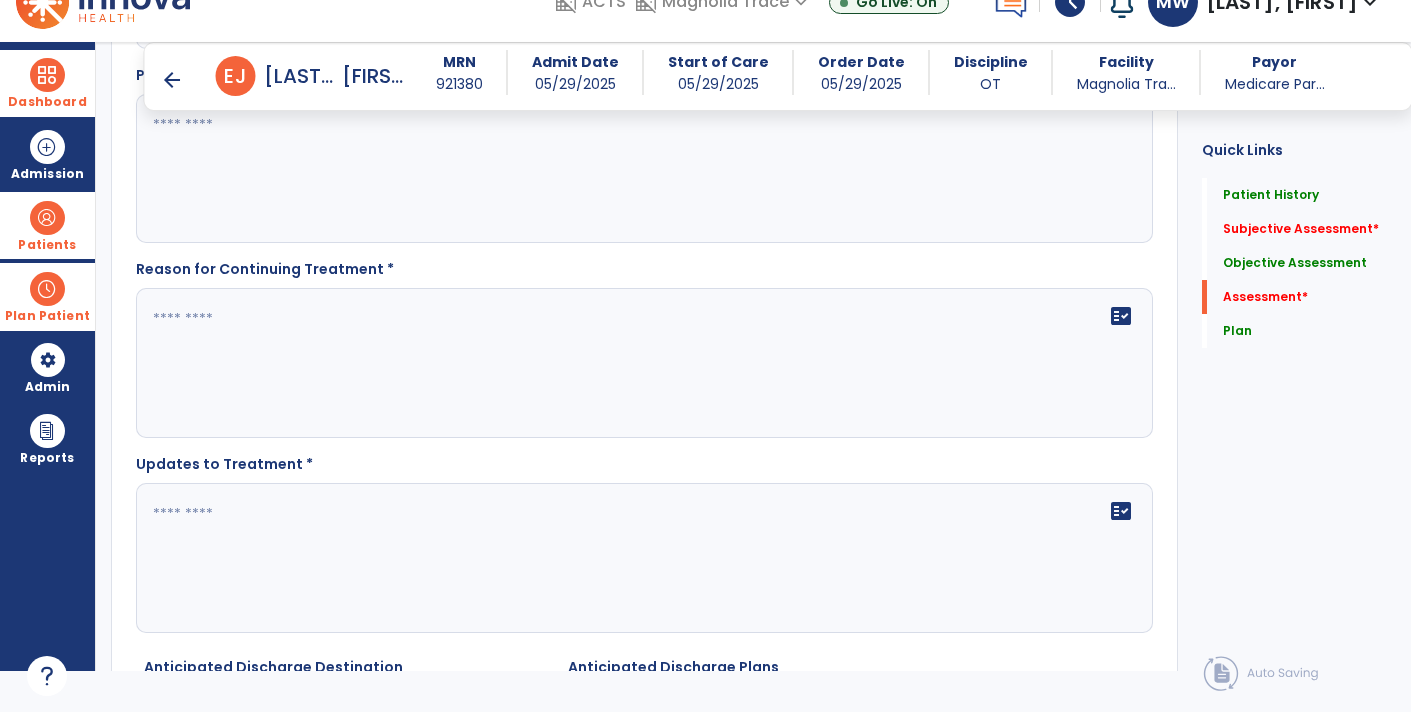 click on "fact_check" 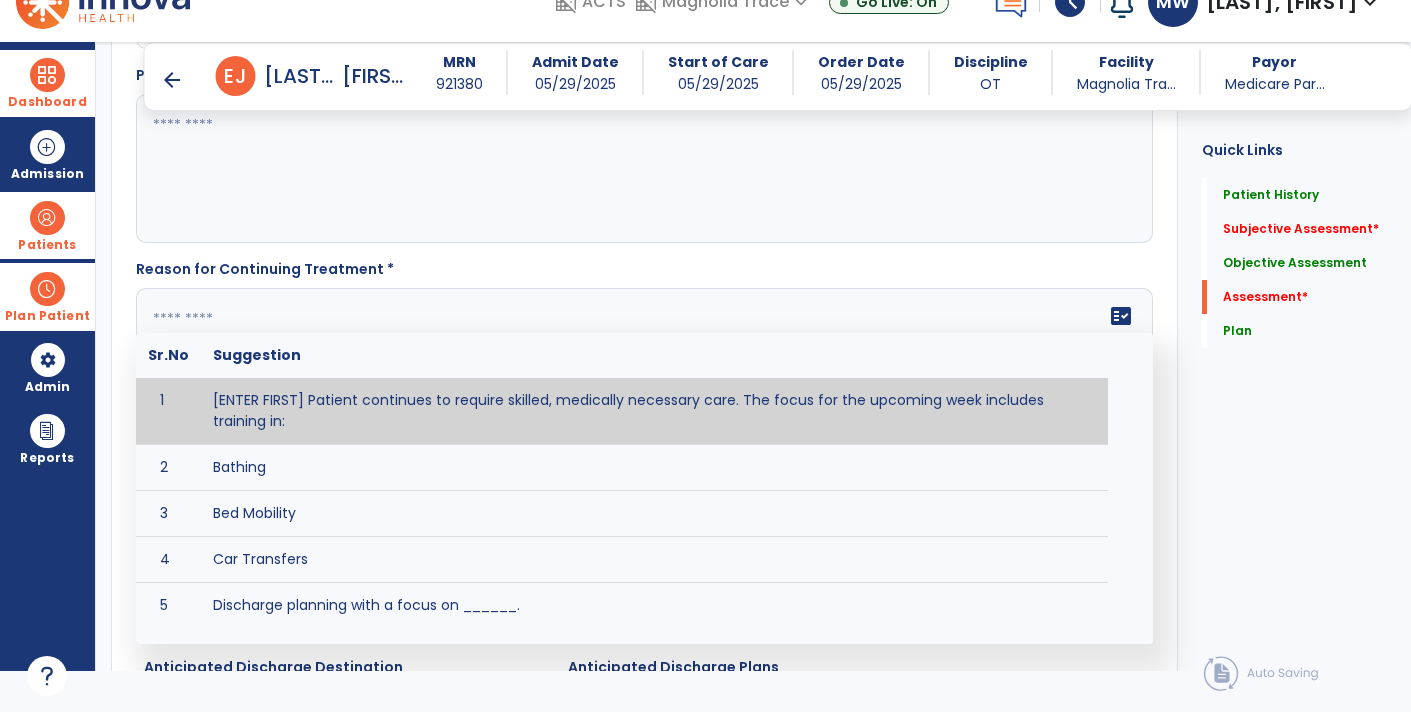 click 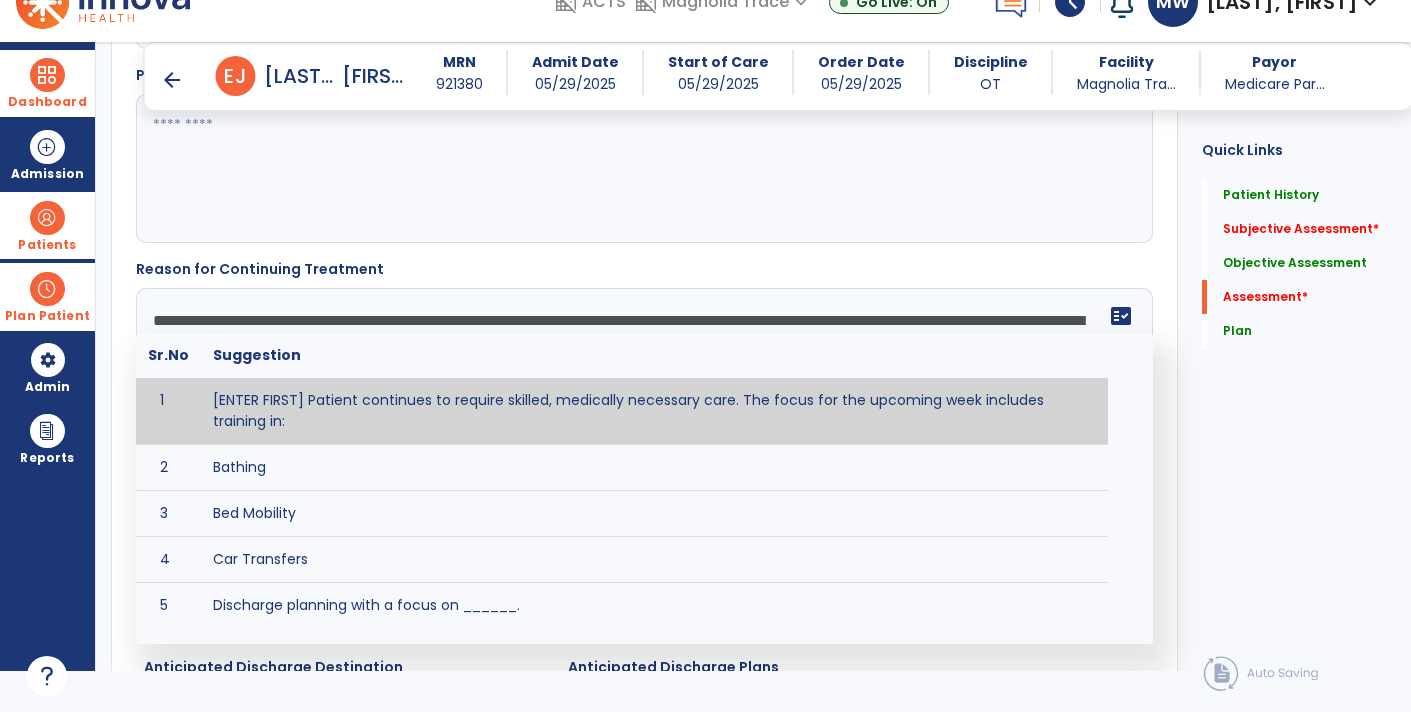 type on "**********" 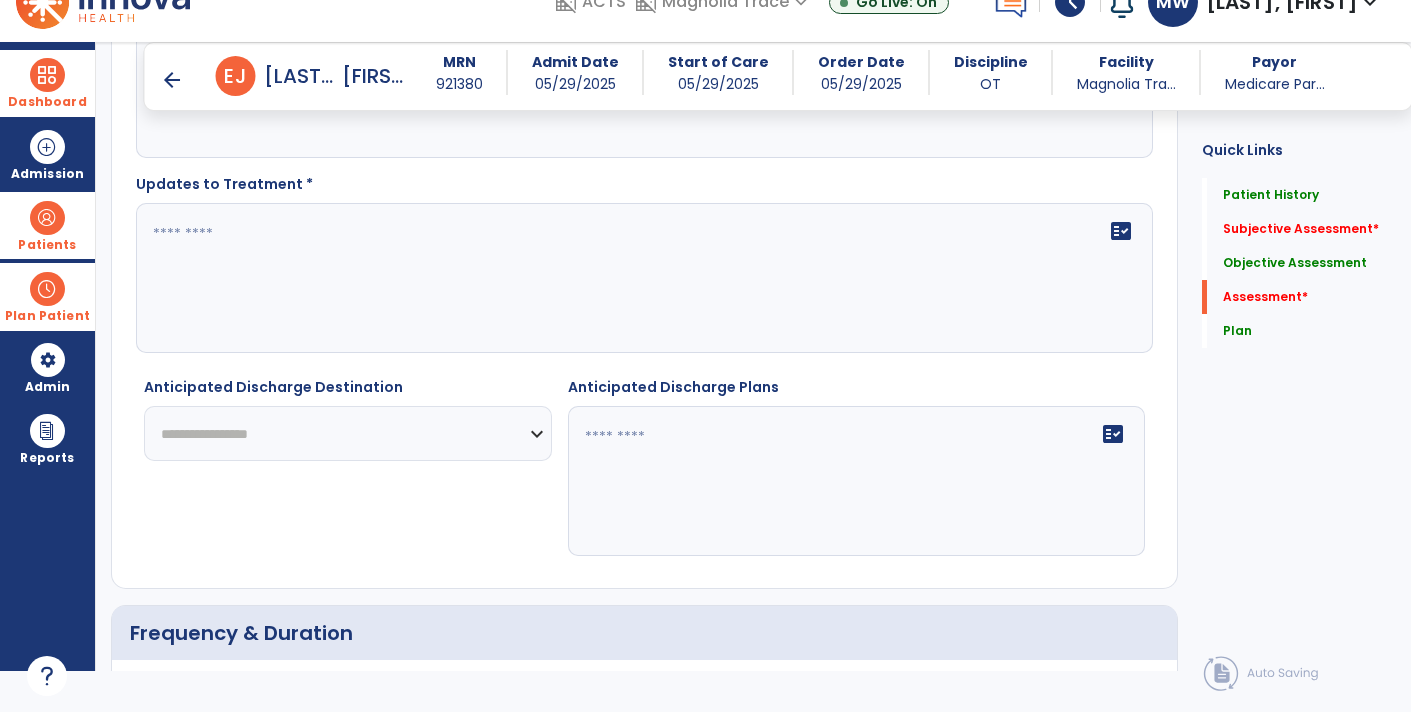 scroll, scrollTop: 3281, scrollLeft: 0, axis: vertical 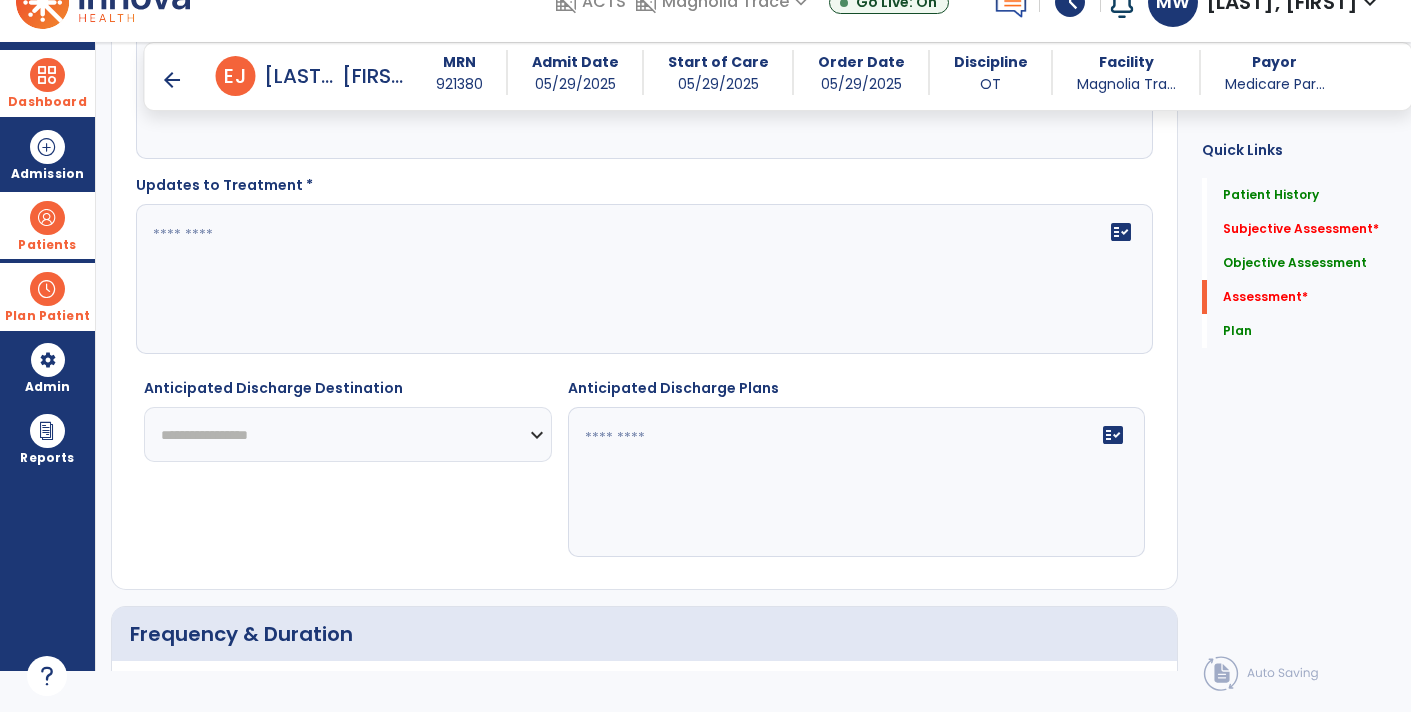 click on "fact_check" 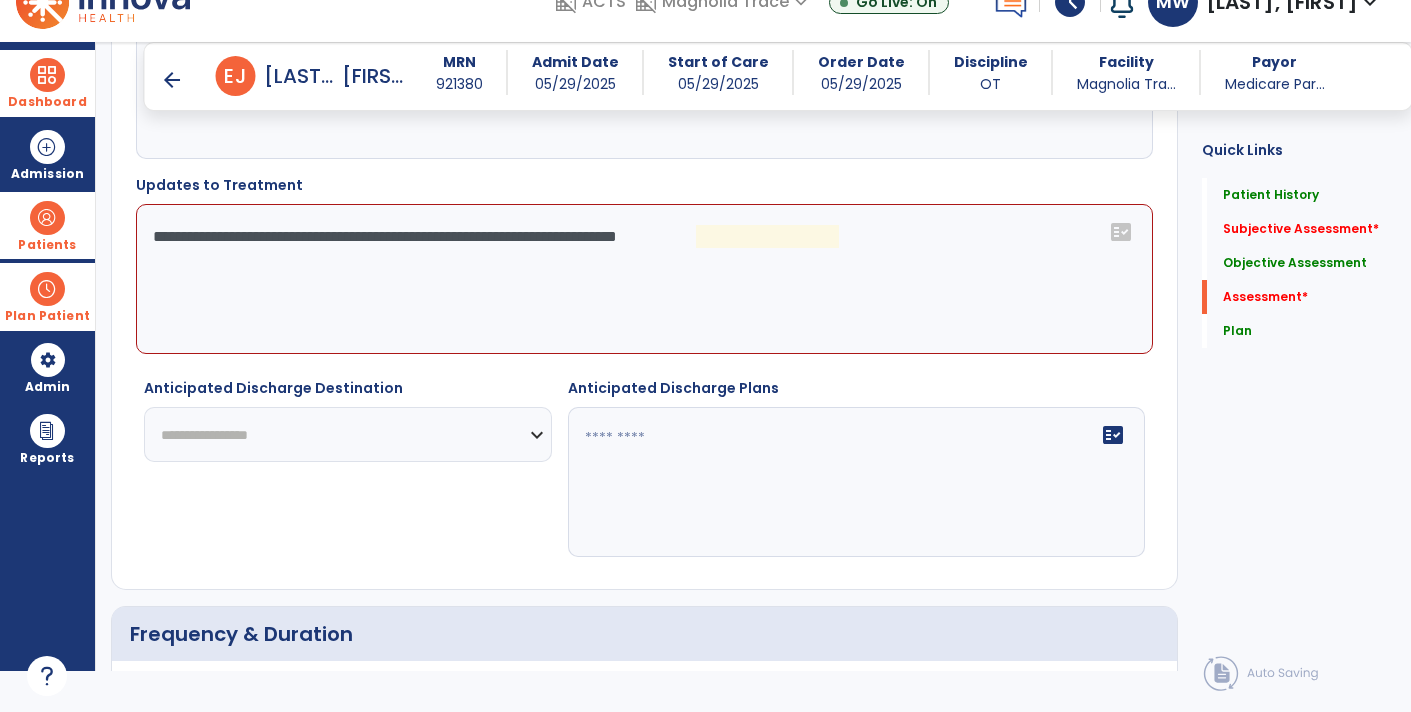 click on "**********" 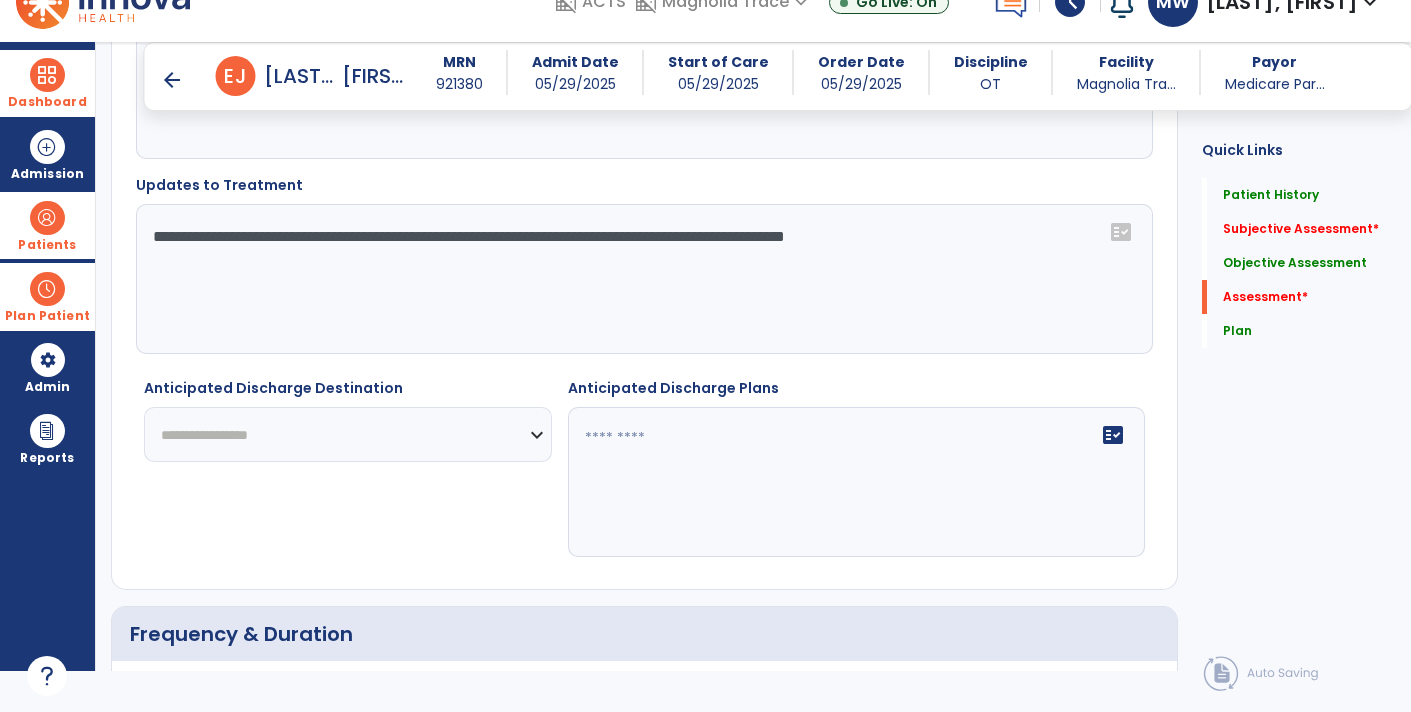 type on "**********" 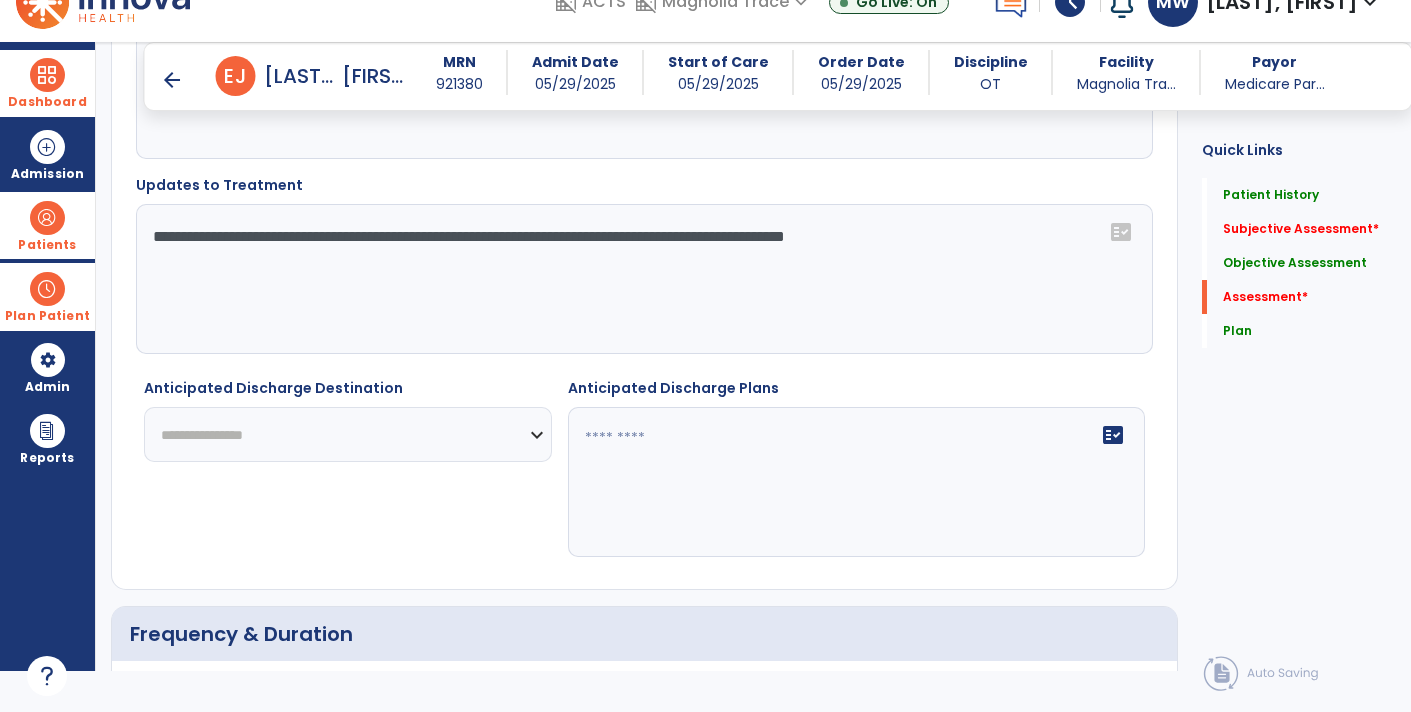 click on "**********" 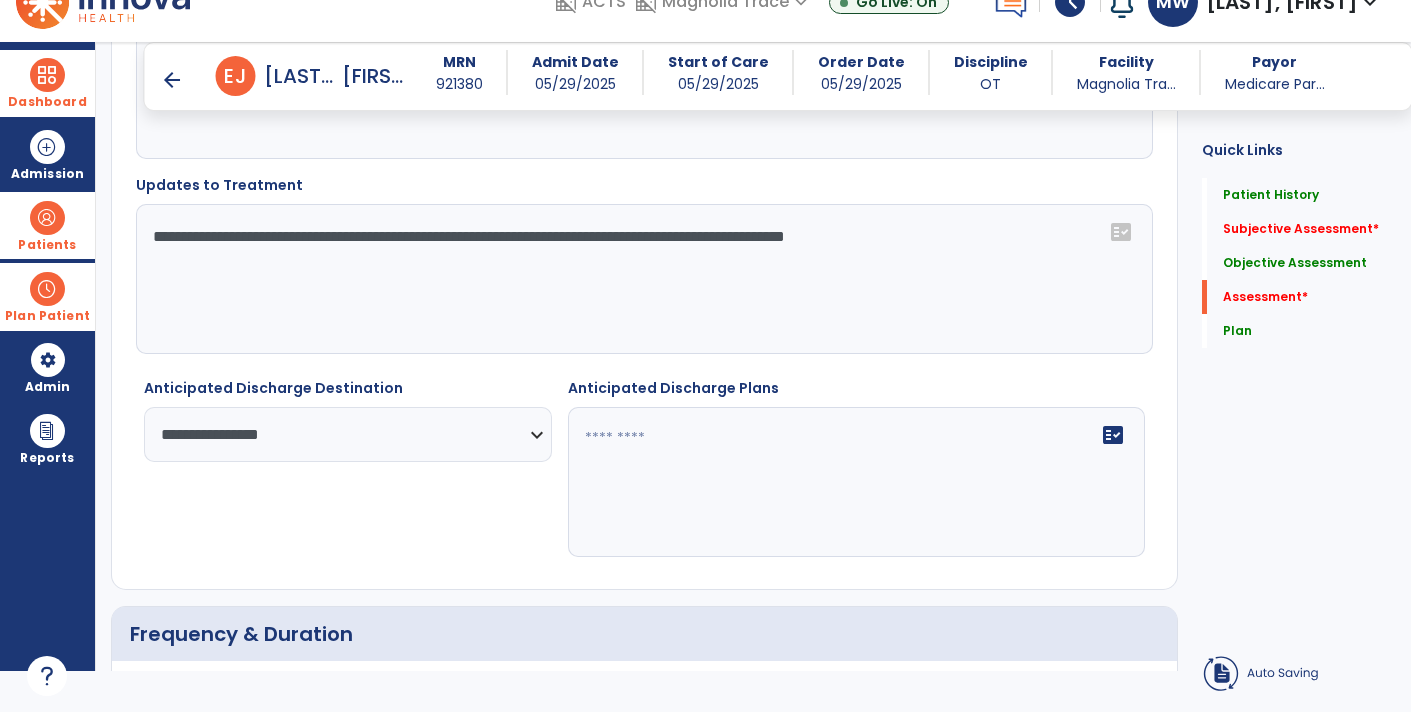 click 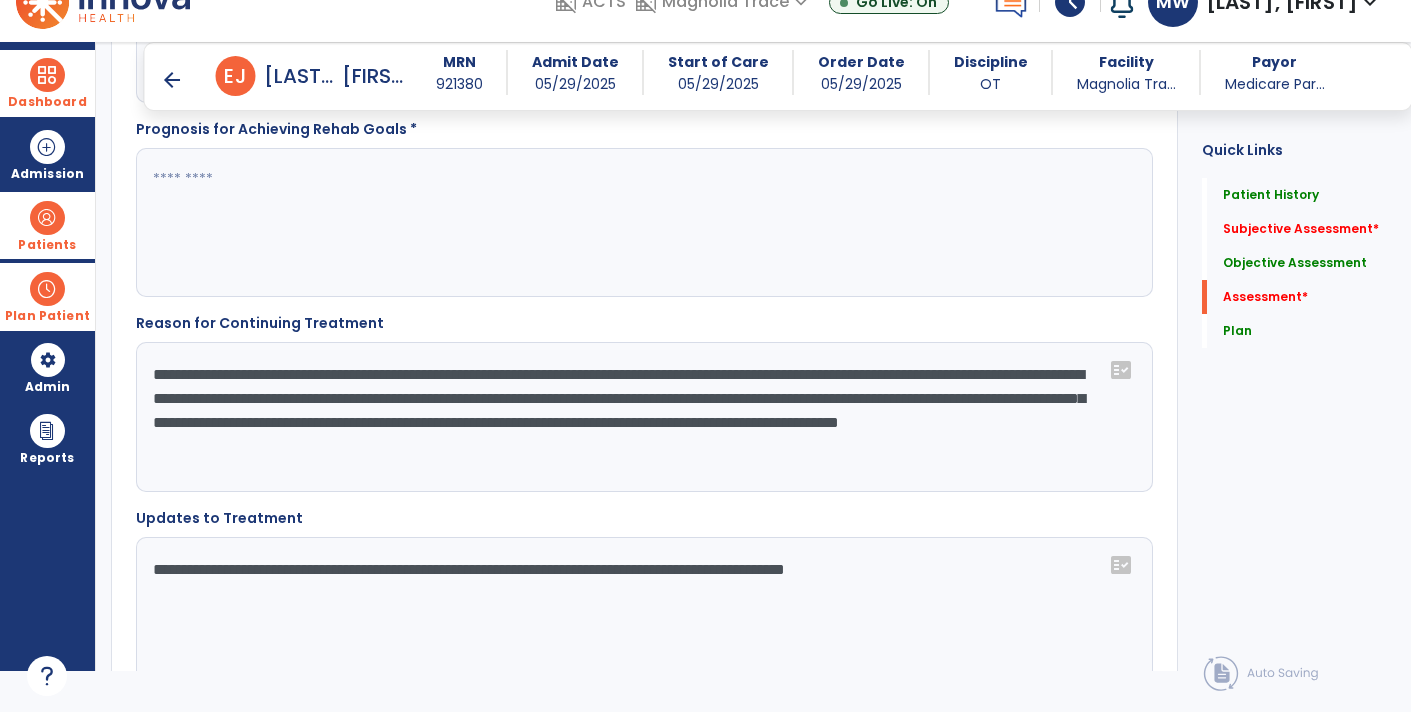 scroll, scrollTop: 2946, scrollLeft: 0, axis: vertical 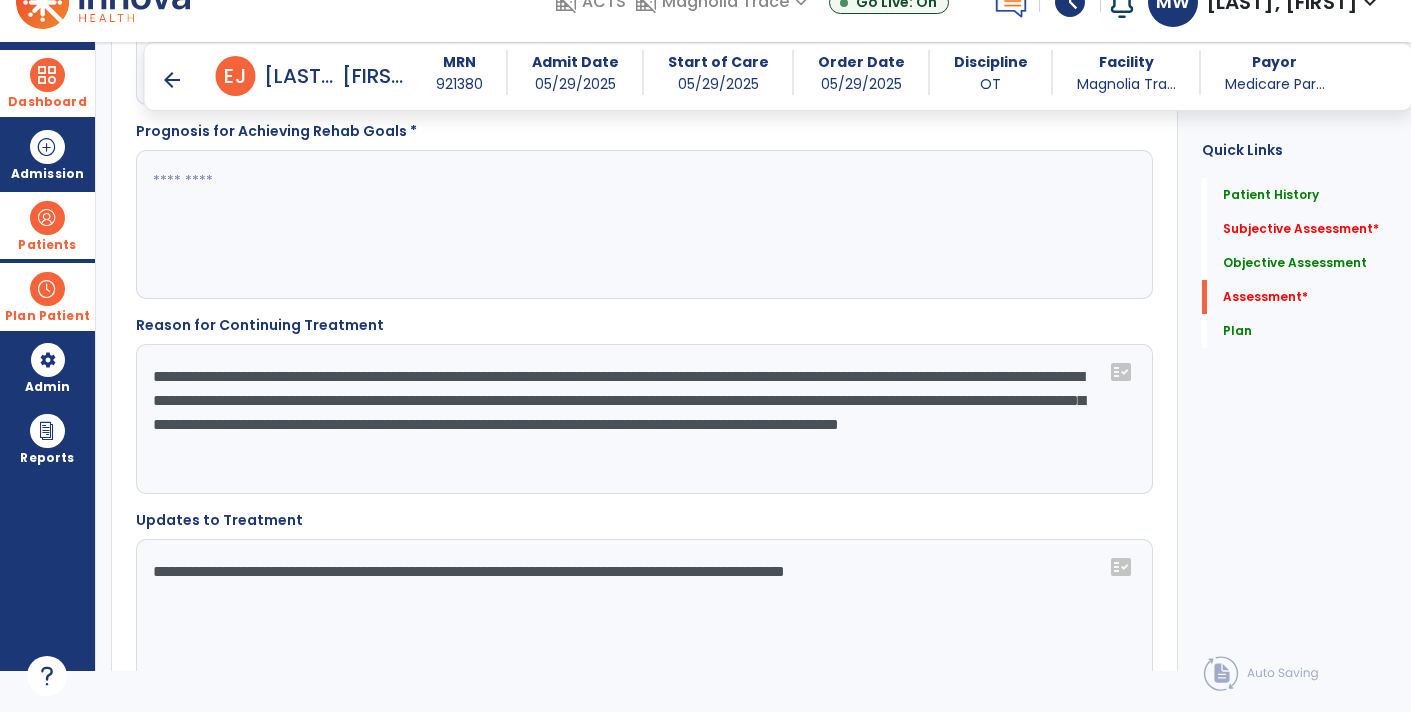 type on "**********" 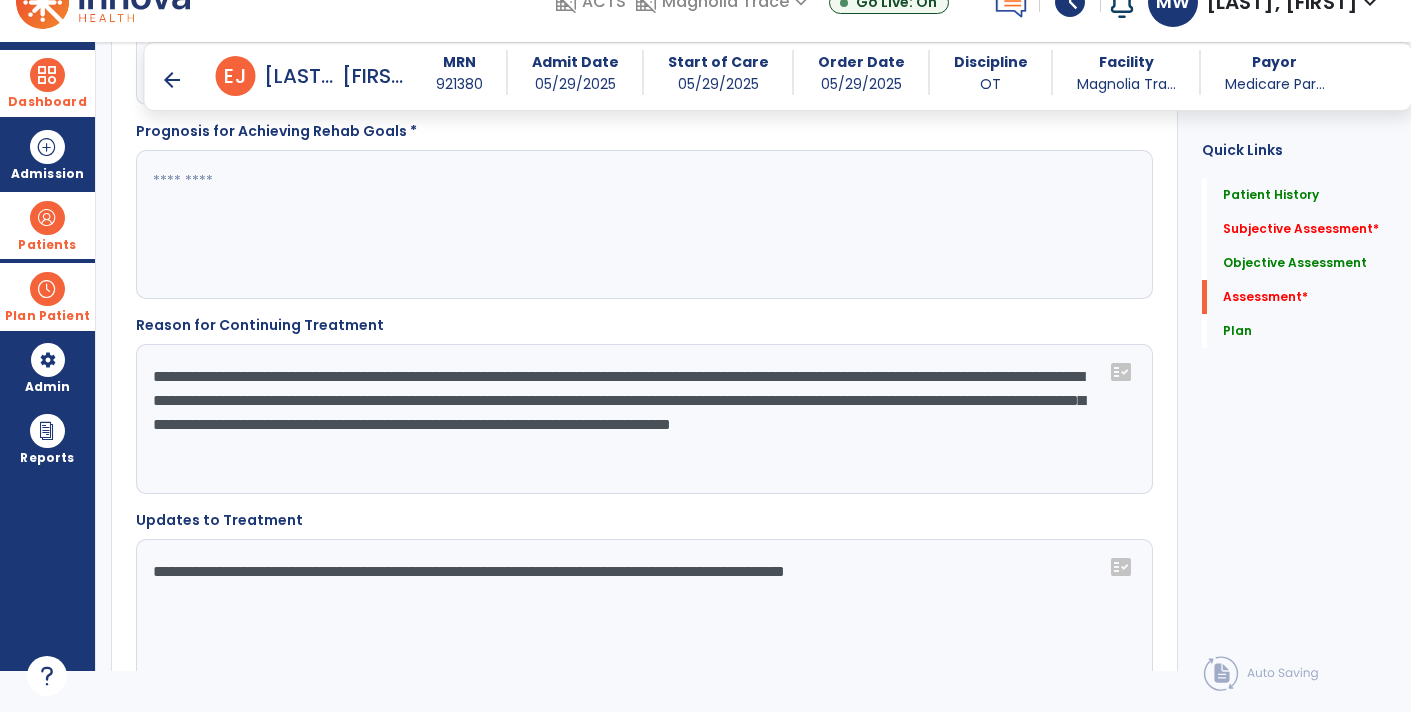click on "**********" 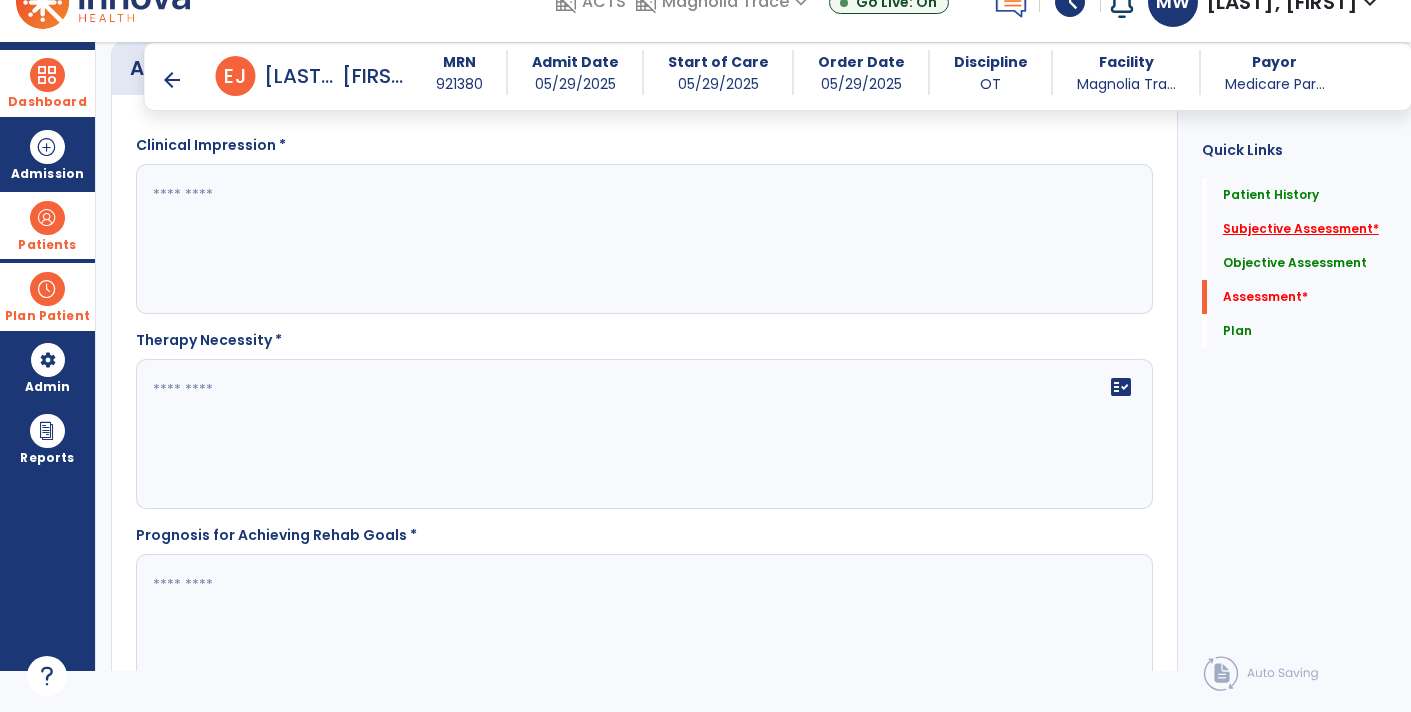 type on "**********" 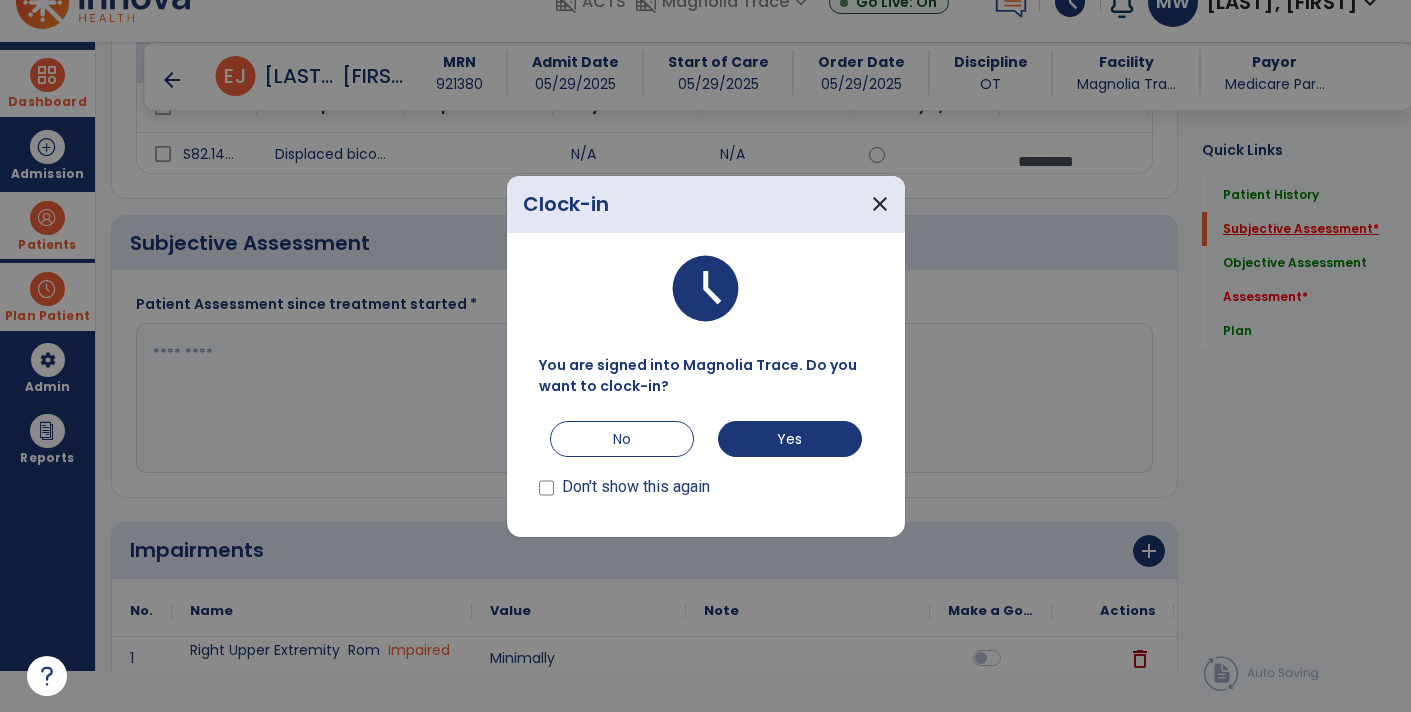 scroll, scrollTop: 310, scrollLeft: 0, axis: vertical 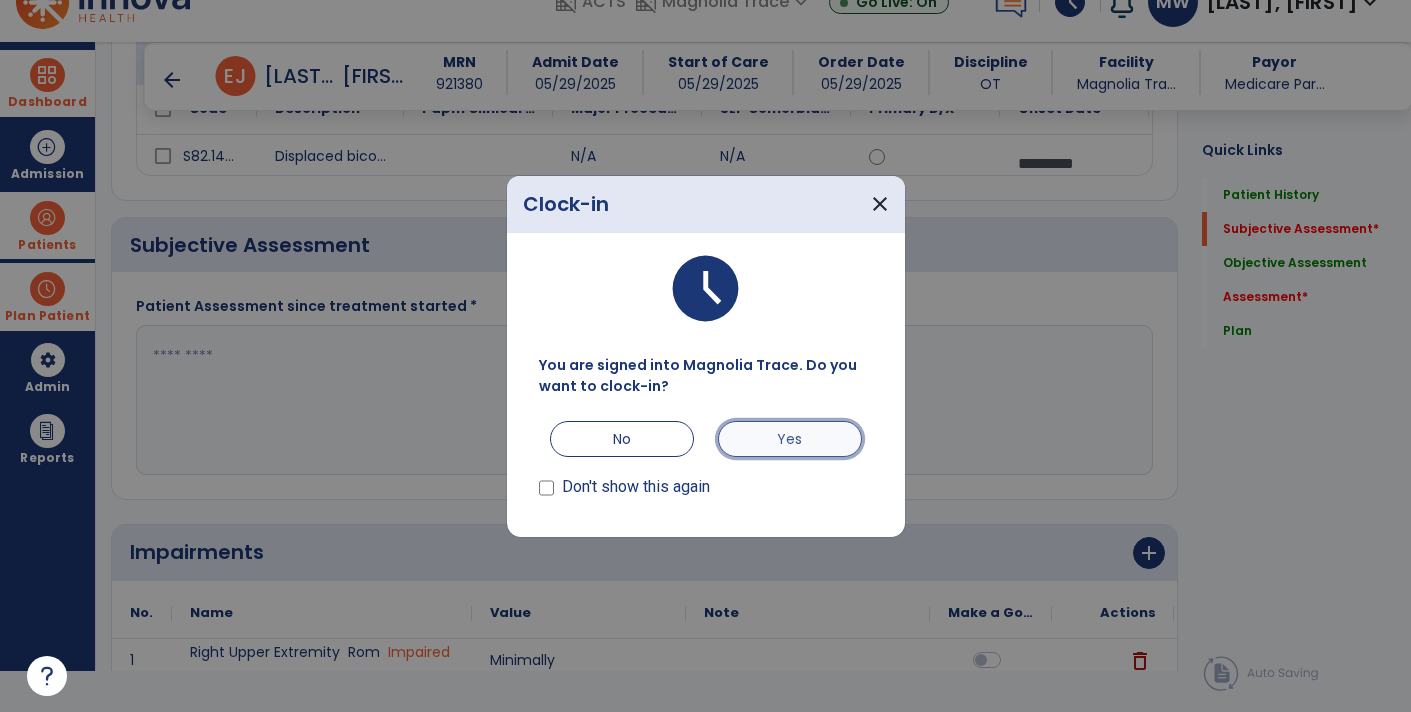 click on "Yes" at bounding box center [790, 439] 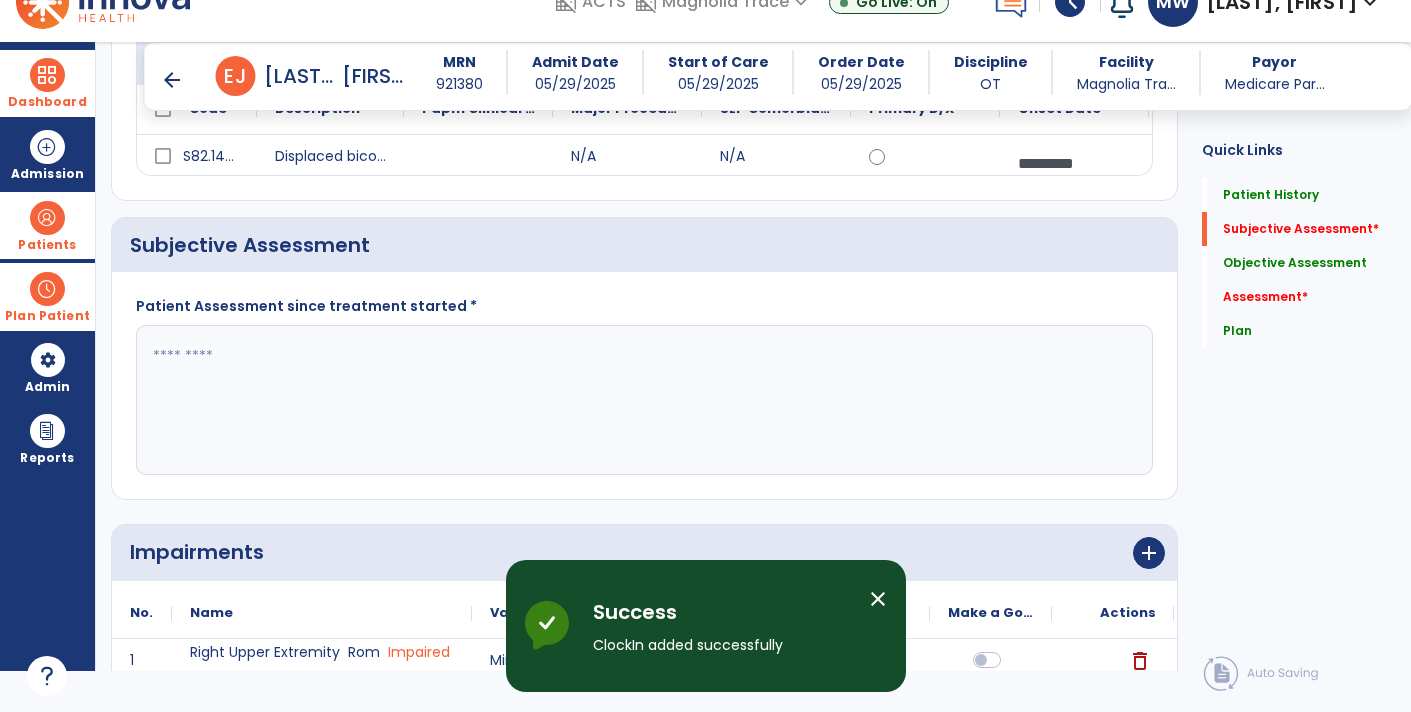 click 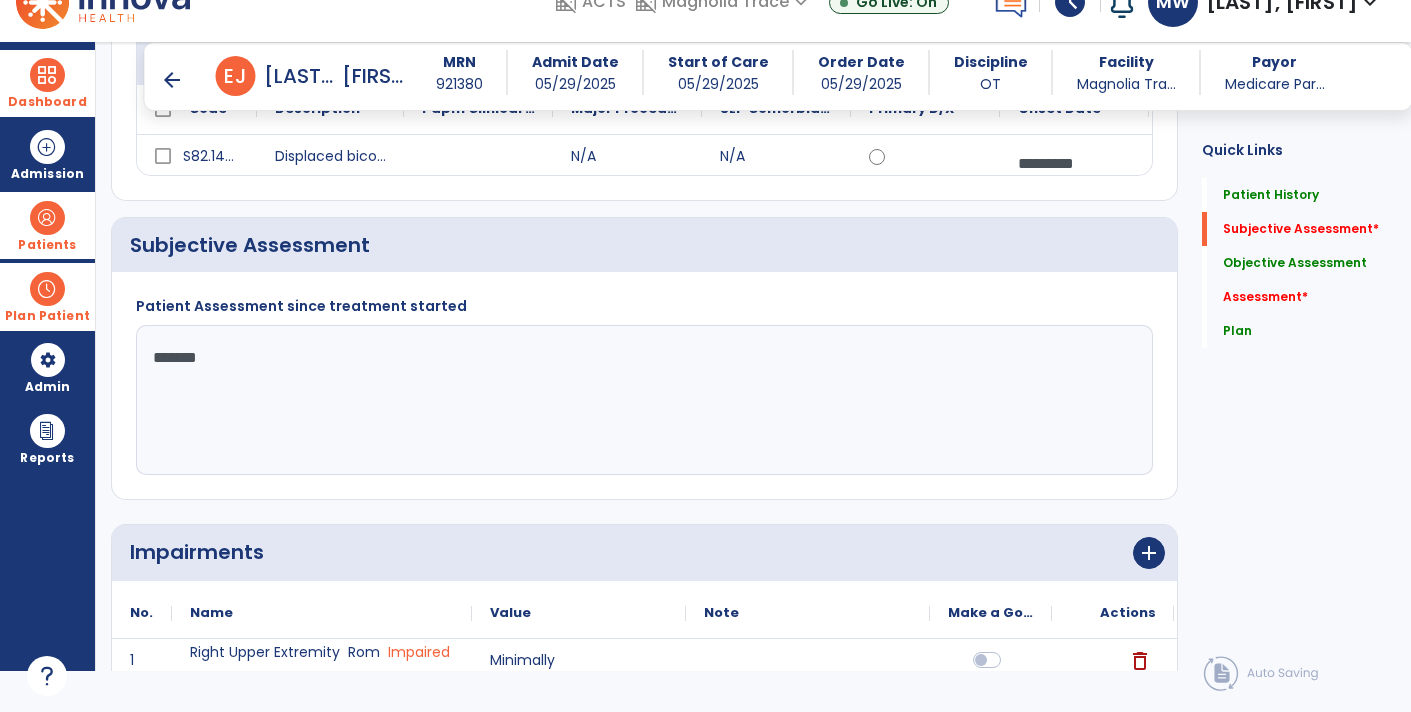 type on "********" 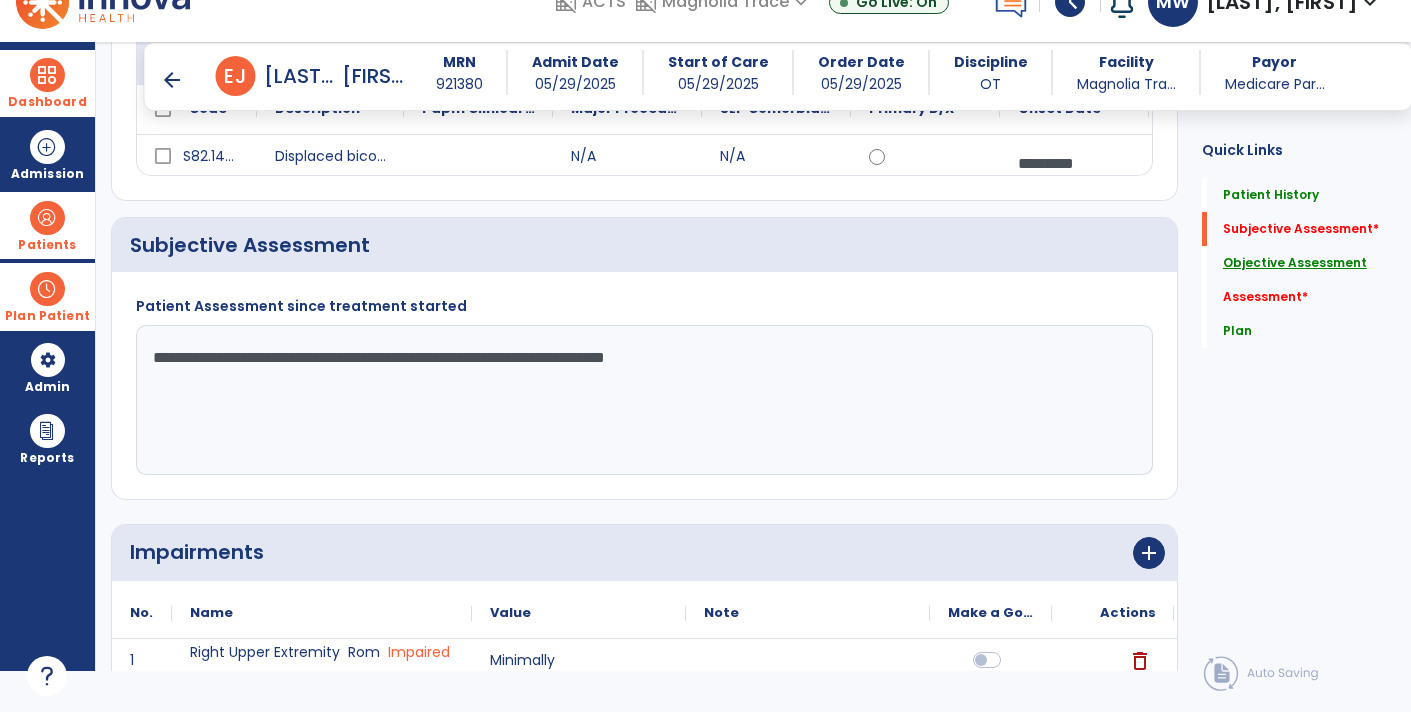 type on "**********" 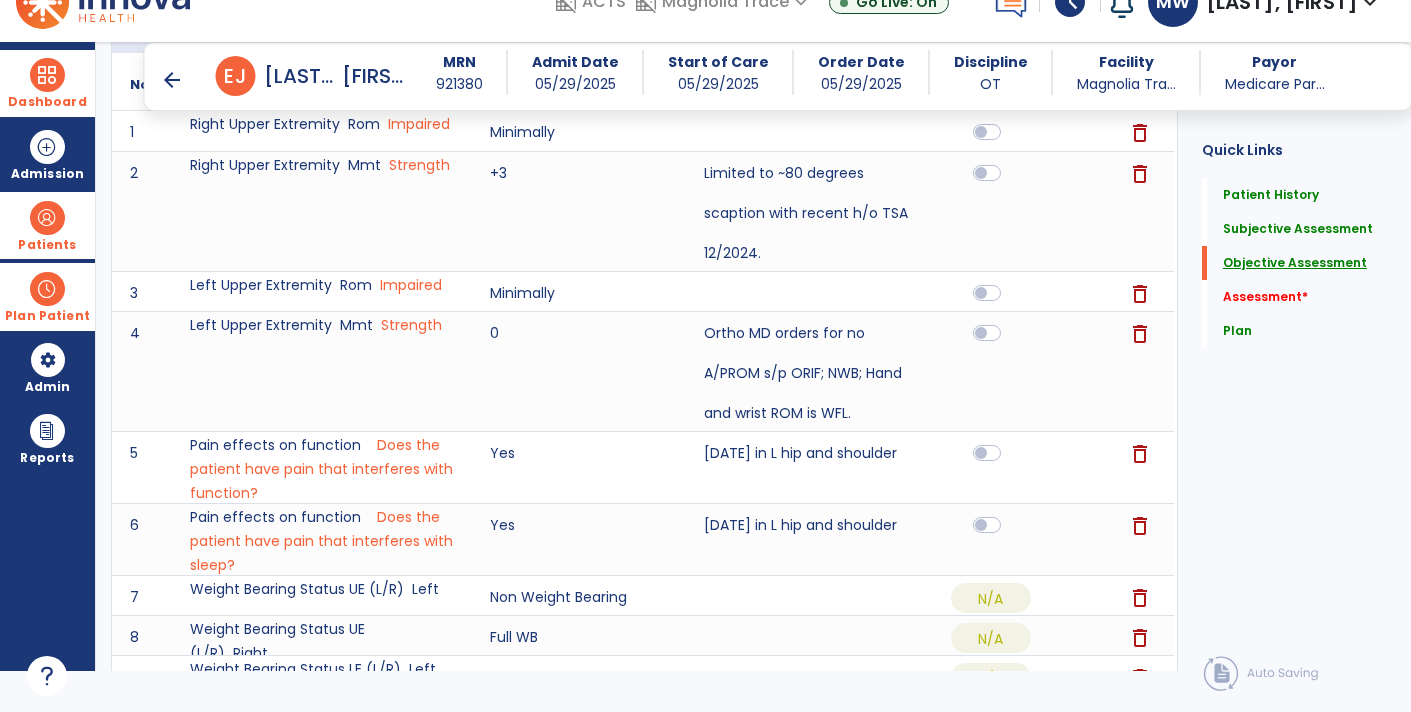 scroll, scrollTop: 1340, scrollLeft: 0, axis: vertical 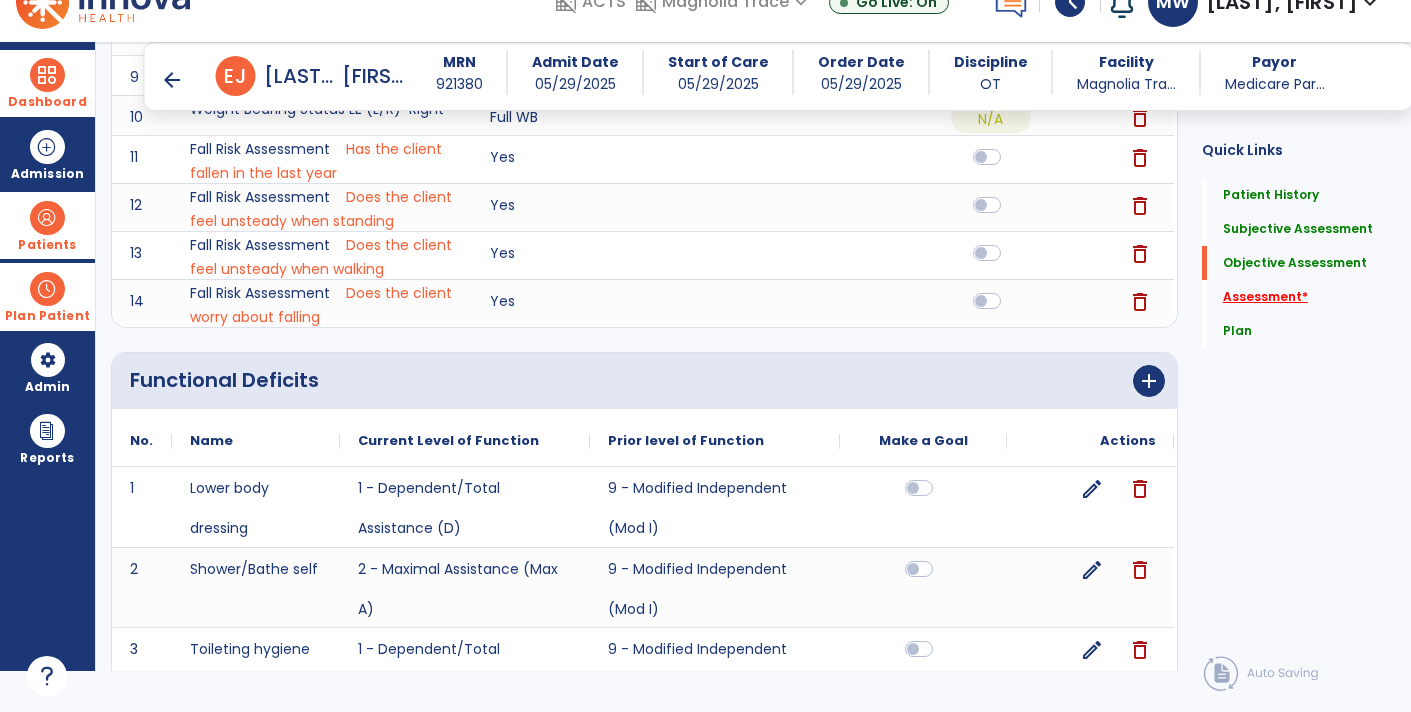 click on "Assessment   *" 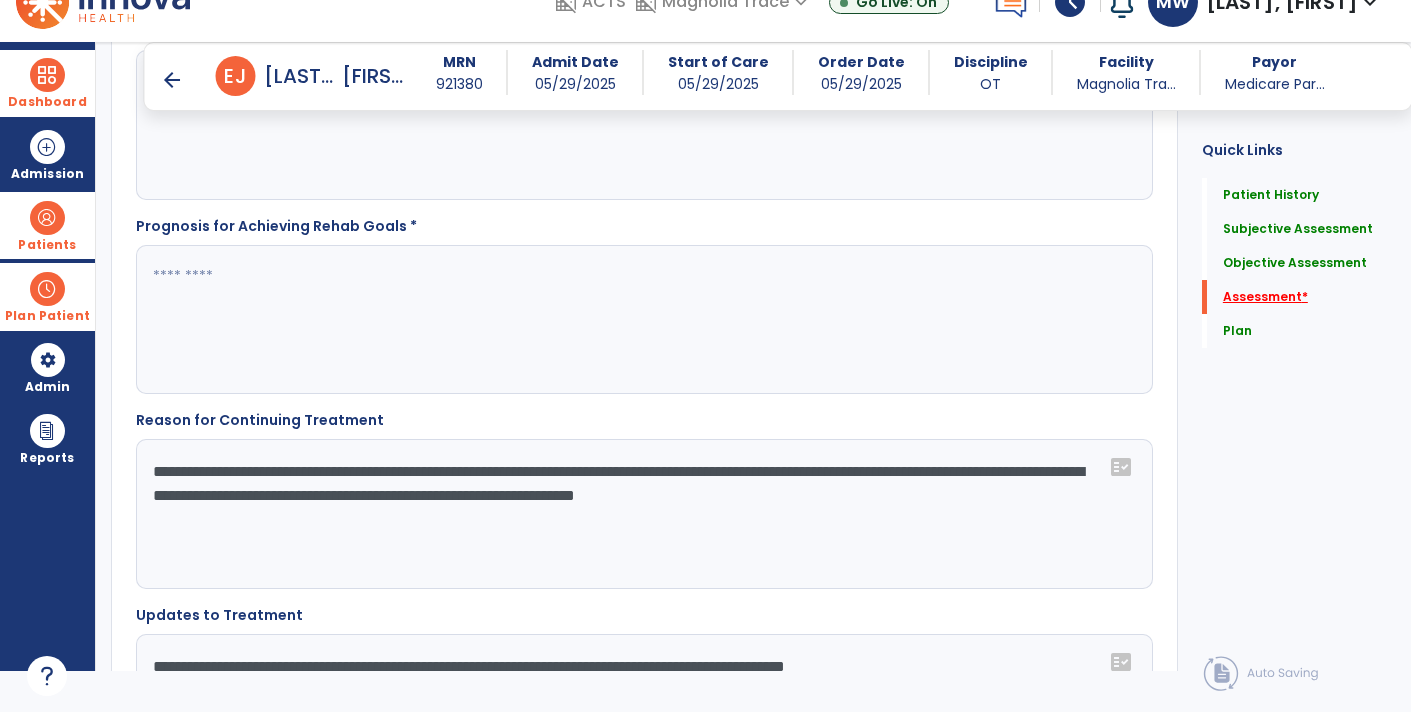 scroll, scrollTop: 2835, scrollLeft: 0, axis: vertical 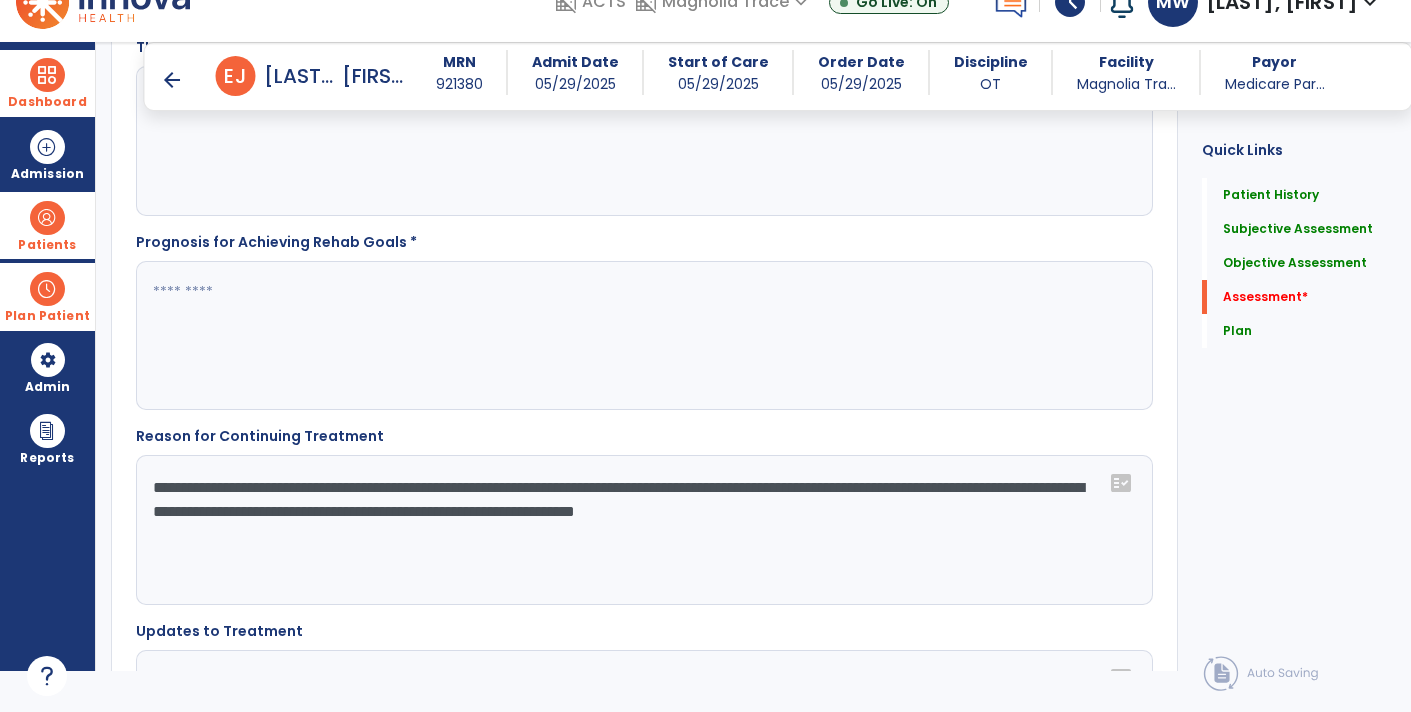 click 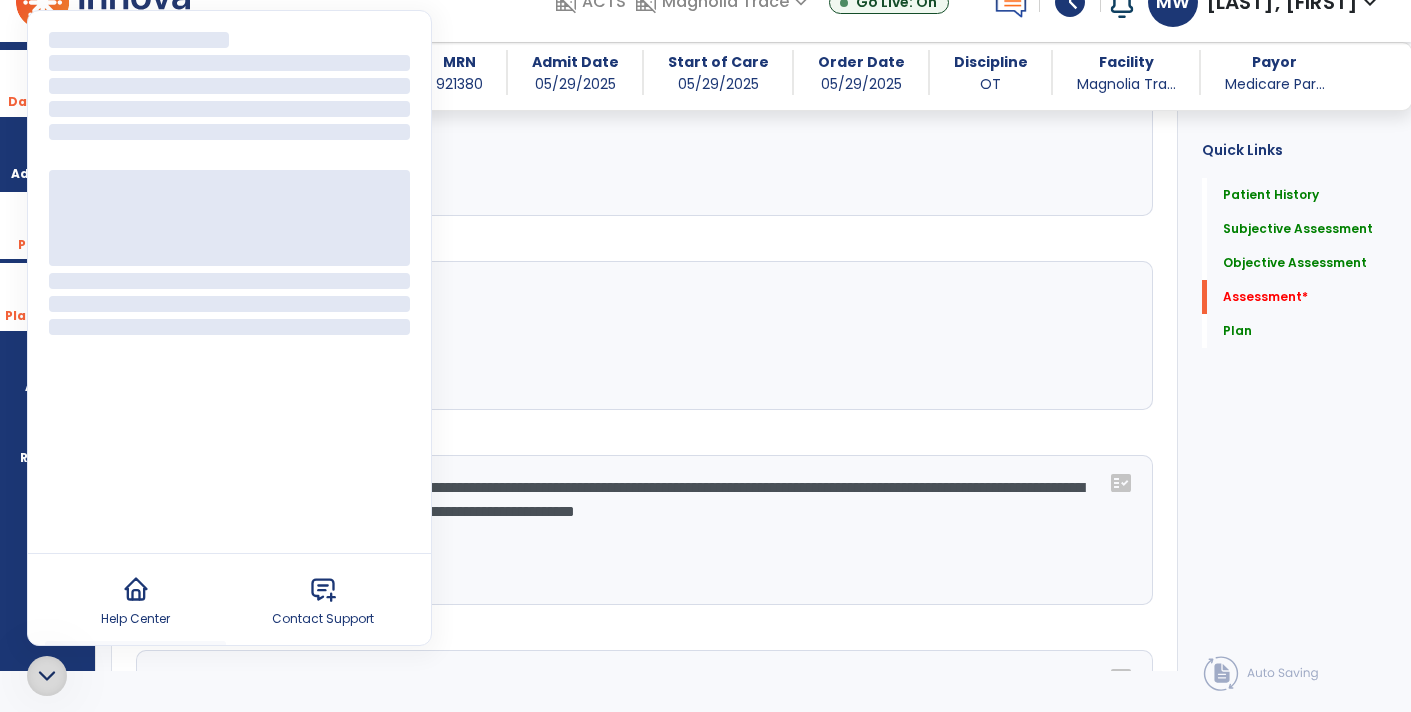 click 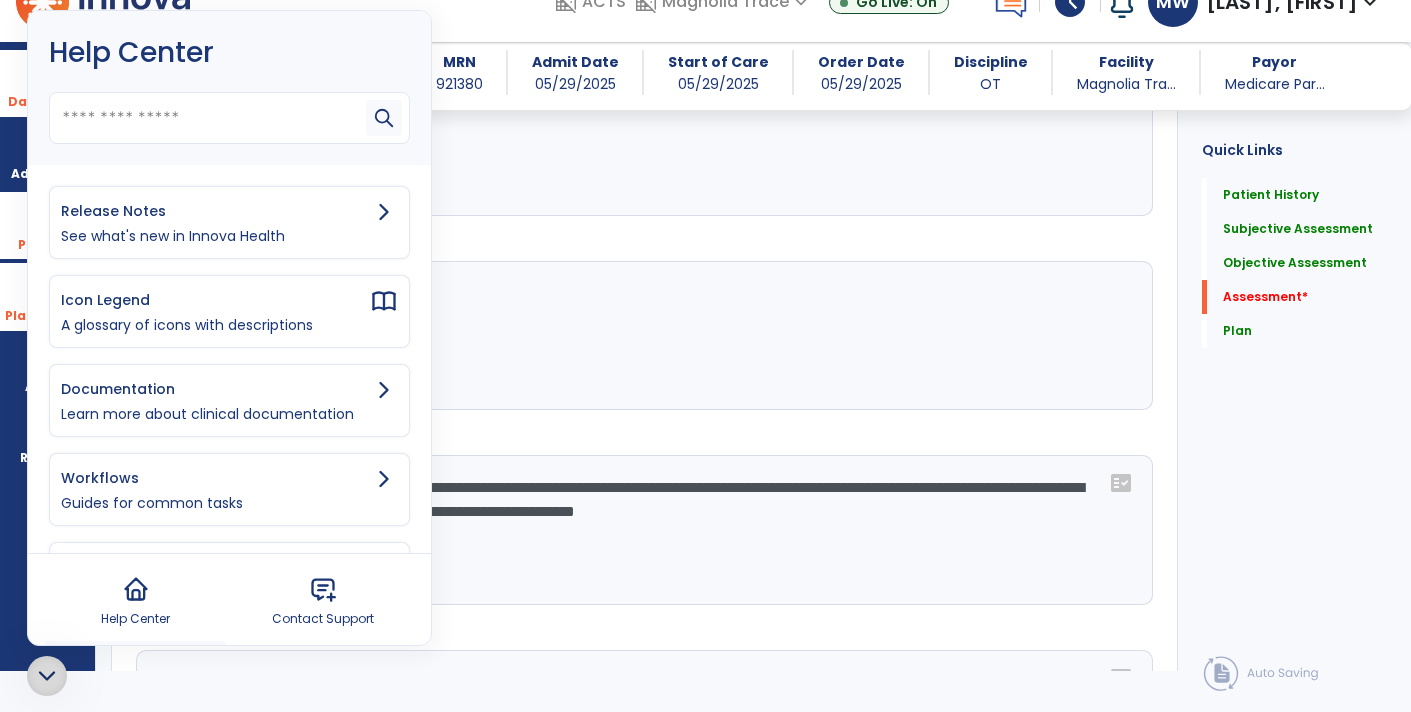 click 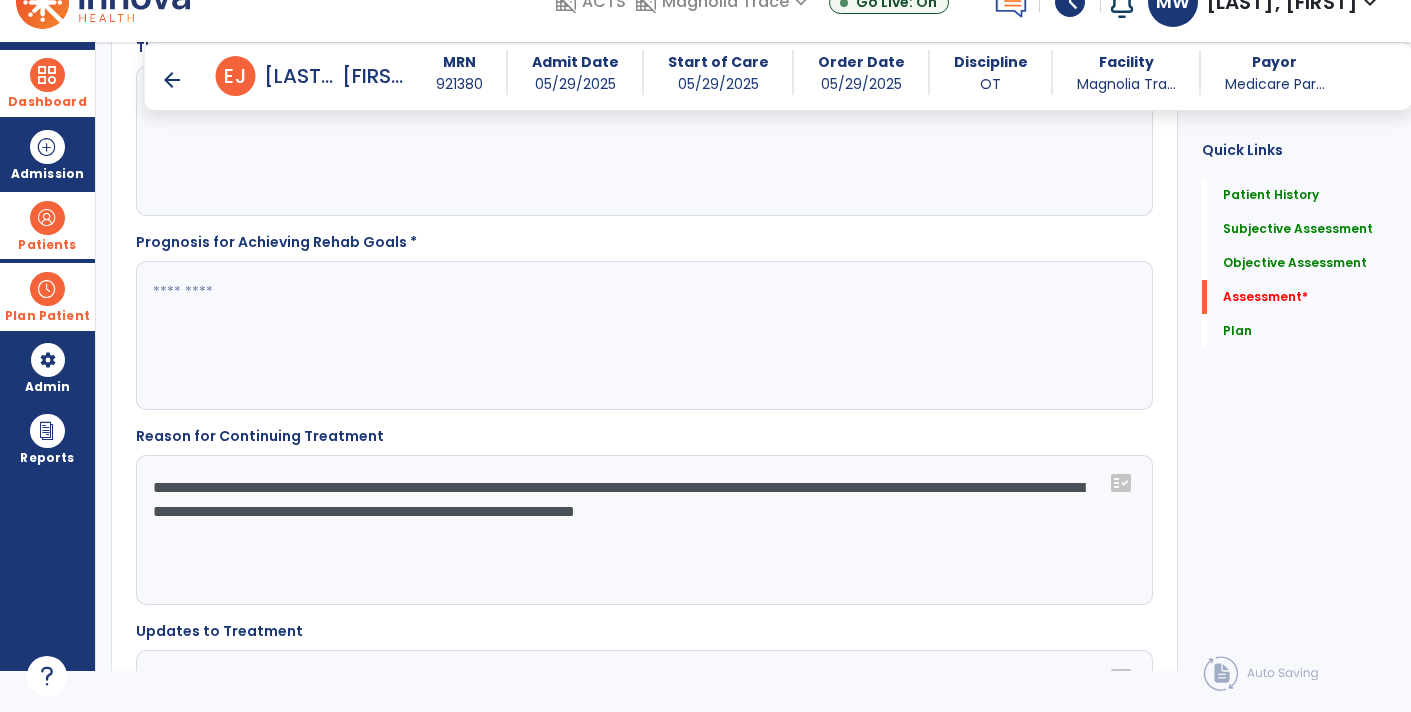 click 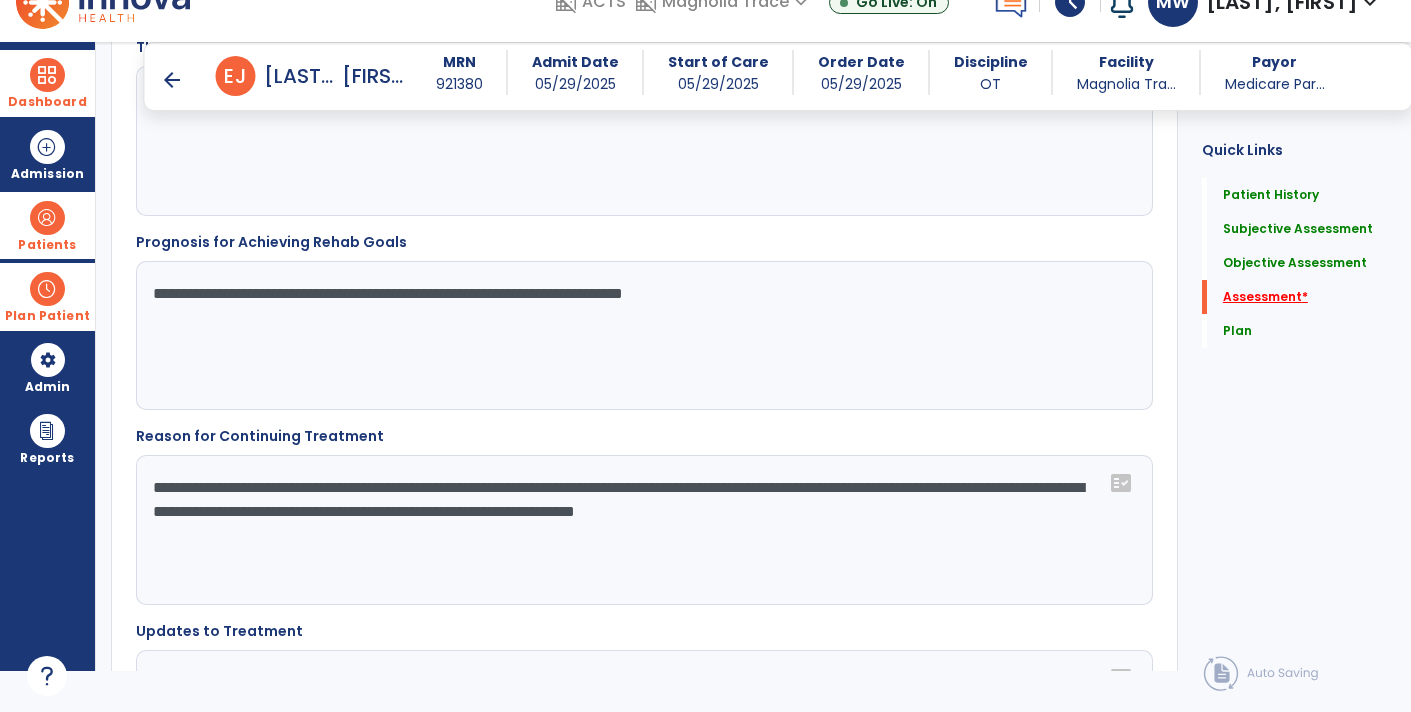 type on "**********" 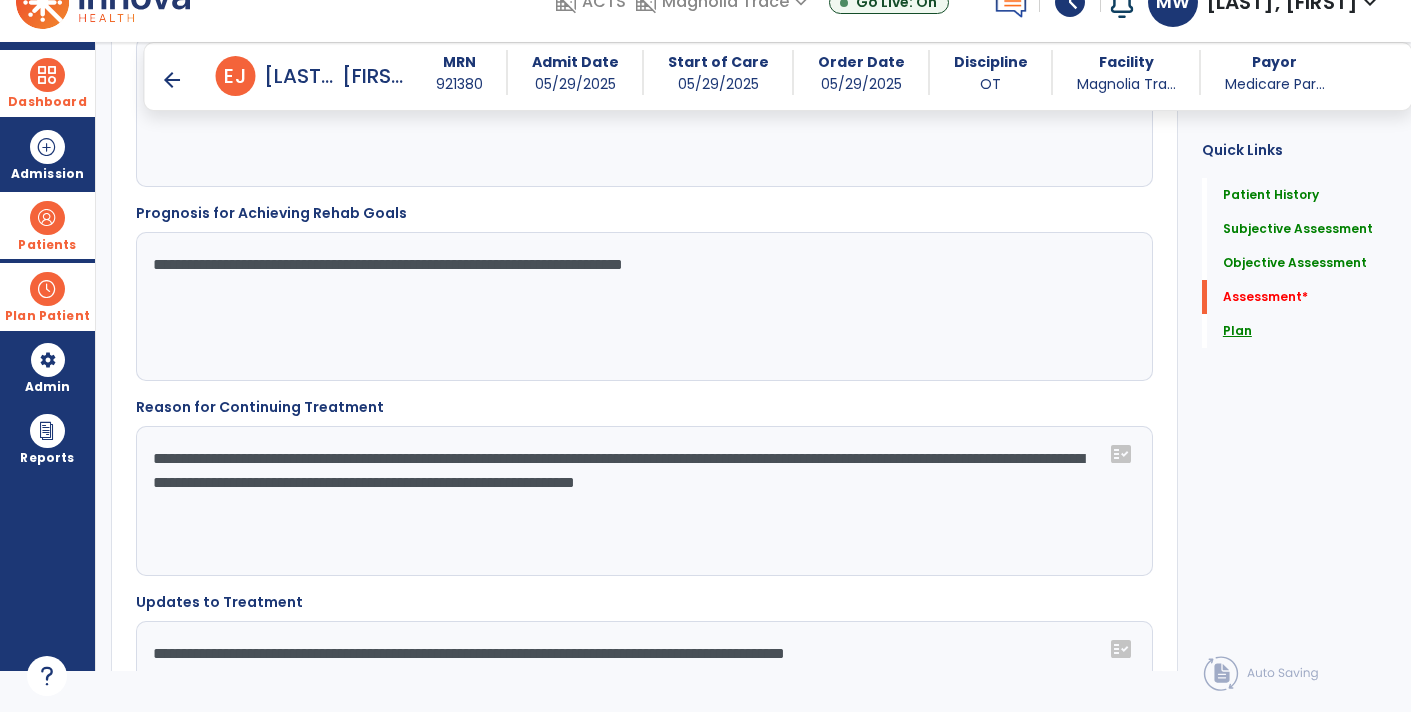 click on "Plan" 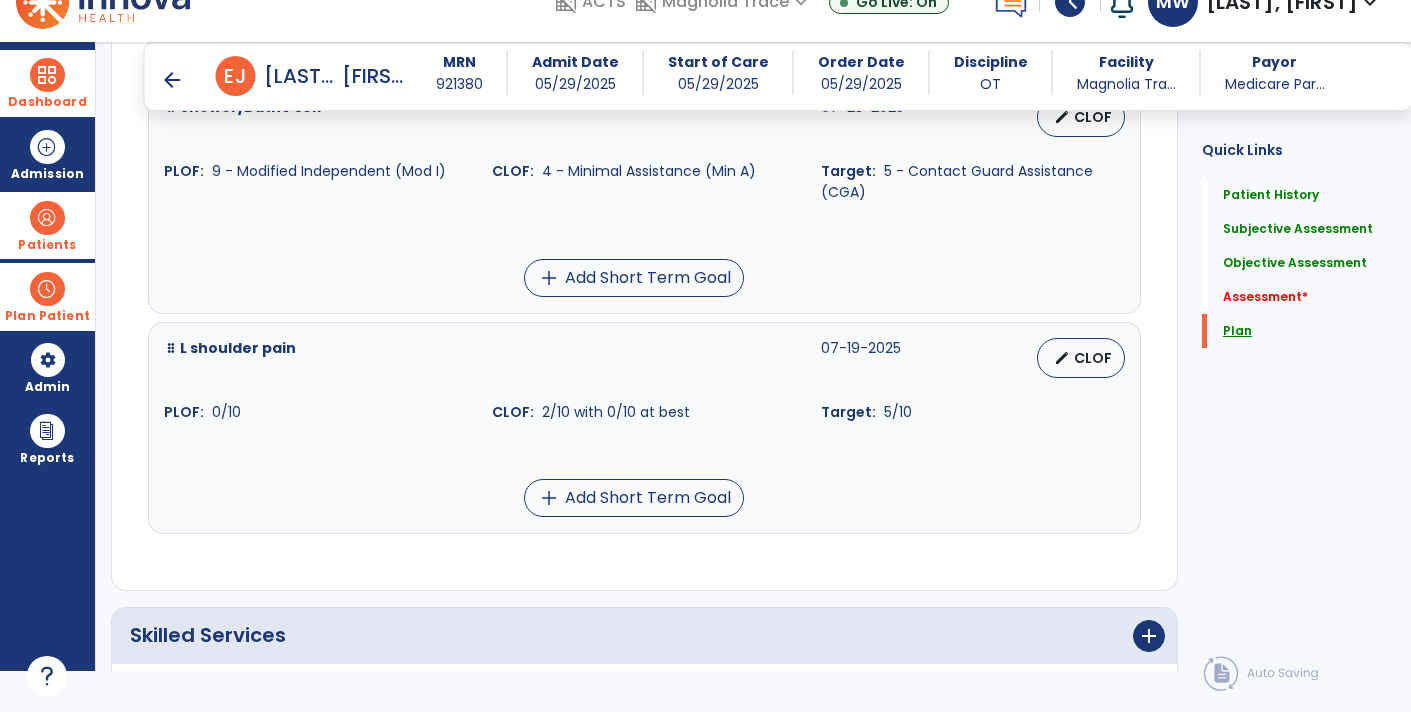 scroll, scrollTop: 5434, scrollLeft: 0, axis: vertical 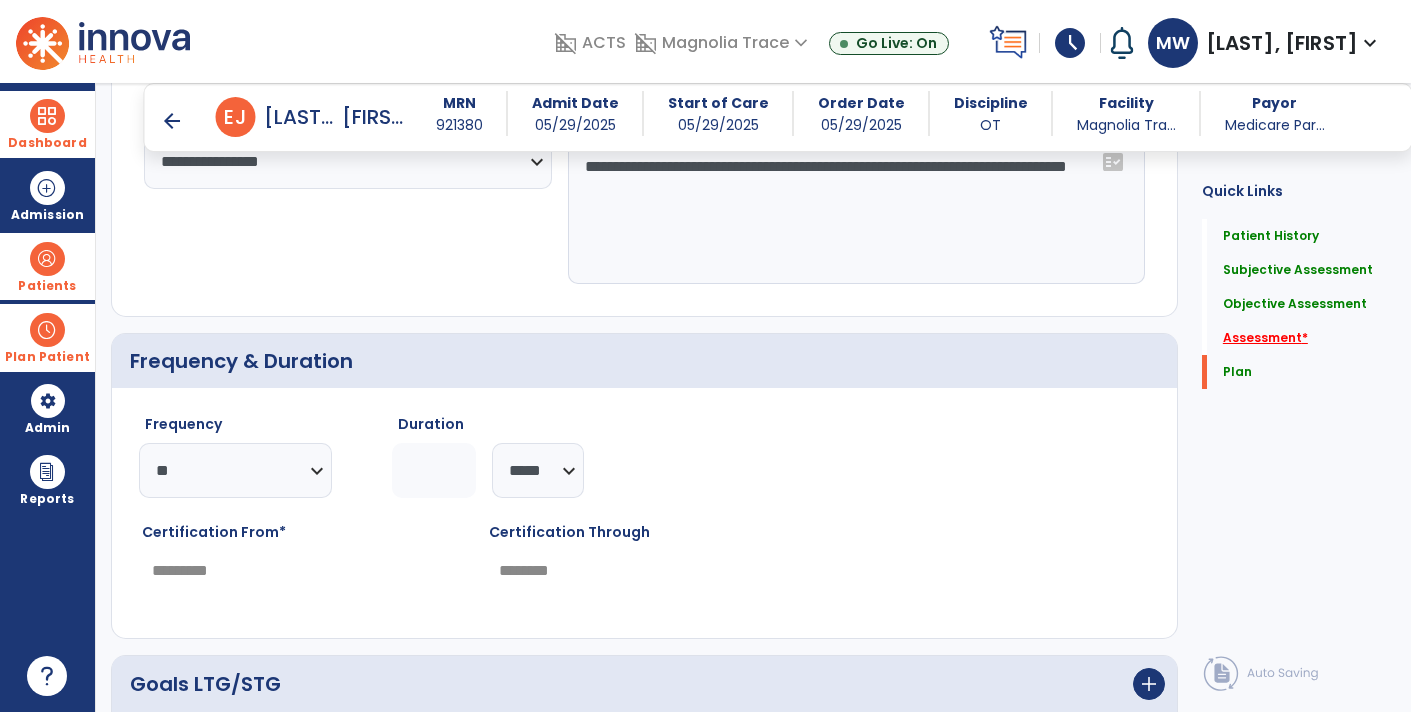 click on "Assessment   *" 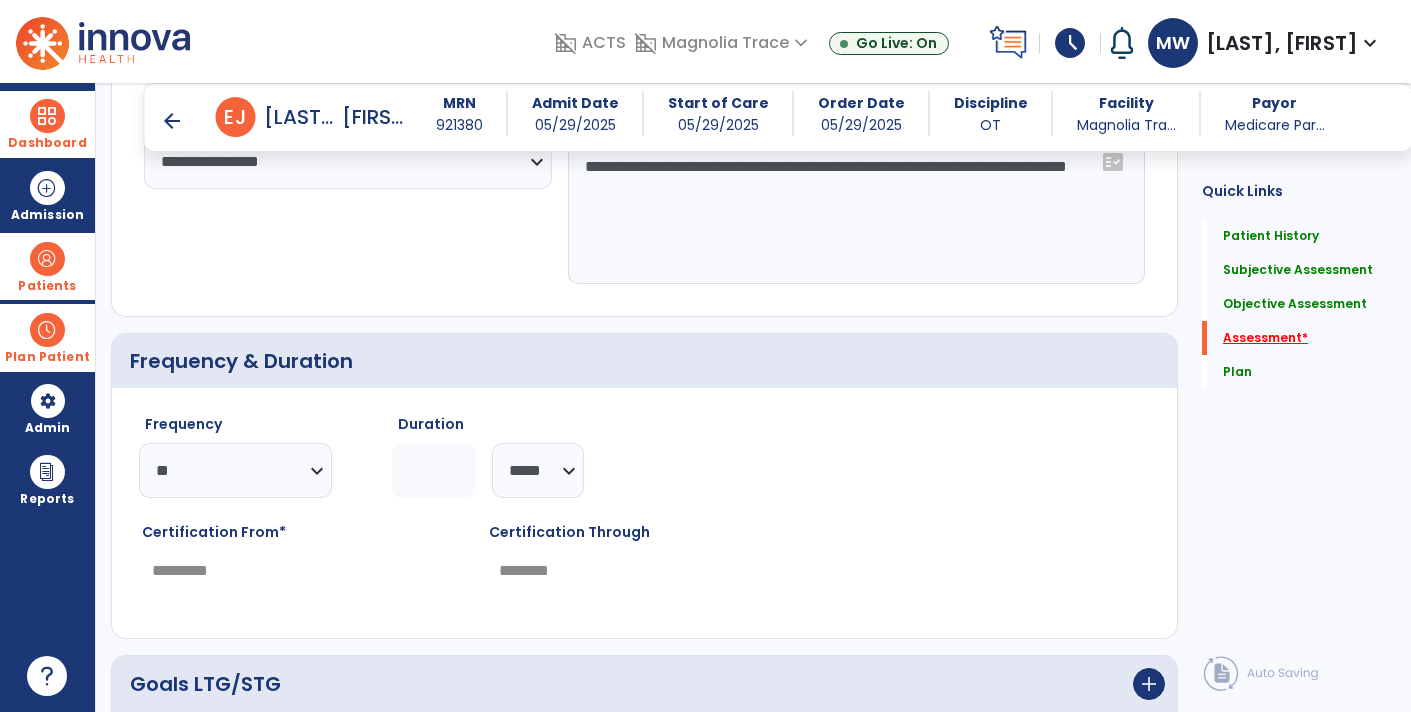 scroll, scrollTop: 3521, scrollLeft: 0, axis: vertical 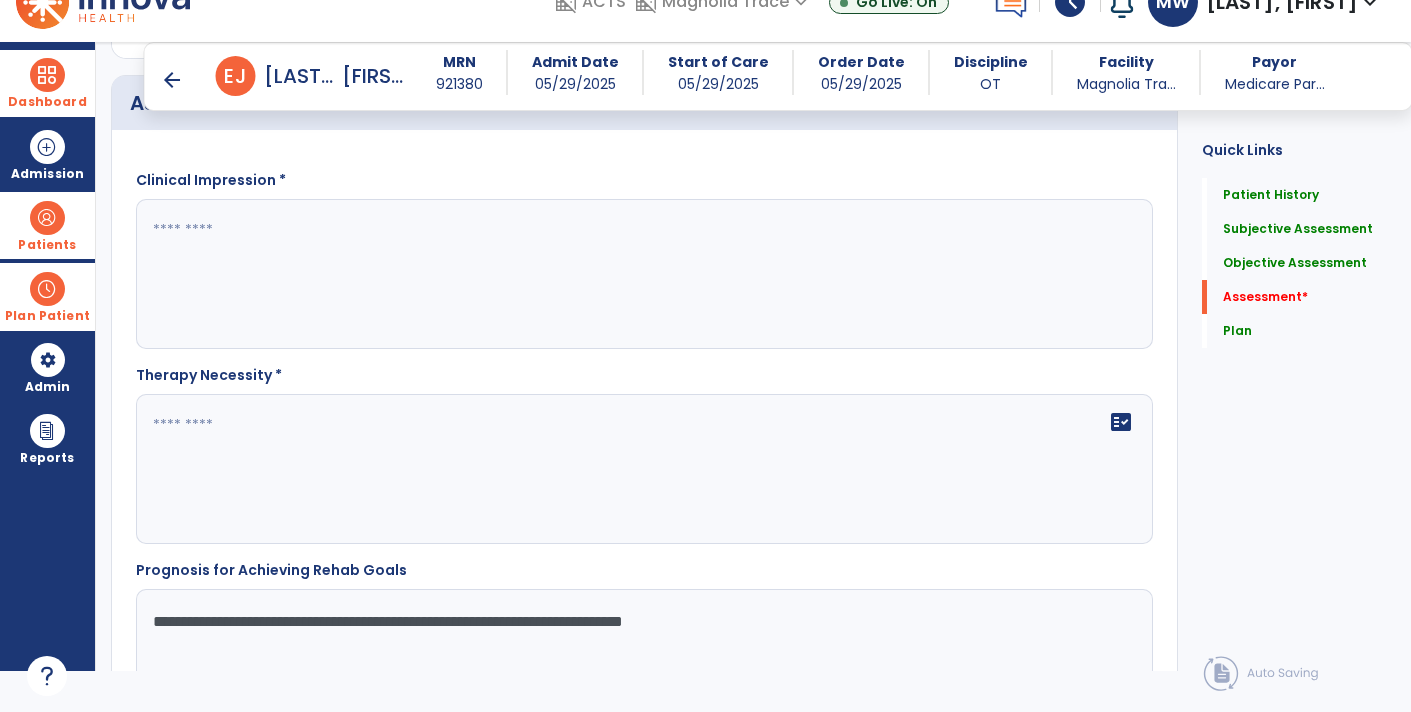 click on "fact_check" 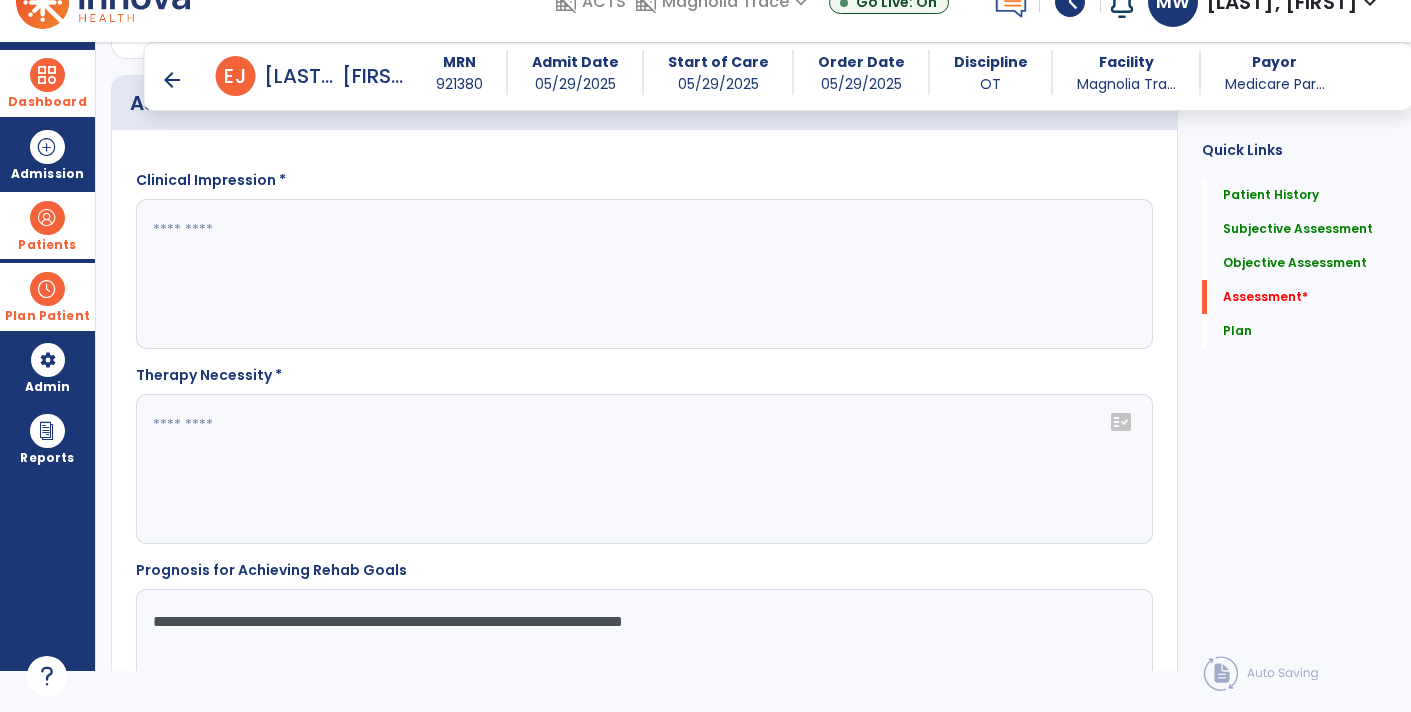 click 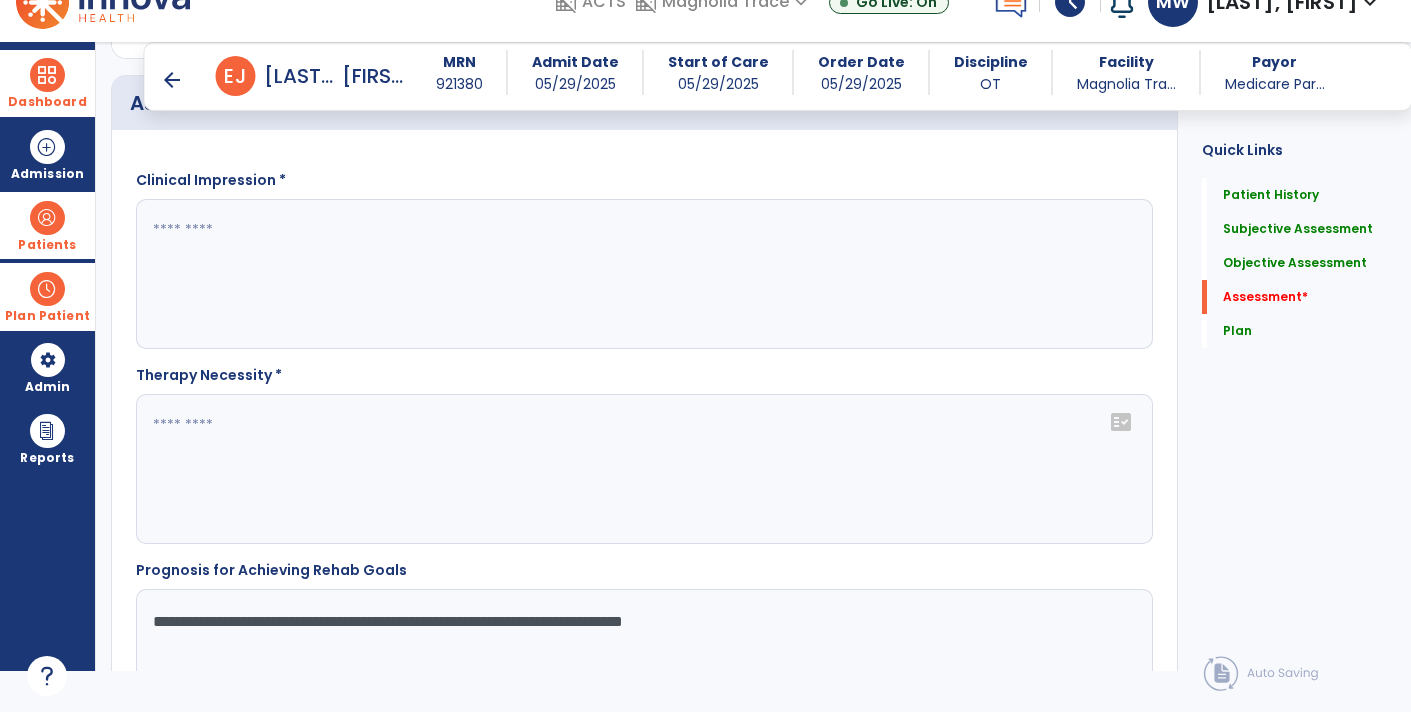 click on "Quick Links  Patient History   Patient History   Subjective Assessment   Subjective Assessment   Objective Assessment   Objective Assessment   Assessment   *  Assessment   *  Plan   Plan" 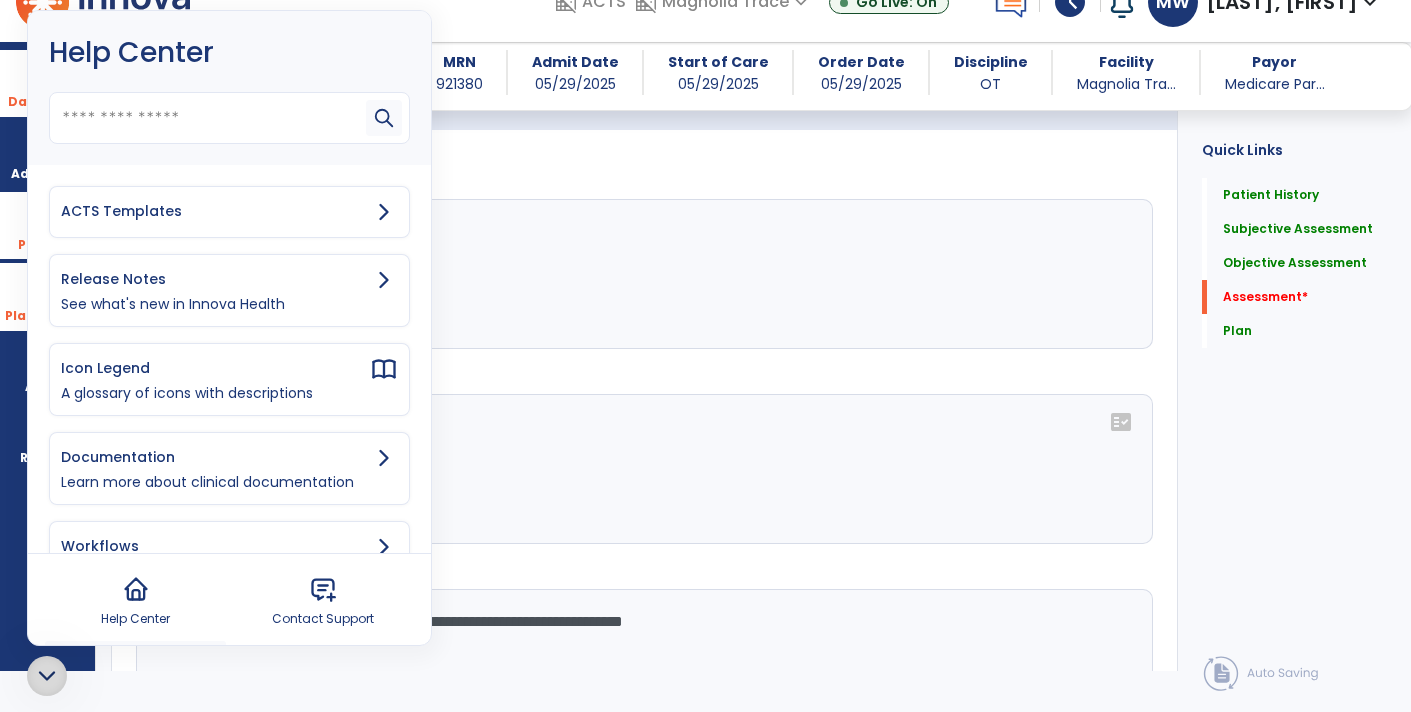 click on "ACTS Templates" at bounding box center [215, 211] 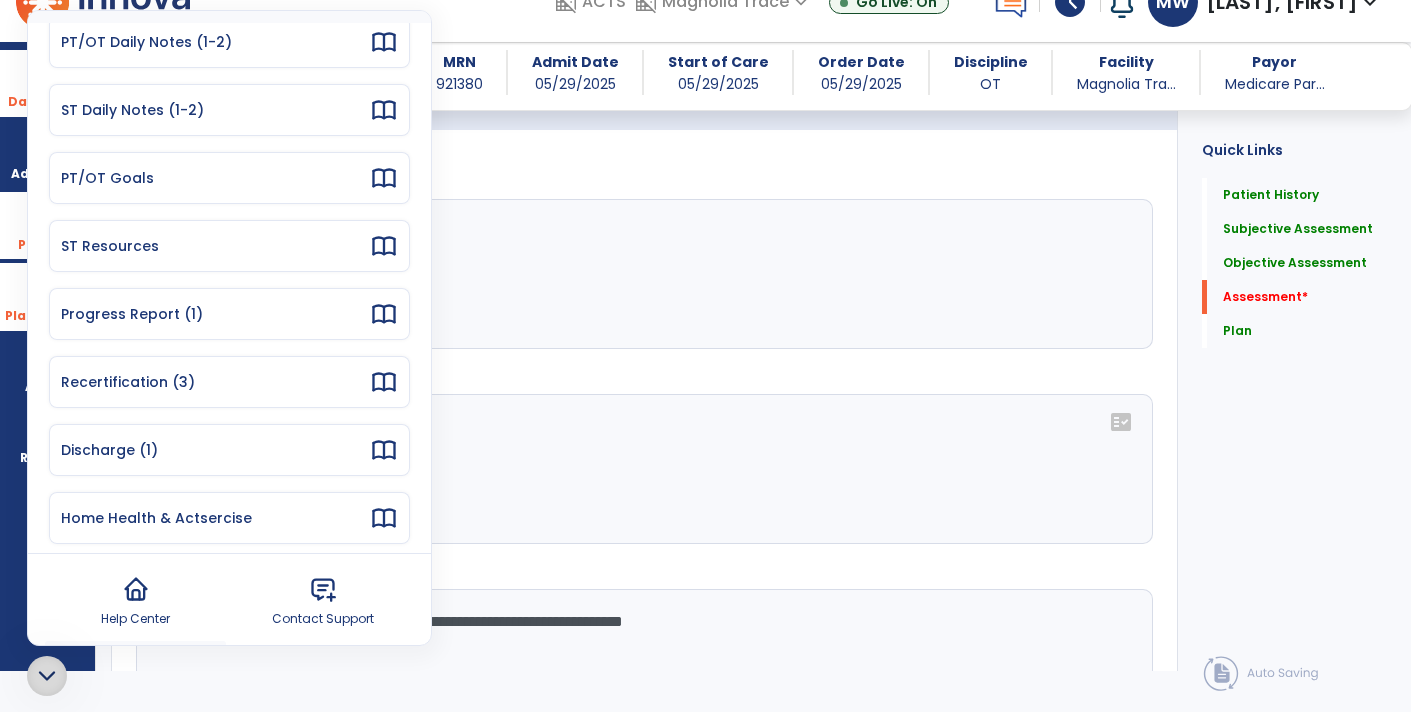 scroll, scrollTop: 179, scrollLeft: 0, axis: vertical 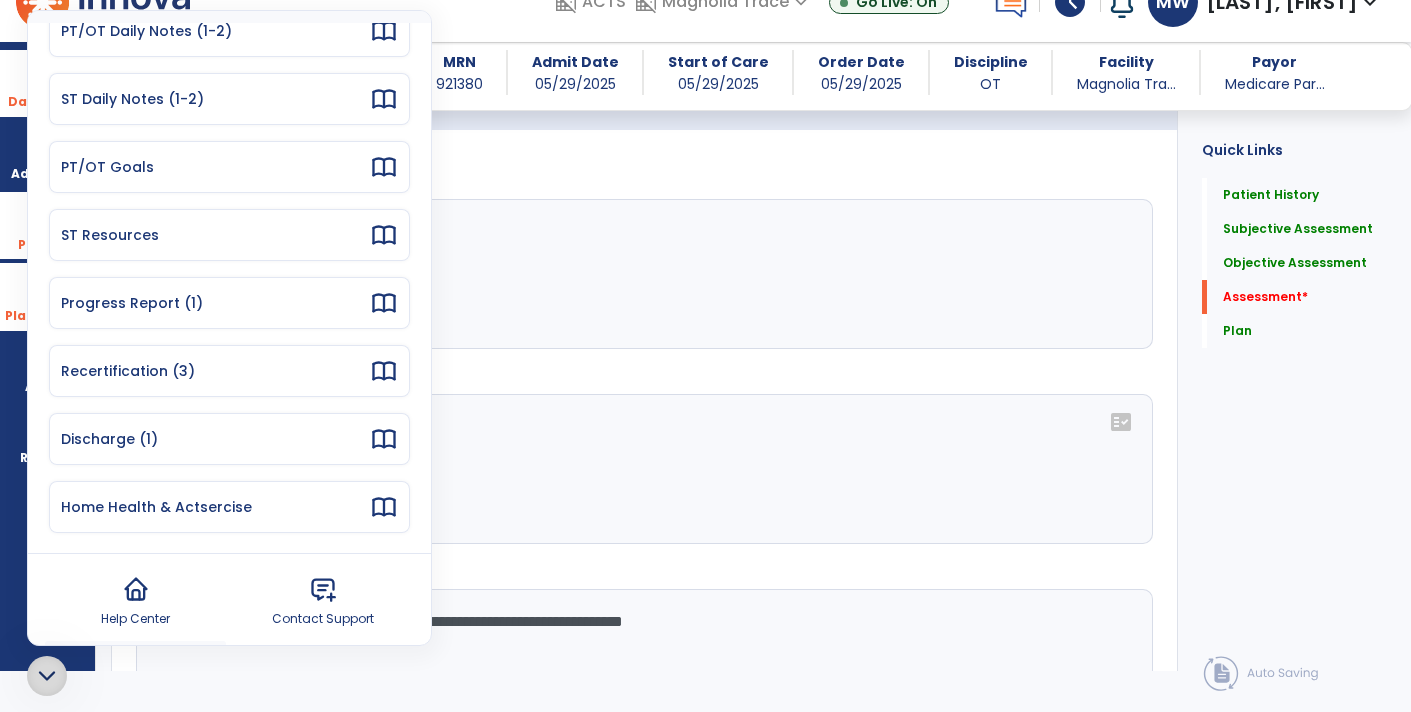 click on "Recertification (3)" at bounding box center [229, 371] 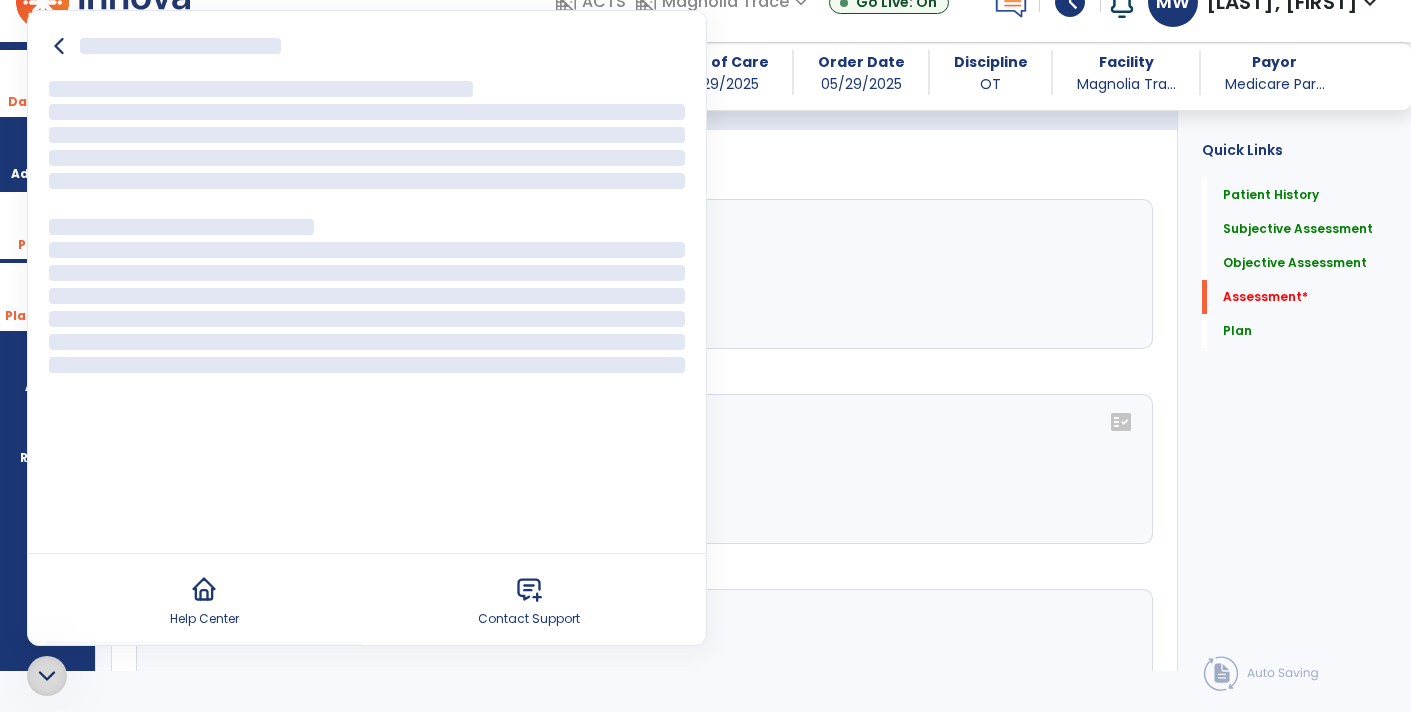 scroll, scrollTop: 0, scrollLeft: 0, axis: both 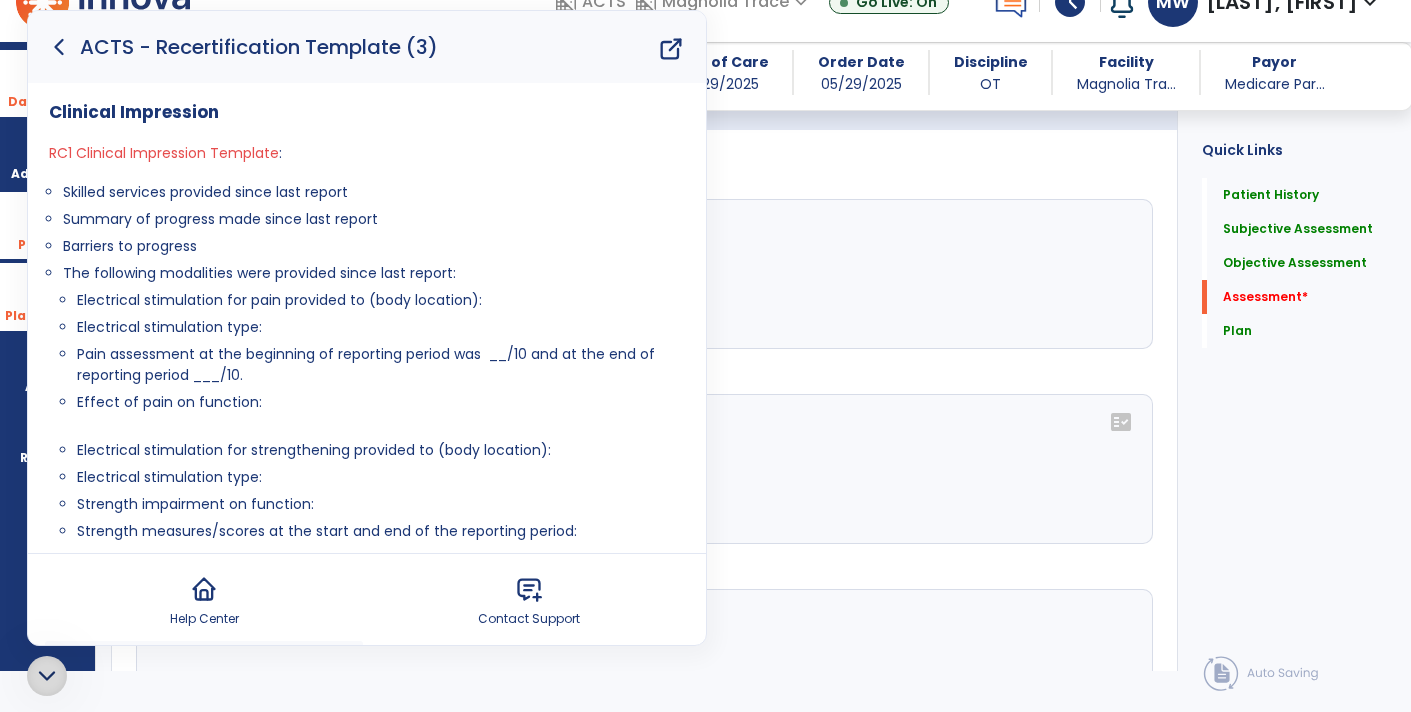 click 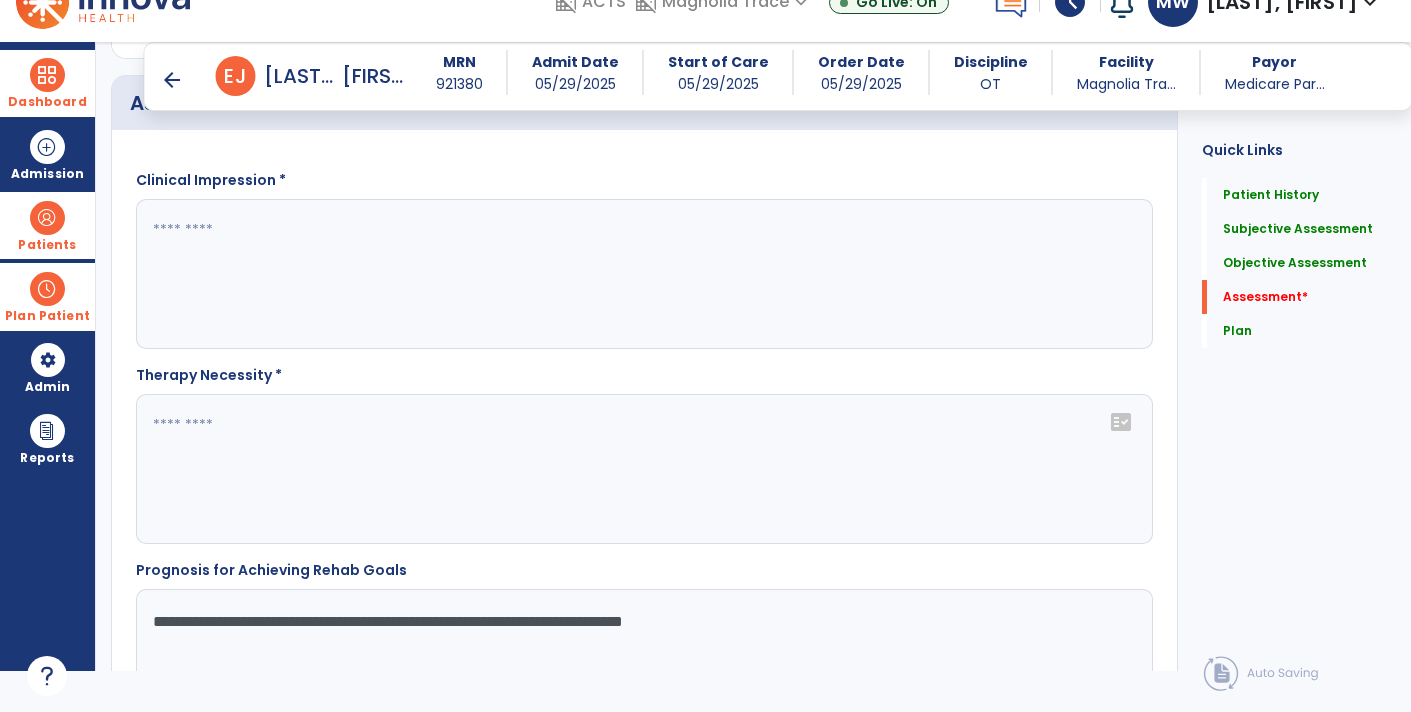 click 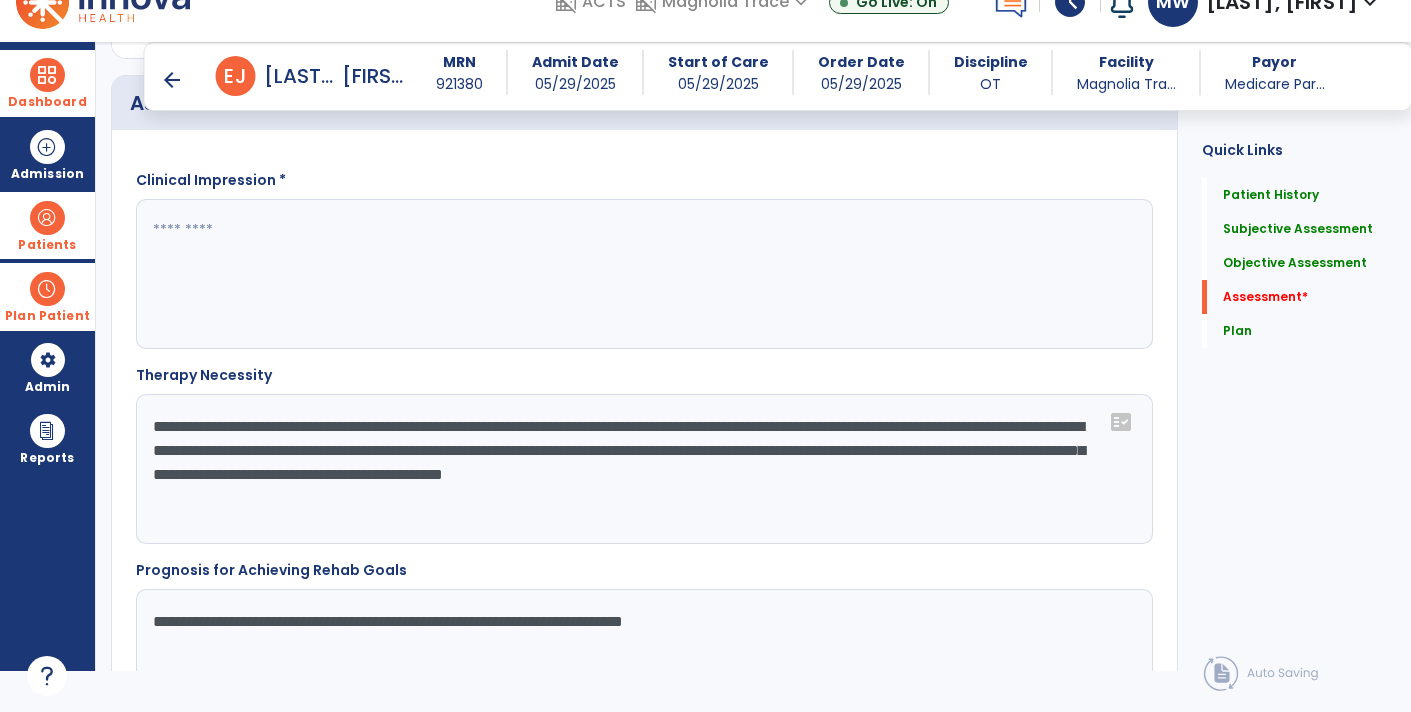 type on "**********" 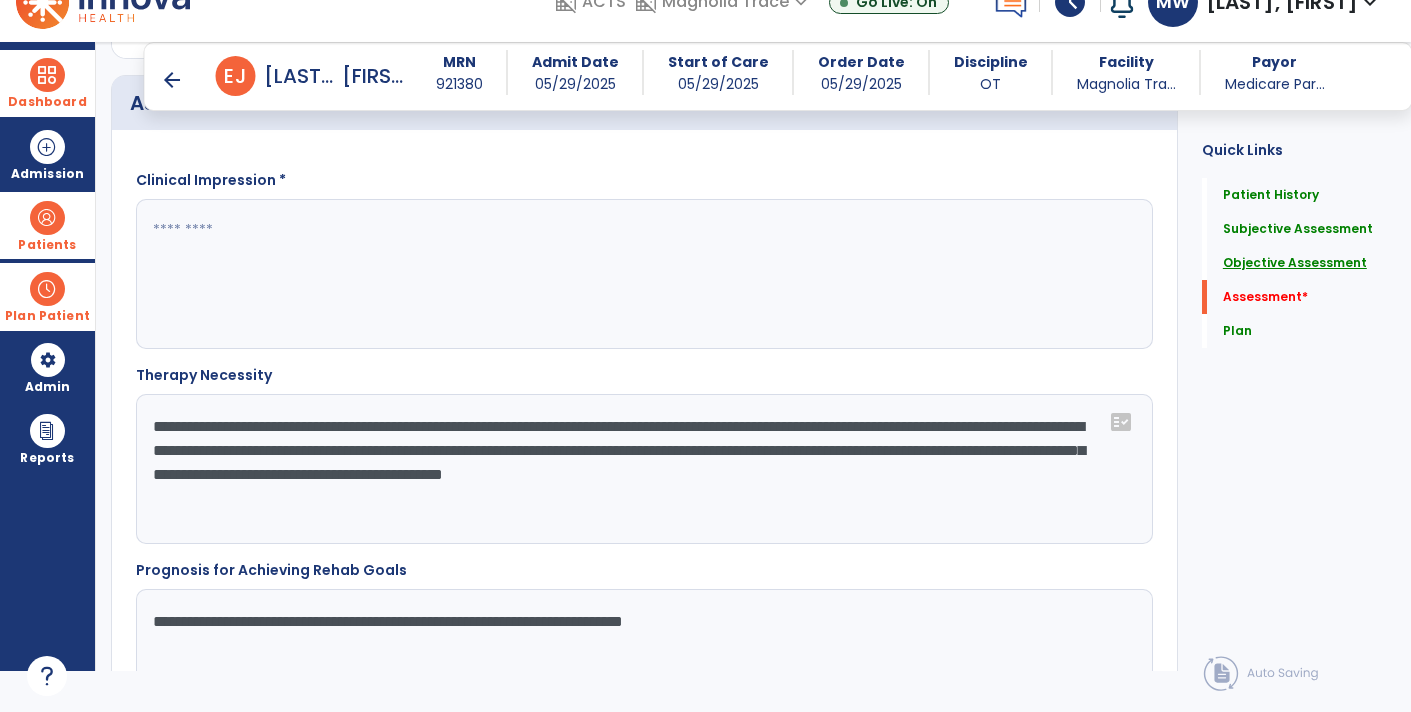 click on "Objective Assessment" 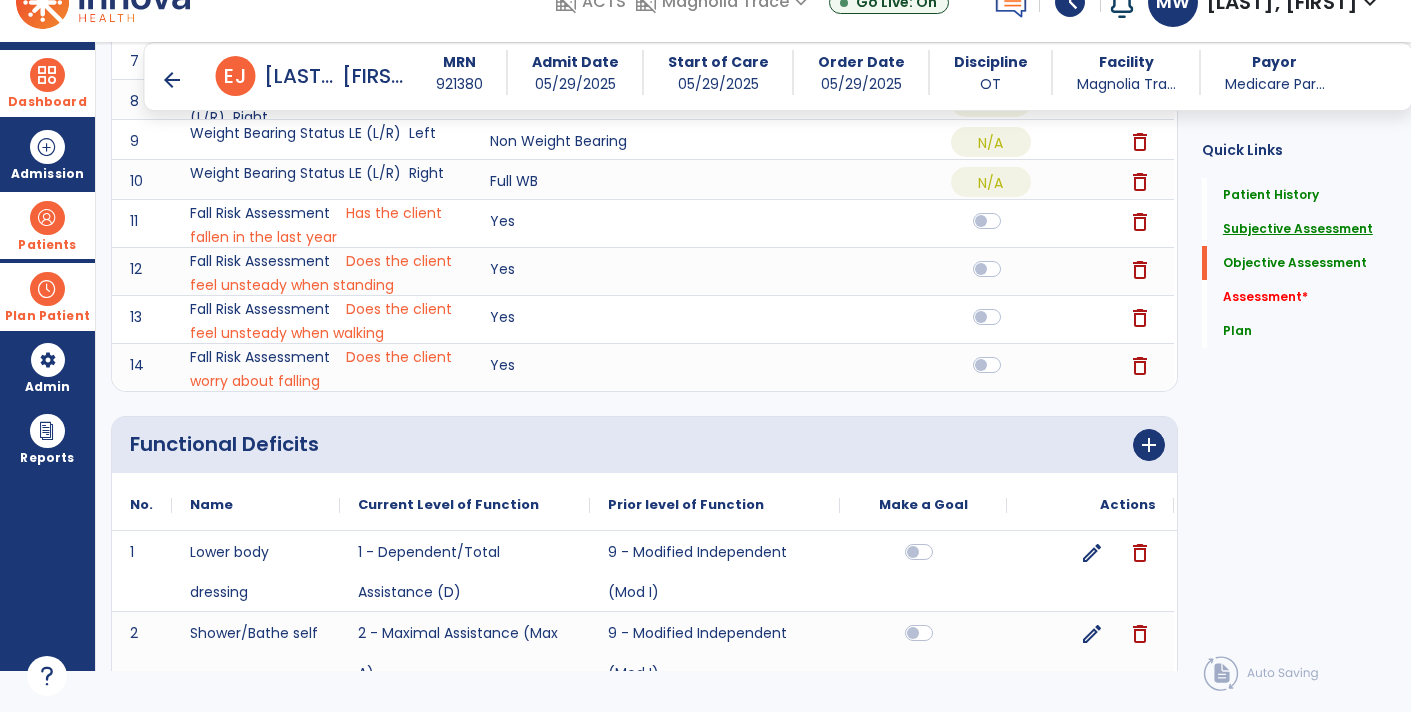 click on "Subjective Assessment" 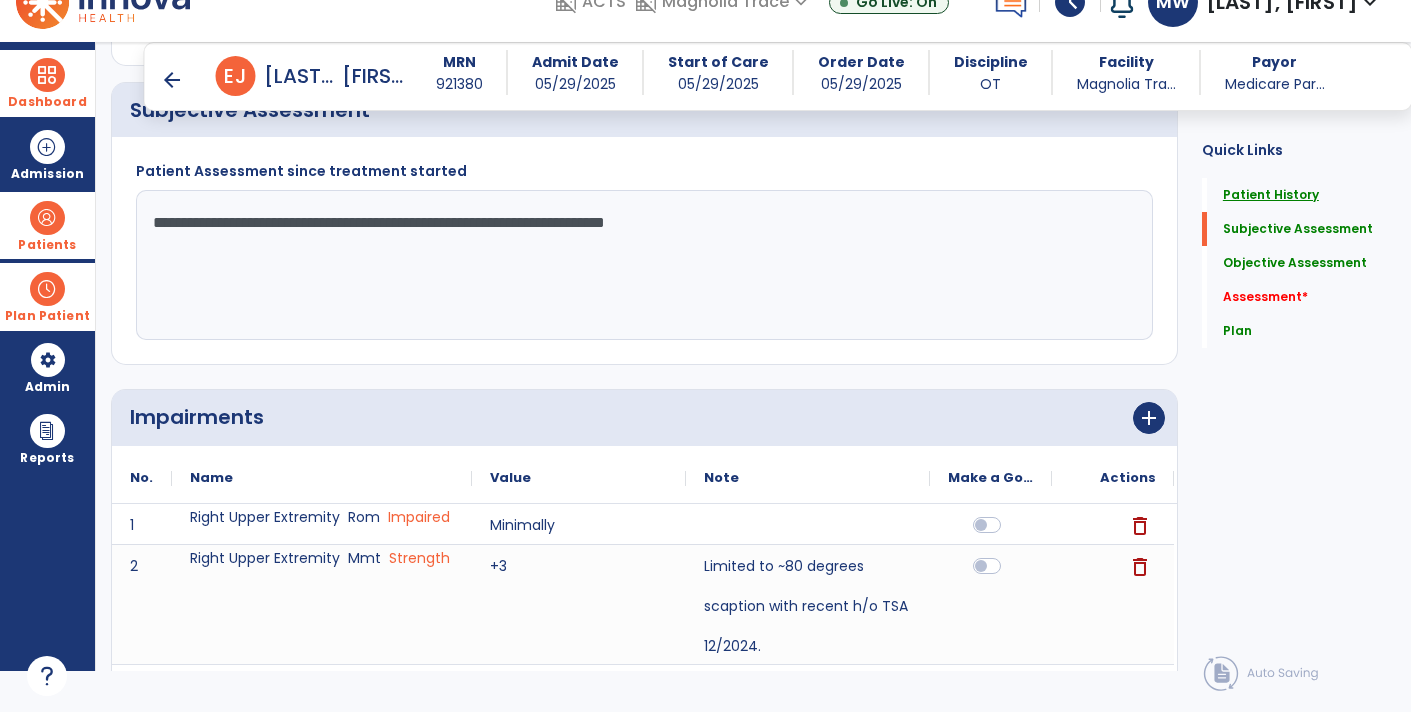 click on "Patient History" 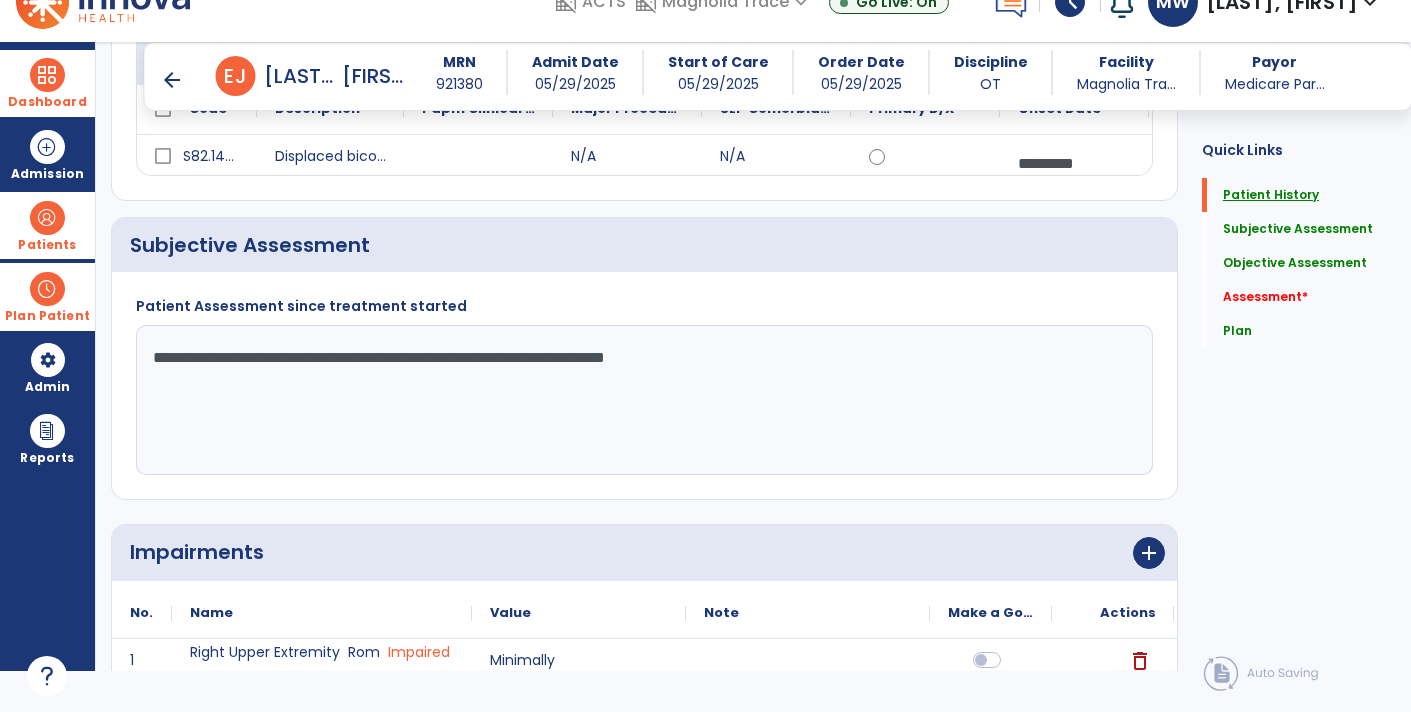 scroll, scrollTop: 212, scrollLeft: 0, axis: vertical 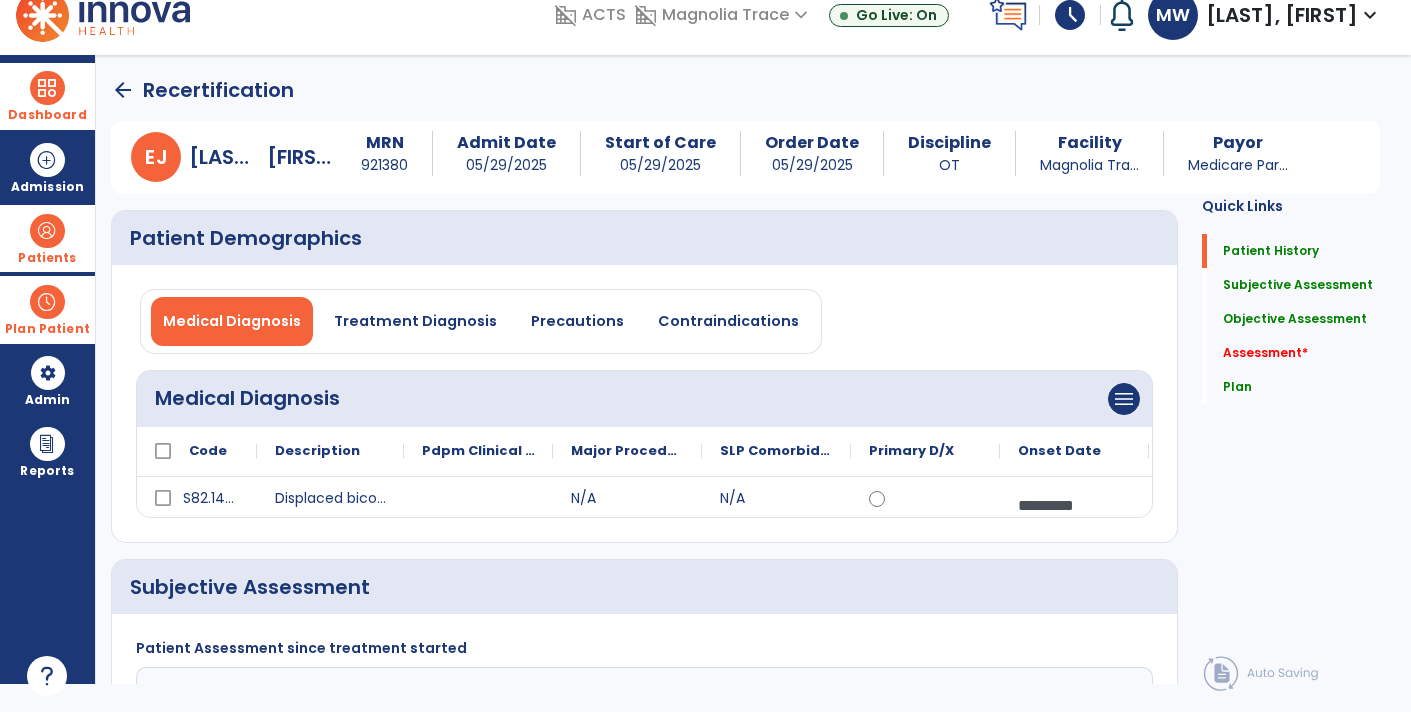 click on "arrow_back" 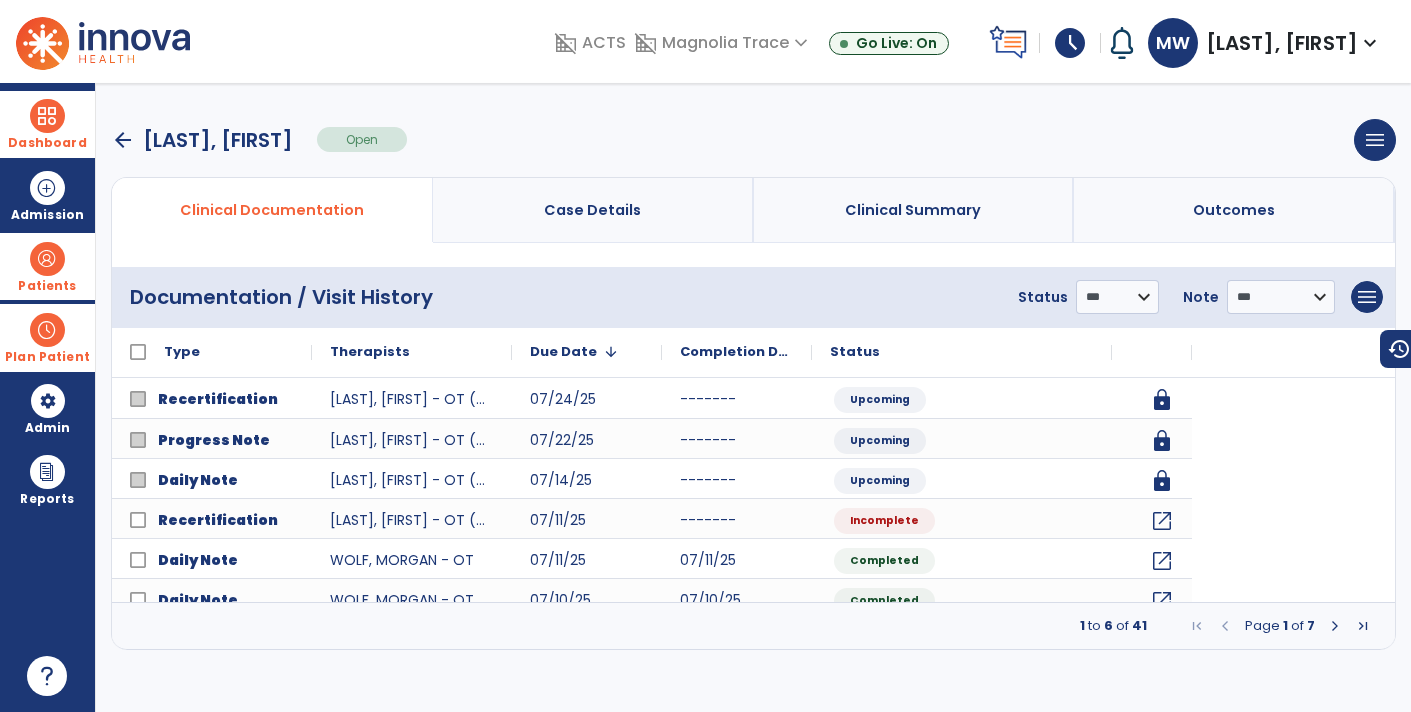 scroll, scrollTop: 0, scrollLeft: 0, axis: both 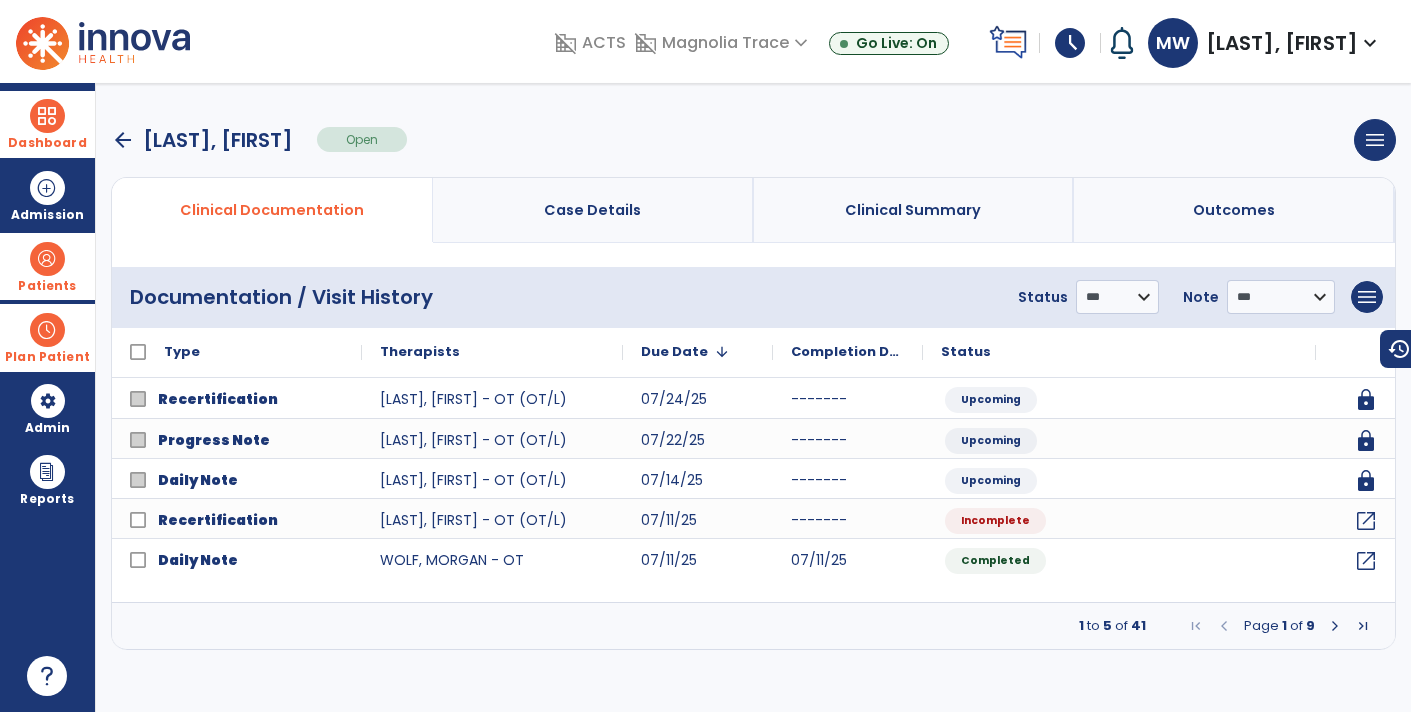 click at bounding box center [1363, 626] 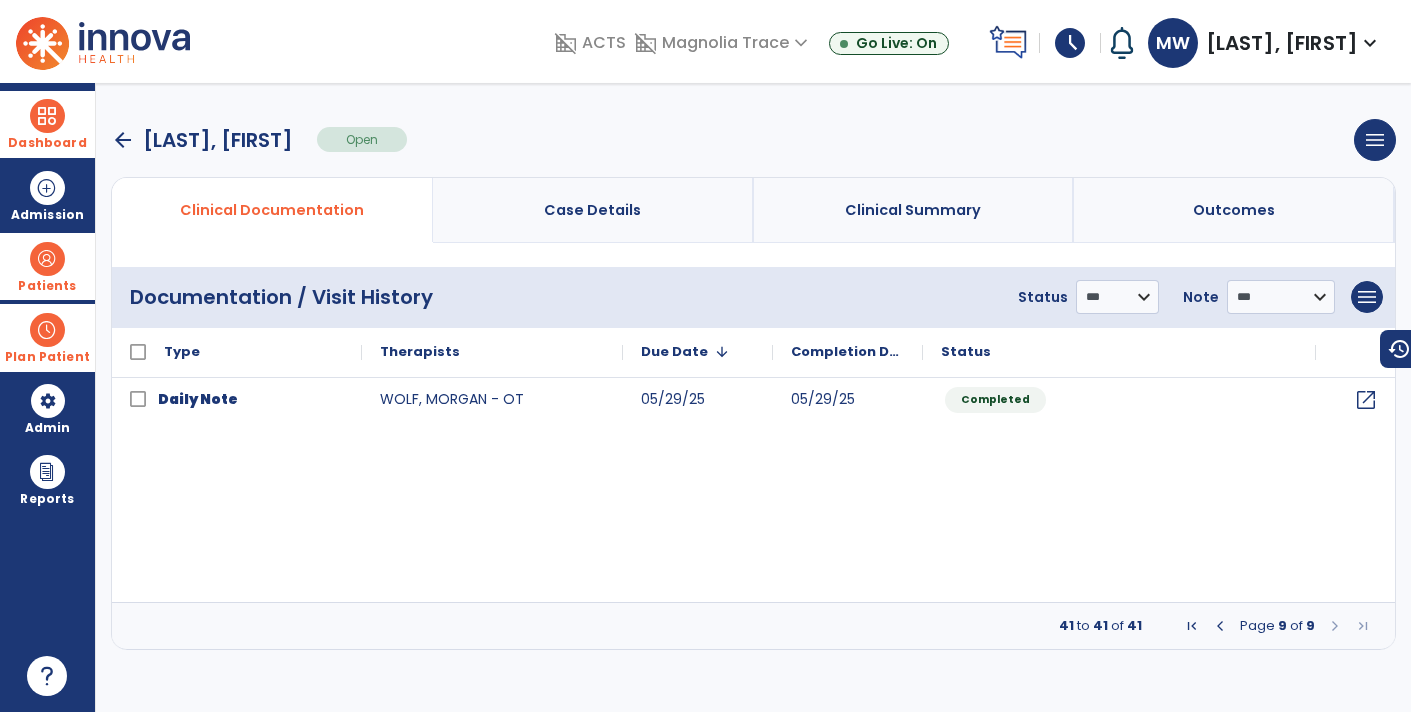 click at bounding box center [1220, 626] 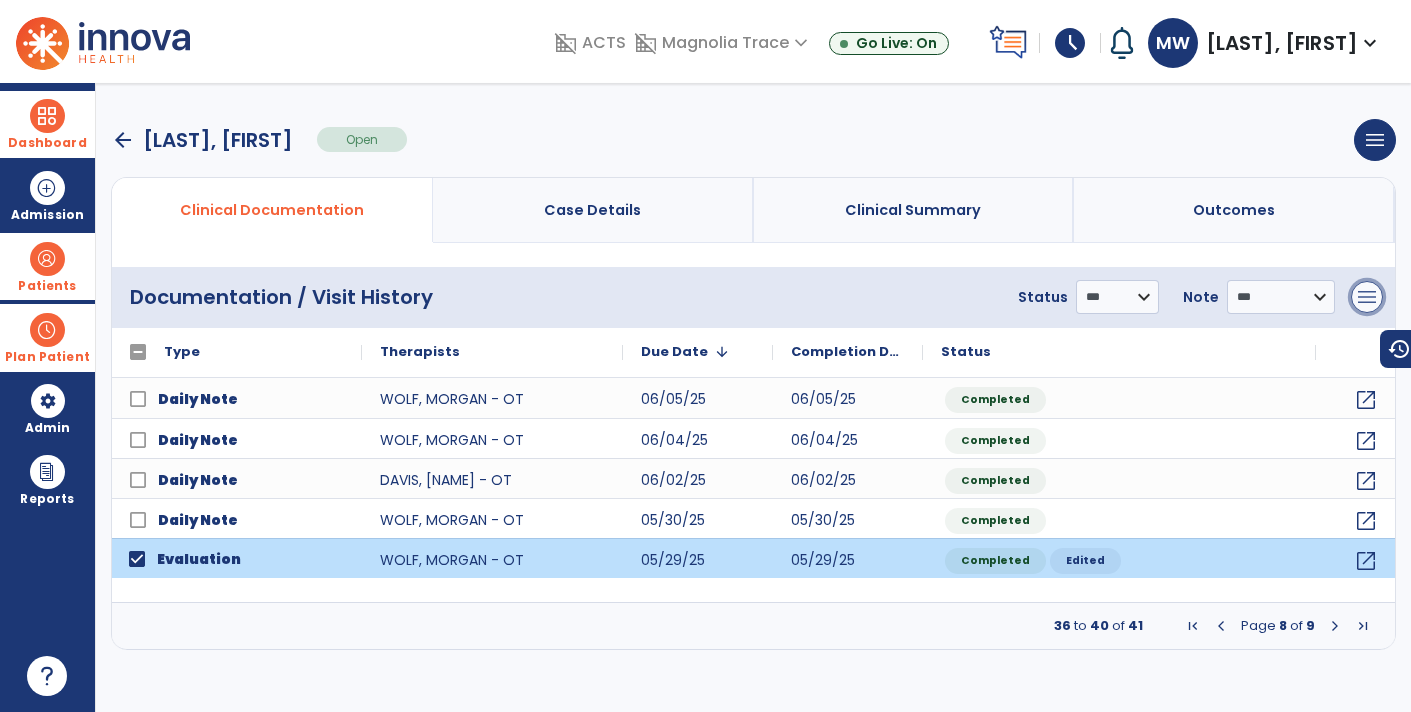 click on "menu" at bounding box center (1367, 297) 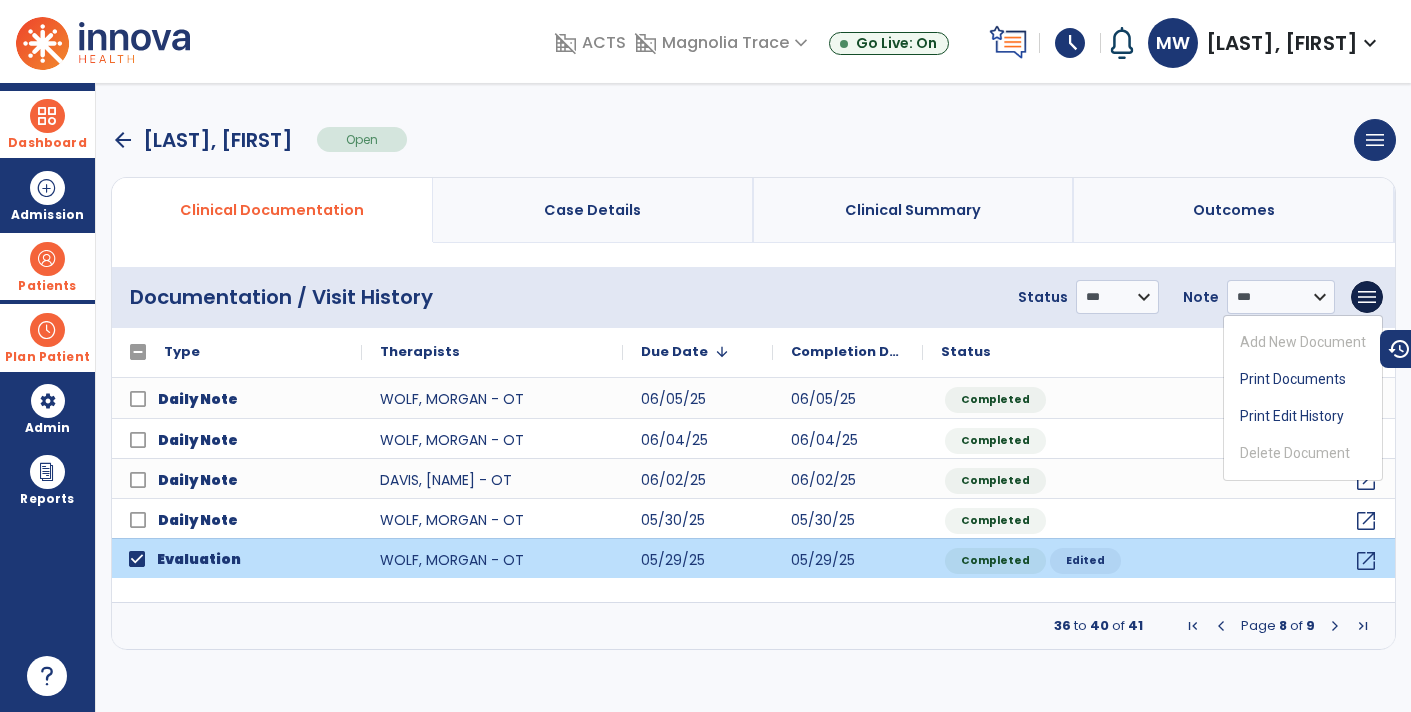 click on "36" at bounding box center (1062, 625) 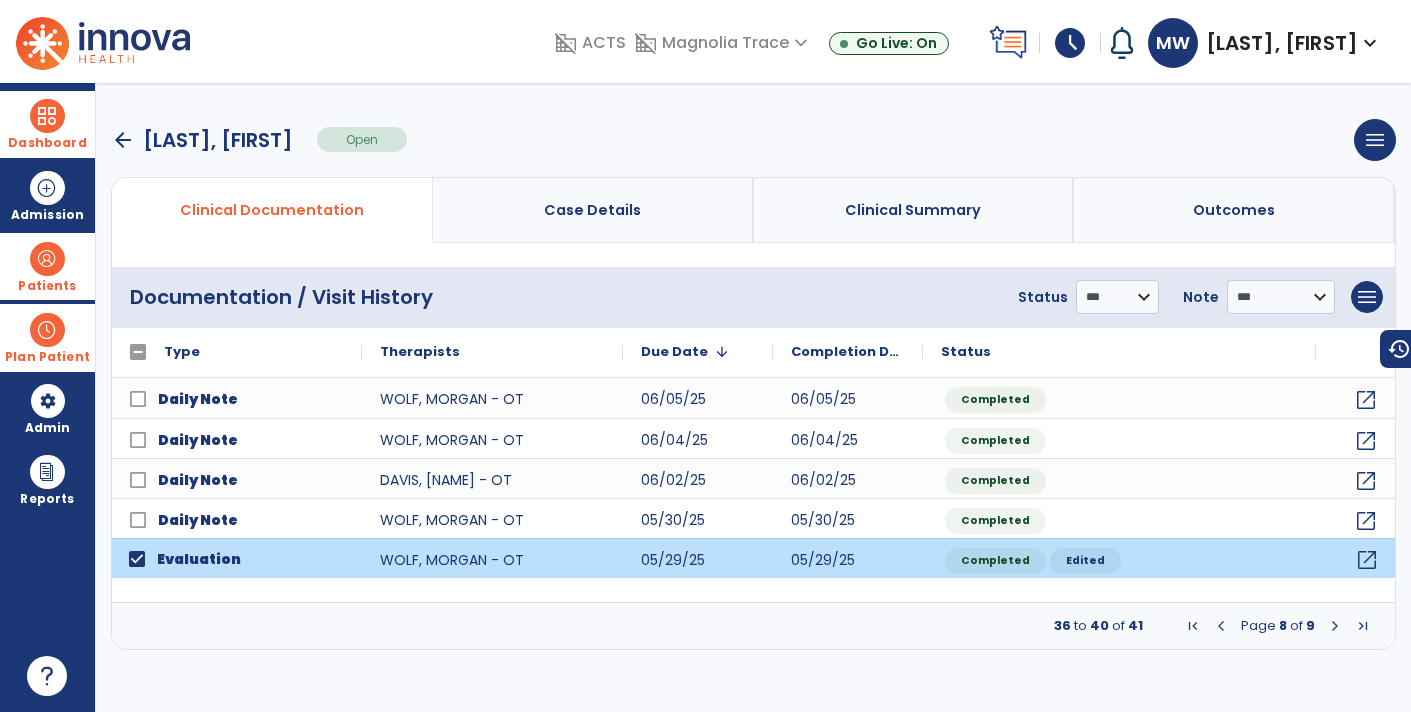 click on "open_in_new" 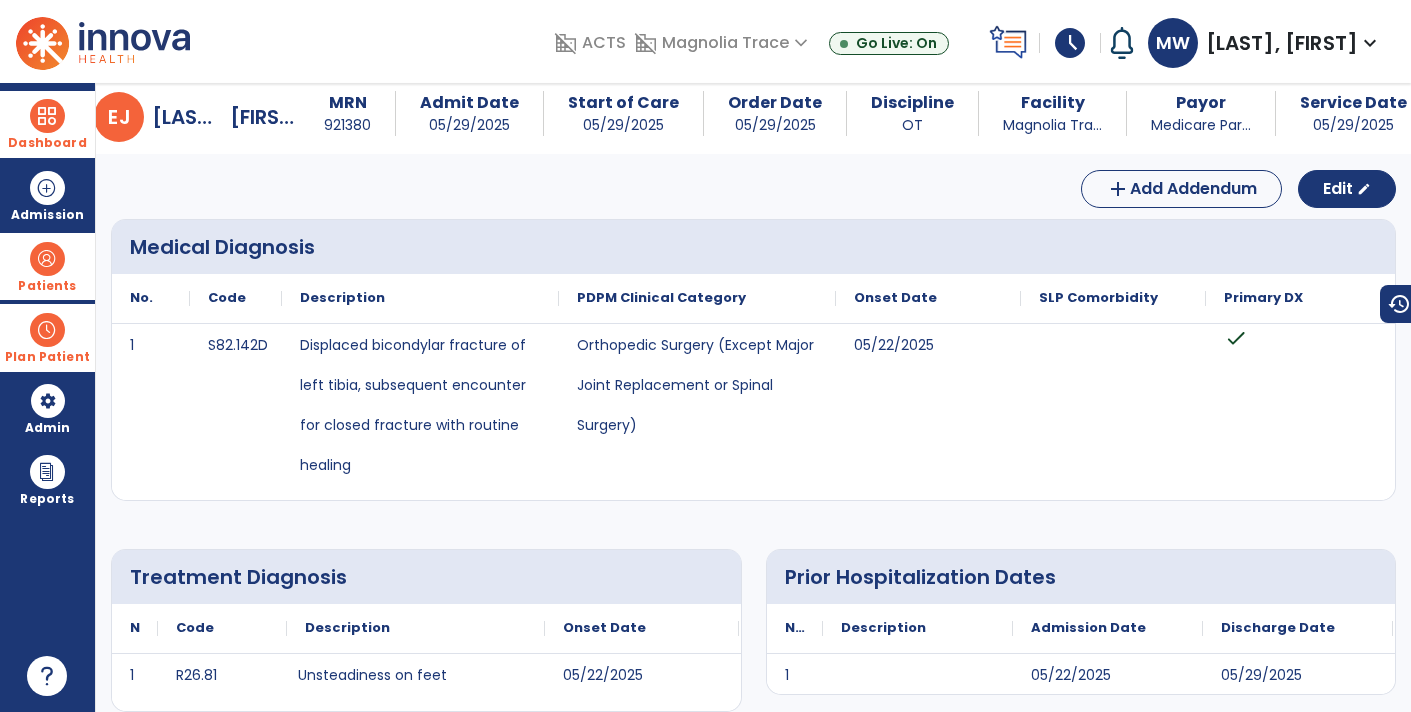 scroll, scrollTop: 0, scrollLeft: 0, axis: both 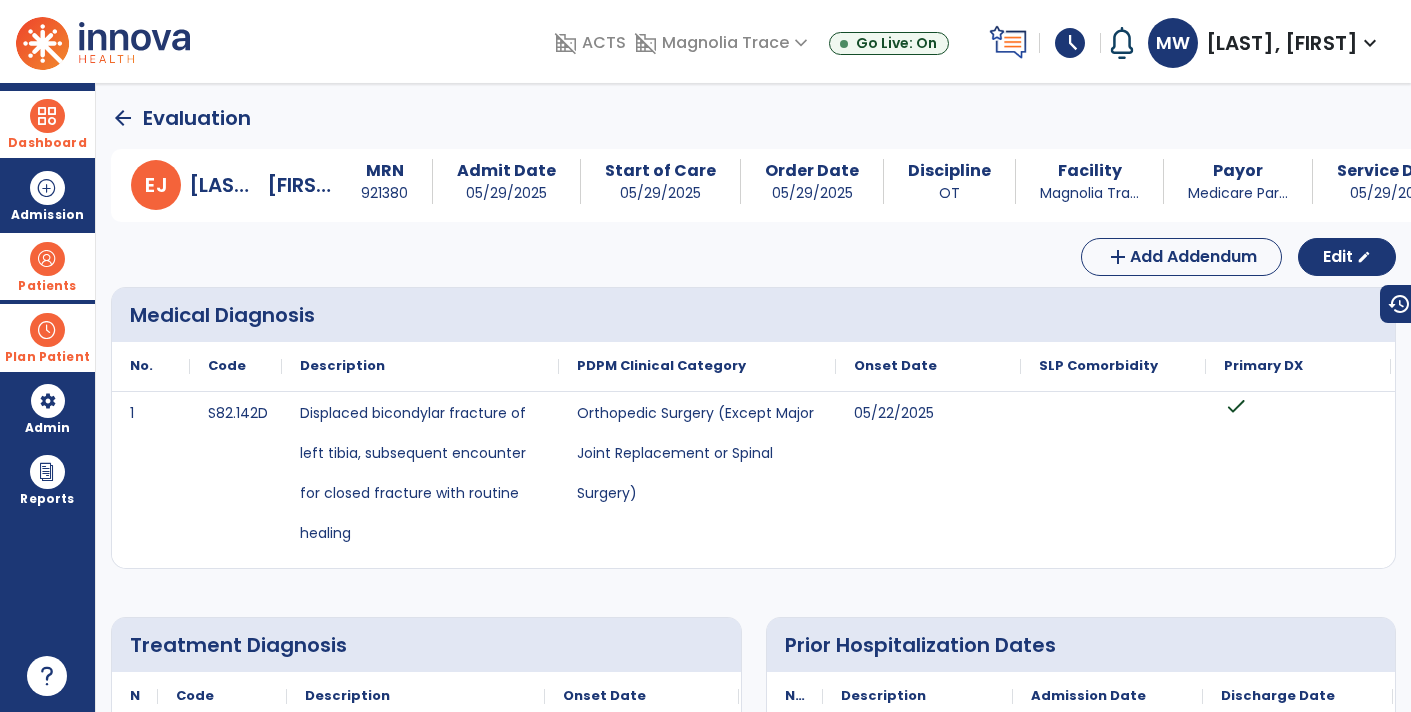 click on "arrow_back" 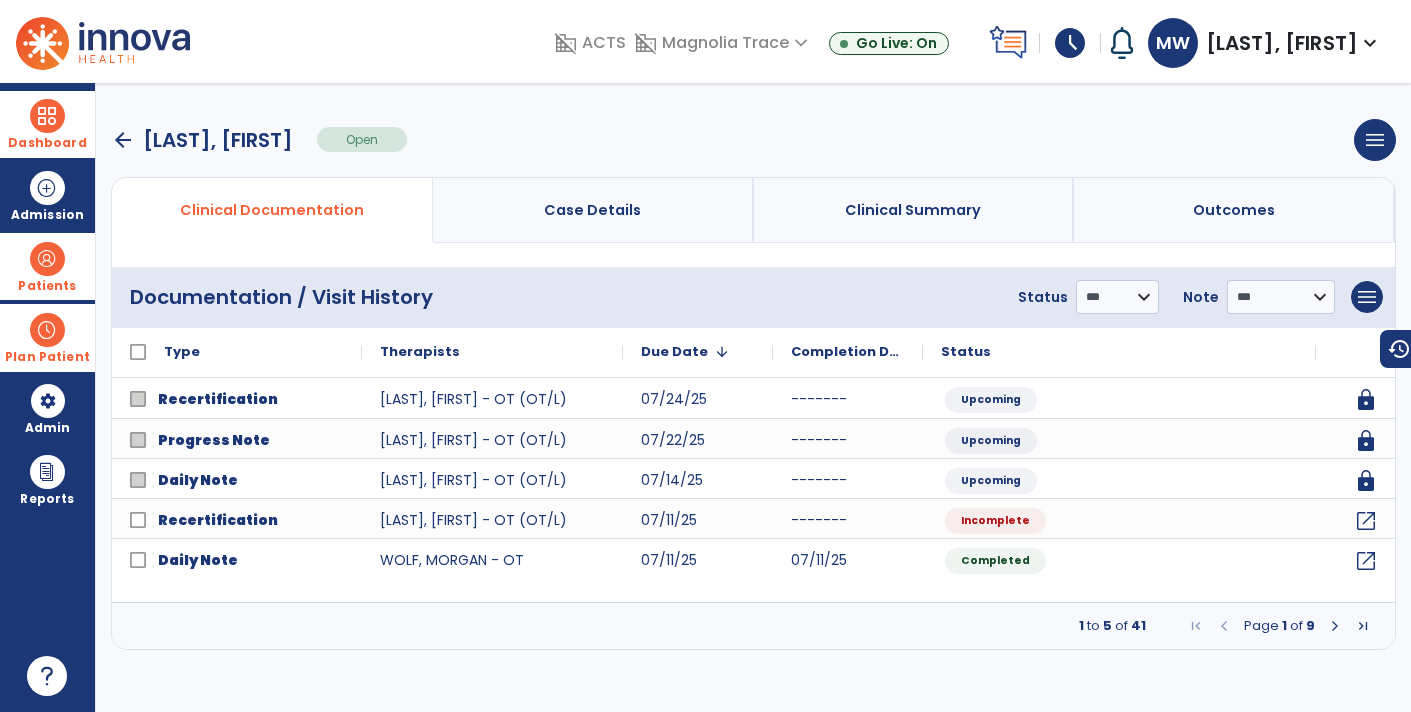 click at bounding box center (1363, 626) 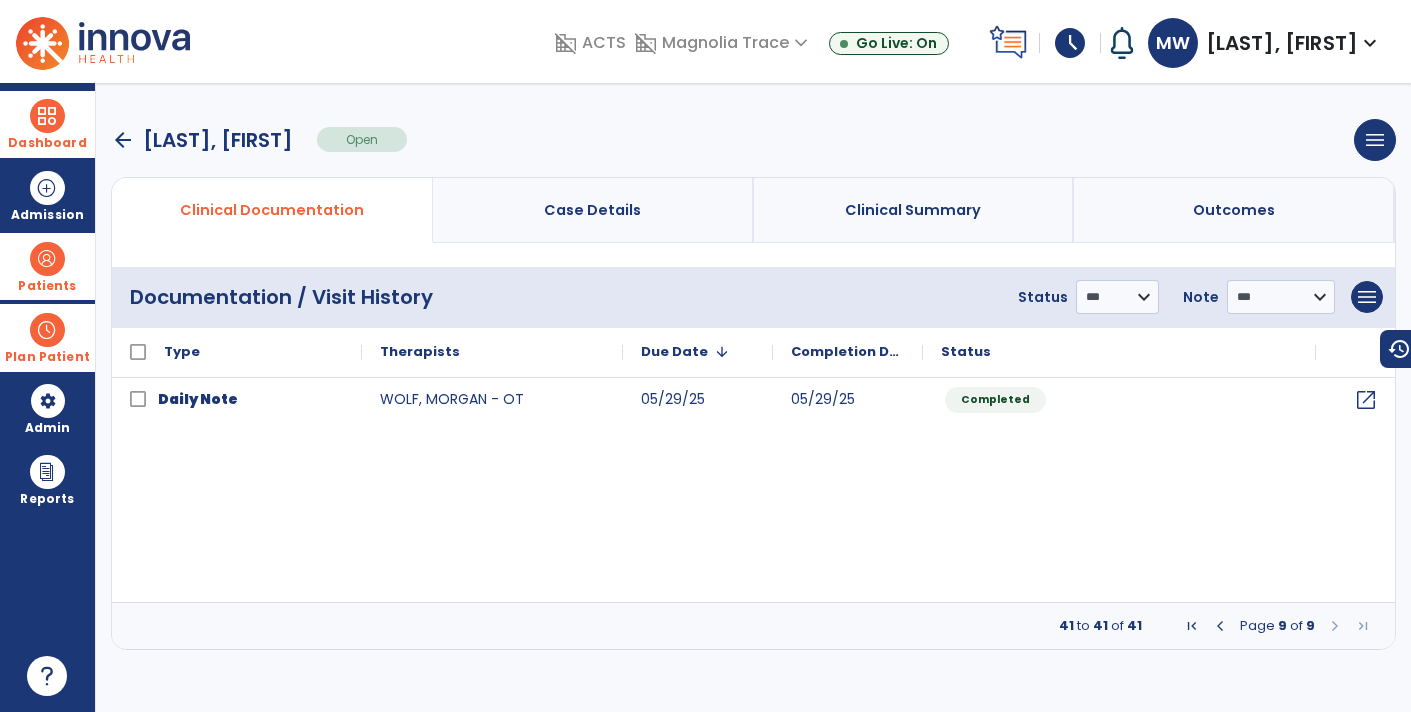 click at bounding box center [1220, 626] 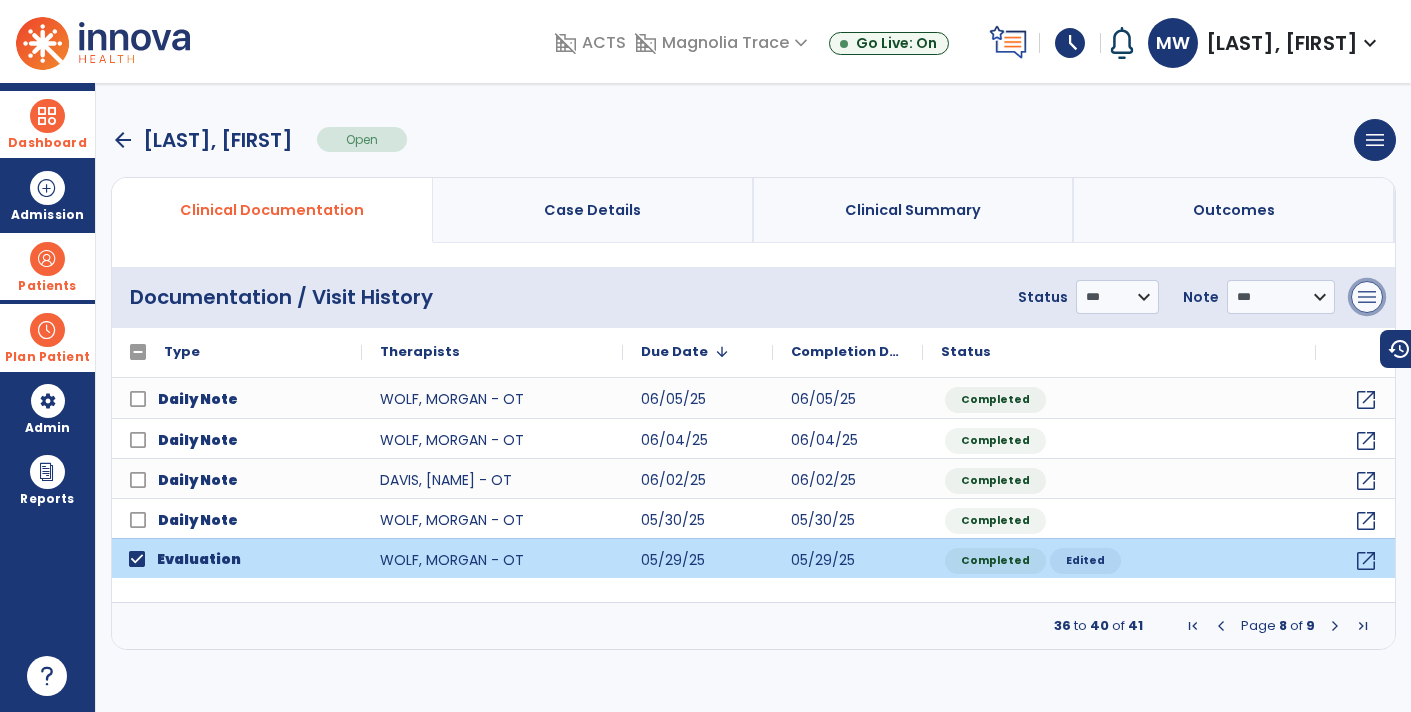 click on "menu" at bounding box center (1367, 297) 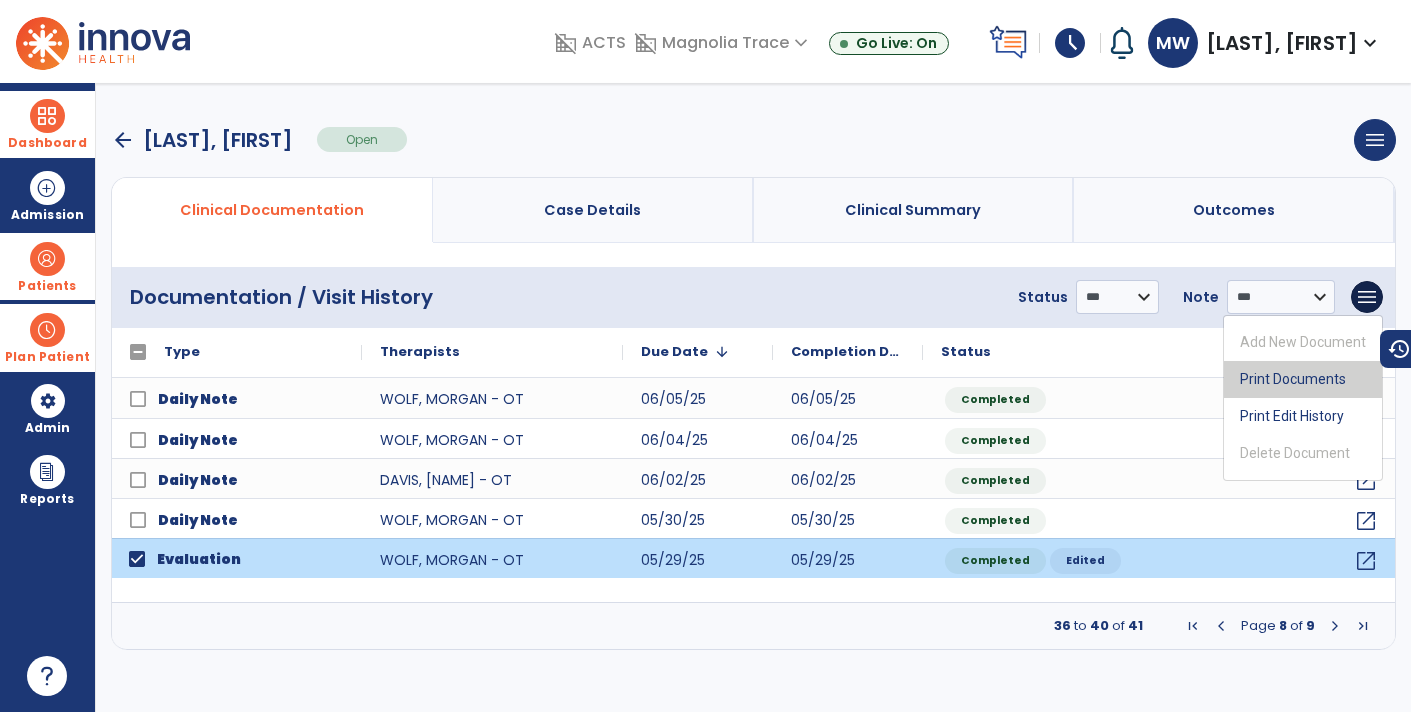 click on "Print Documents" at bounding box center (1303, 379) 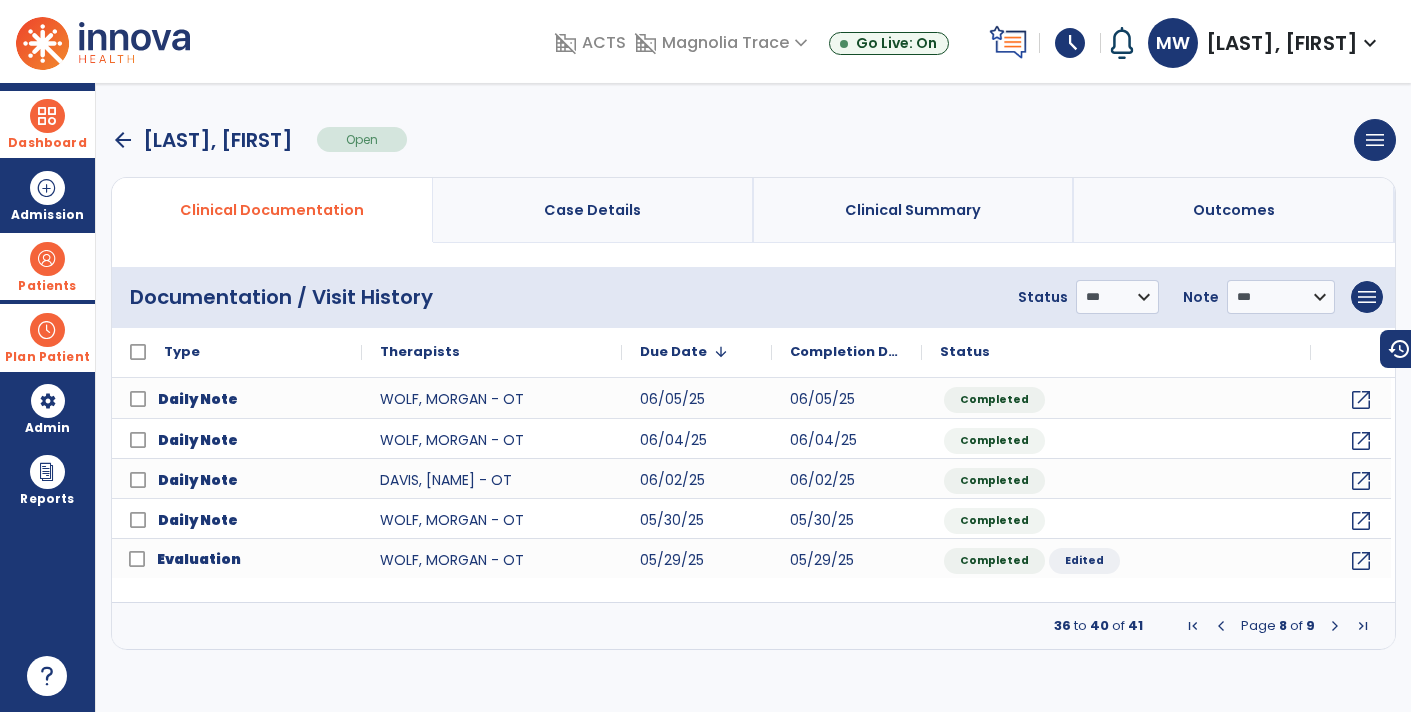 click at bounding box center (1193, 626) 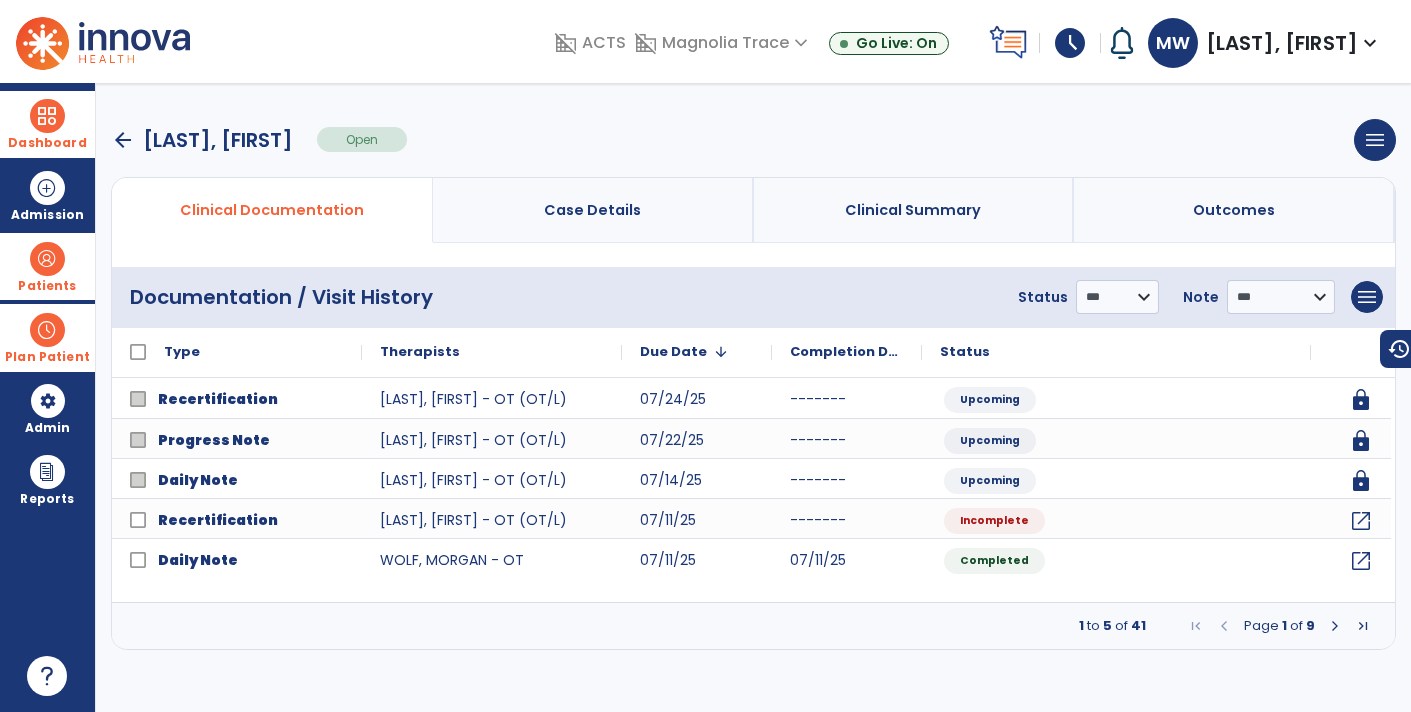 click at bounding box center (1335, 626) 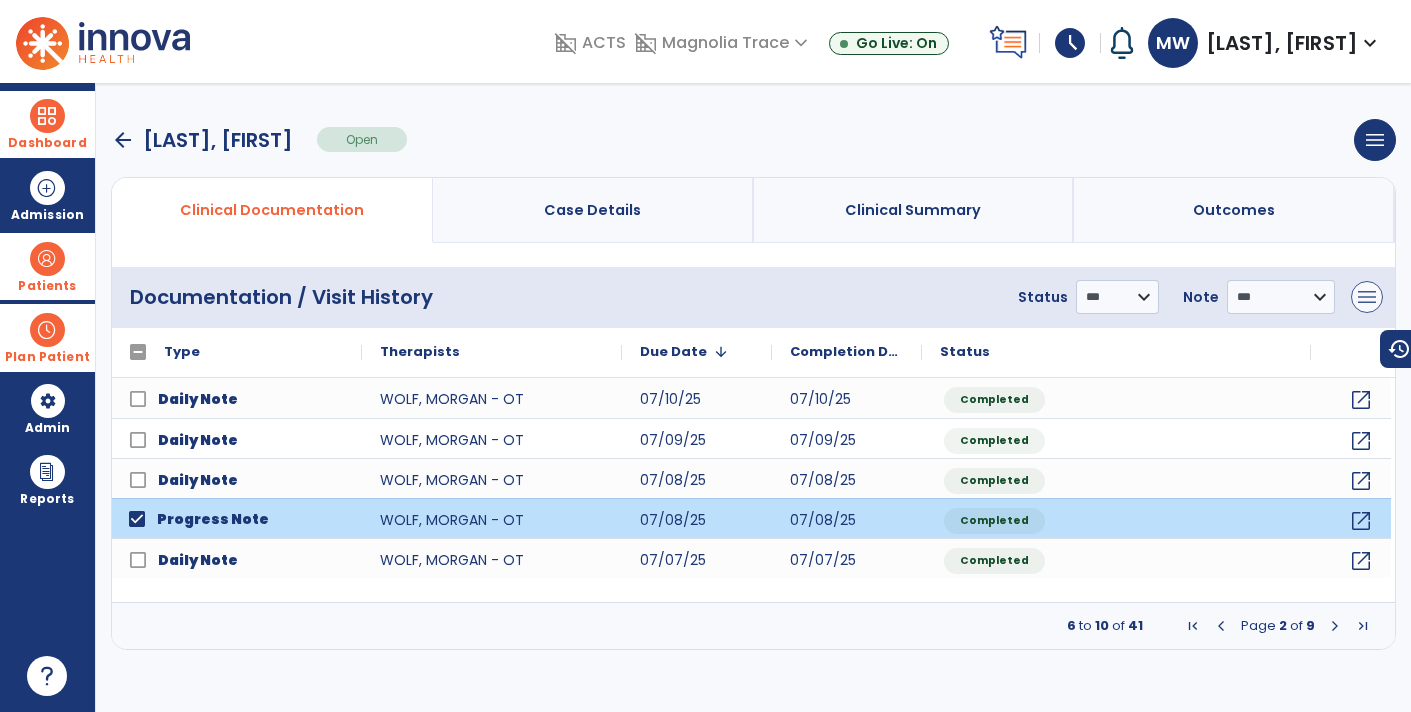 click on "menu" at bounding box center (1367, 297) 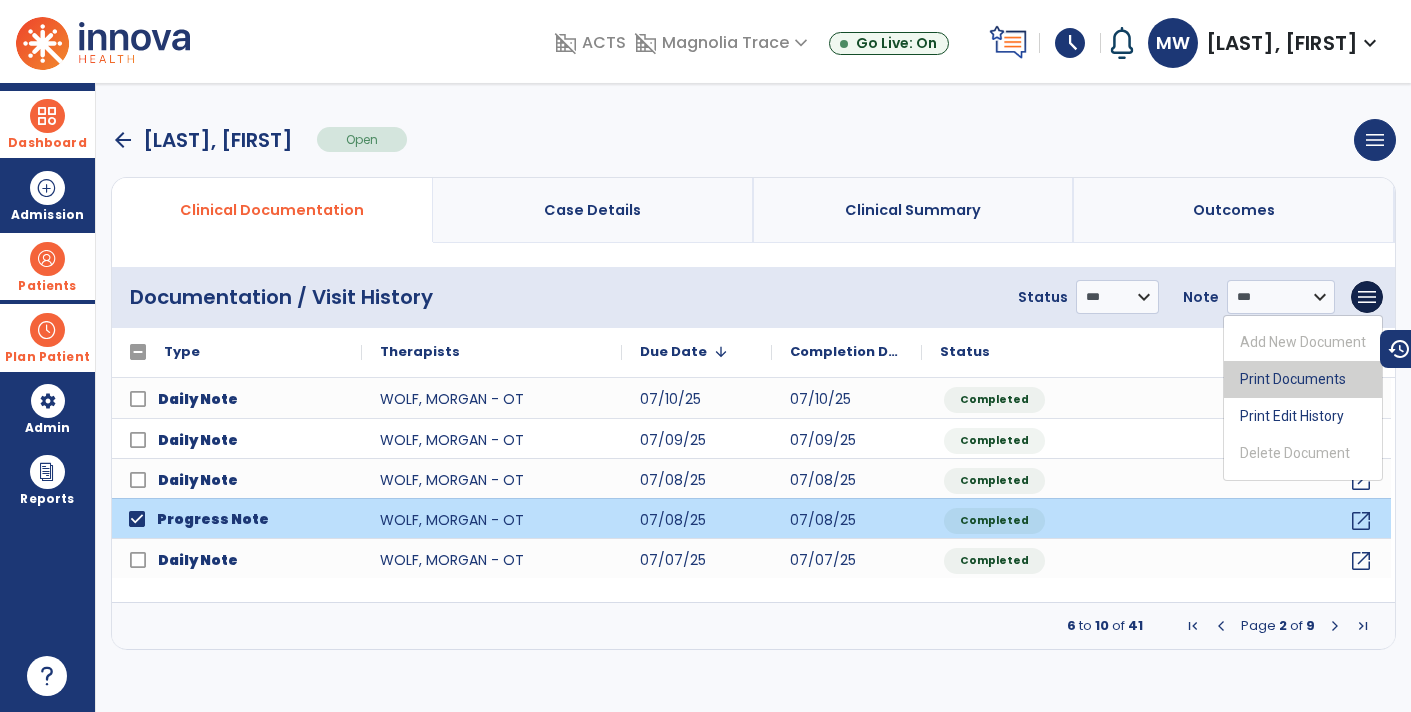 click on "Print Documents" at bounding box center [1303, 379] 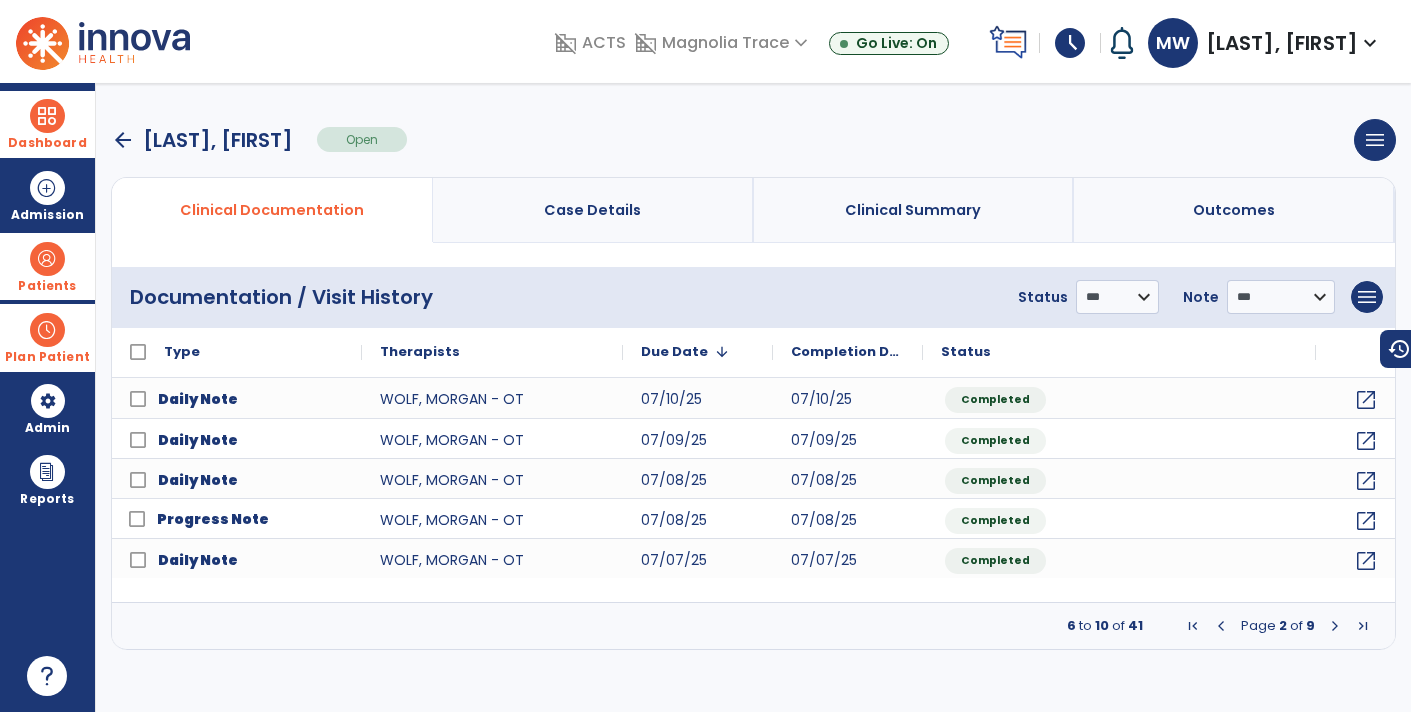 click at bounding box center (1193, 626) 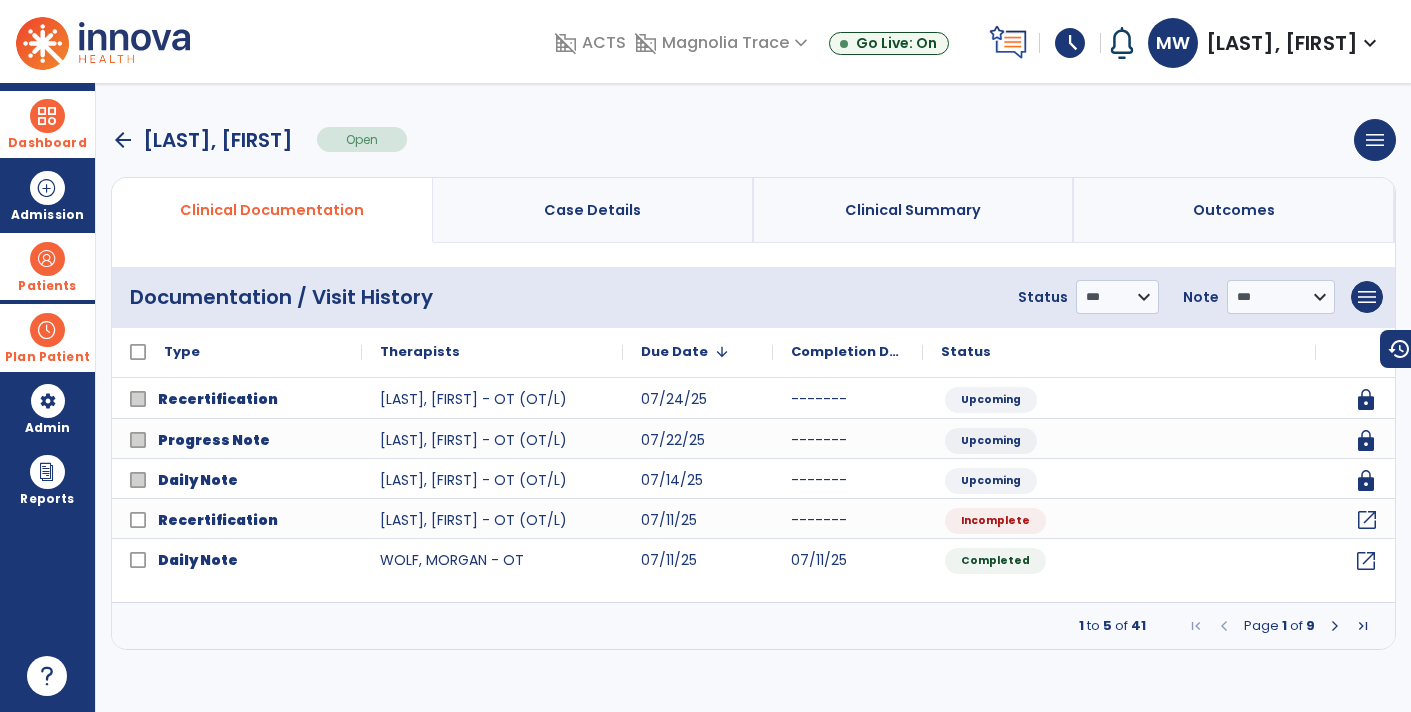 click on "open_in_new" 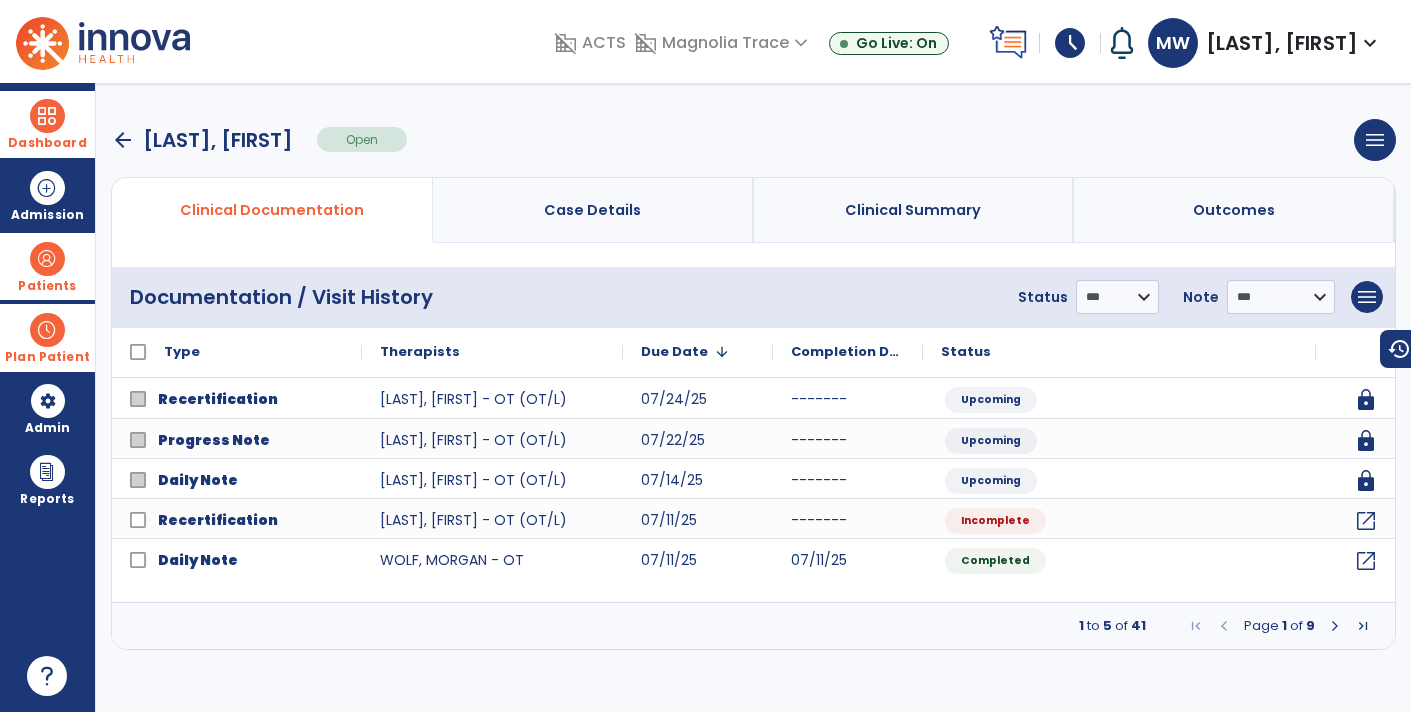 select on "**********" 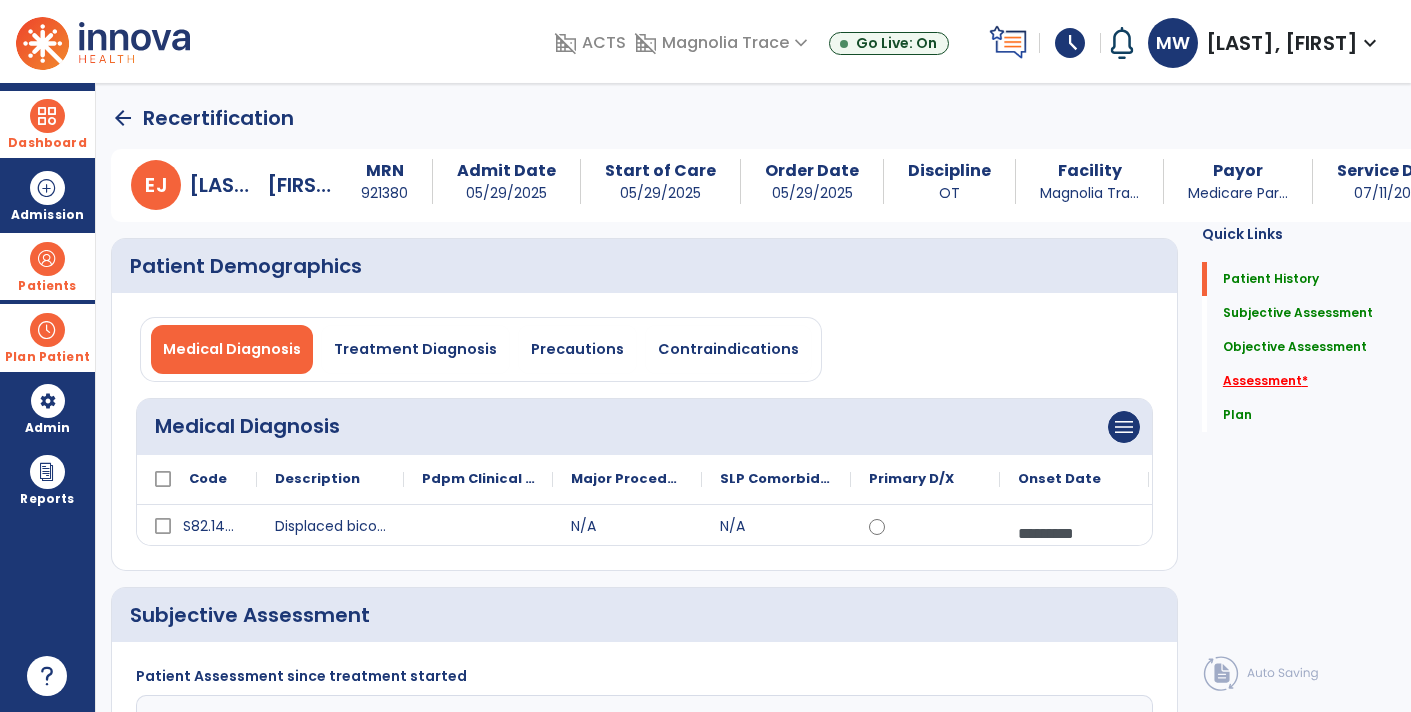 click on "Assessment   *" 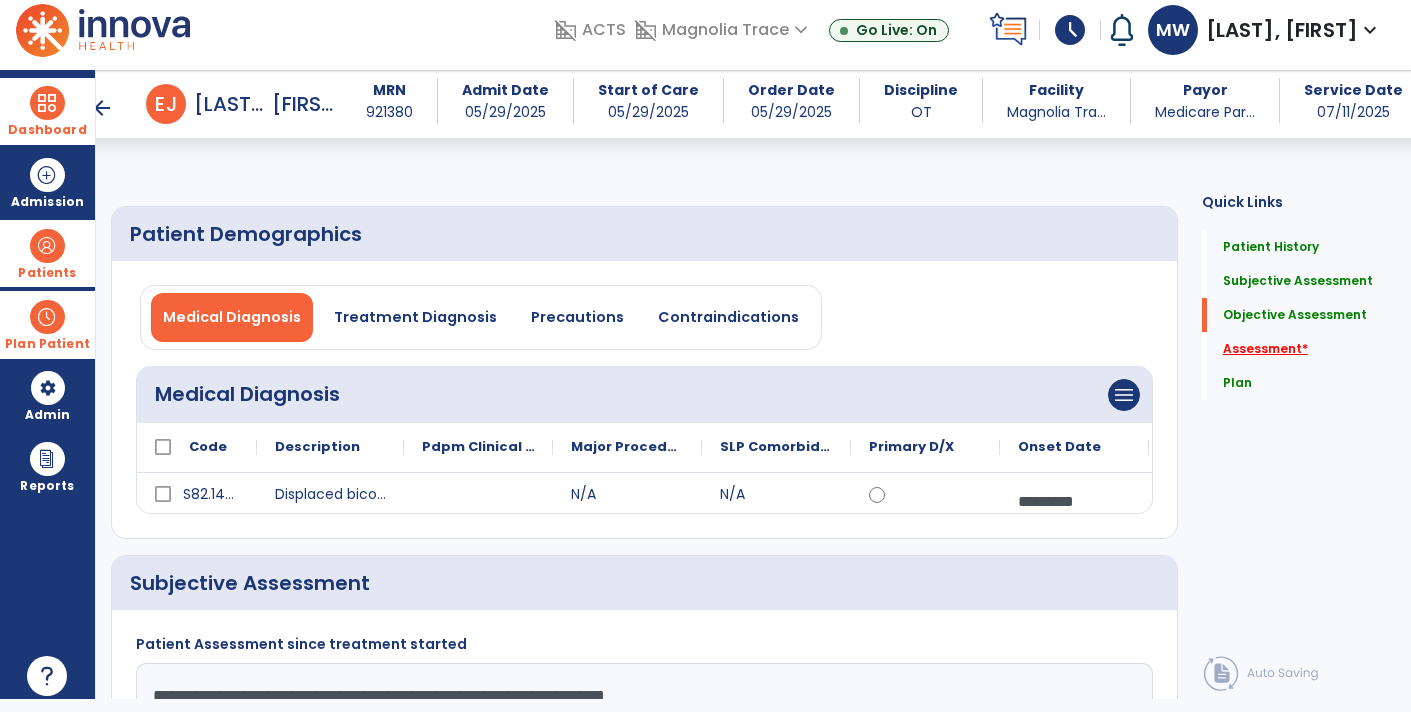 scroll, scrollTop: 41, scrollLeft: 0, axis: vertical 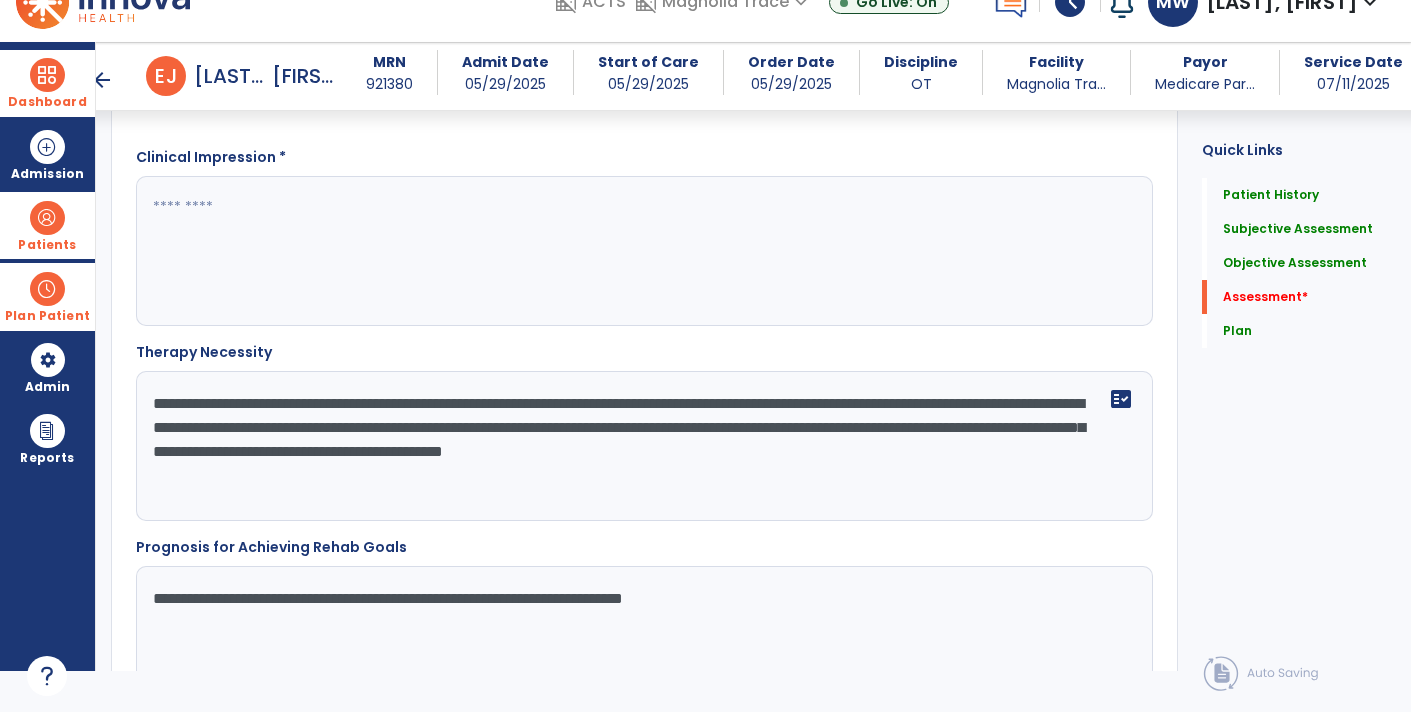 click 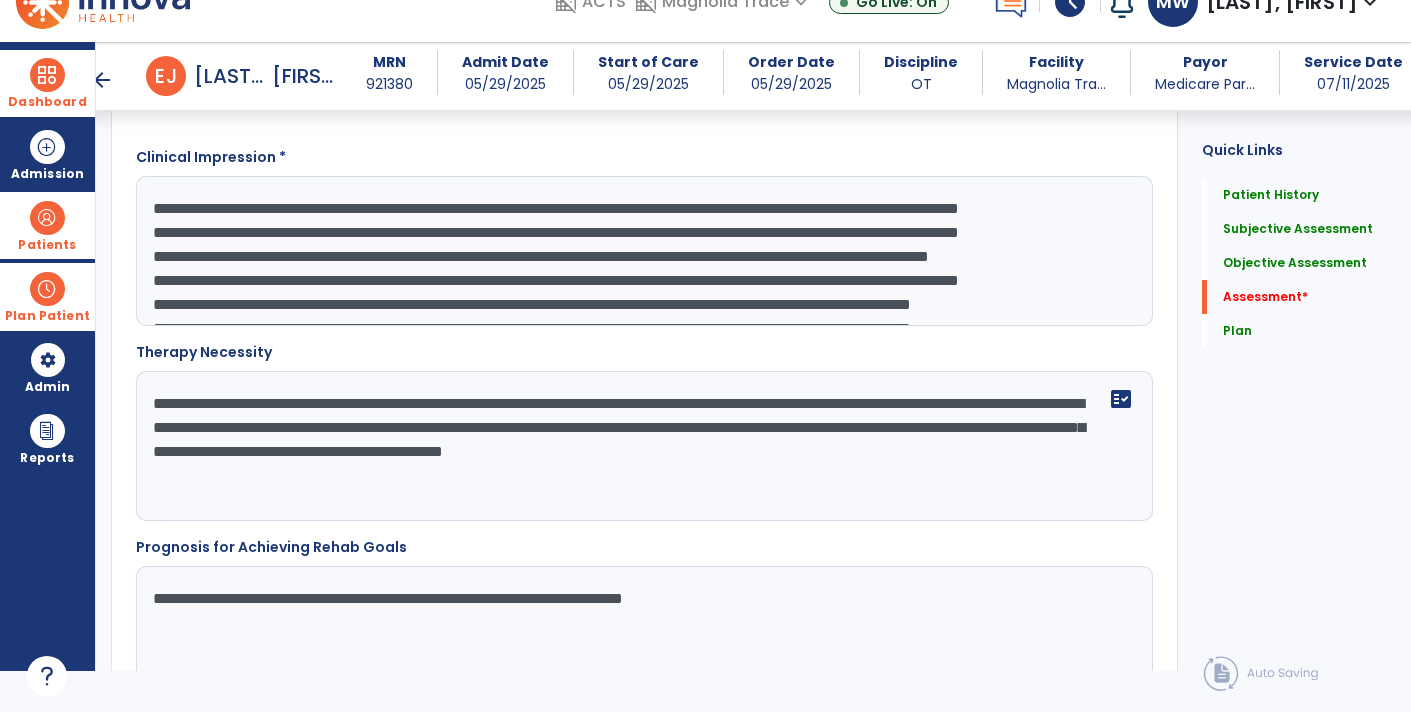 scroll, scrollTop: 231, scrollLeft: 0, axis: vertical 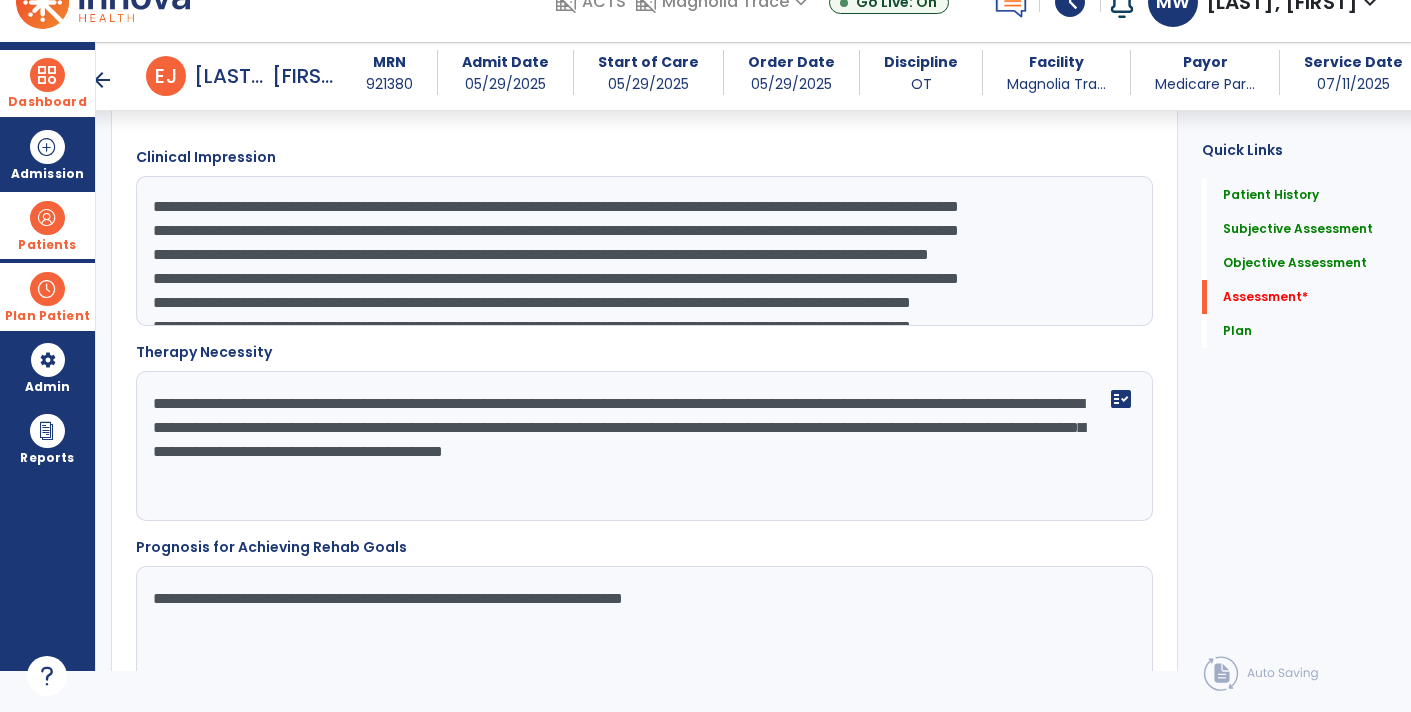 click on "**********" 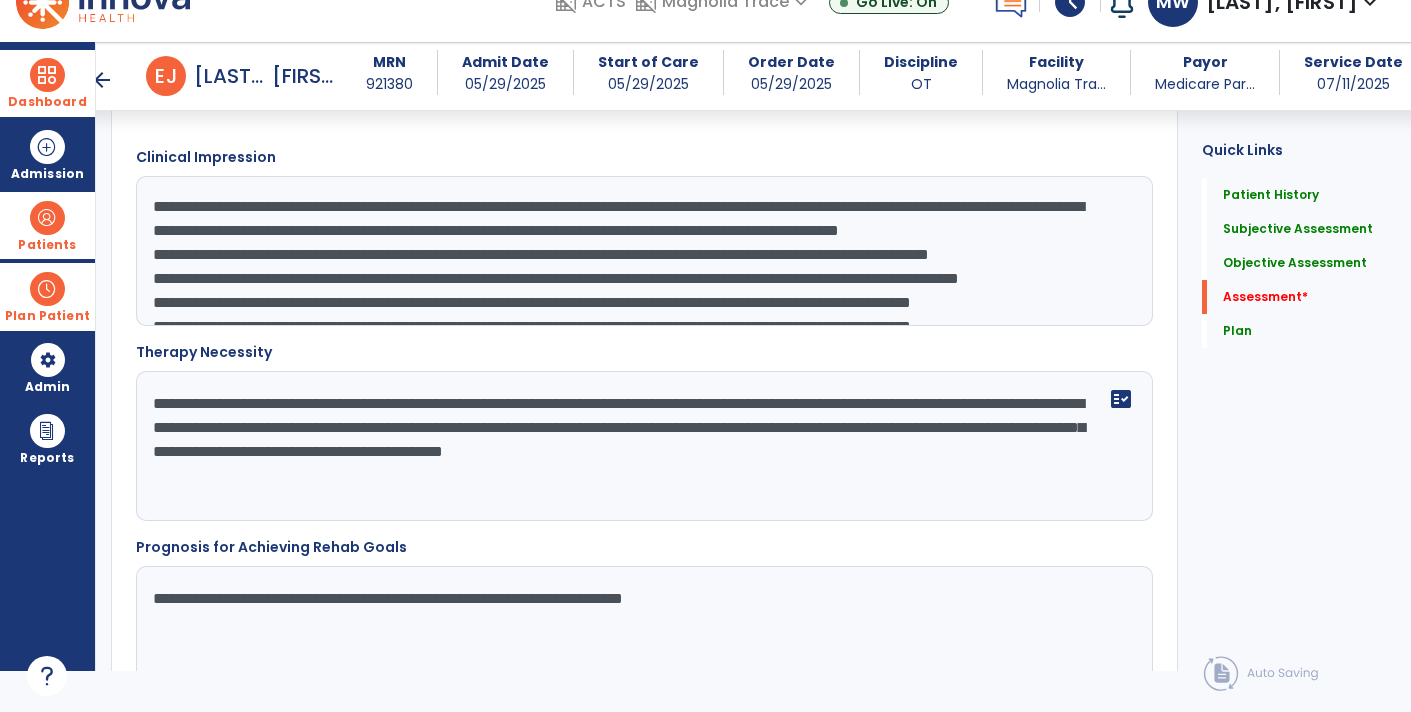 click on "**********" 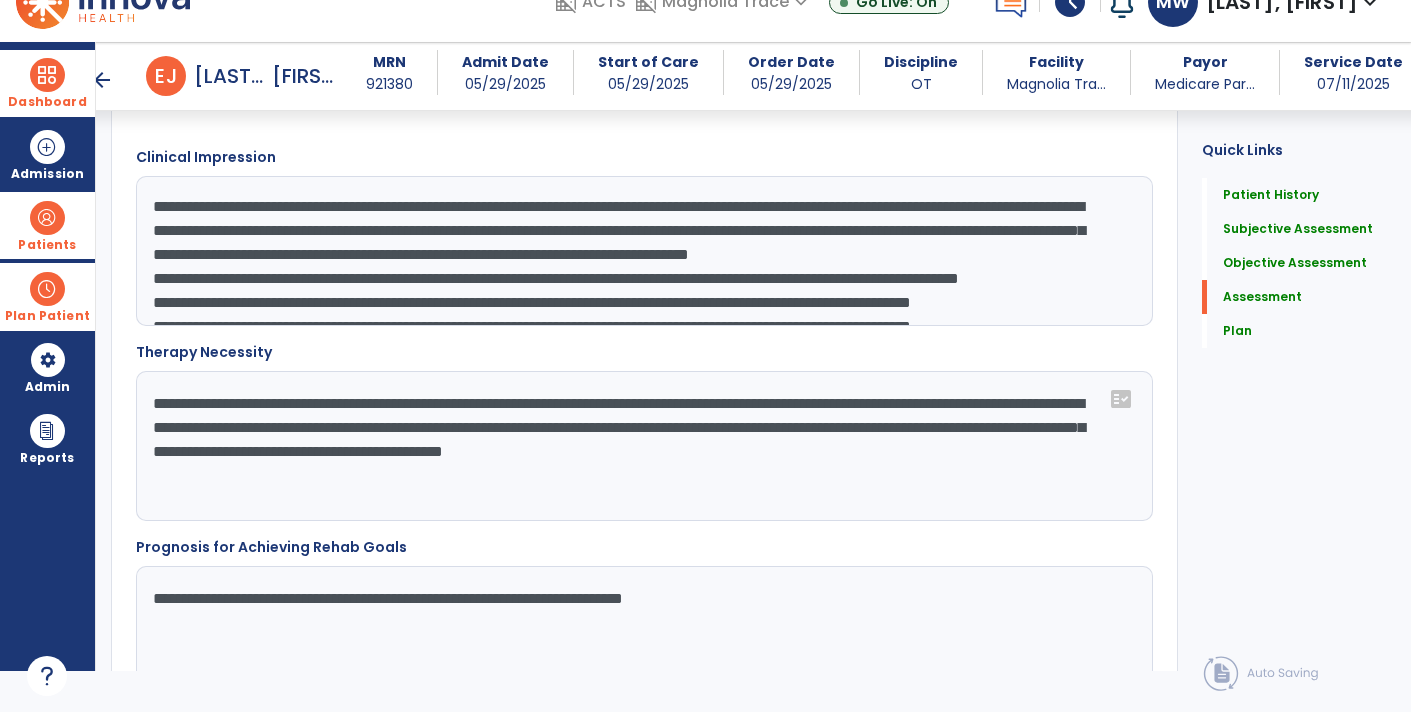 scroll, scrollTop: 49, scrollLeft: 0, axis: vertical 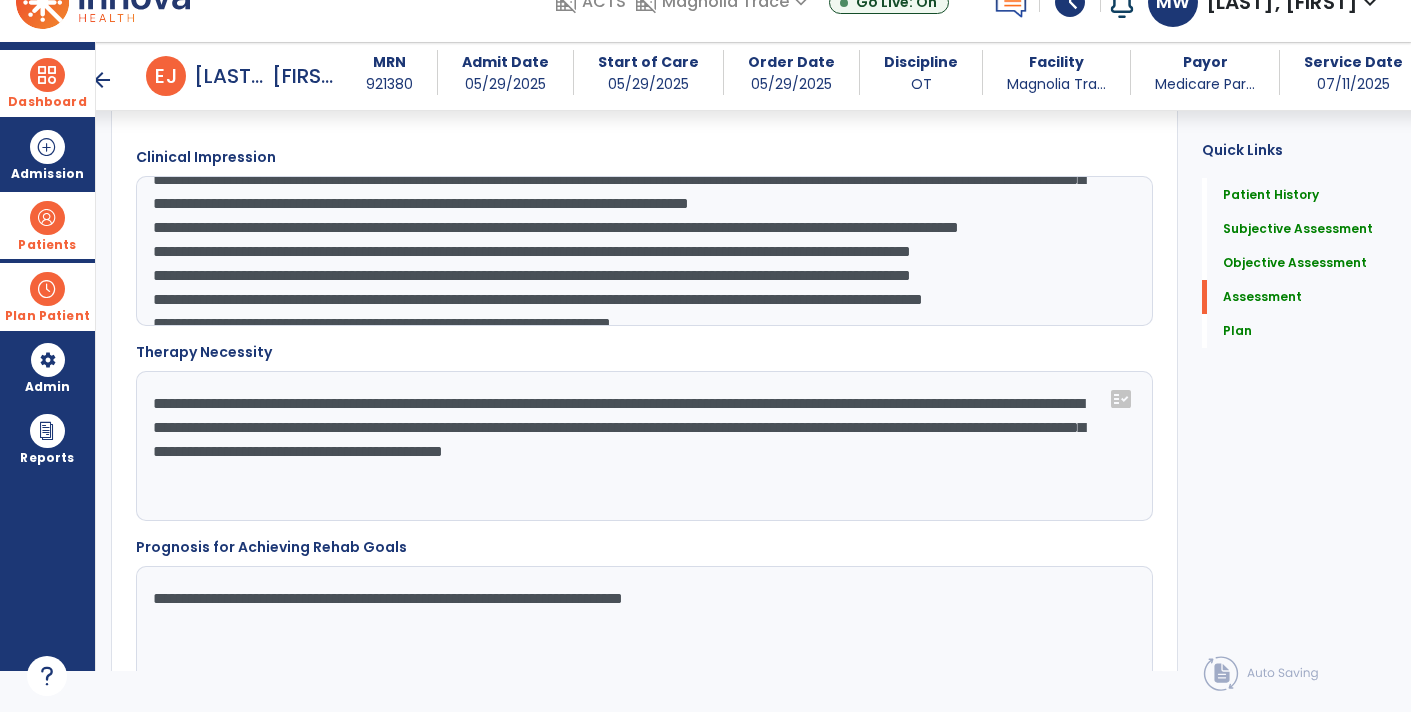 click on "**********" 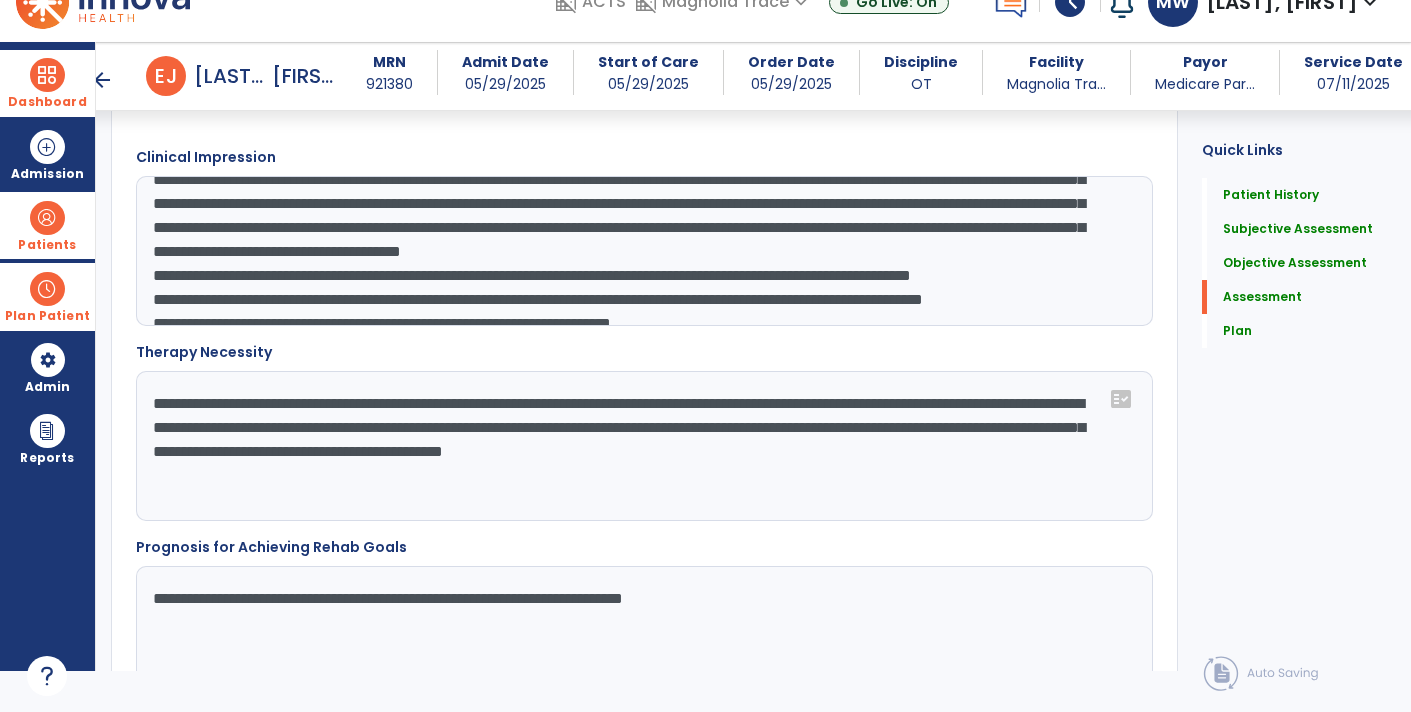 click on "**********" 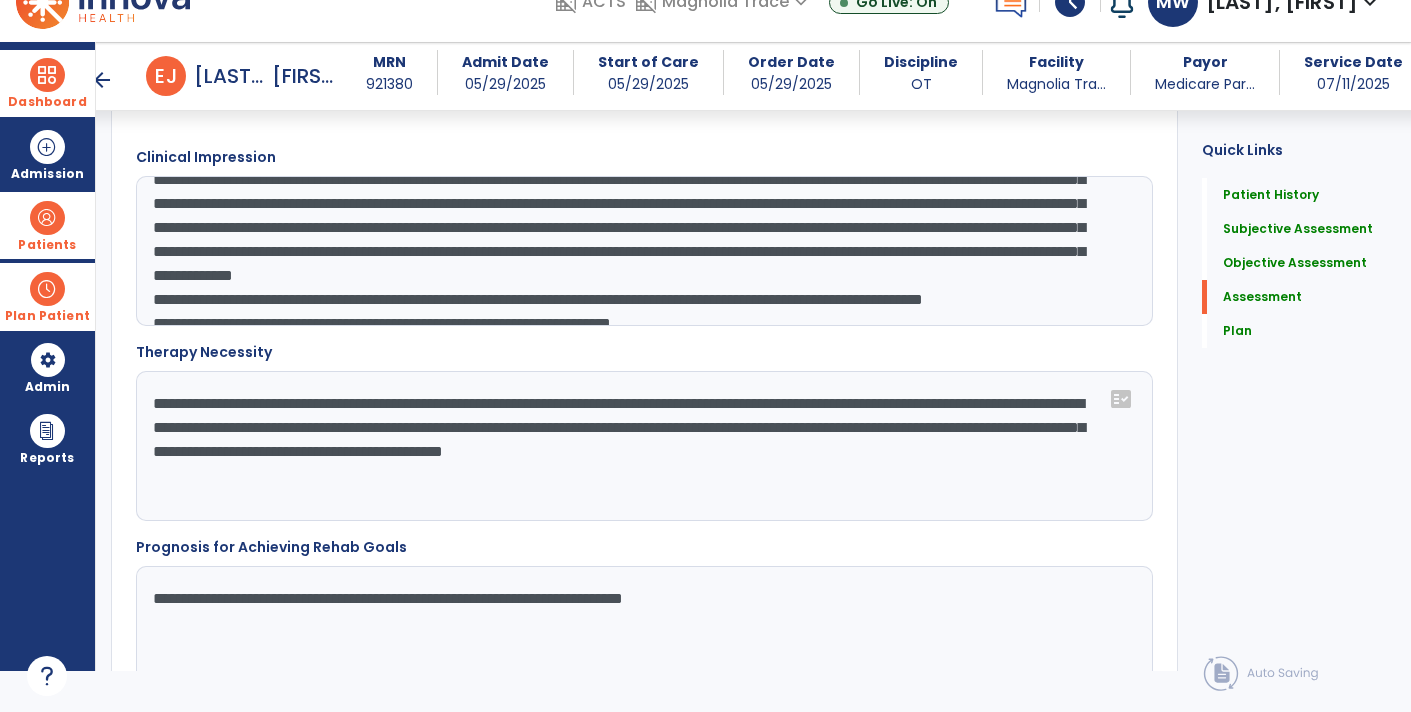 scroll, scrollTop: 114, scrollLeft: 0, axis: vertical 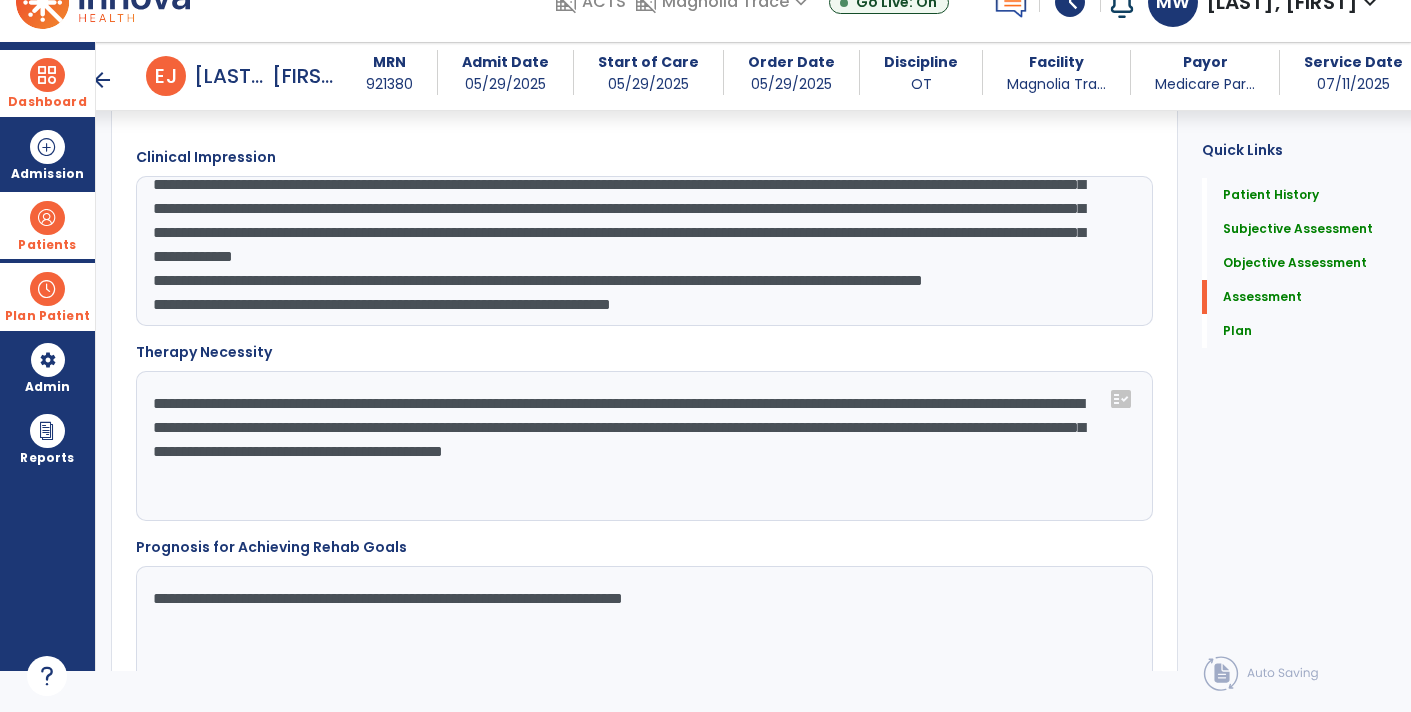 click on "**********" 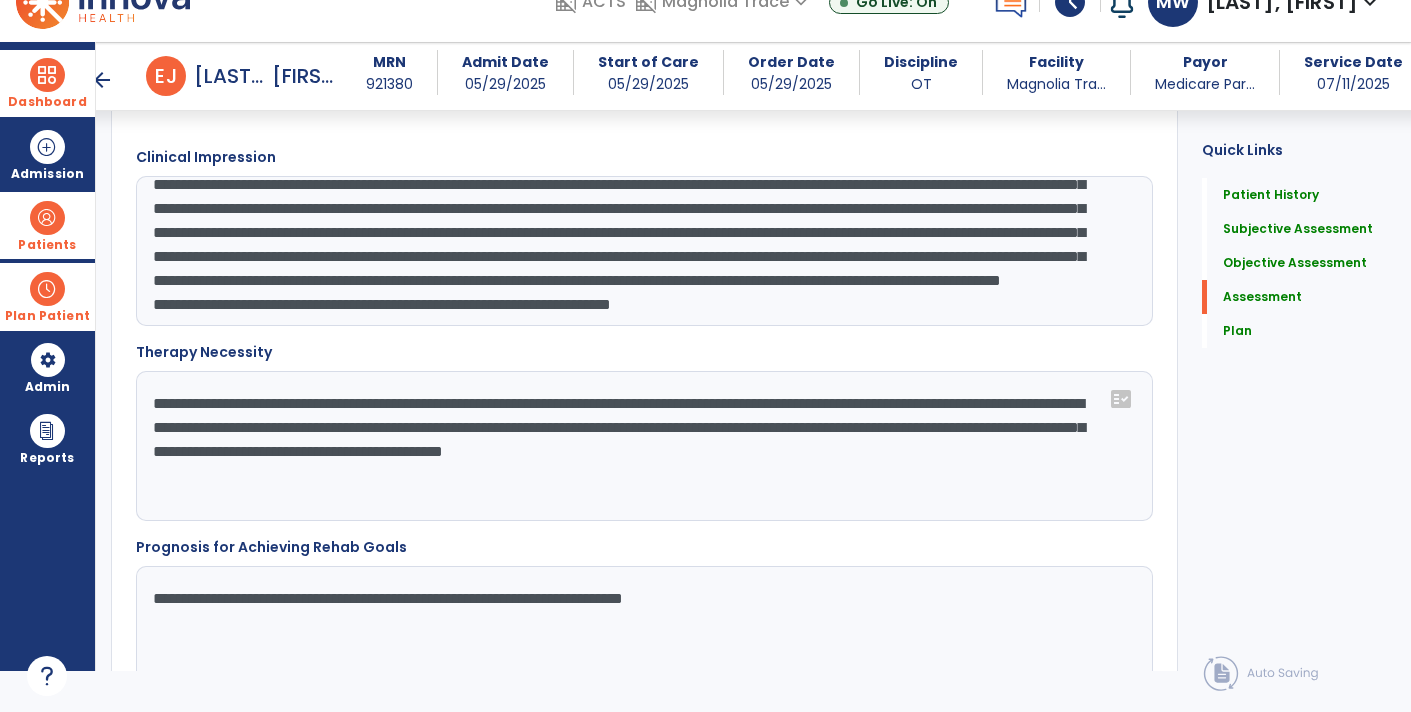 scroll, scrollTop: 96, scrollLeft: 0, axis: vertical 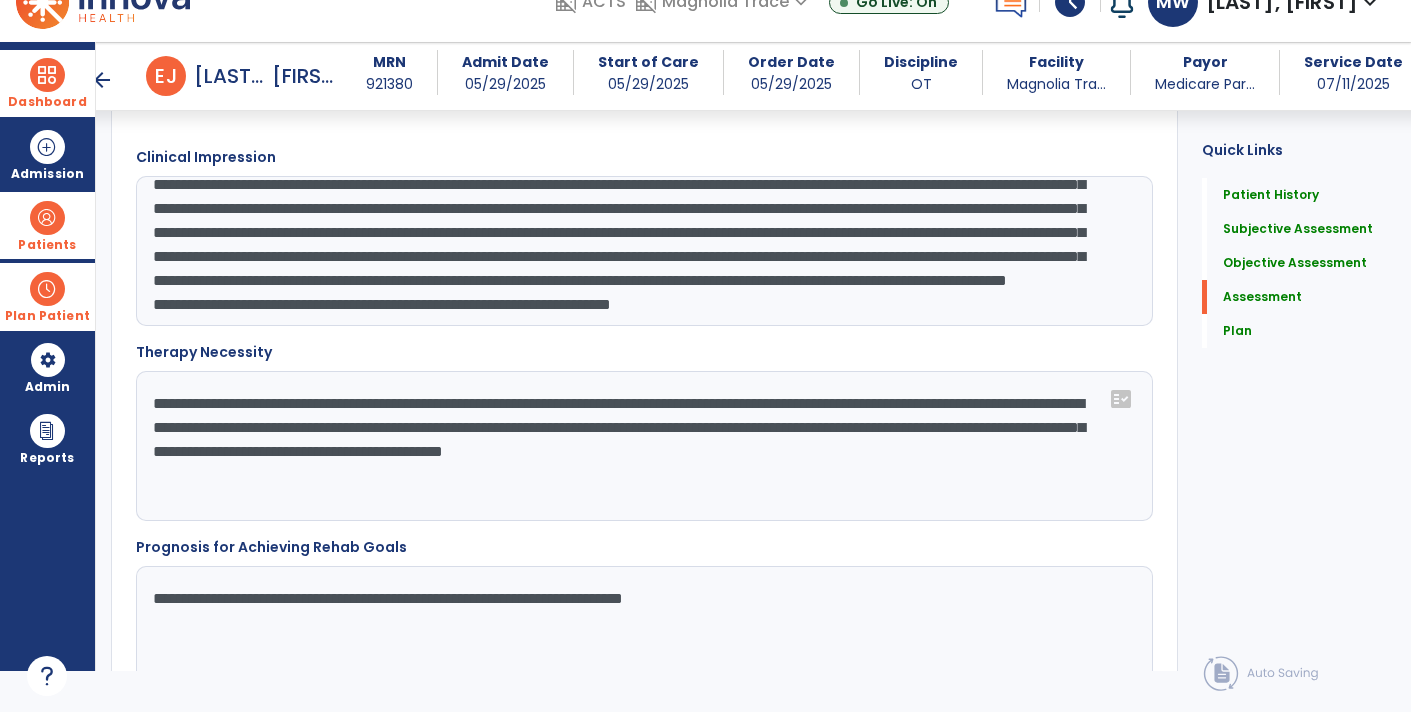 click on "**********" 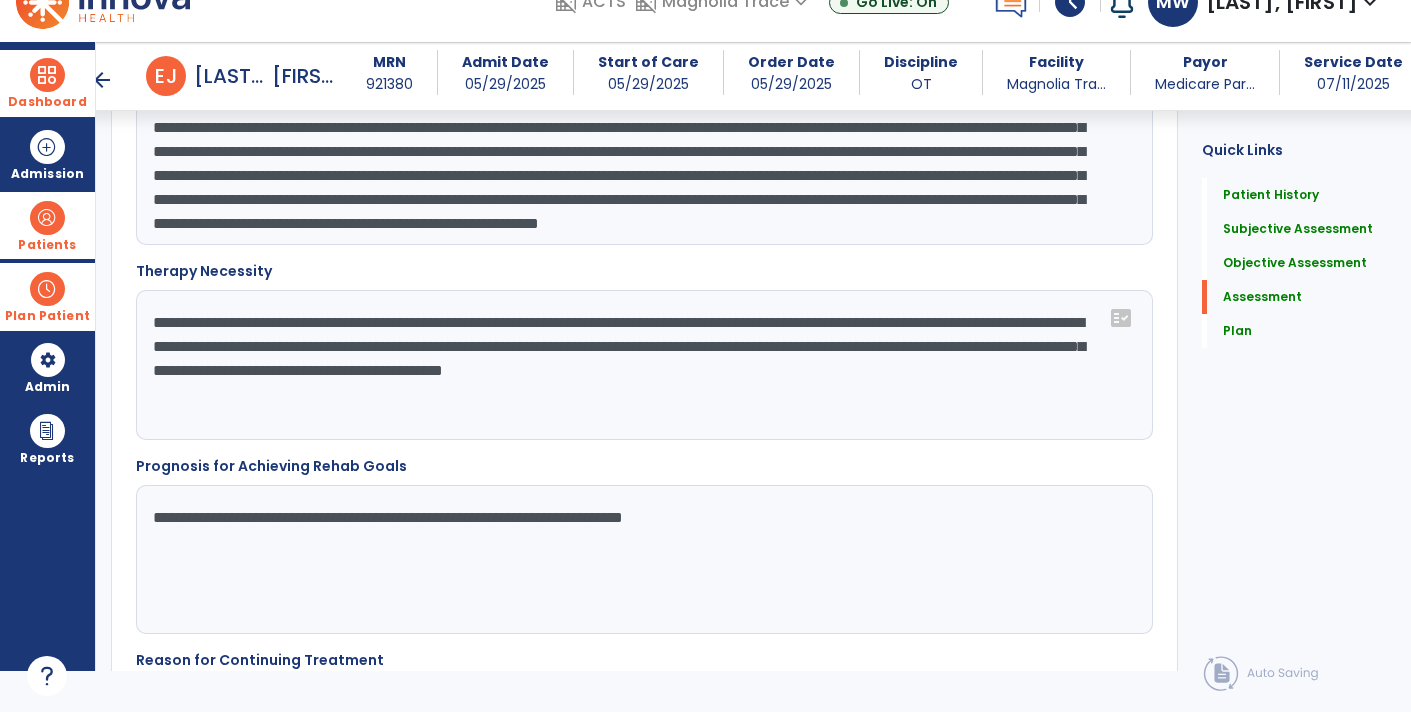 scroll, scrollTop: 2663, scrollLeft: 0, axis: vertical 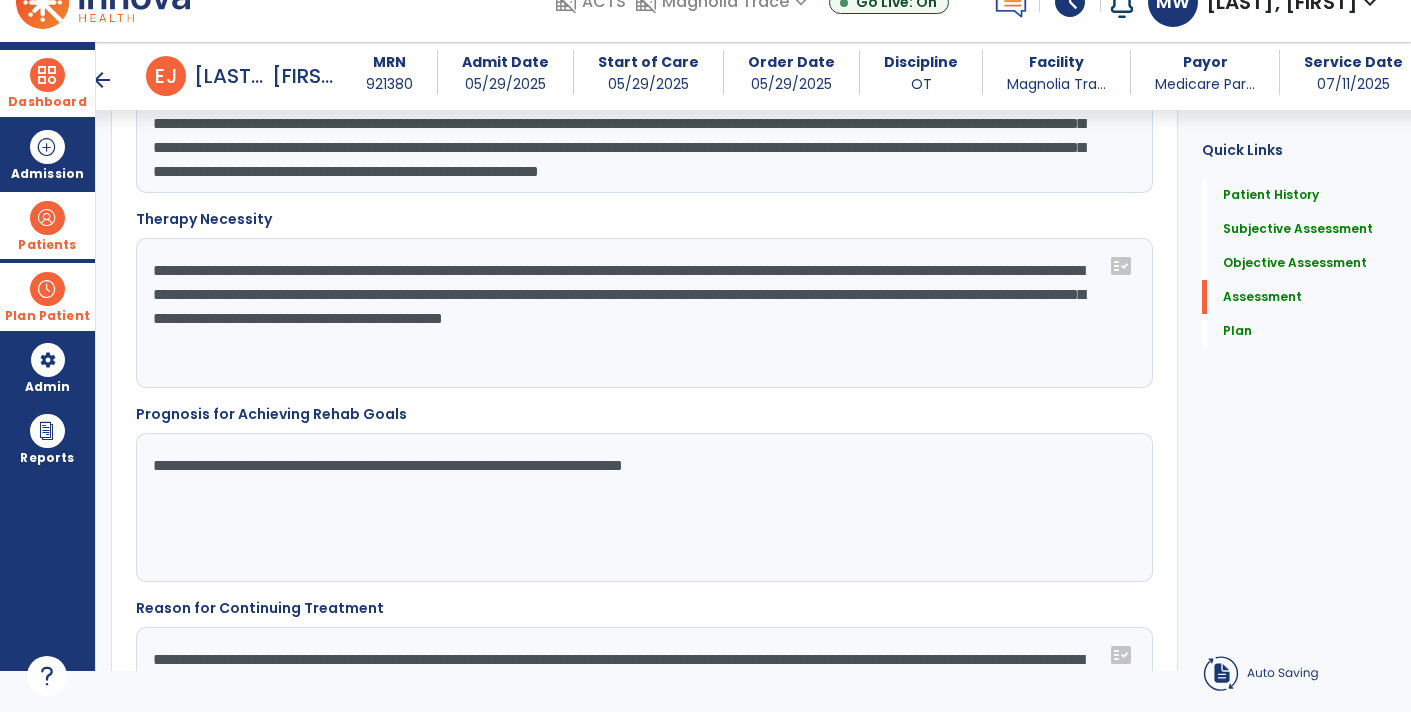 click on "Quick Links  Patient History   Patient History   Subjective Assessment   Subjective Assessment   Objective Assessment   Objective Assessment   Assessment   Assessment   Plan   Plan" 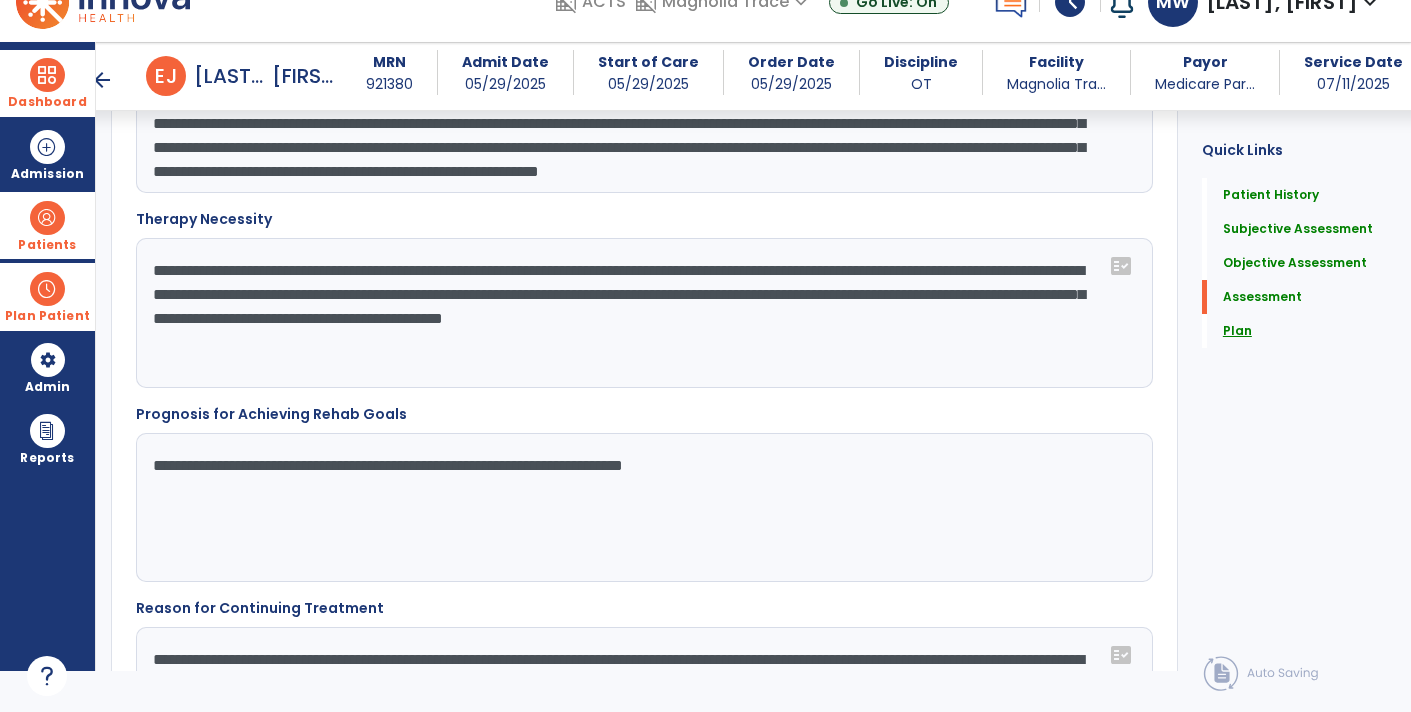 click on "Plan" 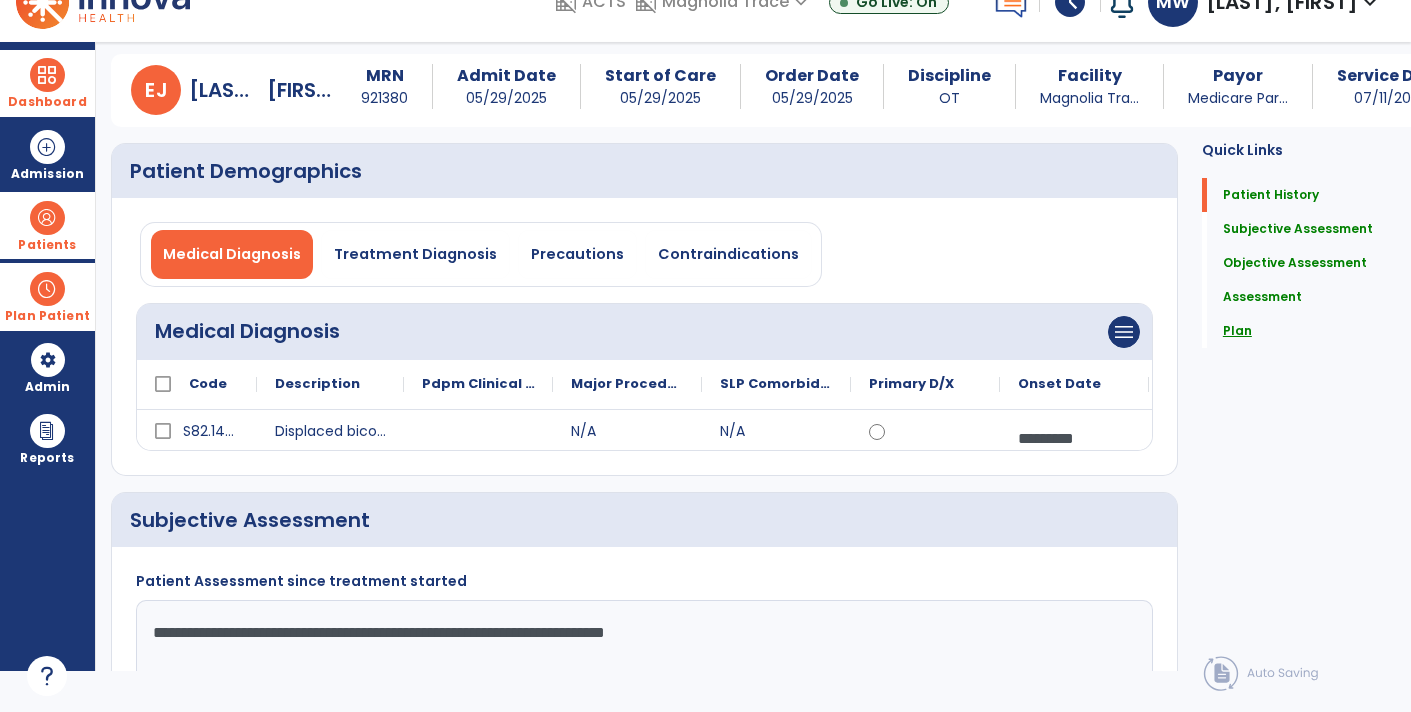 scroll, scrollTop: 0, scrollLeft: 0, axis: both 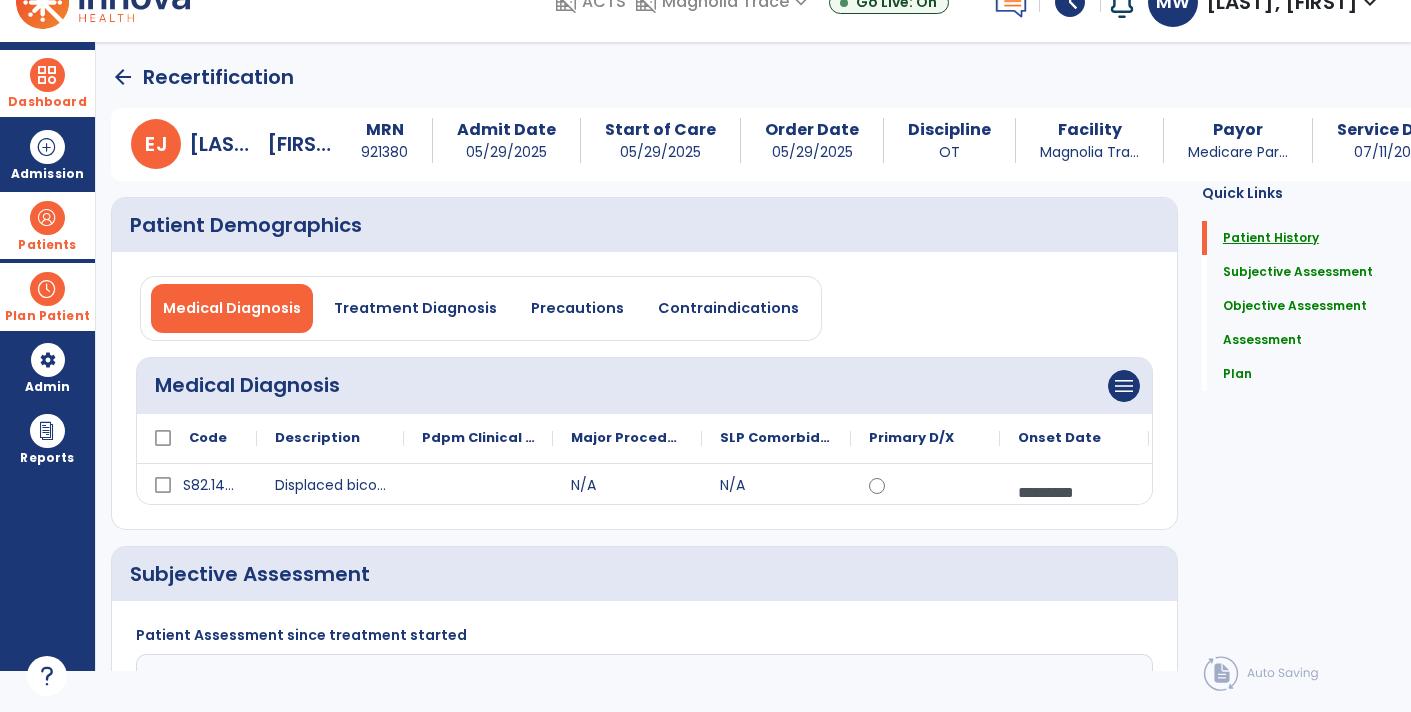 click on "Patient History" 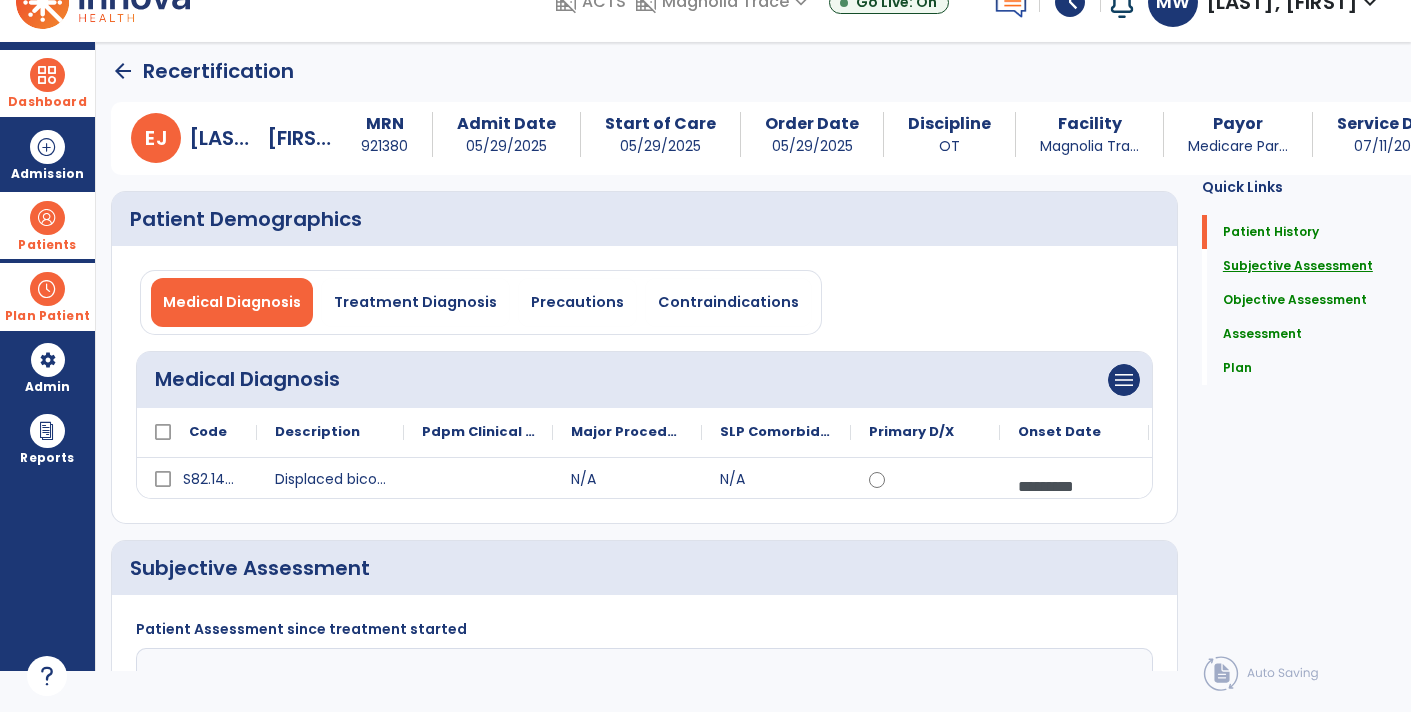 click on "Subjective Assessment" 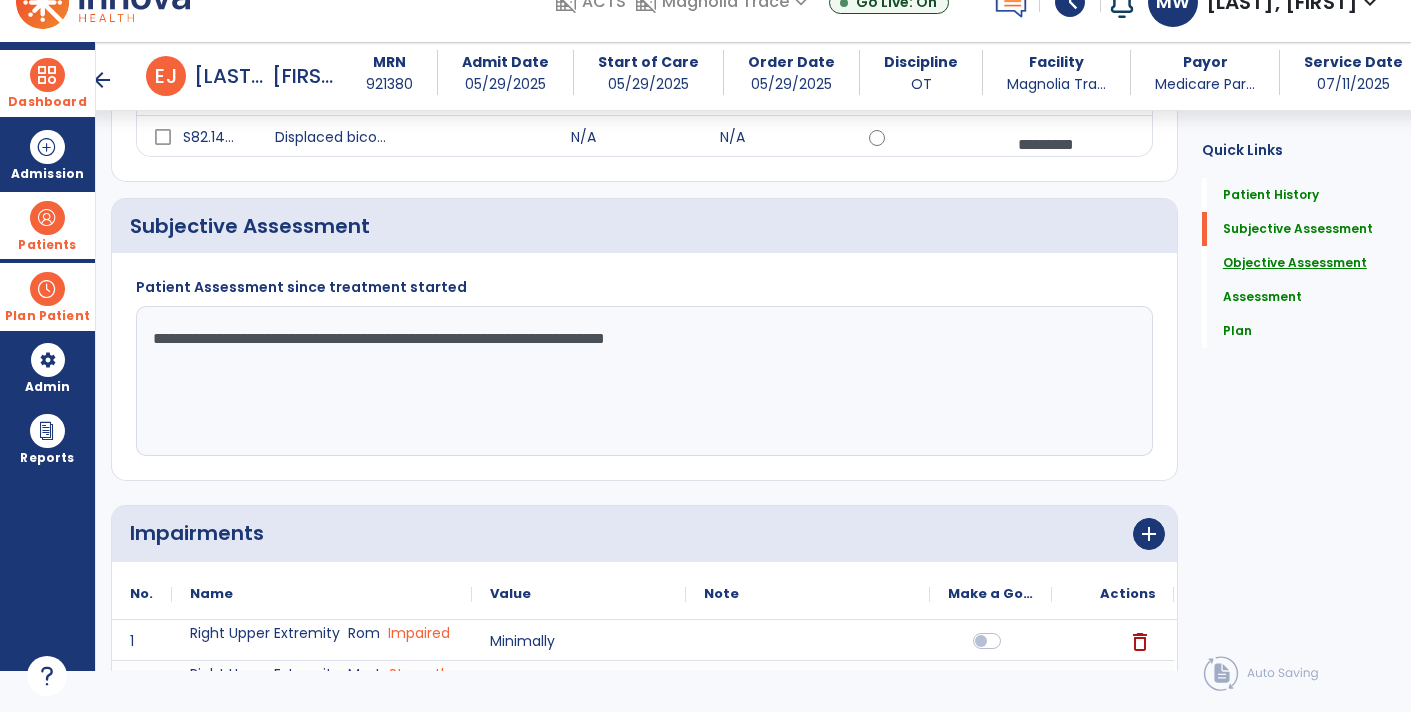 click on "Objective Assessment" 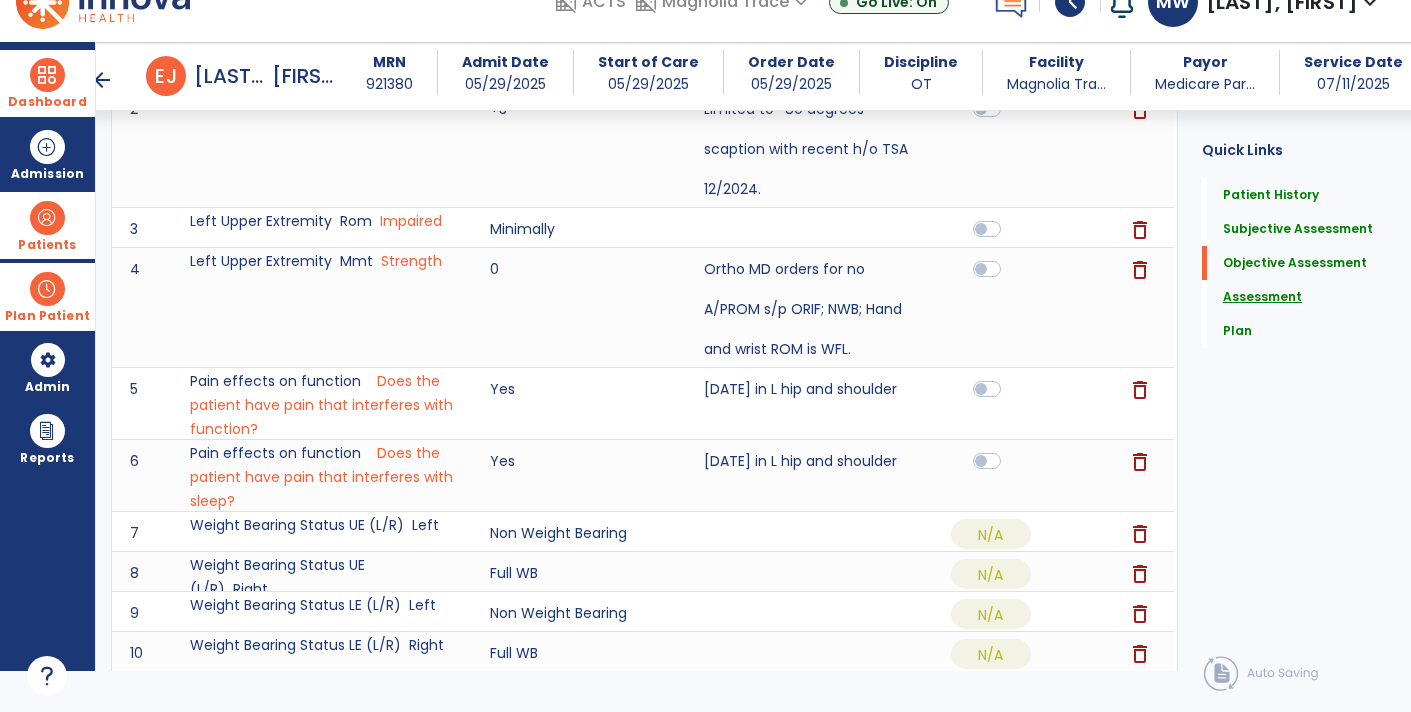 click on "Assessment" 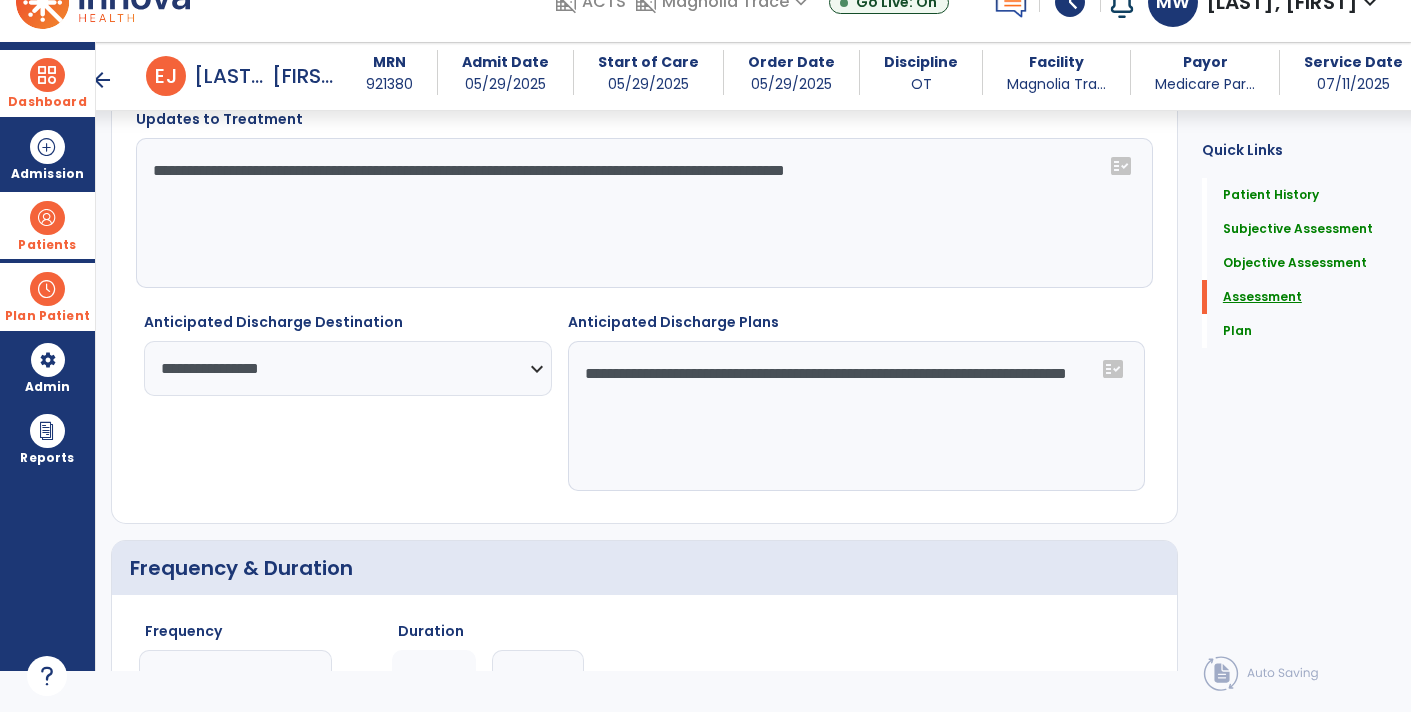 scroll, scrollTop: 5208, scrollLeft: 0, axis: vertical 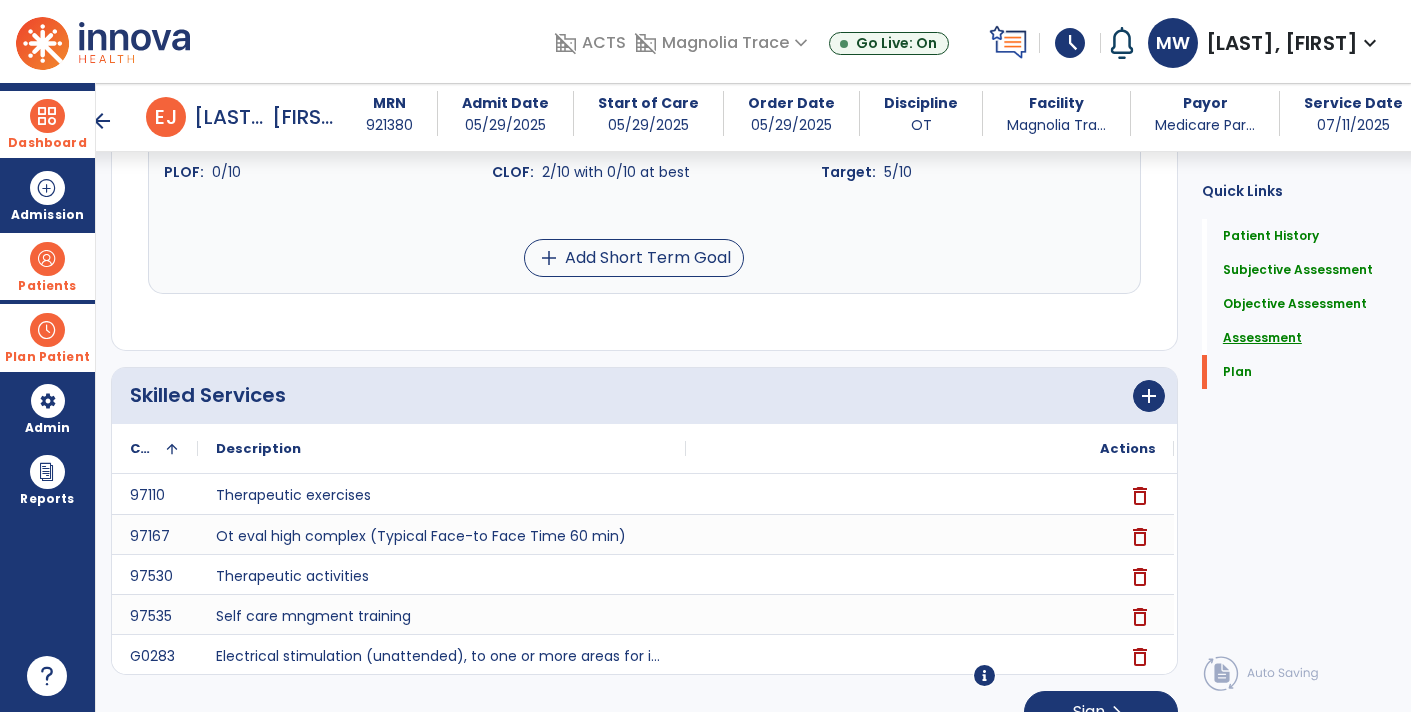 click on "Assessment" 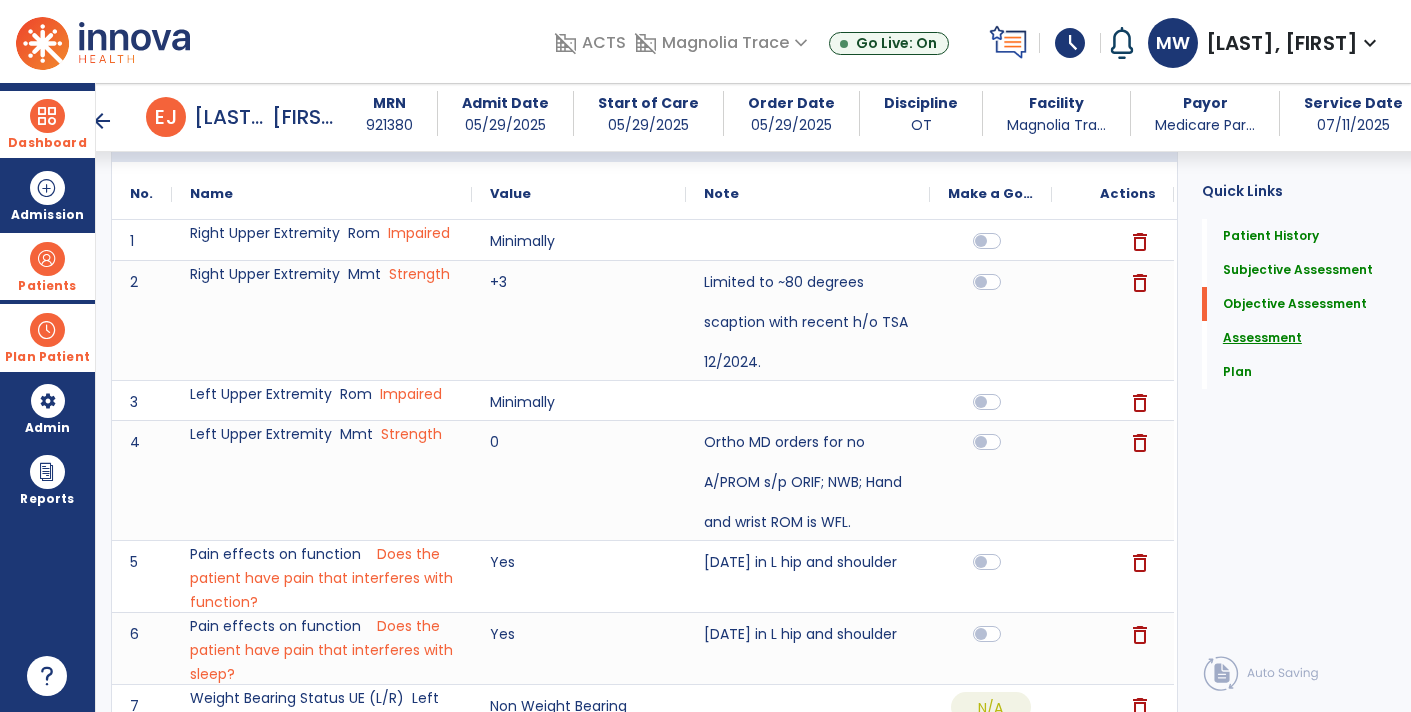 scroll, scrollTop: 767, scrollLeft: 0, axis: vertical 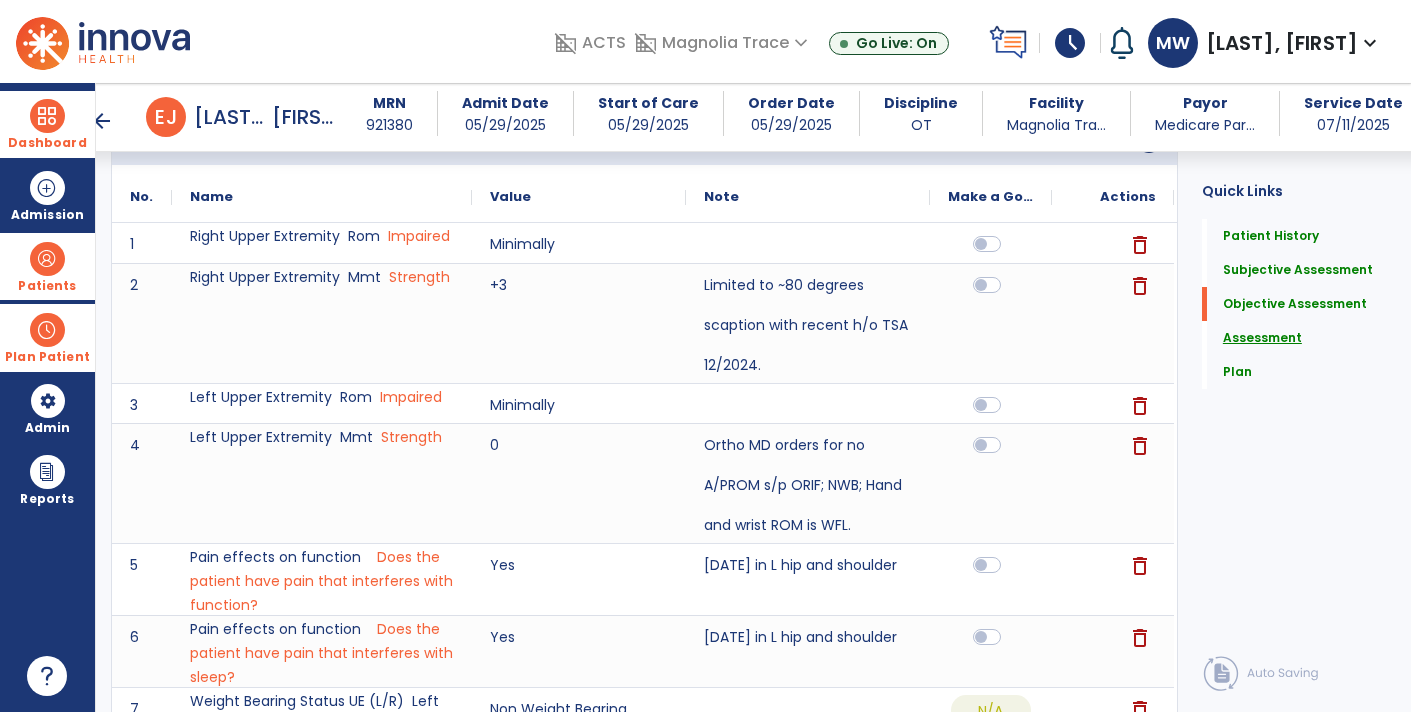 click on "Assessment" 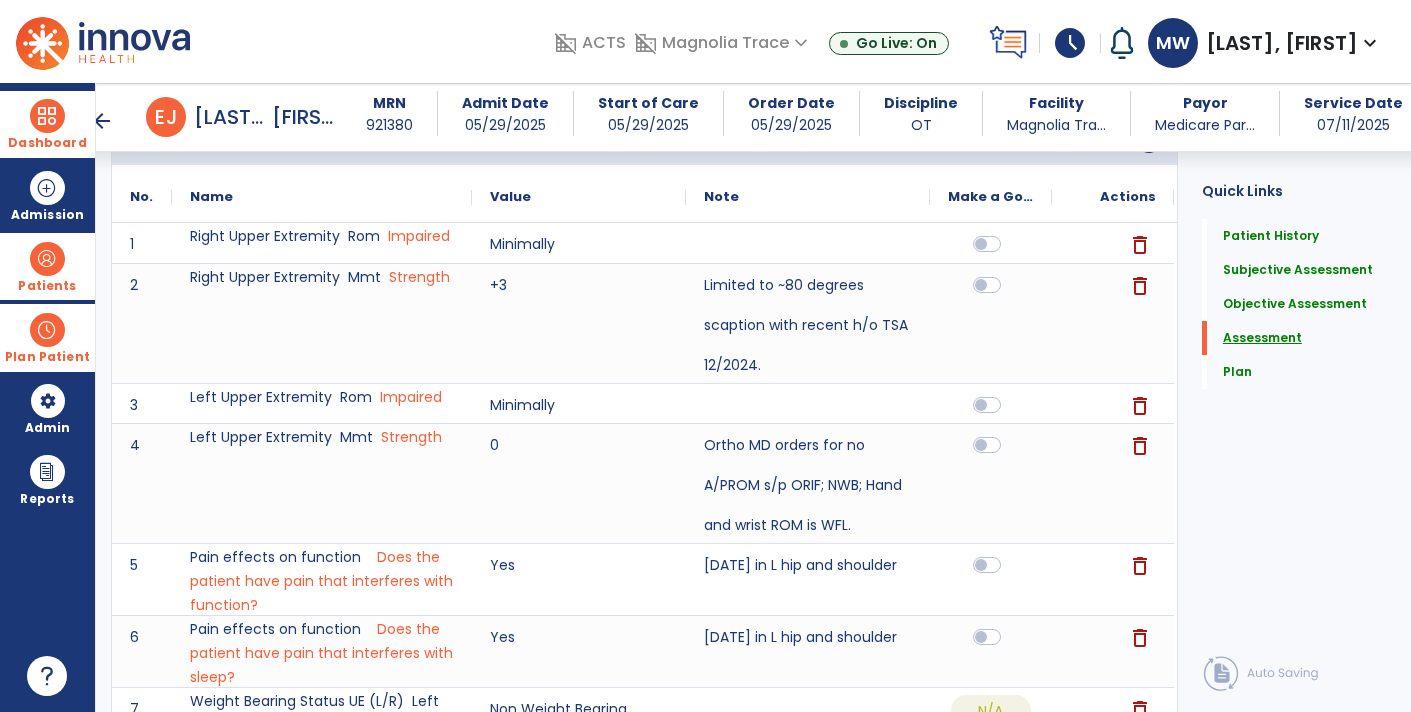 scroll, scrollTop: 41, scrollLeft: 0, axis: vertical 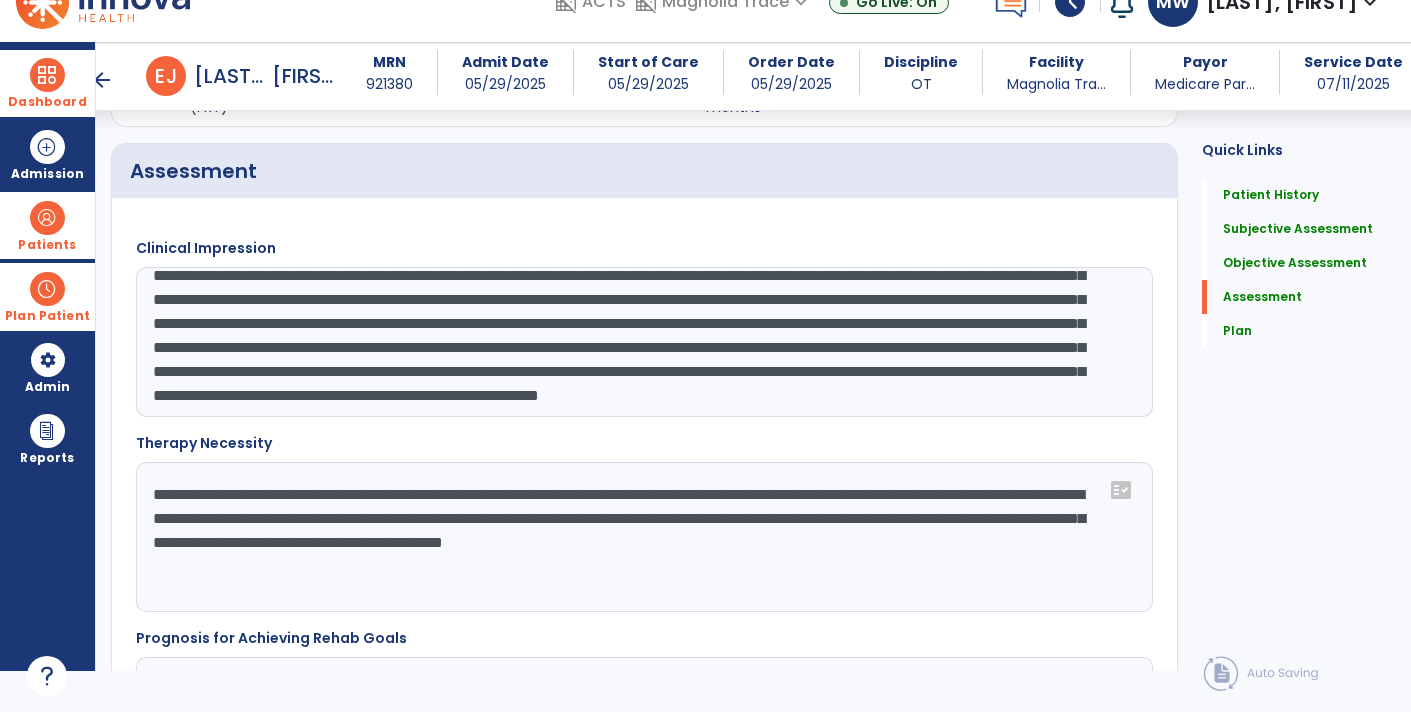 click on "**********" 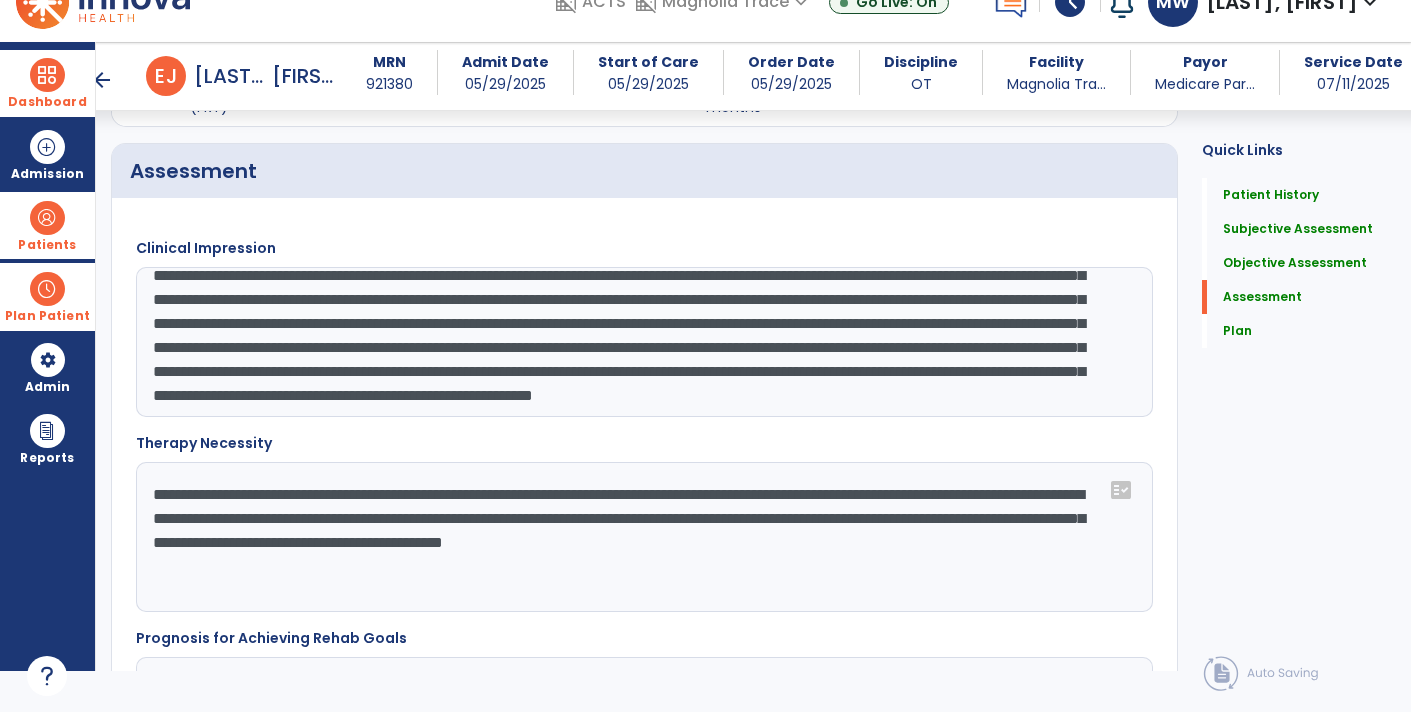 click on "**********" 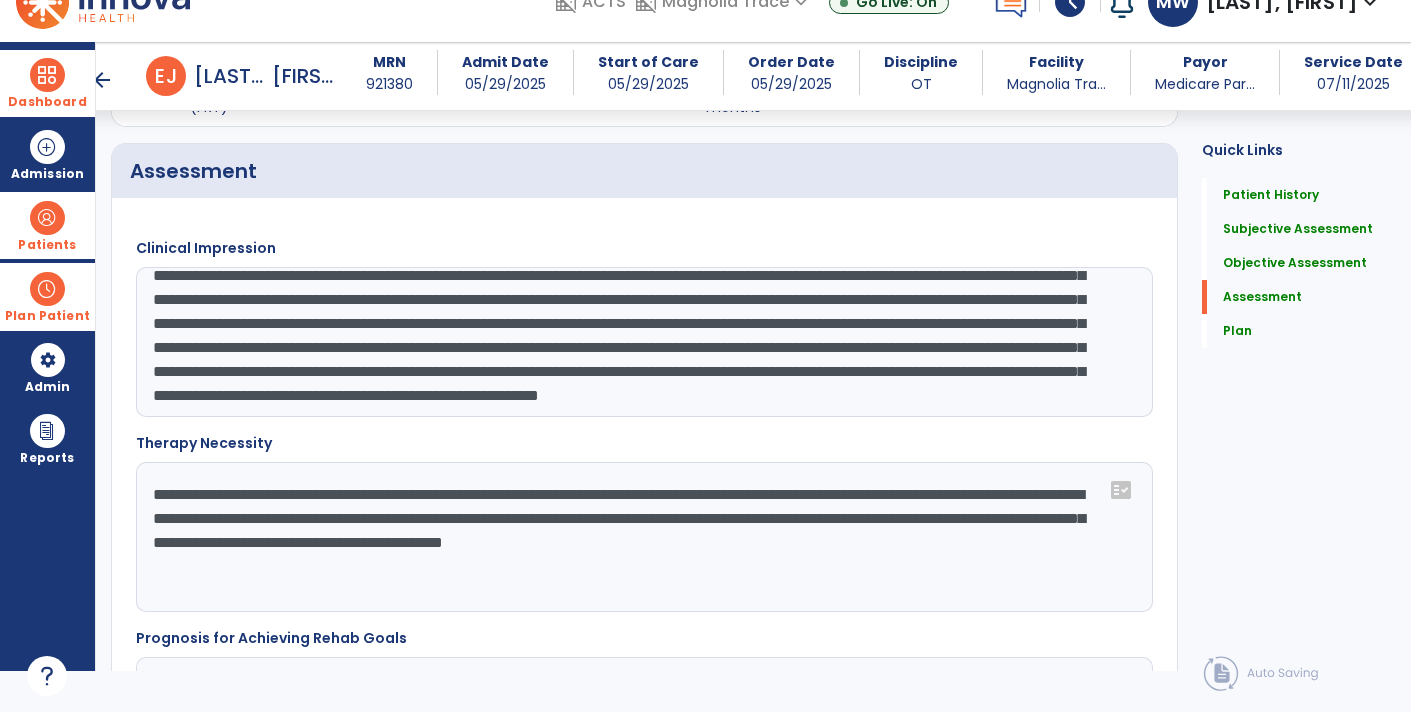 click on "**********" 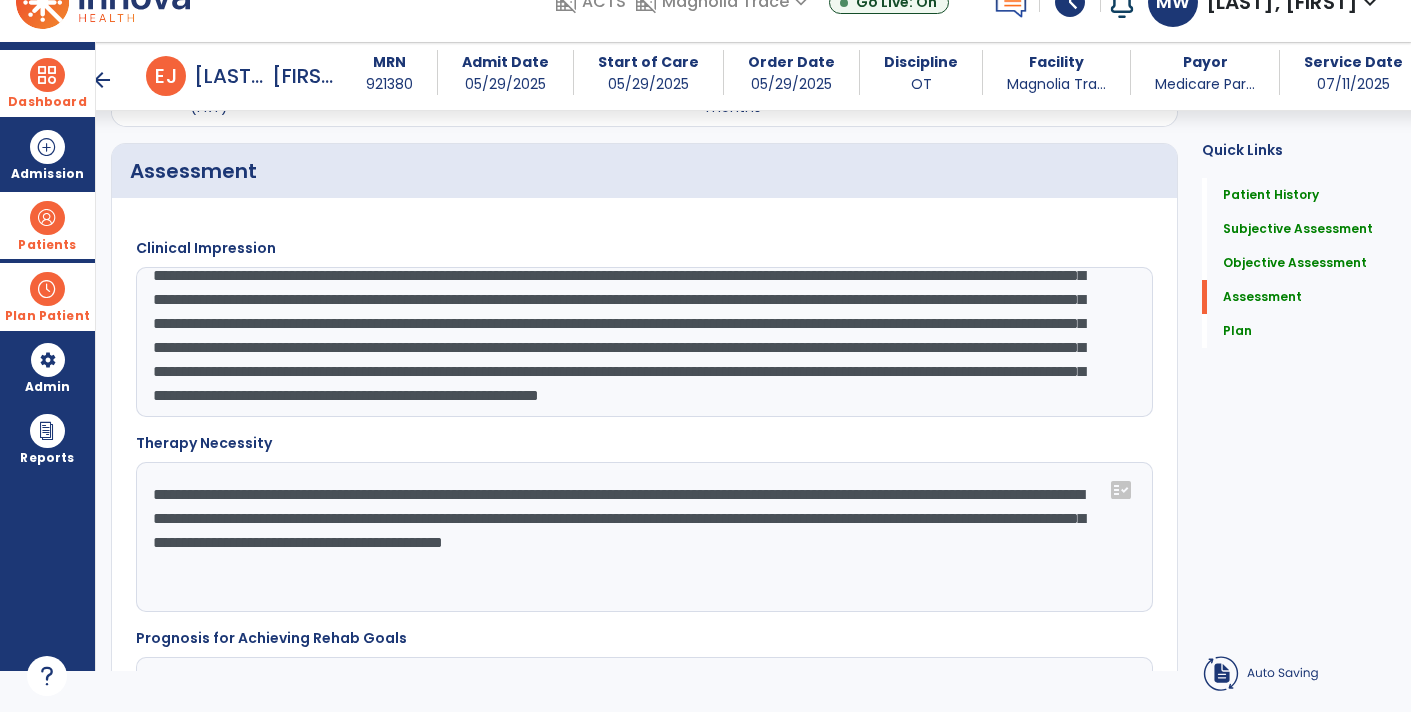 click on "**********" 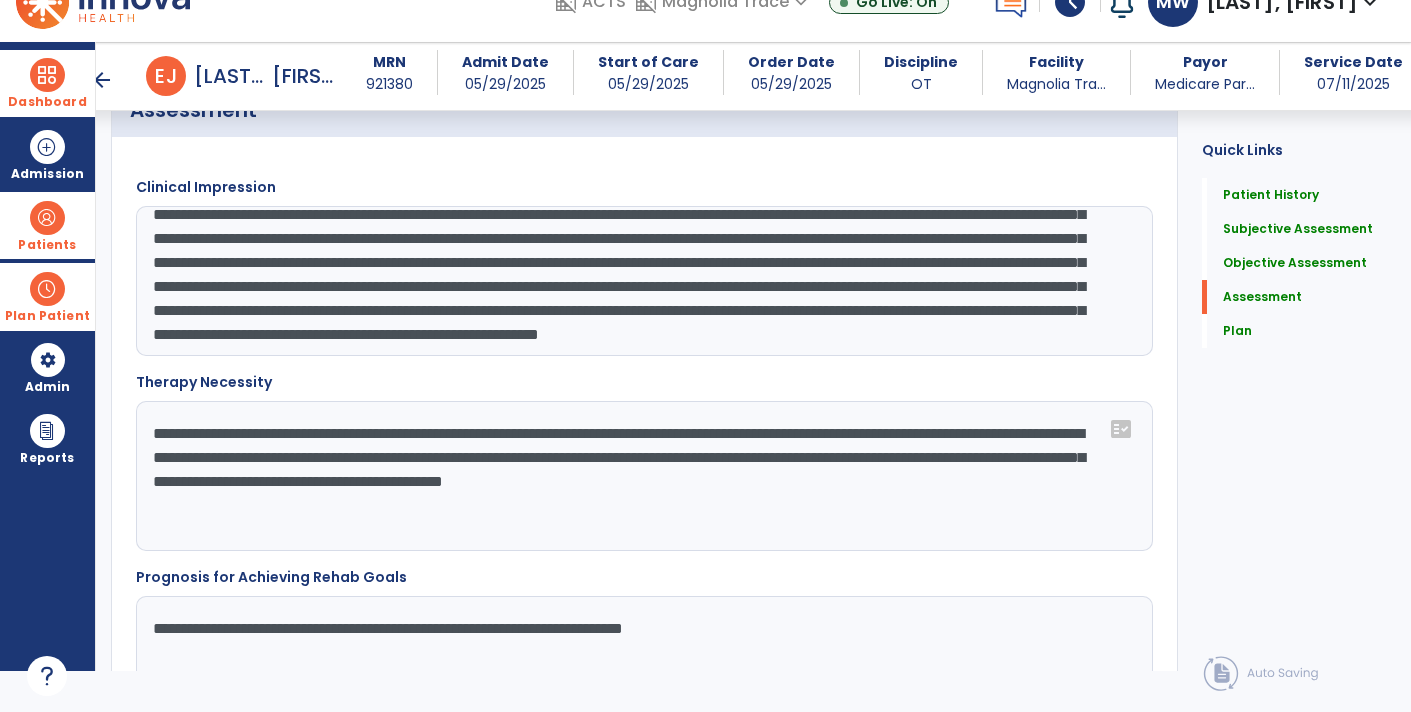 scroll, scrollTop: 2516, scrollLeft: 0, axis: vertical 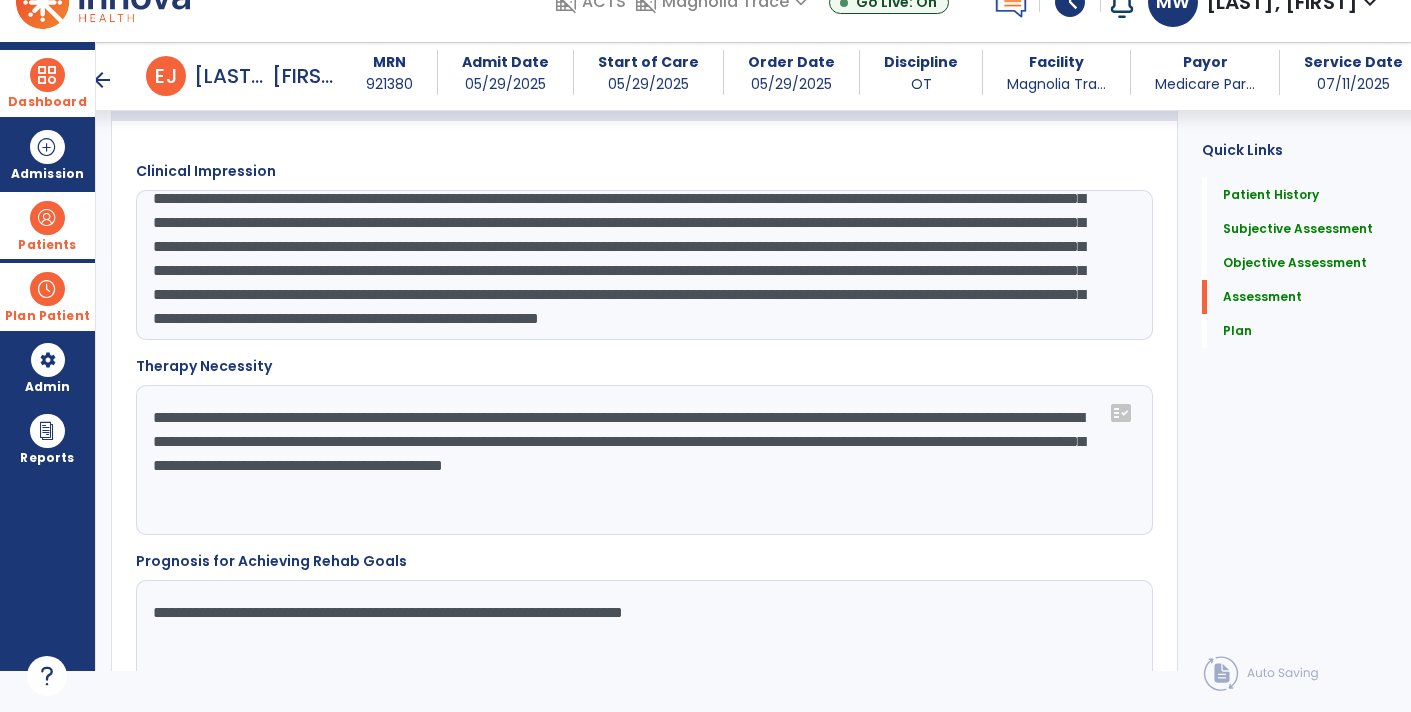 click on "**********" 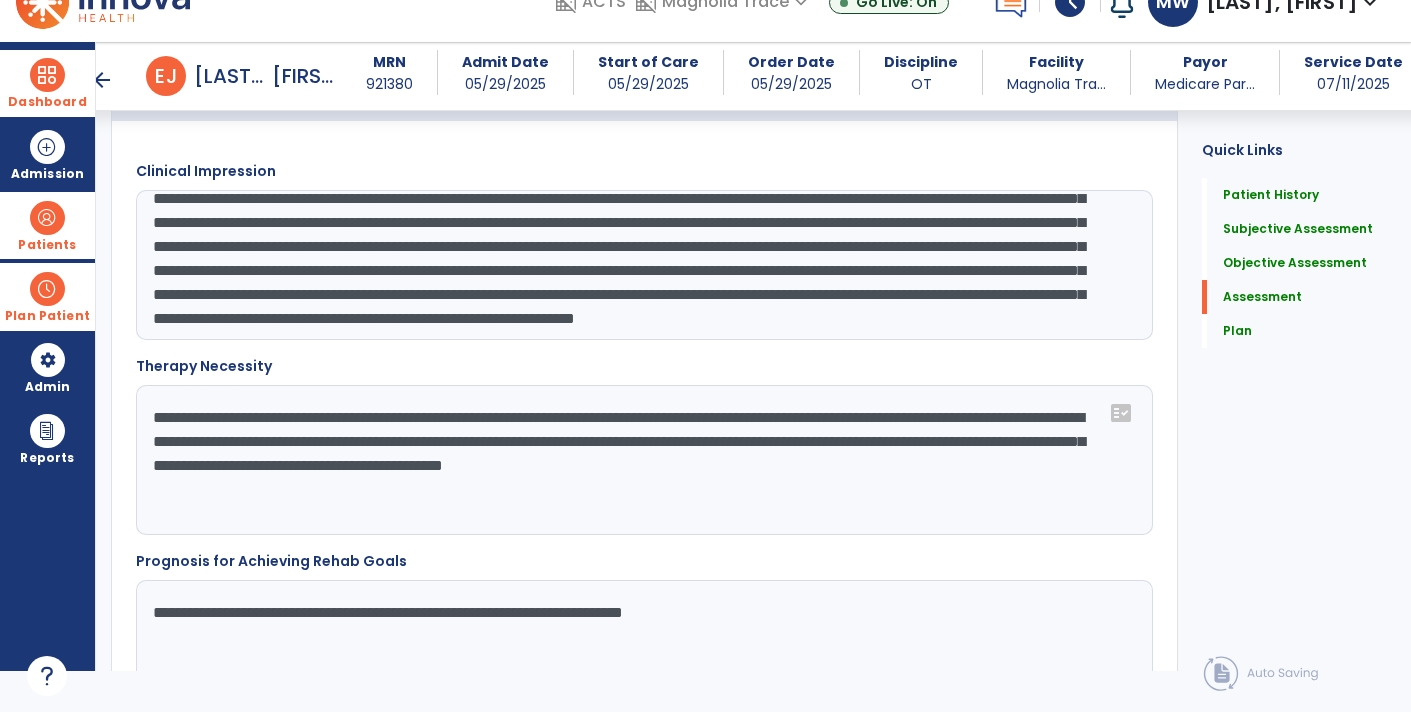 click on "**********" 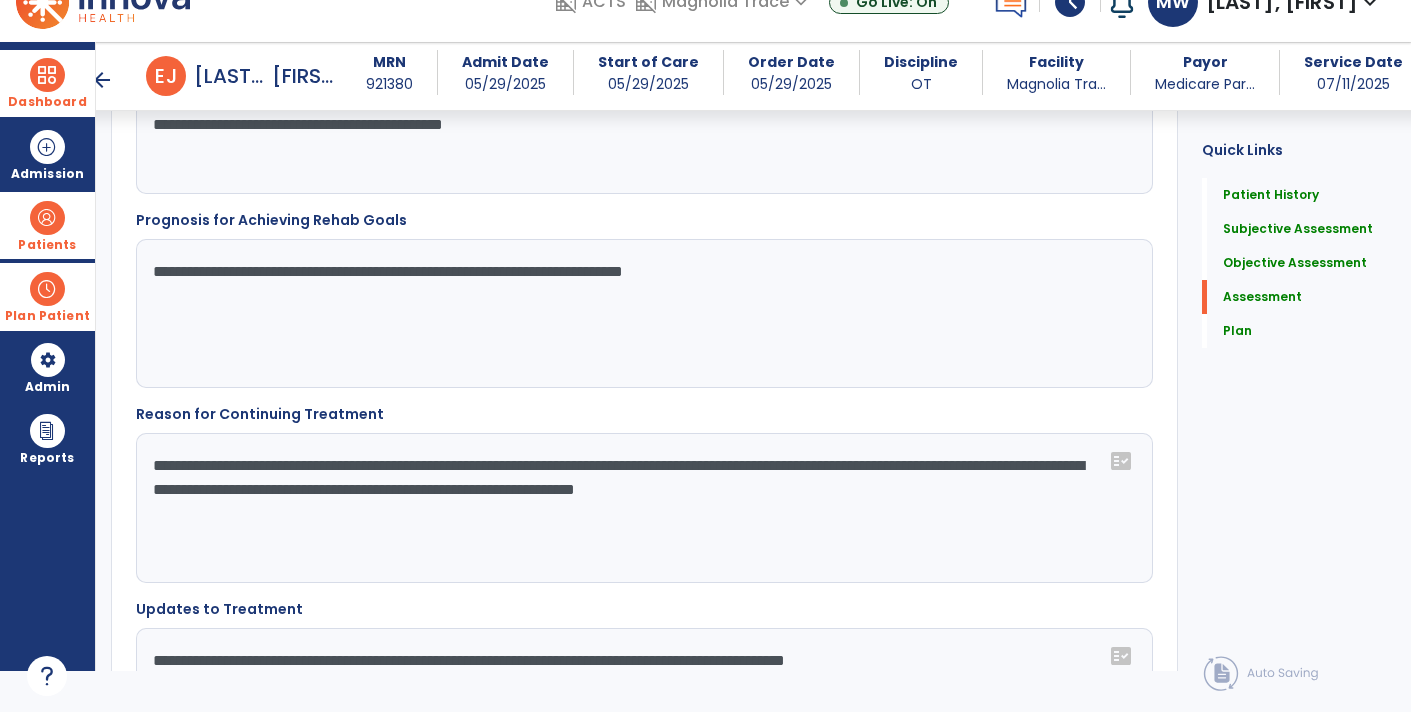 scroll, scrollTop: 2860, scrollLeft: 0, axis: vertical 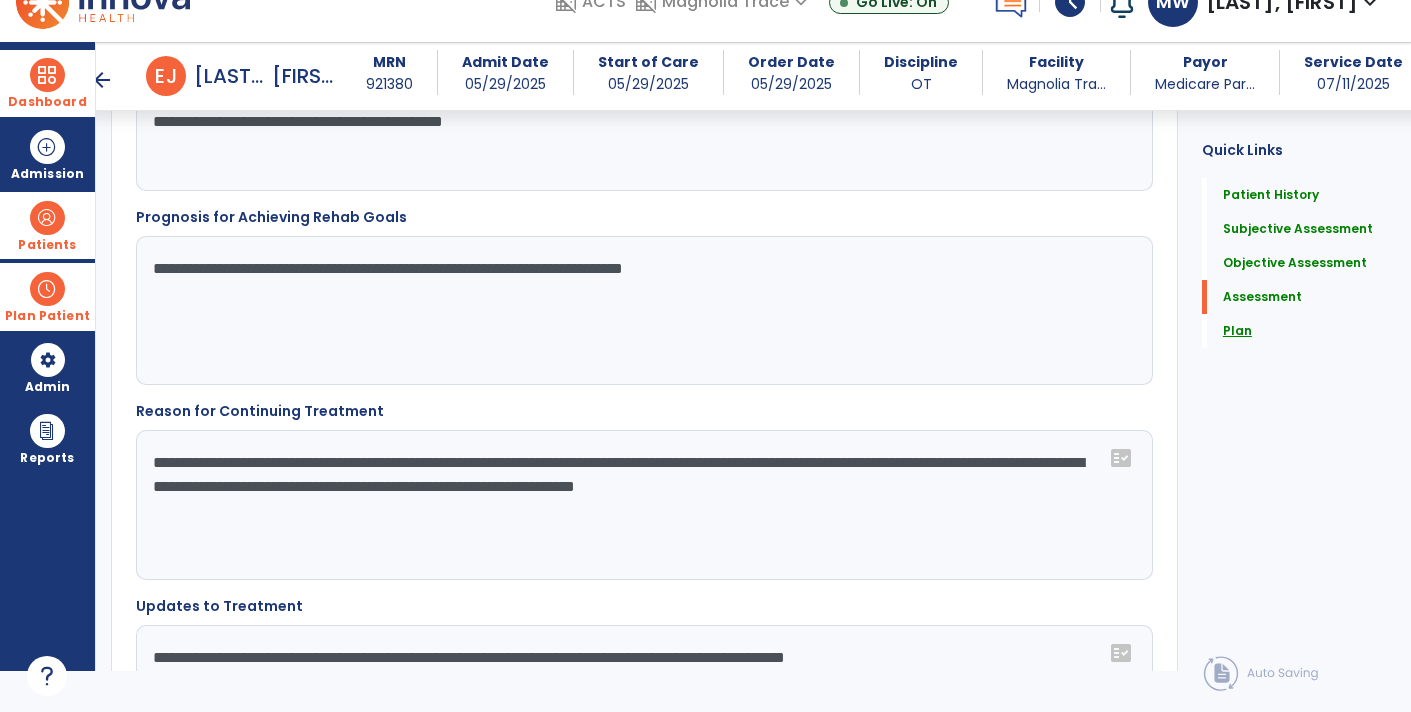 type on "**********" 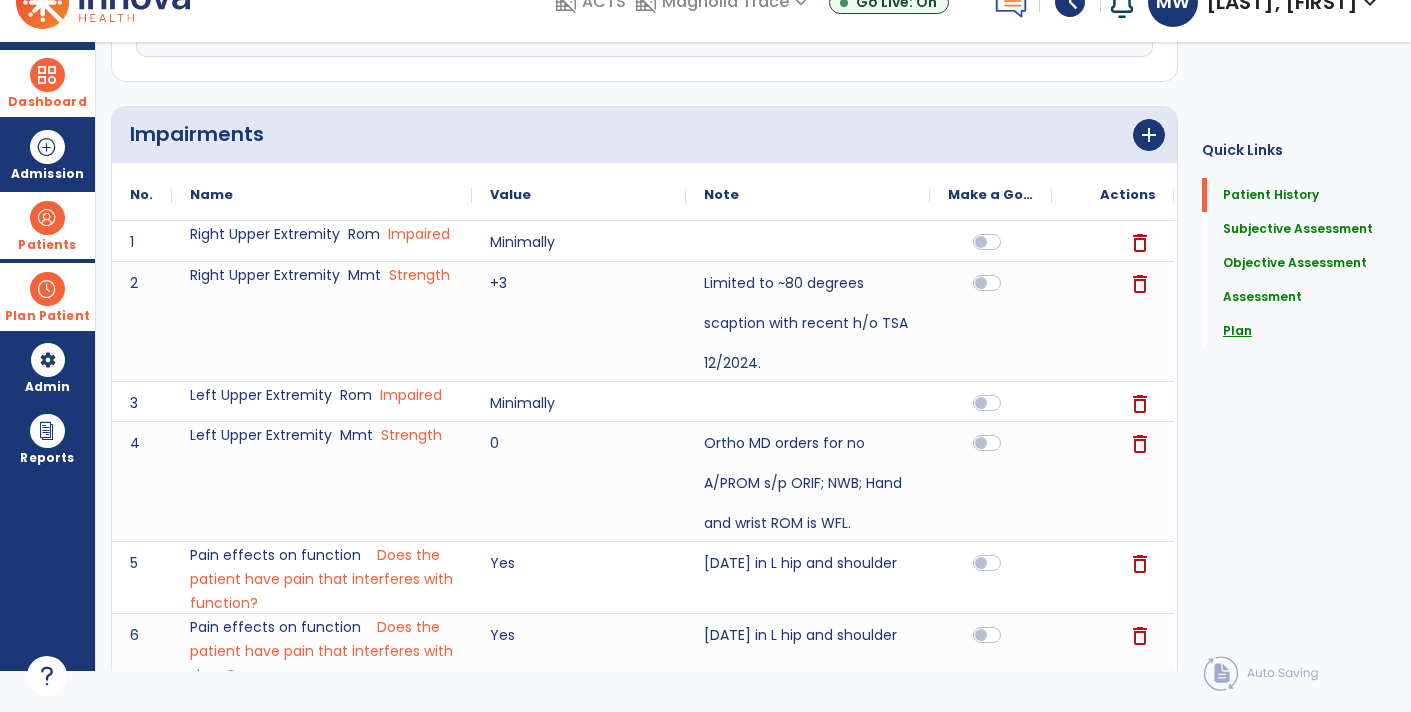 scroll, scrollTop: 0, scrollLeft: 0, axis: both 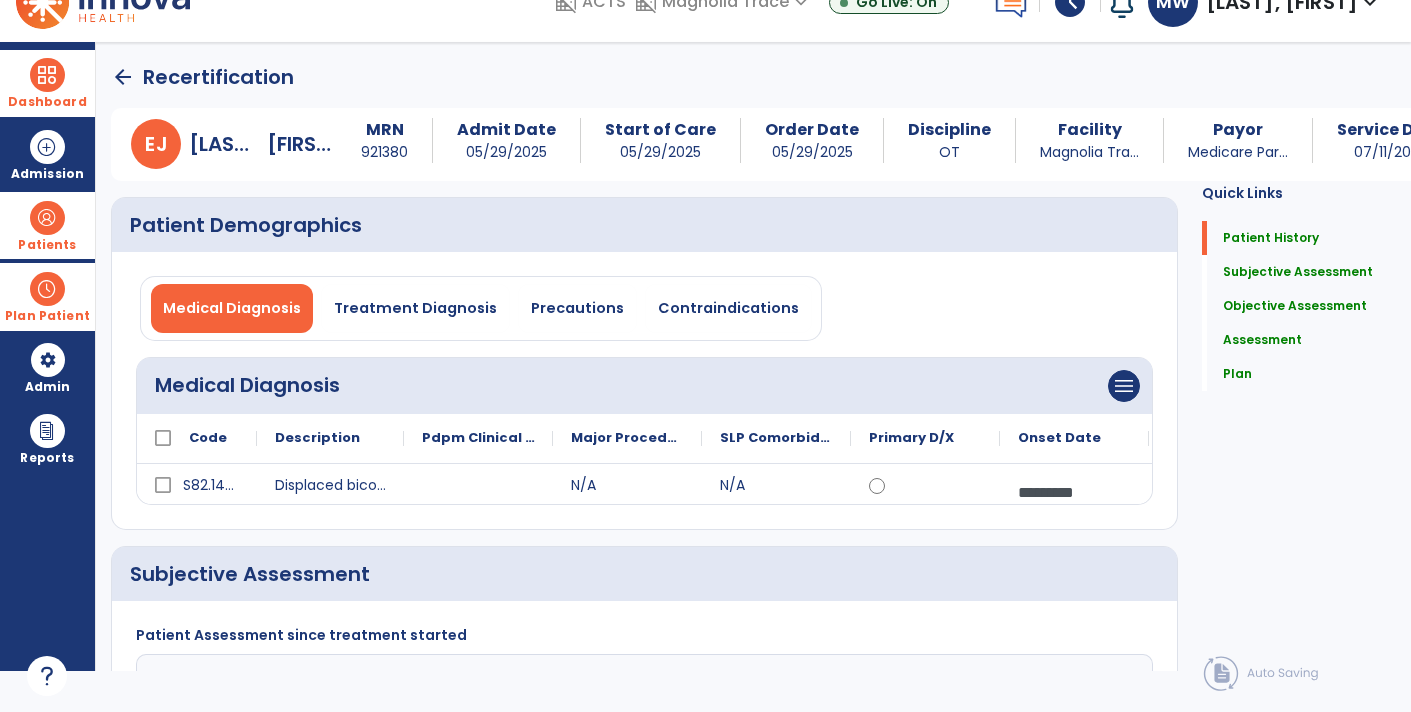 click on "arrow_back" 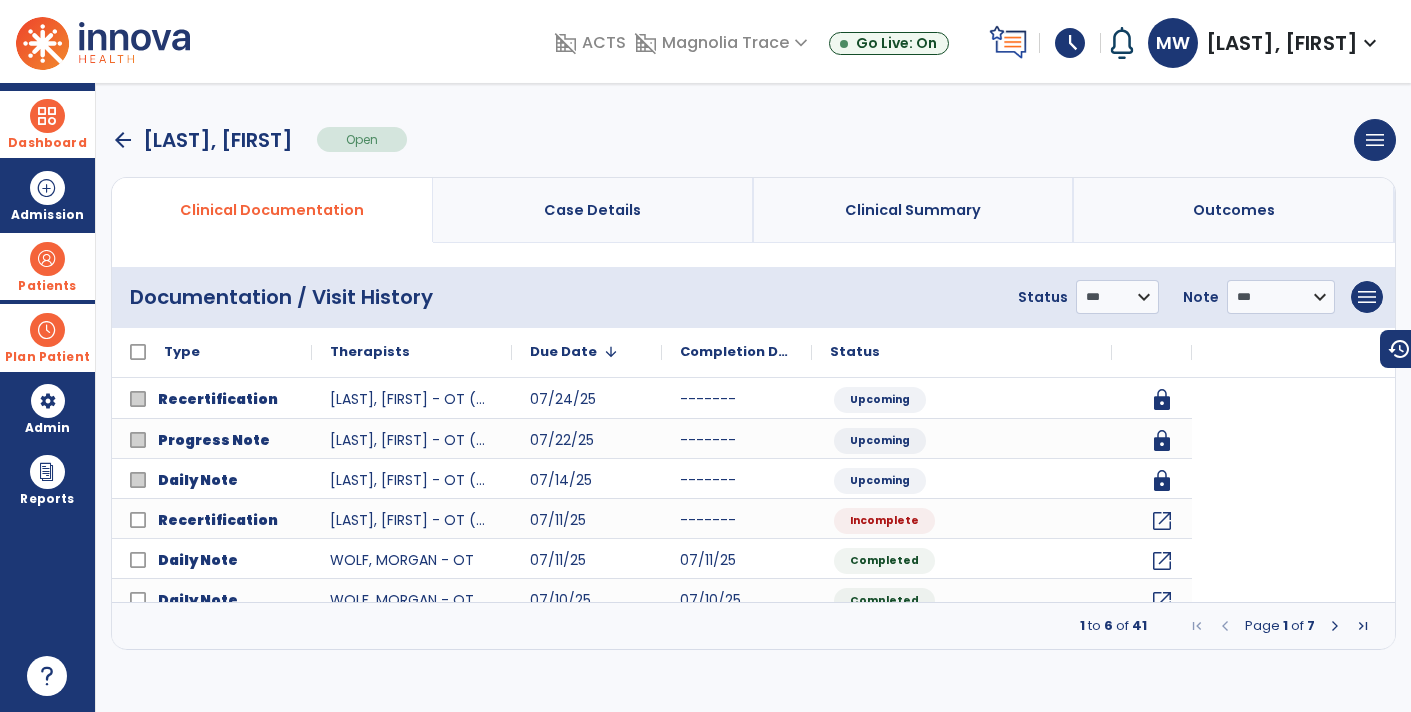 scroll, scrollTop: 0, scrollLeft: 0, axis: both 